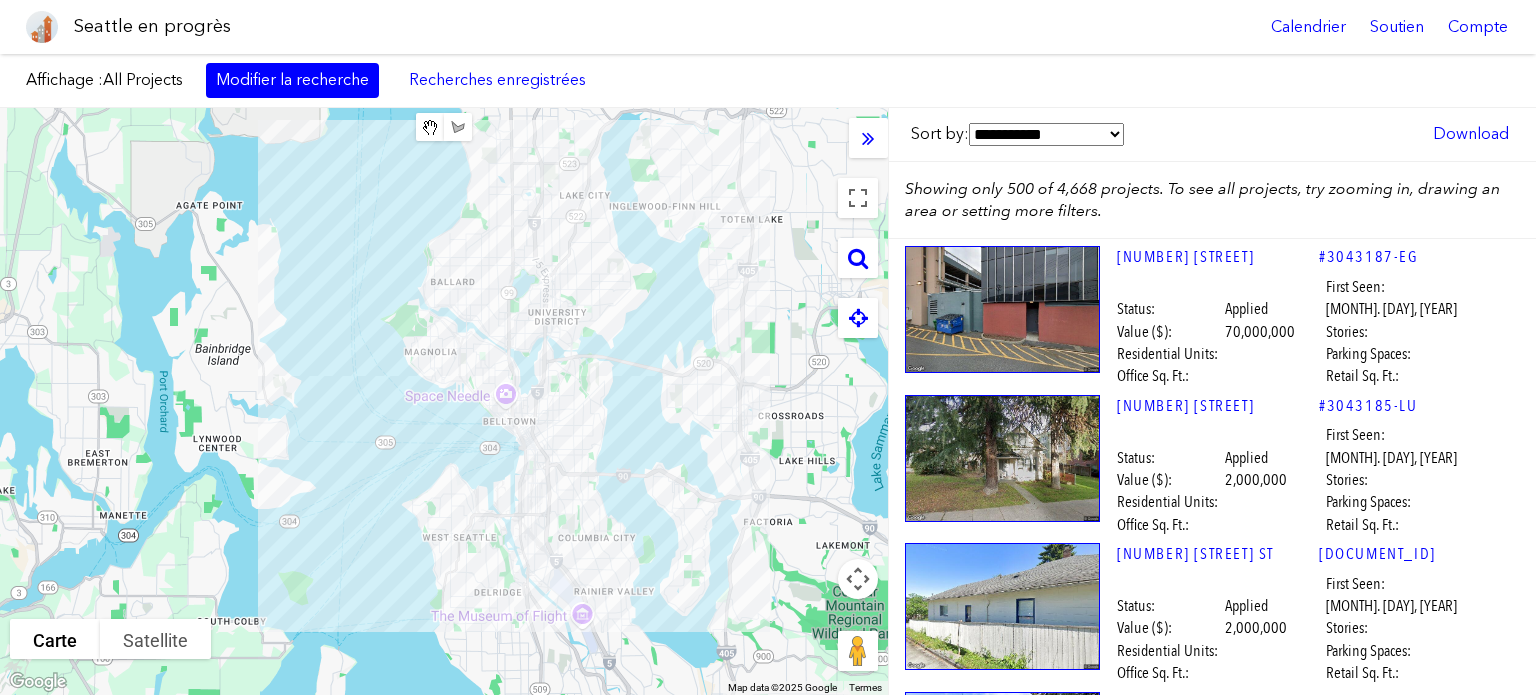 scroll, scrollTop: 0, scrollLeft: 0, axis: both 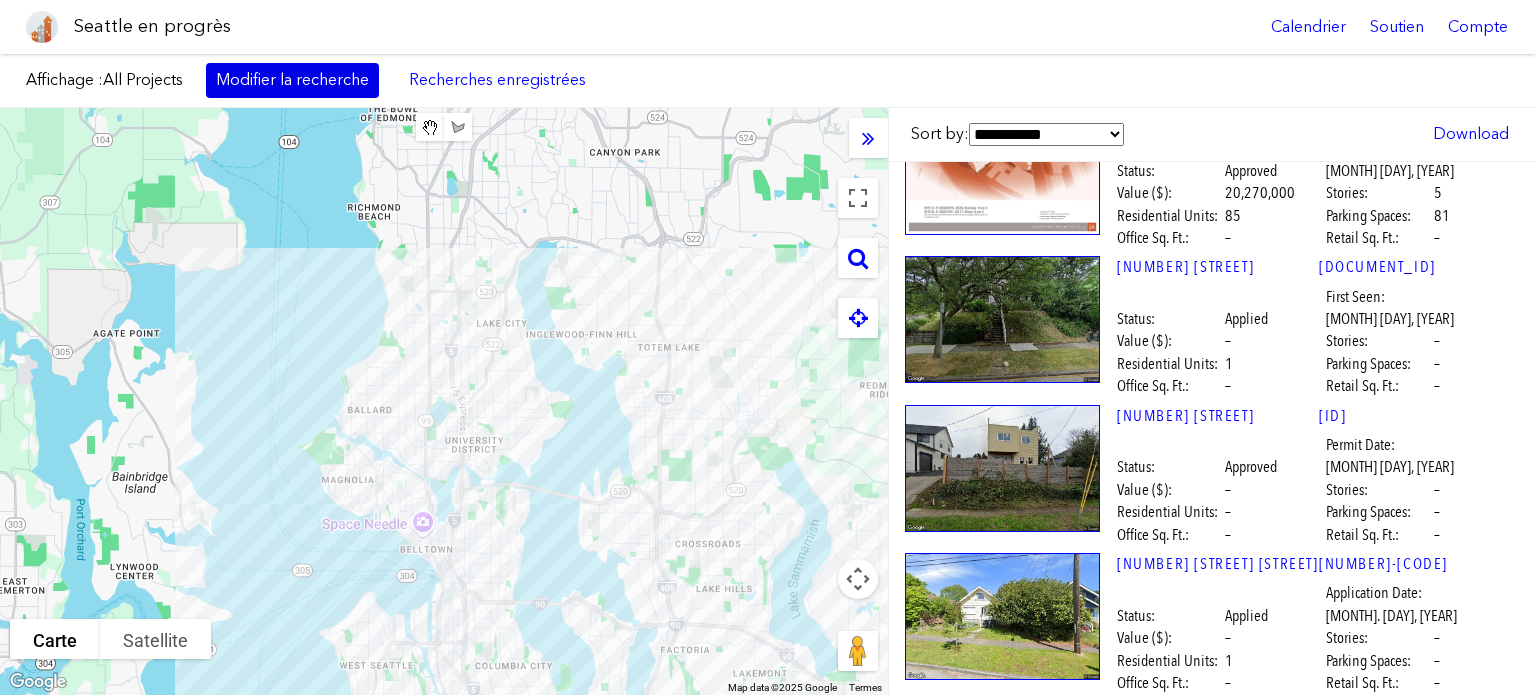 click on "Modifier la recherche" at bounding box center (292, 79) 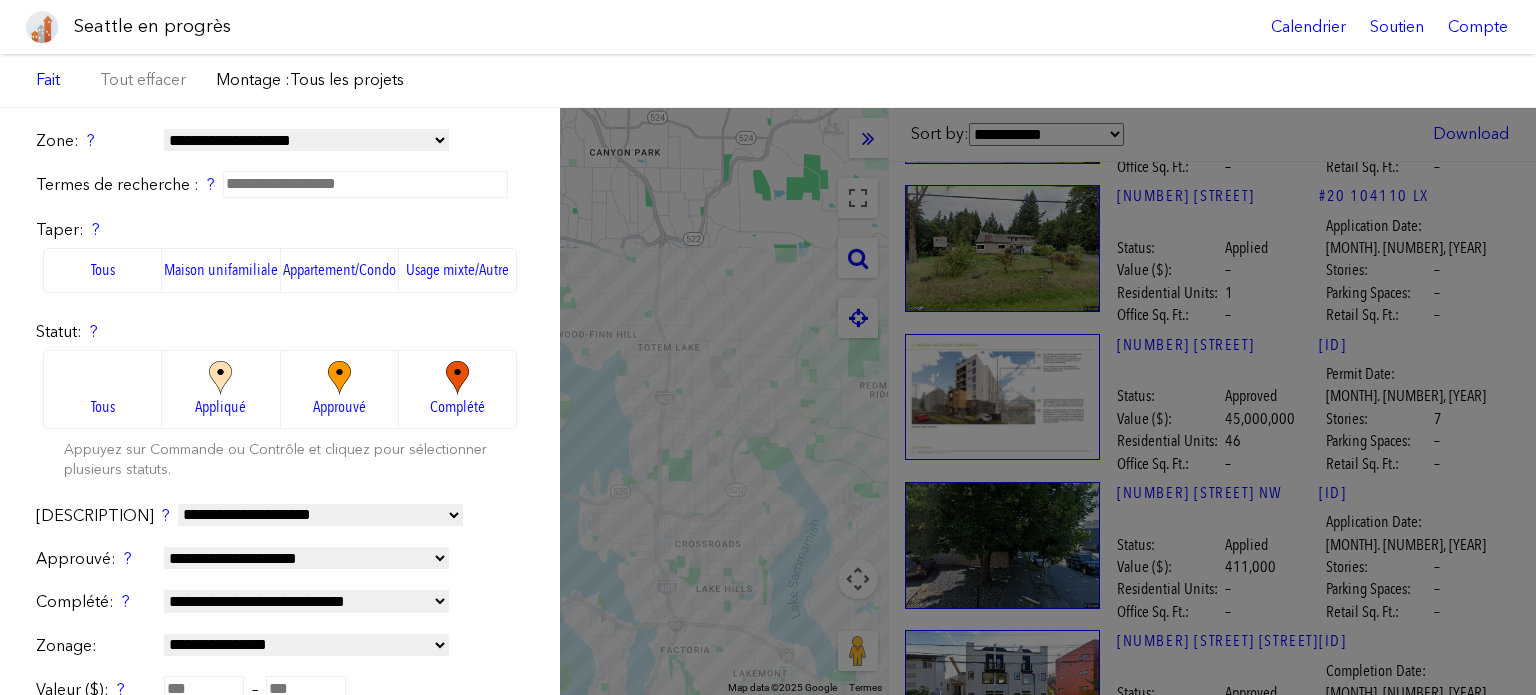 click at bounding box center (457, 378) 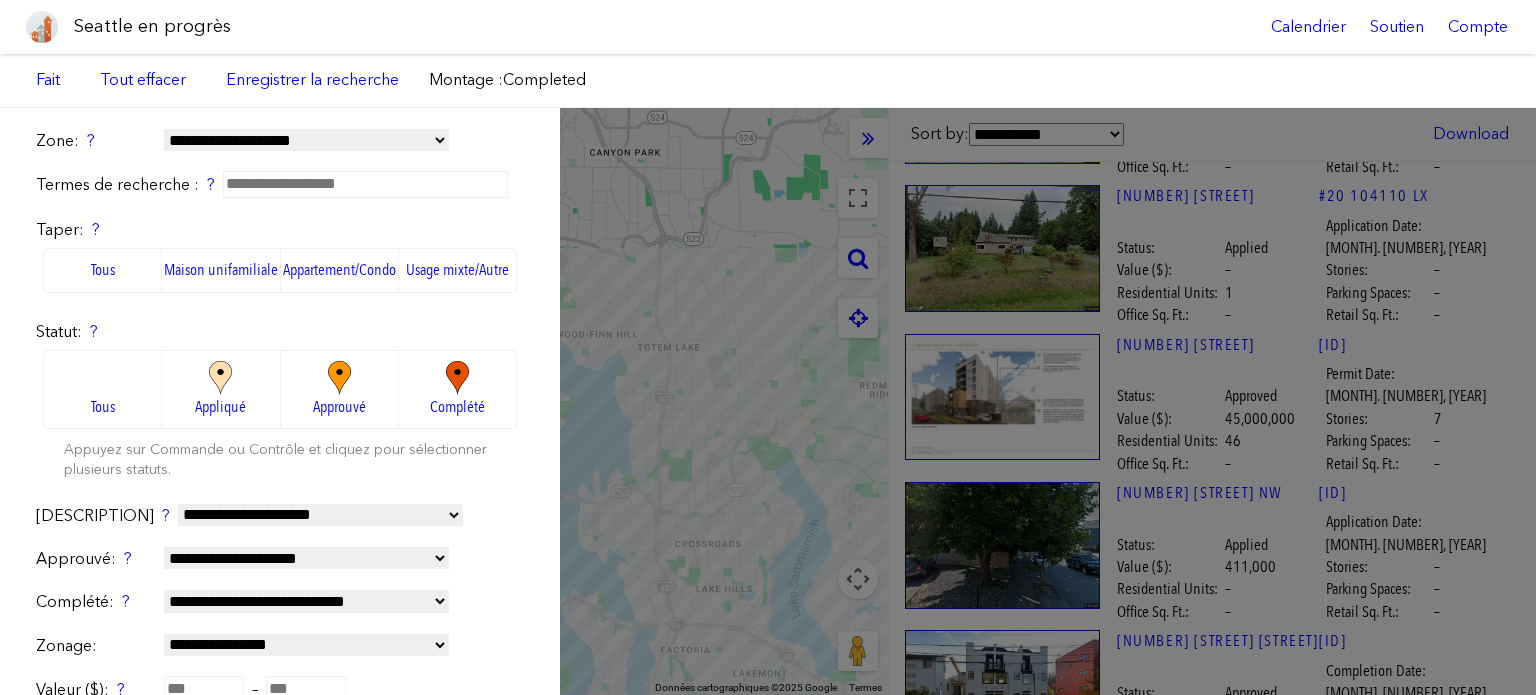 click on "Appartement/Condo" at bounding box center [339, 269] 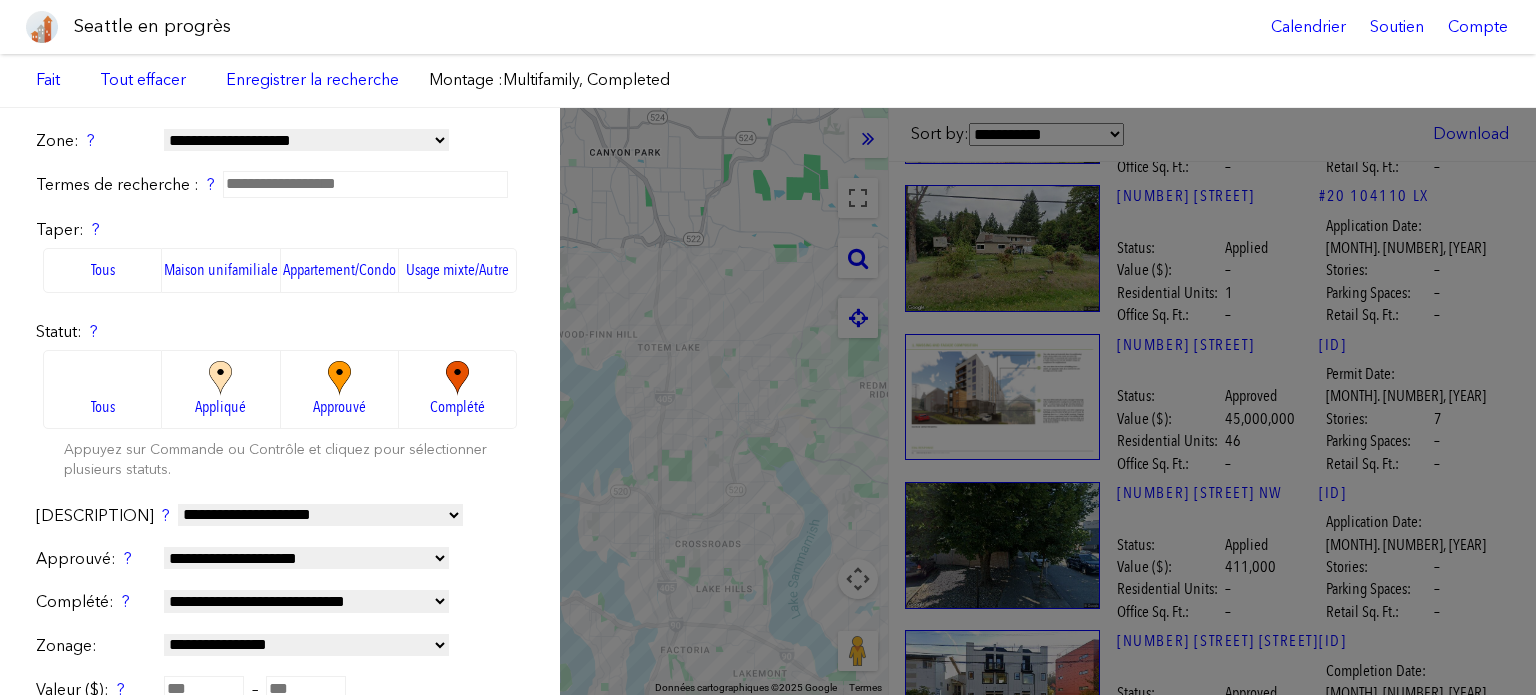 click on "Affichage:
Multifamily, Completed
Modifier la recherche
Recherches enregistrées
Ajouté aux recherches enregistrées
Fait
Tout effacer
Enregistrer la recherche
Recherche enregistrée
Montage:
Multifamily, Completed
Liste
Carte" at bounding box center (768, 81) 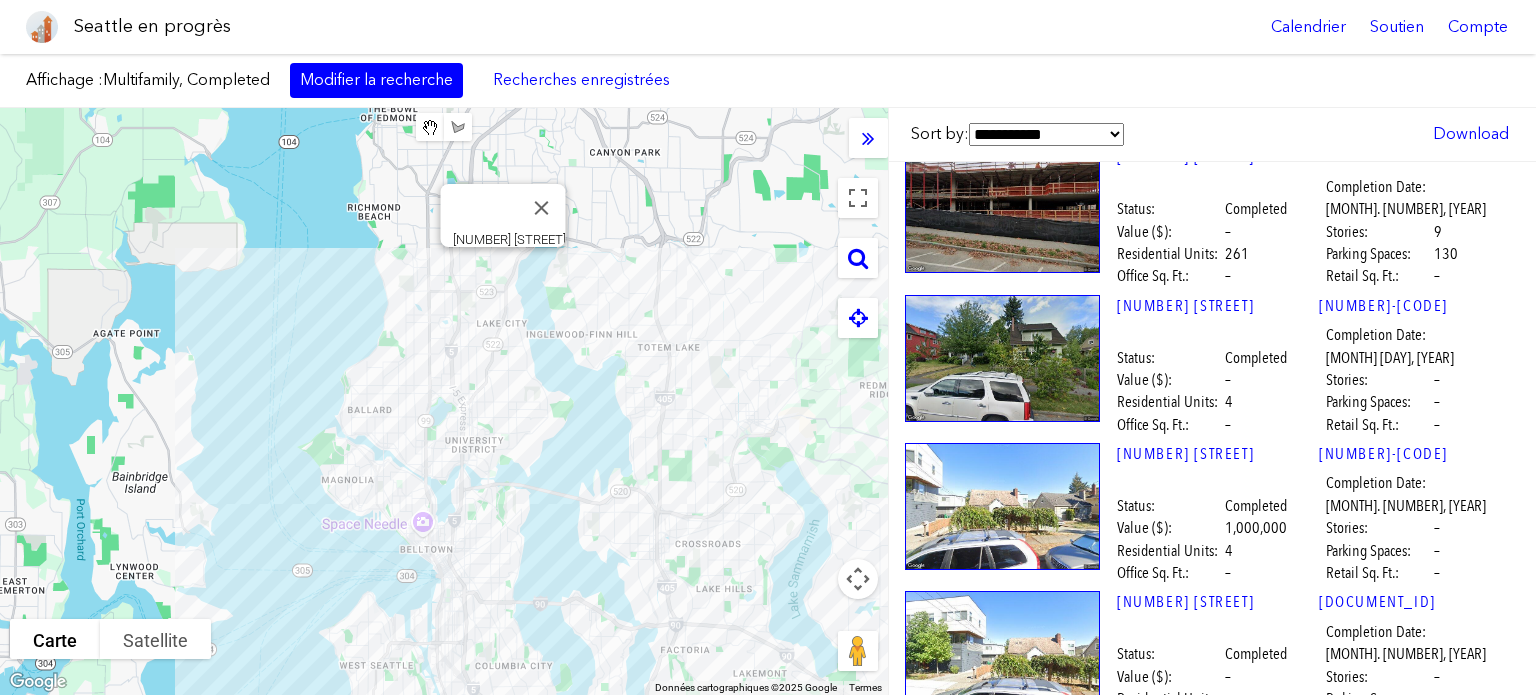 click on "Pour naviguer, appuyez sur les touches fléchées. [NUMBER] [STREET]" at bounding box center (444, 401) 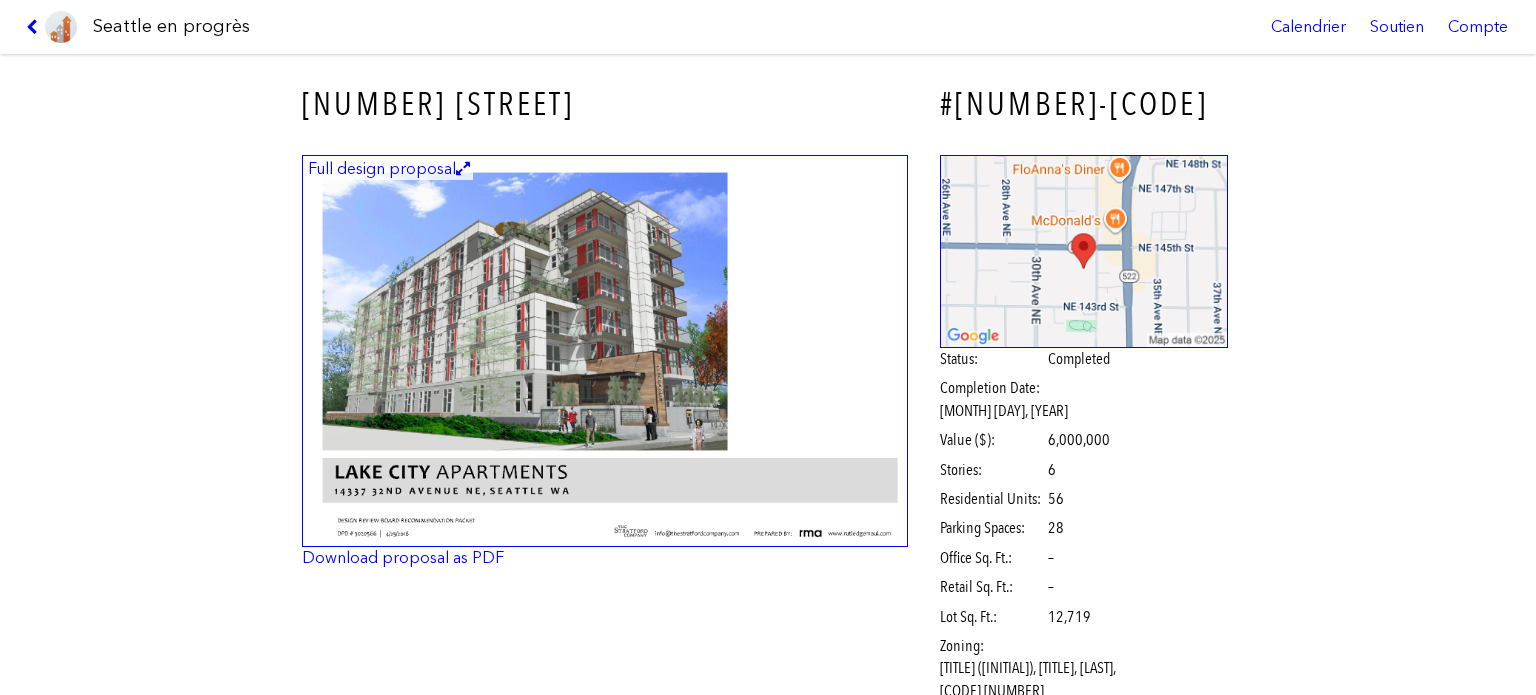 click at bounding box center [51, 27] 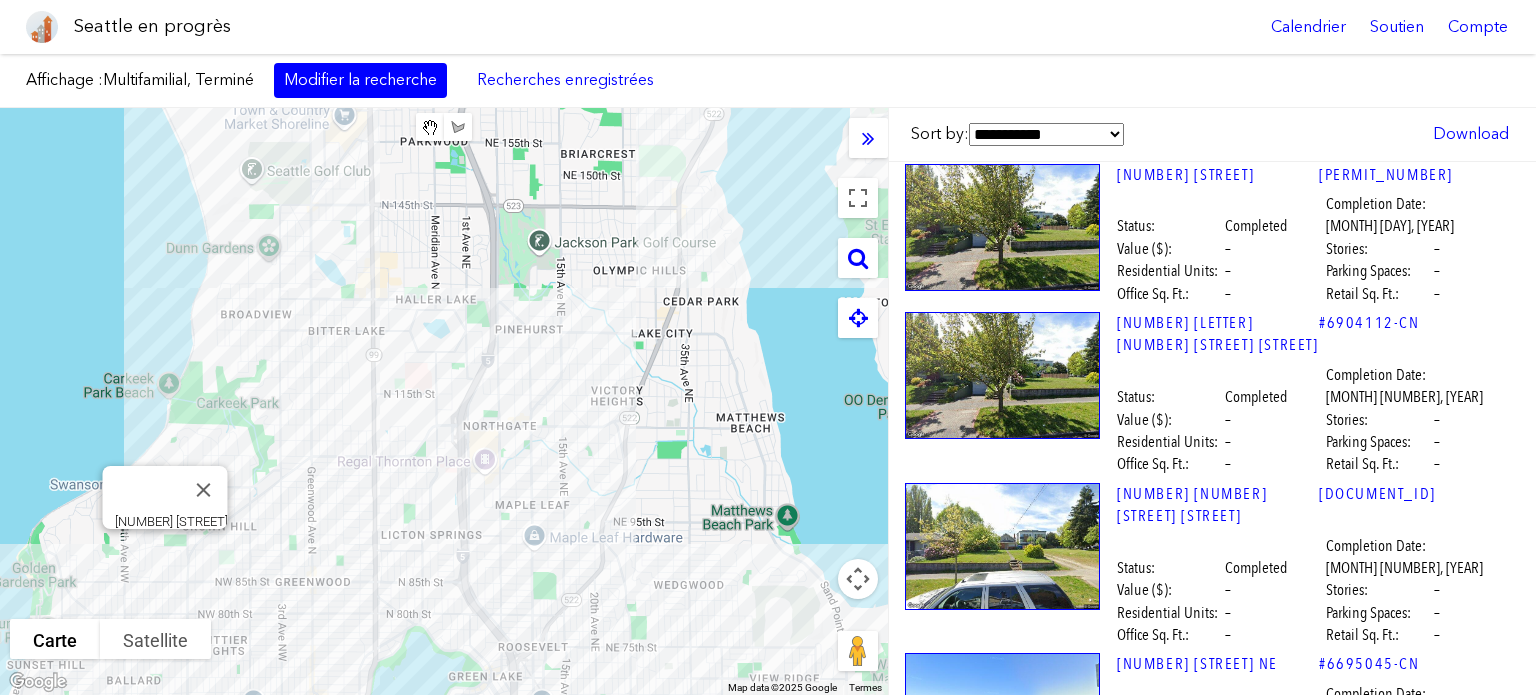 scroll, scrollTop: 0, scrollLeft: 0, axis: both 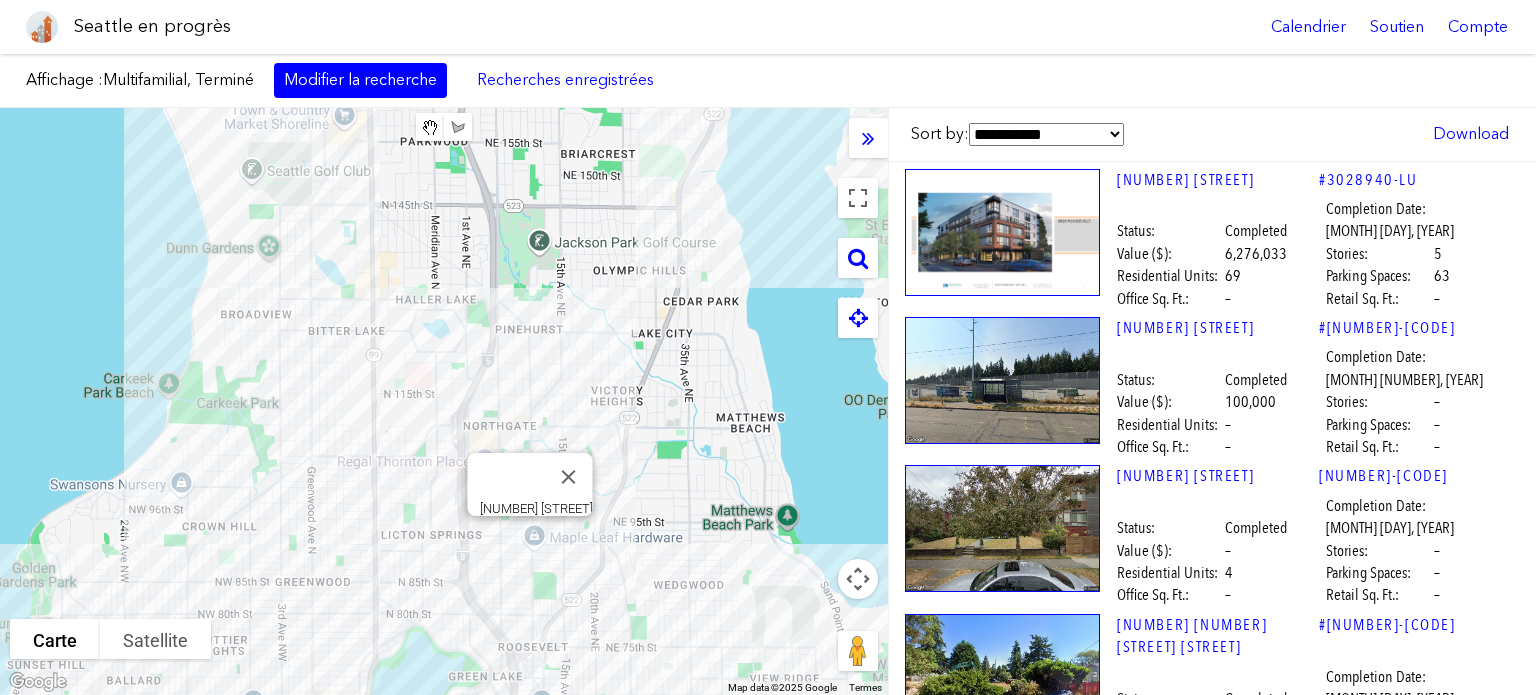 click at bounding box center [1002, 232] 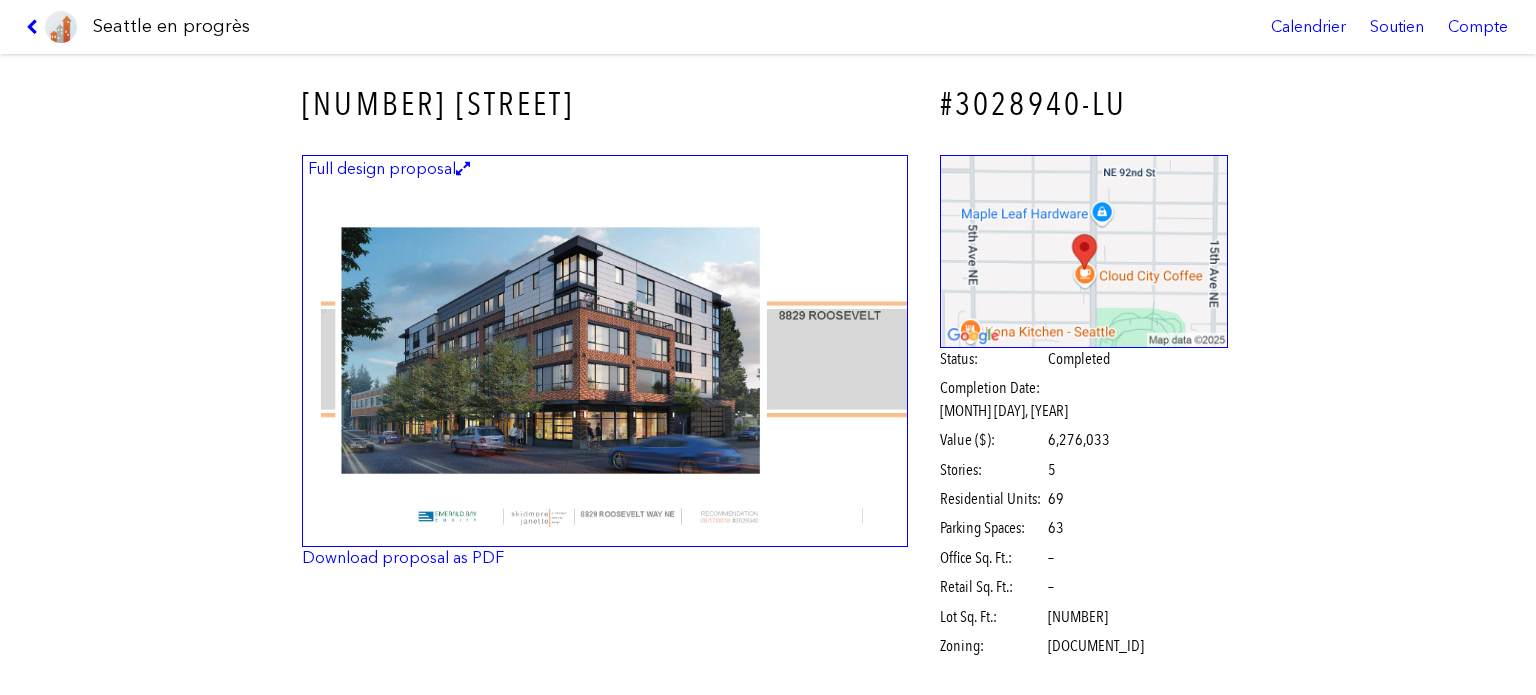 click at bounding box center [605, 351] 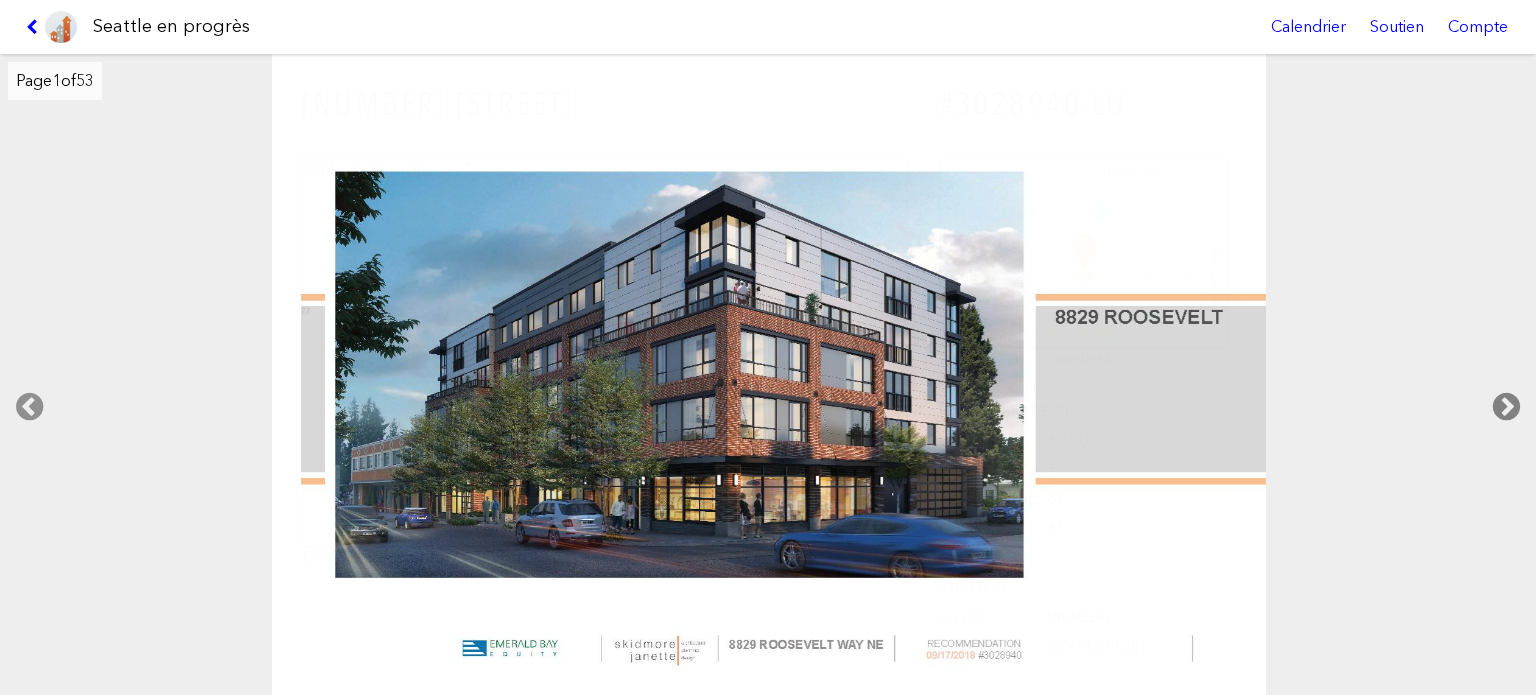 click at bounding box center [1506, 407] 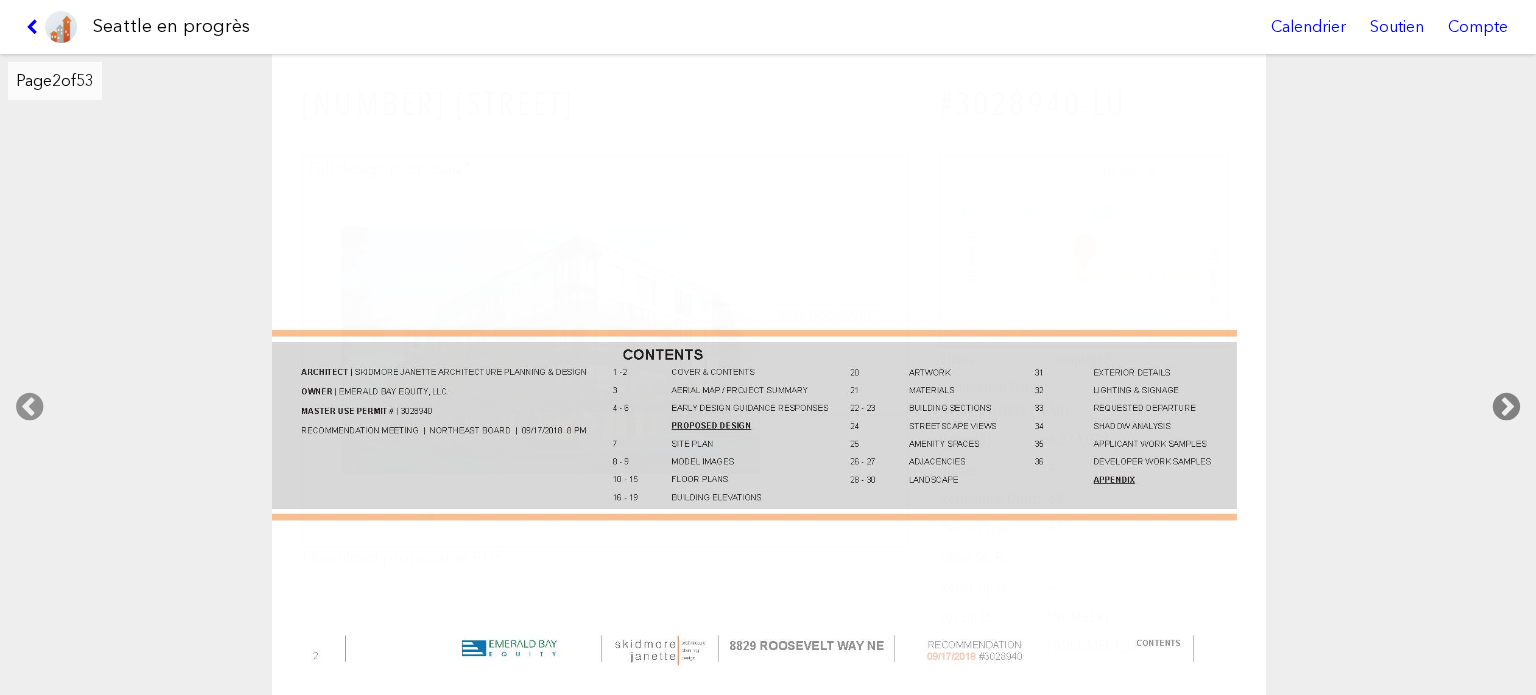 click at bounding box center (1506, 407) 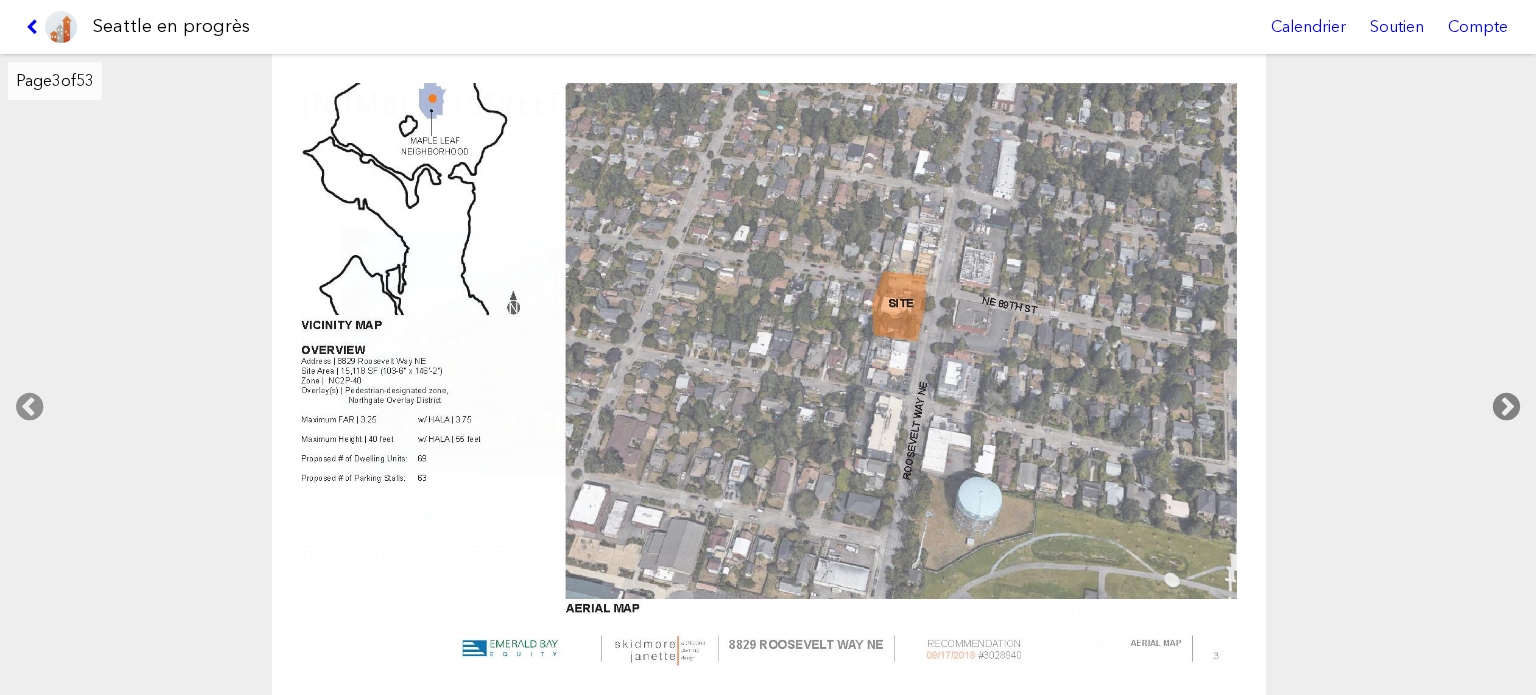 click at bounding box center [1506, 407] 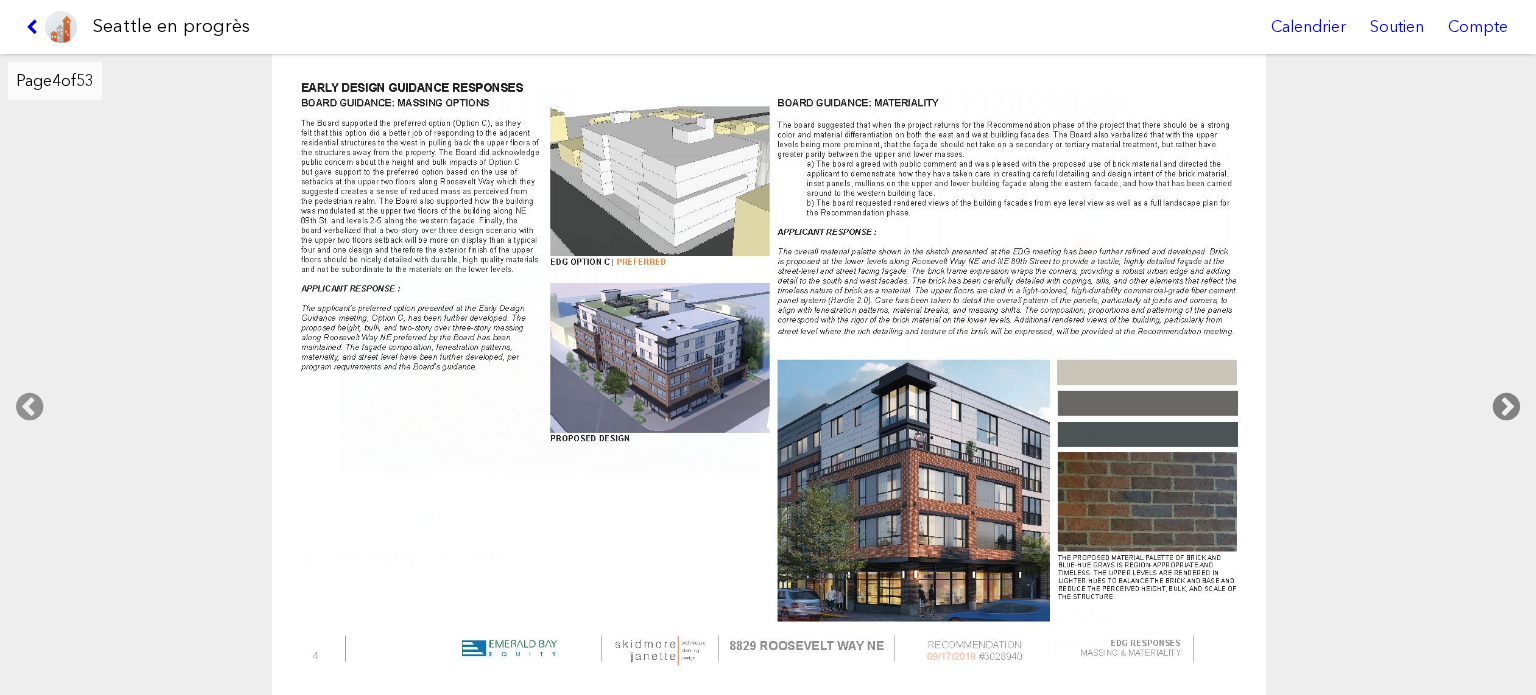 click at bounding box center (1506, 407) 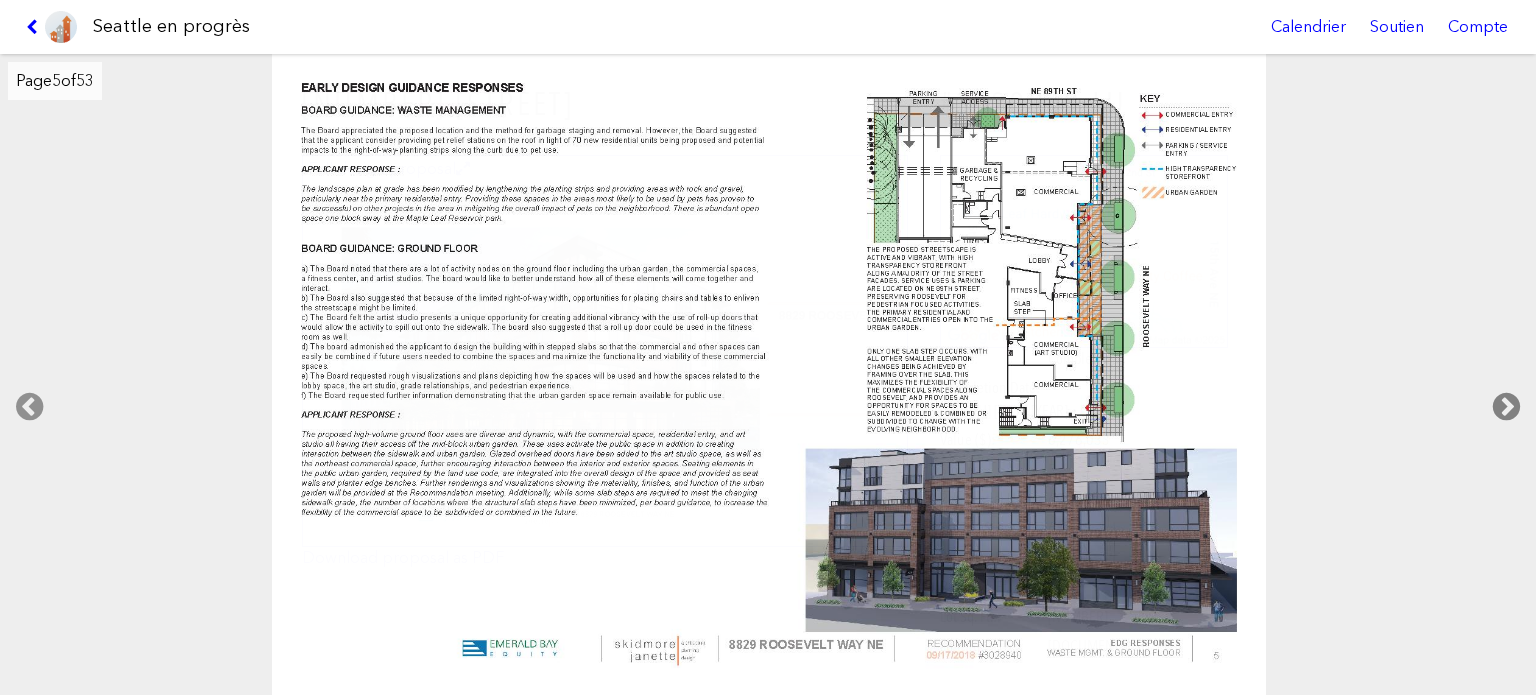 click at bounding box center (1506, 407) 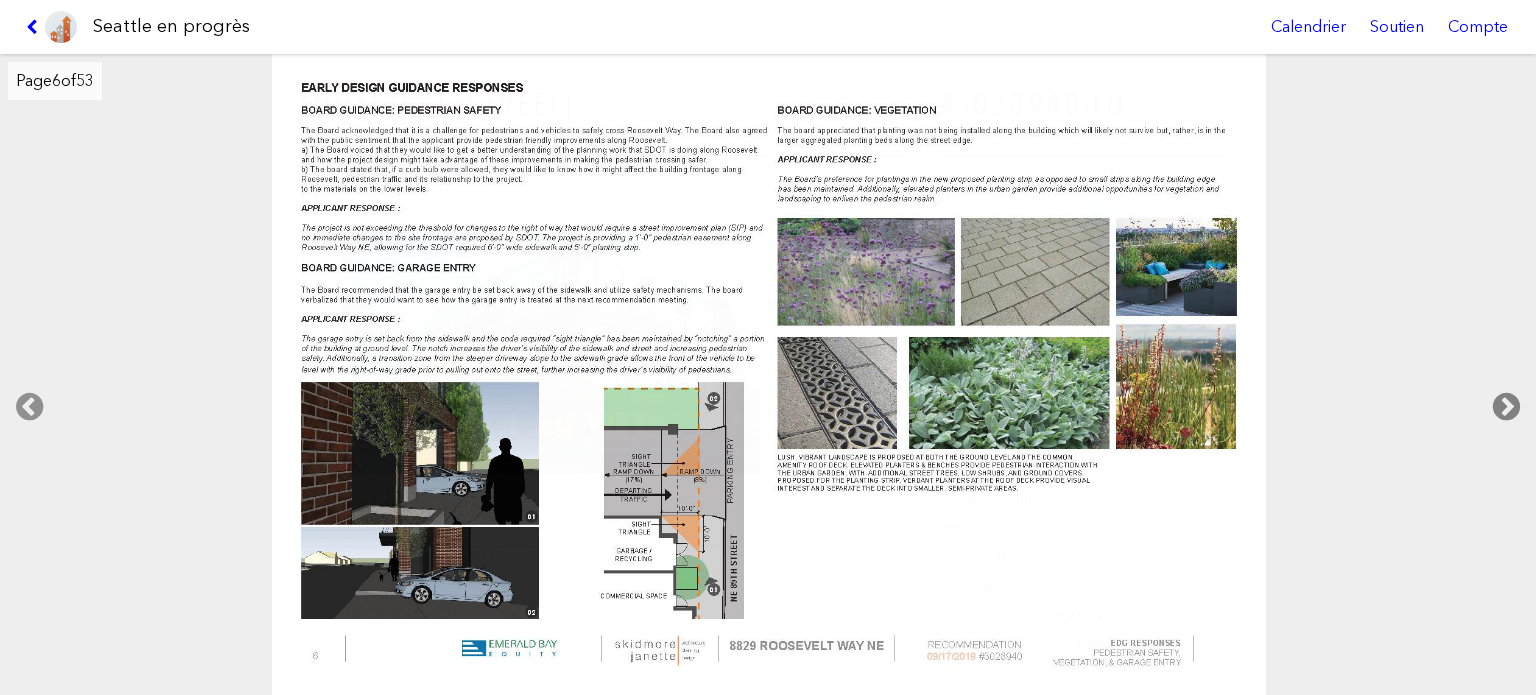 click at bounding box center (1506, 407) 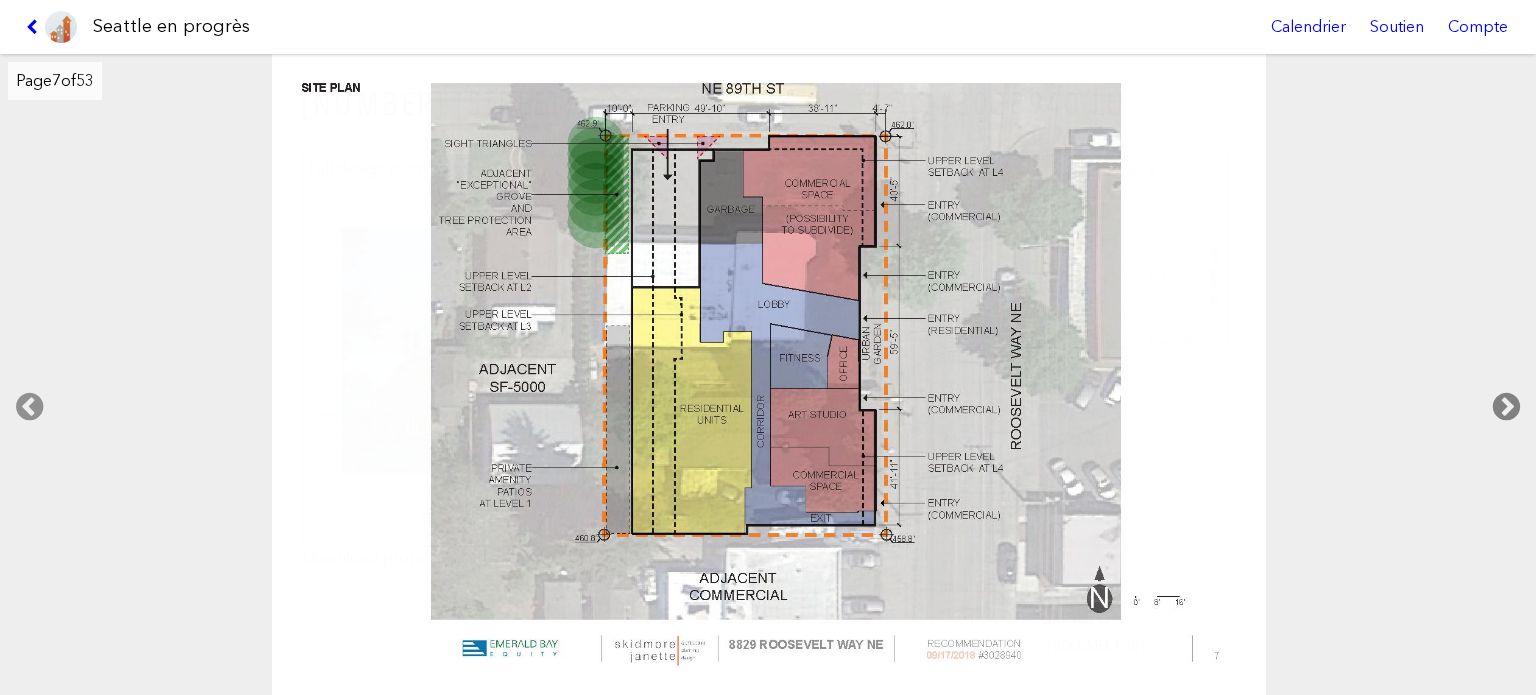 click at bounding box center (1506, 407) 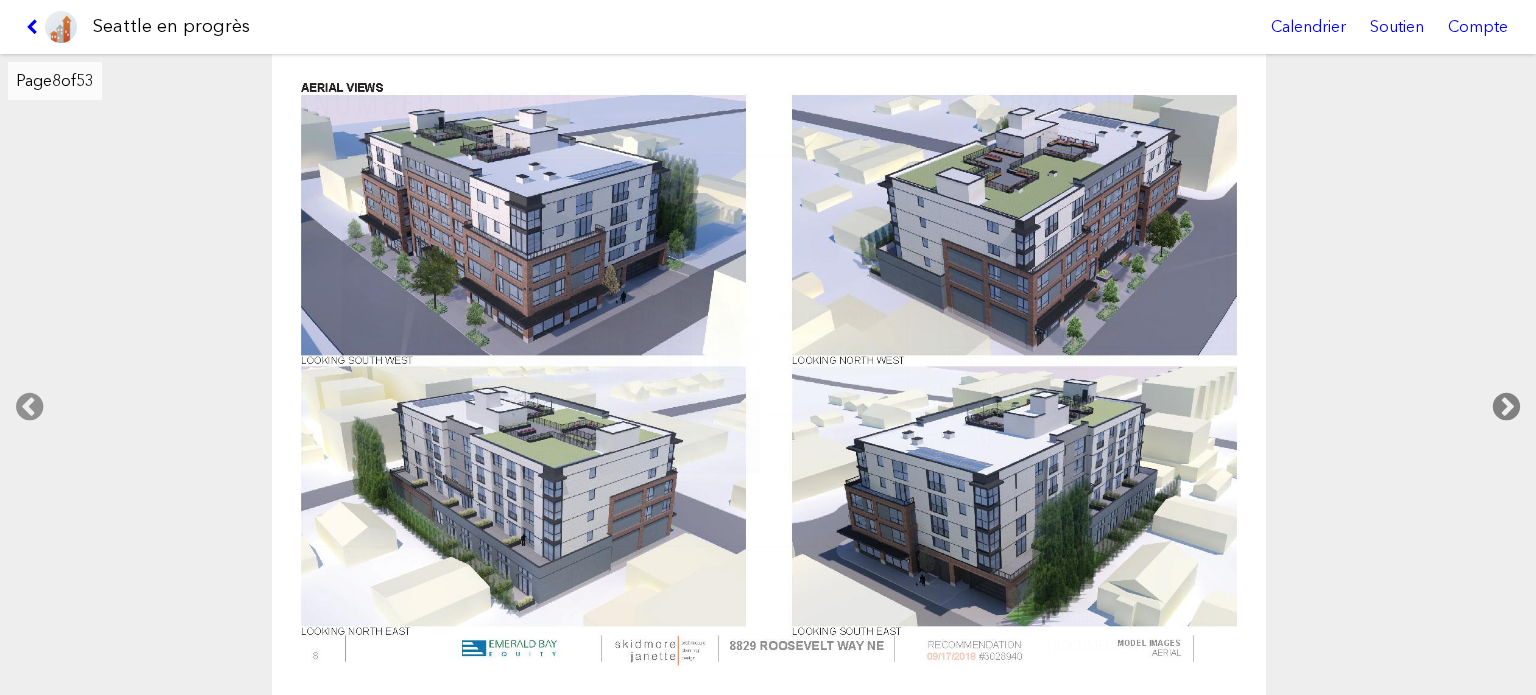 click at bounding box center (1506, 407) 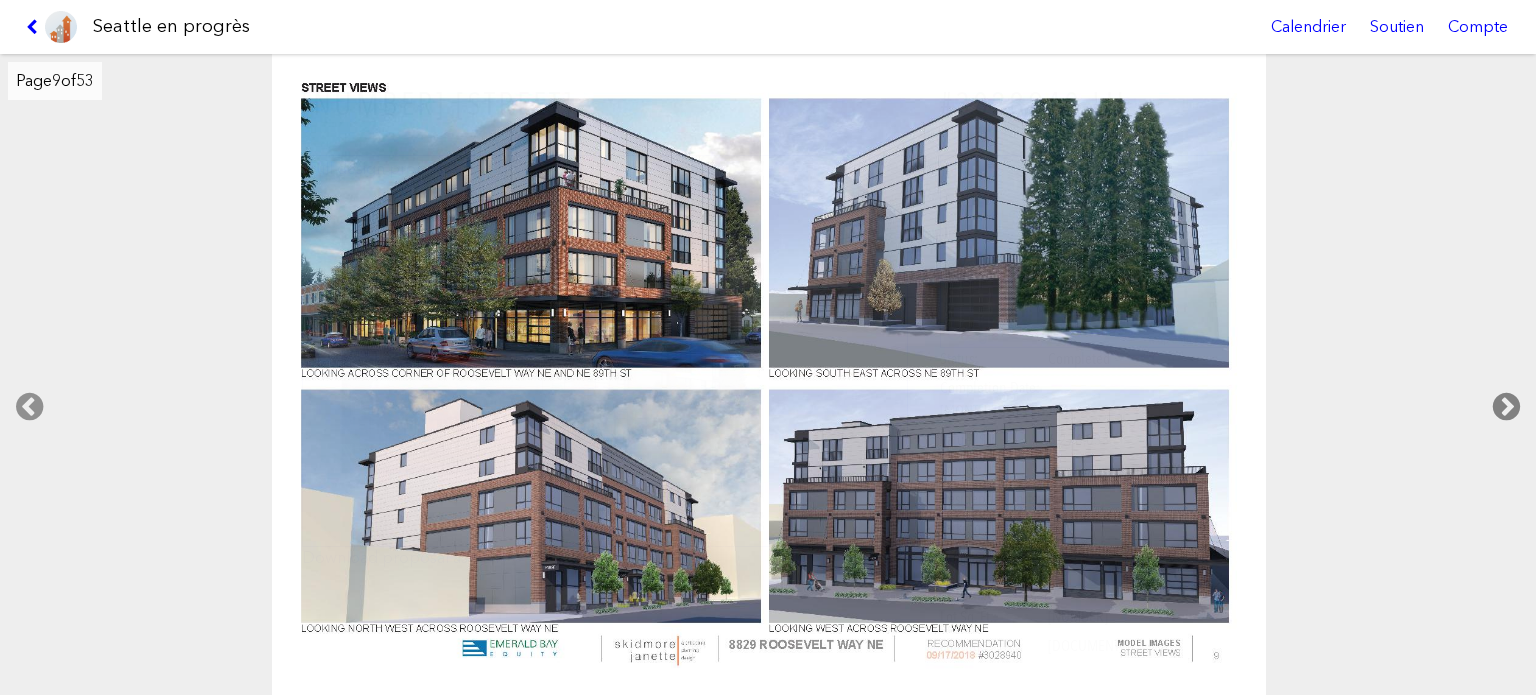 click at bounding box center [1506, 407] 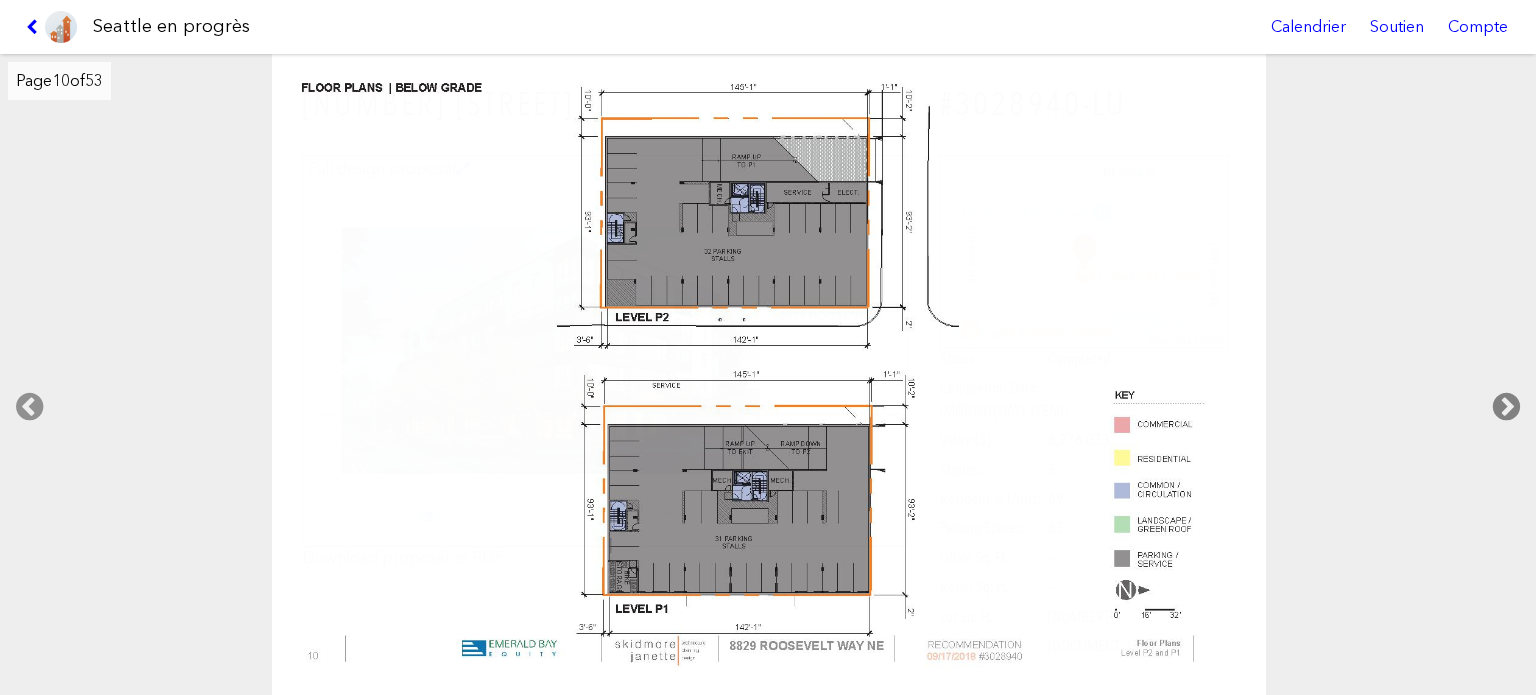 click at bounding box center [1506, 407] 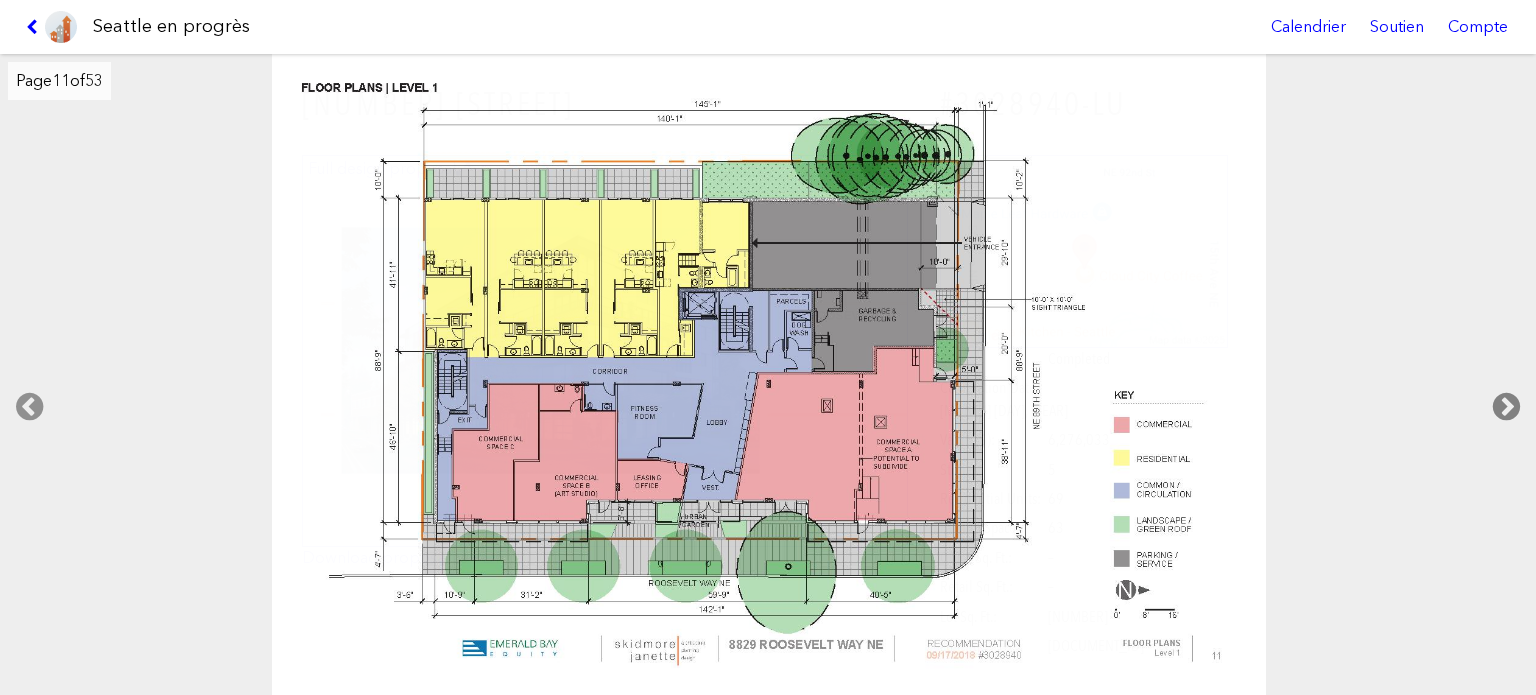 click at bounding box center [1506, 407] 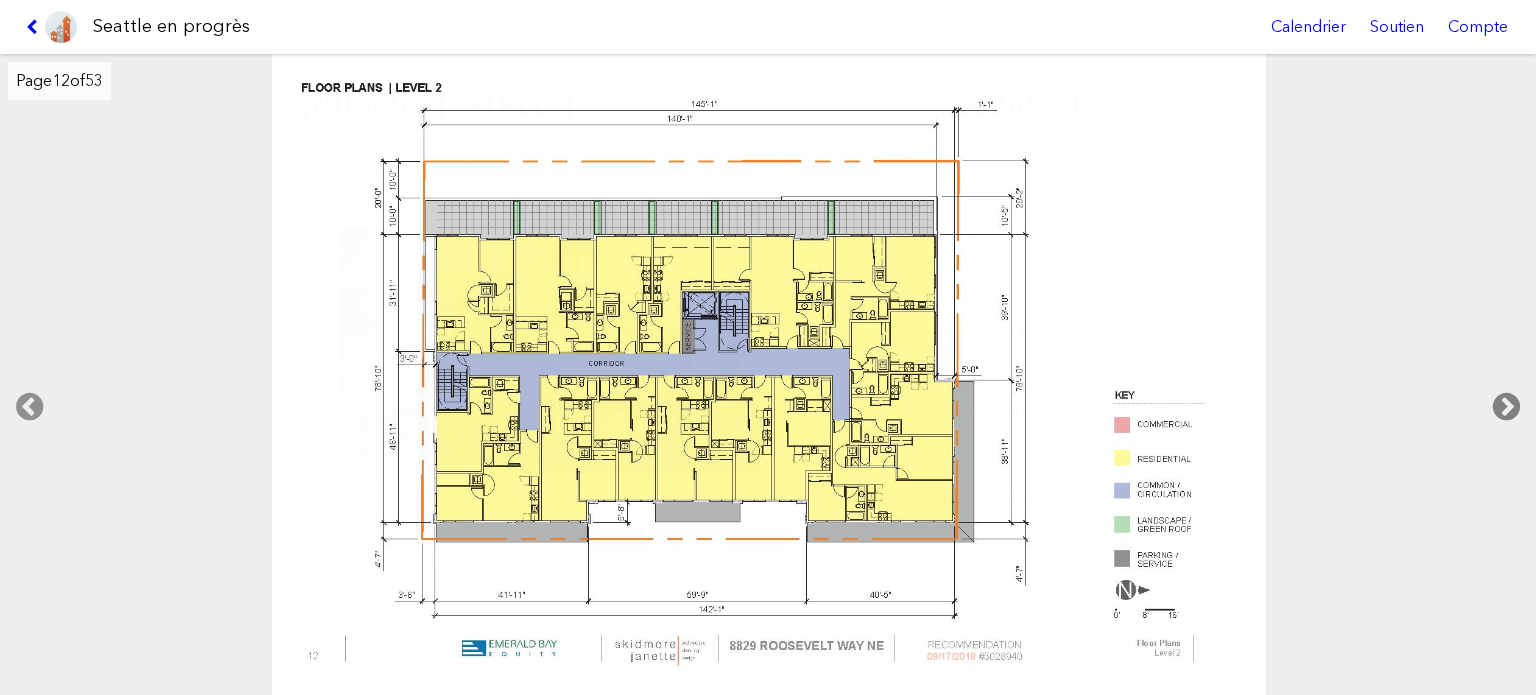 click at bounding box center [1506, 407] 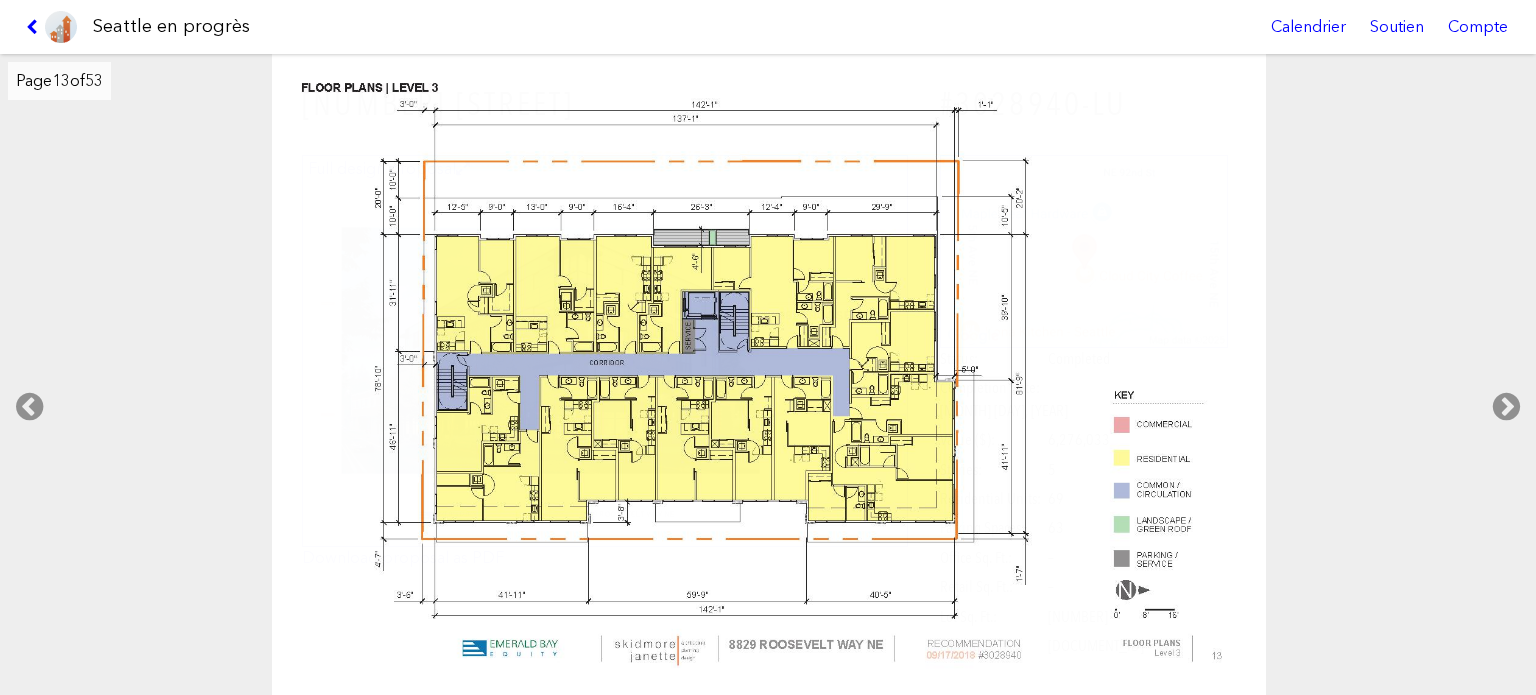 click at bounding box center (51, 27) 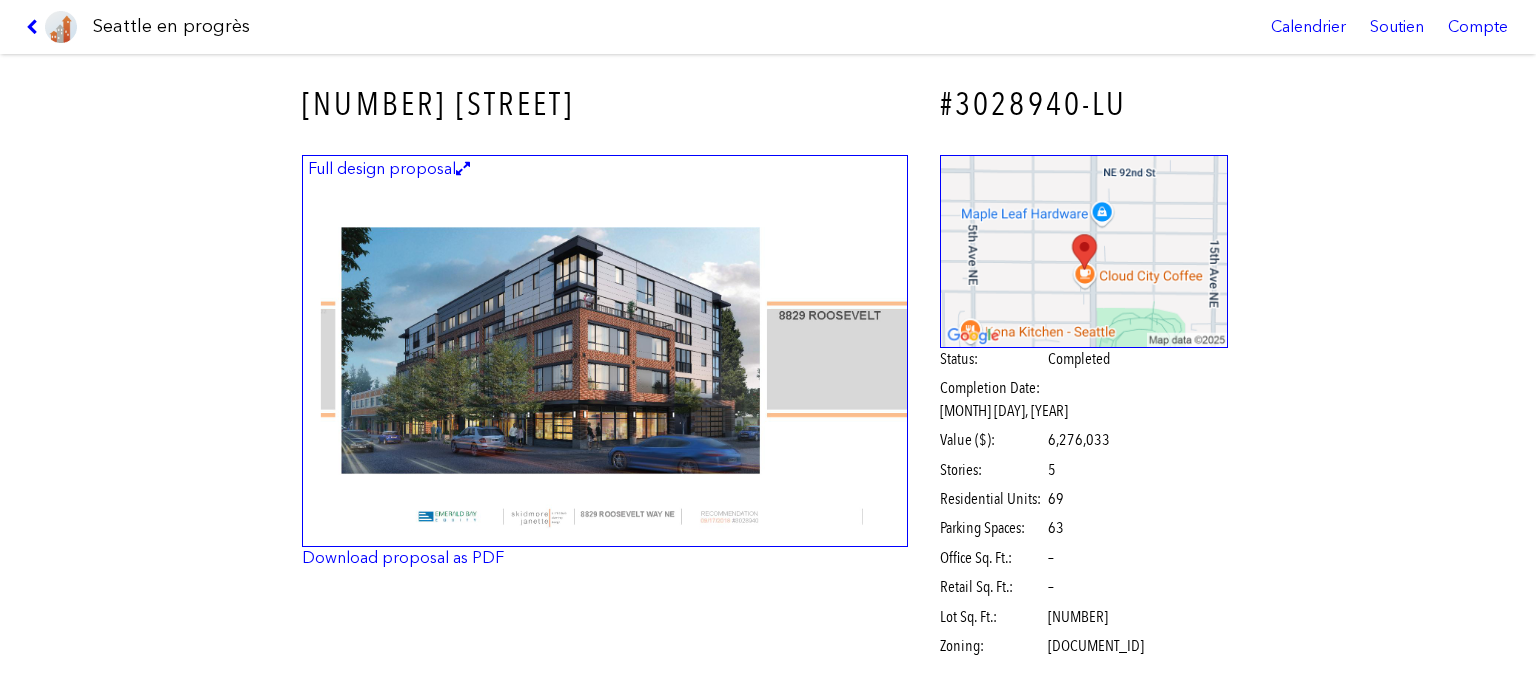 click at bounding box center [51, 27] 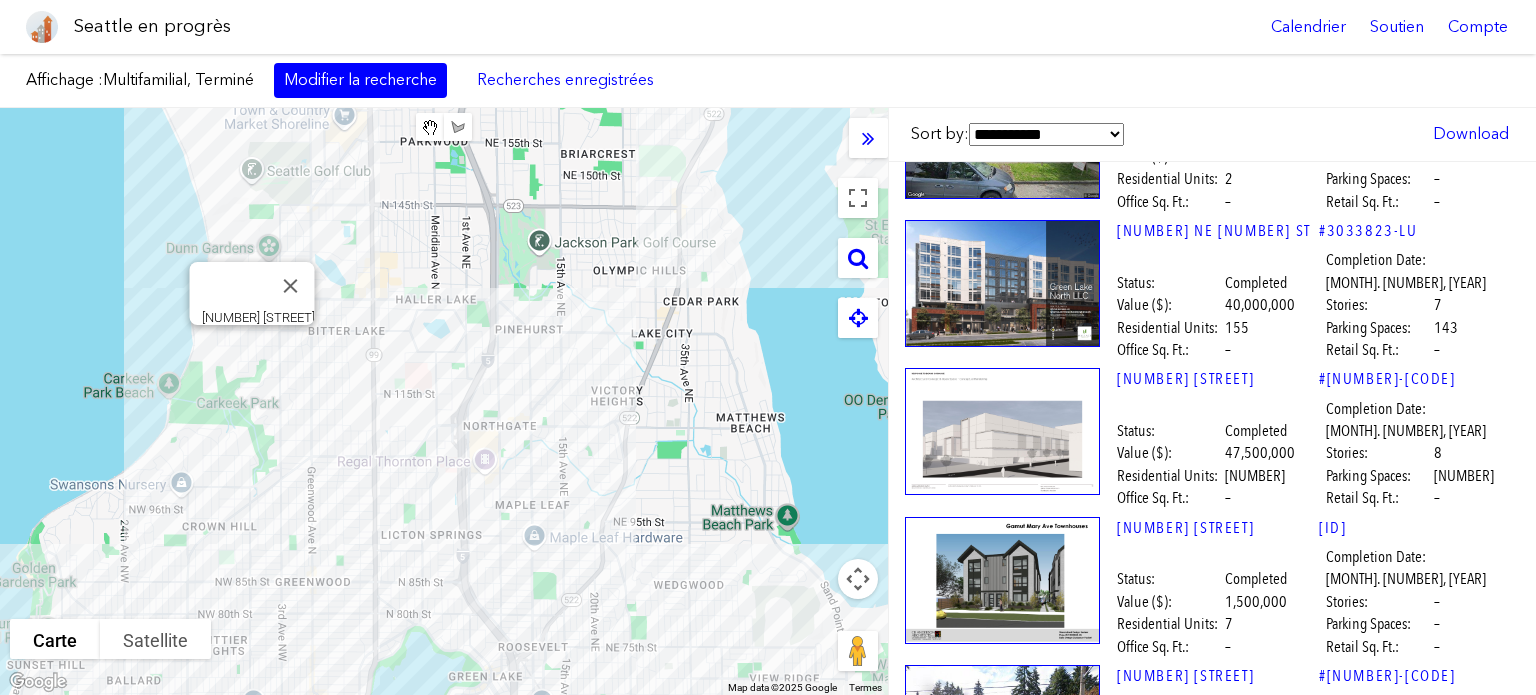scroll, scrollTop: 6600, scrollLeft: 0, axis: vertical 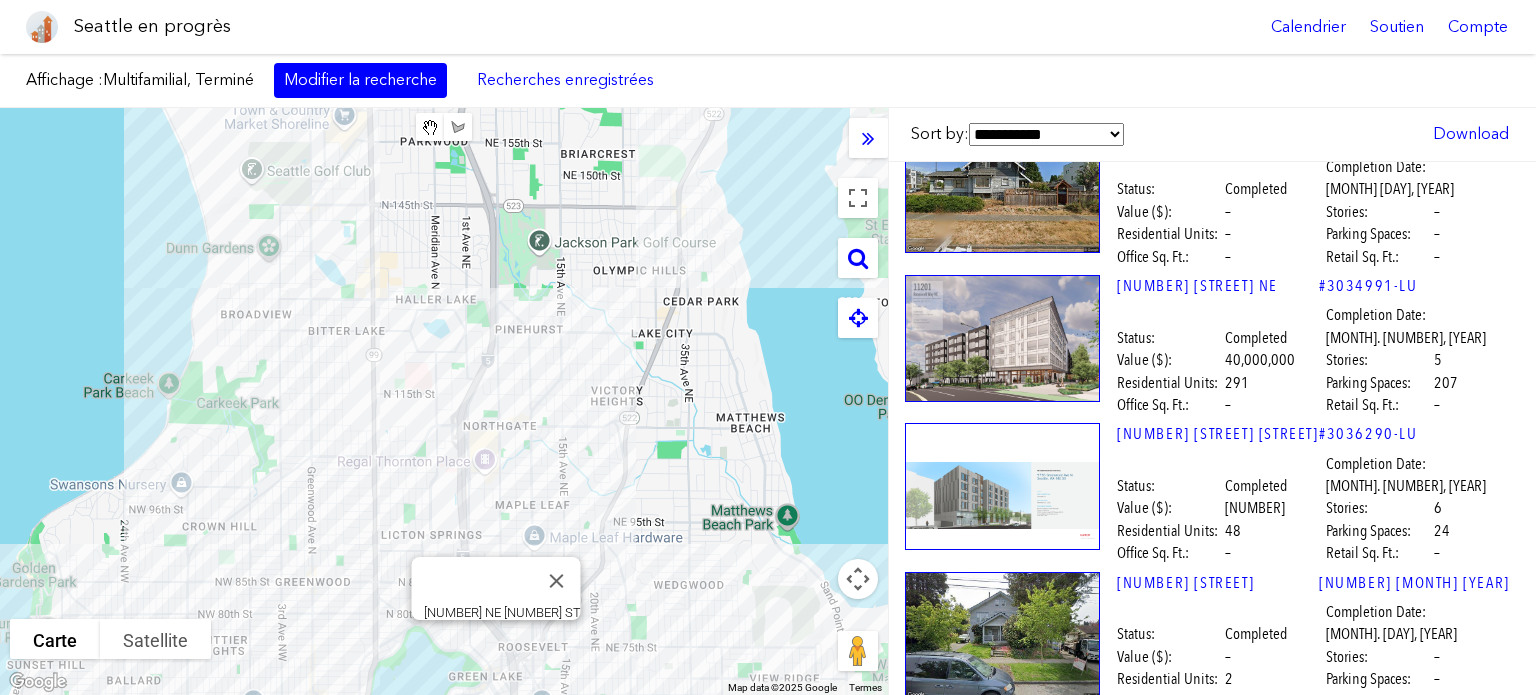 click at bounding box center [1002, 783] 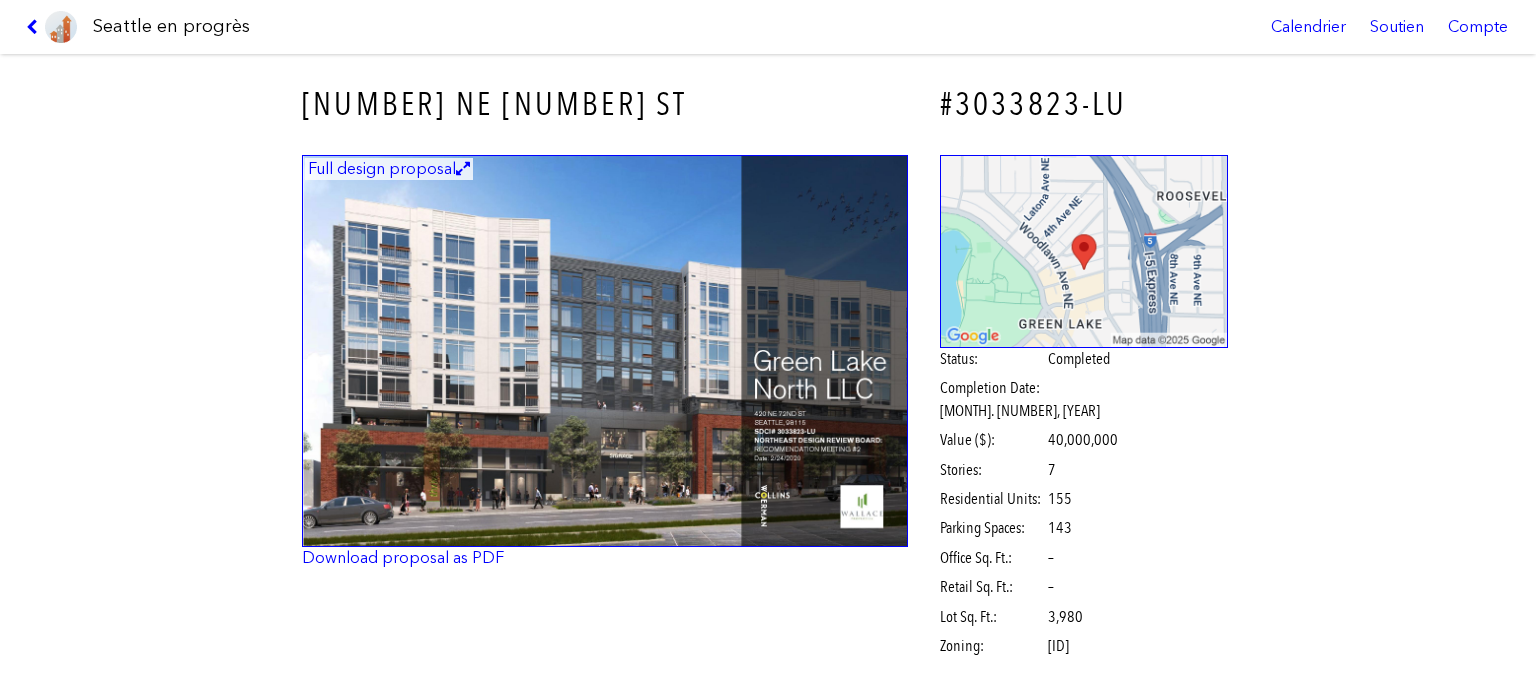 click at bounding box center (605, 351) 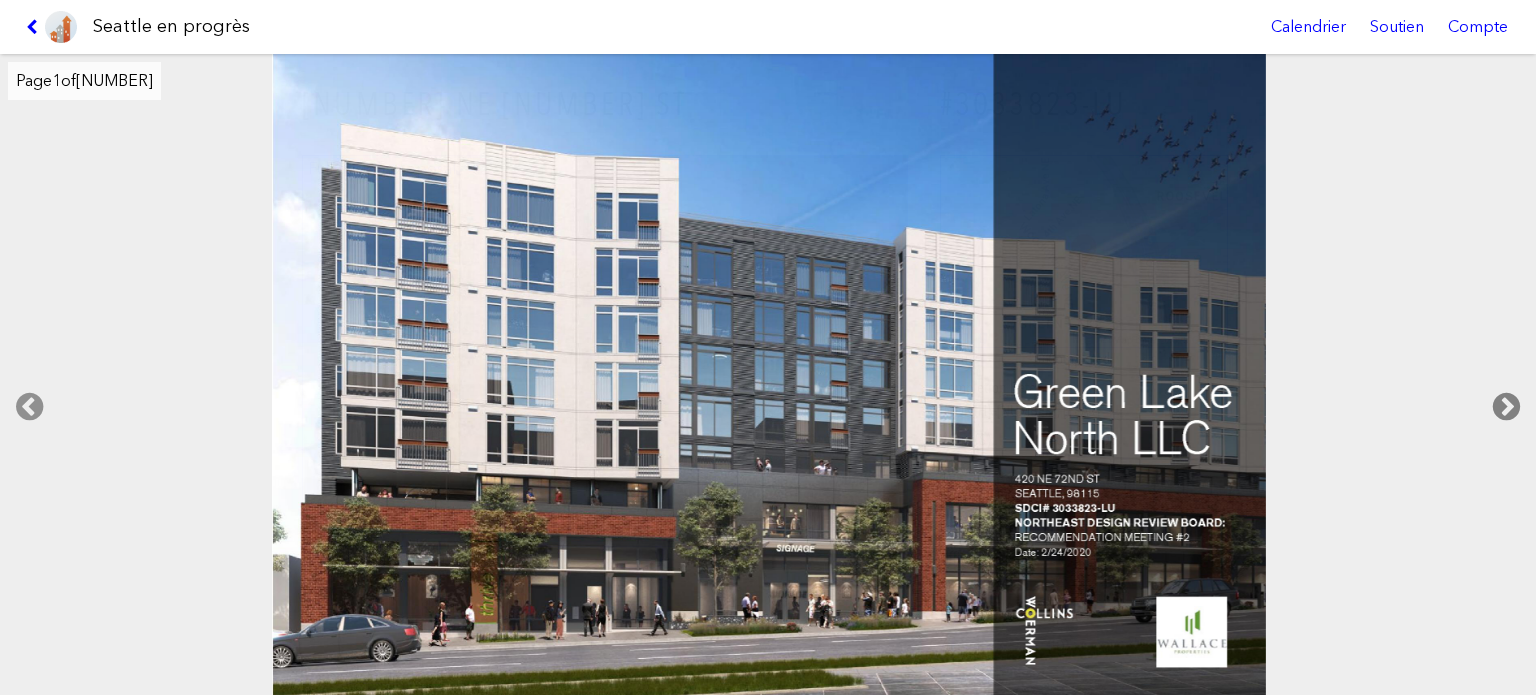 click at bounding box center [1506, 407] 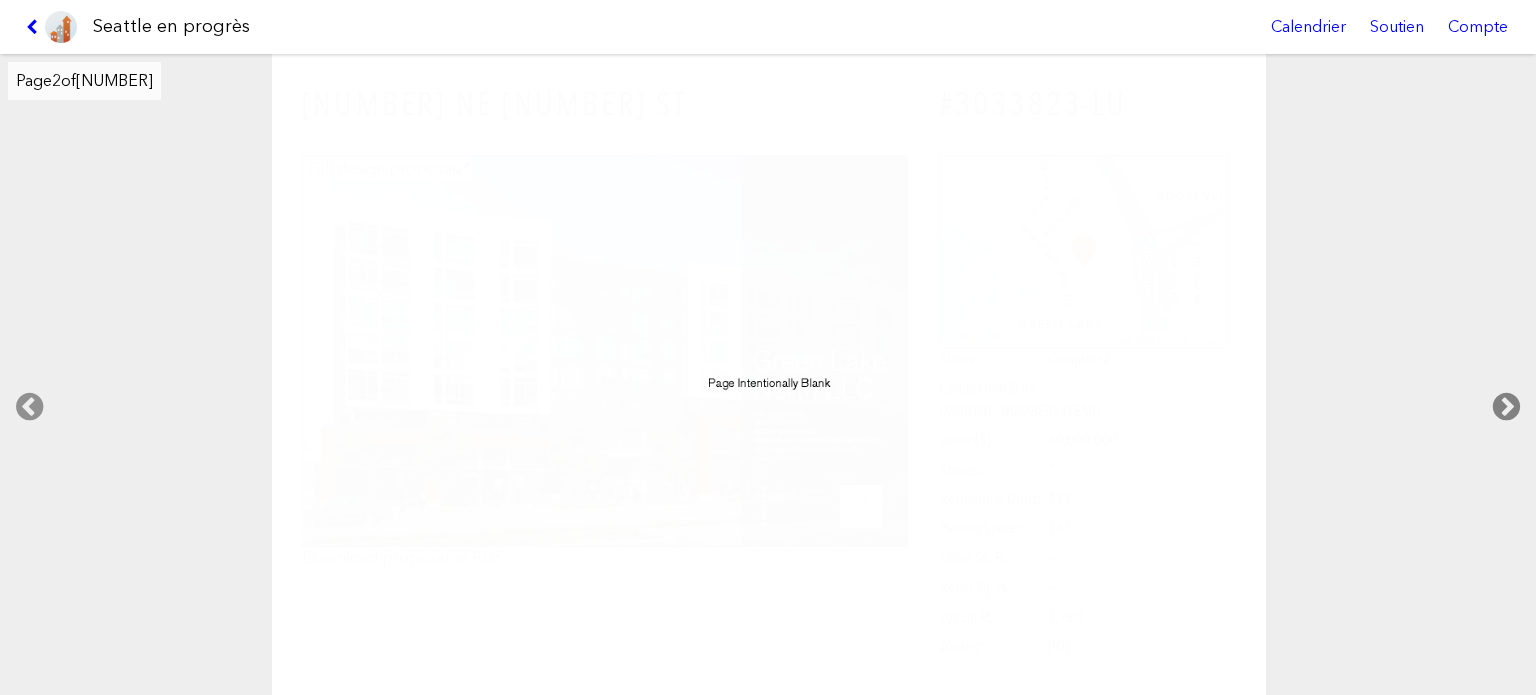 click at bounding box center (1506, 407) 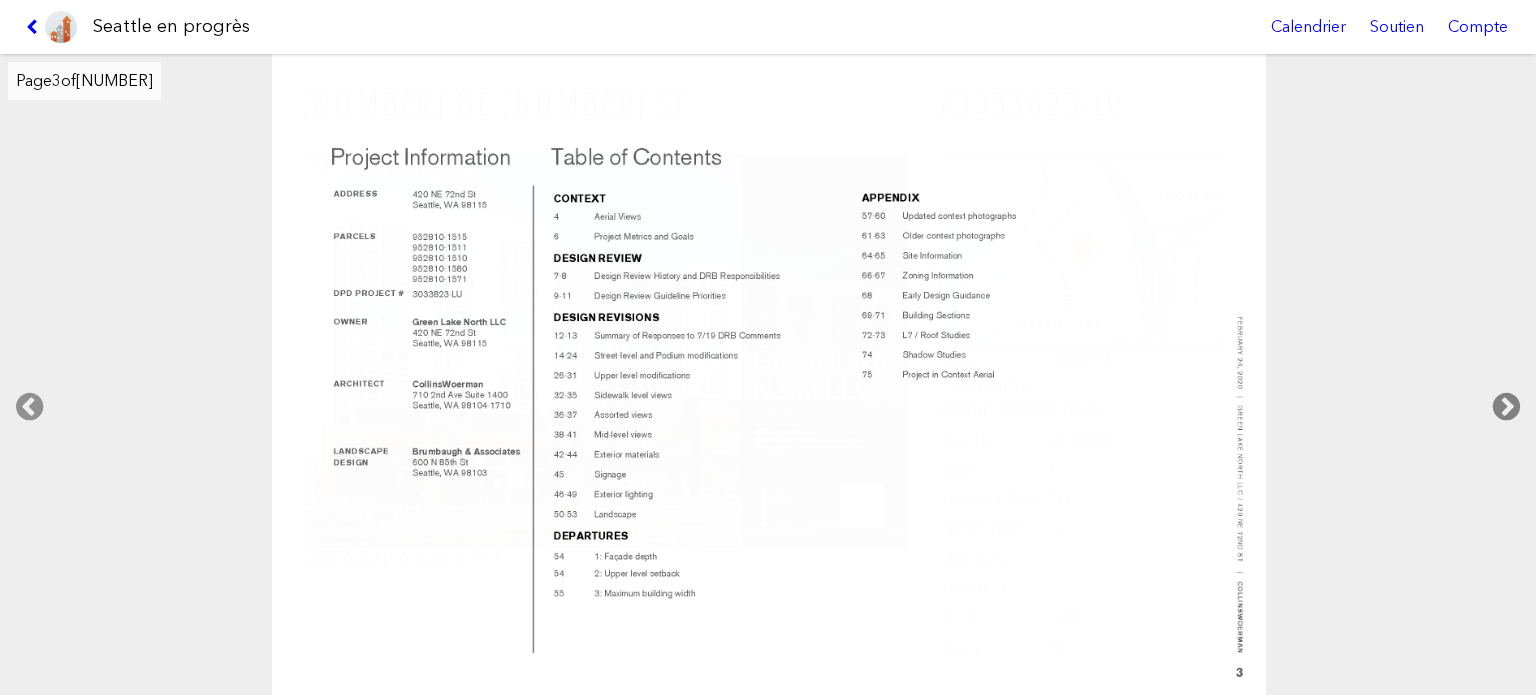 click at bounding box center (1506, 407) 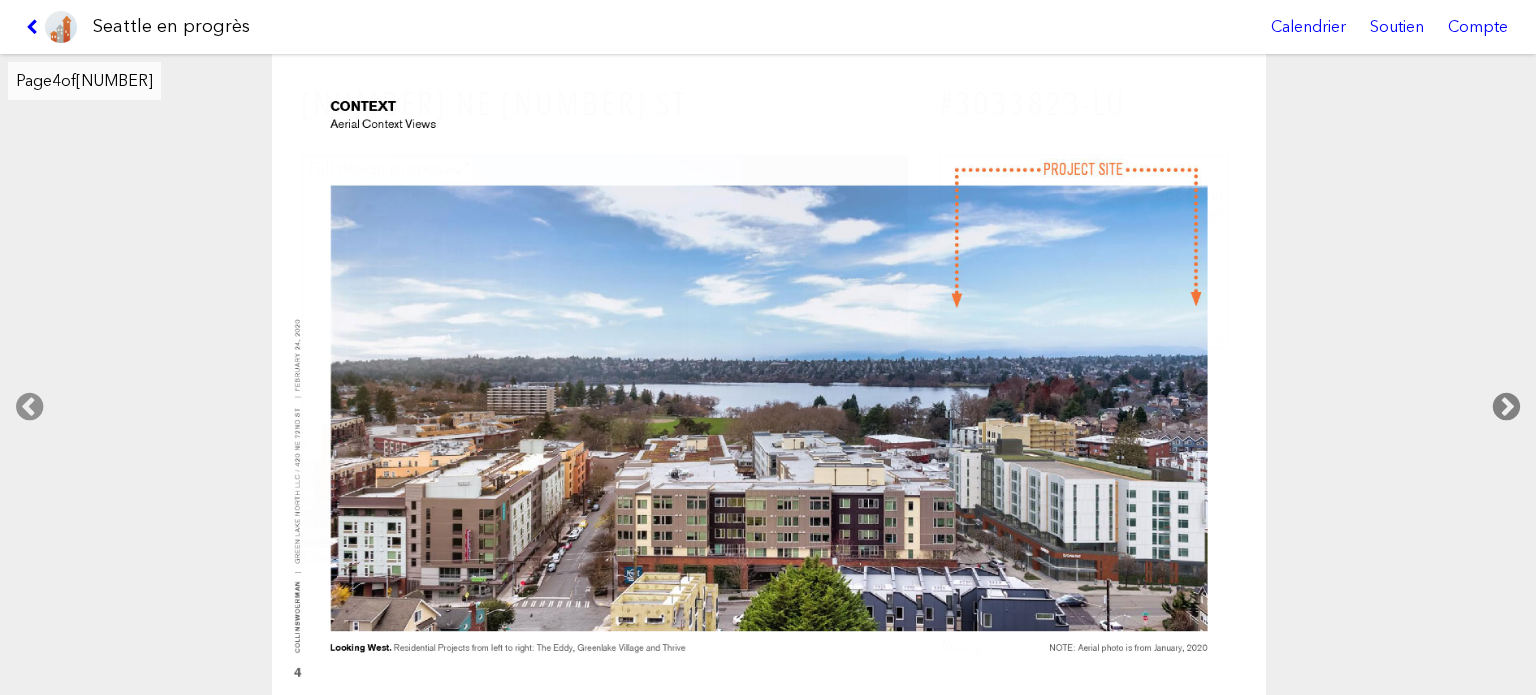 click at bounding box center [1506, 407] 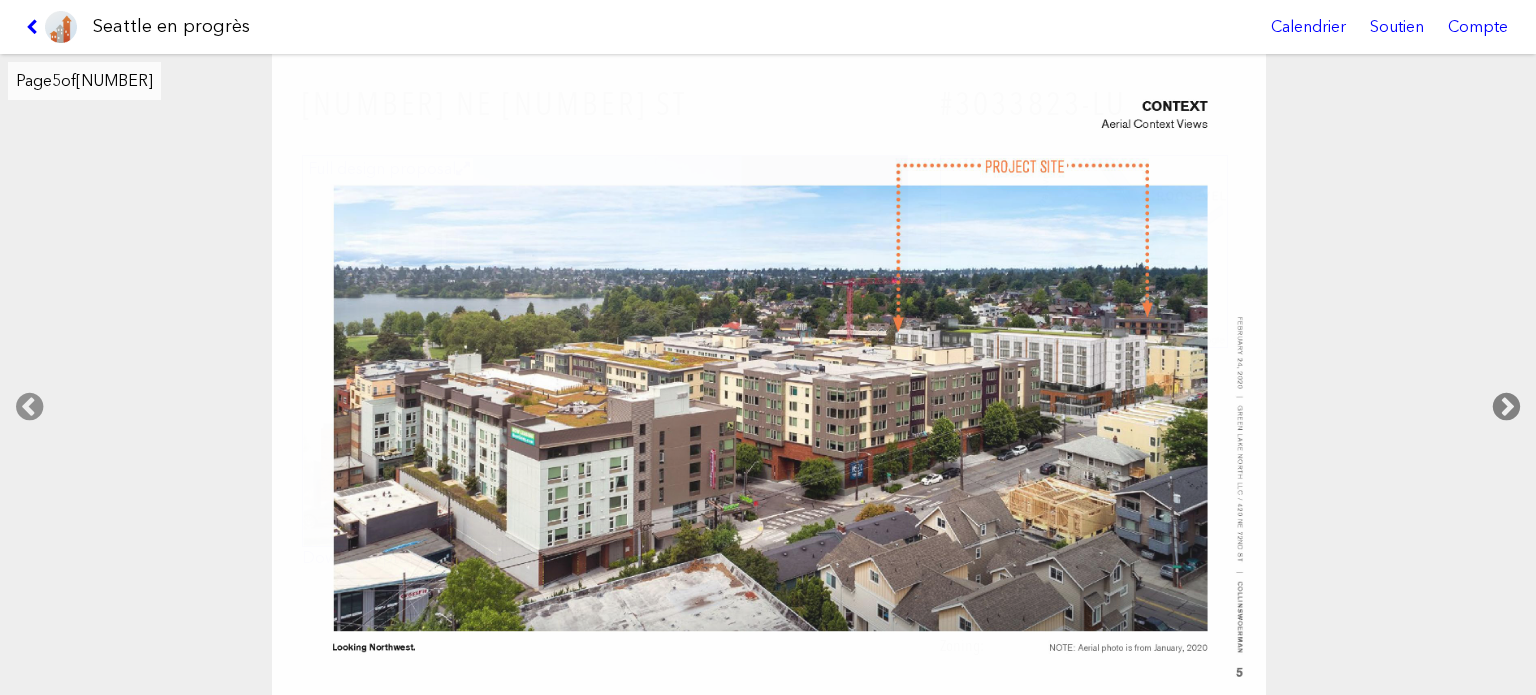 click at bounding box center [1506, 407] 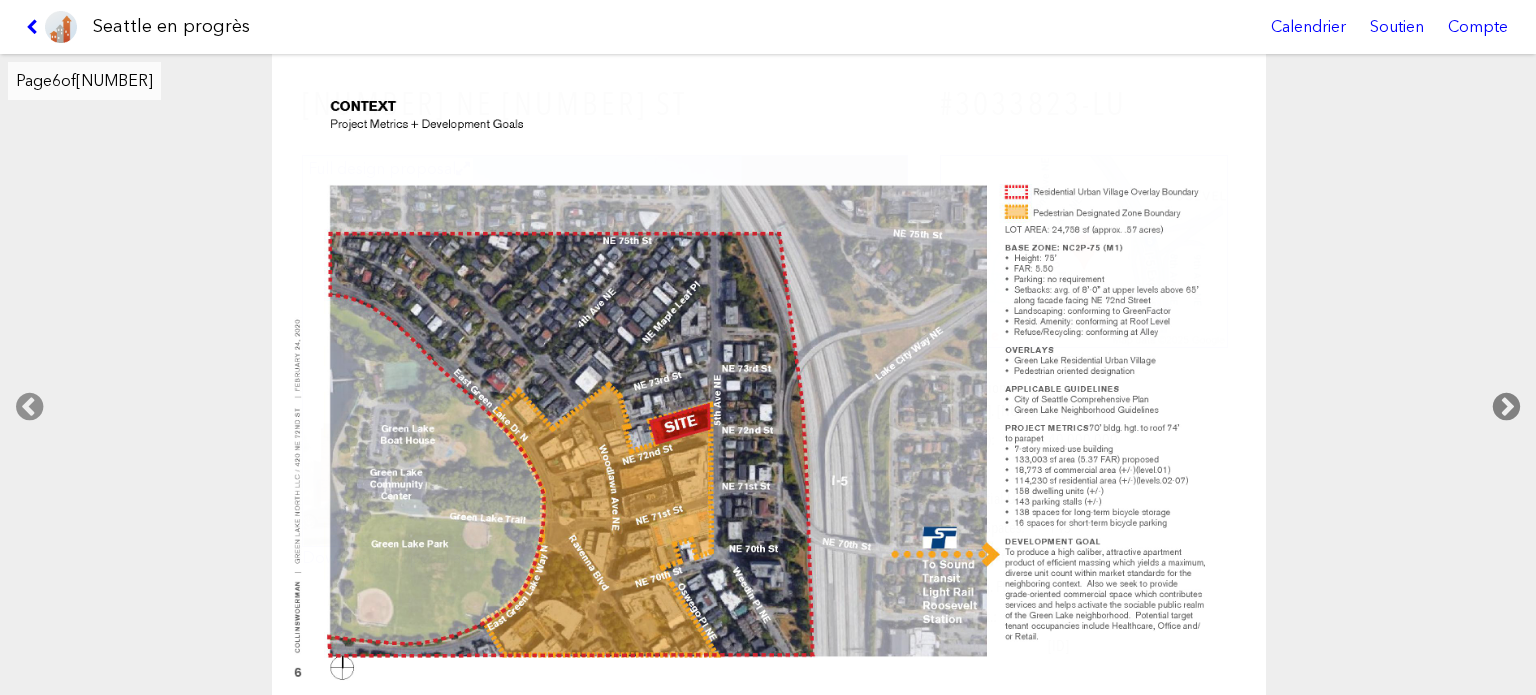 click at bounding box center (1506, 407) 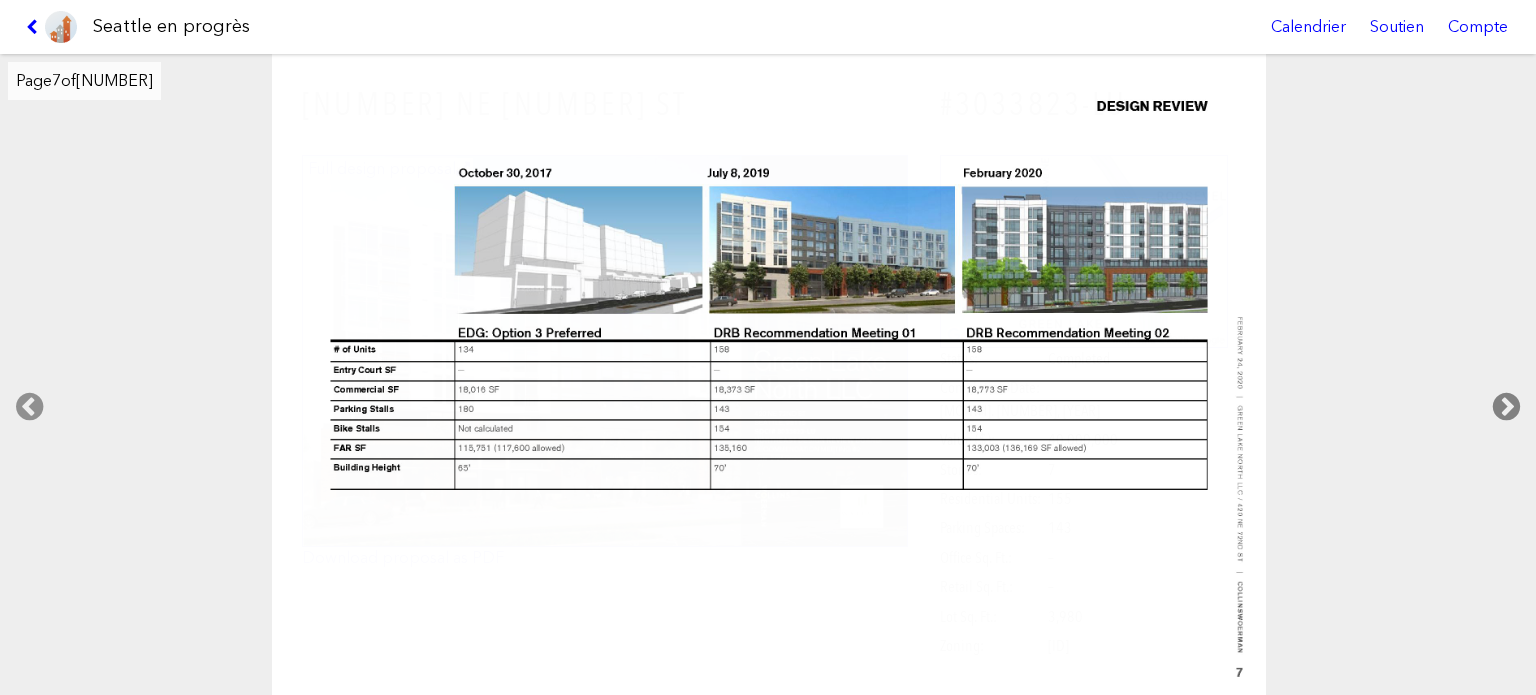 click at bounding box center [1506, 407] 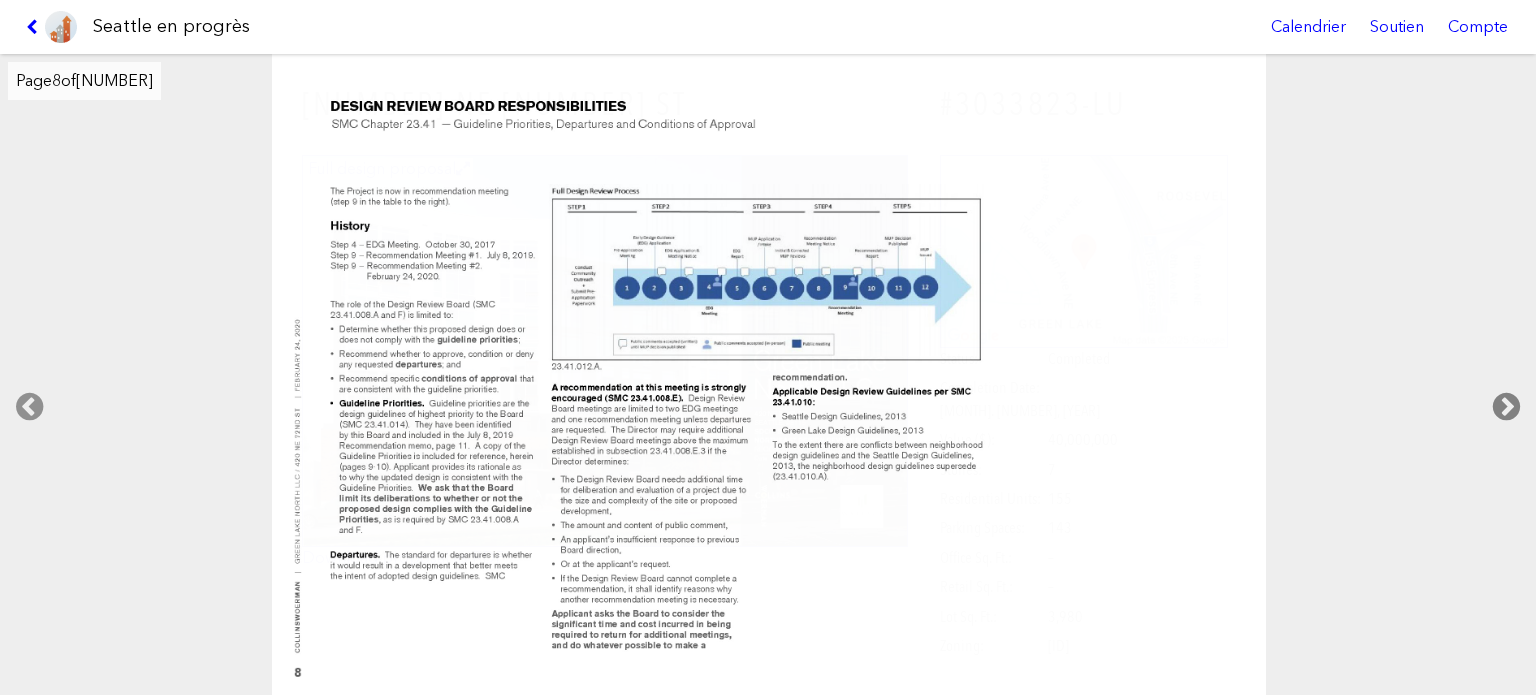 click at bounding box center (1506, 407) 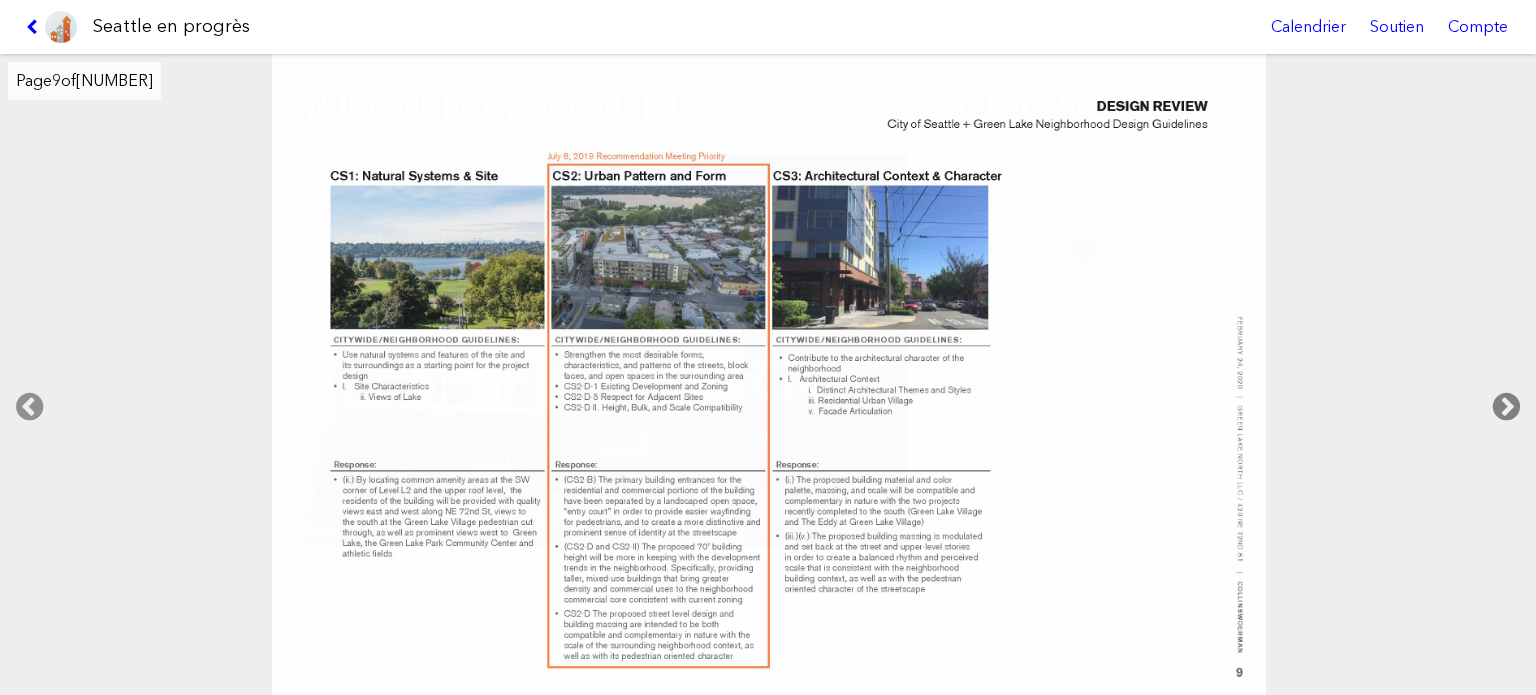 click at bounding box center [1506, 407] 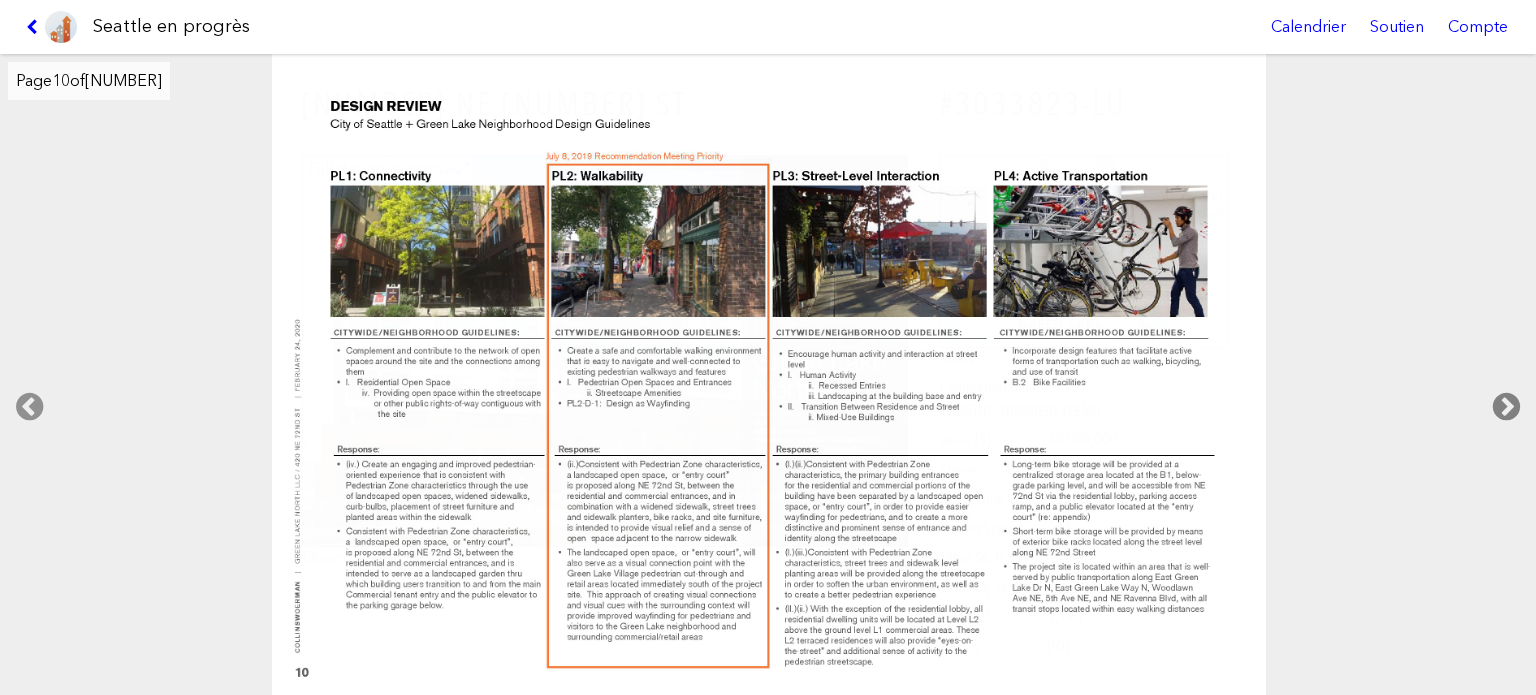 click at bounding box center [1506, 407] 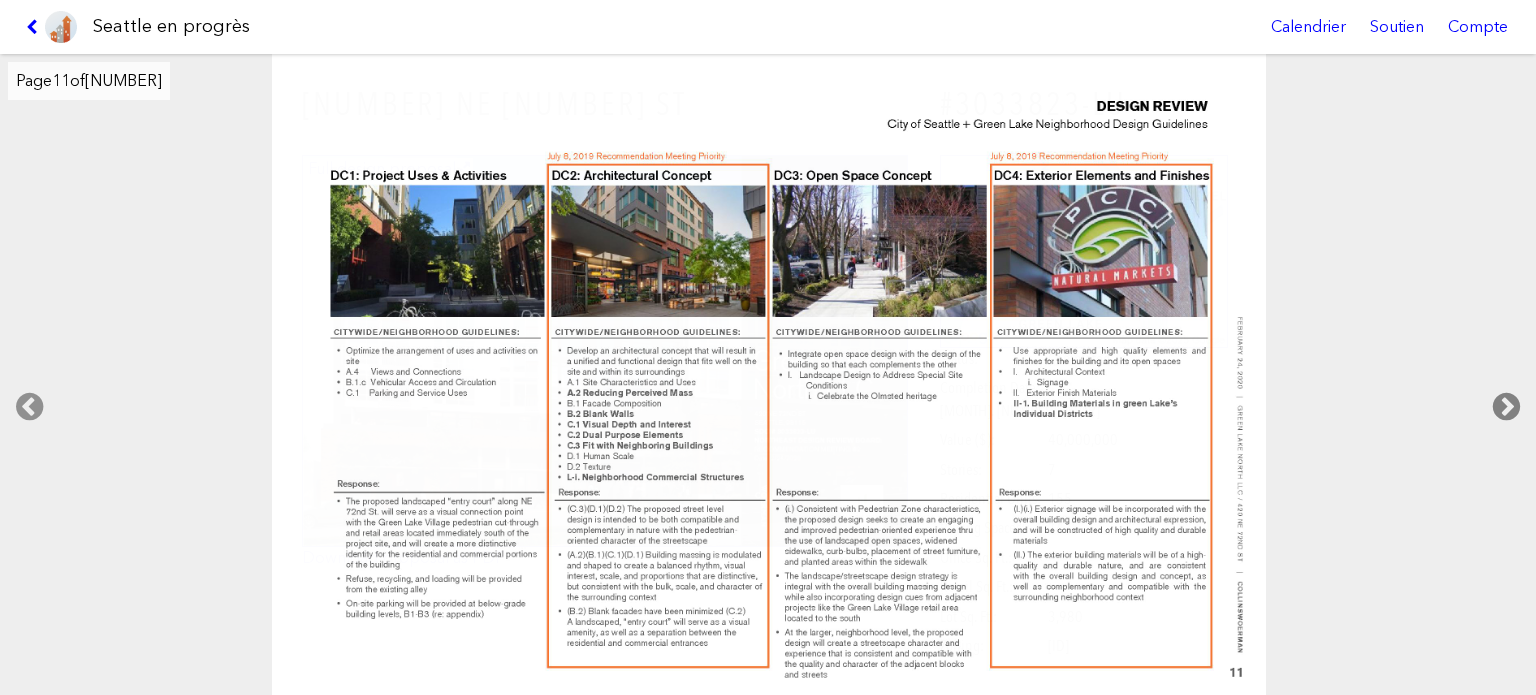 click at bounding box center [1506, 407] 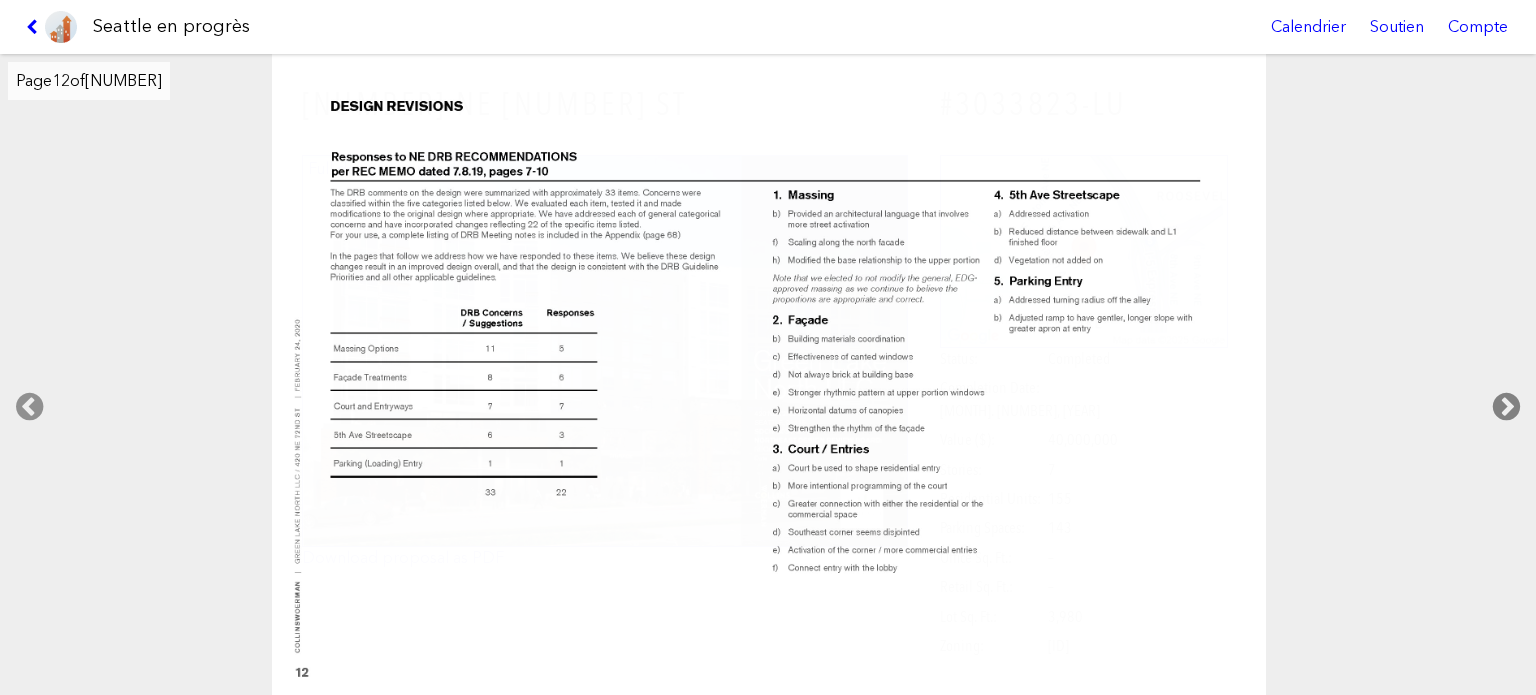 click at bounding box center (1506, 407) 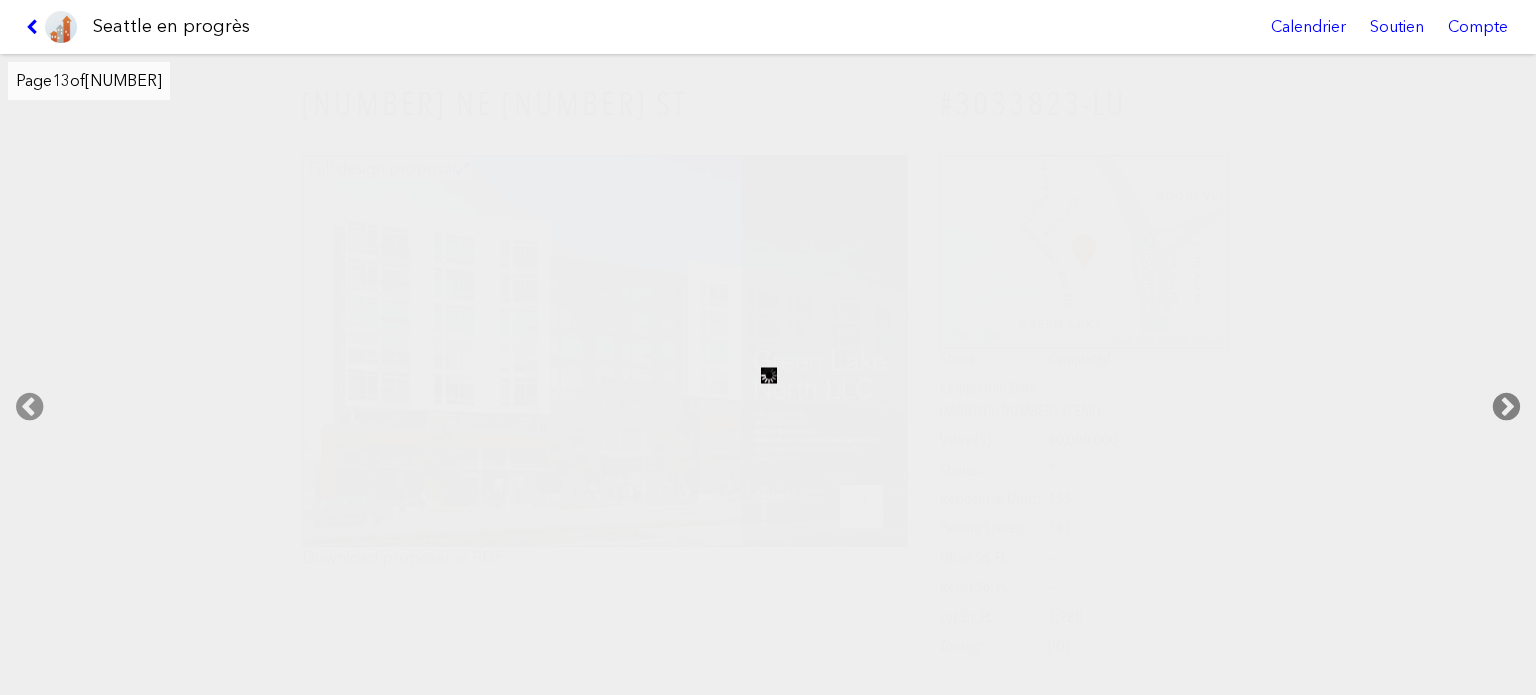 click at bounding box center [1506, 407] 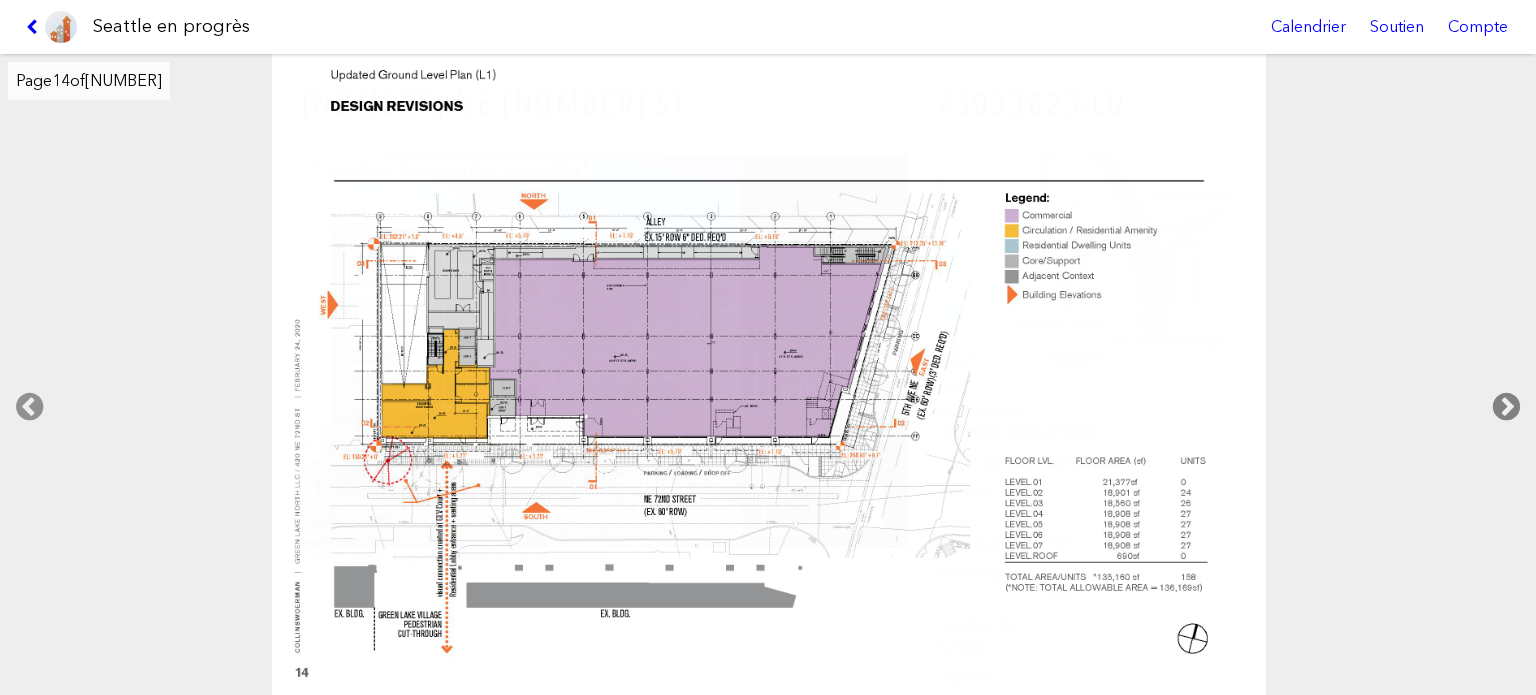 scroll, scrollTop: 10110, scrollLeft: 0, axis: vertical 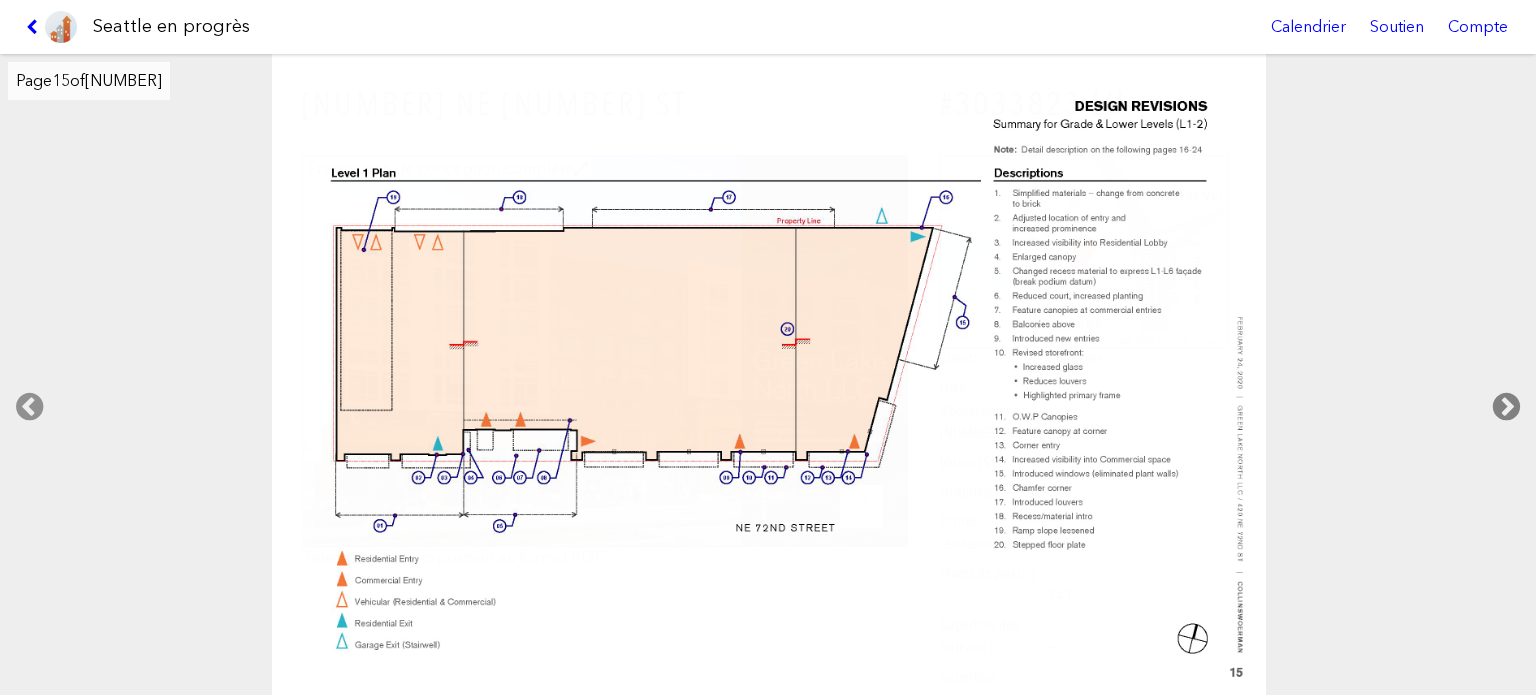 click at bounding box center [1506, 407] 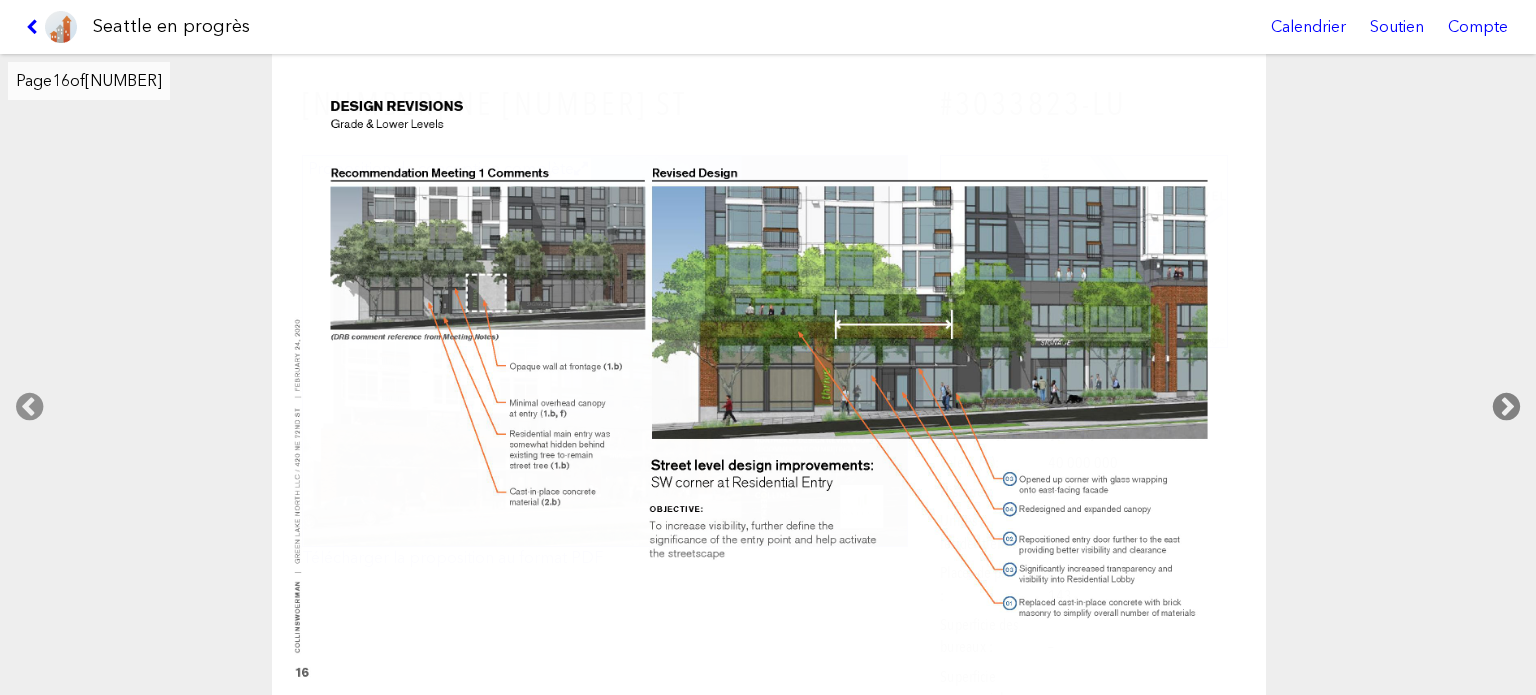 click at bounding box center (1506, 407) 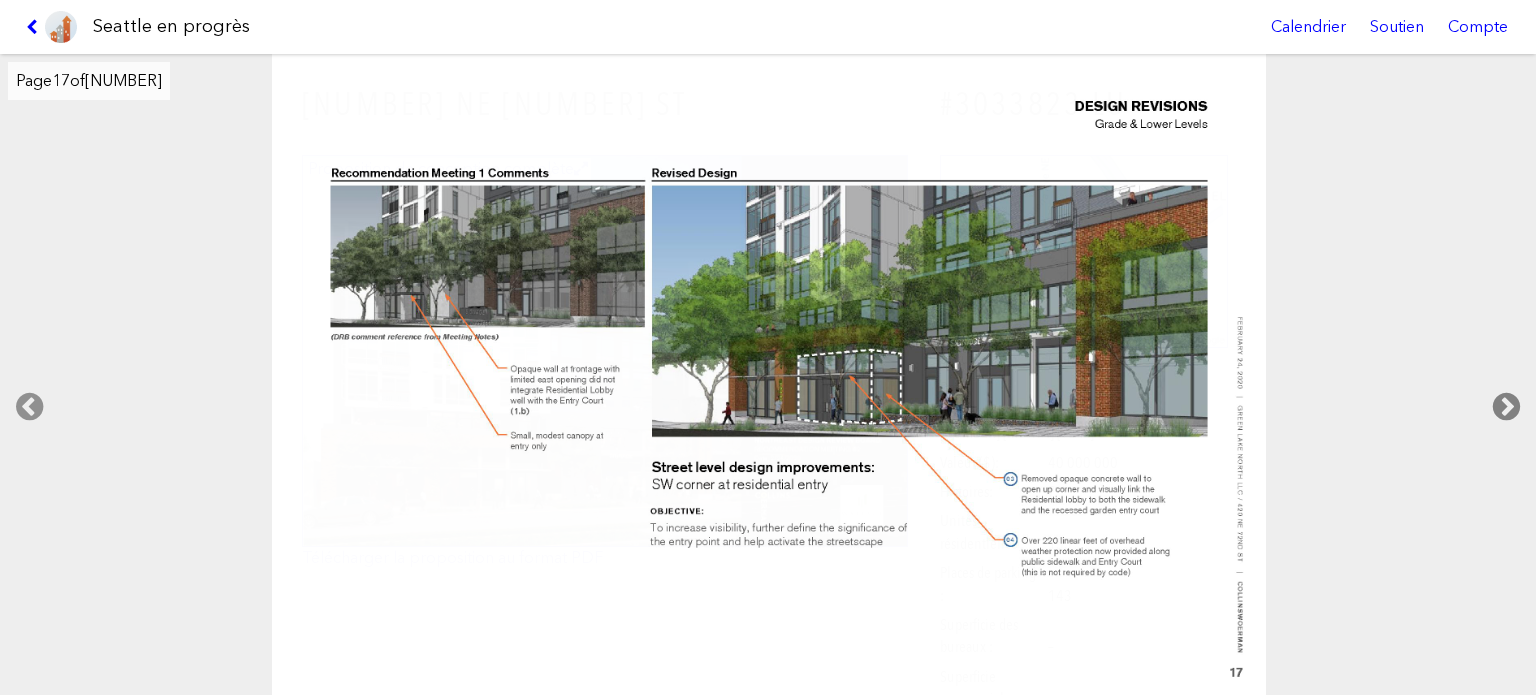 click at bounding box center (1506, 407) 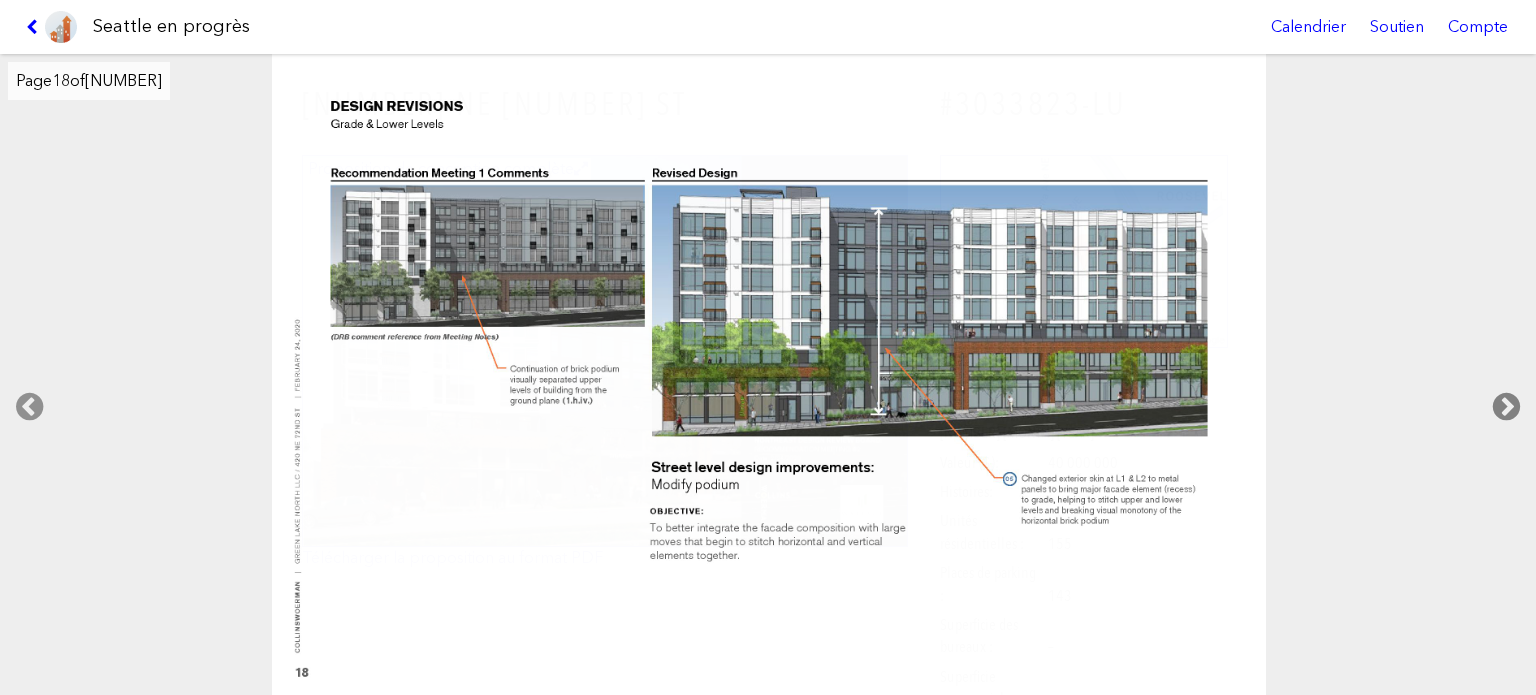 click at bounding box center [1506, 407] 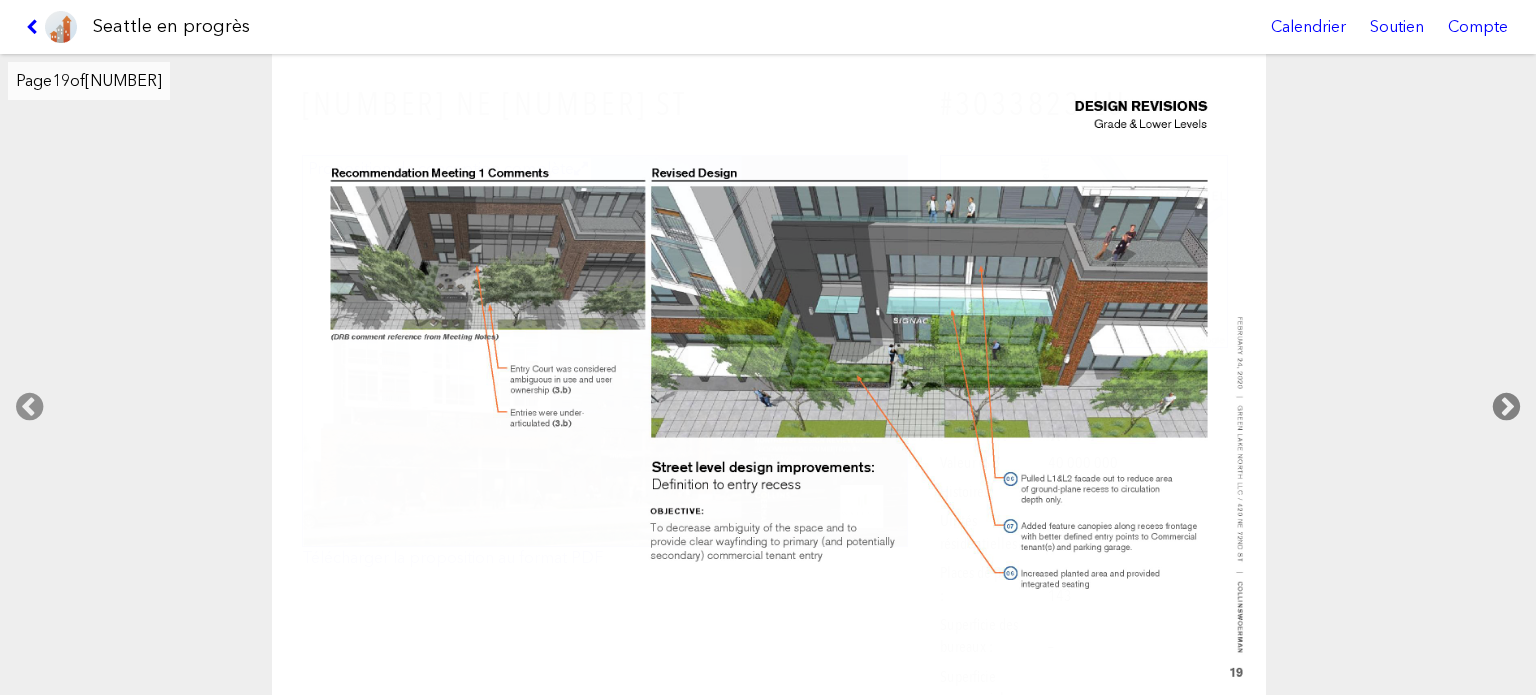 click at bounding box center (1506, 407) 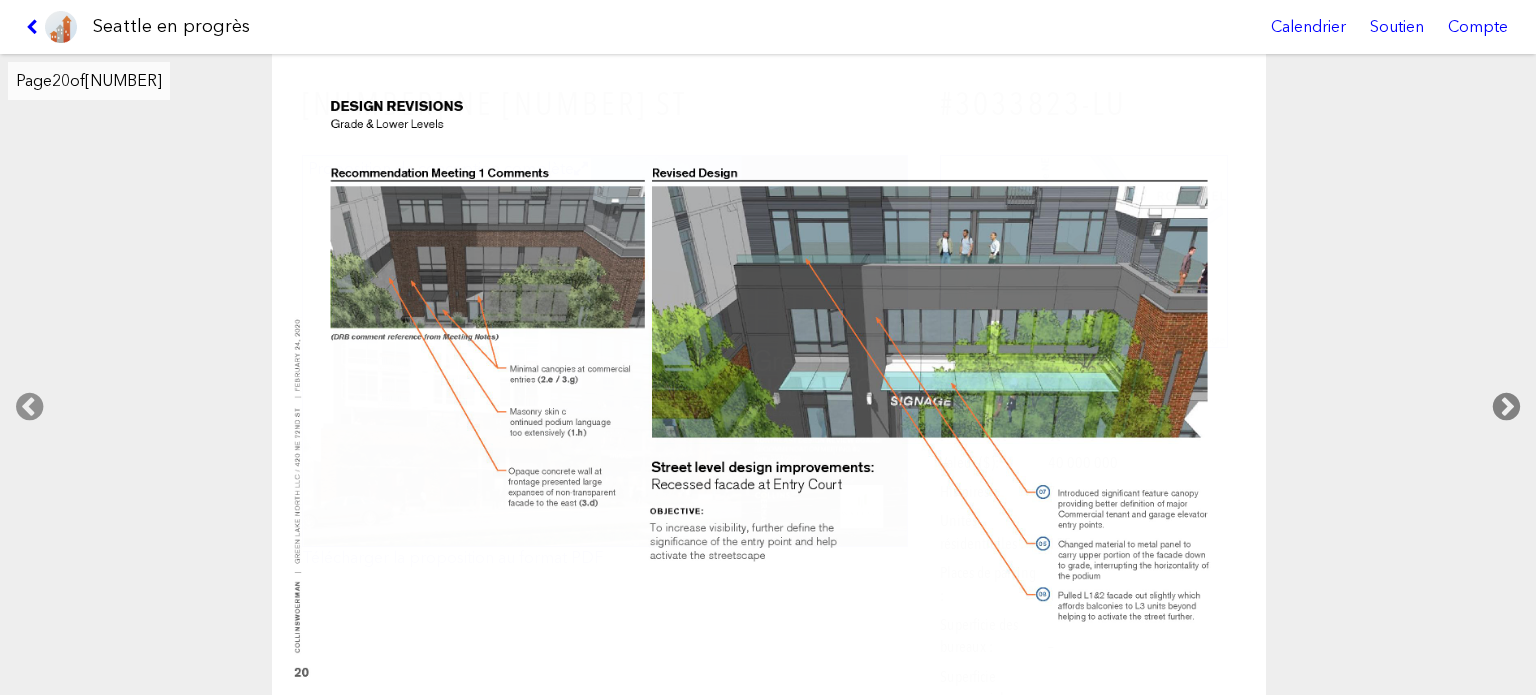 click at bounding box center (1506, 407) 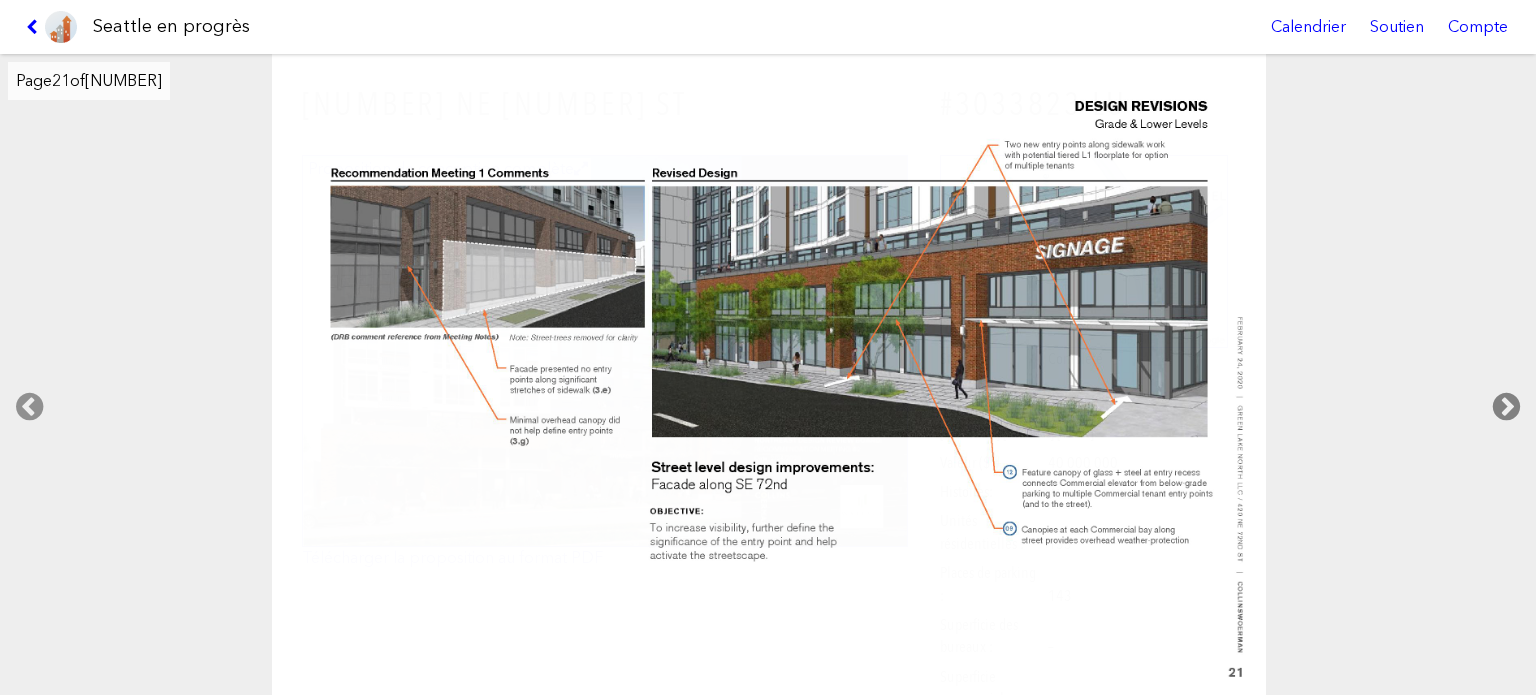 click at bounding box center [1506, 407] 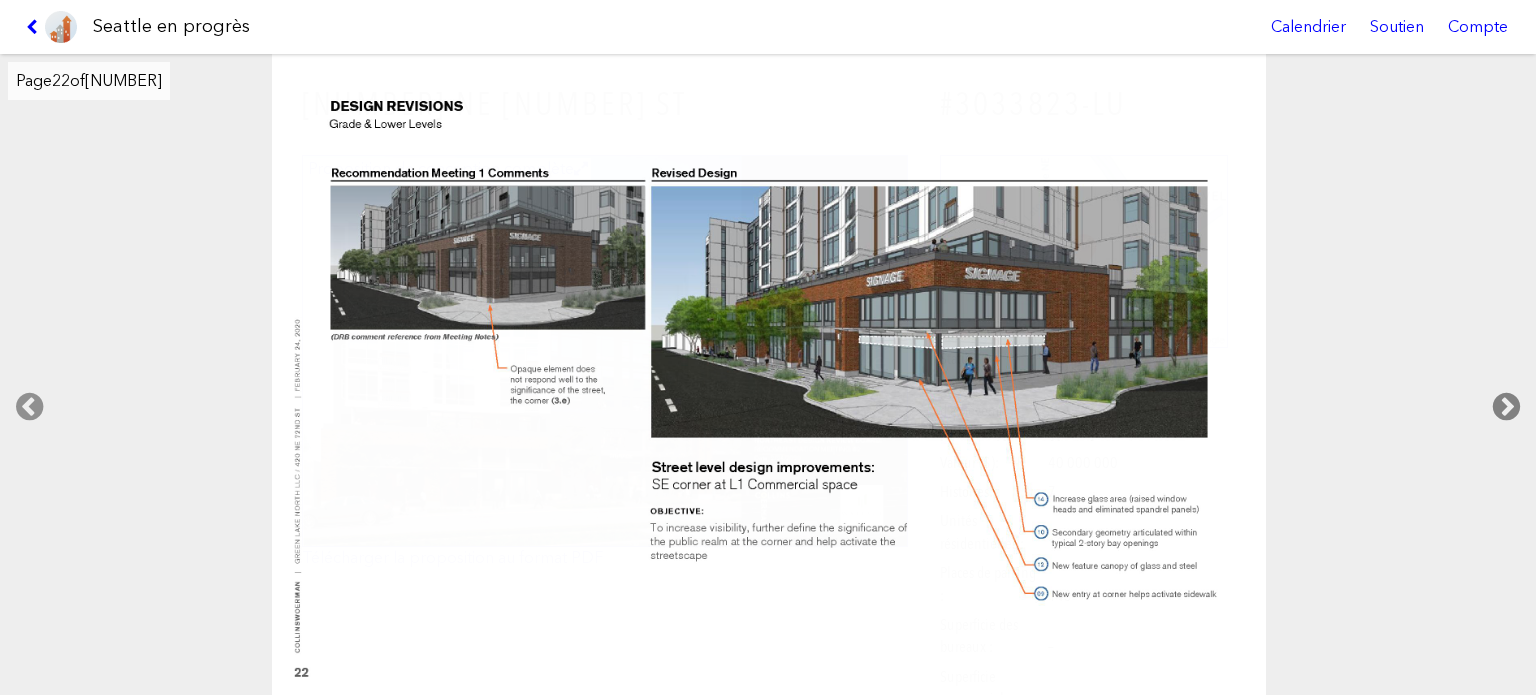 click at bounding box center [1506, 407] 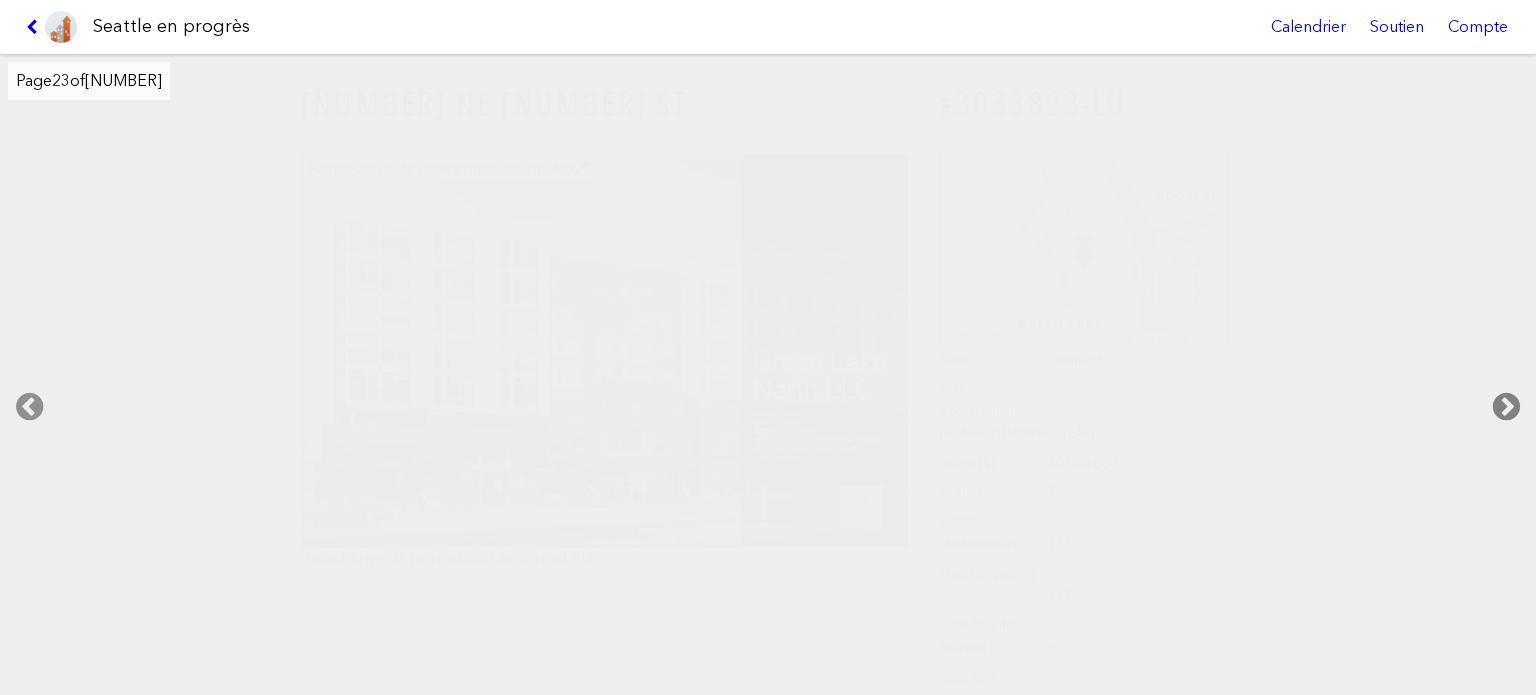 click at bounding box center [1506, 407] 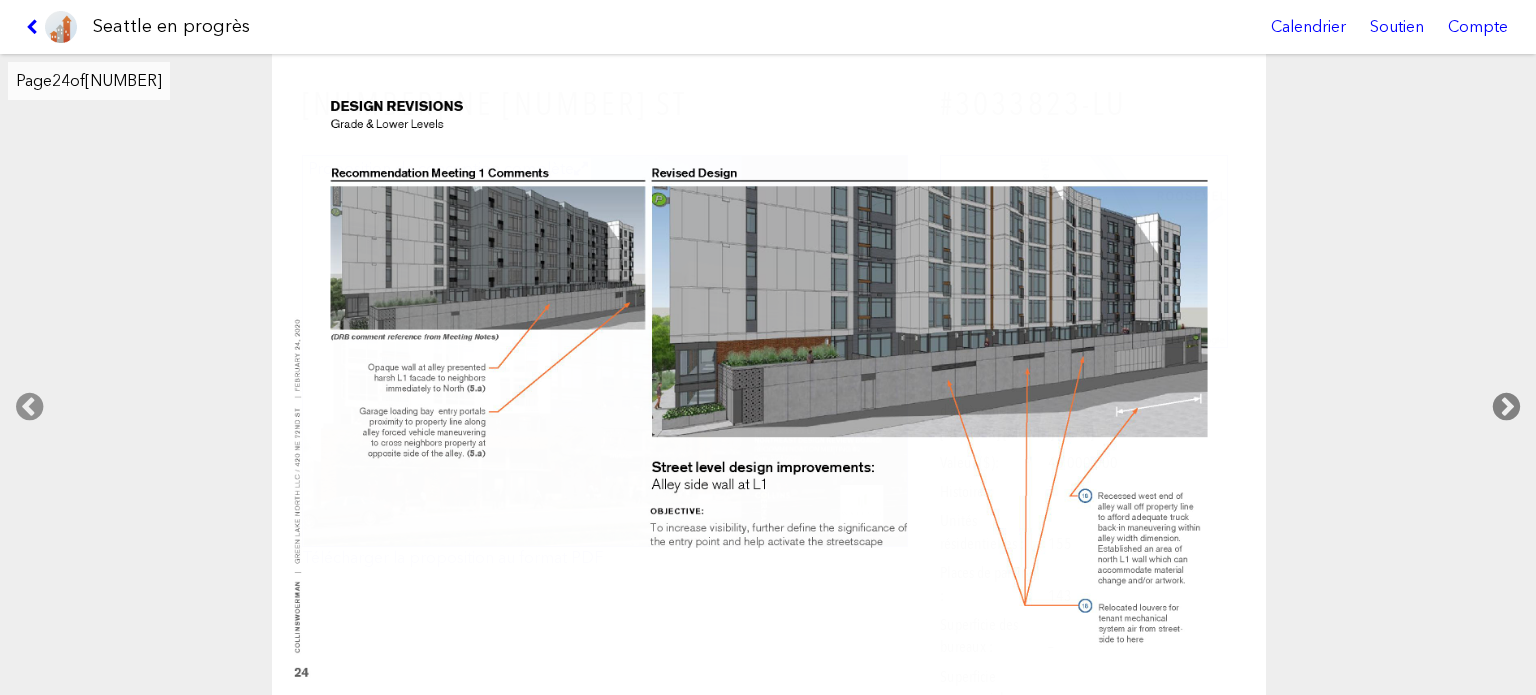 click at bounding box center (1506, 407) 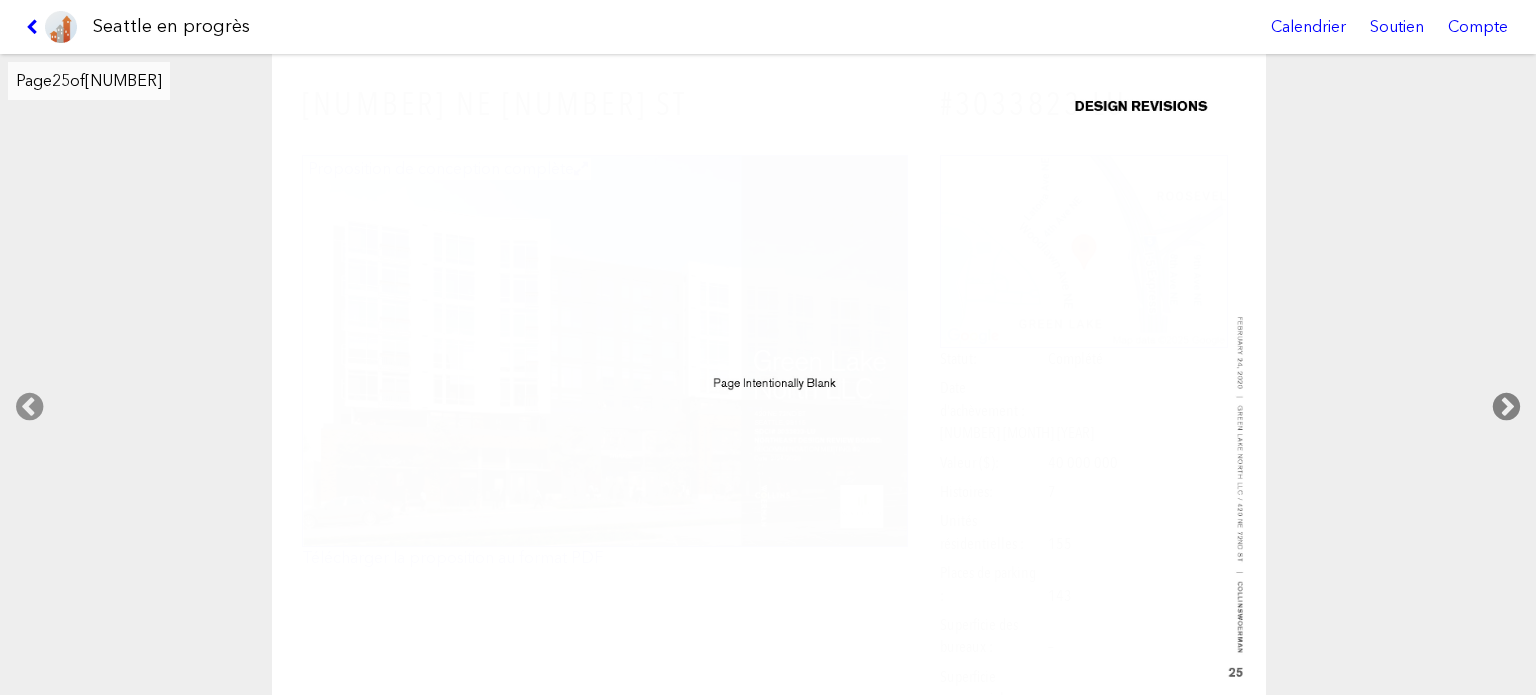 click at bounding box center (1506, 407) 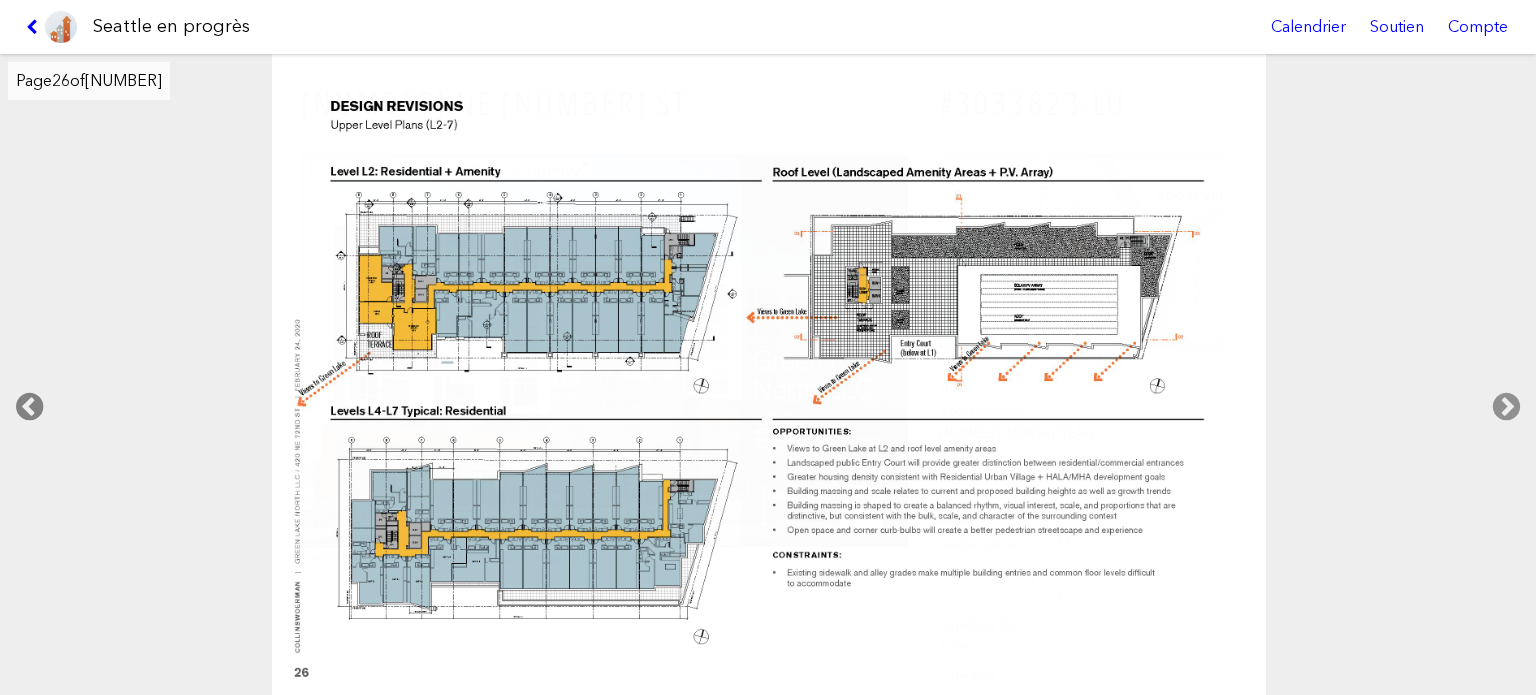 click at bounding box center (29, 407) 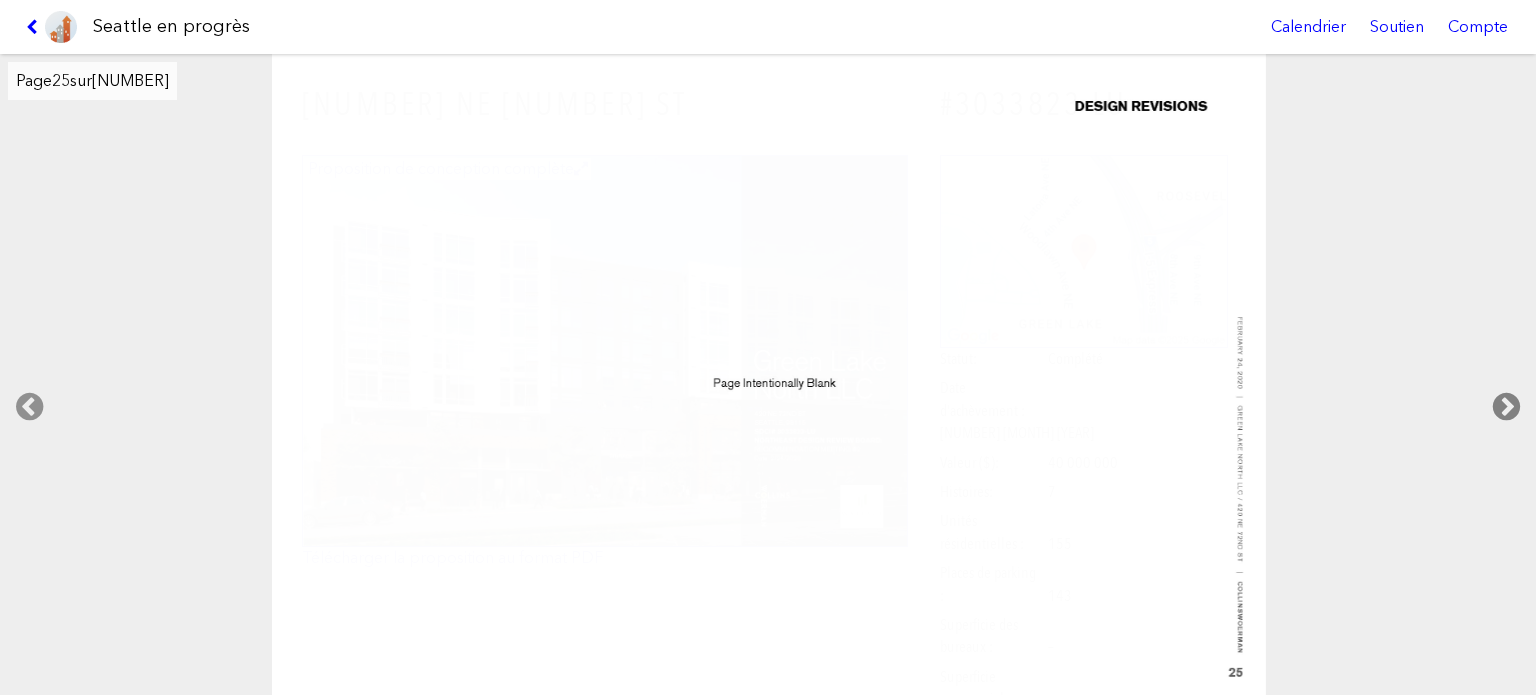 click at bounding box center (1506, 407) 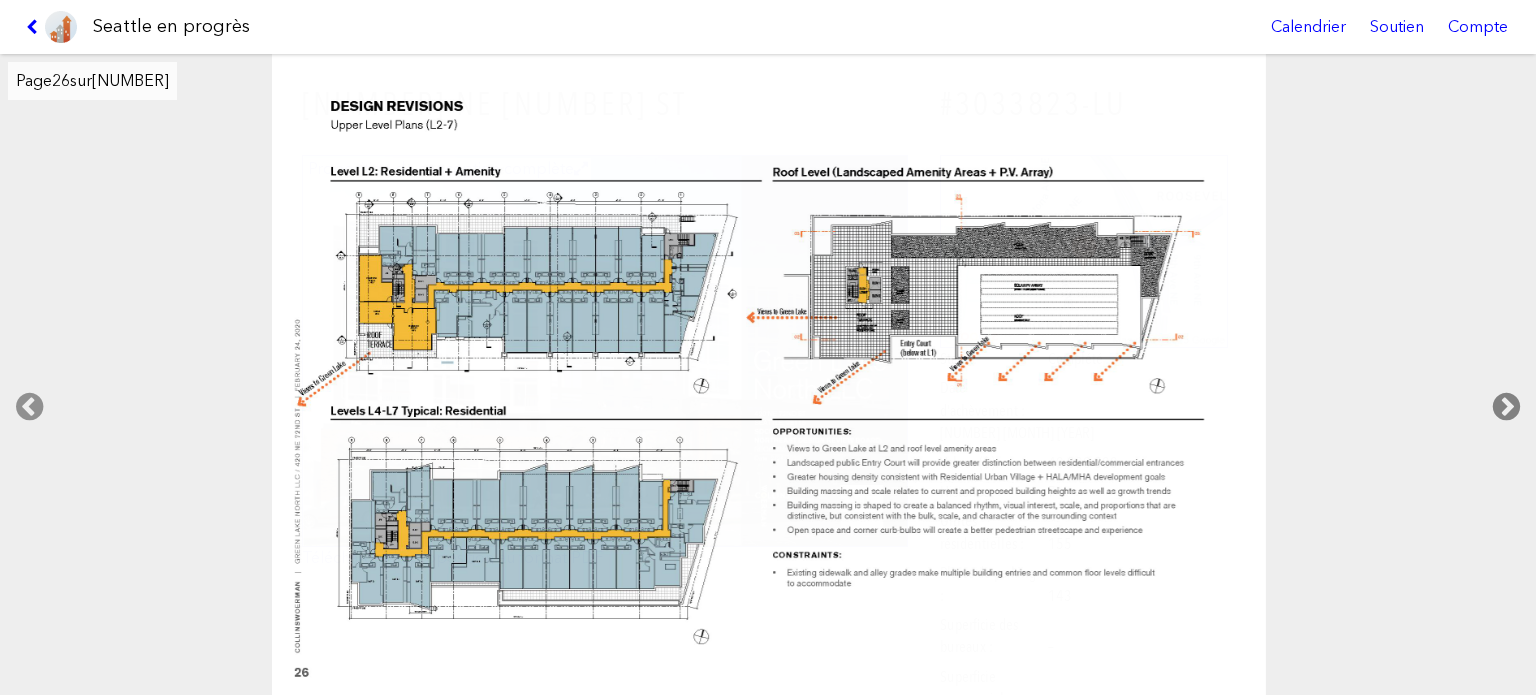 click at bounding box center (1506, 407) 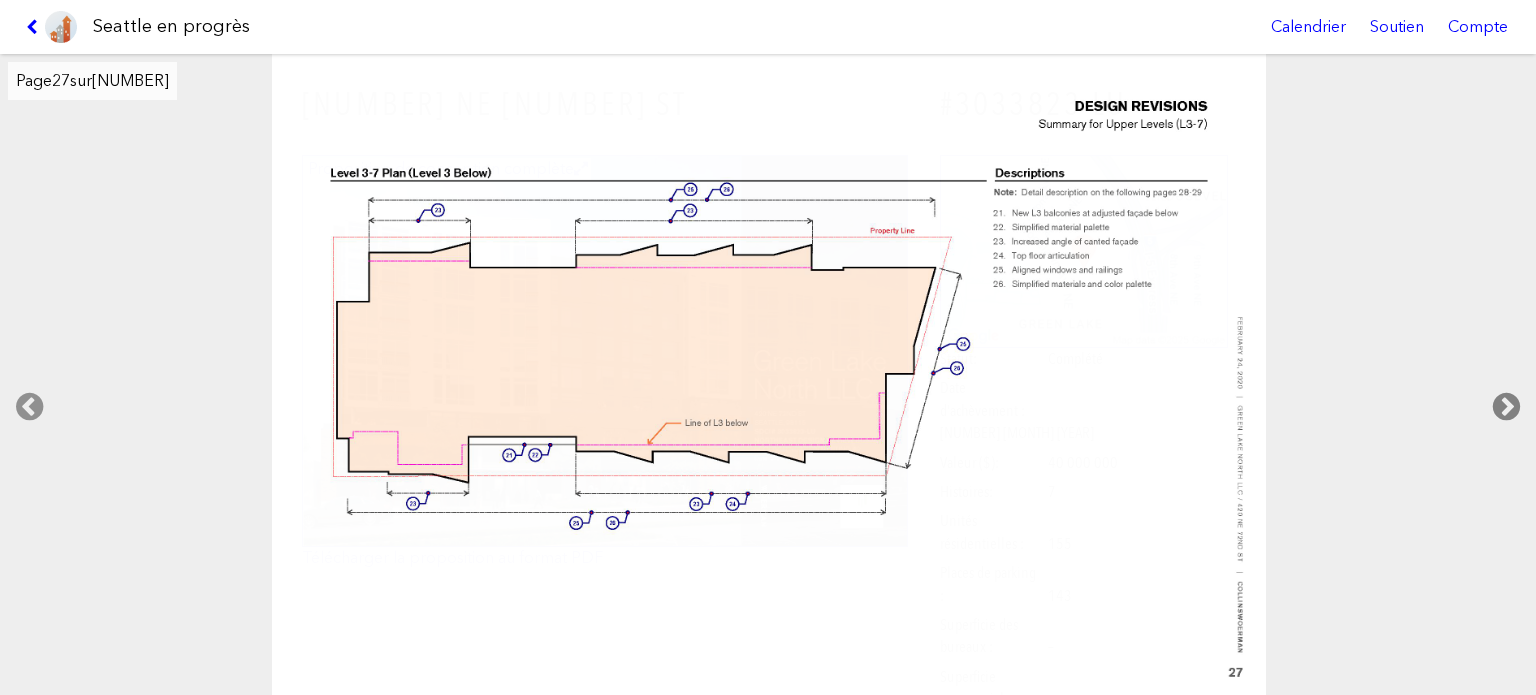 click at bounding box center [1506, 407] 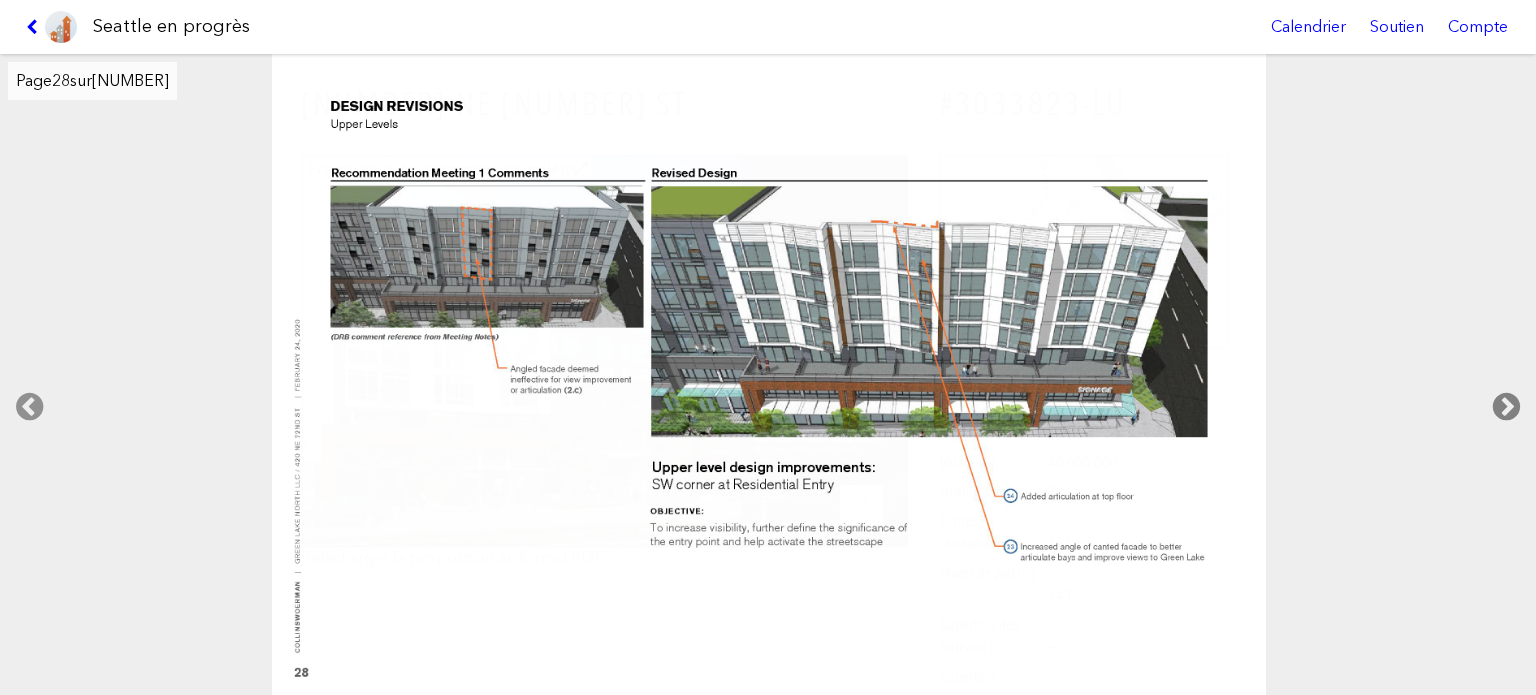 click at bounding box center [1506, 407] 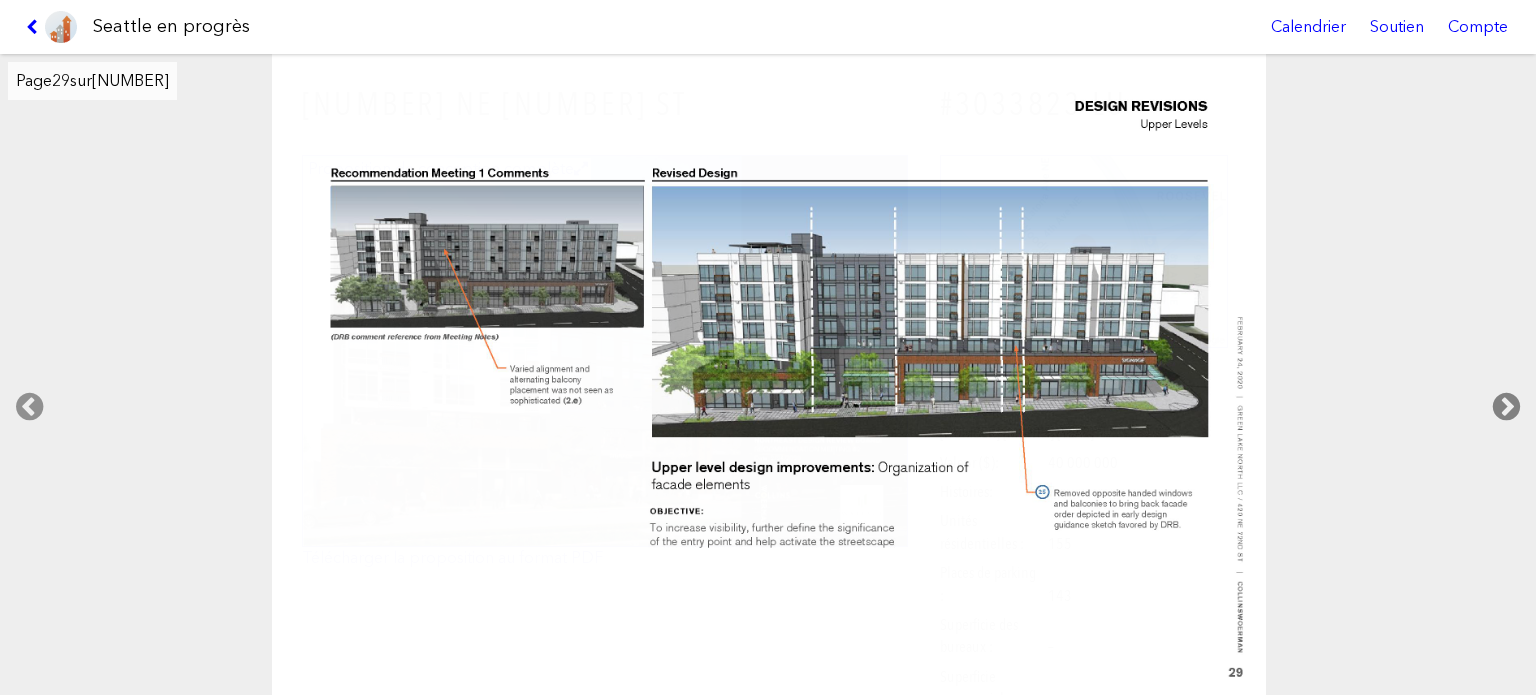 click at bounding box center (1506, 407) 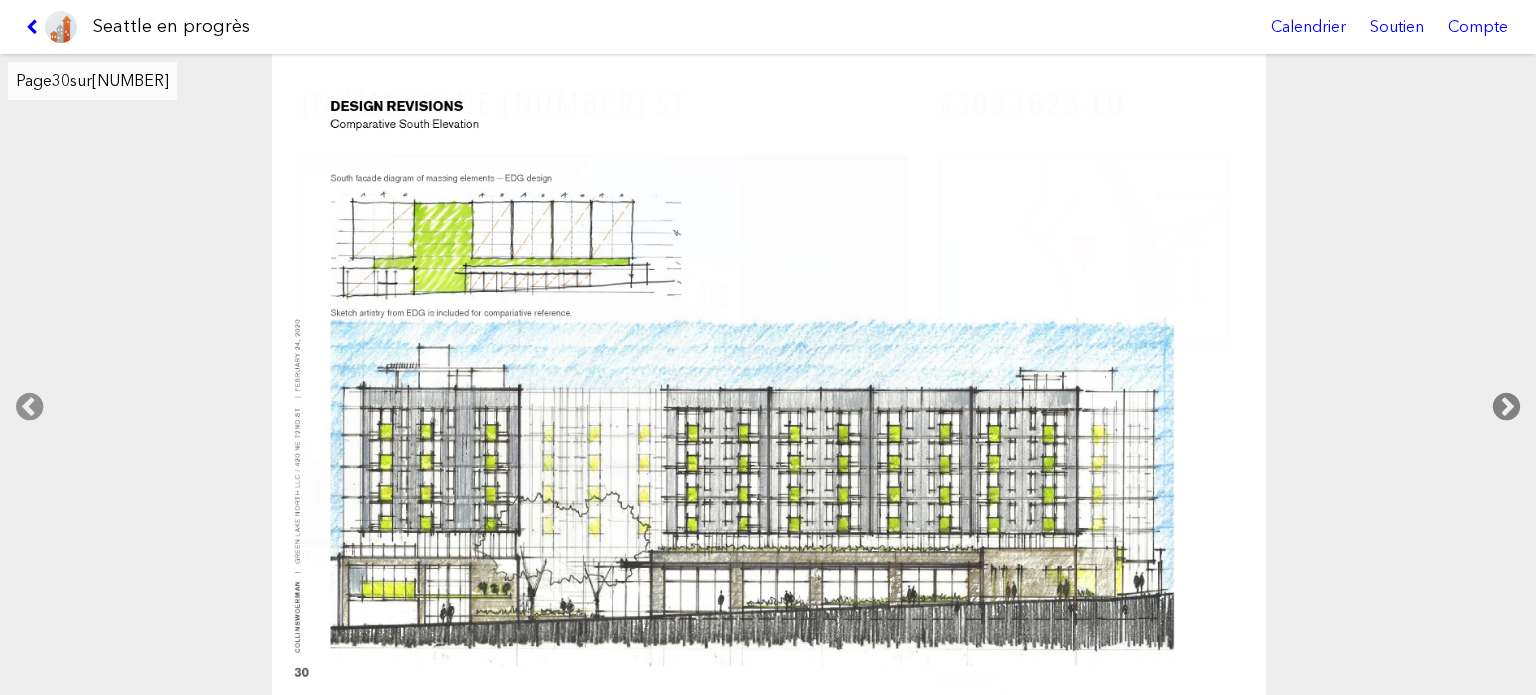 click at bounding box center [1506, 407] 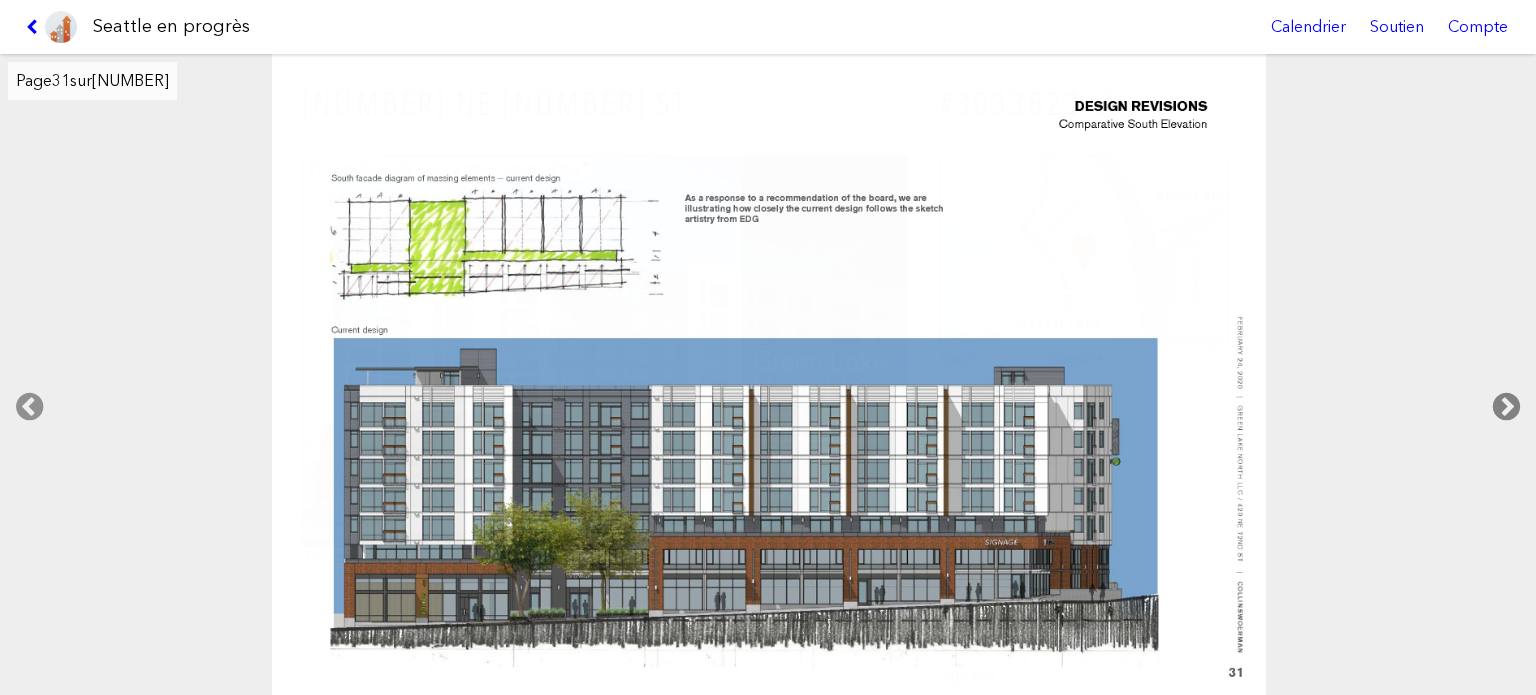 click at bounding box center [1506, 407] 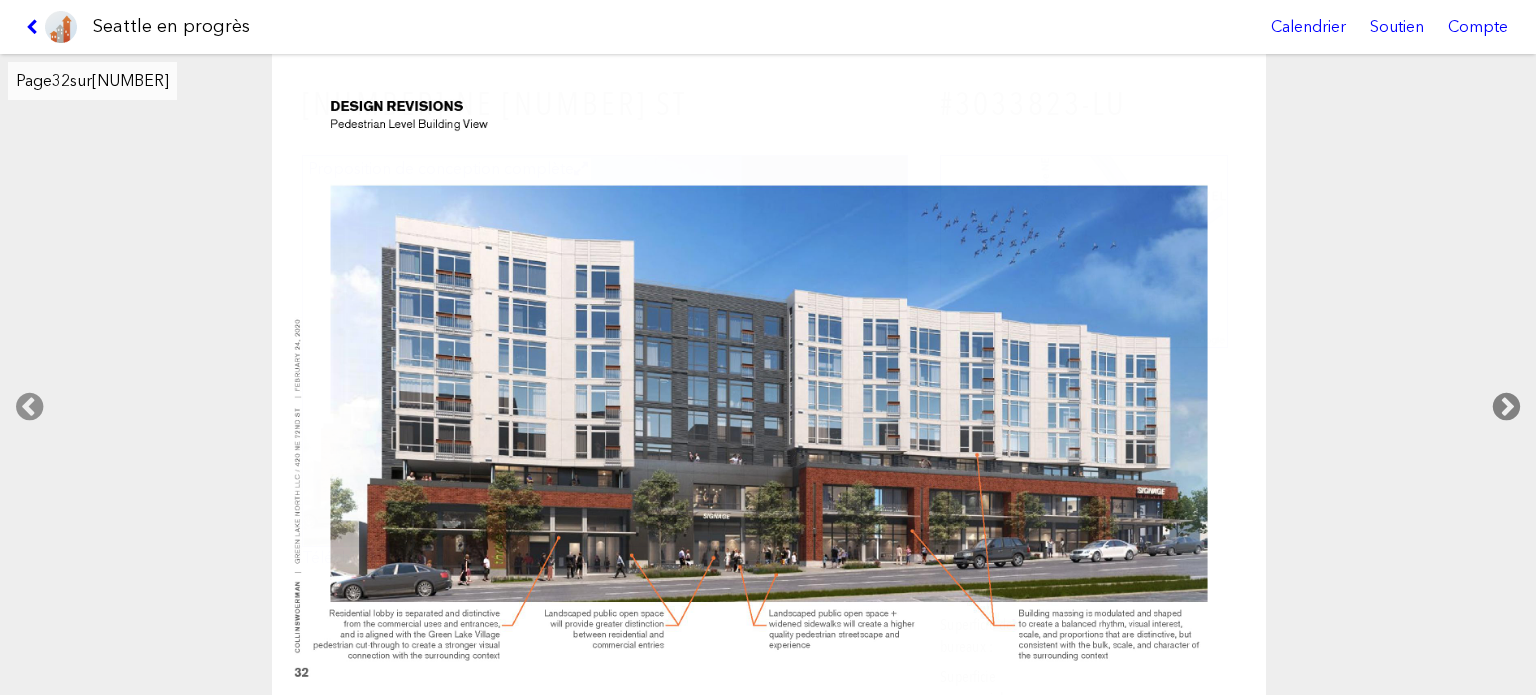 click at bounding box center (1506, 407) 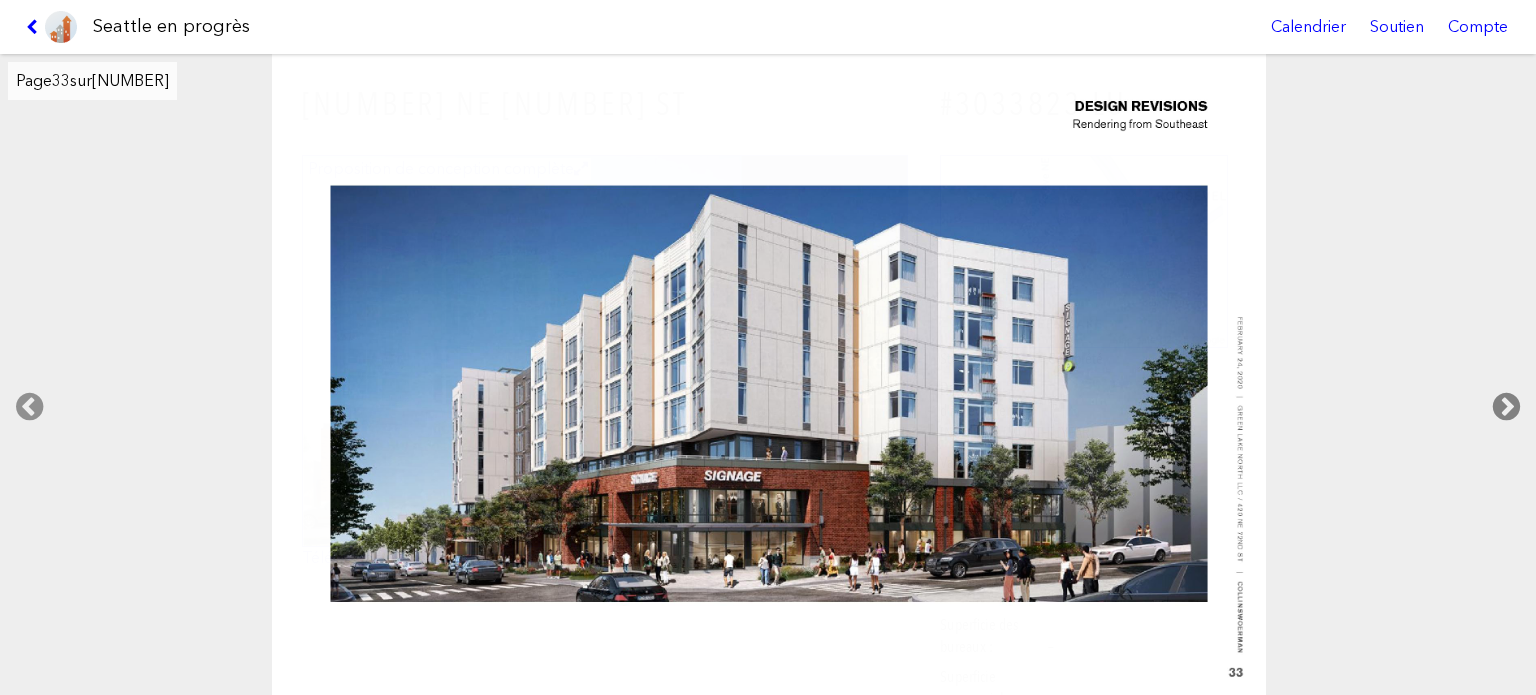 click at bounding box center [1506, 407] 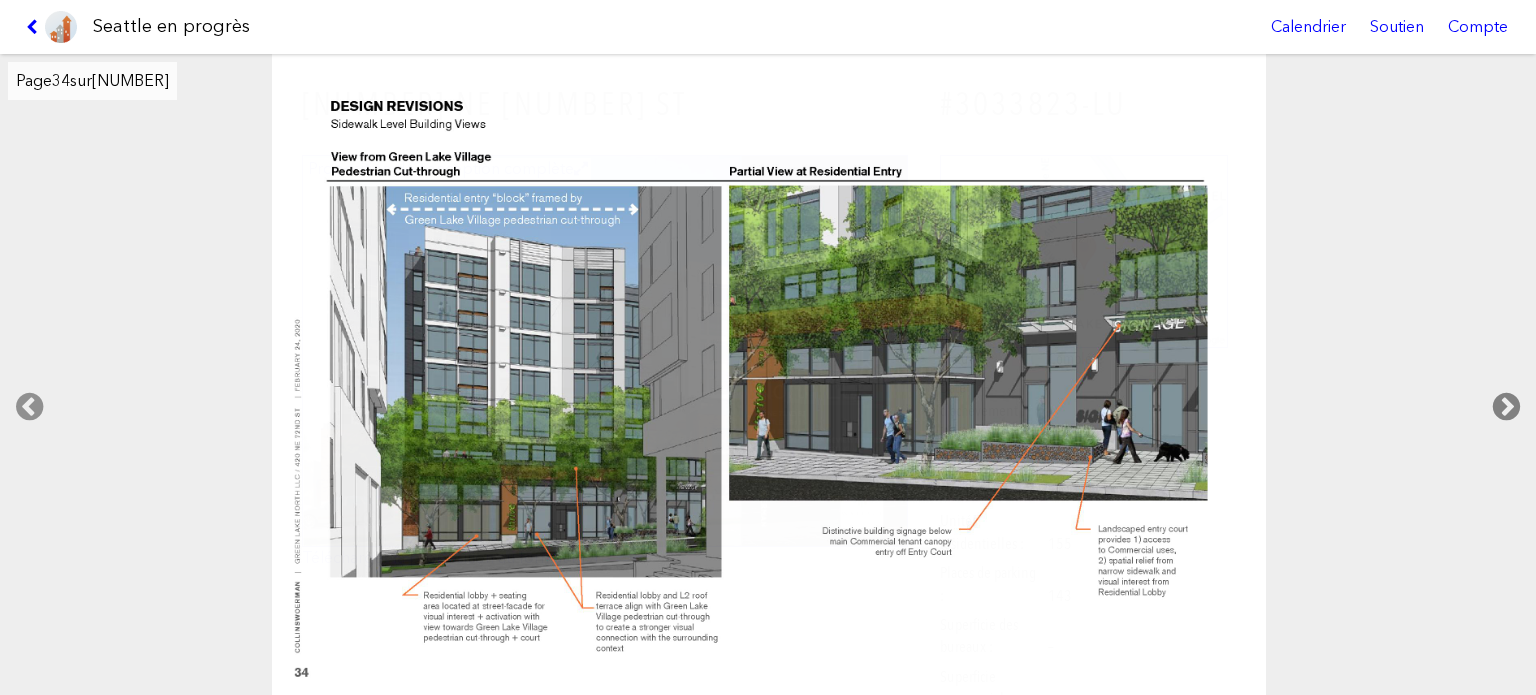click at bounding box center (1506, 407) 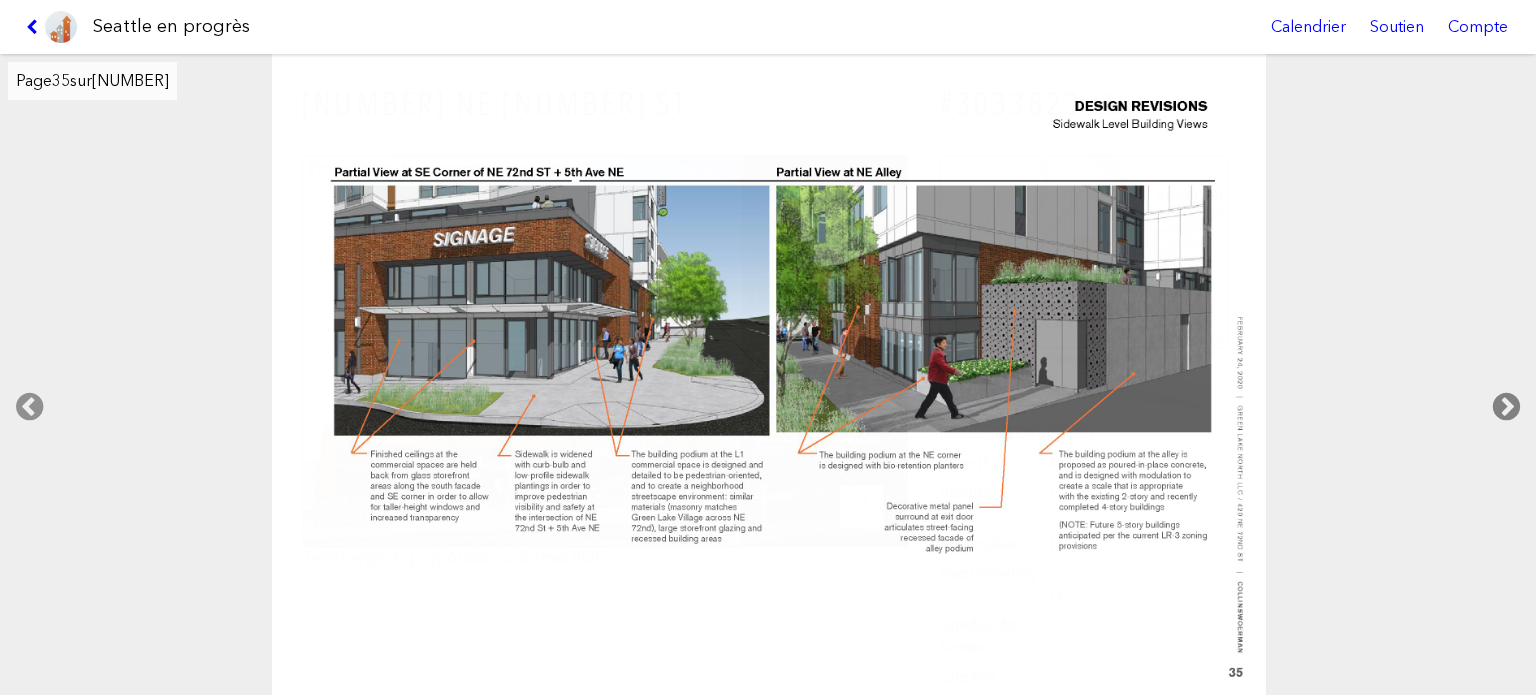 click at bounding box center (1506, 407) 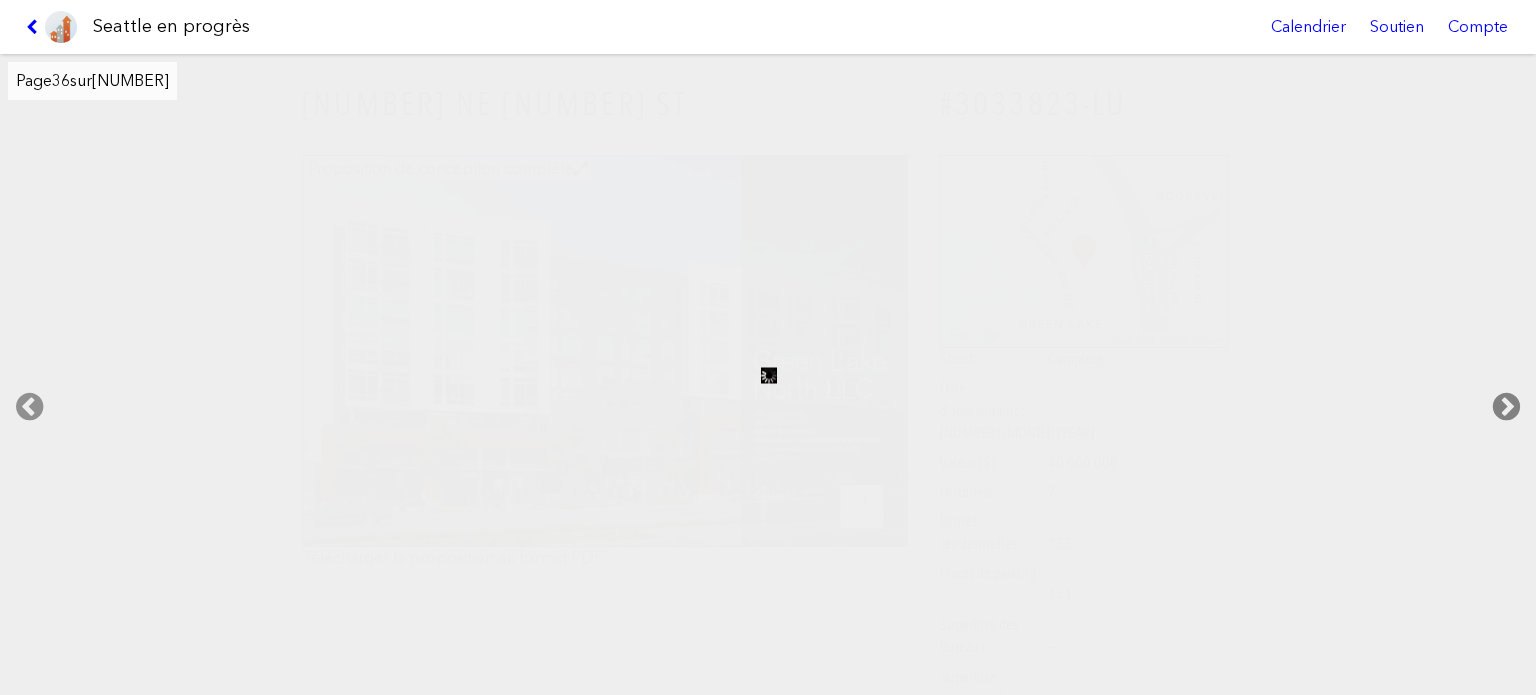 click at bounding box center [1506, 407] 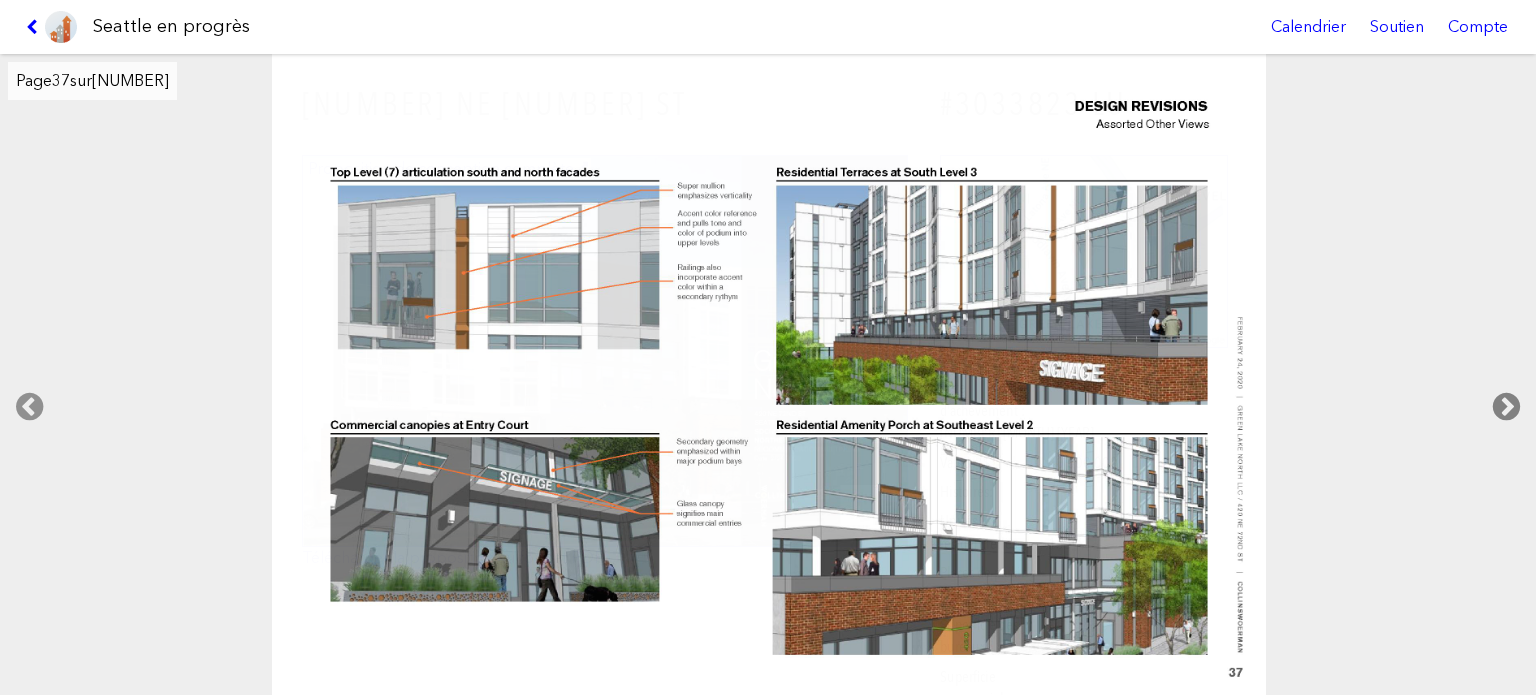 click at bounding box center (1506, 407) 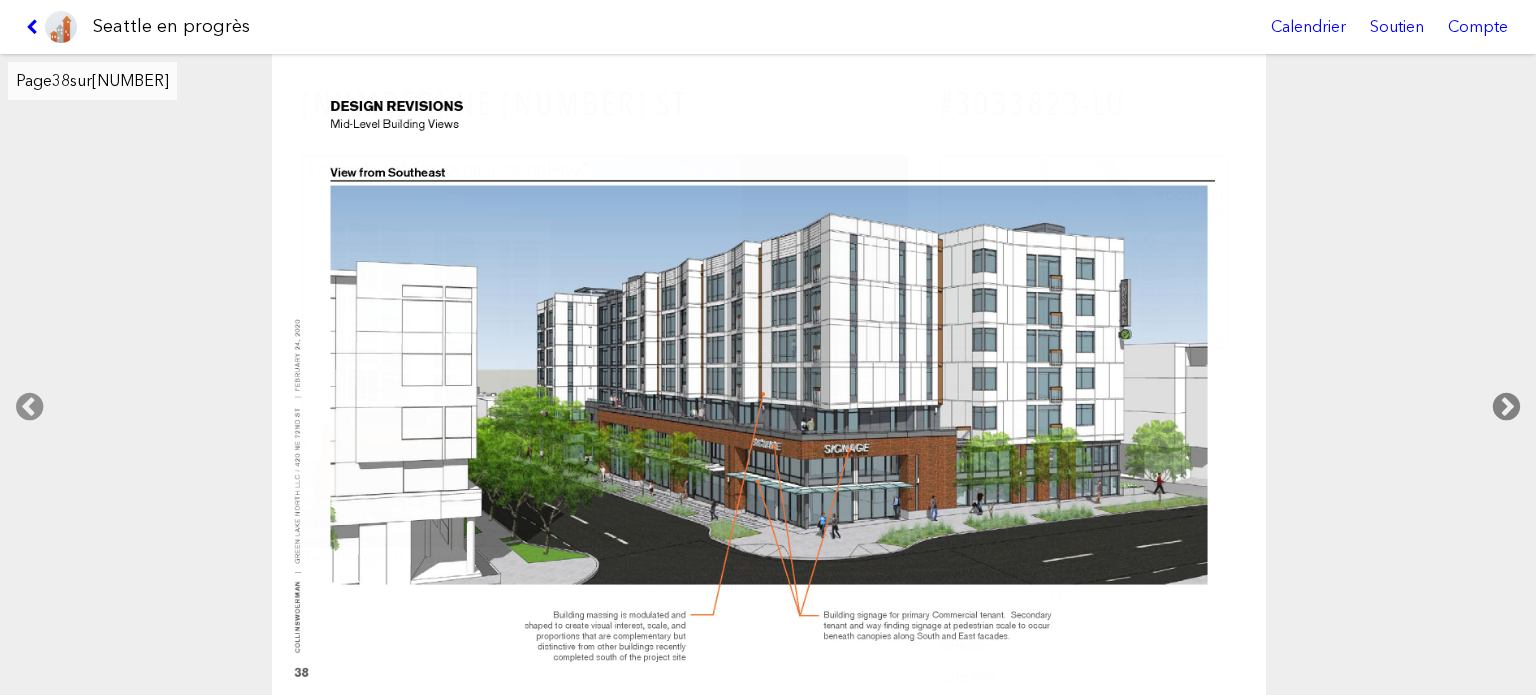 click at bounding box center [1506, 407] 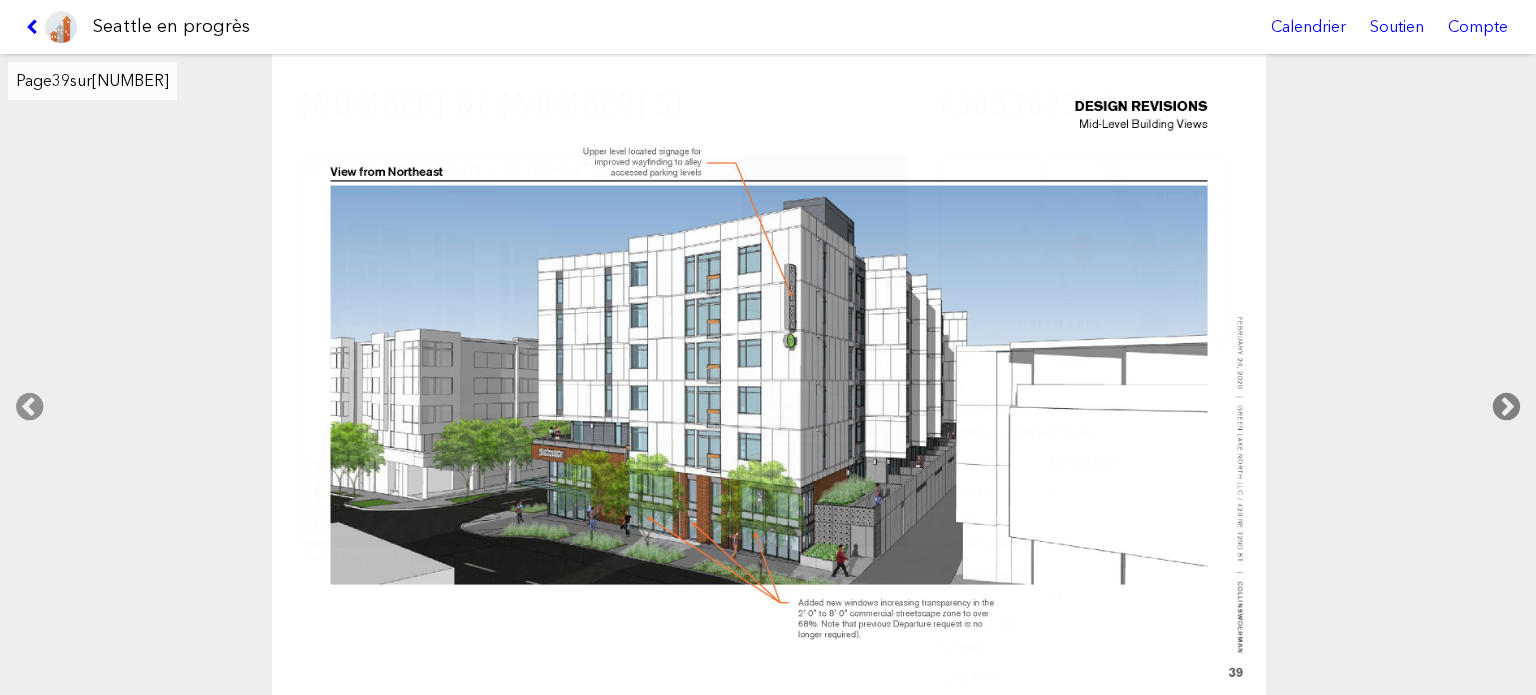 click at bounding box center [1506, 407] 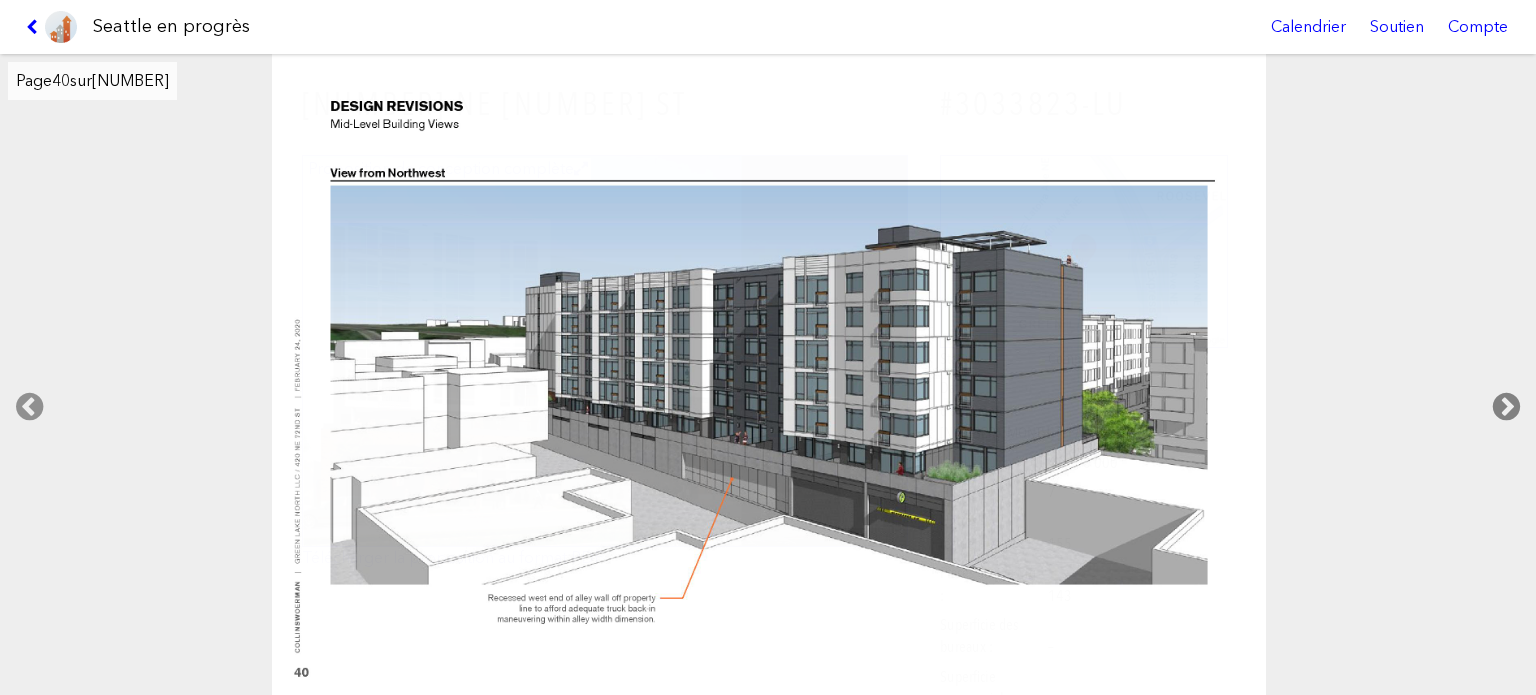 click at bounding box center [1506, 407] 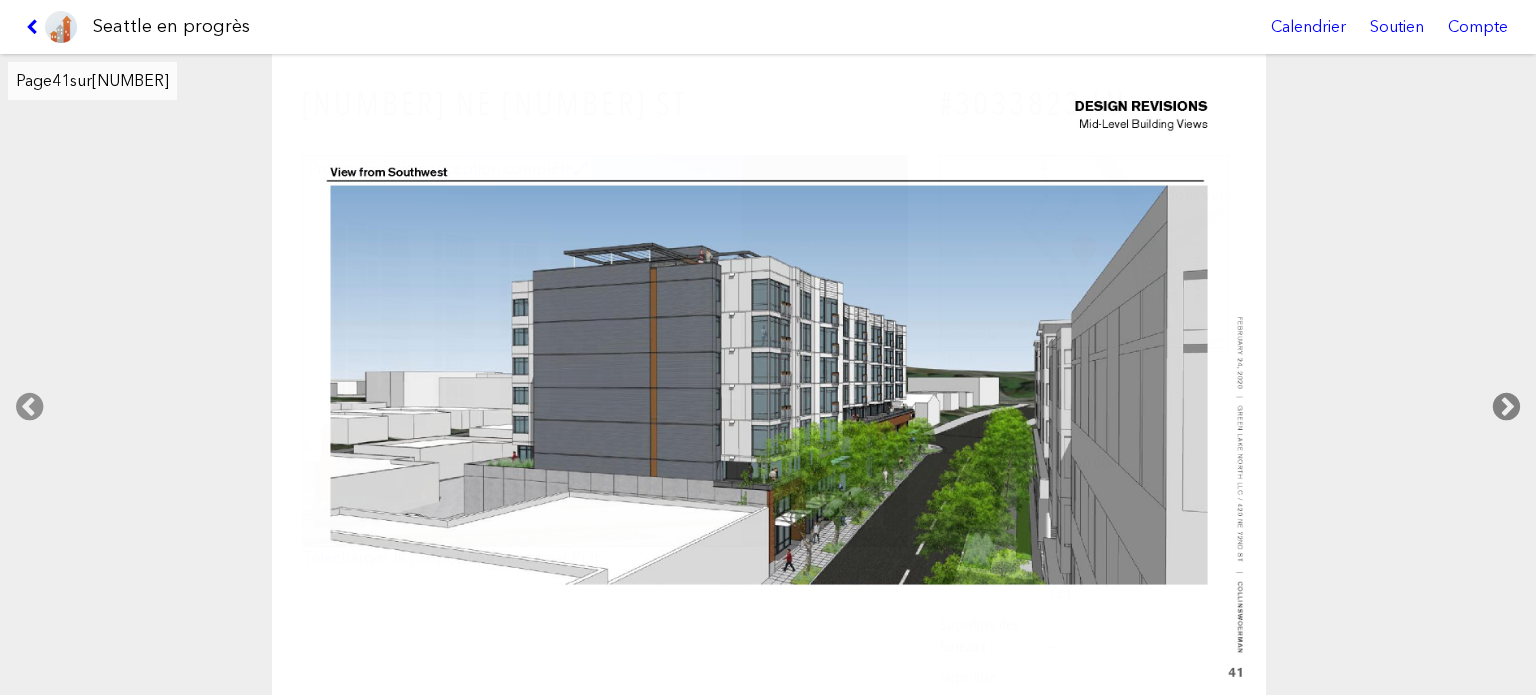 click at bounding box center (1506, 407) 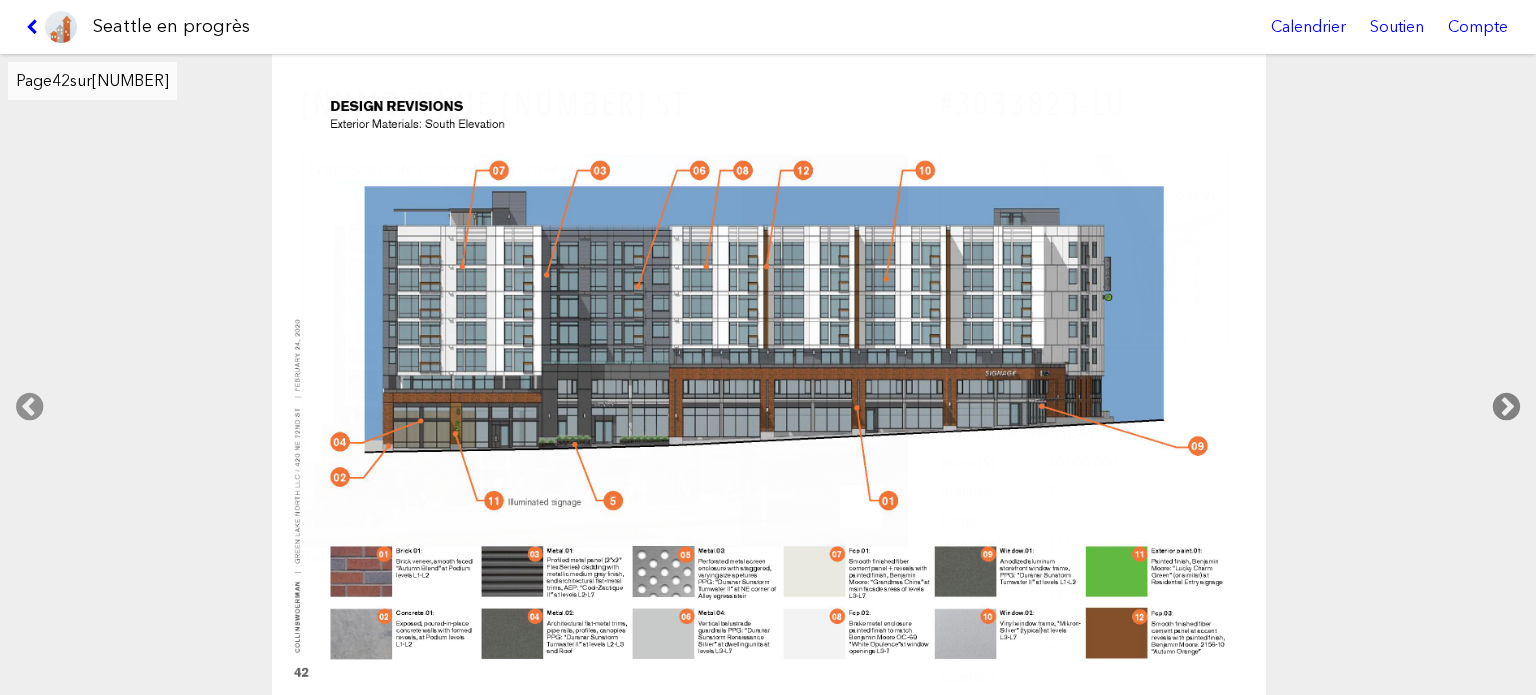 click at bounding box center [1506, 407] 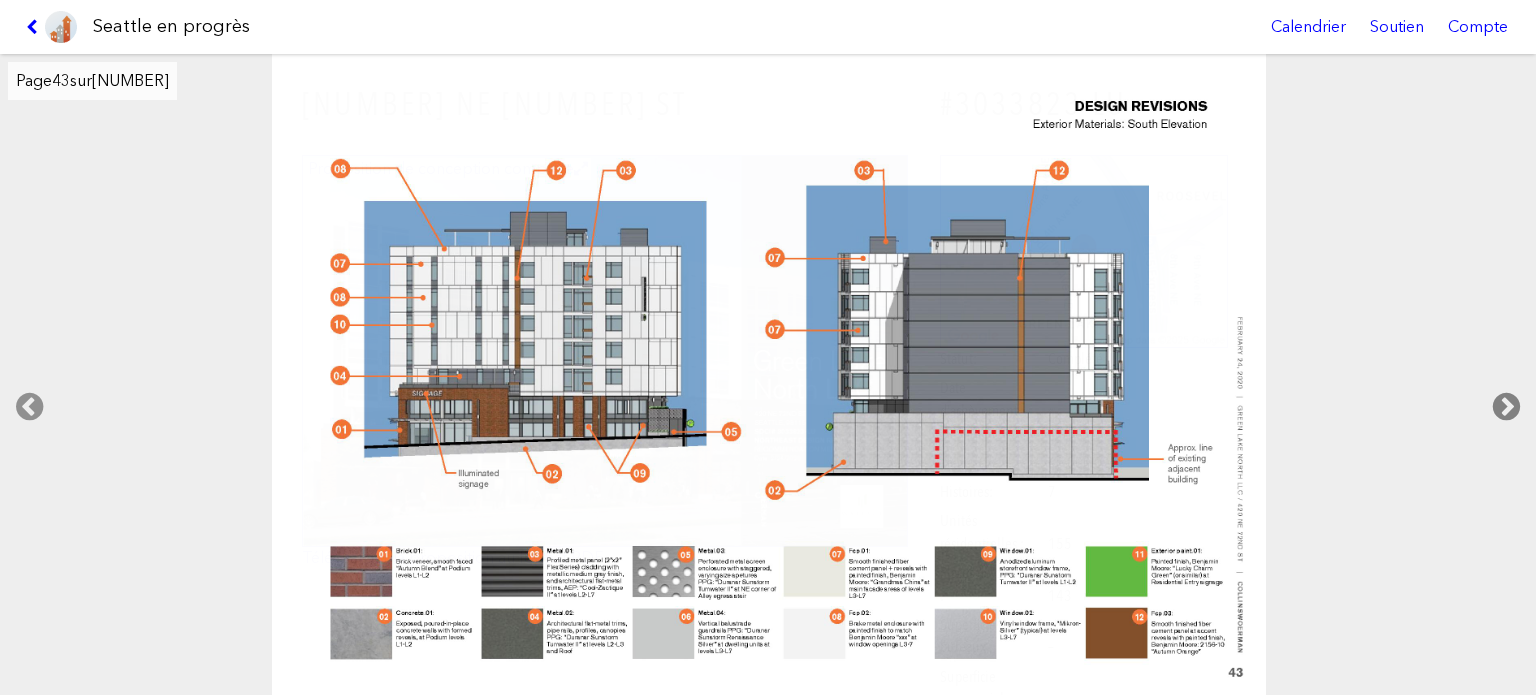 click at bounding box center [1506, 407] 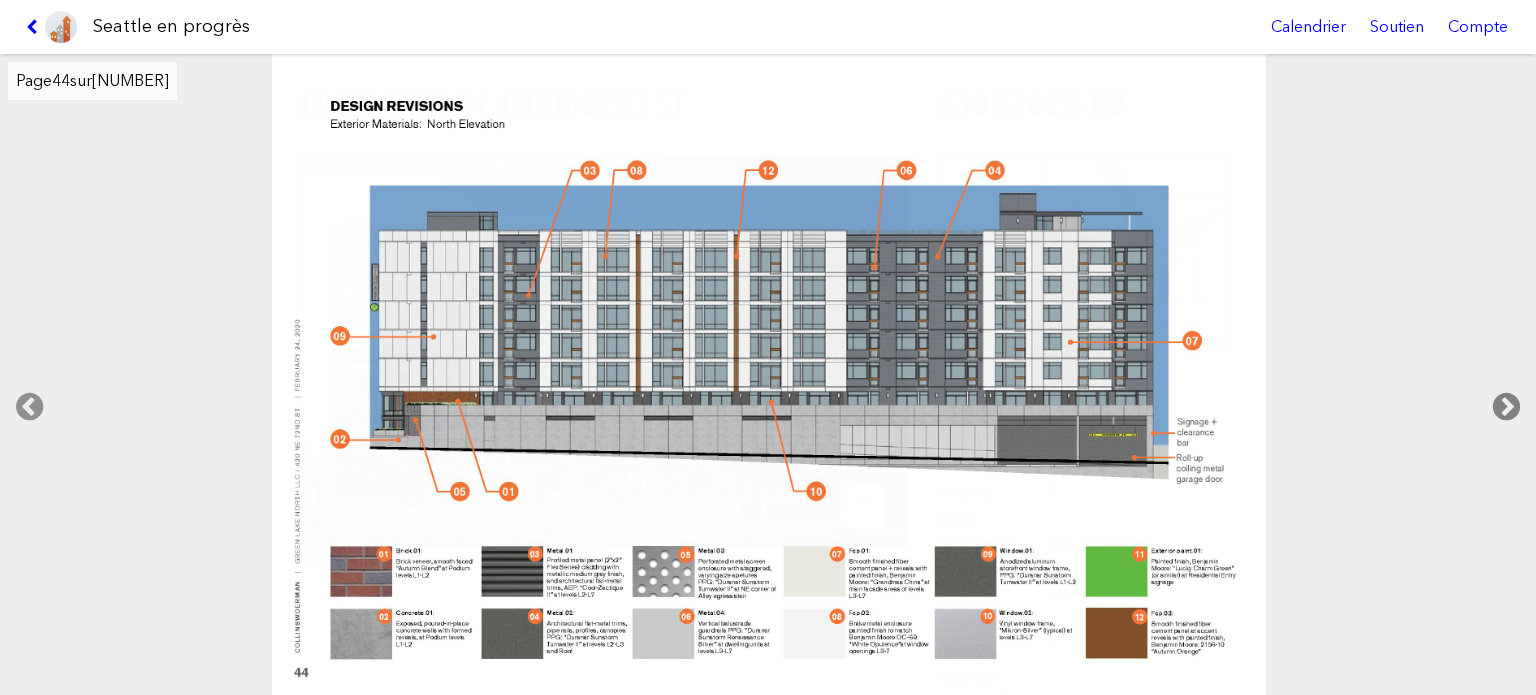 click at bounding box center [1506, 407] 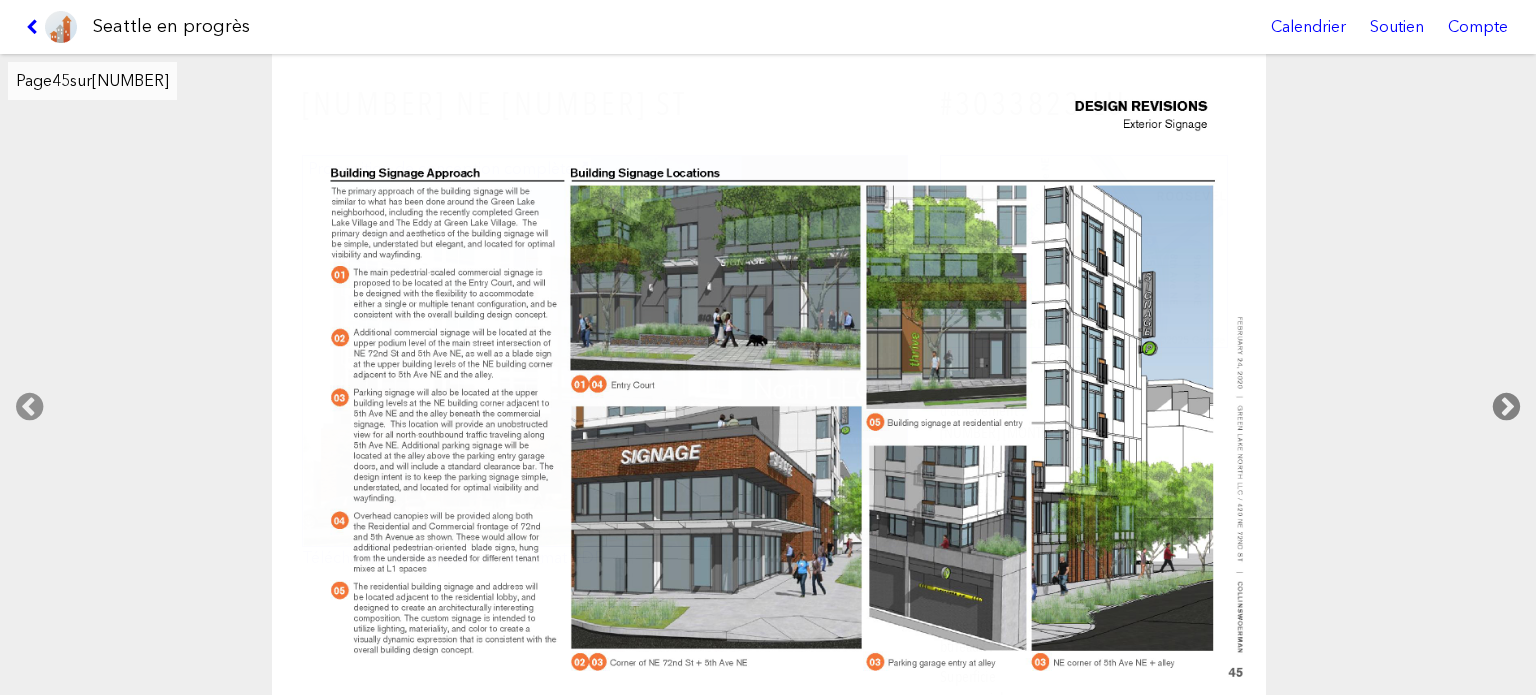 click at bounding box center [1506, 407] 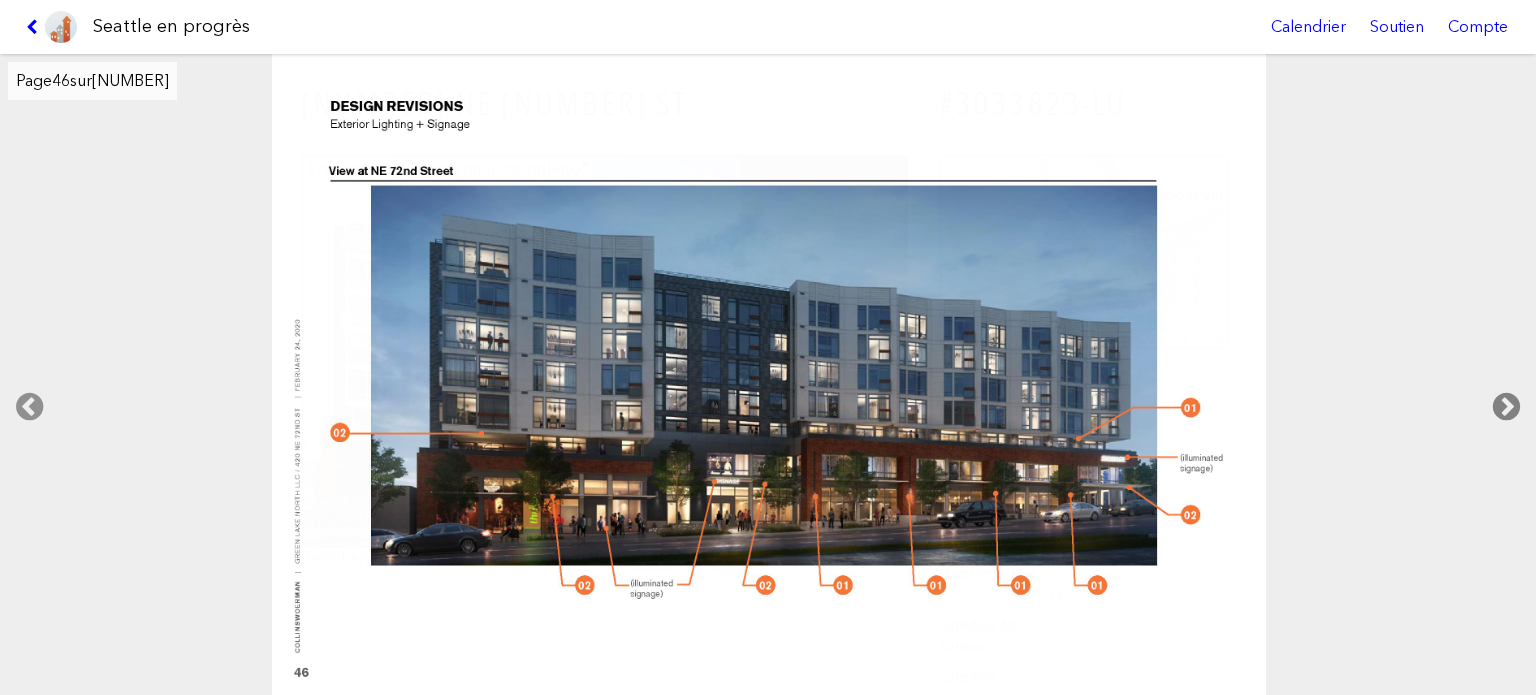 click at bounding box center [1506, 407] 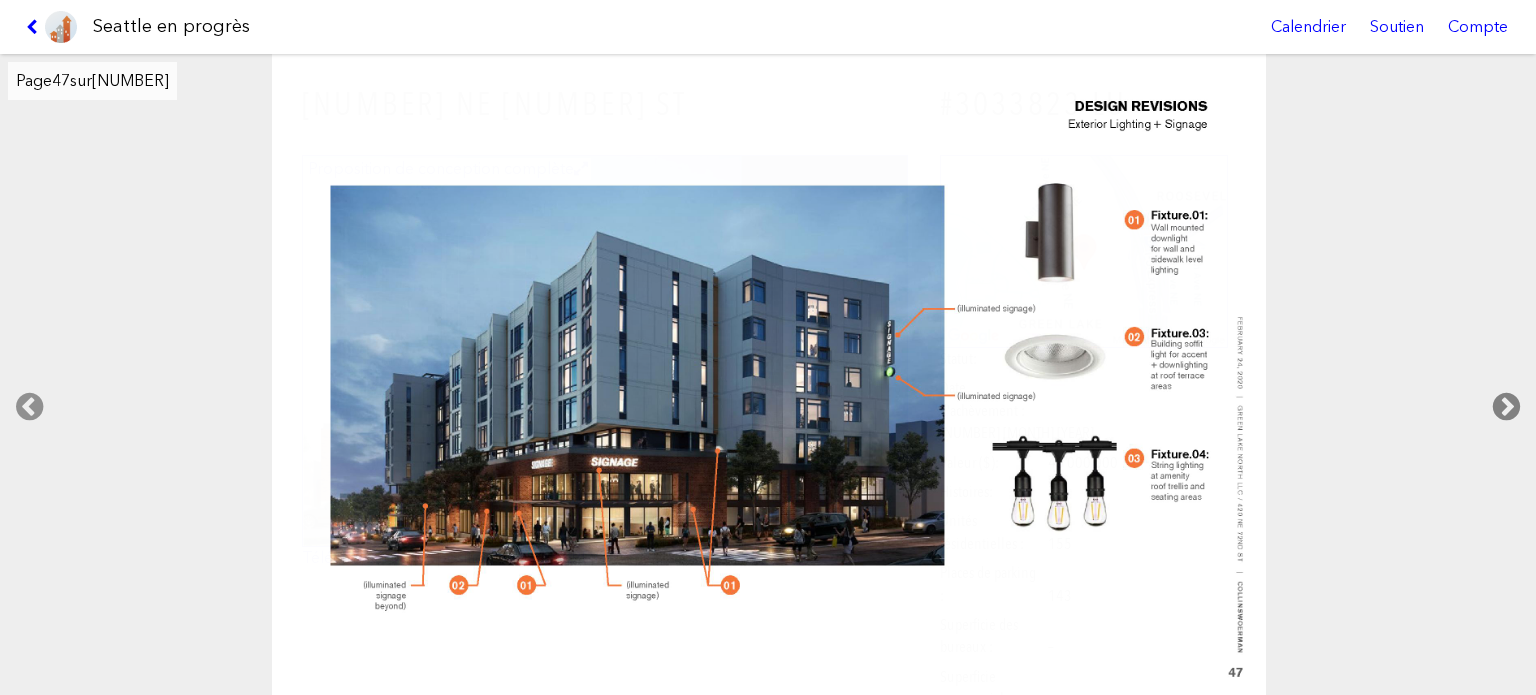 click at bounding box center (1506, 407) 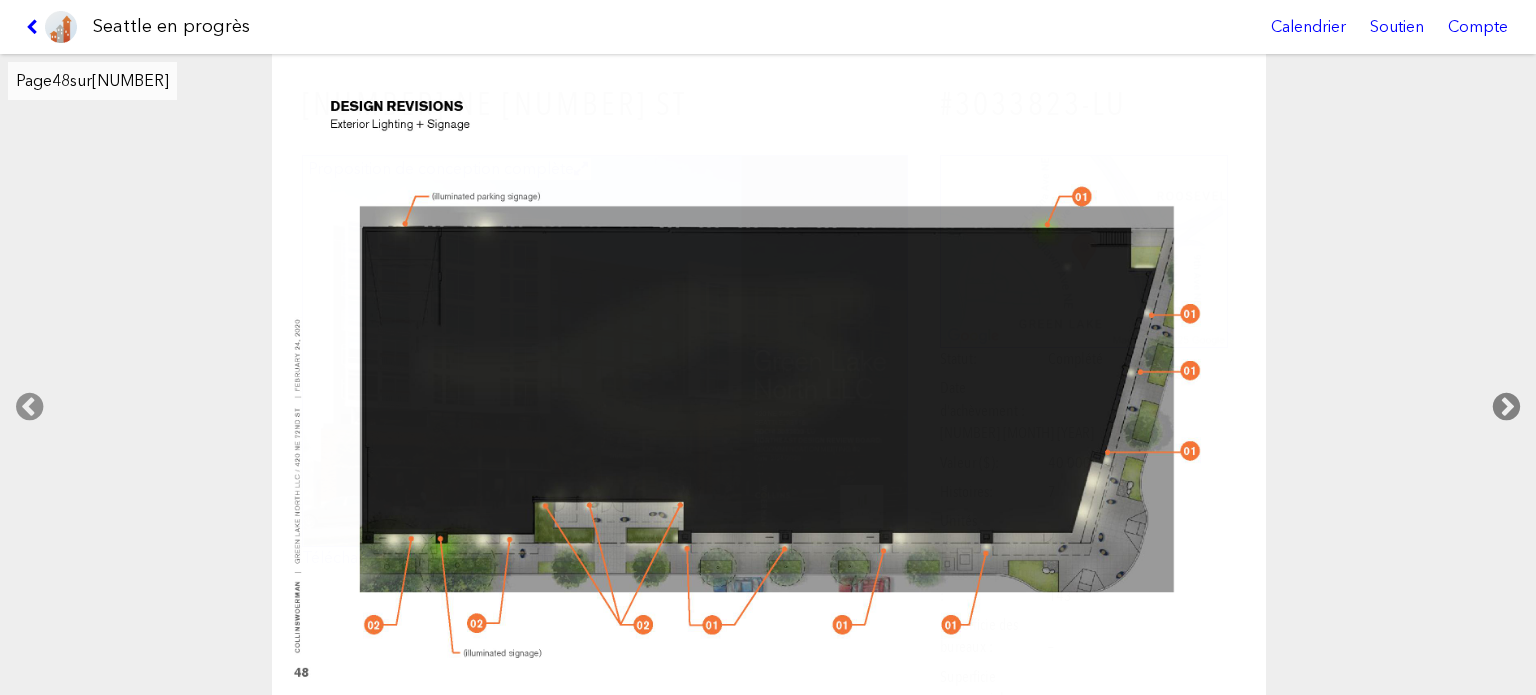 click at bounding box center [1506, 407] 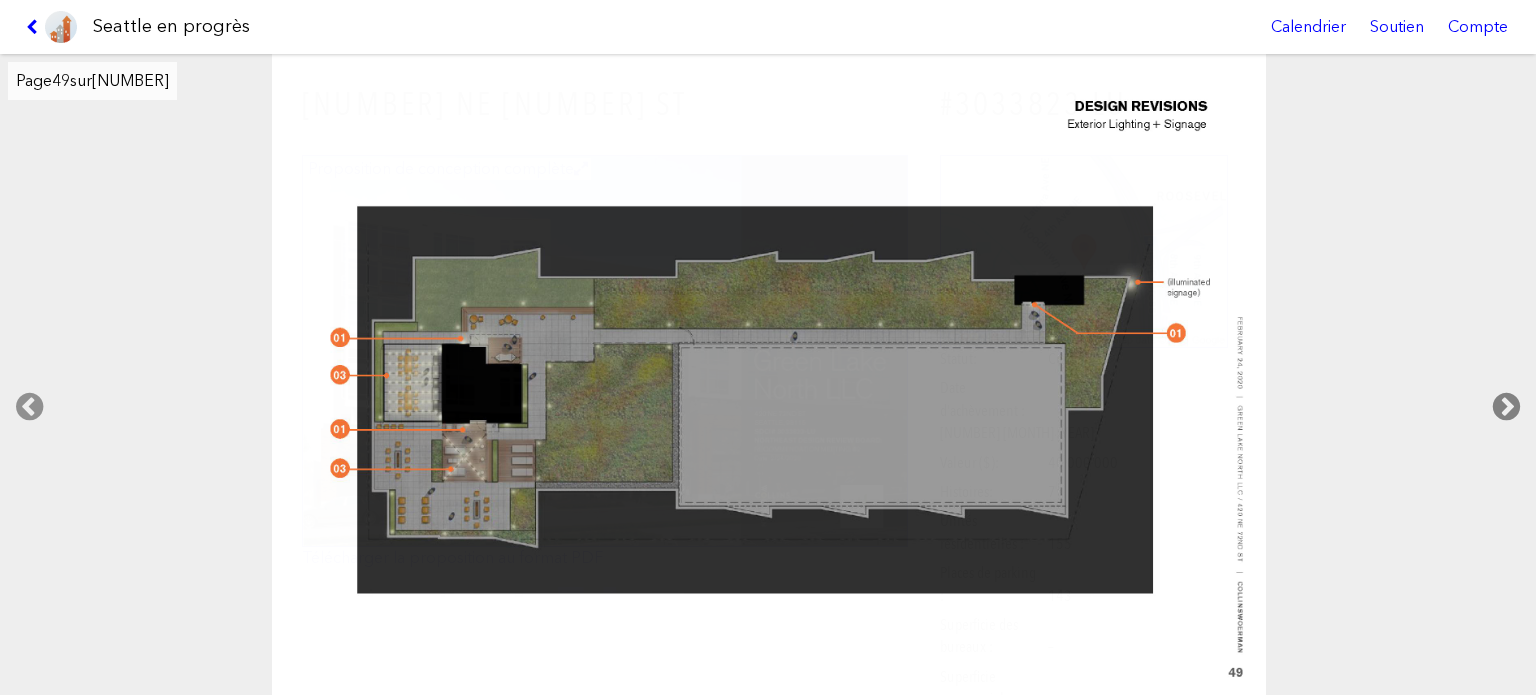 click at bounding box center (1506, 407) 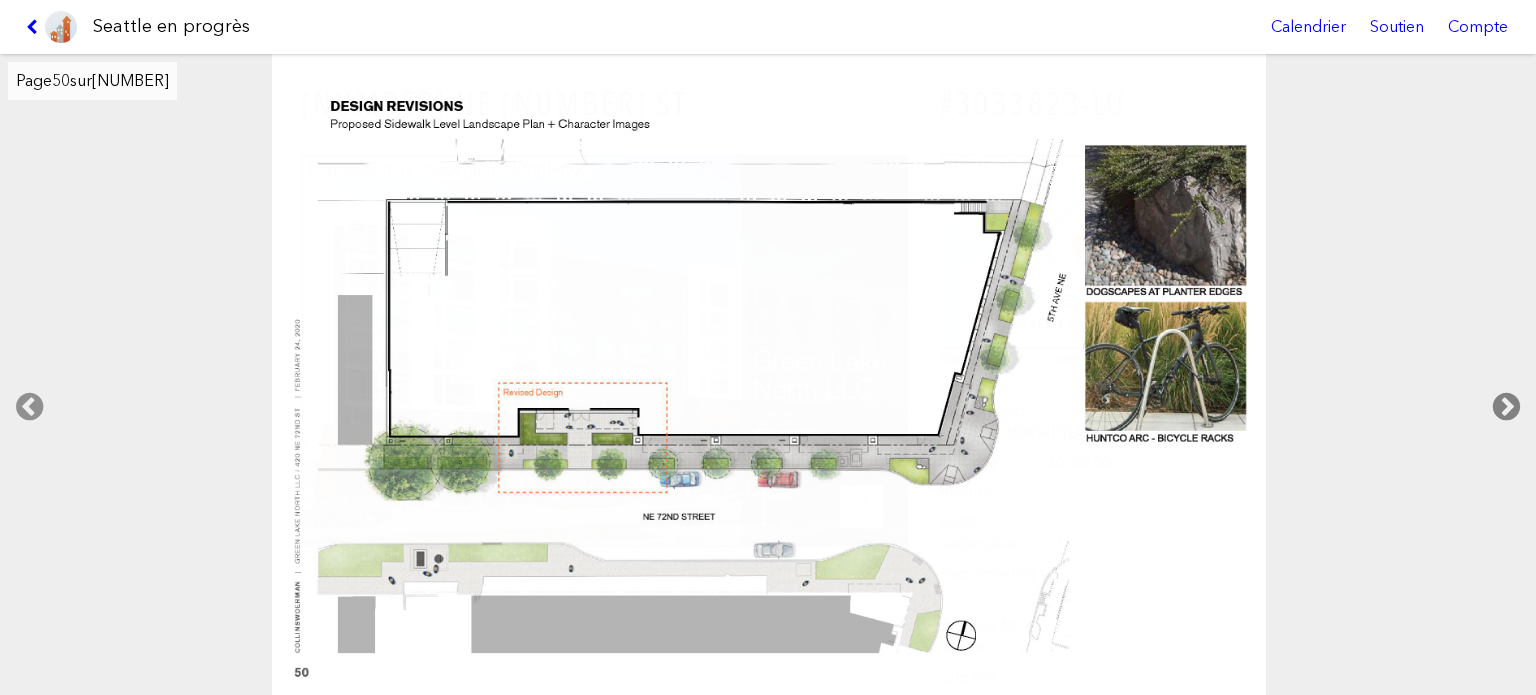 click at bounding box center (1506, 407) 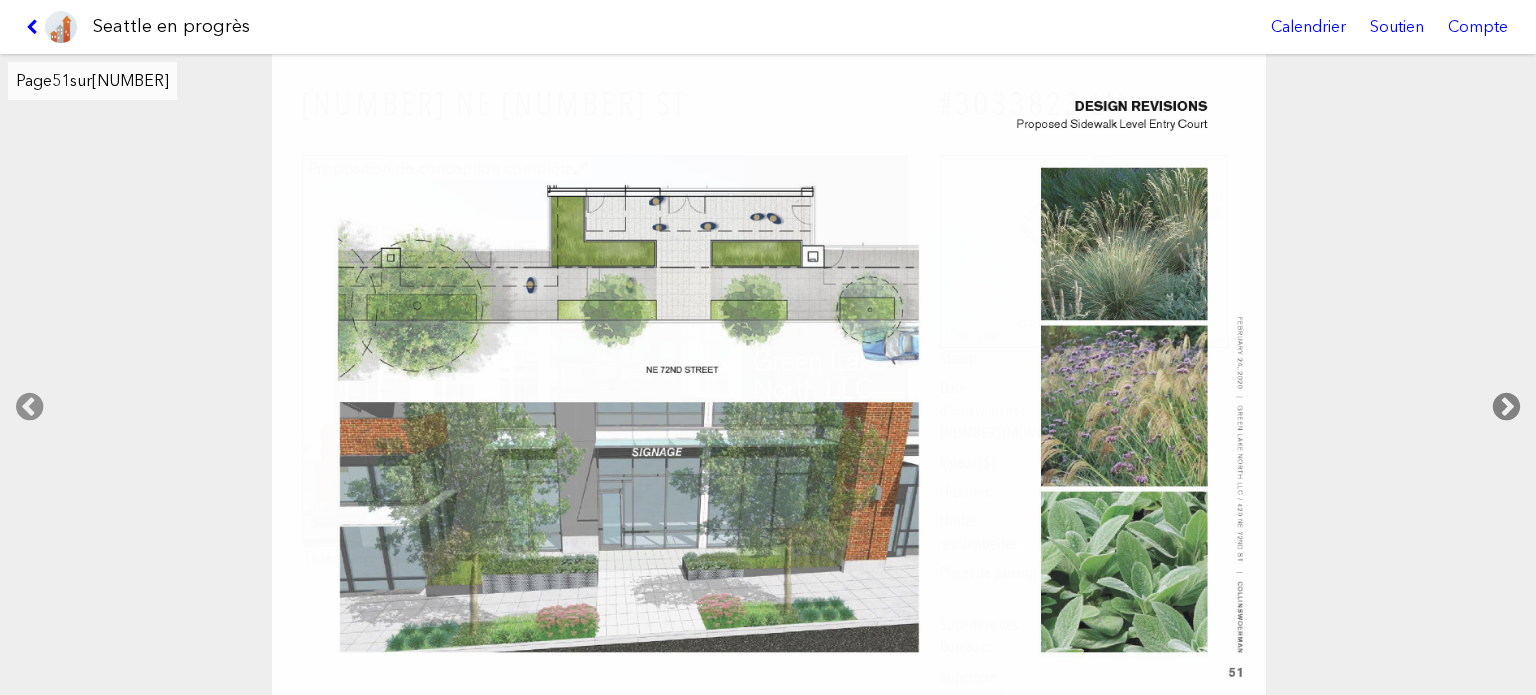 click at bounding box center [1506, 407] 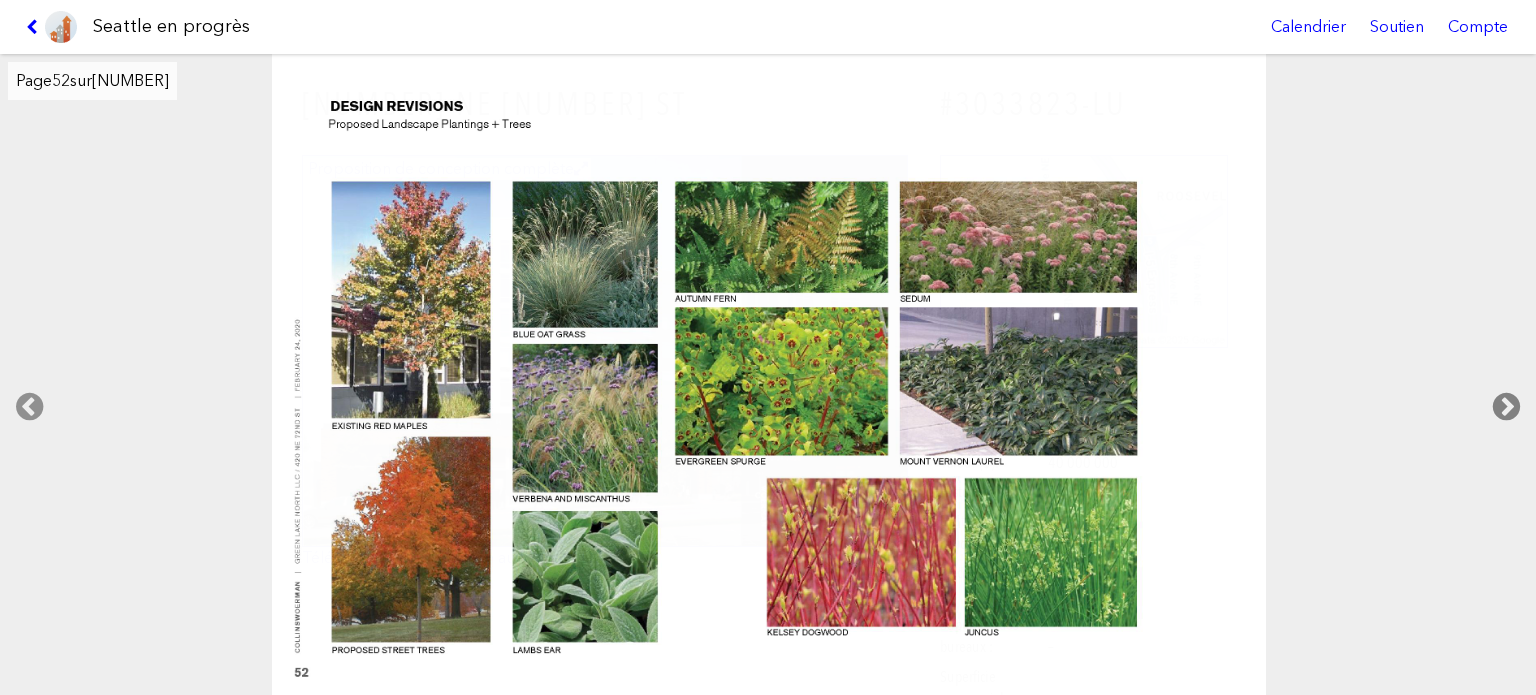 click at bounding box center [1506, 407] 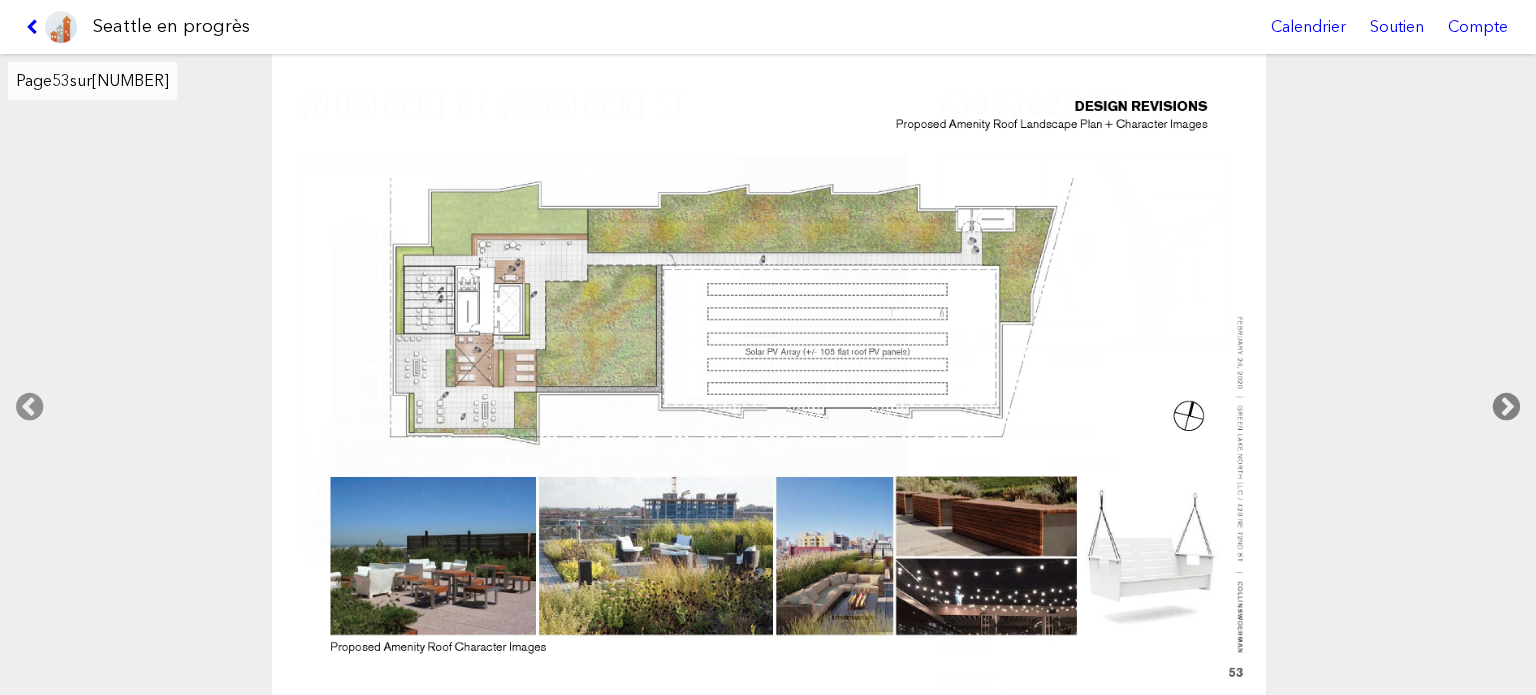 click at bounding box center [1506, 407] 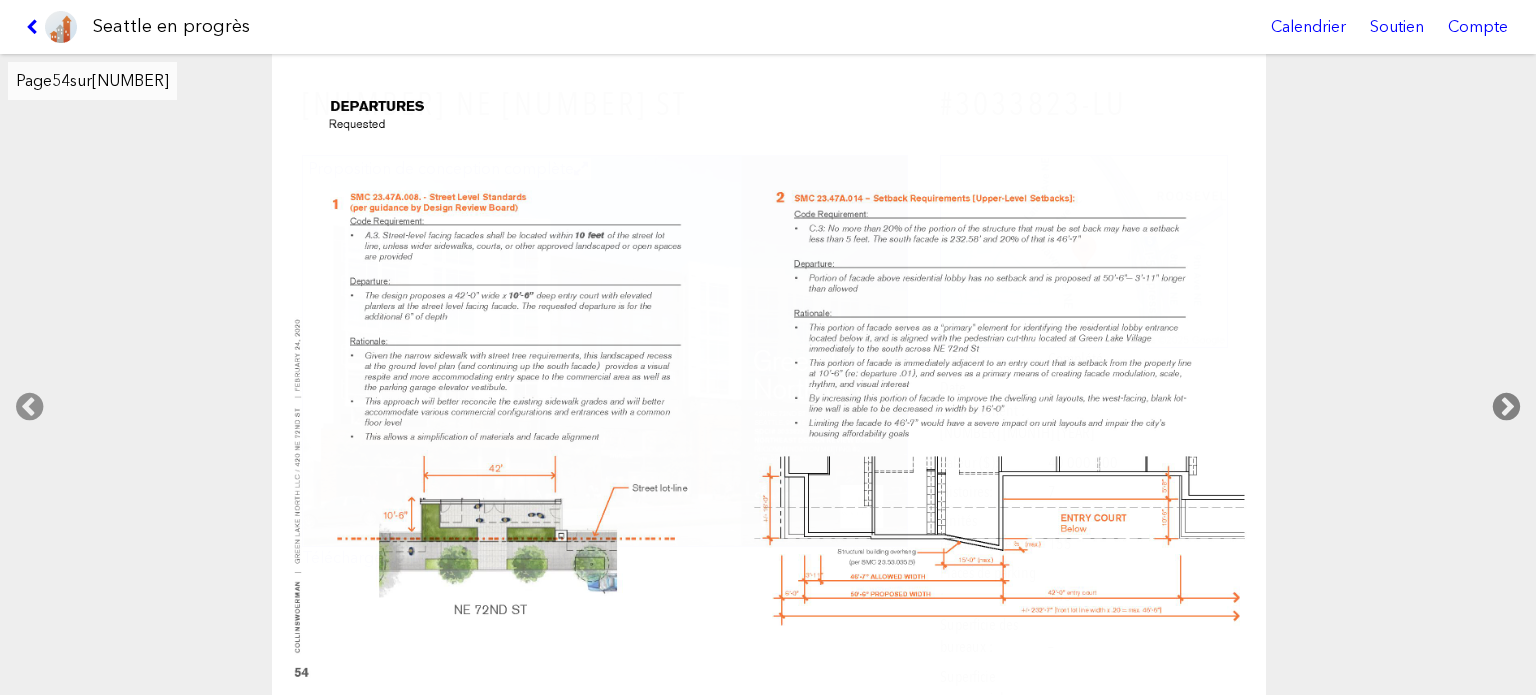 click at bounding box center [1506, 407] 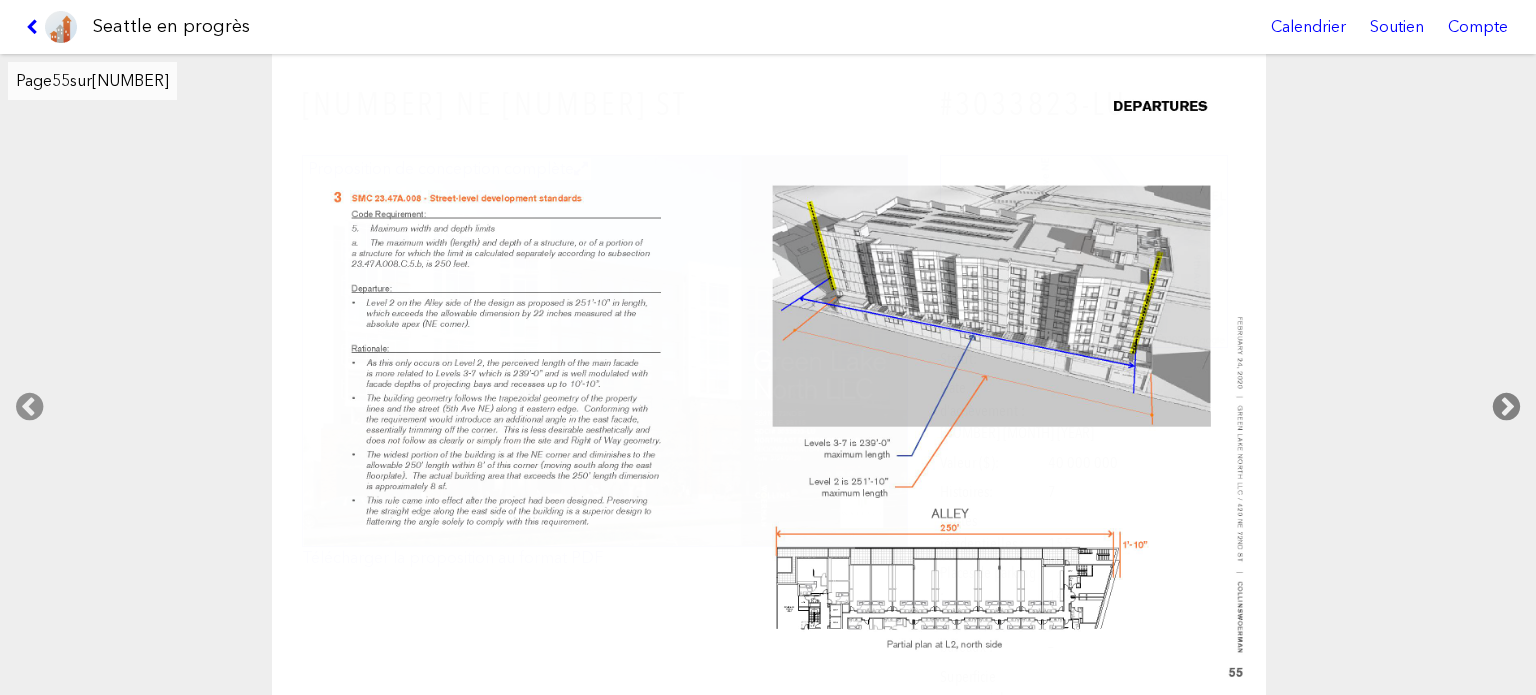 click at bounding box center (1506, 407) 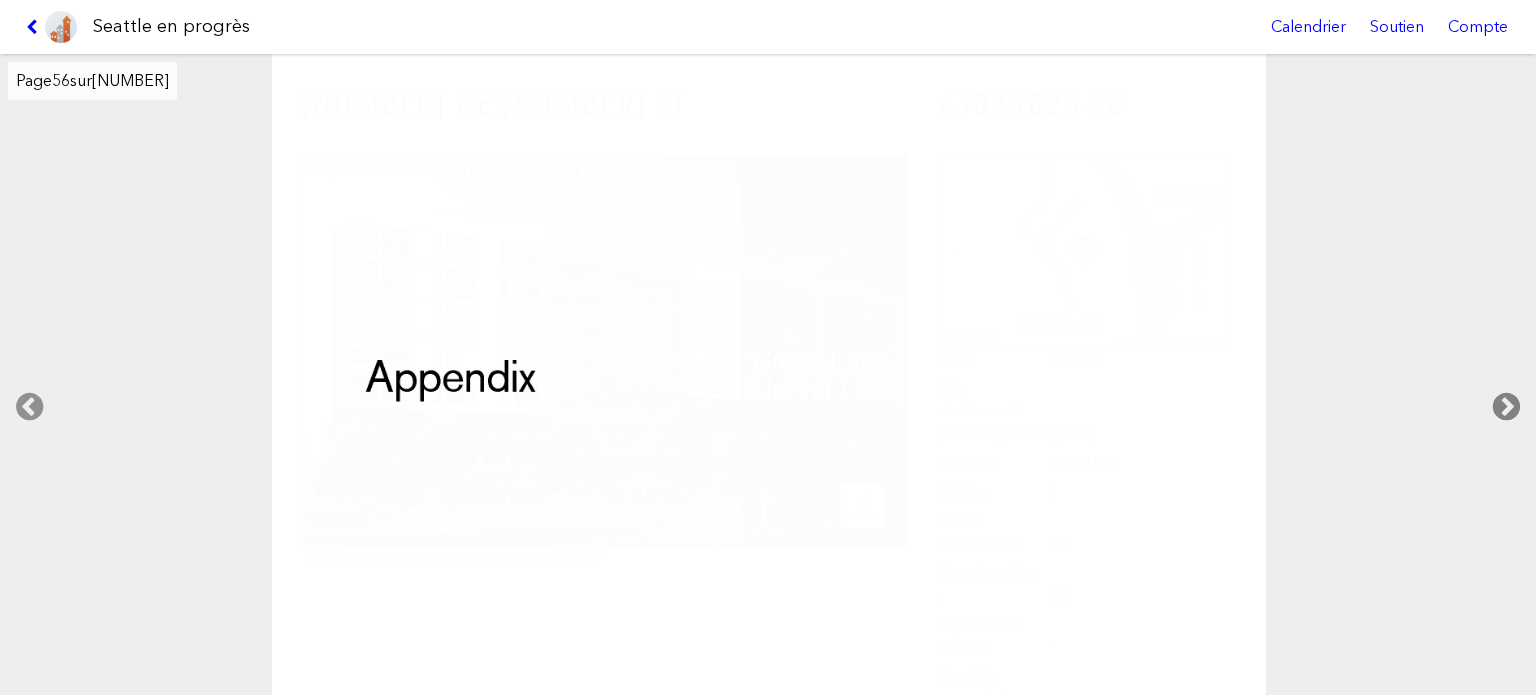 click at bounding box center (1506, 407) 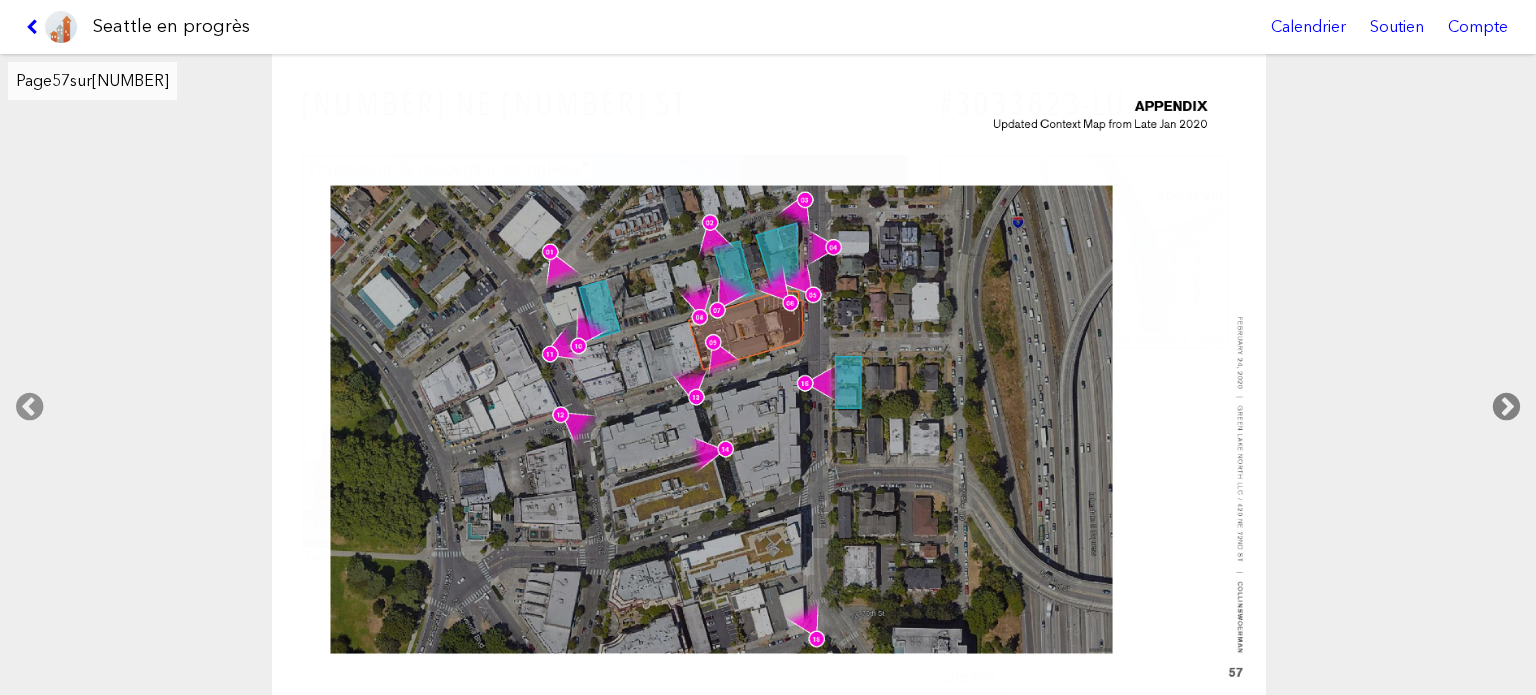 click at bounding box center (1506, 407) 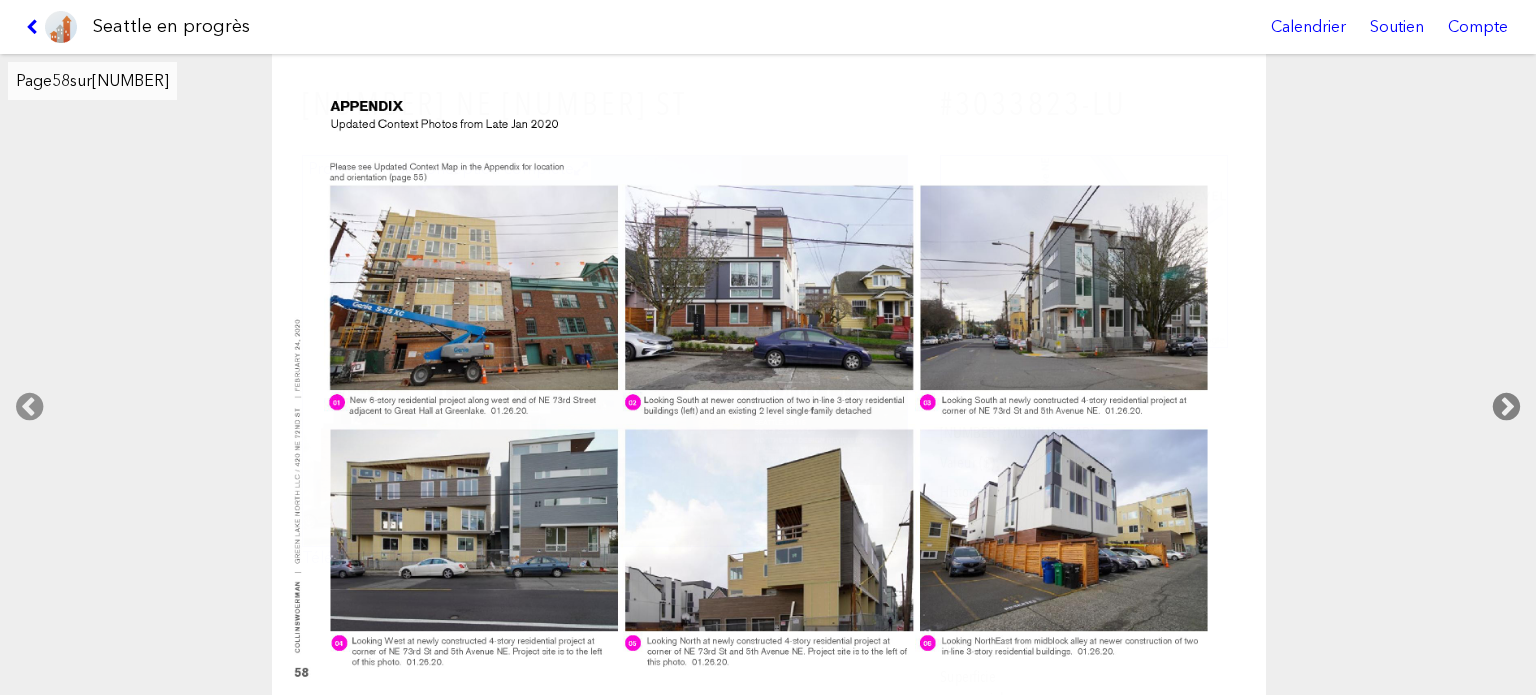 click at bounding box center [1506, 407] 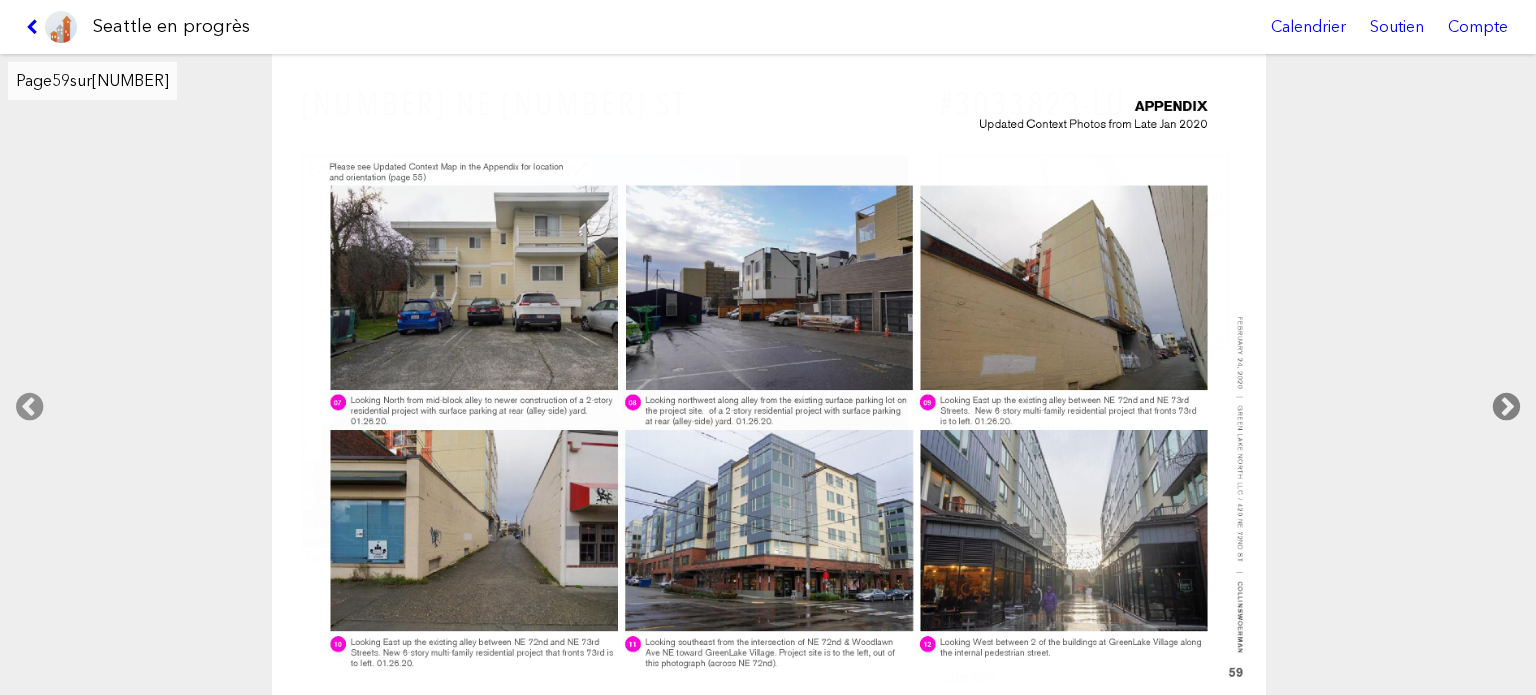 click at bounding box center [1506, 407] 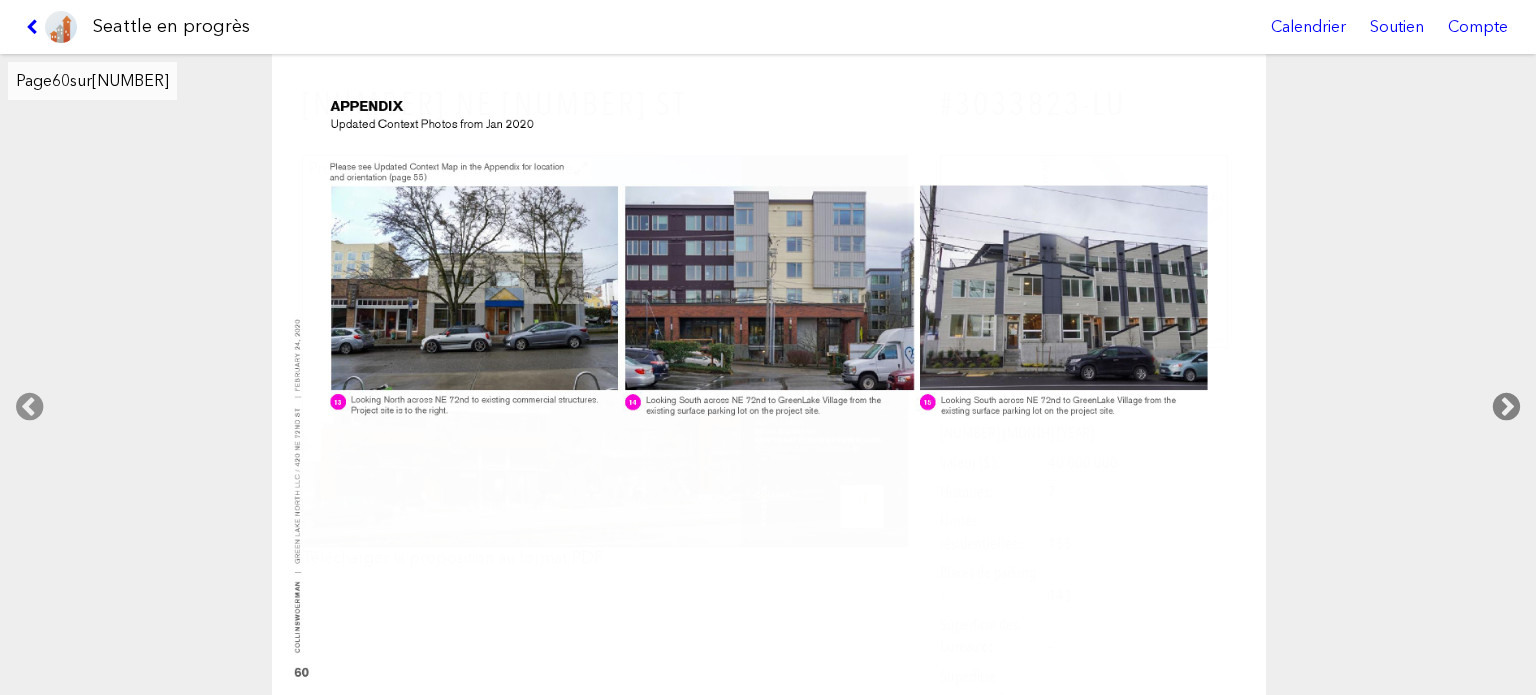 click at bounding box center [1506, 407] 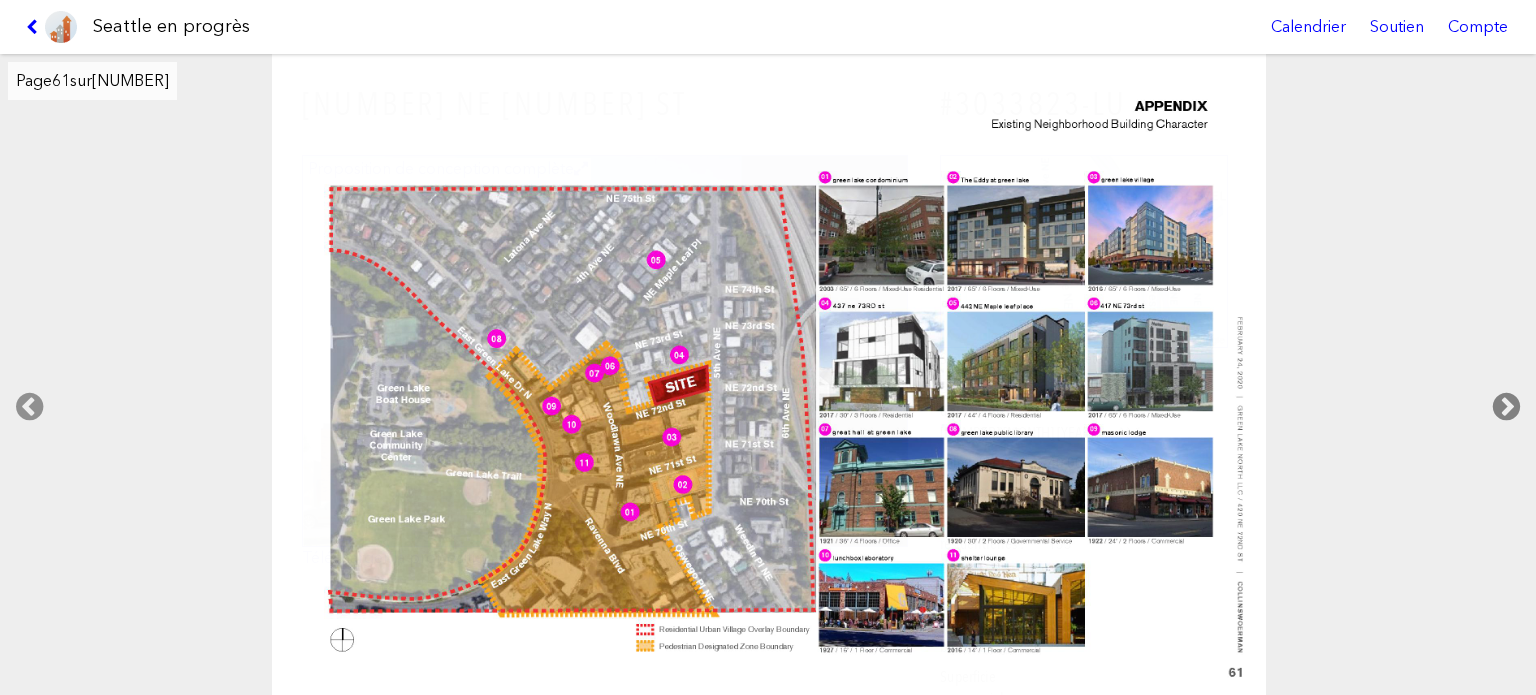 click at bounding box center [1506, 407] 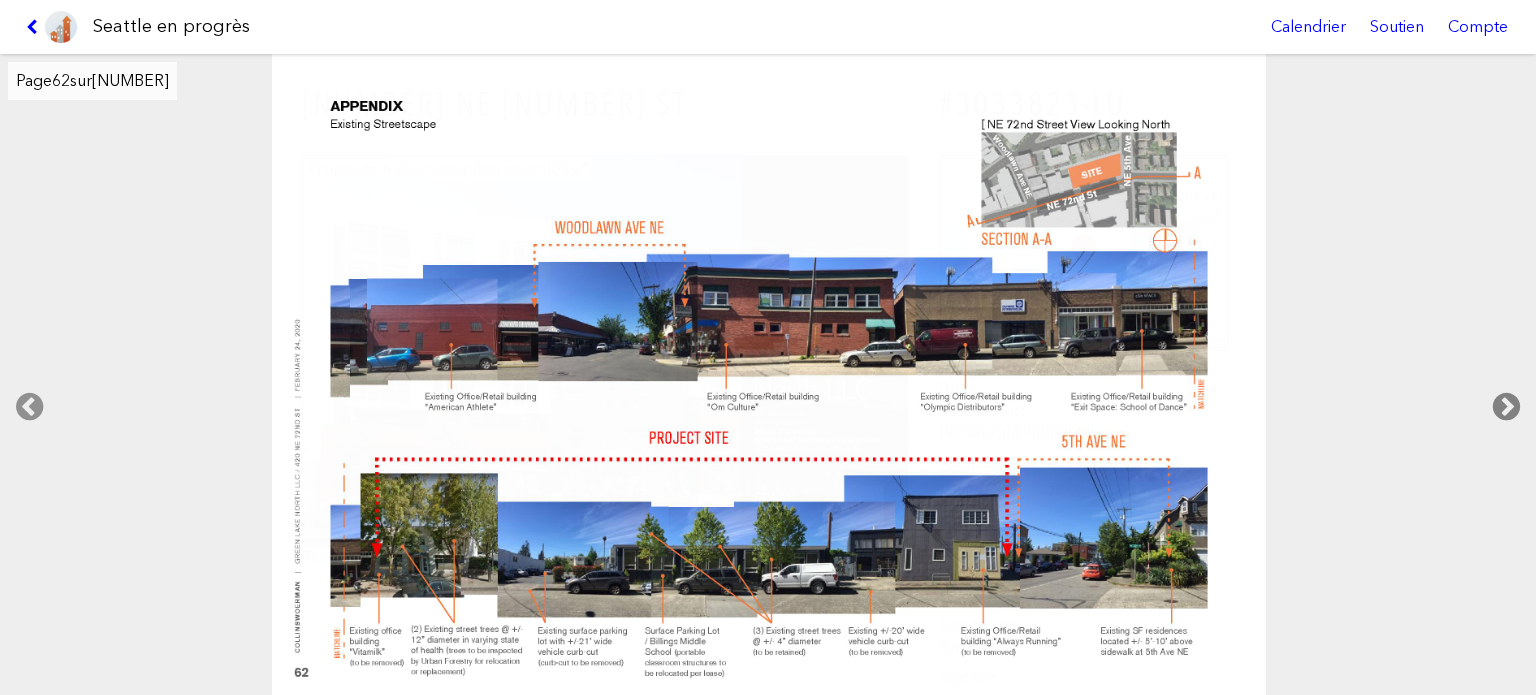 click at bounding box center [1506, 407] 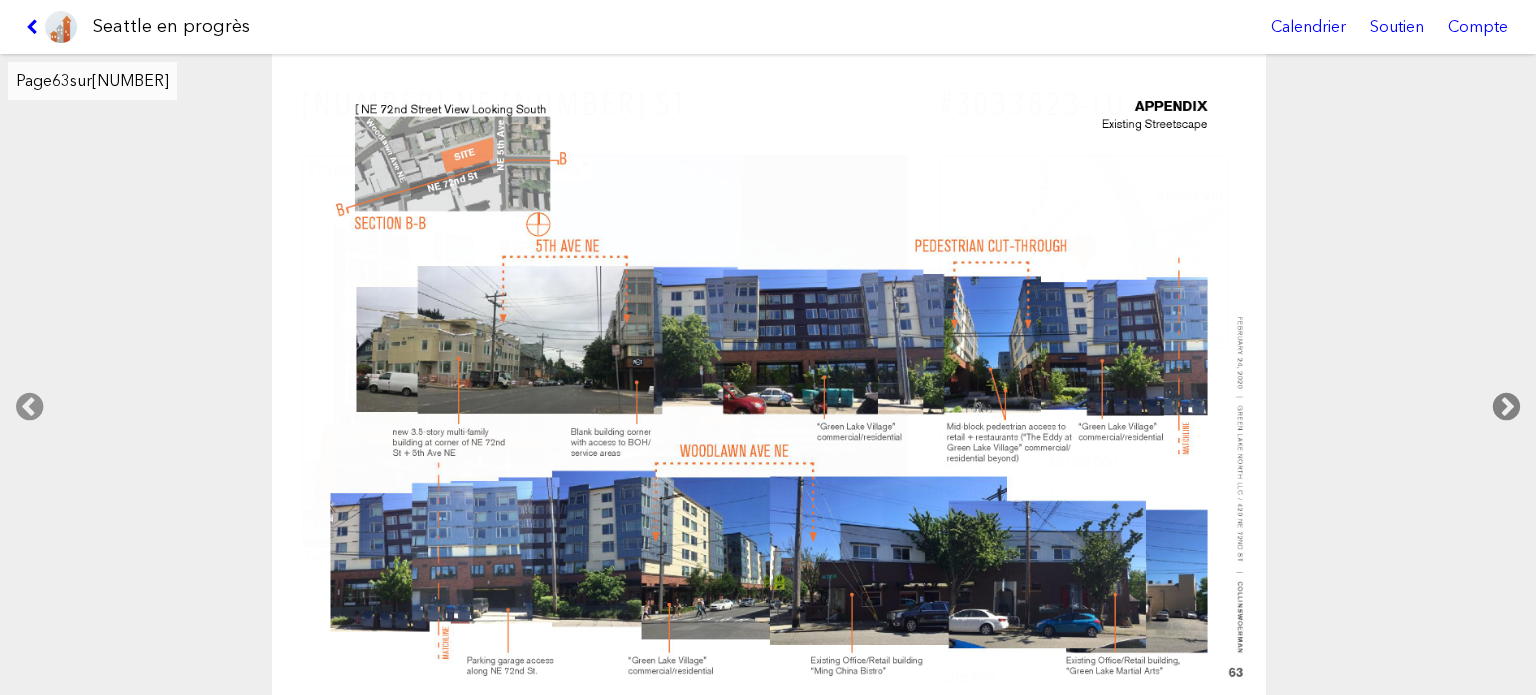 click at bounding box center [1506, 407] 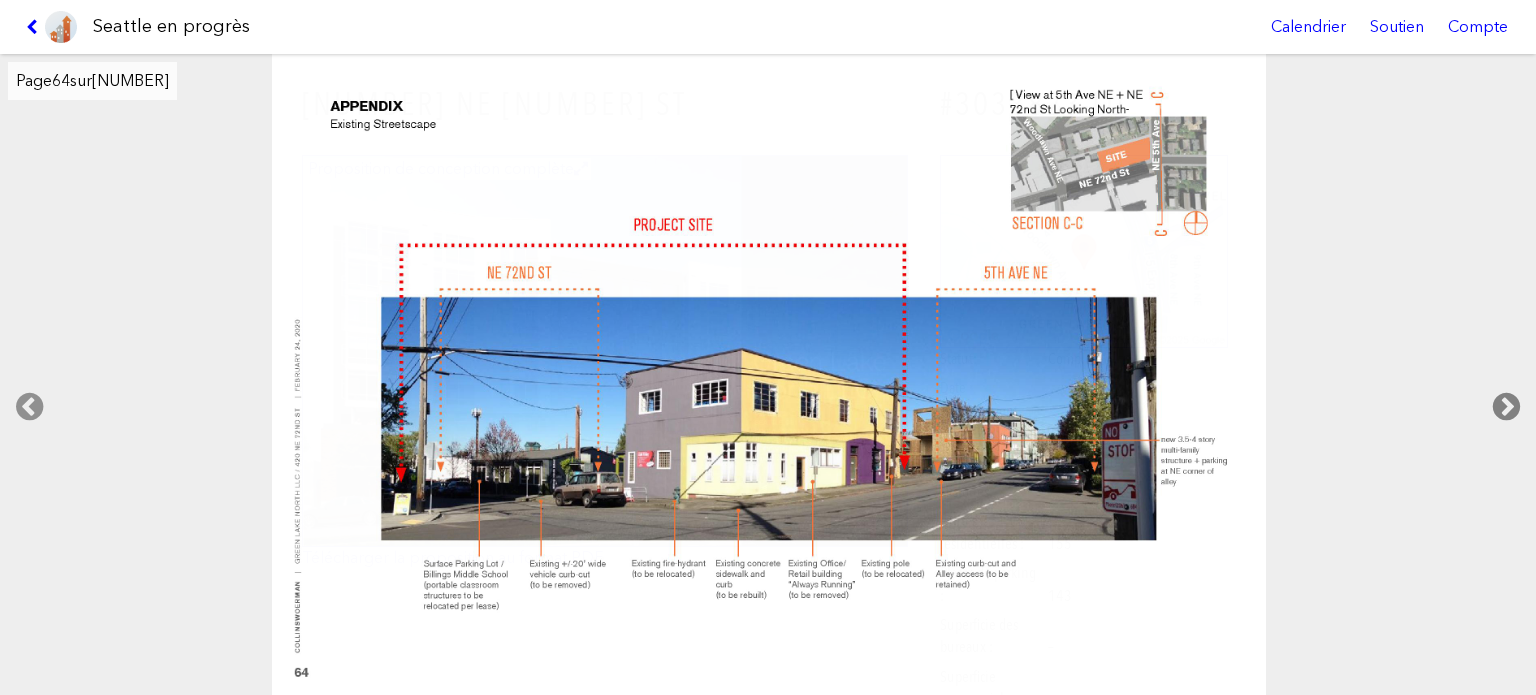 click at bounding box center [1506, 407] 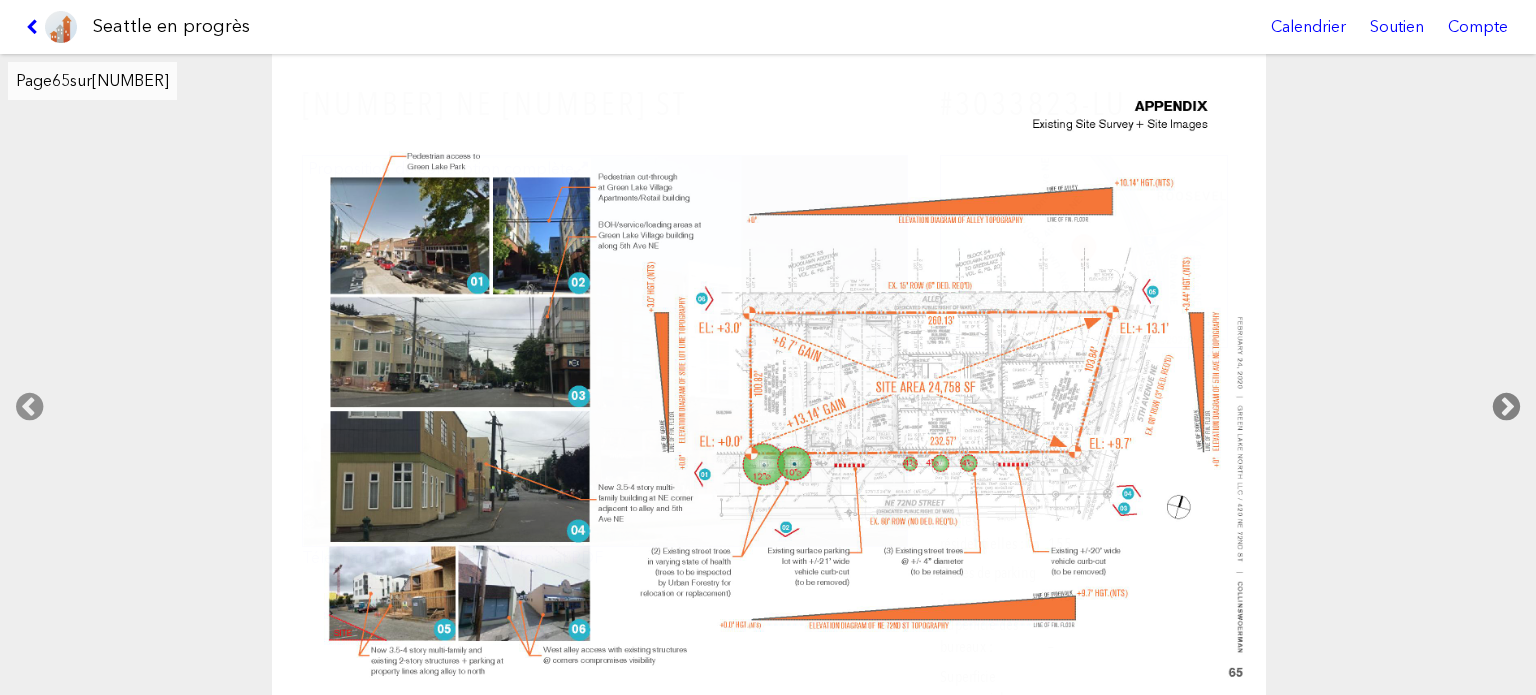 click at bounding box center [1506, 407] 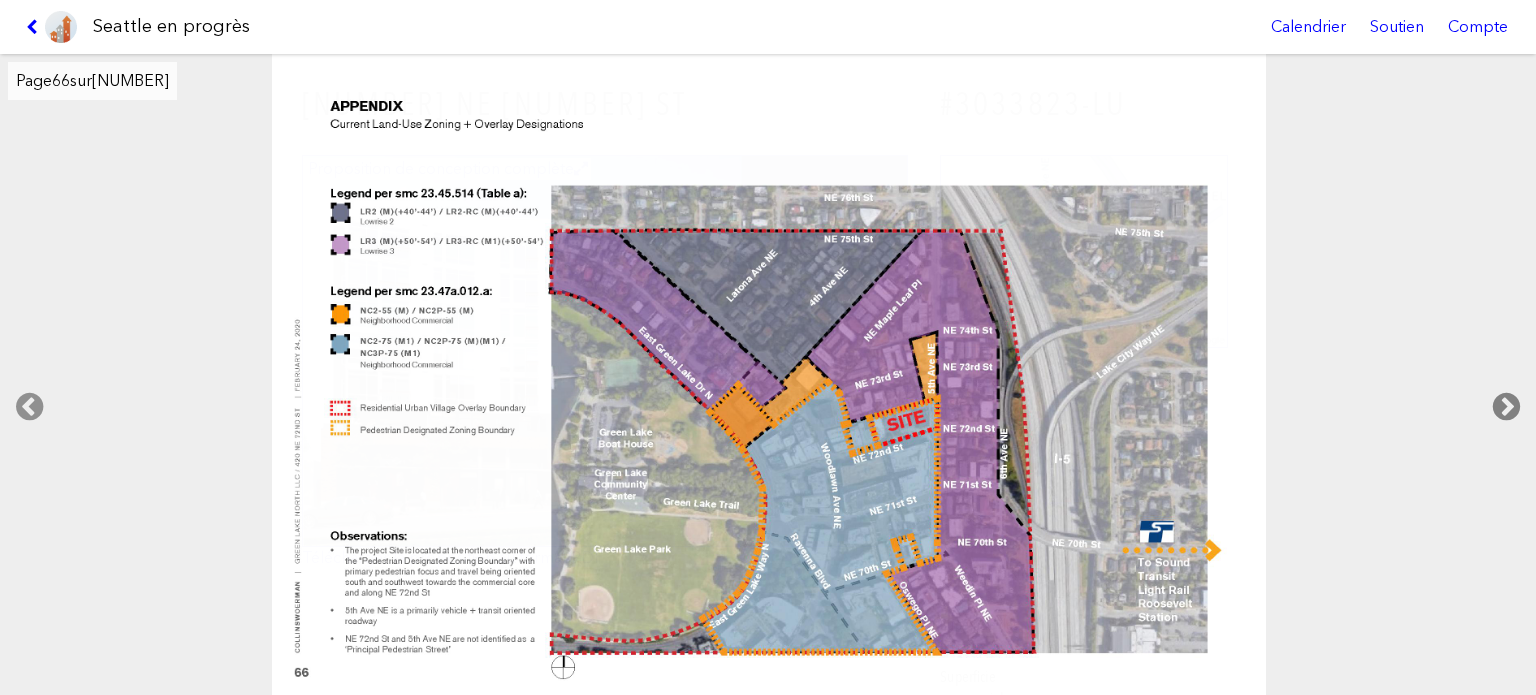 click at bounding box center [1506, 407] 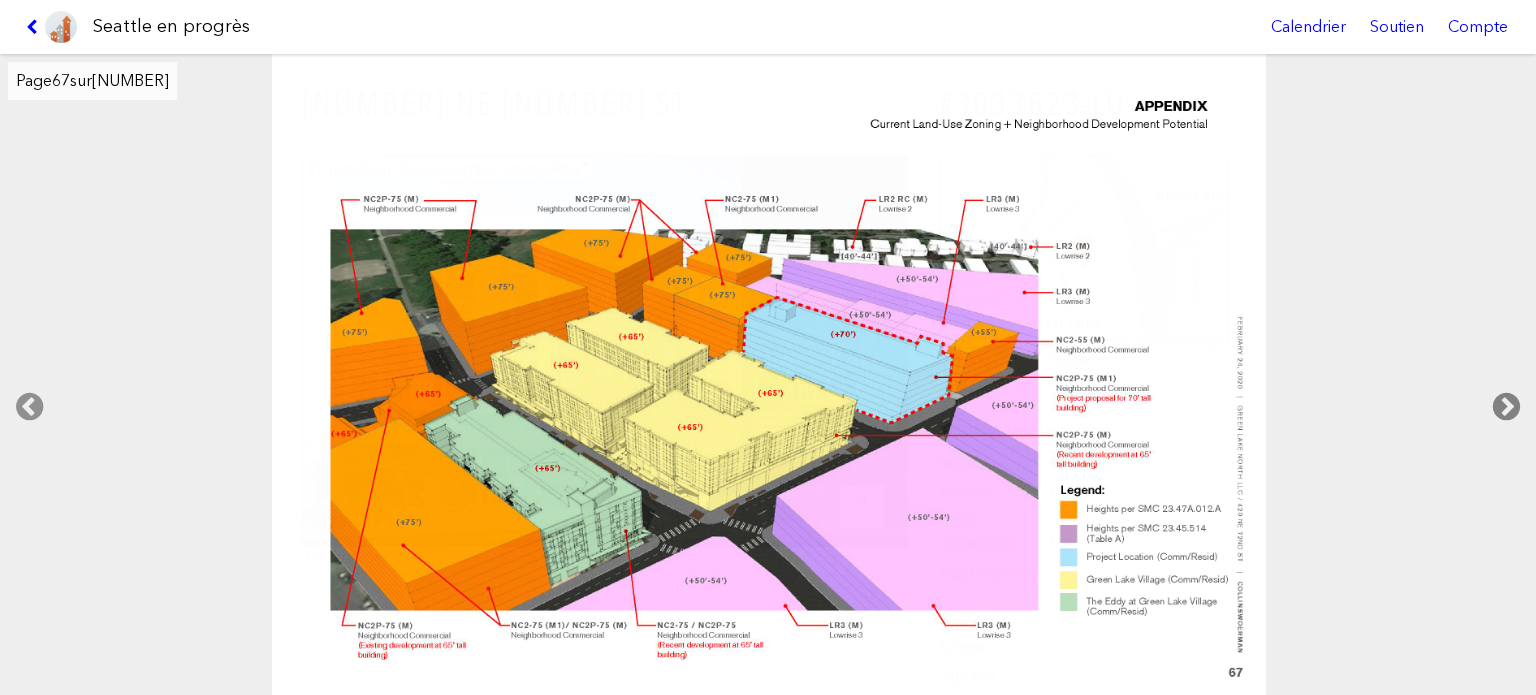 click at bounding box center [1506, 407] 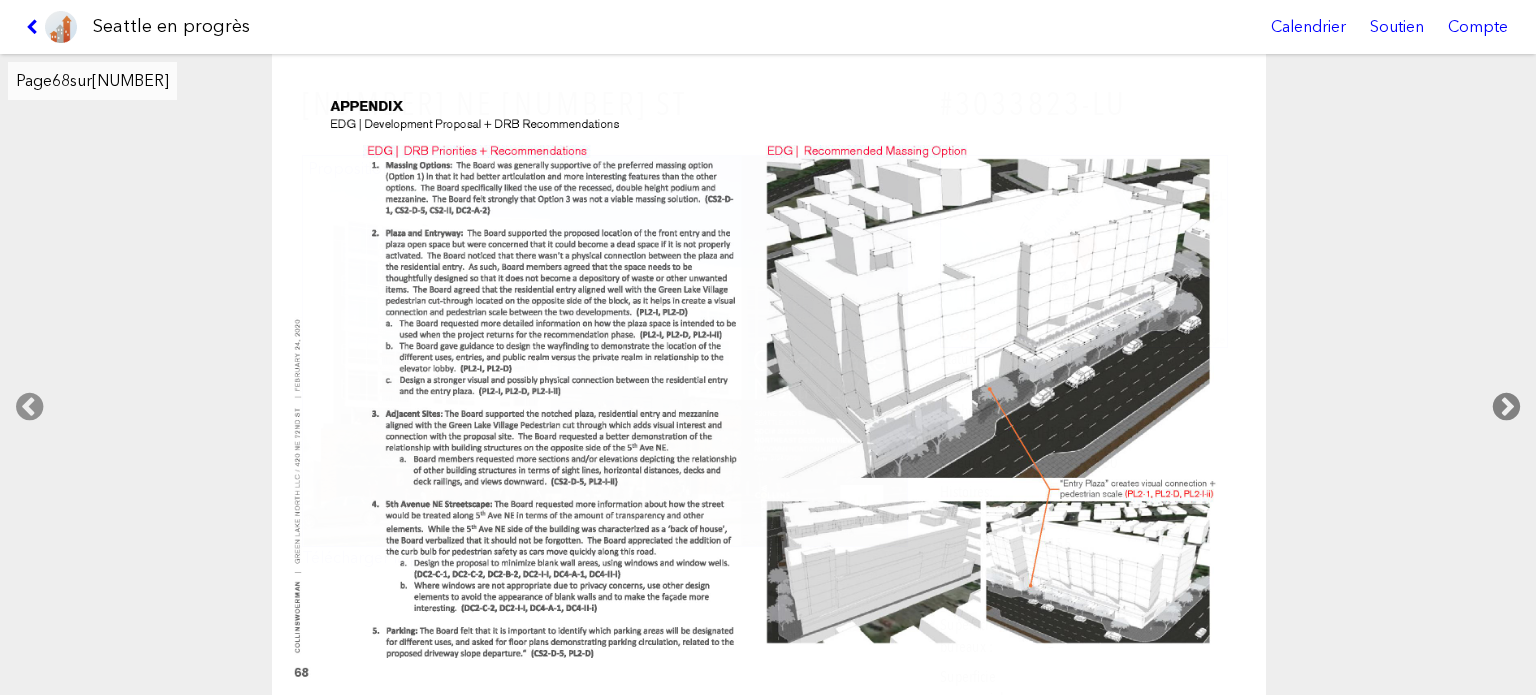click at bounding box center (1506, 407) 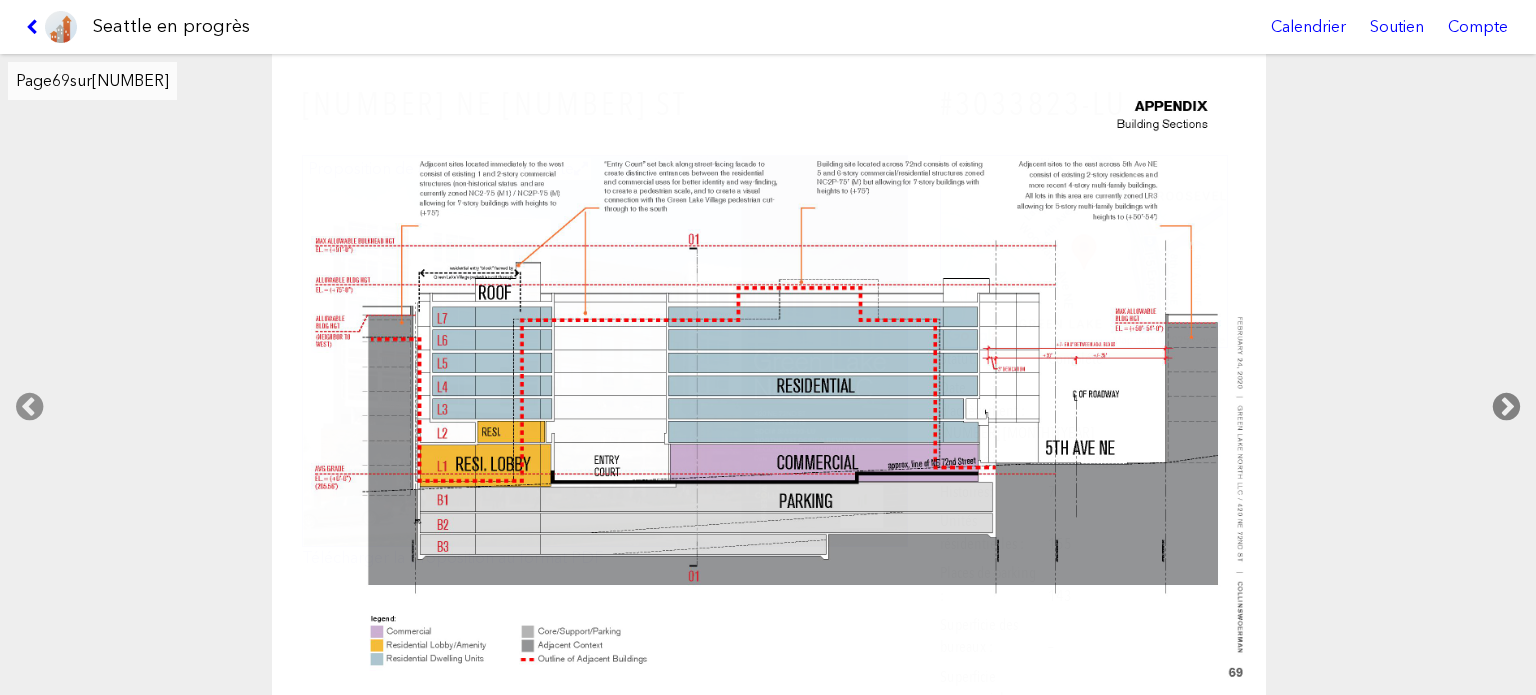 click at bounding box center [1506, 407] 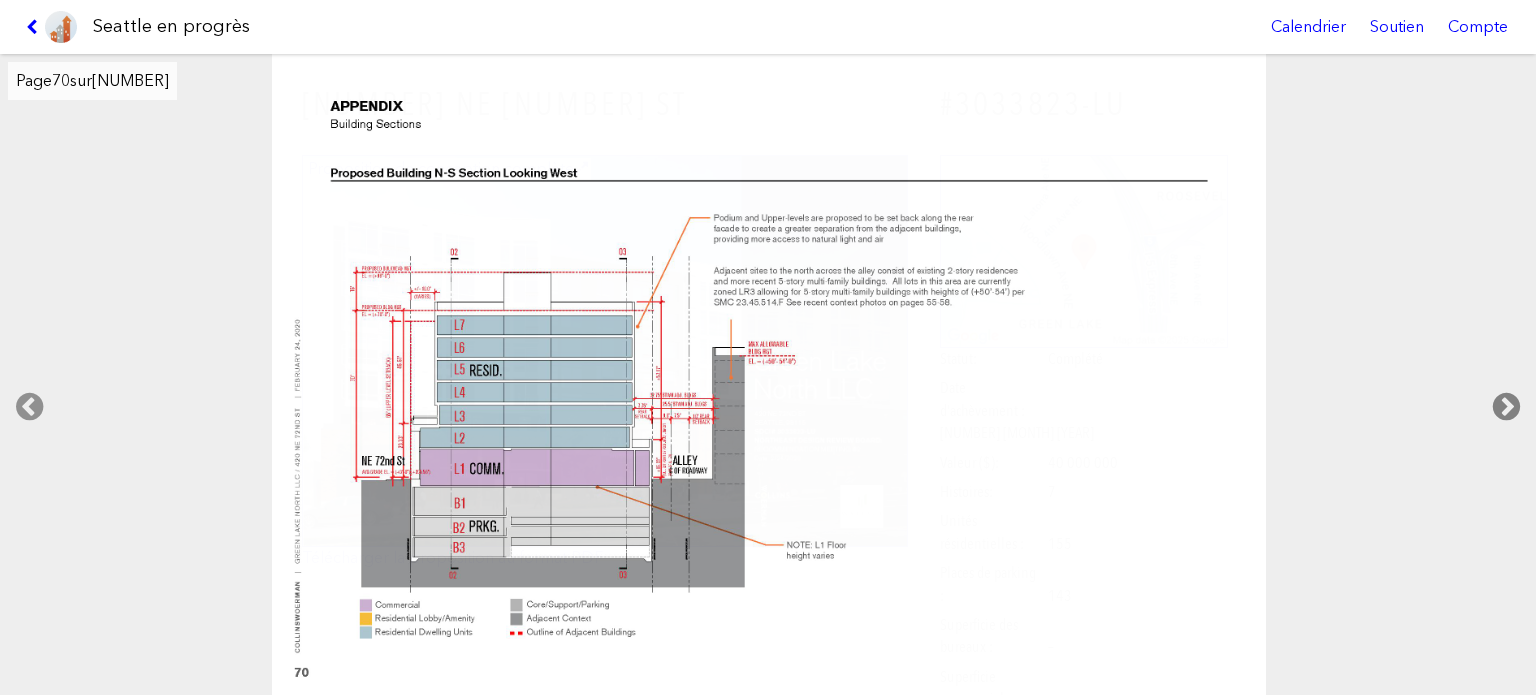 click at bounding box center [1506, 407] 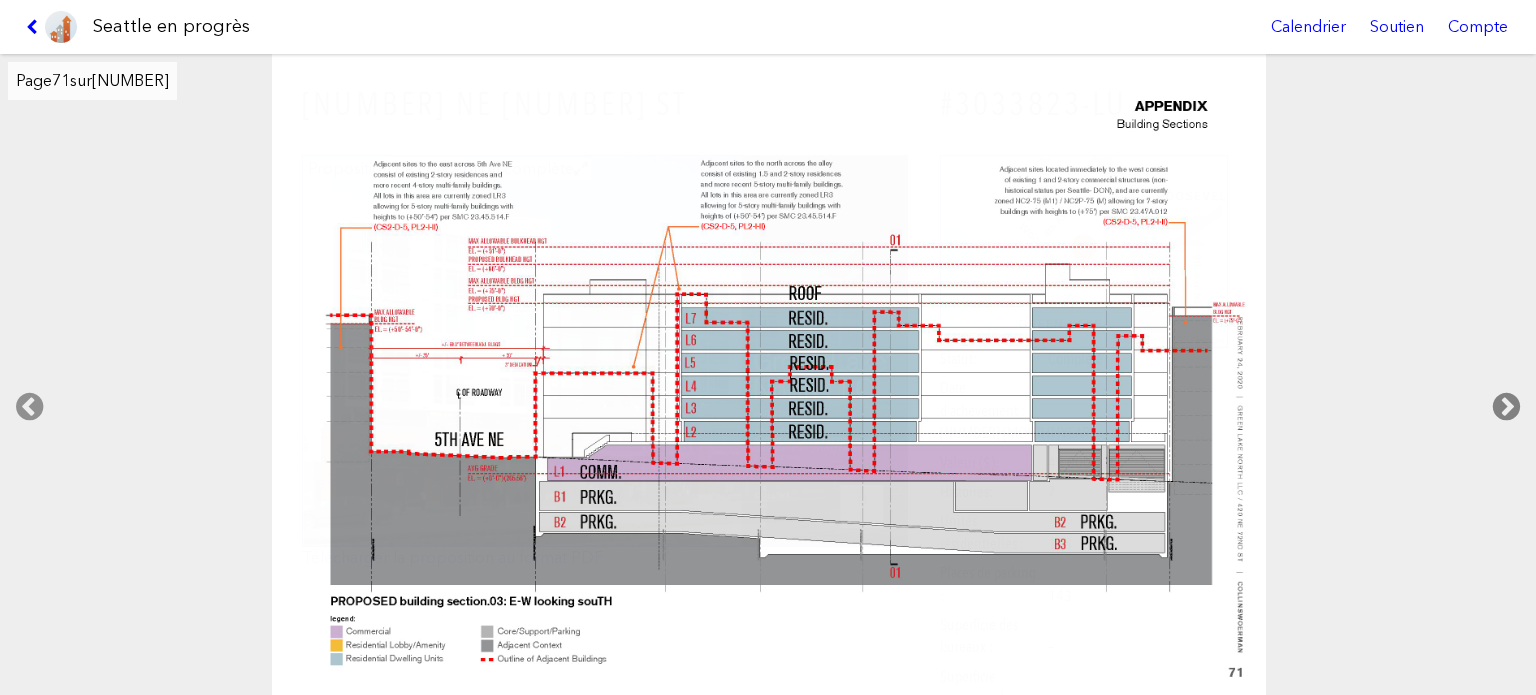 click at bounding box center (1506, 407) 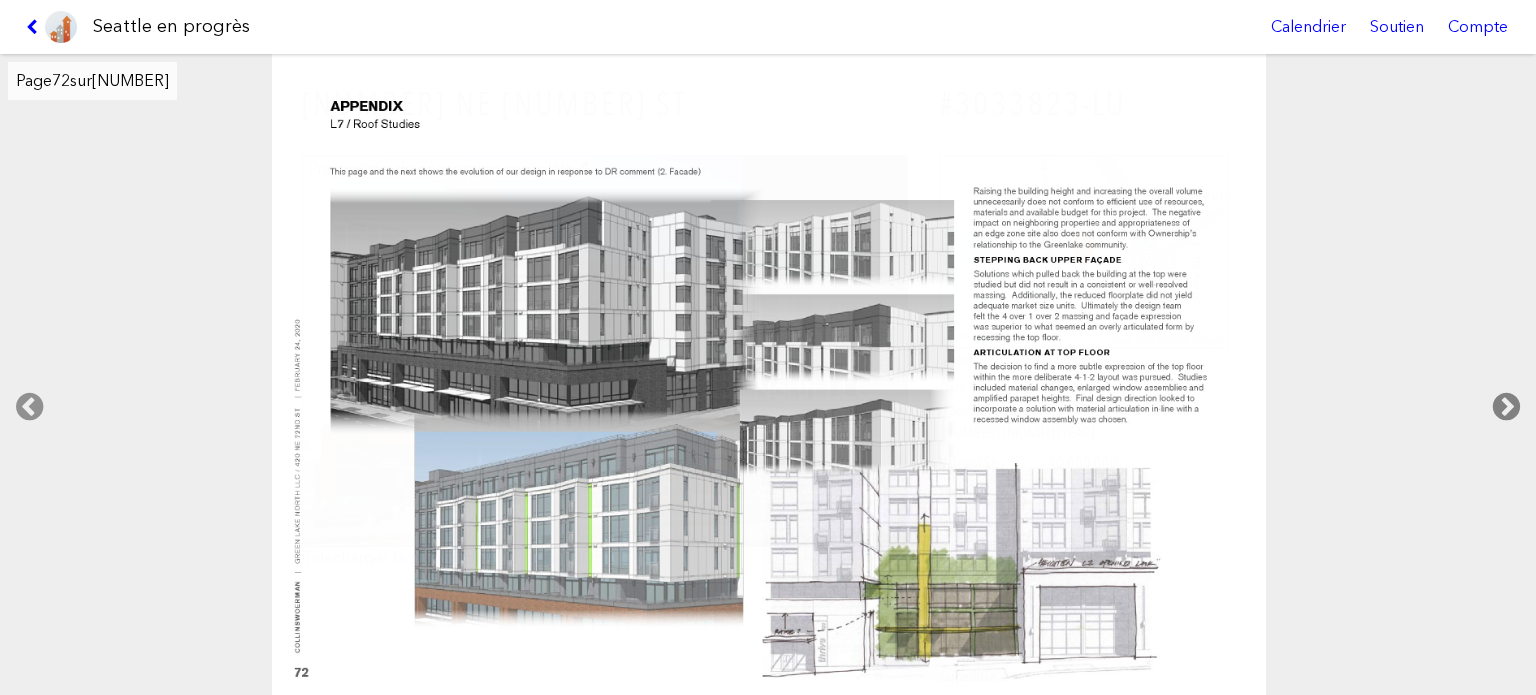 click at bounding box center (1506, 407) 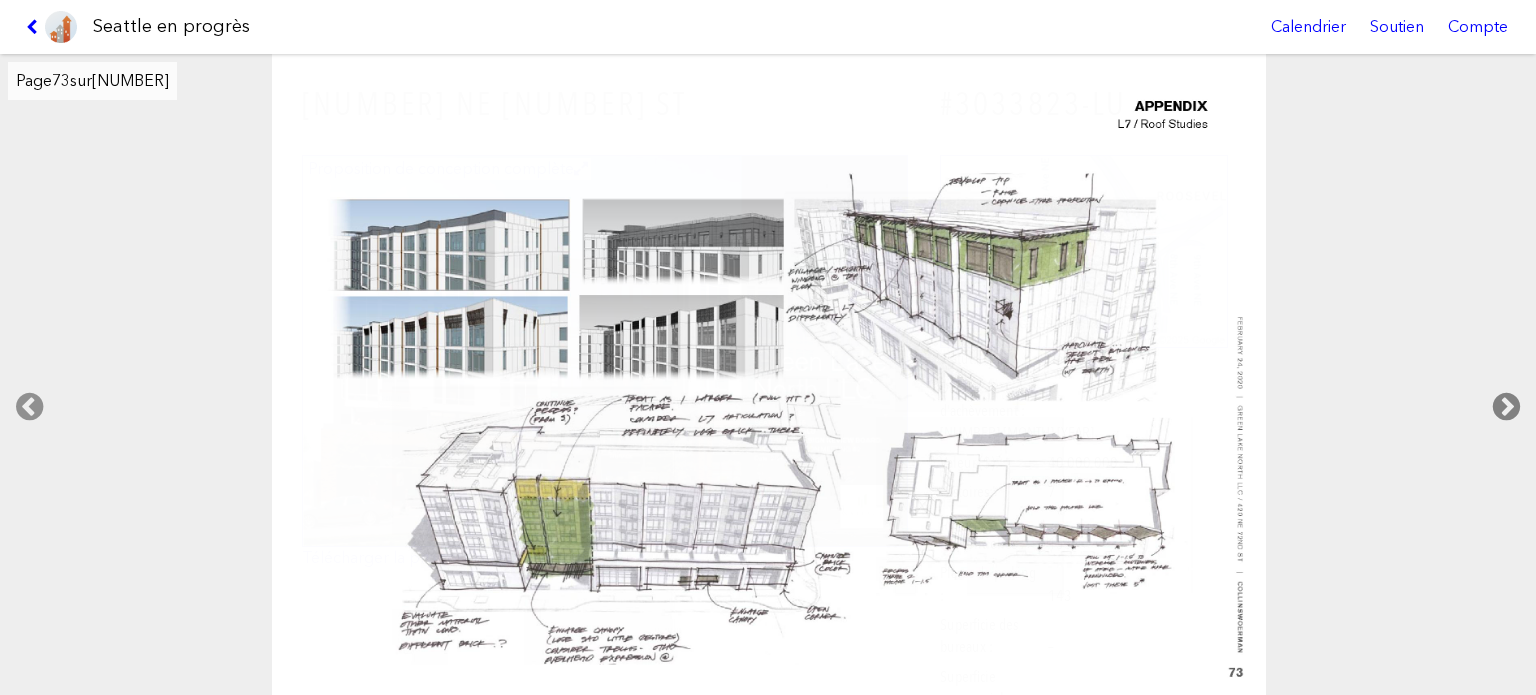 click at bounding box center (1506, 407) 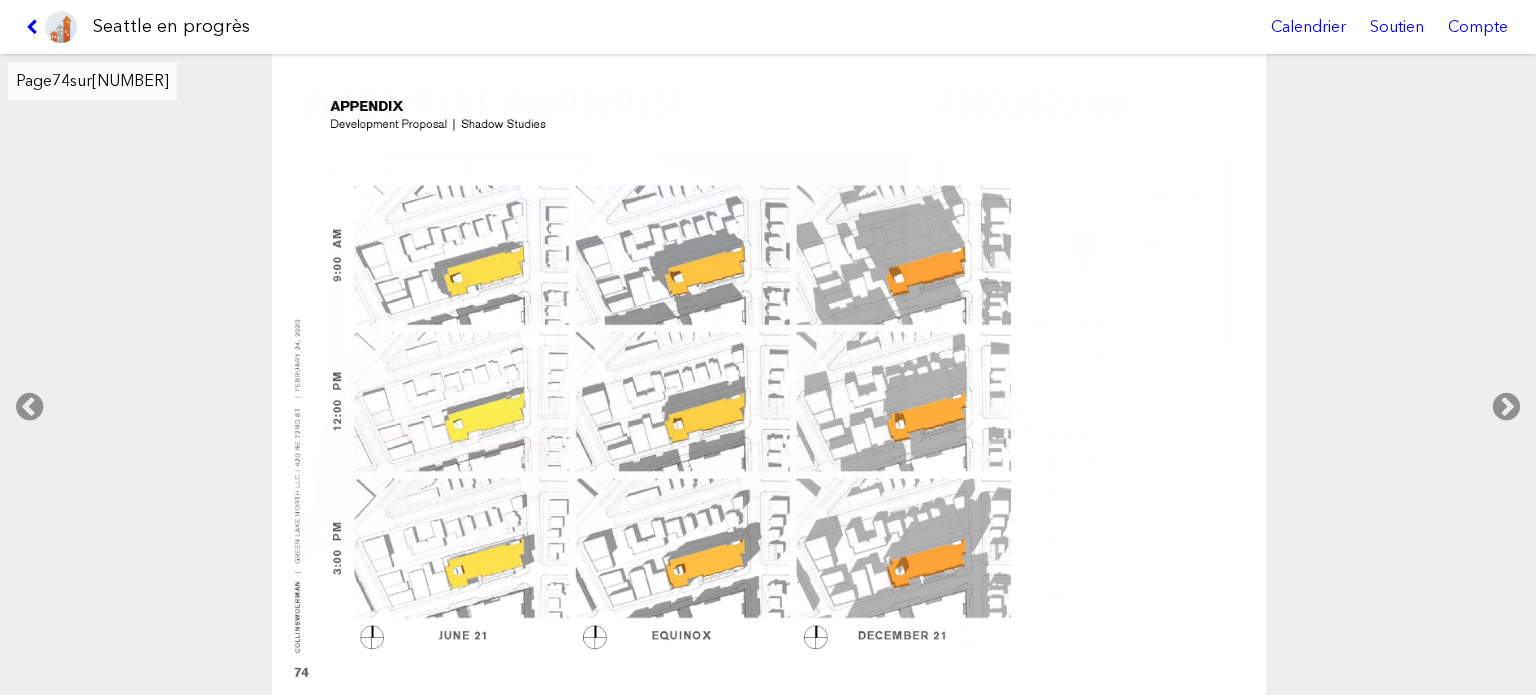 click at bounding box center (51, 27) 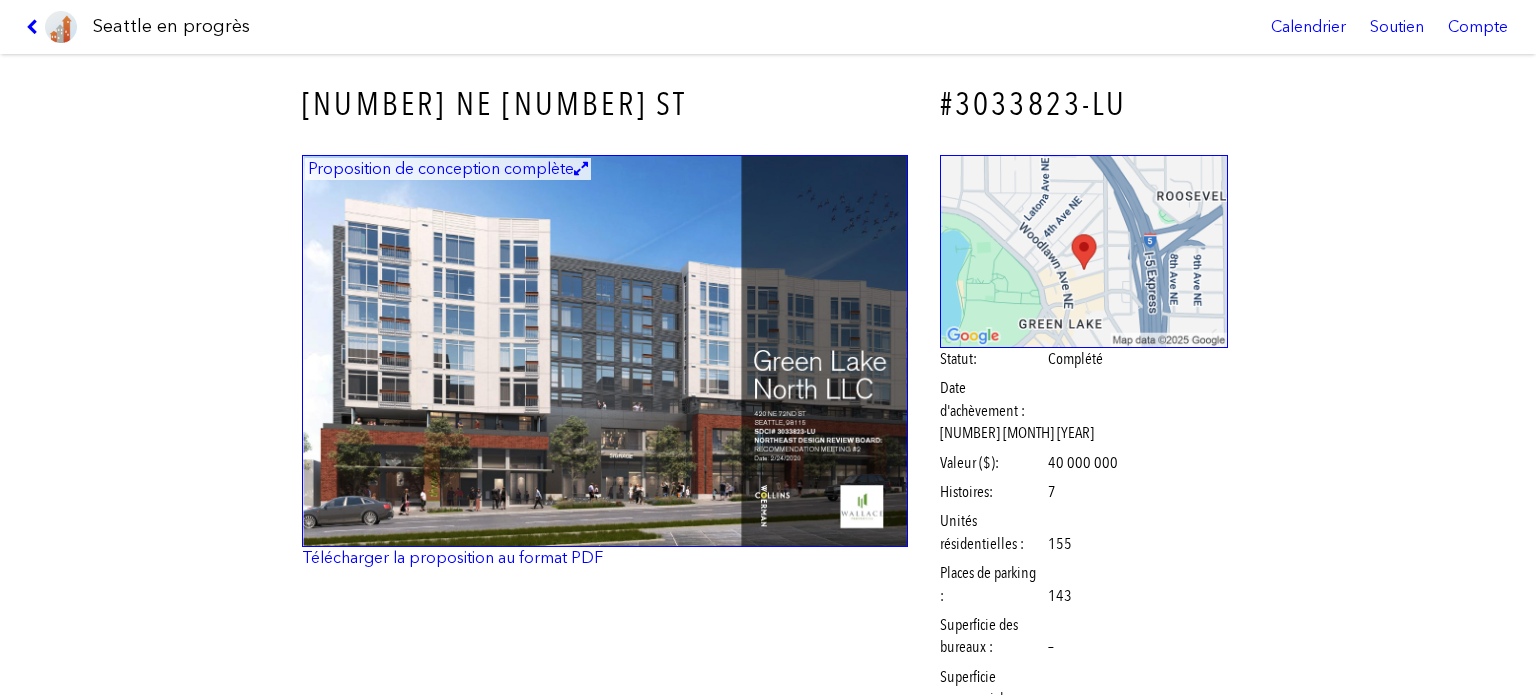 click at bounding box center [51, 27] 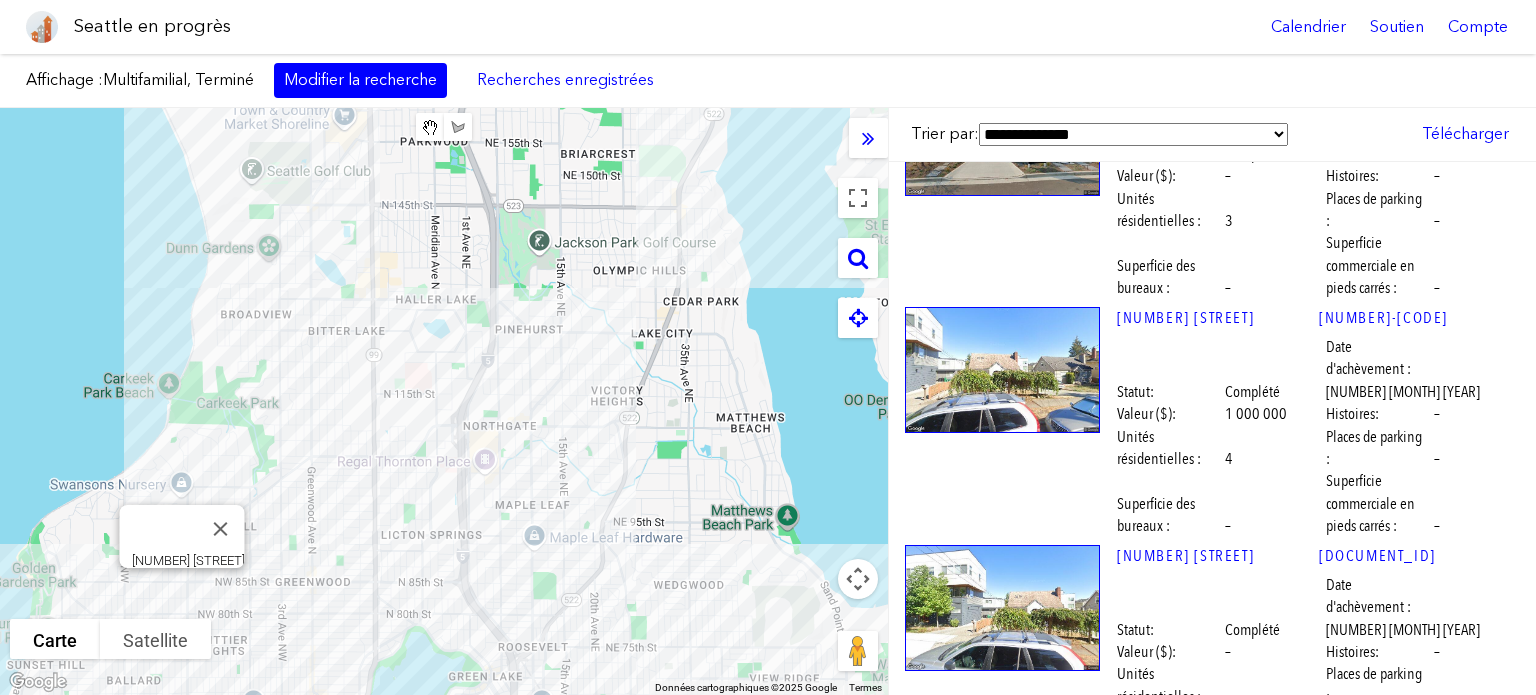 scroll, scrollTop: 15542, scrollLeft: 0, axis: vertical 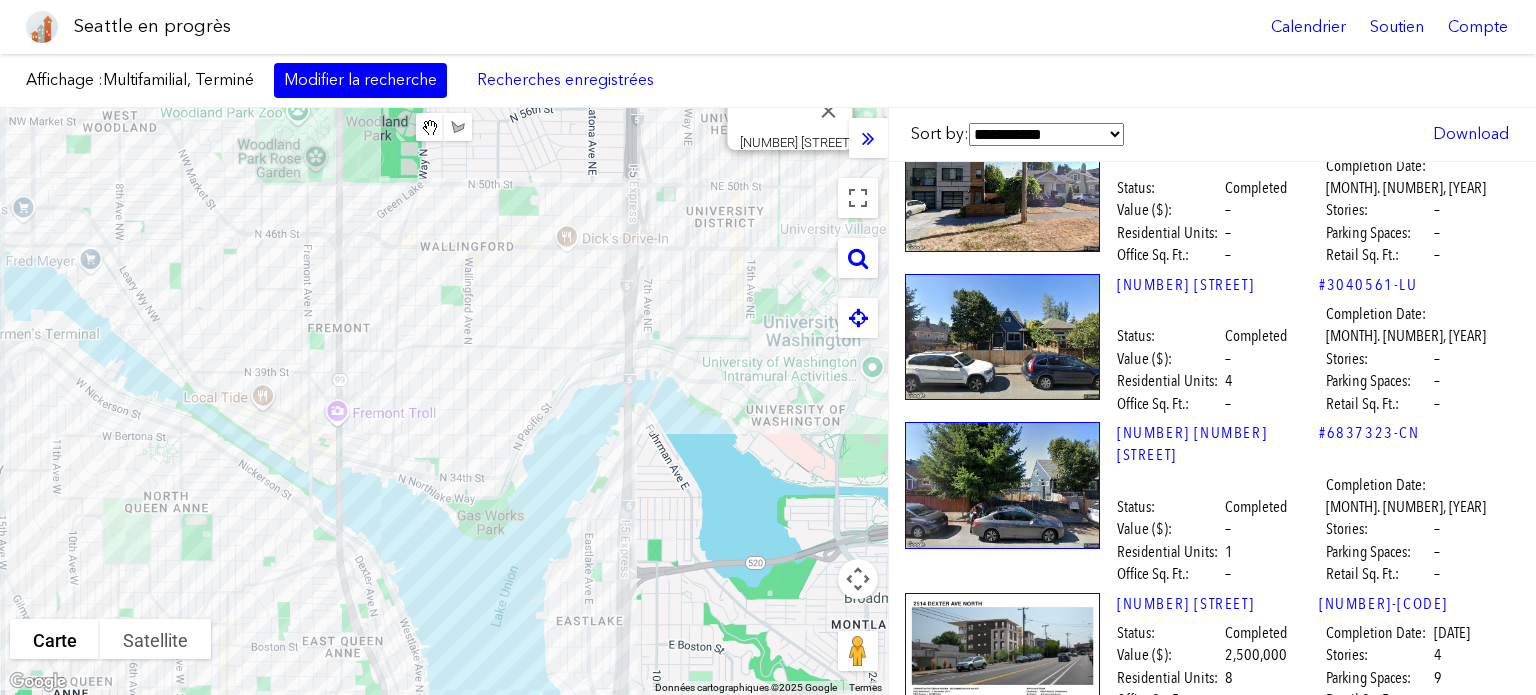 click at bounding box center (1002, 1093) 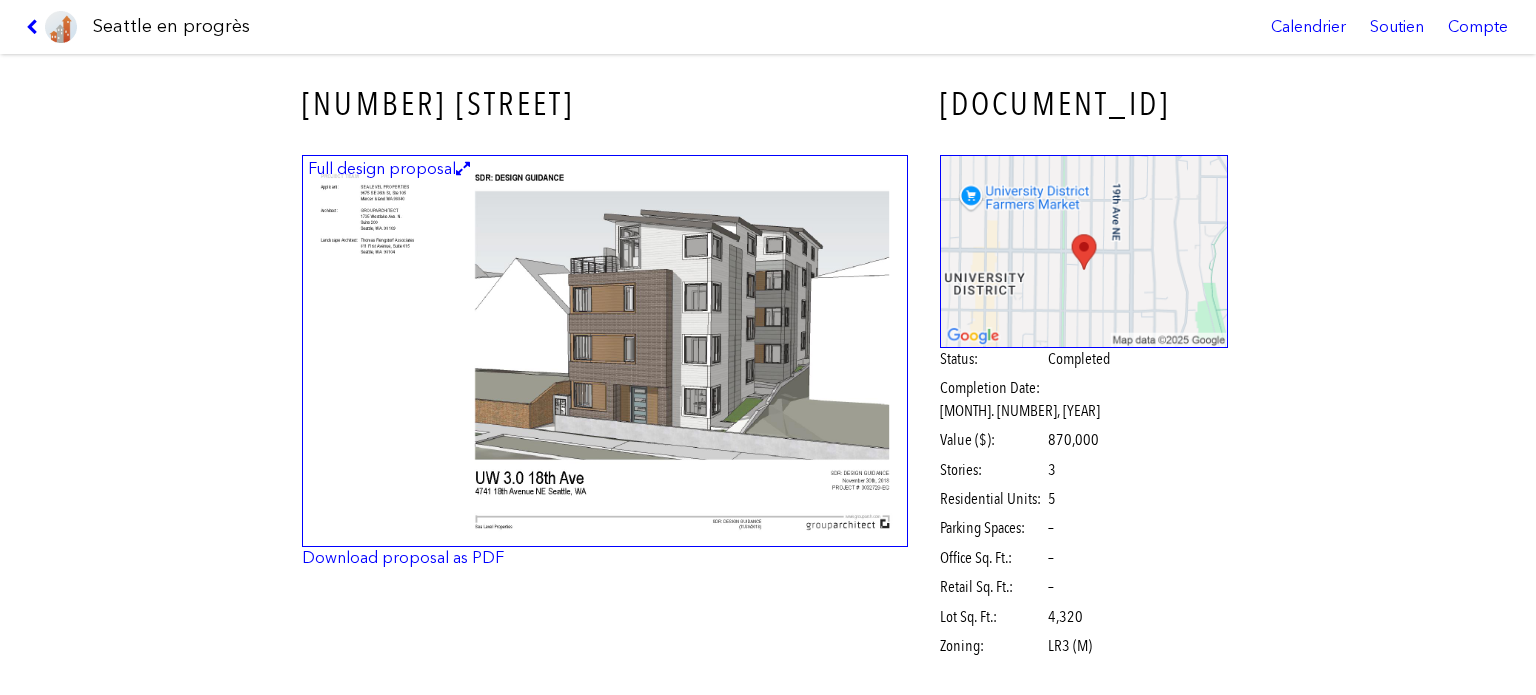 click at bounding box center (605, 351) 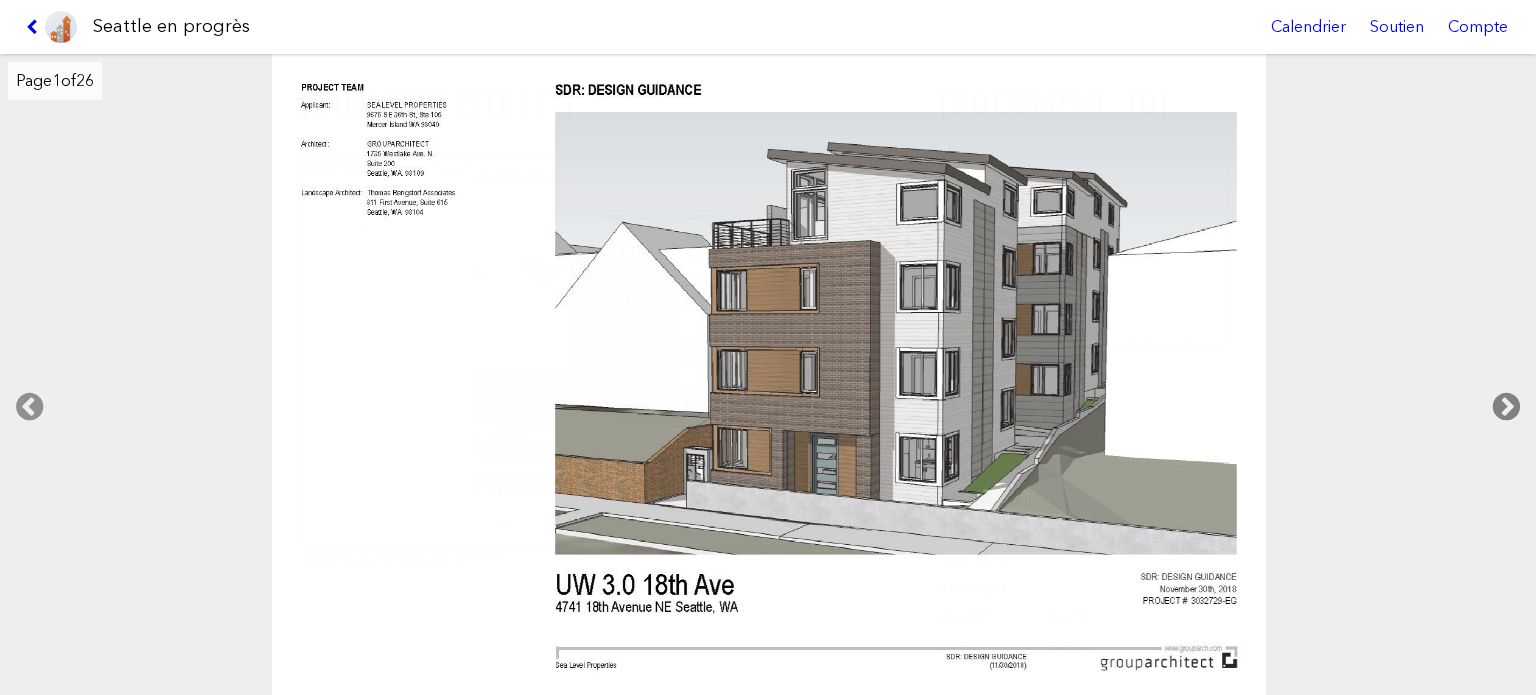 click at bounding box center [1506, 407] 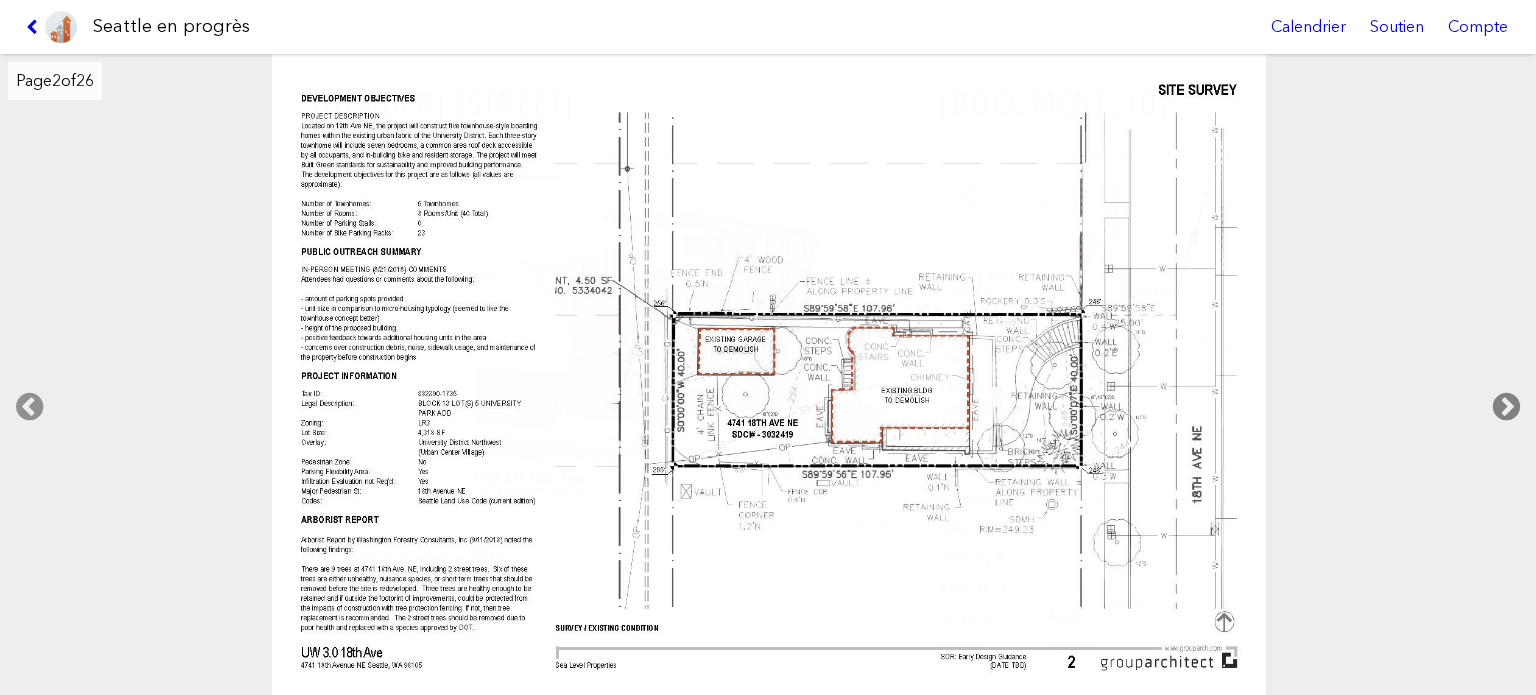 click at bounding box center [1506, 407] 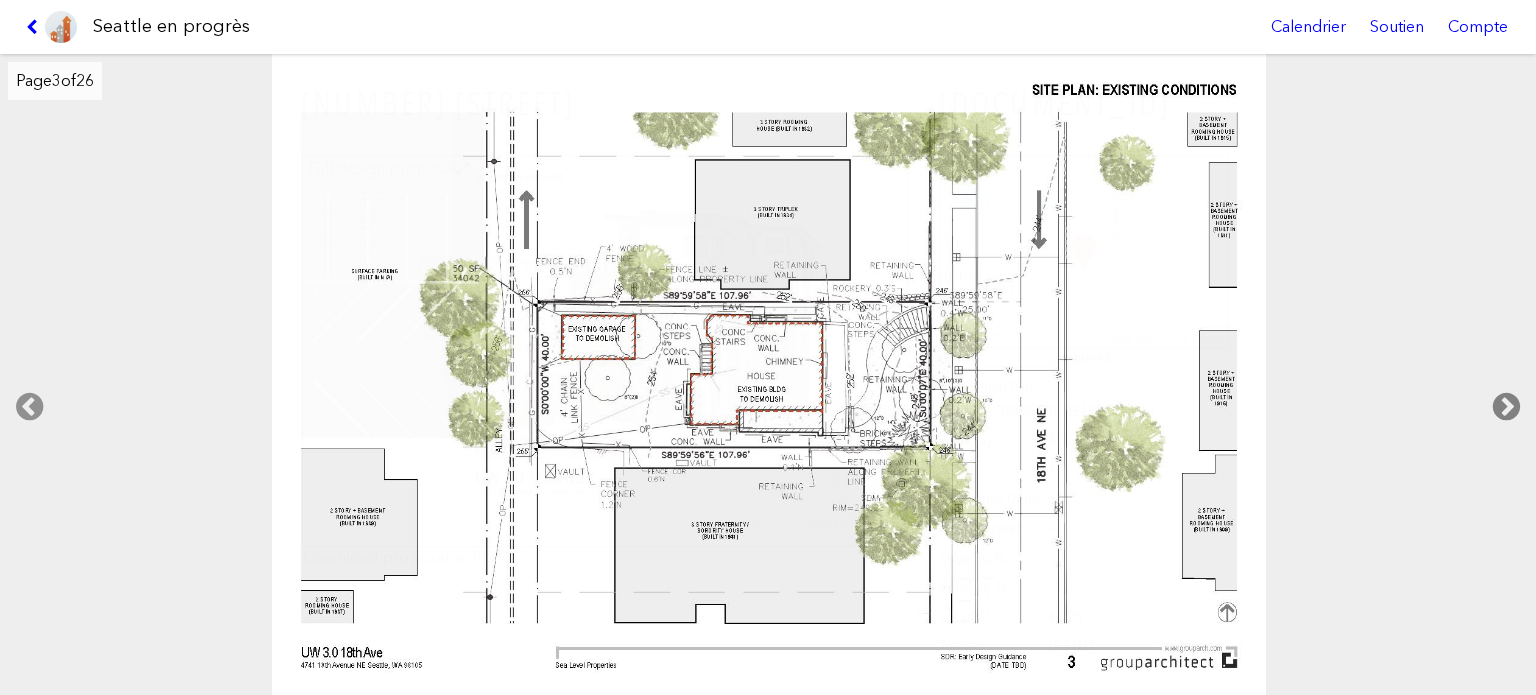 click at bounding box center (1506, 407) 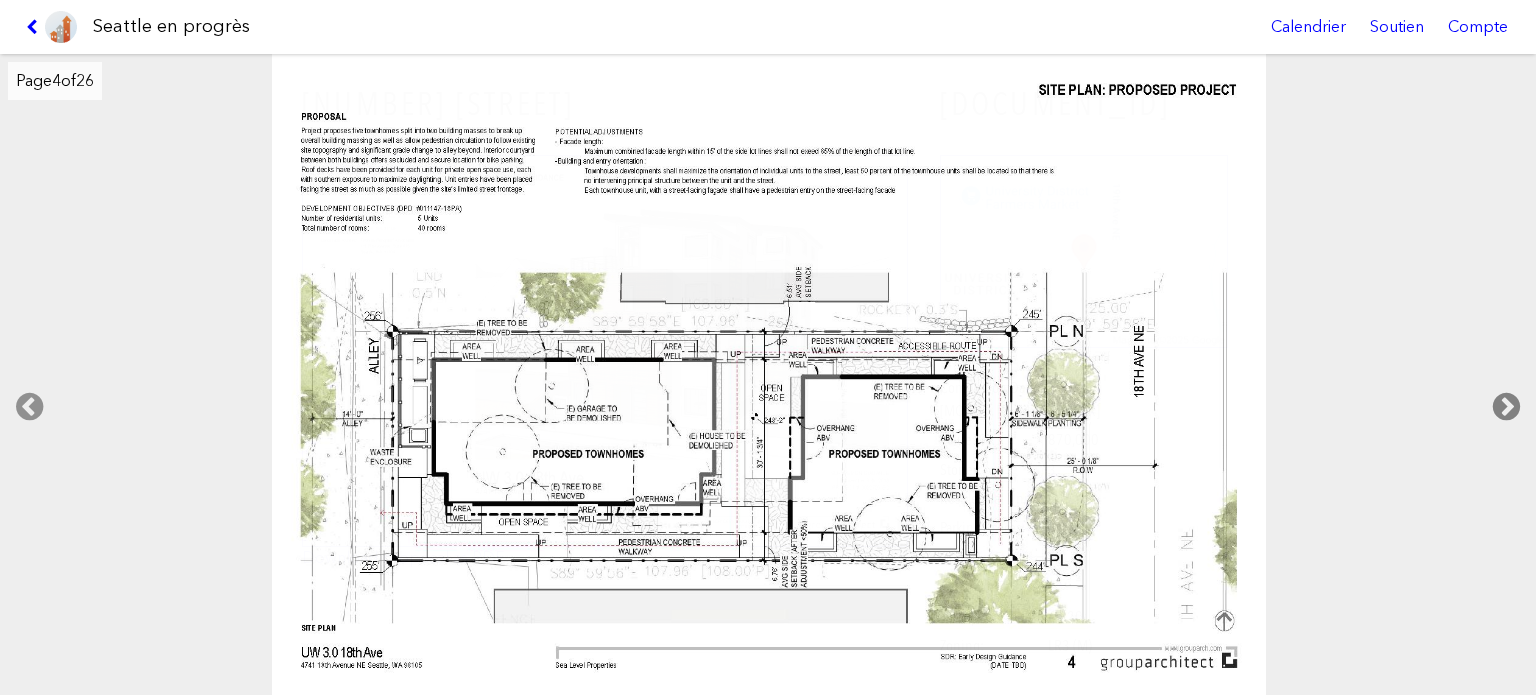 click at bounding box center [1506, 407] 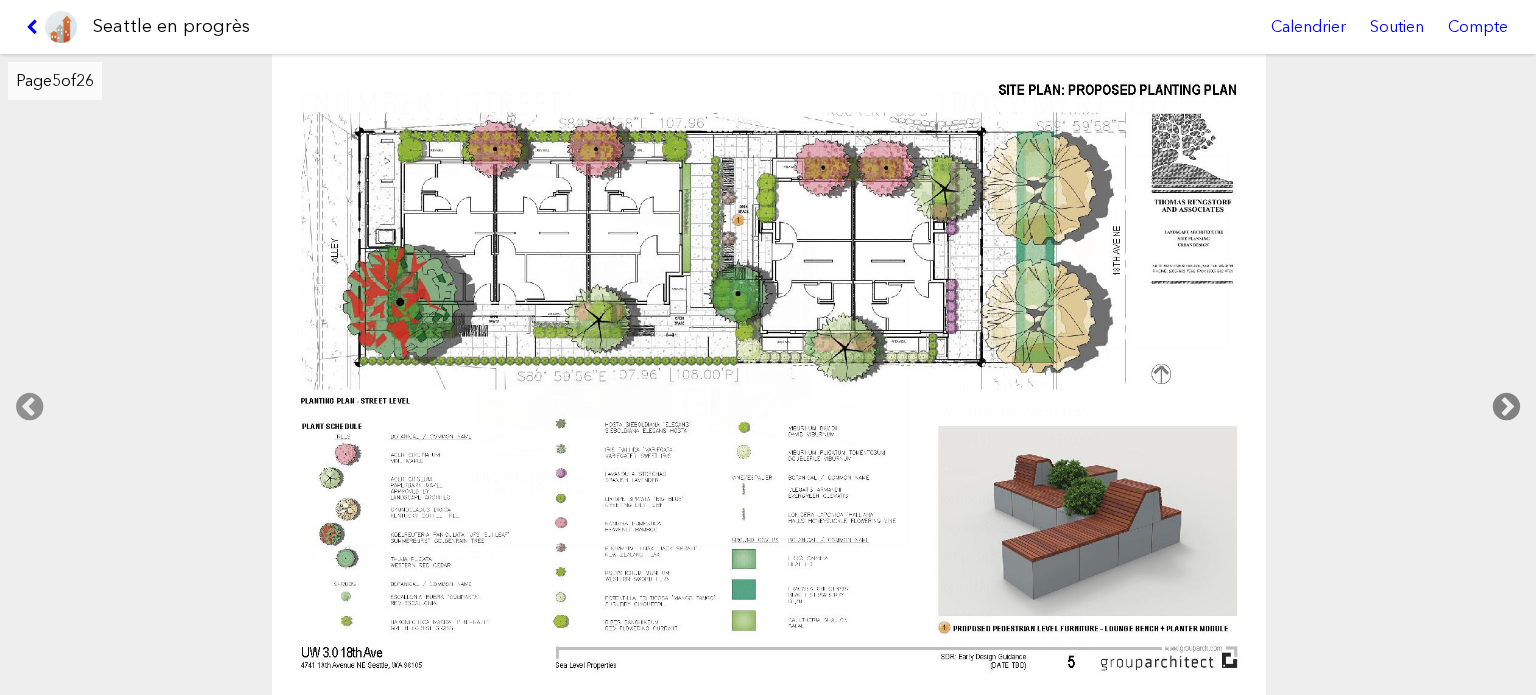 click at bounding box center [1506, 407] 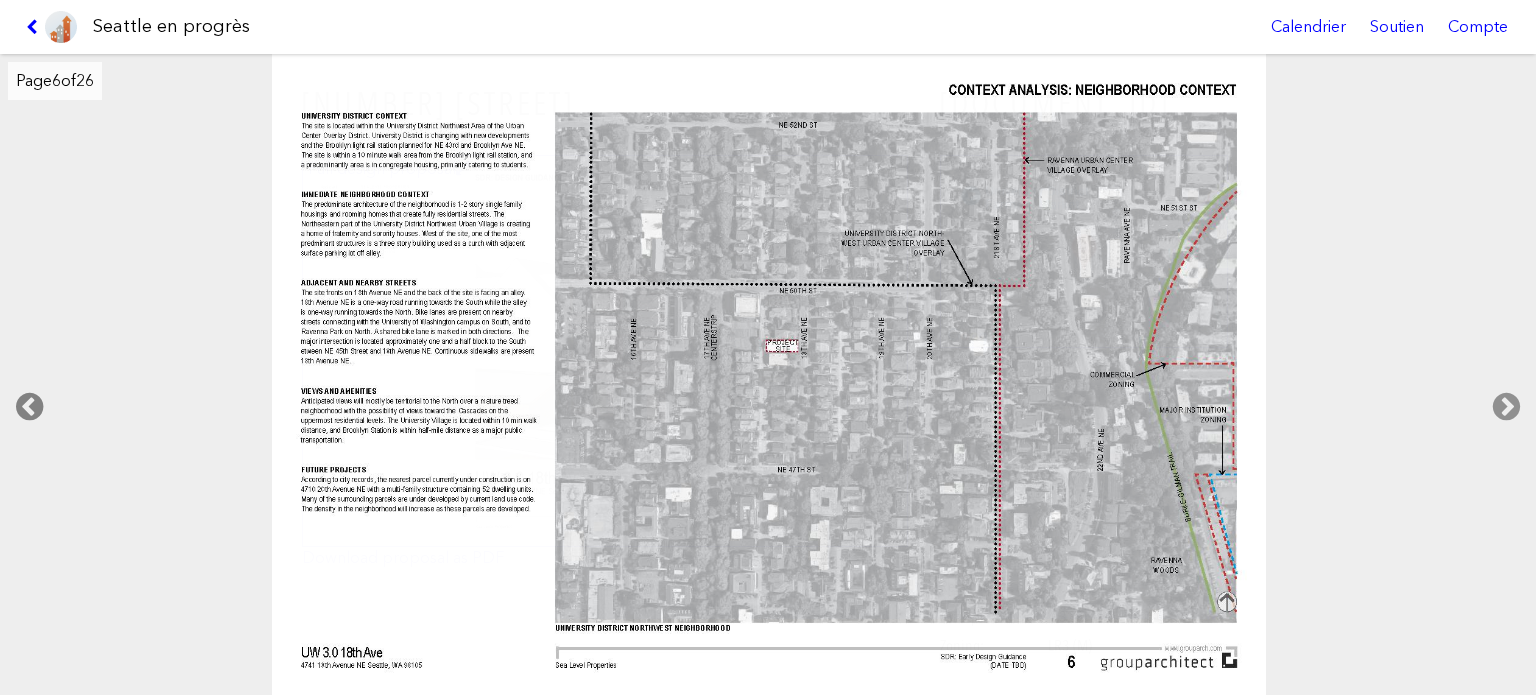 click at bounding box center [29, 407] 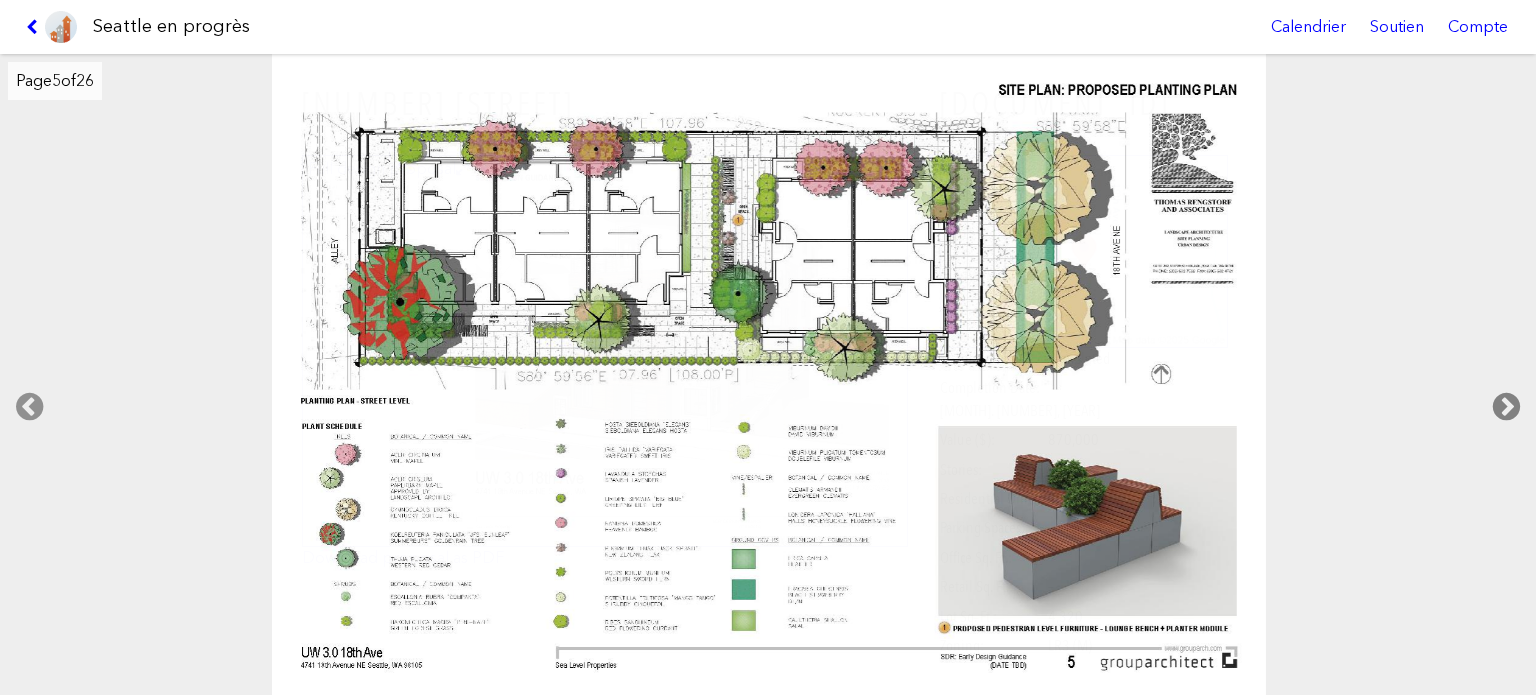 click at bounding box center (1506, 407) 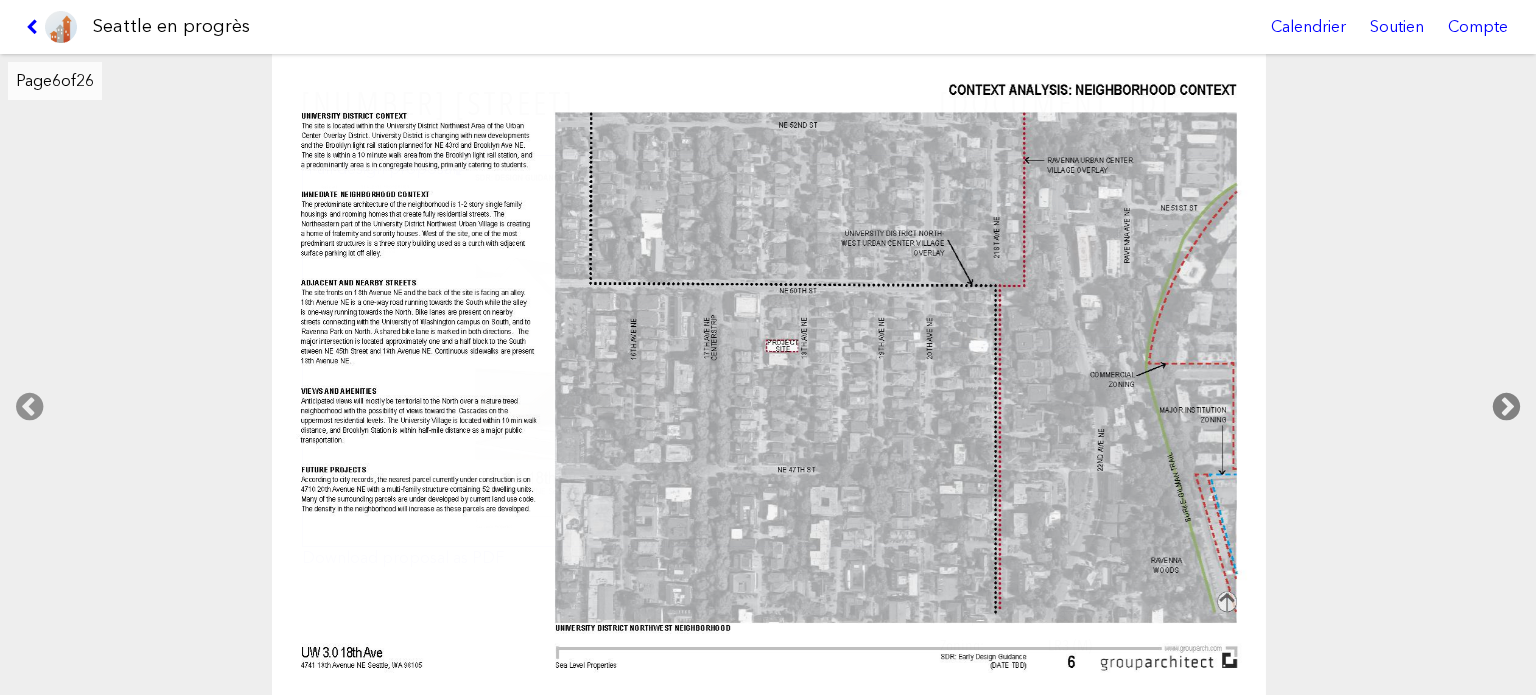 click at bounding box center [1506, 407] 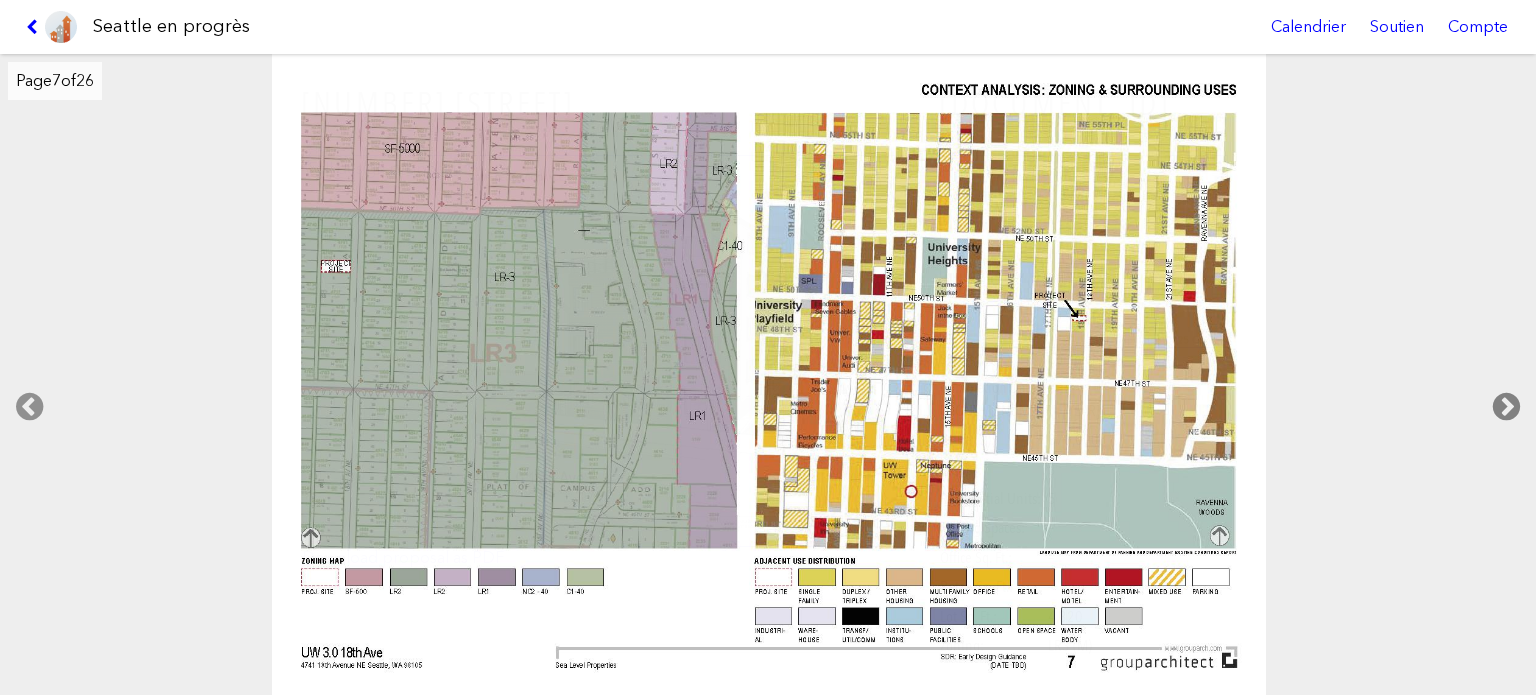 click at bounding box center (1506, 407) 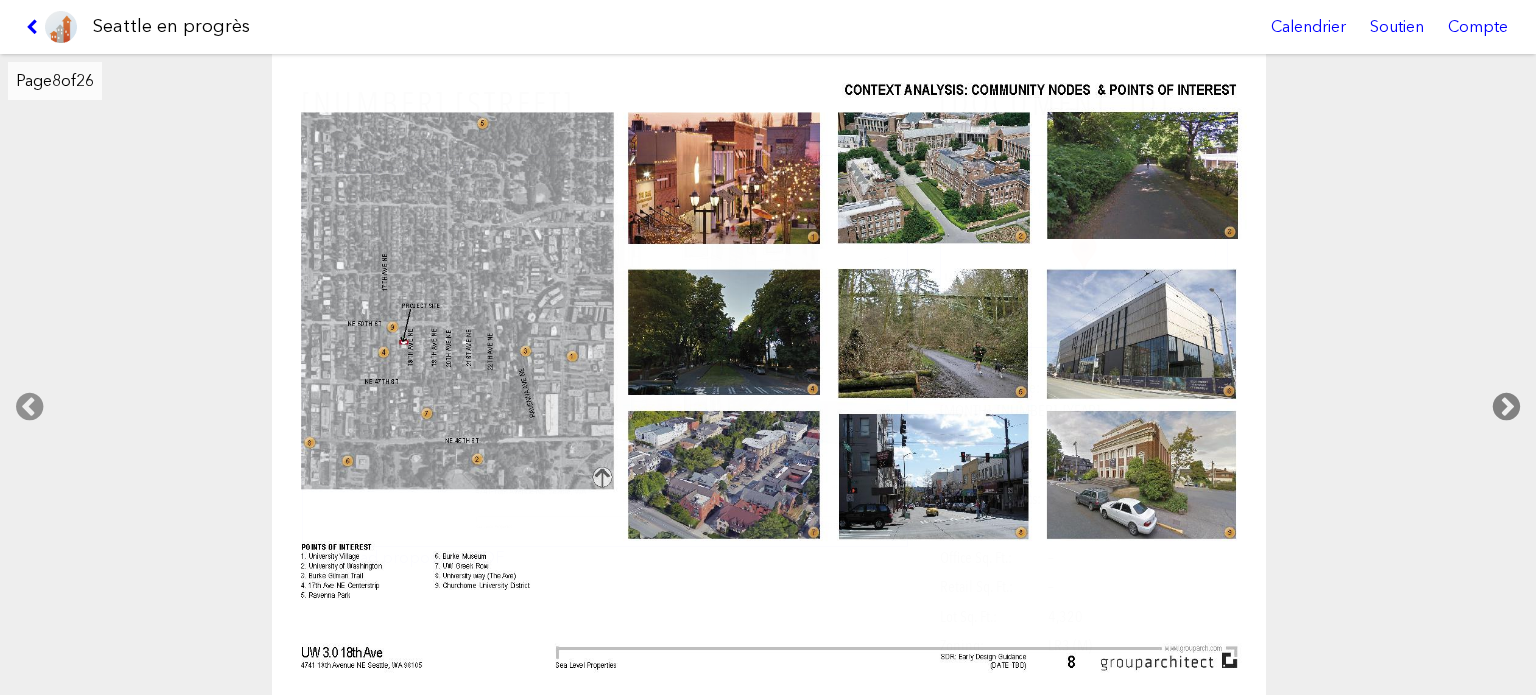 click at bounding box center [1506, 407] 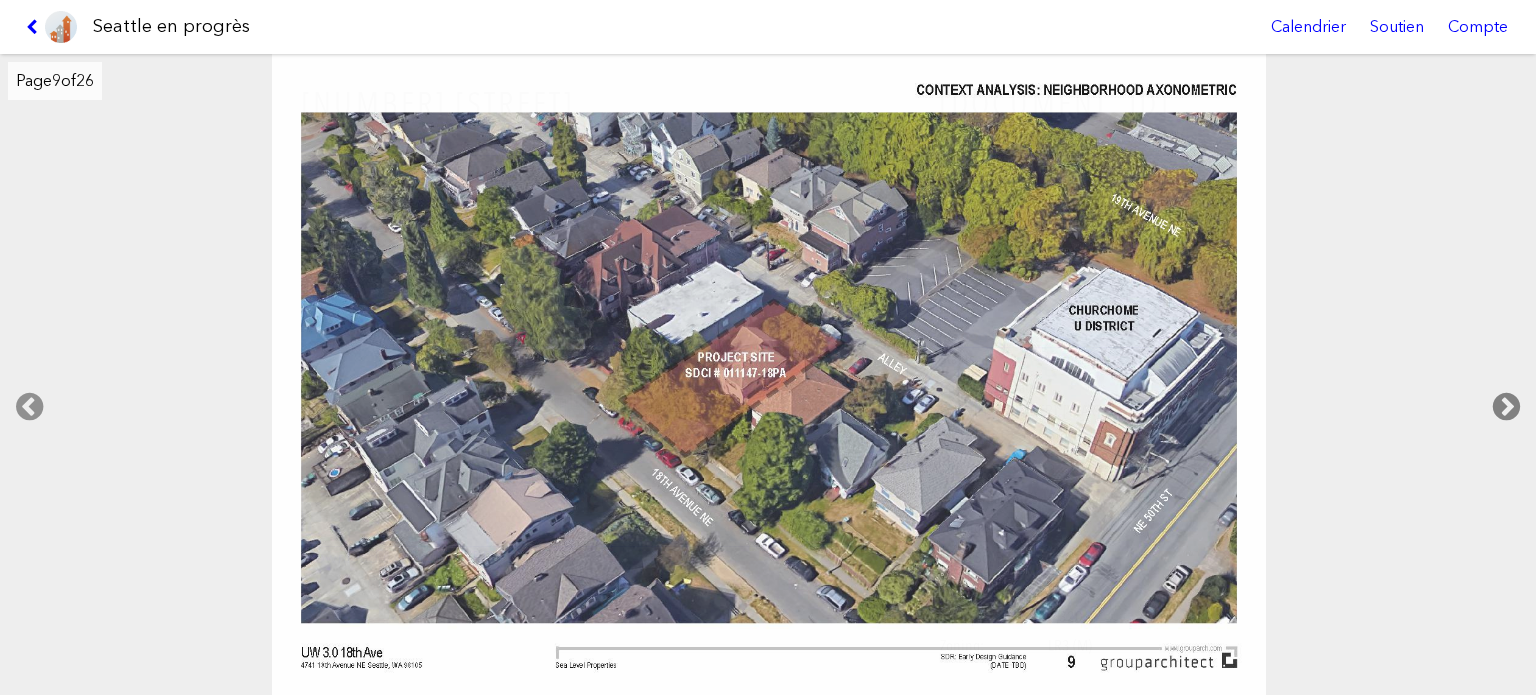 click at bounding box center (1506, 407) 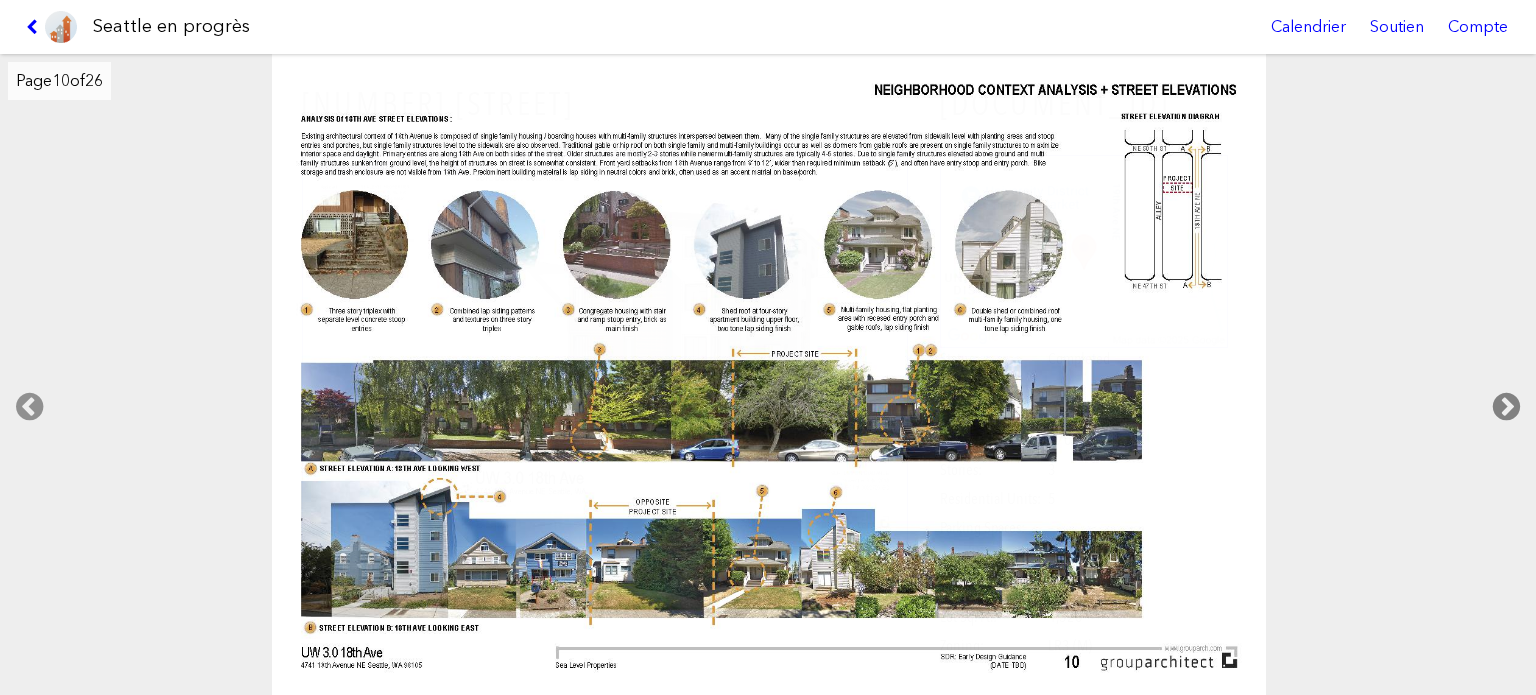 click at bounding box center [1506, 407] 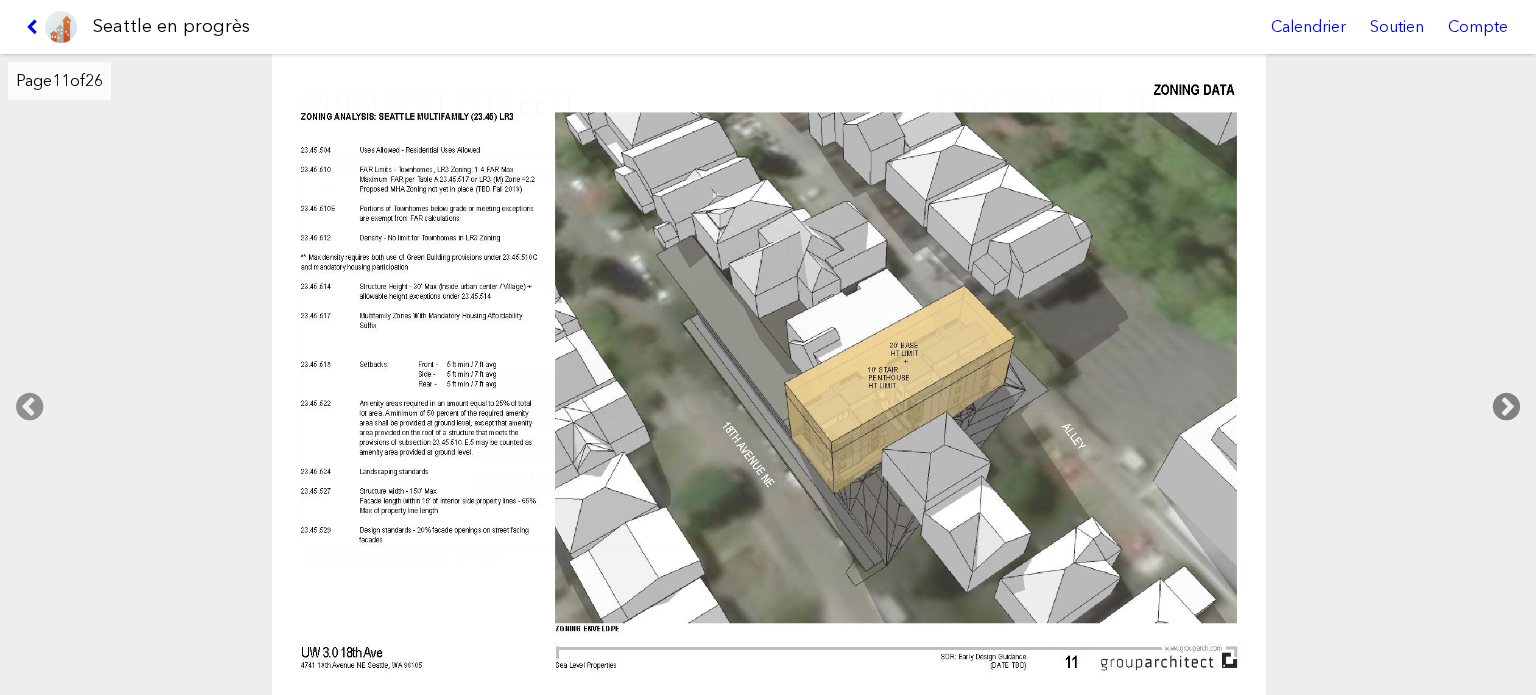 click at bounding box center (1506, 407) 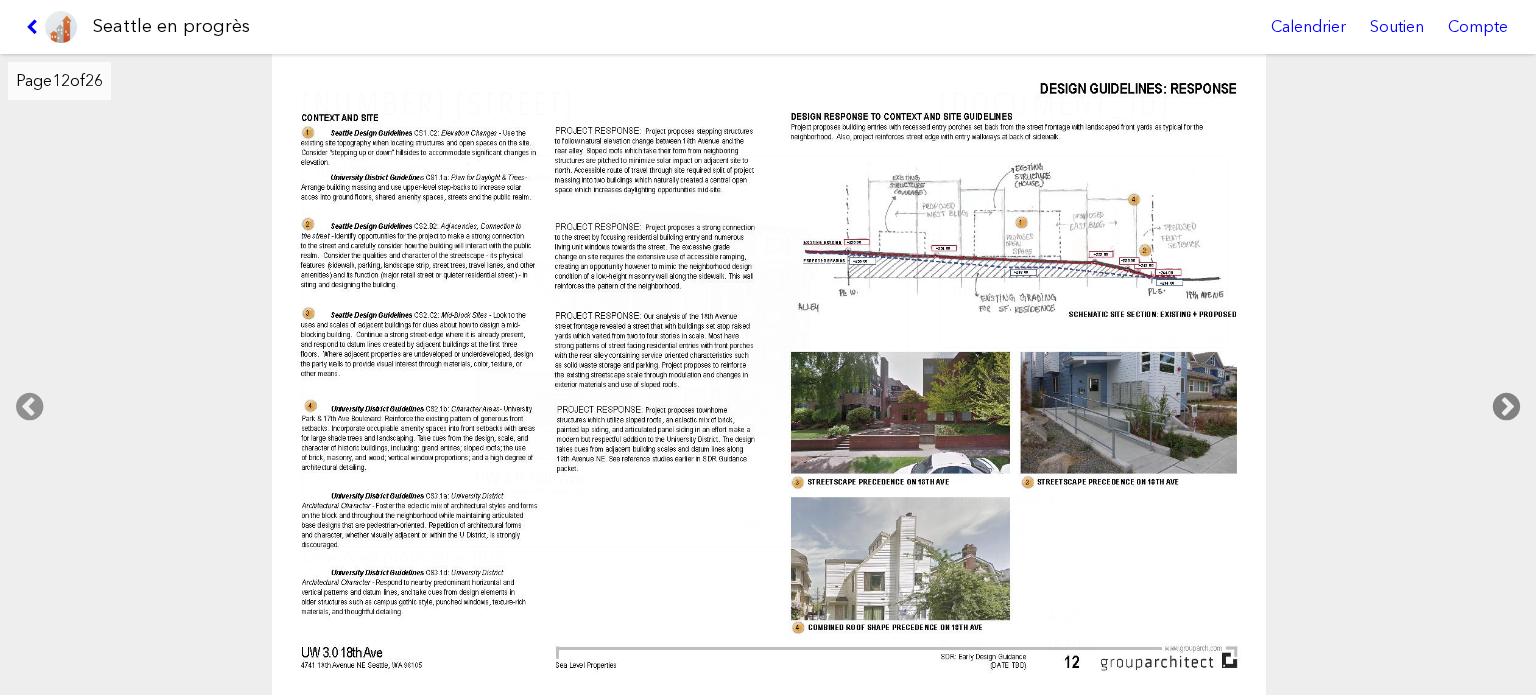 click at bounding box center (1506, 407) 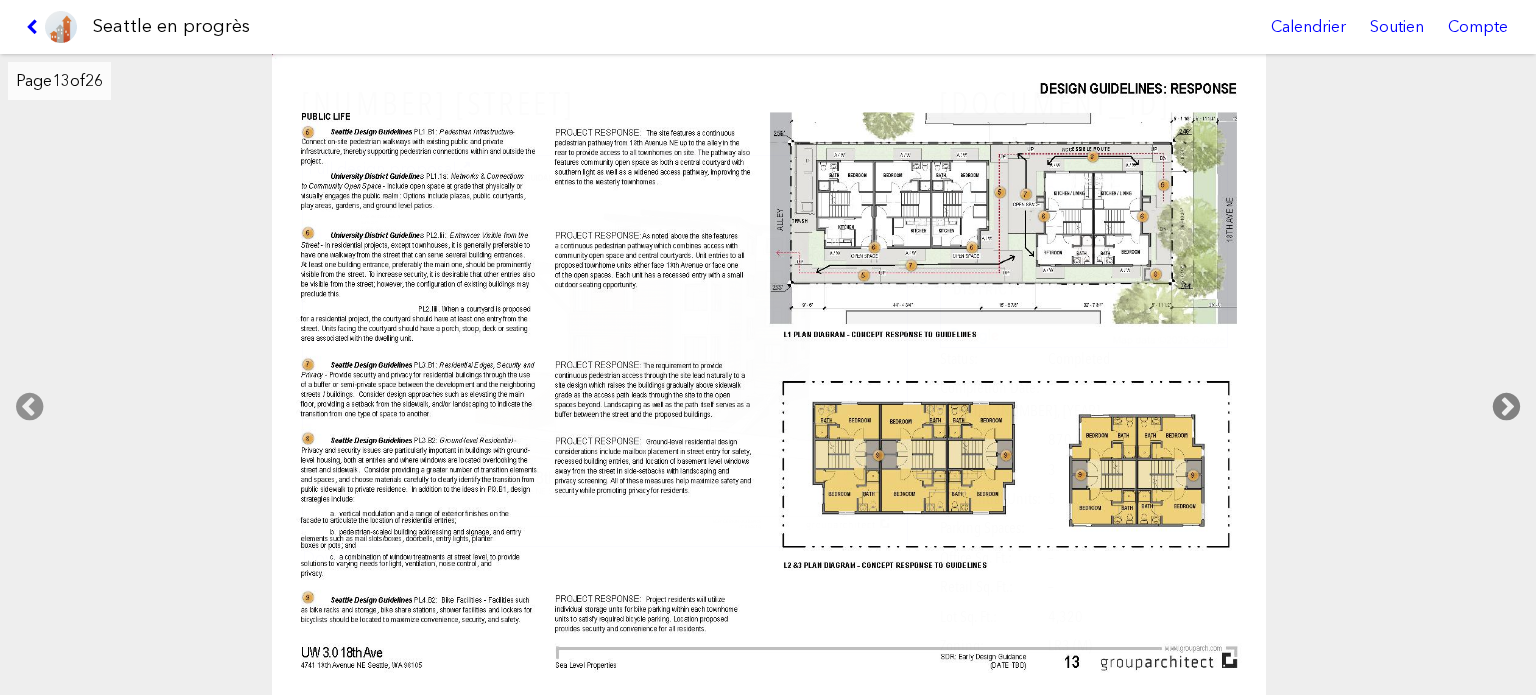 click at bounding box center [1506, 407] 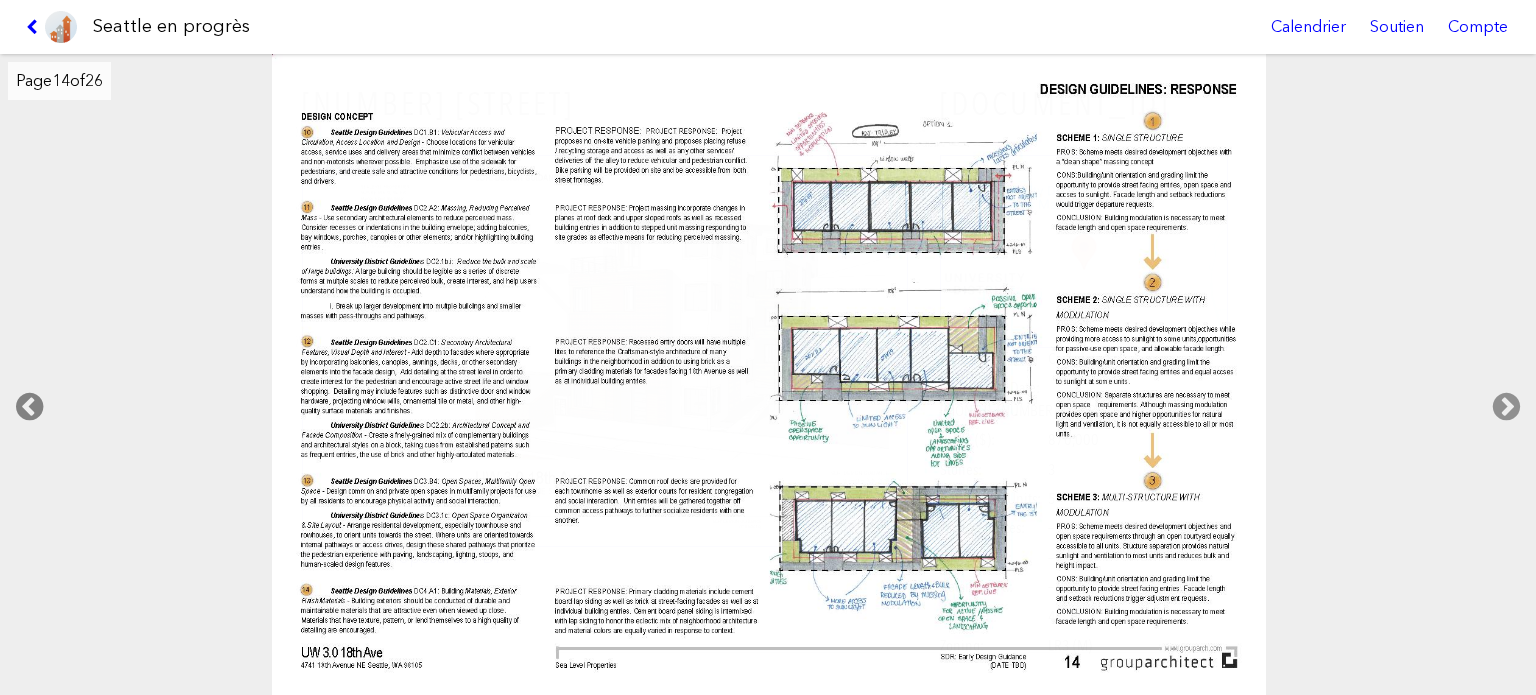 click at bounding box center (29, 407) 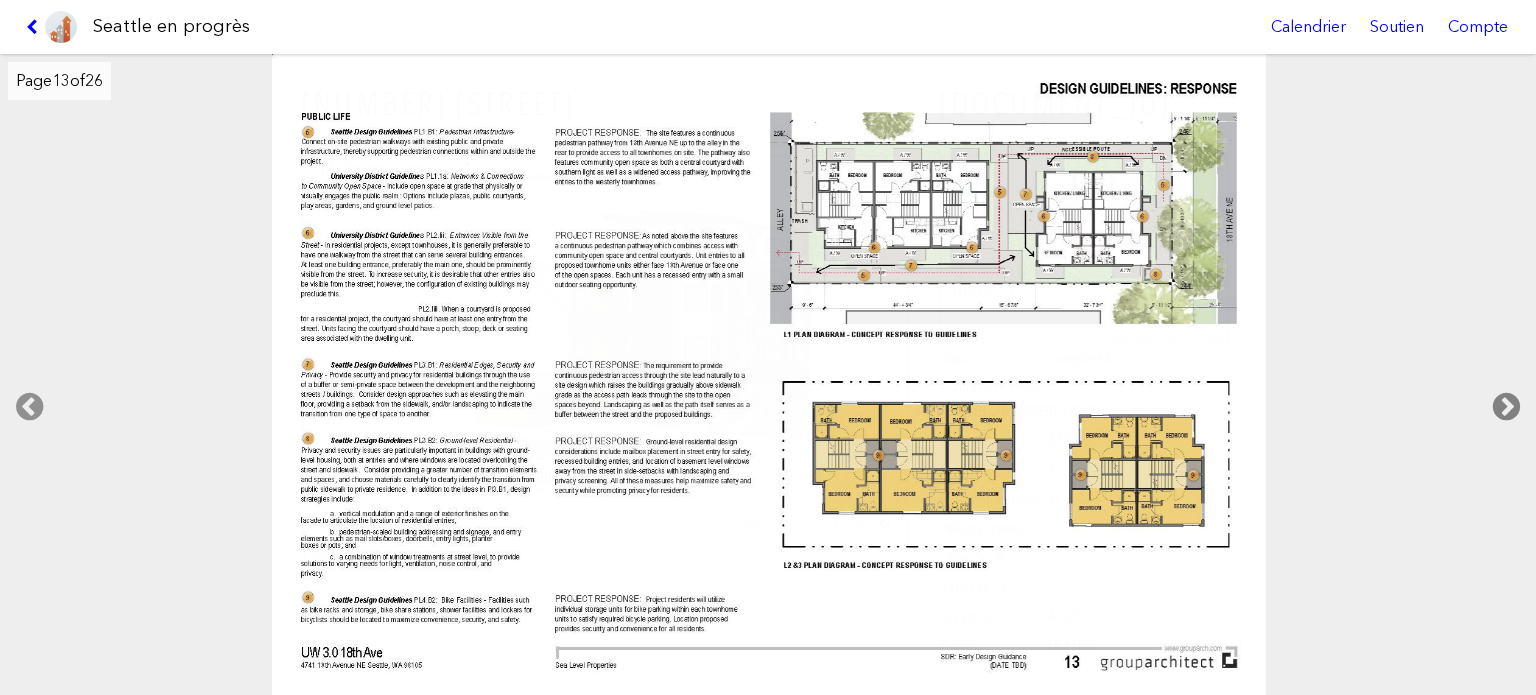 click at bounding box center (1506, 407) 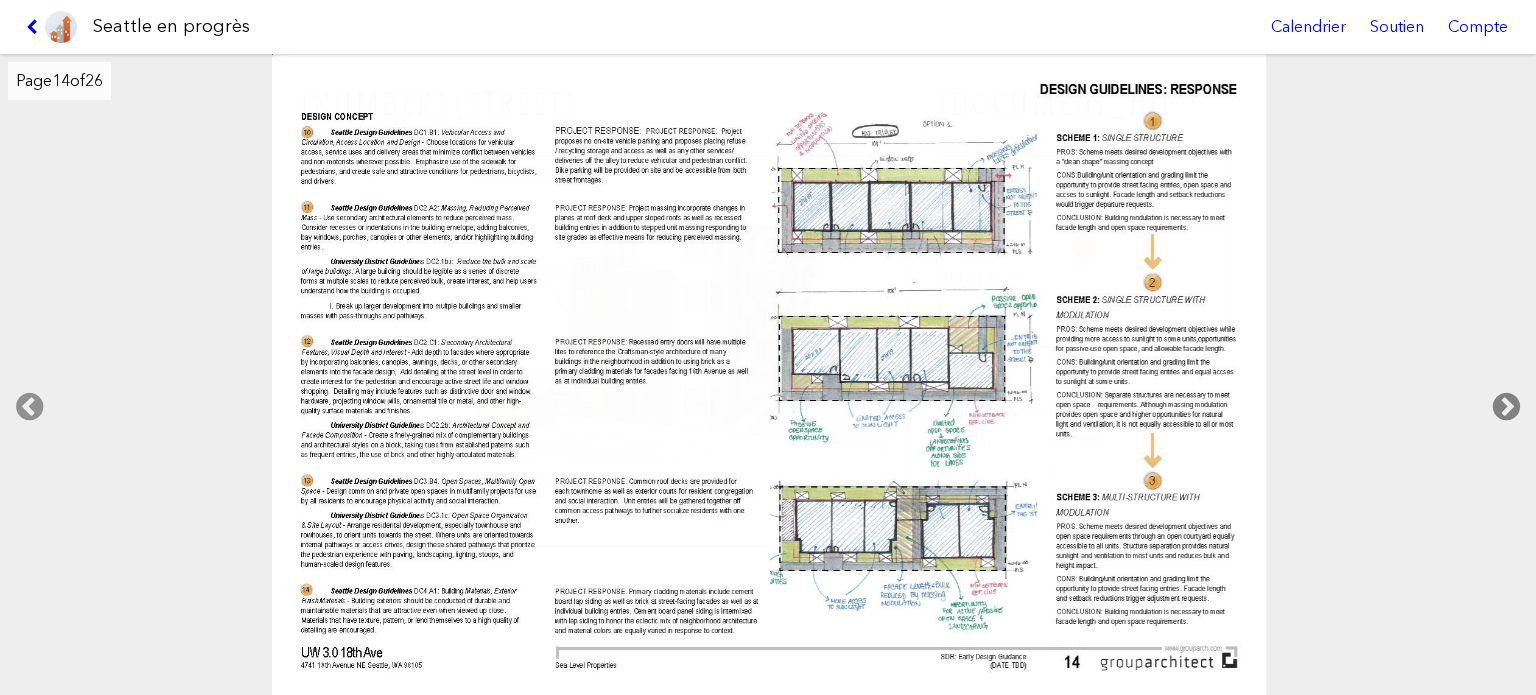 click at bounding box center (1506, 407) 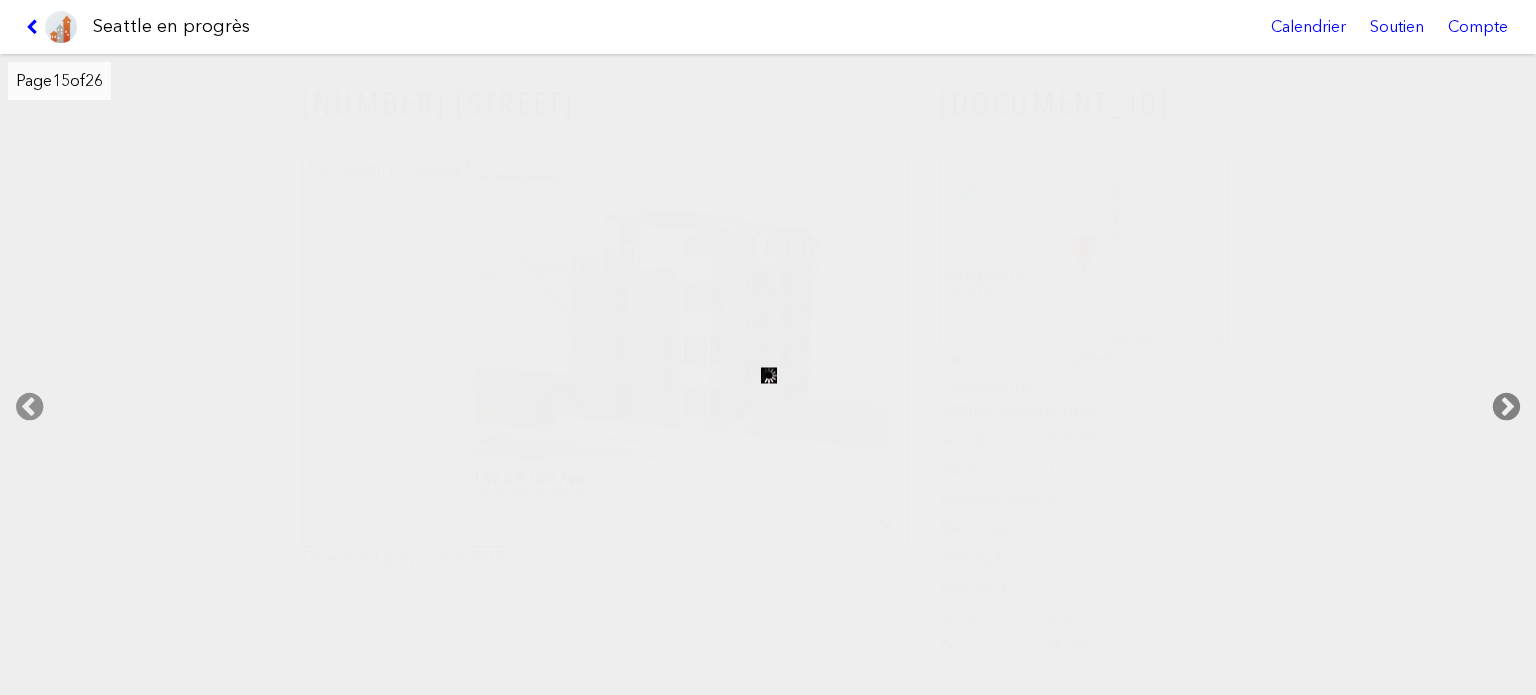 click at bounding box center (1506, 407) 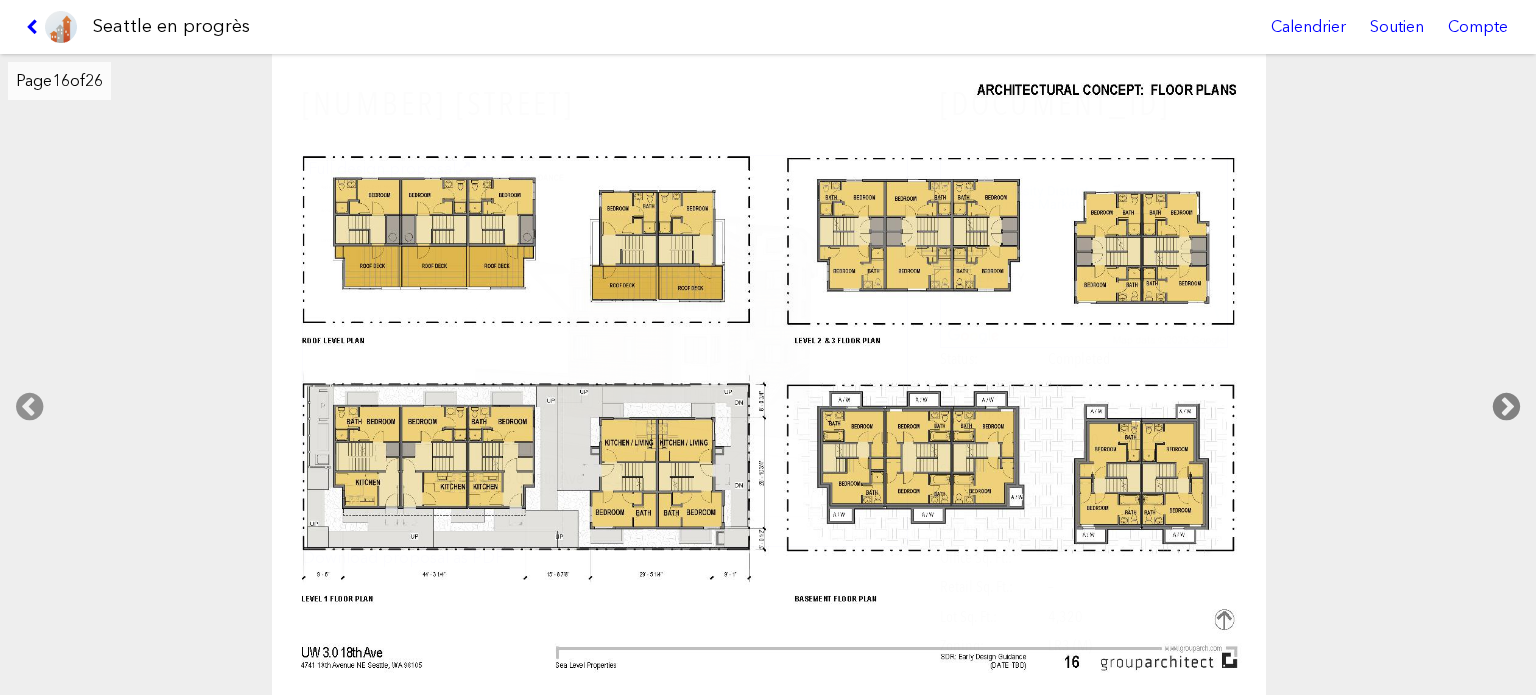 click at bounding box center [1506, 407] 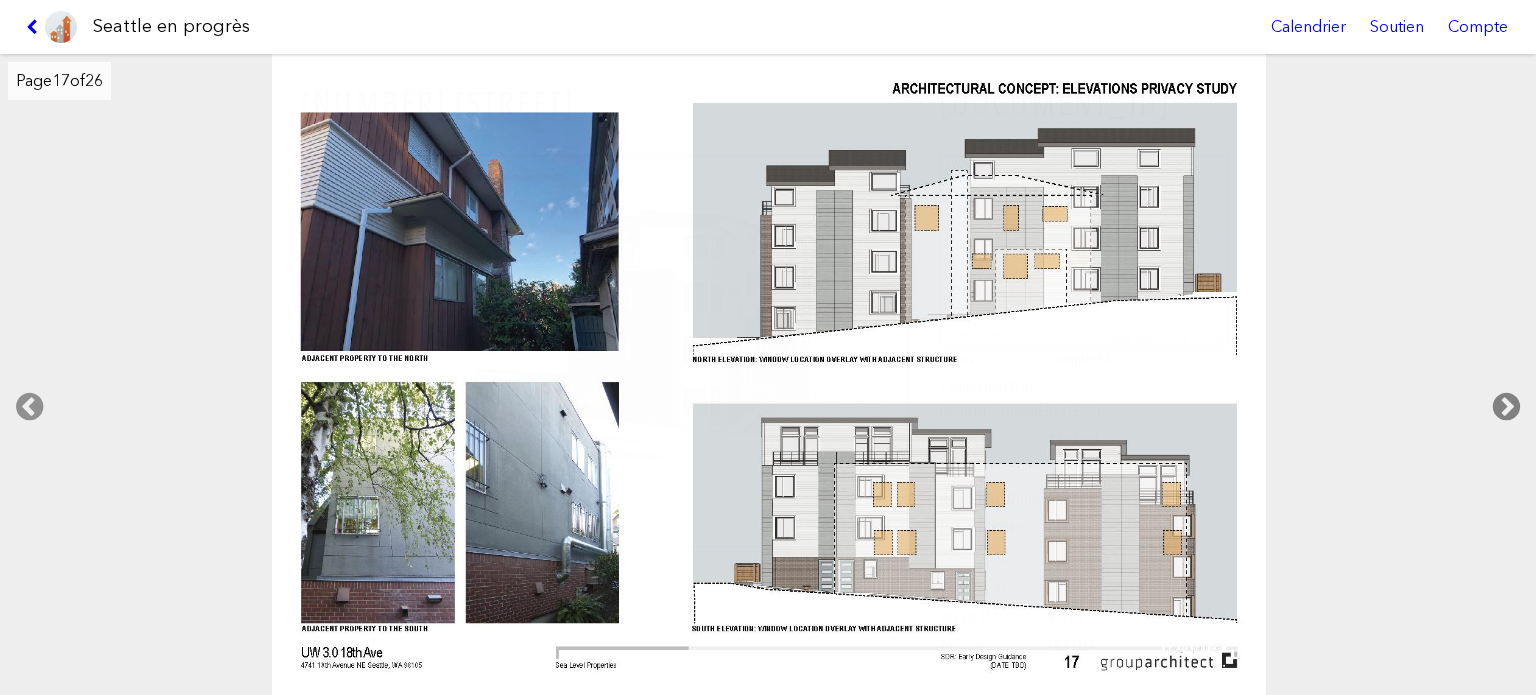 click at bounding box center (1506, 407) 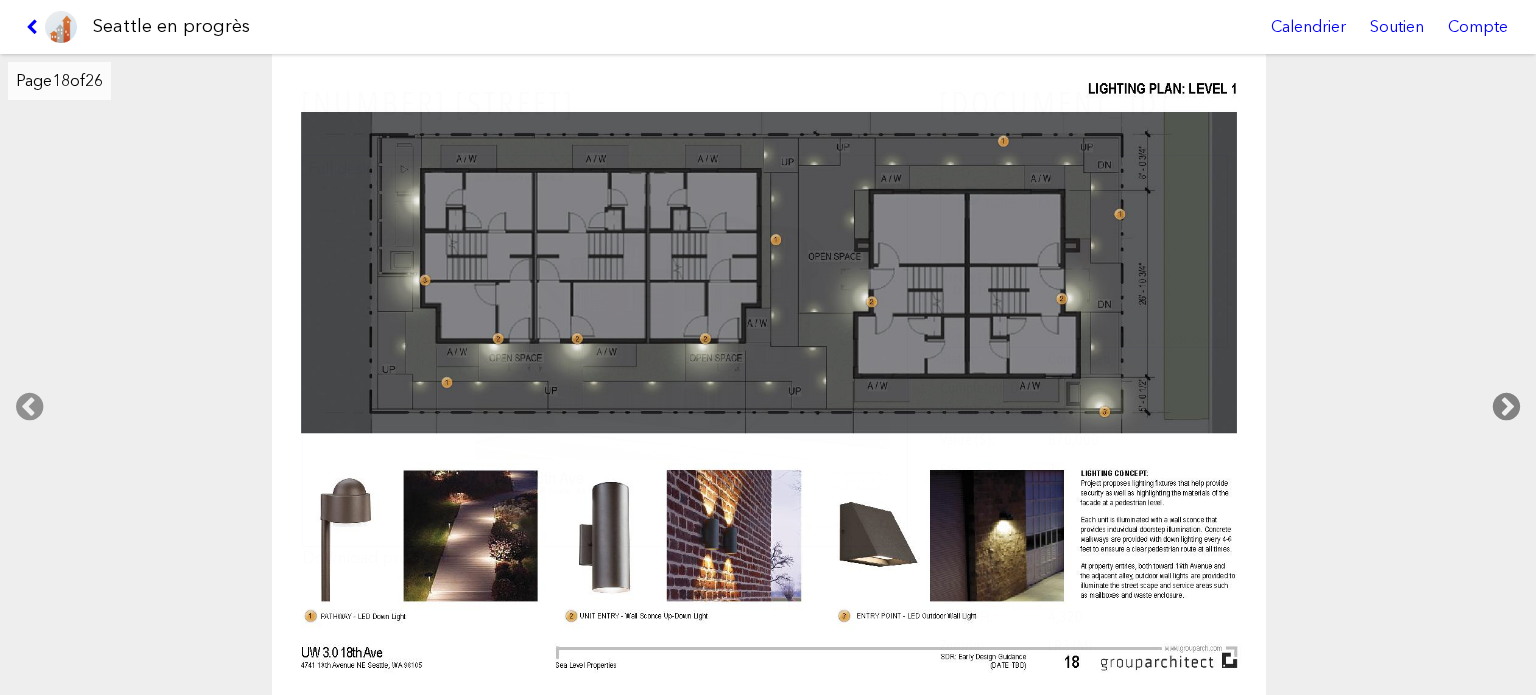click at bounding box center [1506, 407] 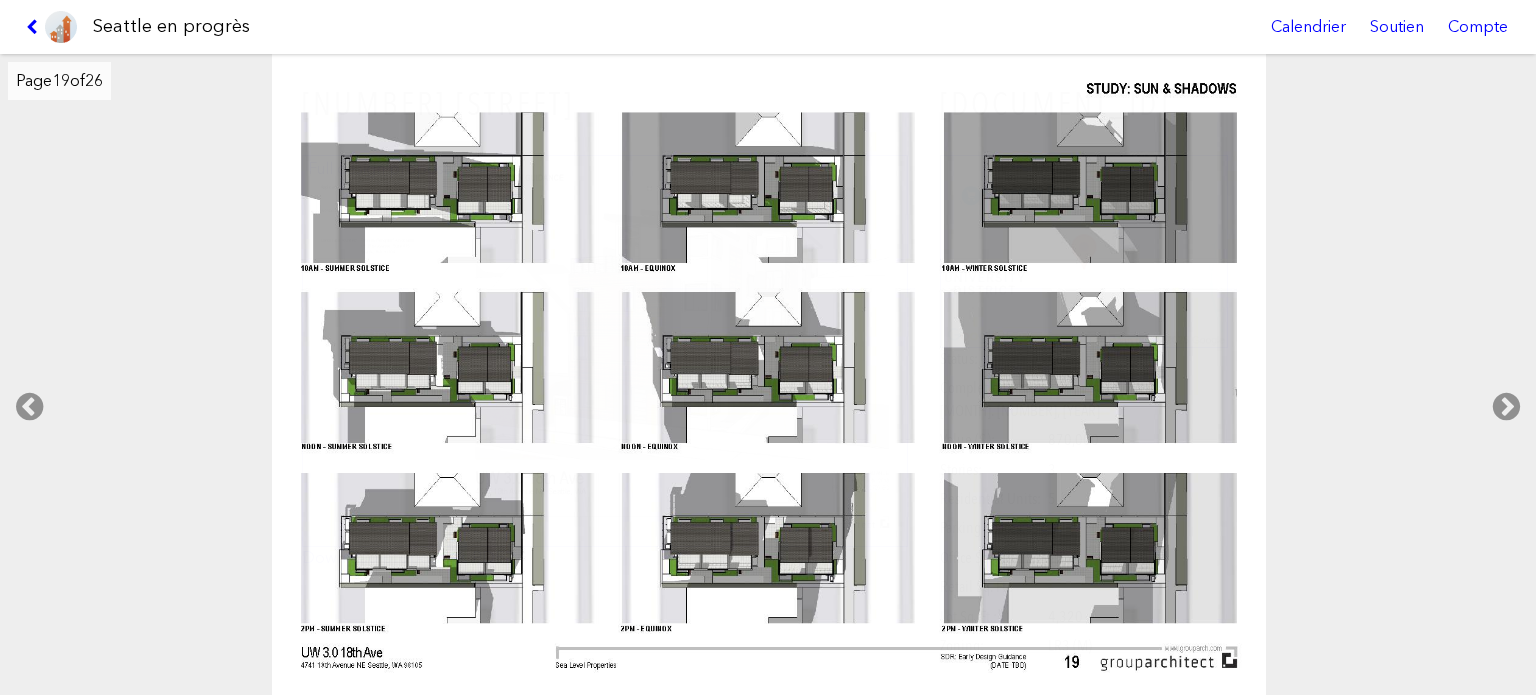 click at bounding box center [51, 27] 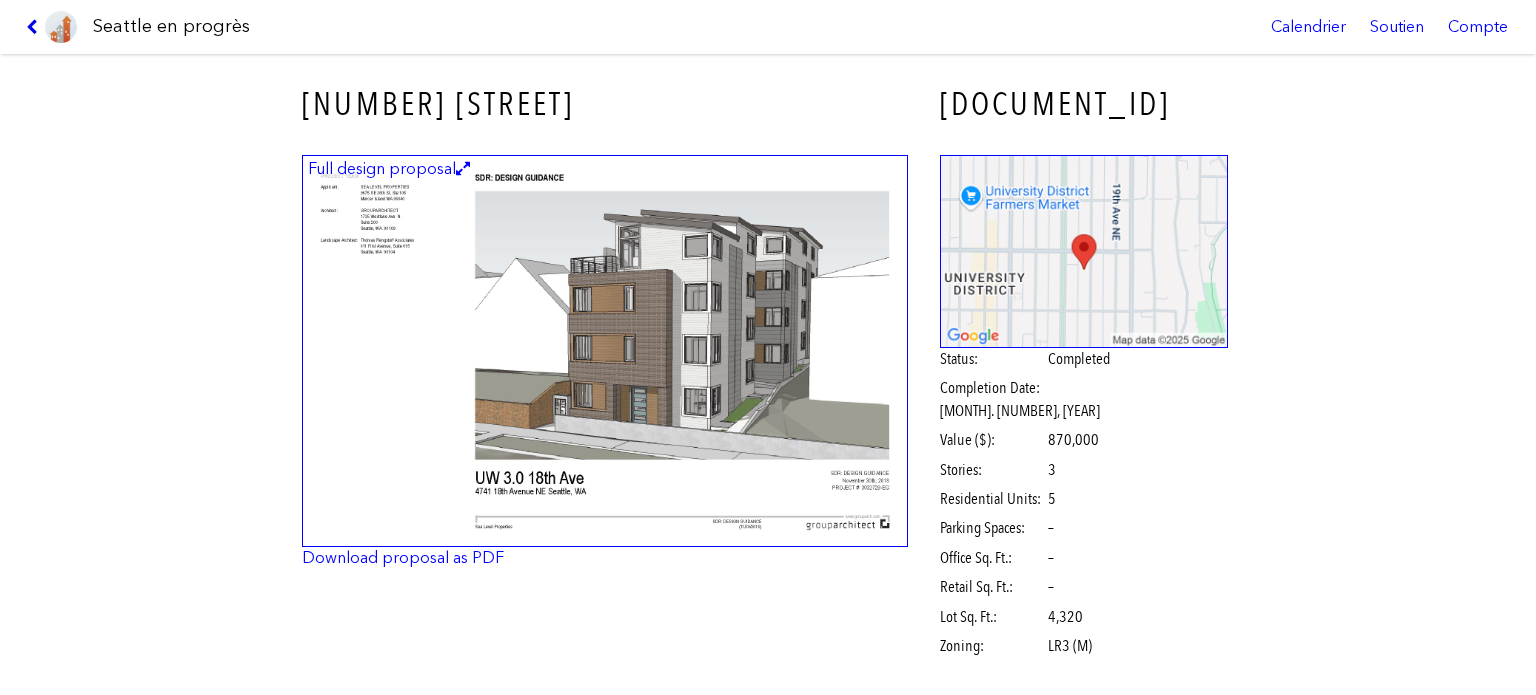 click at bounding box center (35, 27) 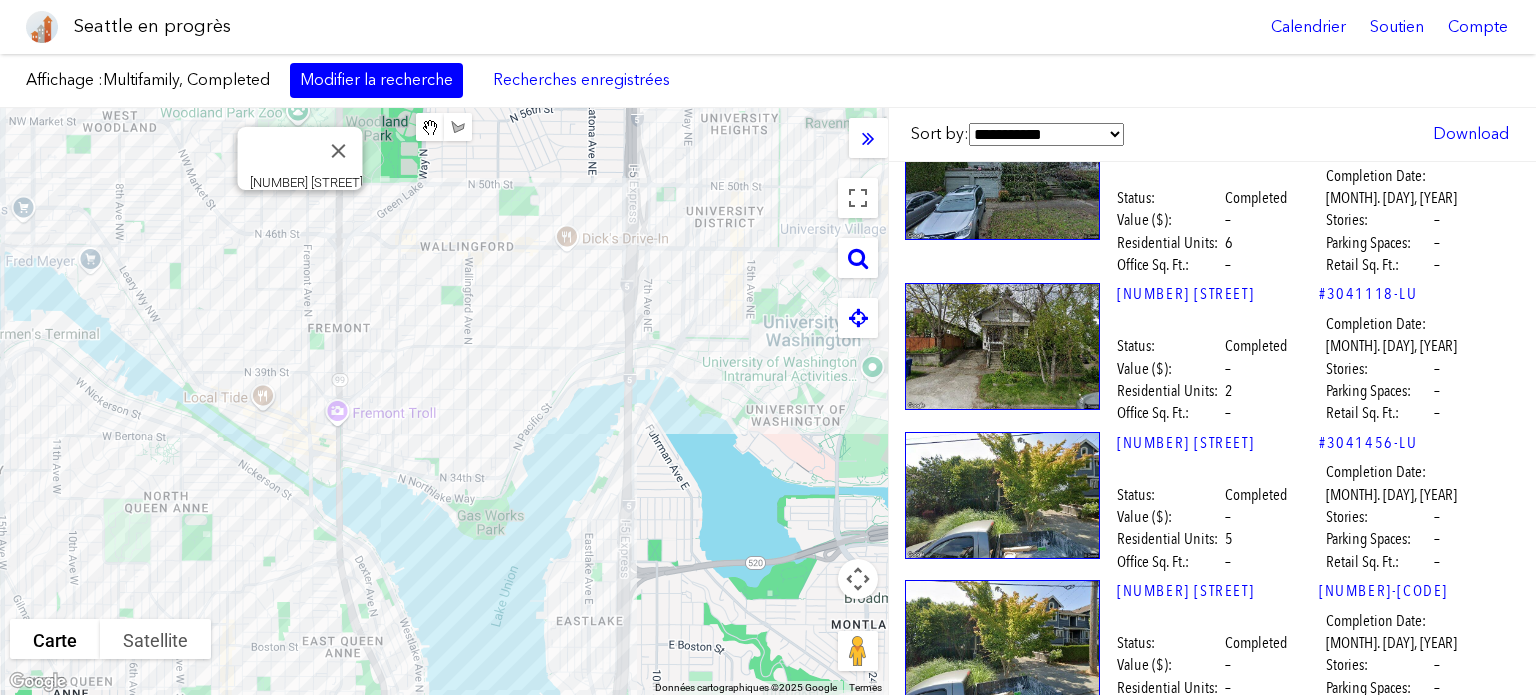 scroll, scrollTop: 8520, scrollLeft: 0, axis: vertical 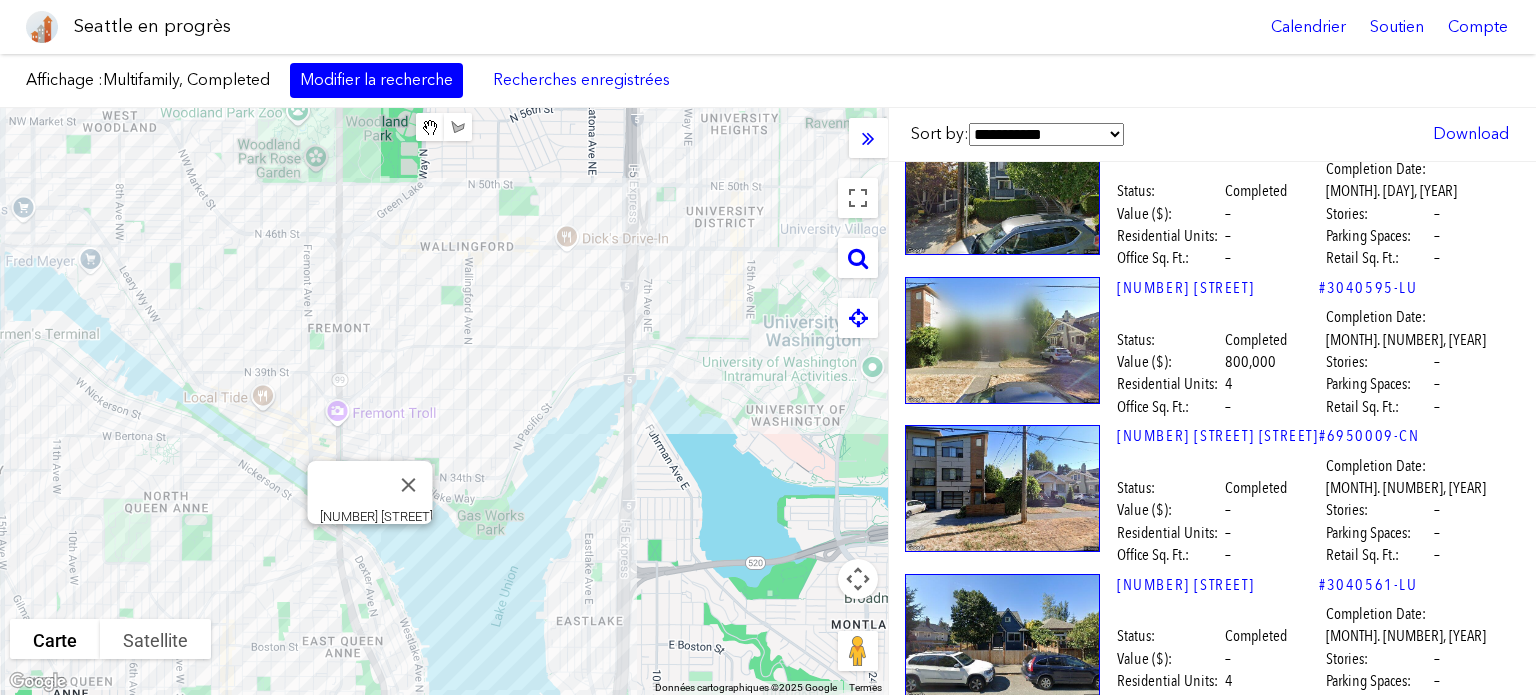 click at bounding box center (1002, 956) 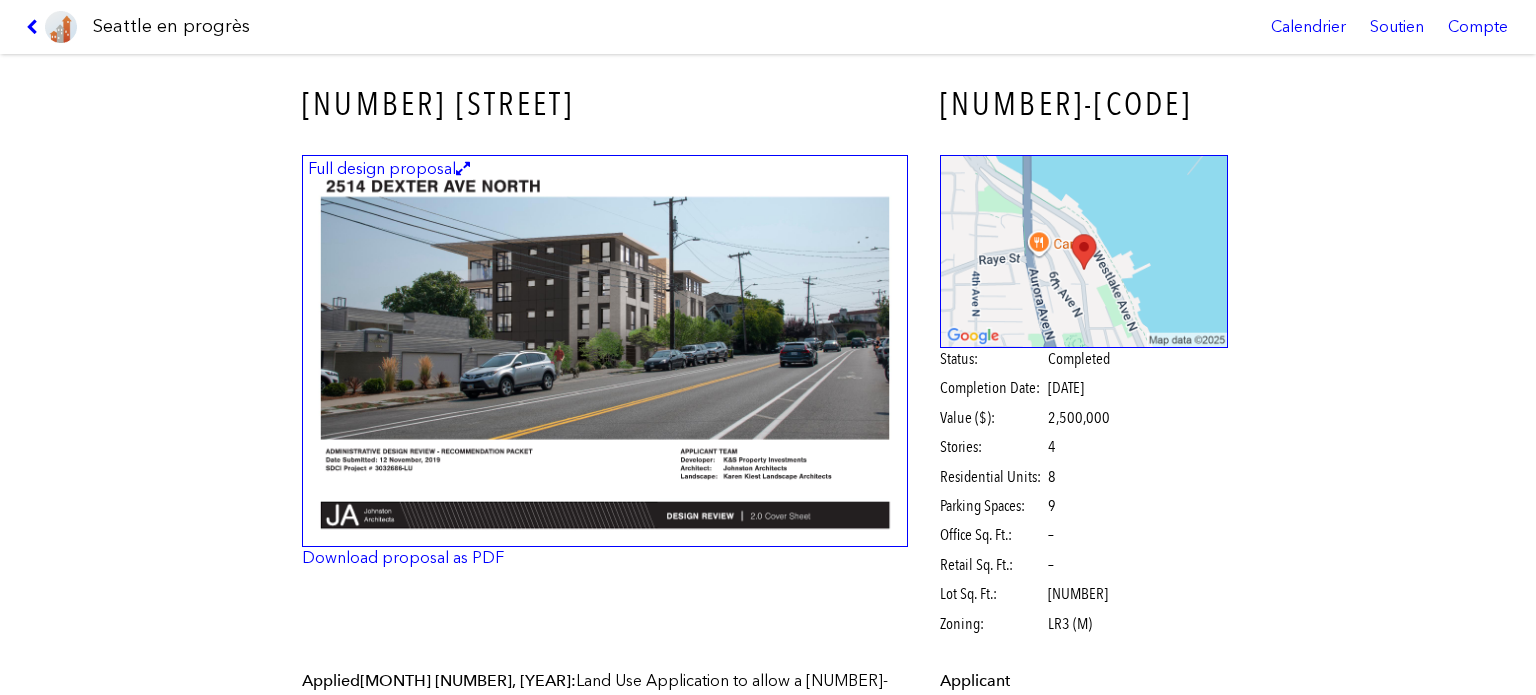 click at bounding box center (605, 351) 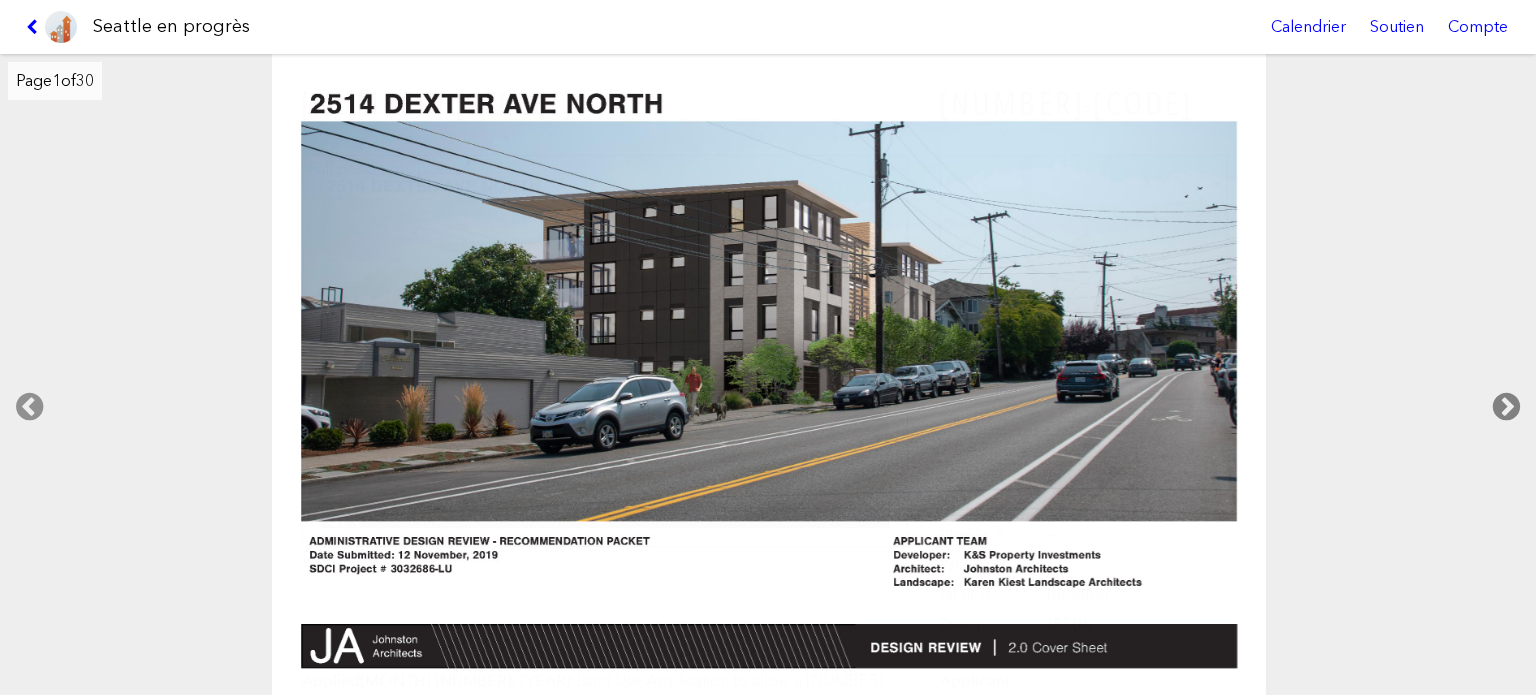 click at bounding box center [1506, 407] 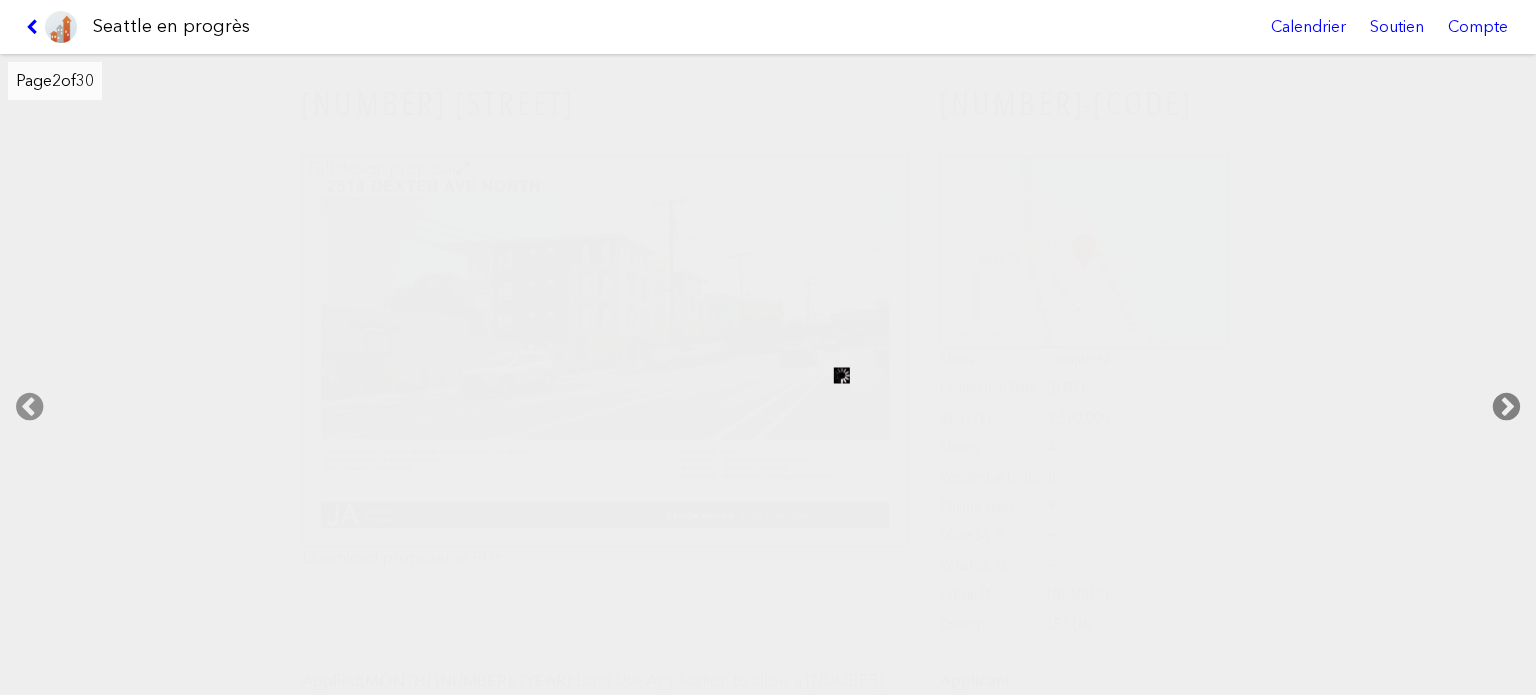 scroll, scrollTop: 13136, scrollLeft: 0, axis: vertical 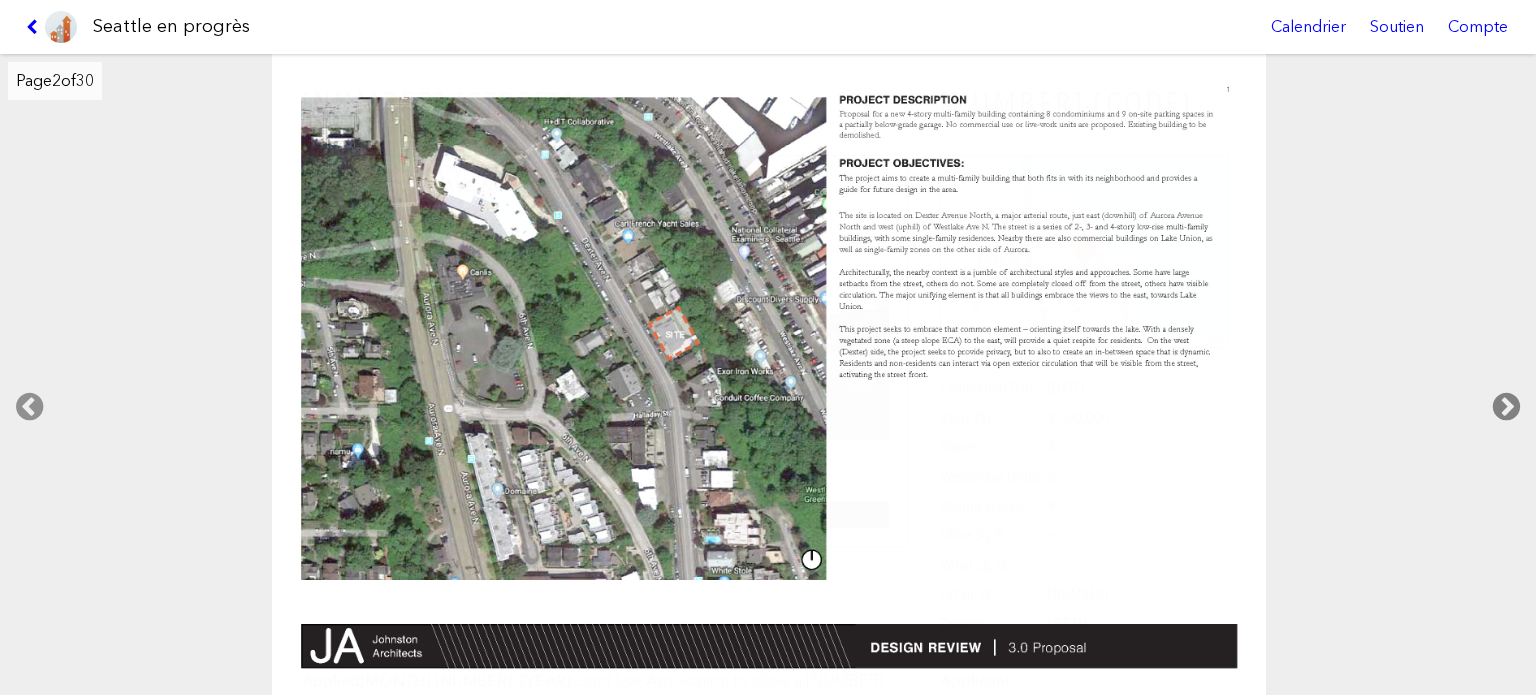 click at bounding box center [1506, 407] 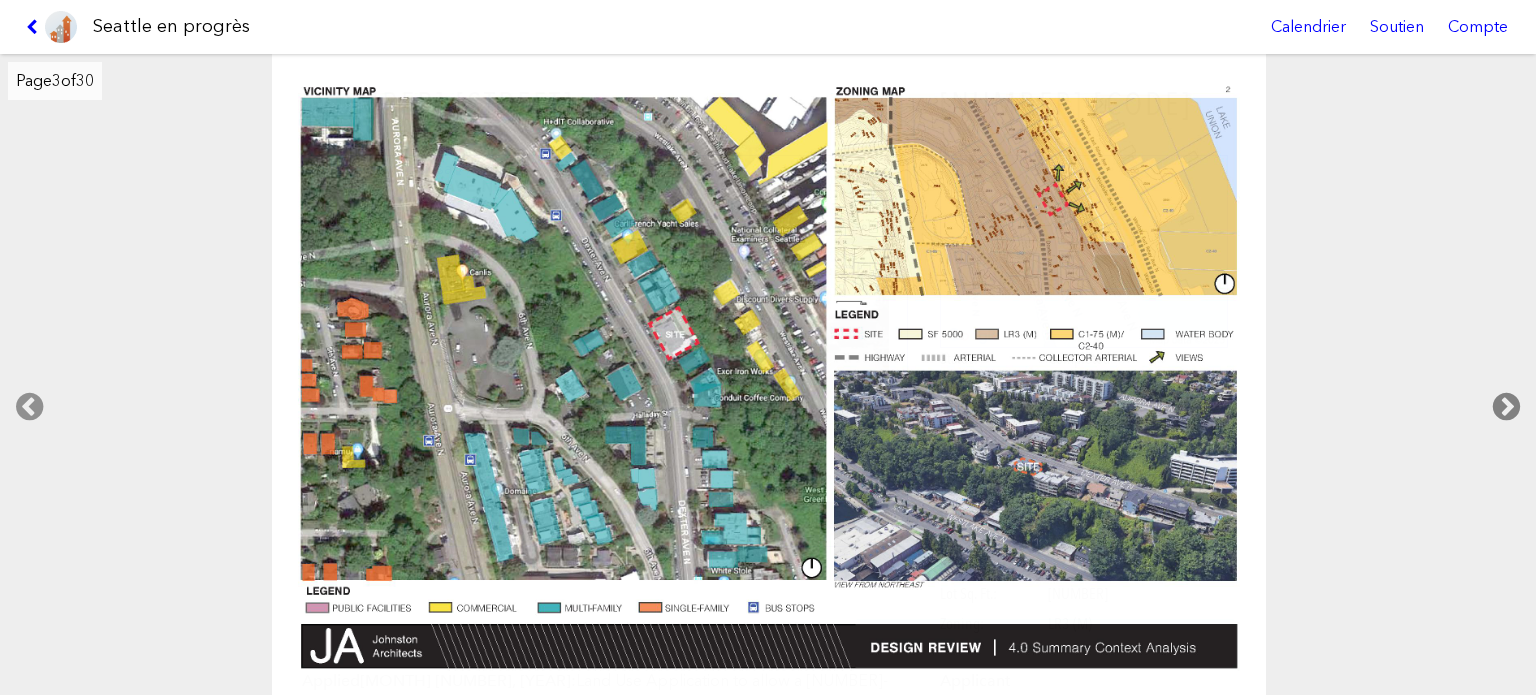 click at bounding box center [1506, 407] 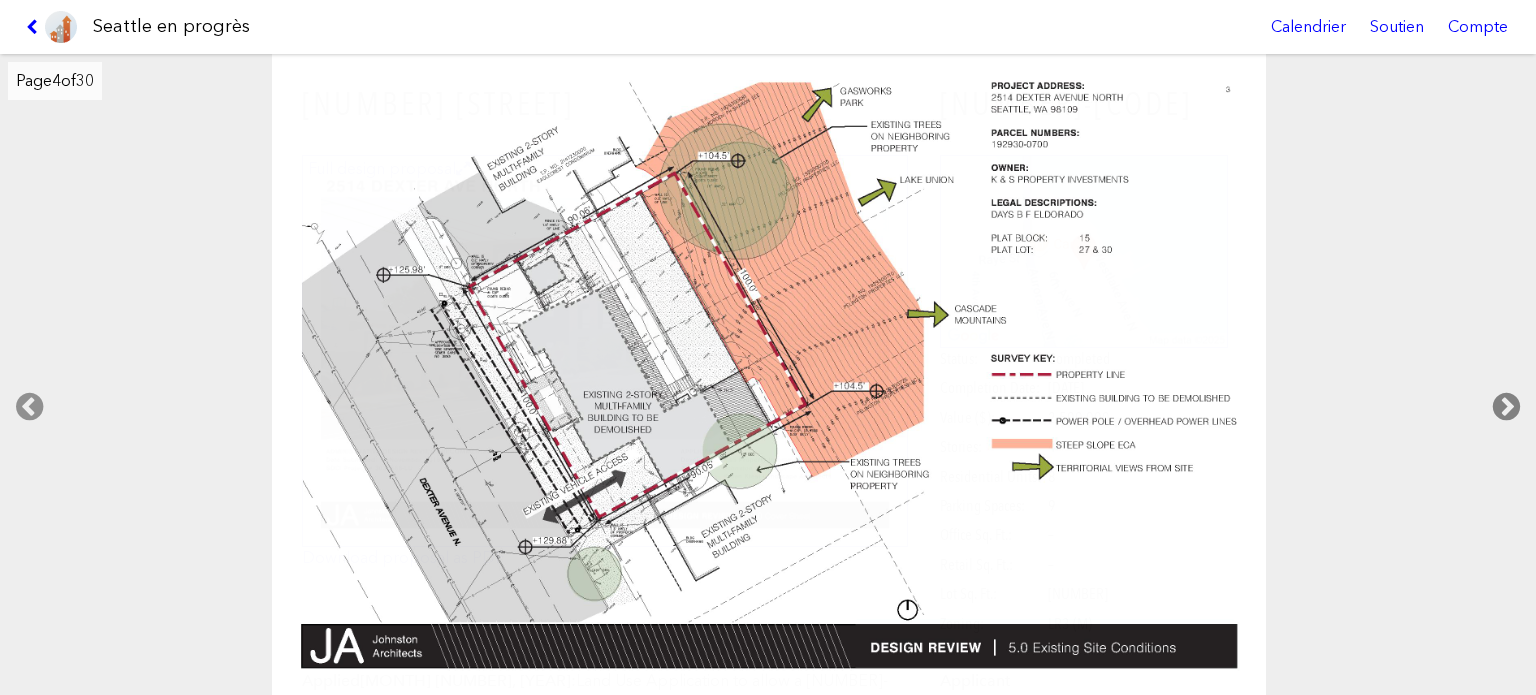 click at bounding box center [1506, 407] 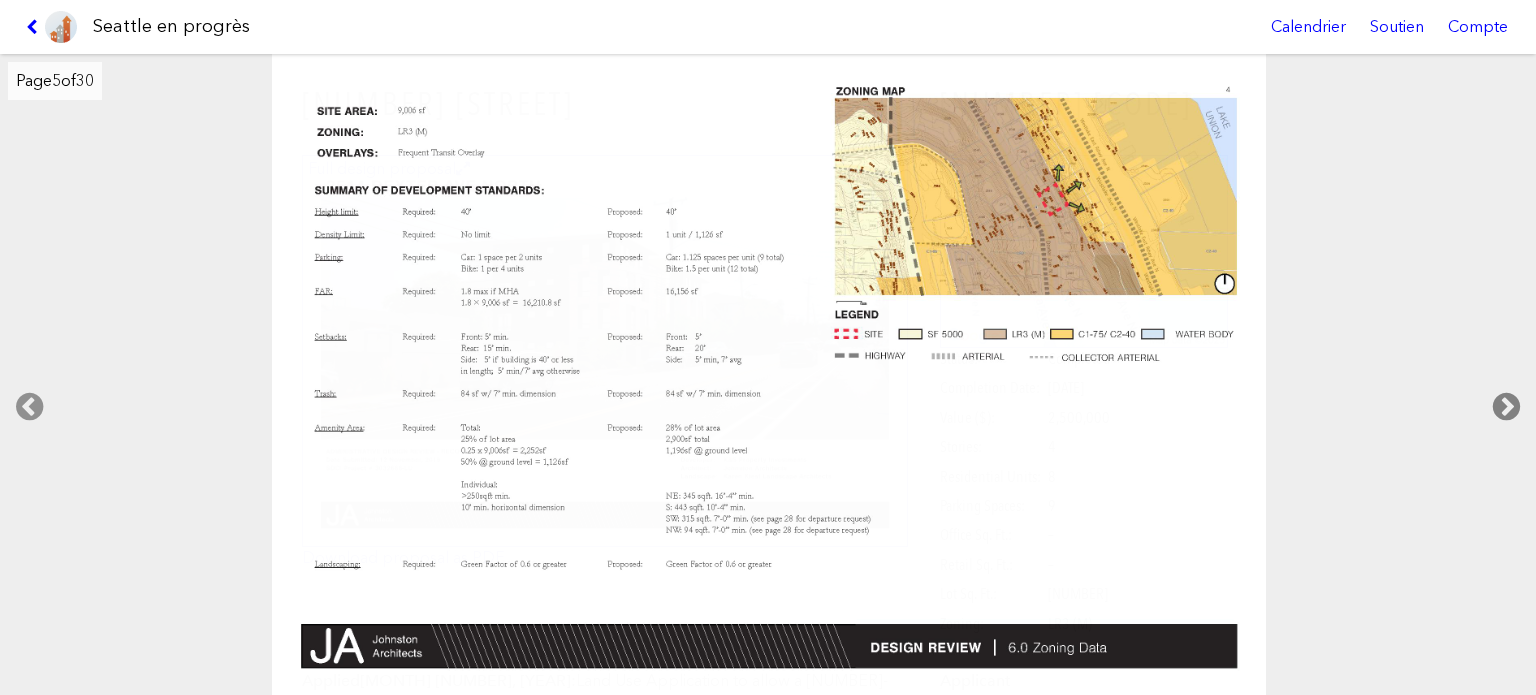 click at bounding box center (1506, 407) 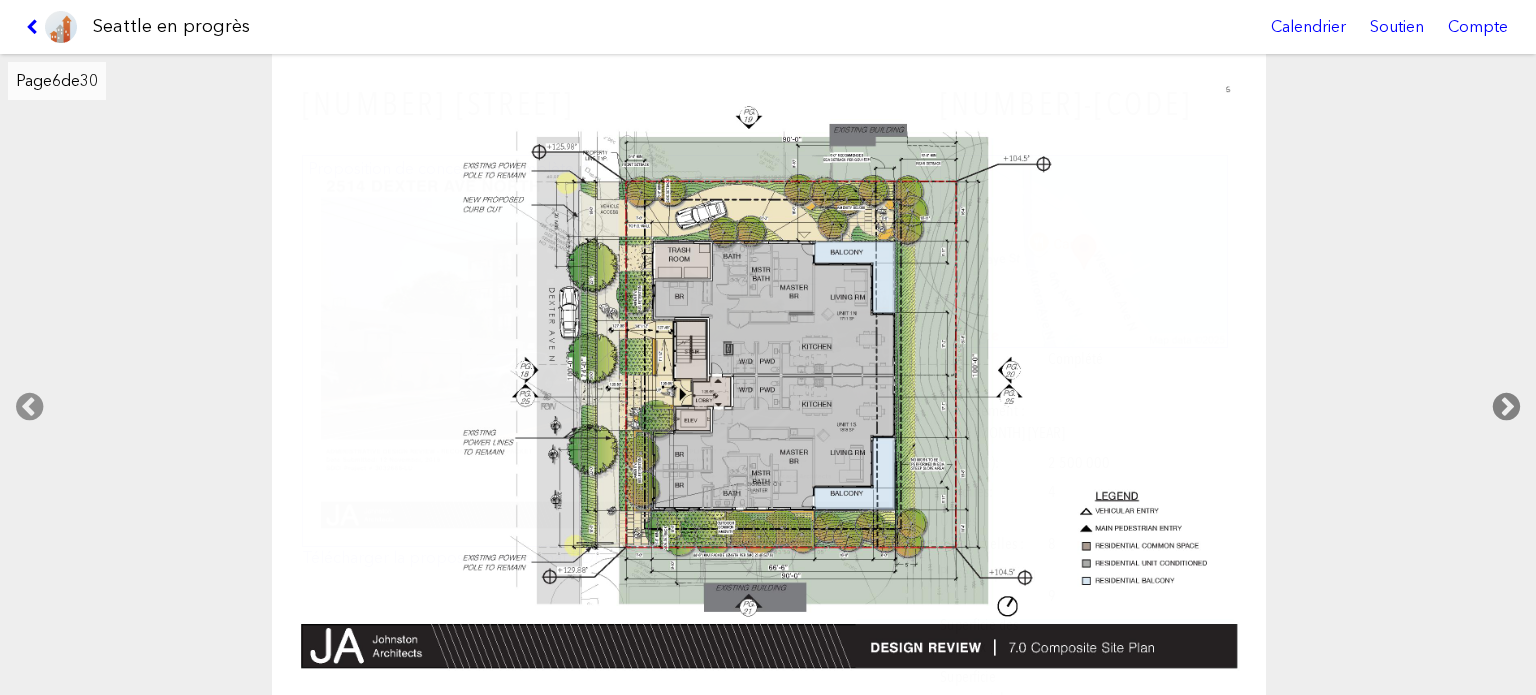 click at bounding box center (1506, 407) 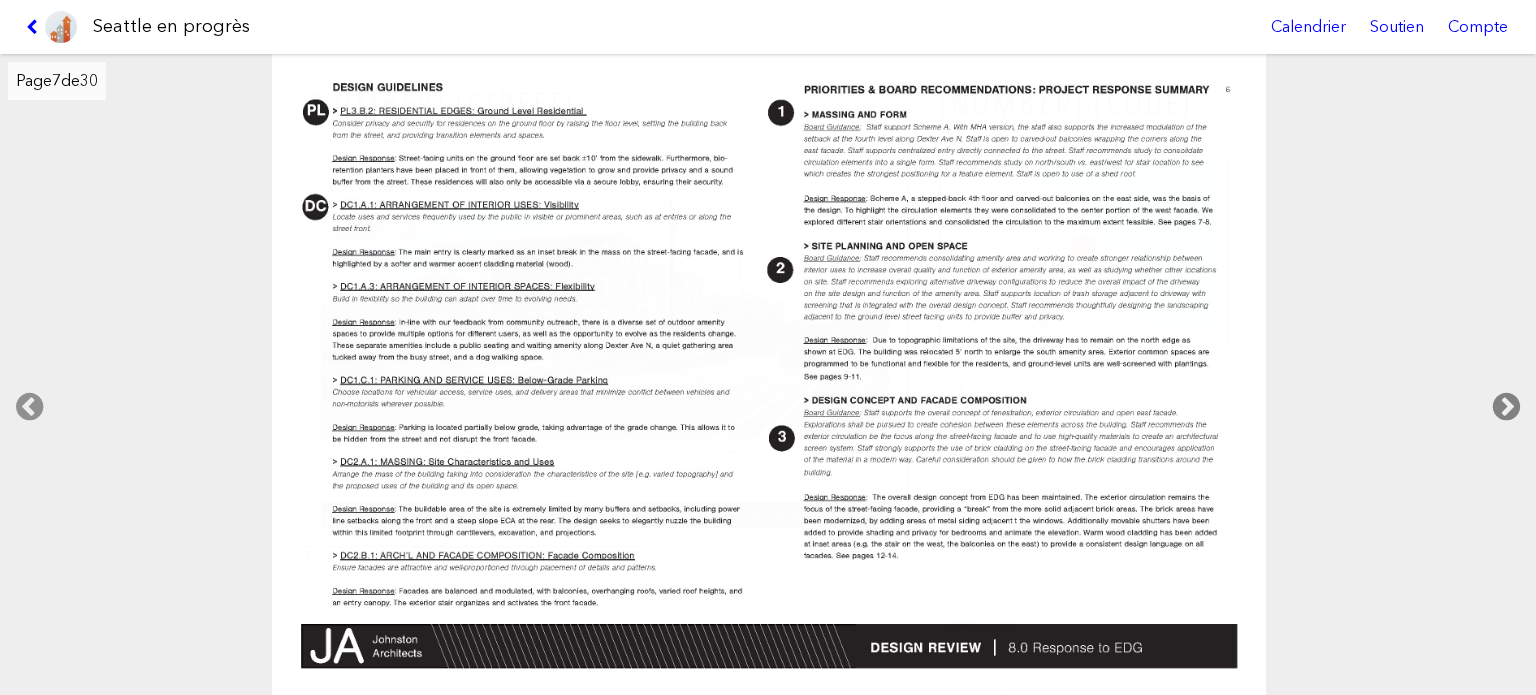 click at bounding box center (1506, 407) 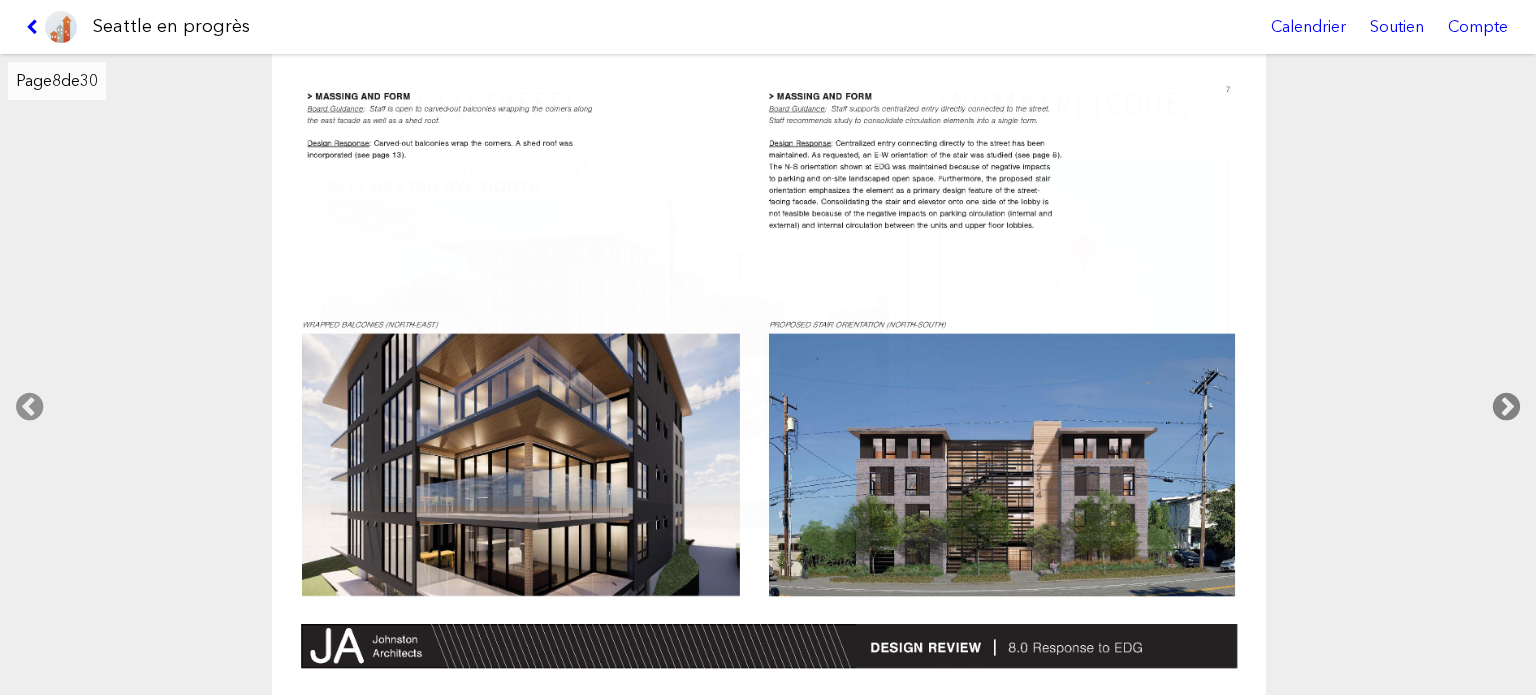 click at bounding box center [1506, 407] 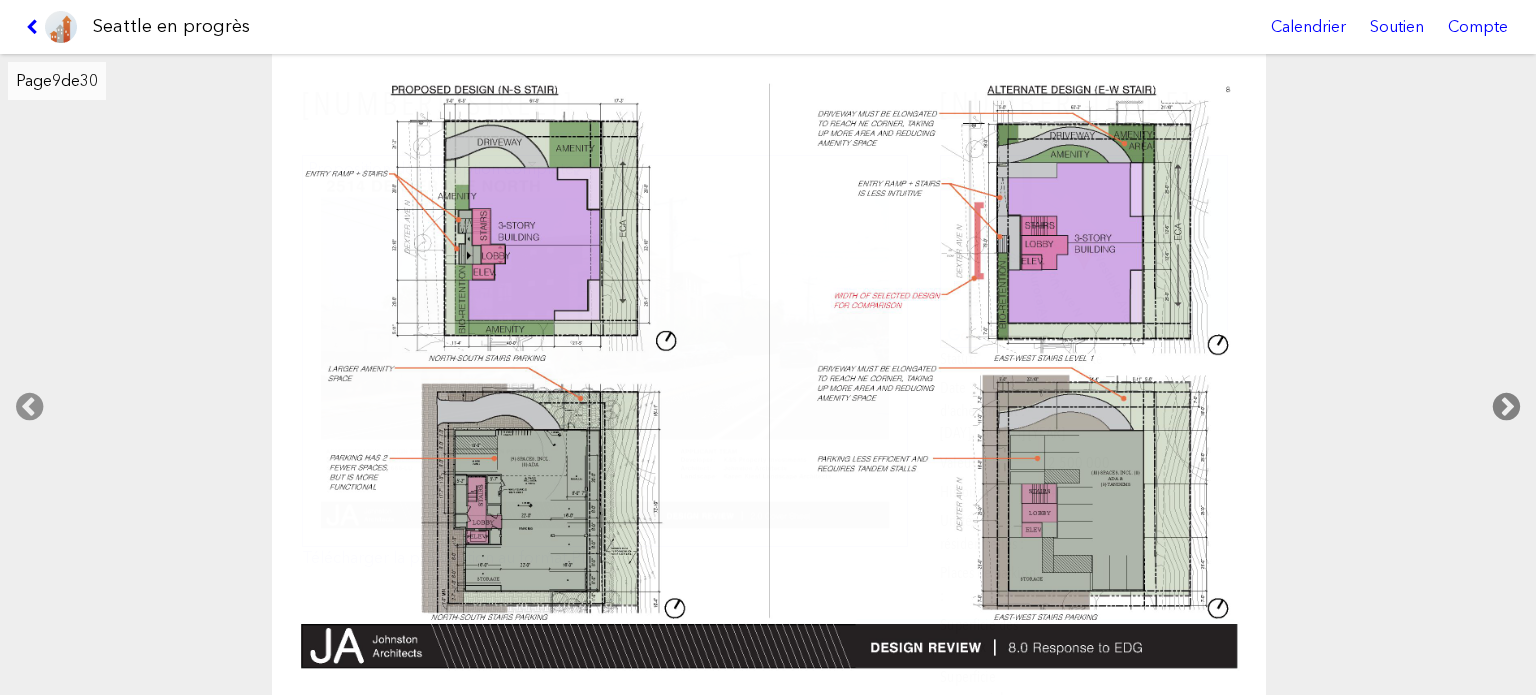 click at bounding box center [1506, 407] 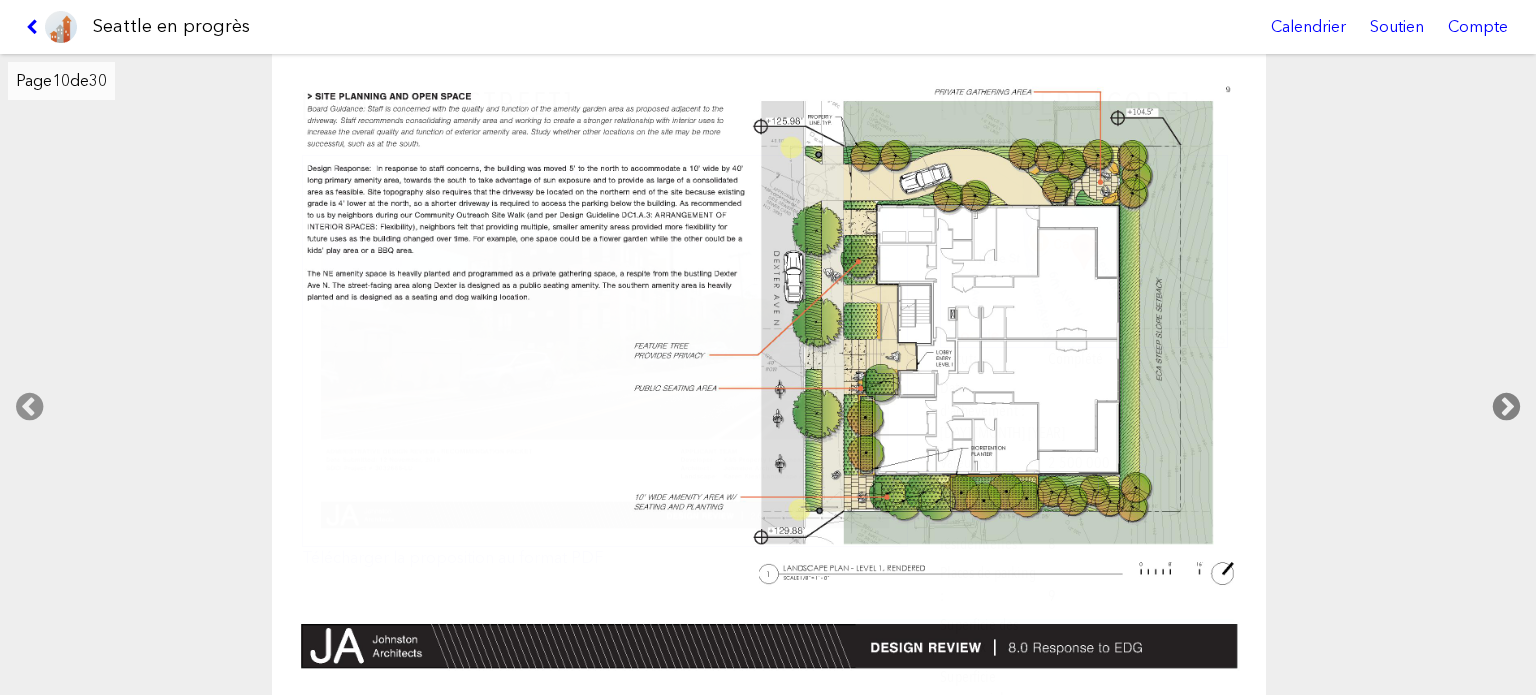click at bounding box center (1506, 407) 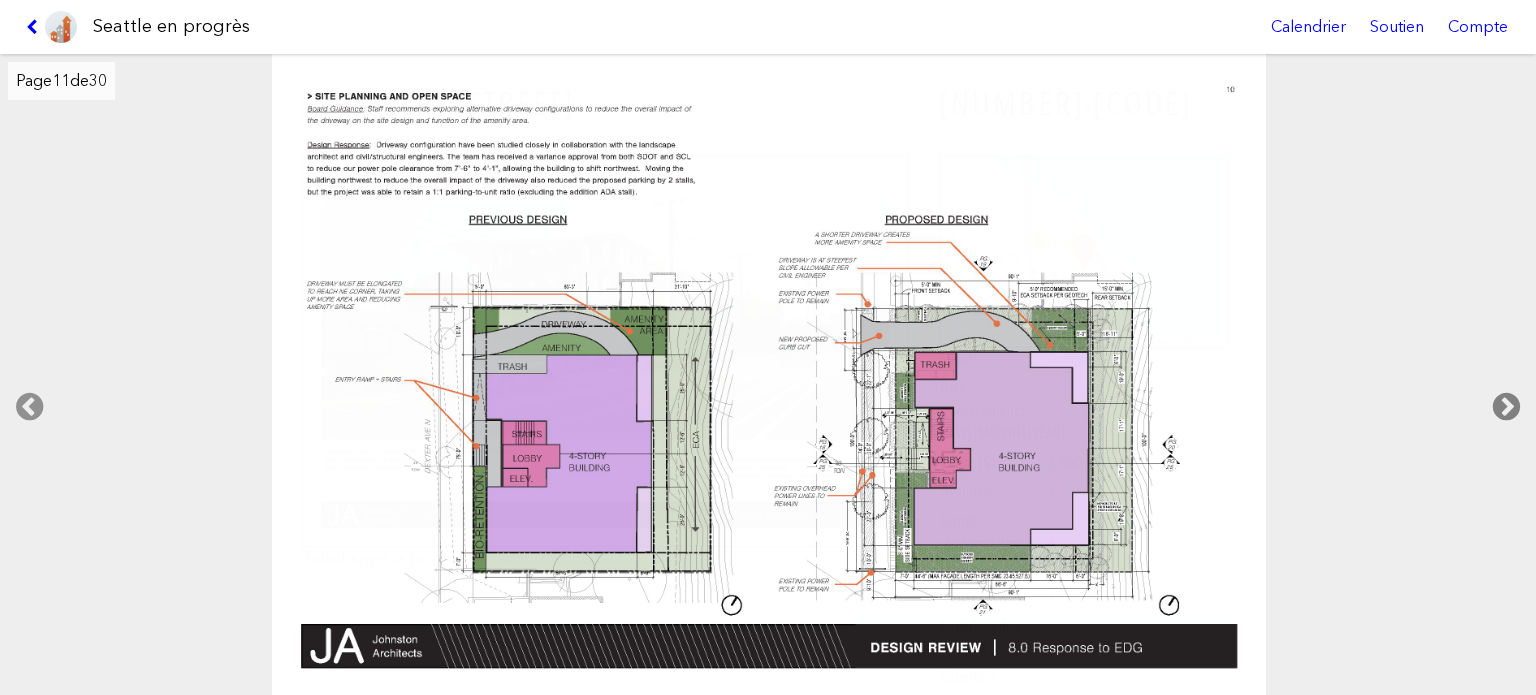 click at bounding box center (1506, 407) 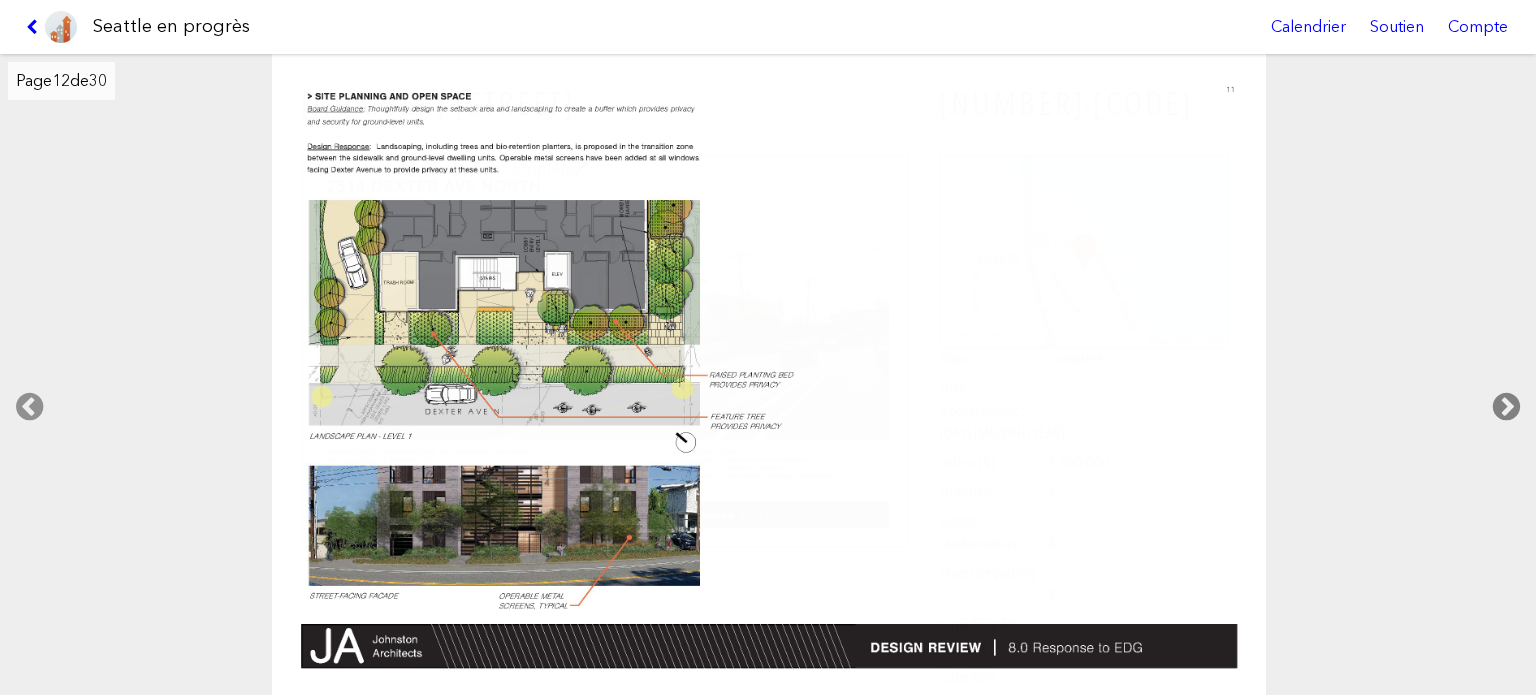 click at bounding box center [1506, 407] 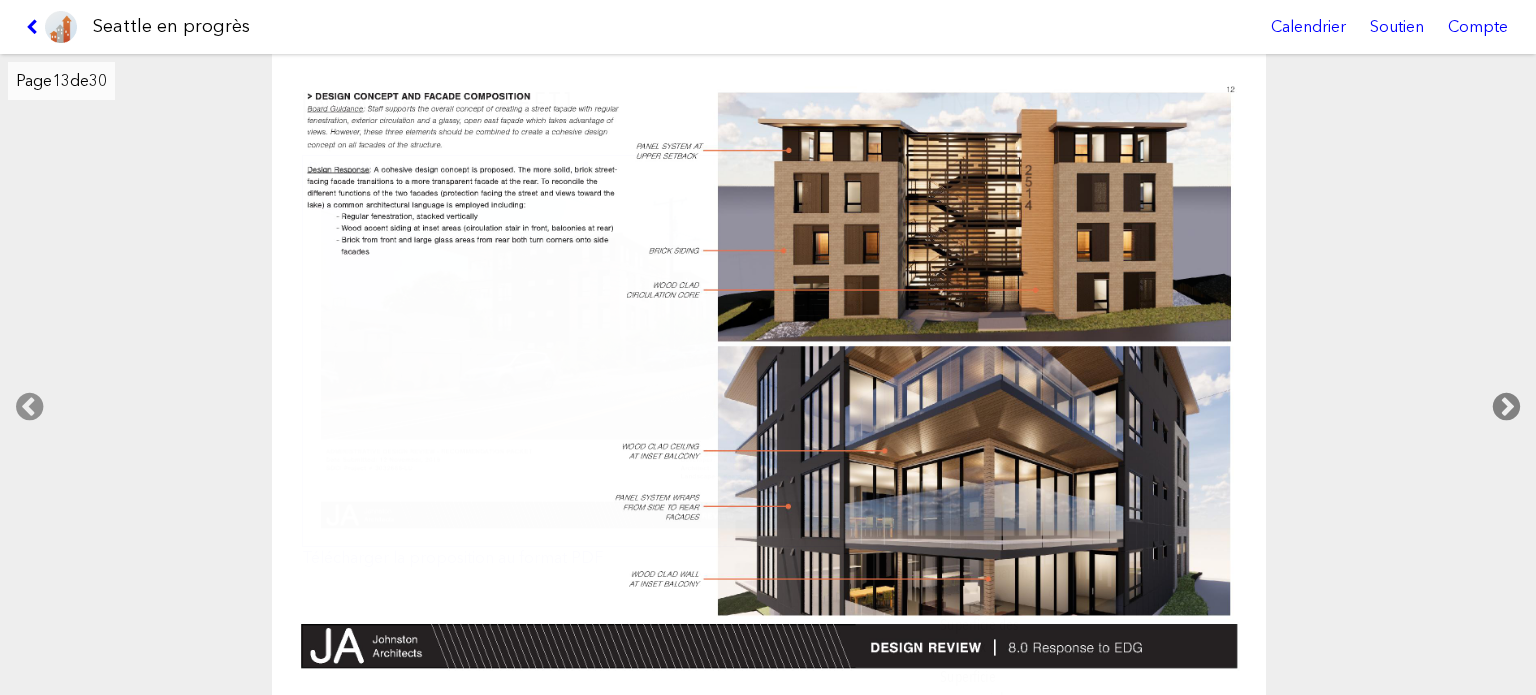 click at bounding box center [1506, 407] 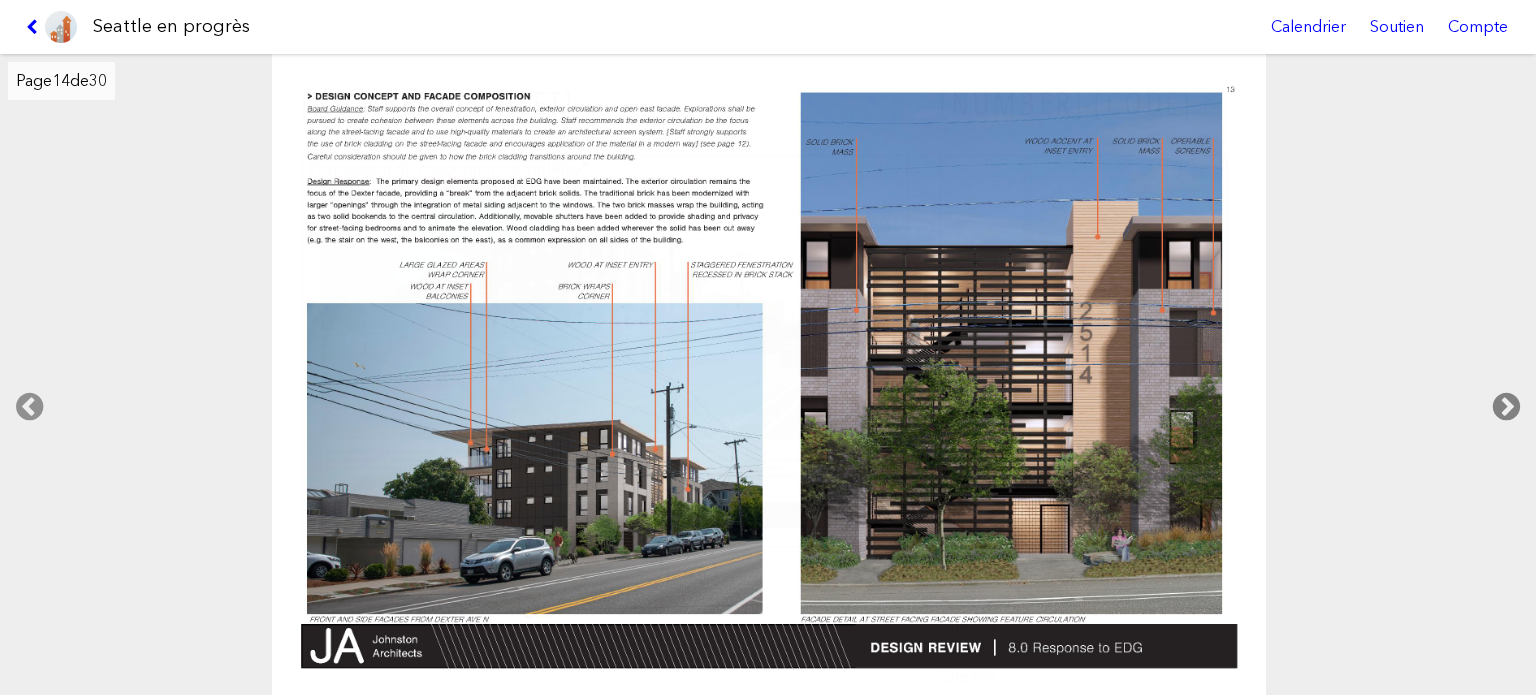 click at bounding box center (1506, 407) 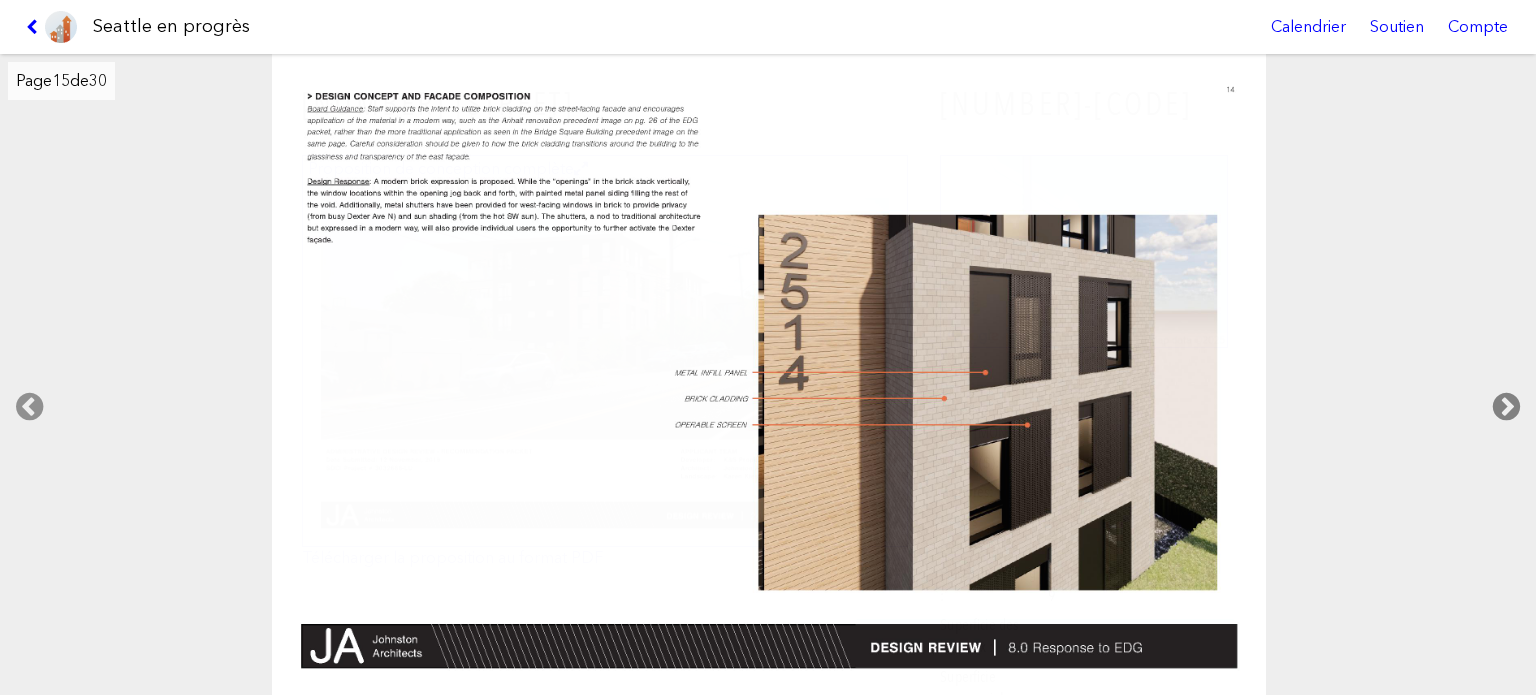 click at bounding box center [1506, 407] 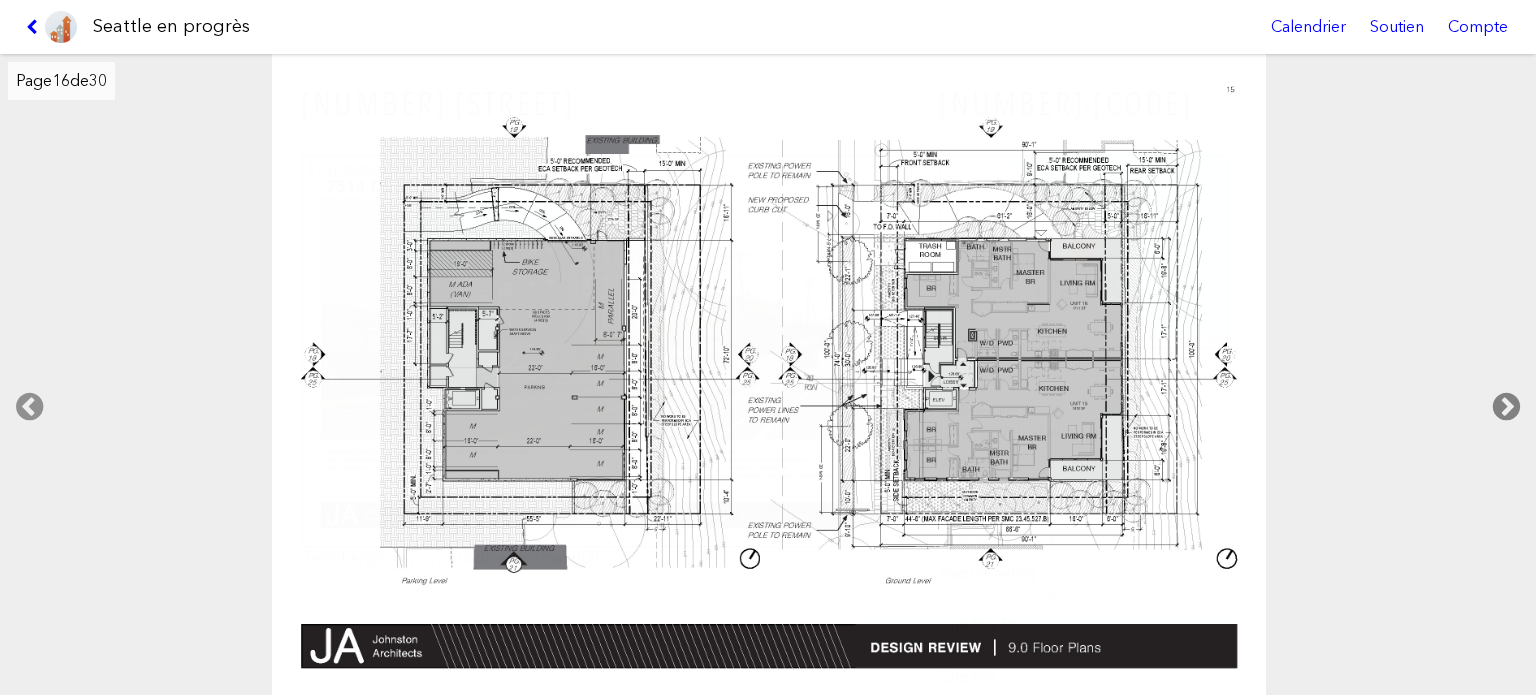 click at bounding box center (1506, 407) 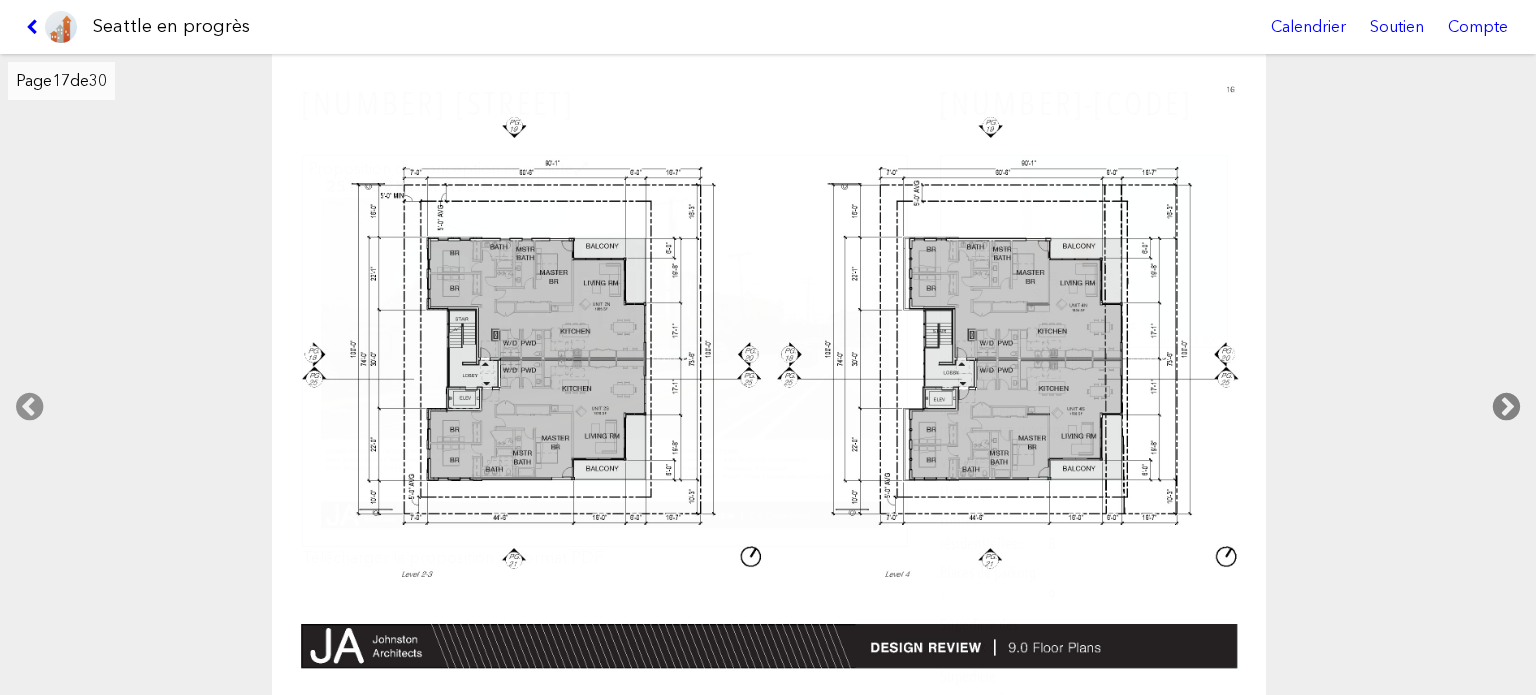 click at bounding box center [1506, 407] 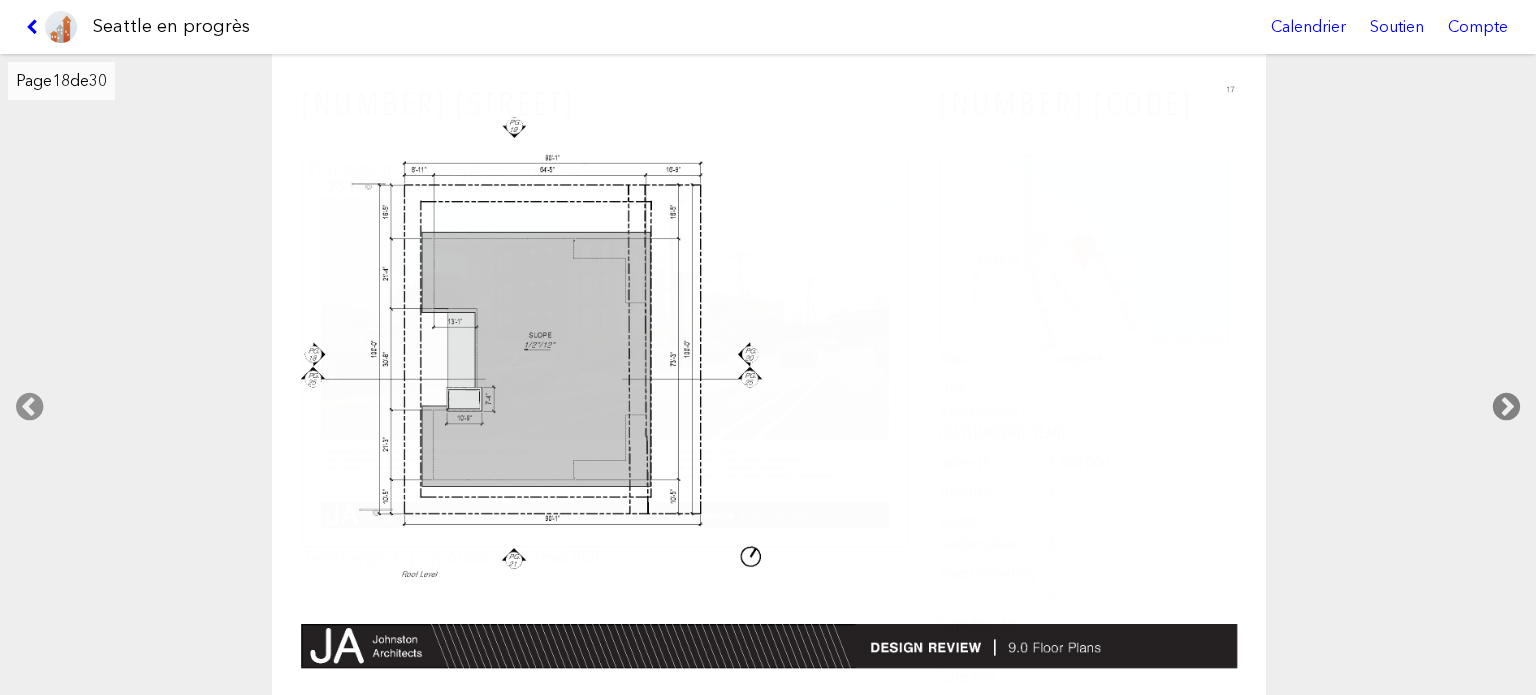 click at bounding box center [1506, 407] 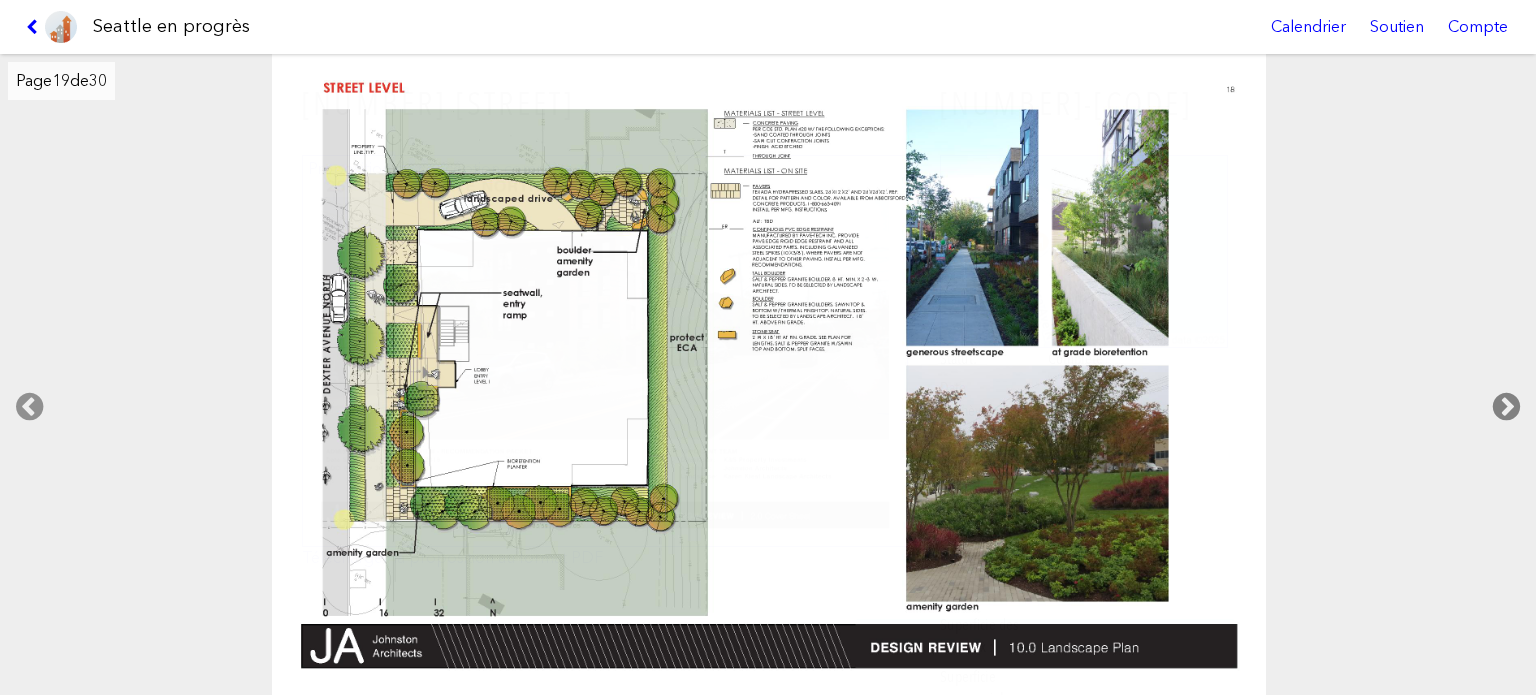 click at bounding box center [1506, 407] 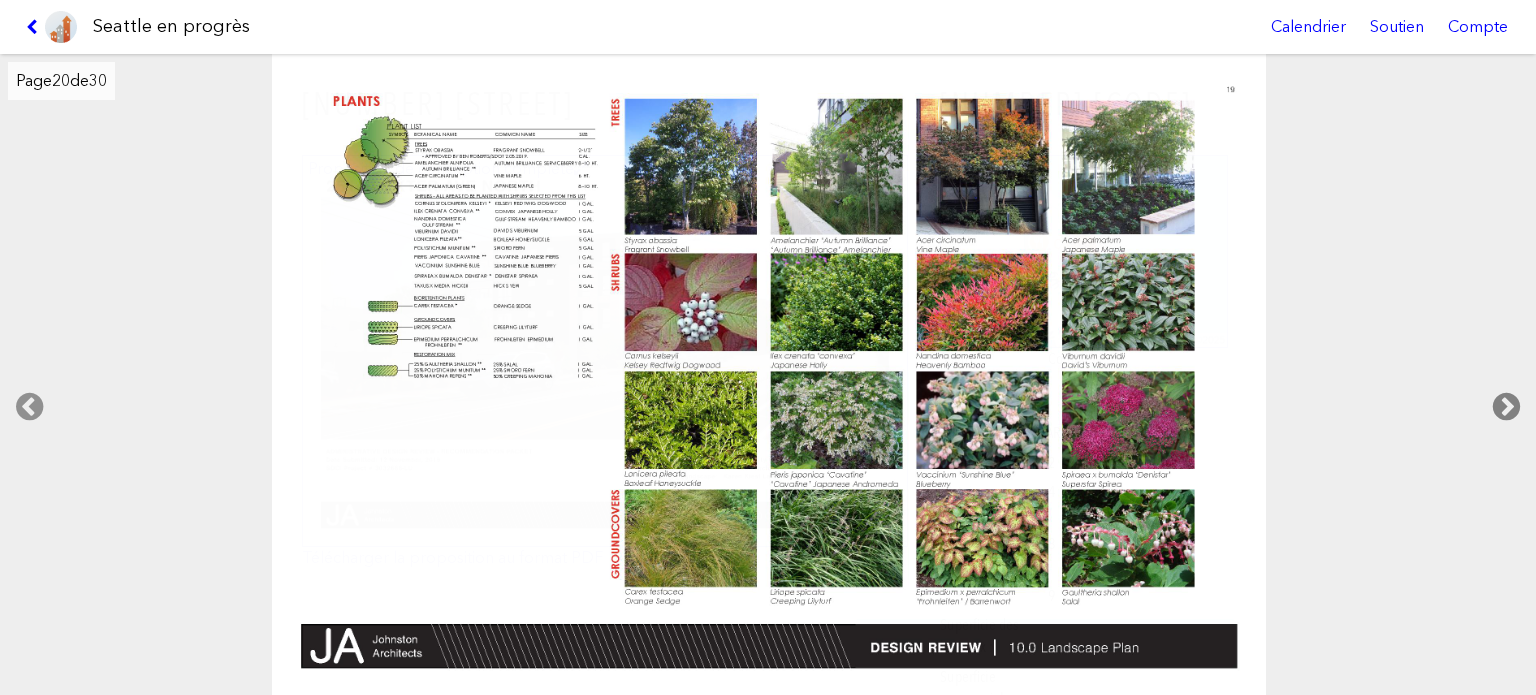 click at bounding box center (1506, 407) 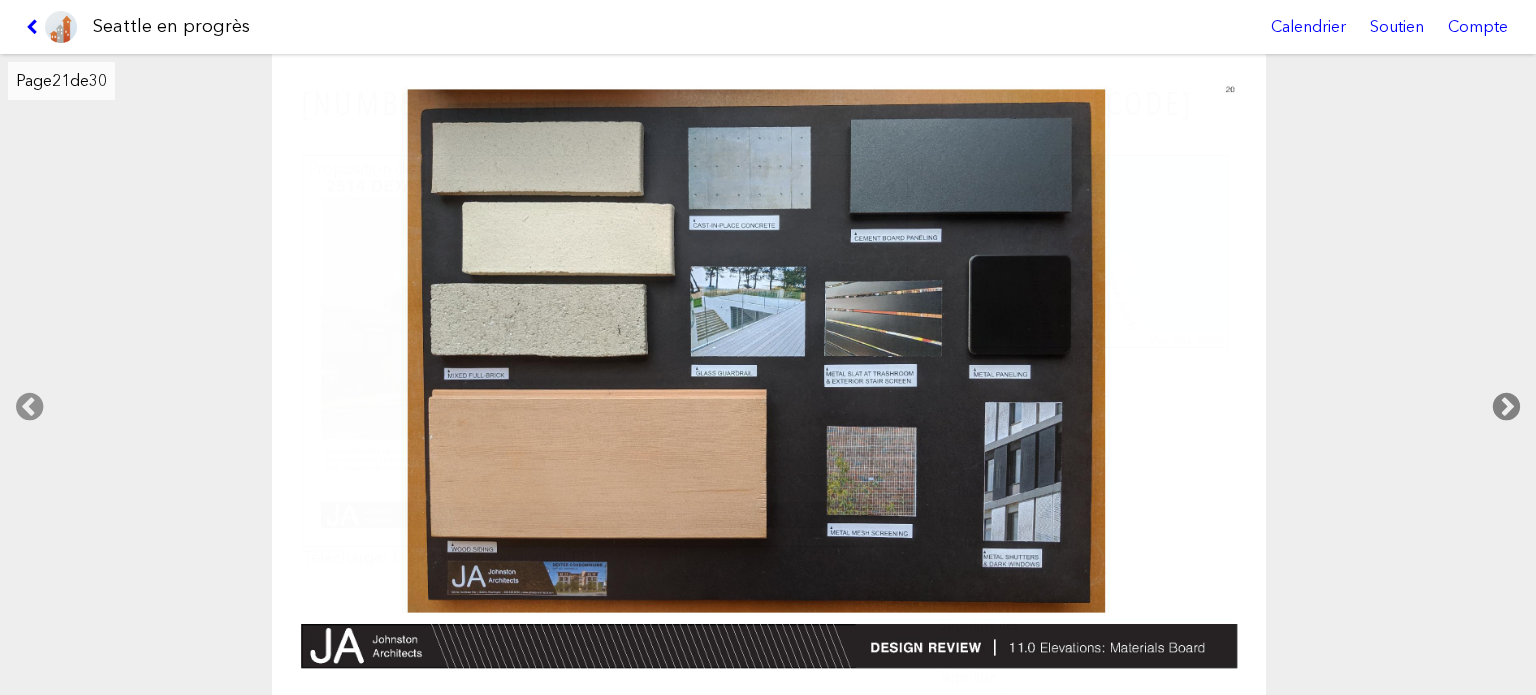 click at bounding box center (1506, 407) 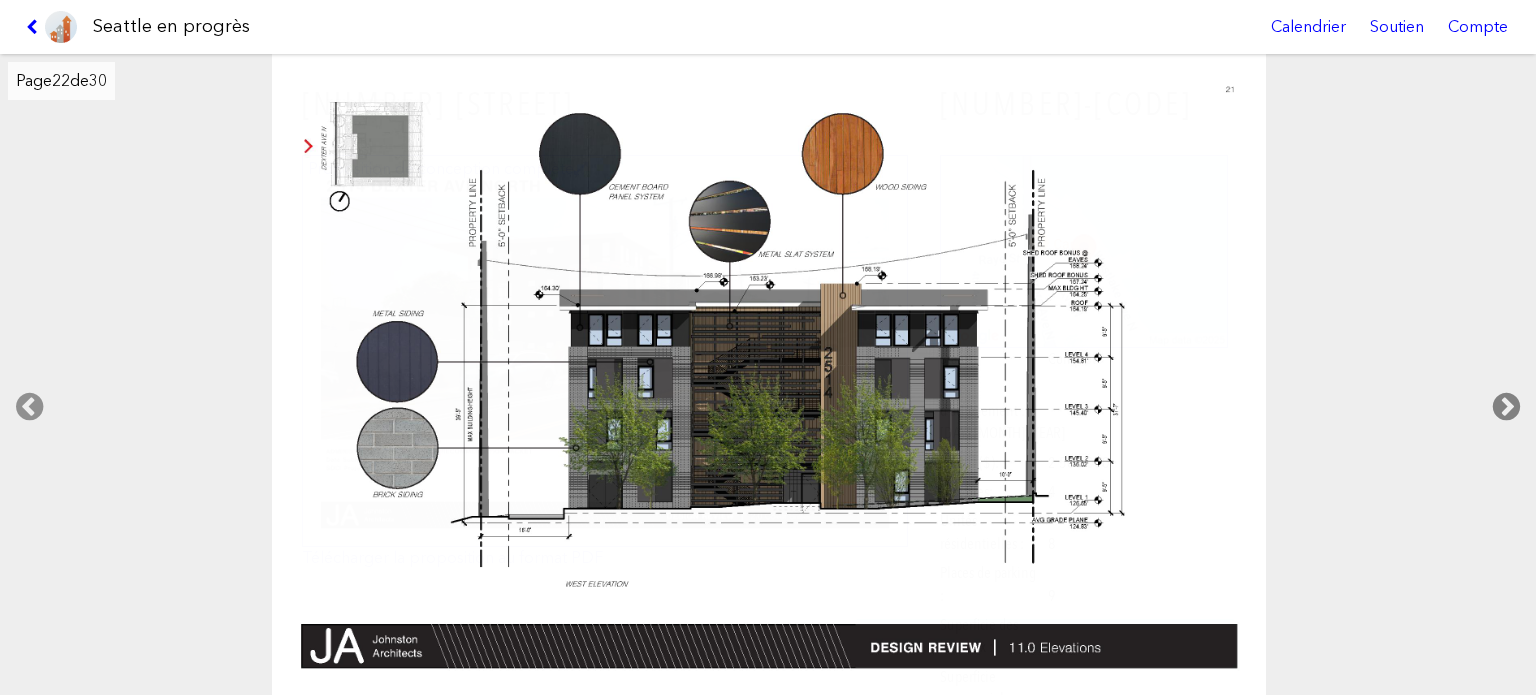 click at bounding box center [1506, 407] 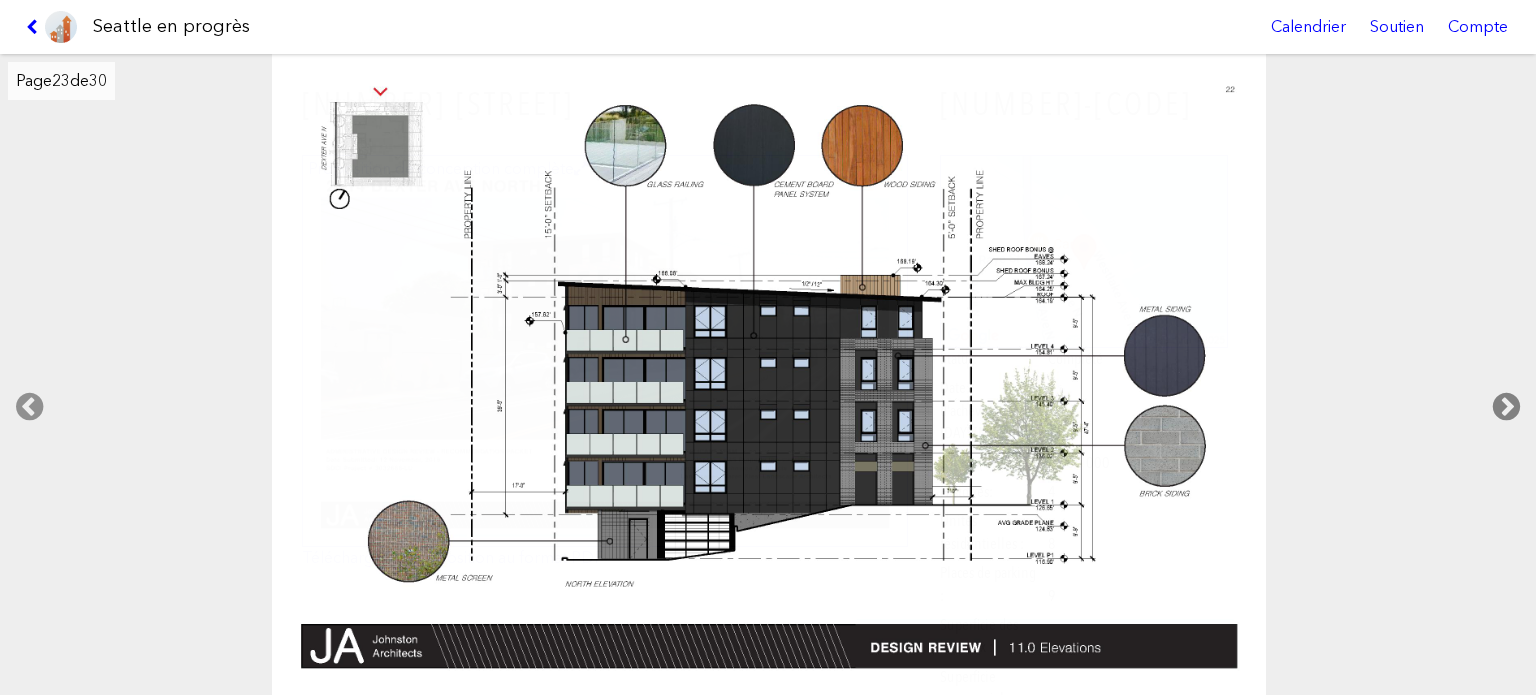 click at bounding box center [1506, 407] 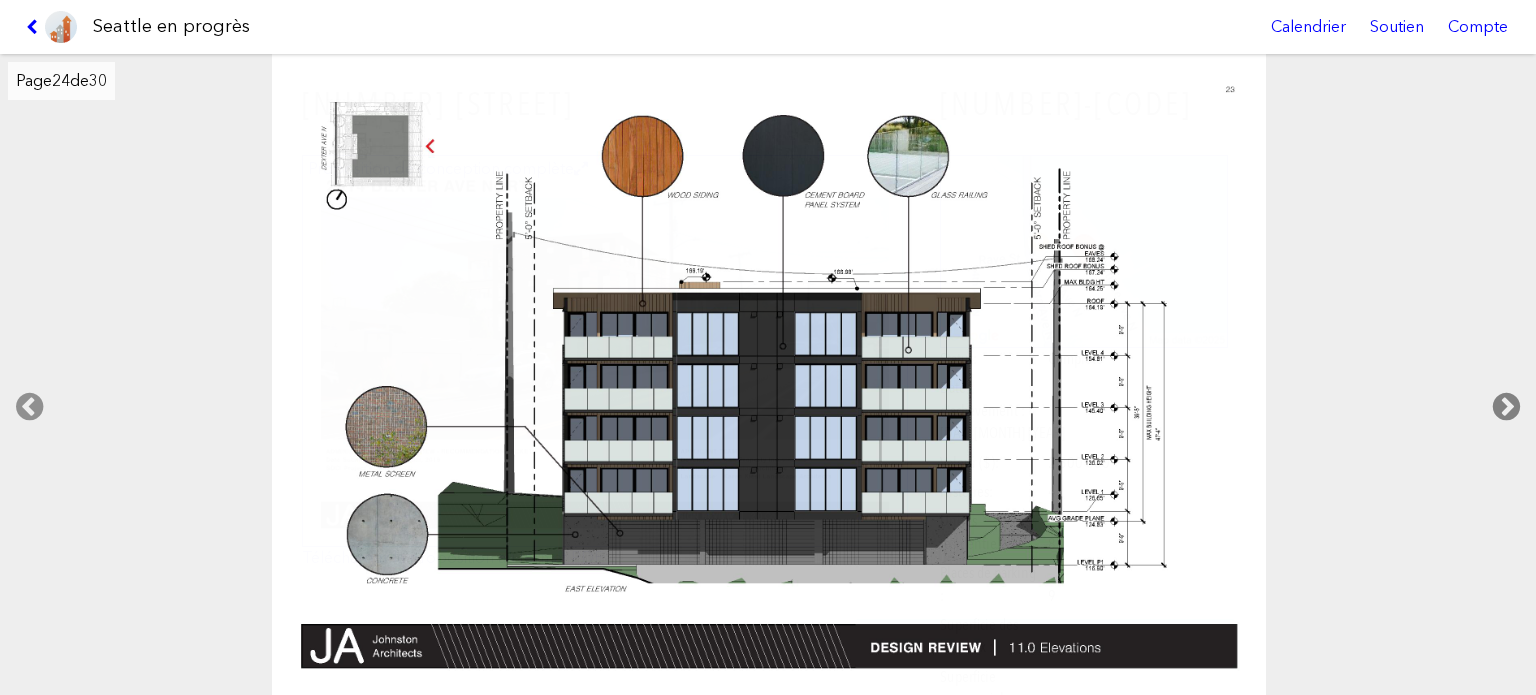 click at bounding box center [1506, 407] 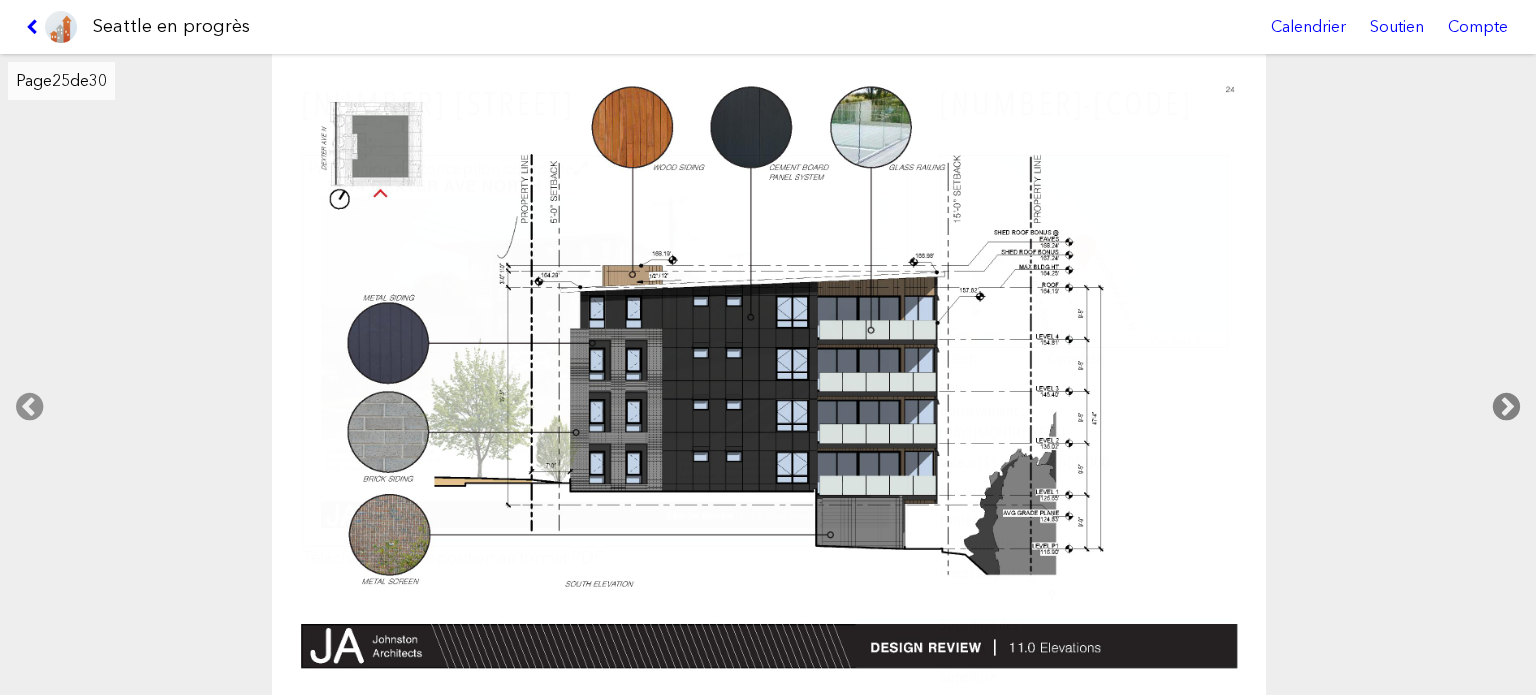 click at bounding box center [1506, 407] 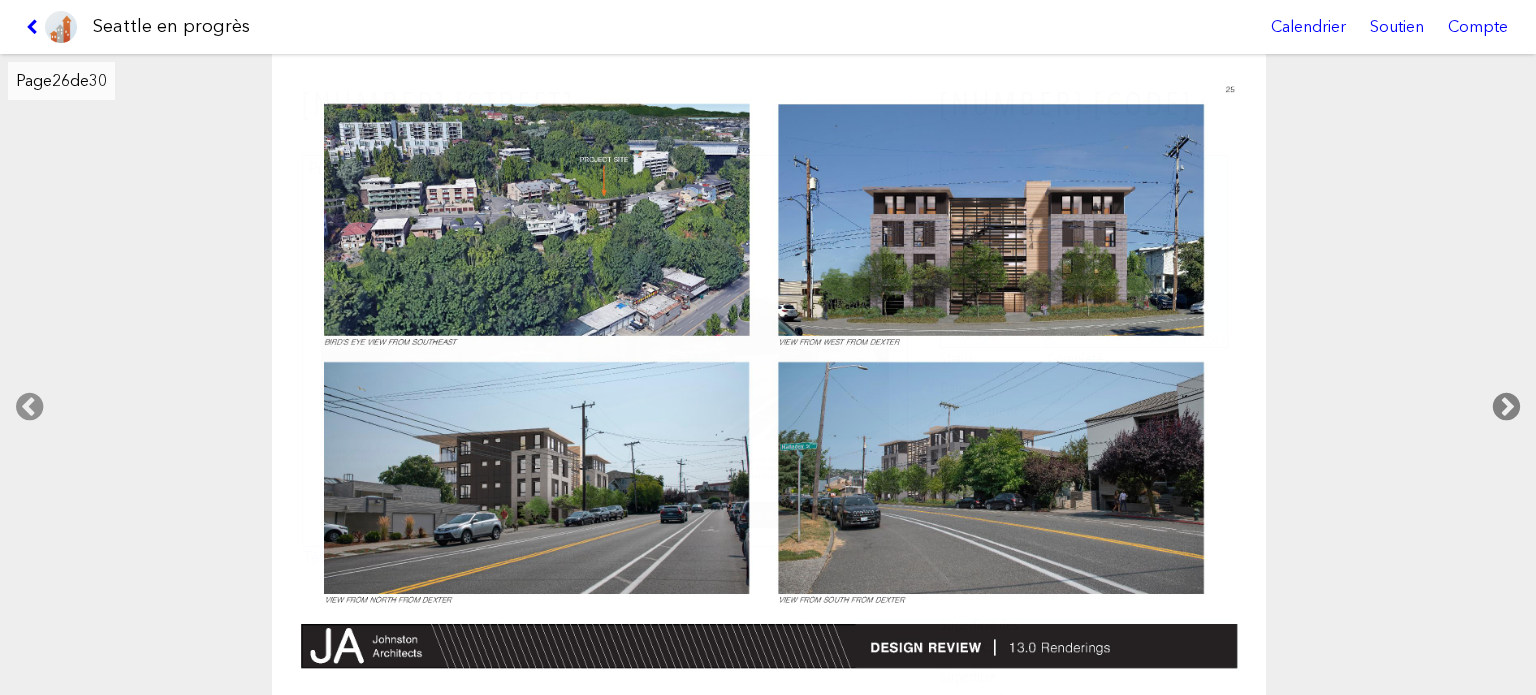 click at bounding box center (1506, 407) 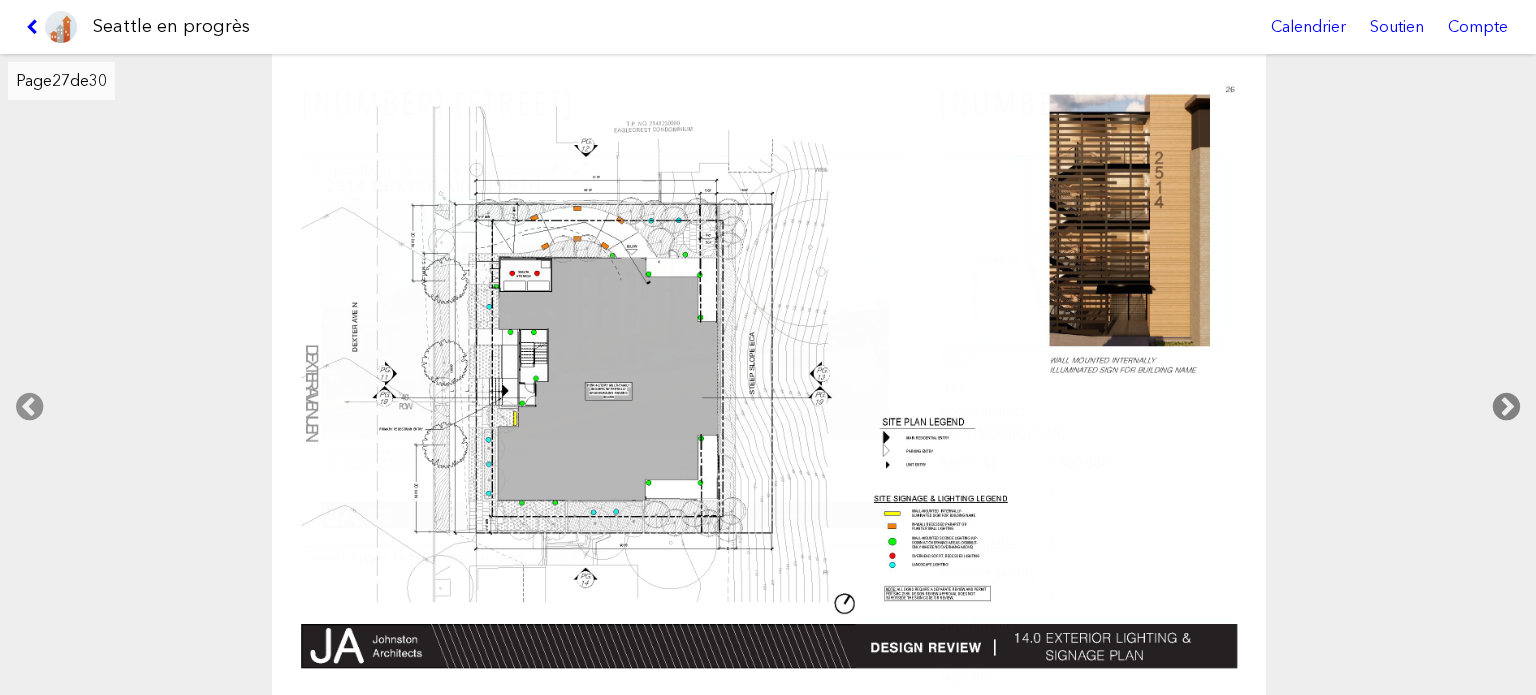 click at bounding box center (1506, 407) 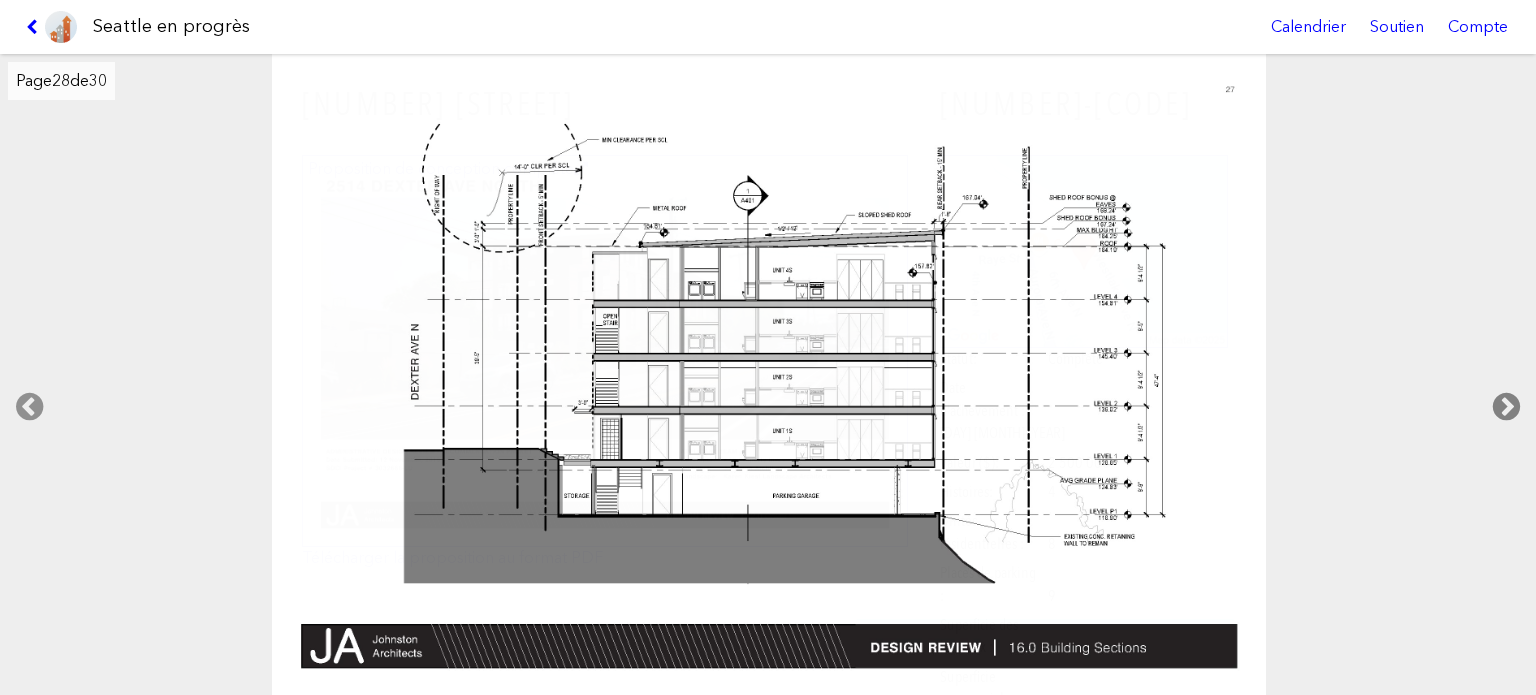 drag, startPoint x: 1503, startPoint y: 399, endPoint x: 1504, endPoint y: 418, distance: 19.026299 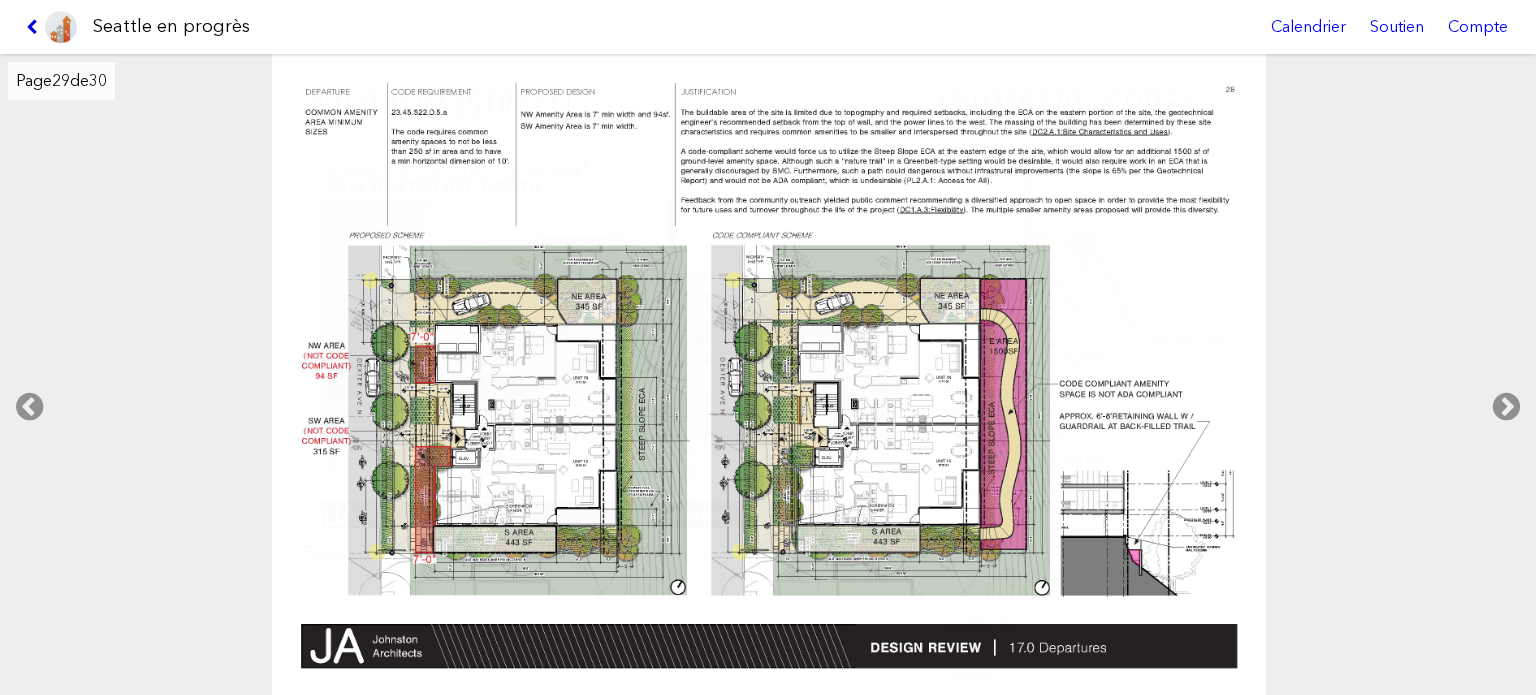 click at bounding box center [35, 27] 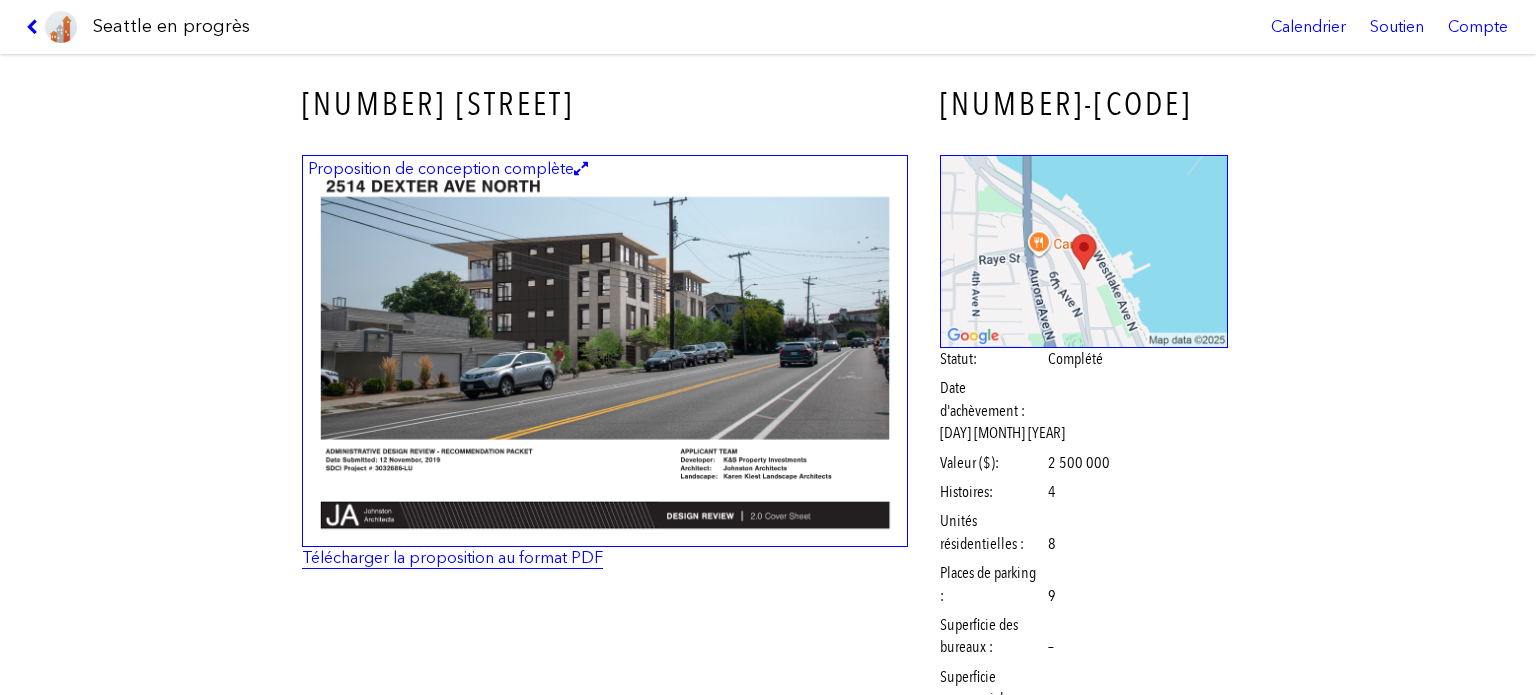 click on "Télécharger la proposition au format PDF" at bounding box center (452, 557) 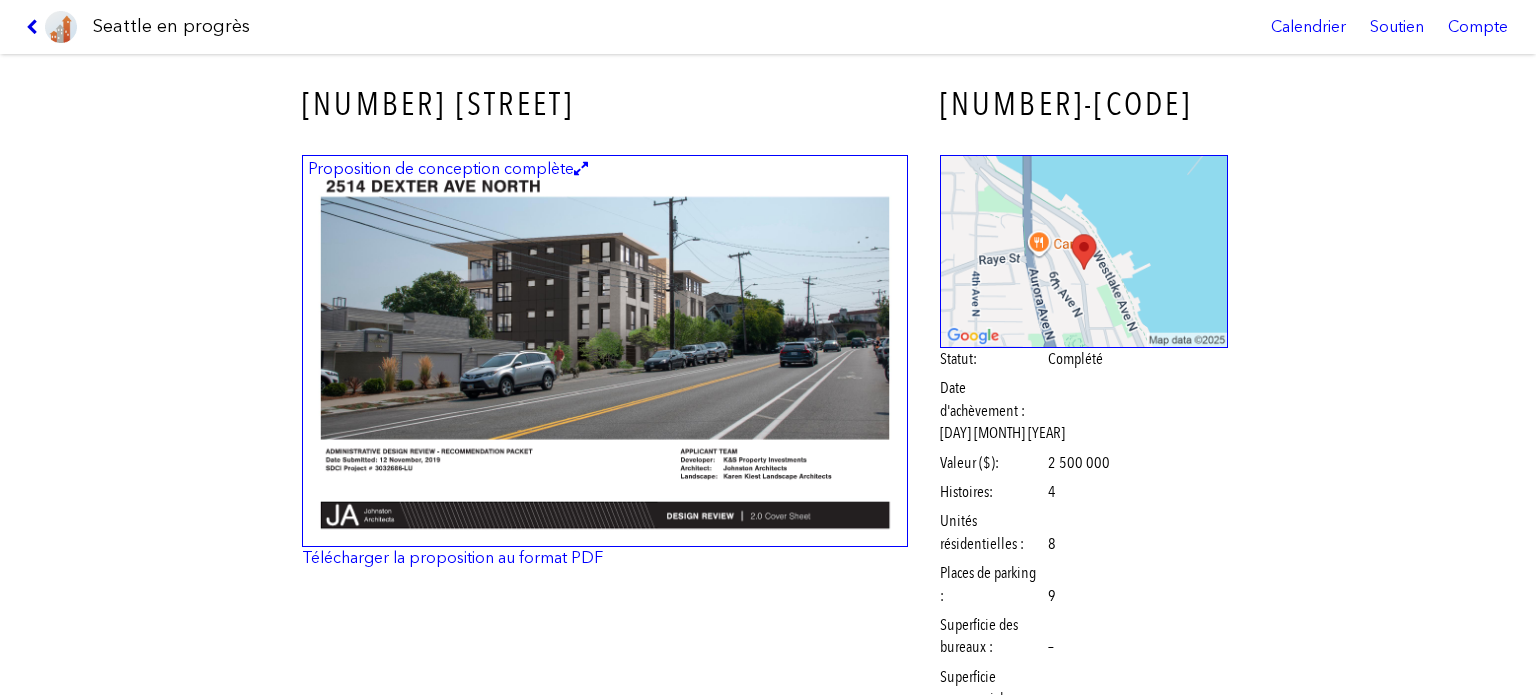 click at bounding box center [35, 27] 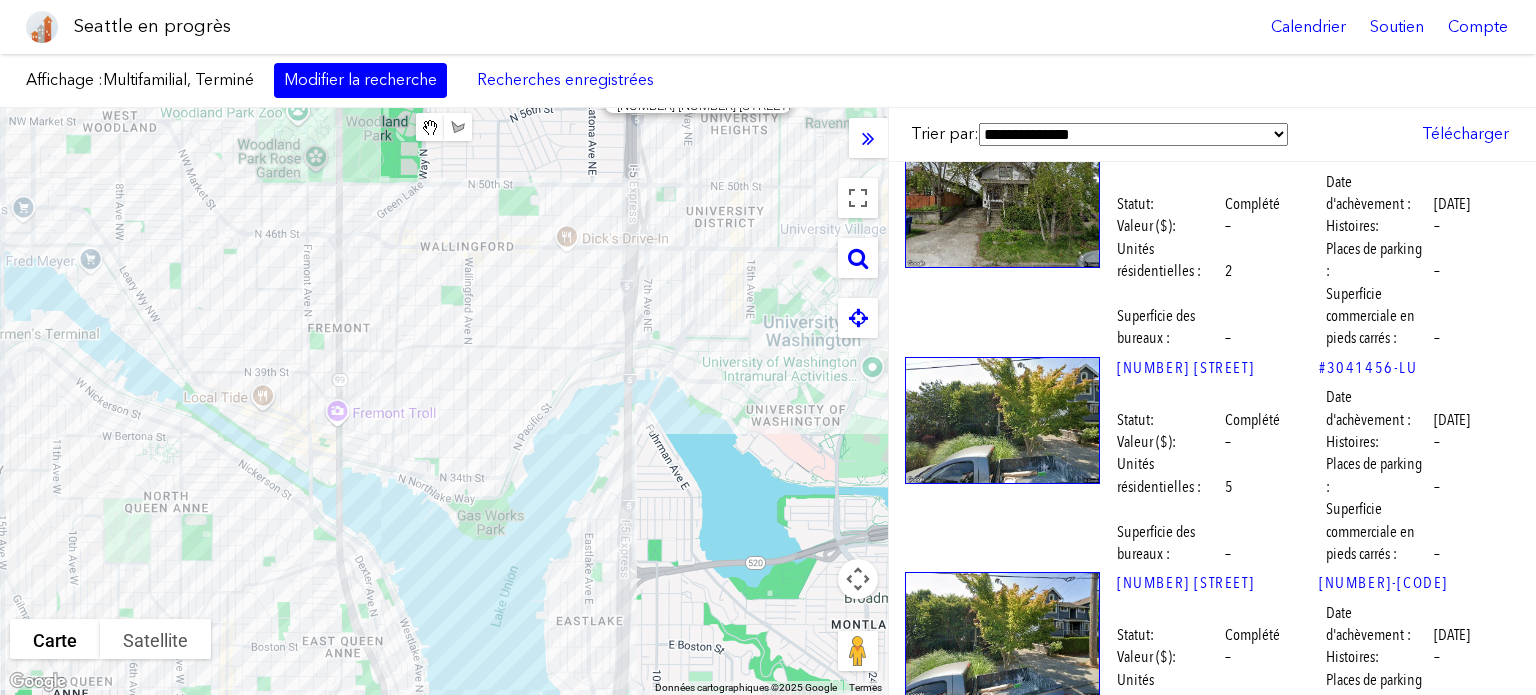 scroll, scrollTop: 12836, scrollLeft: 0, axis: vertical 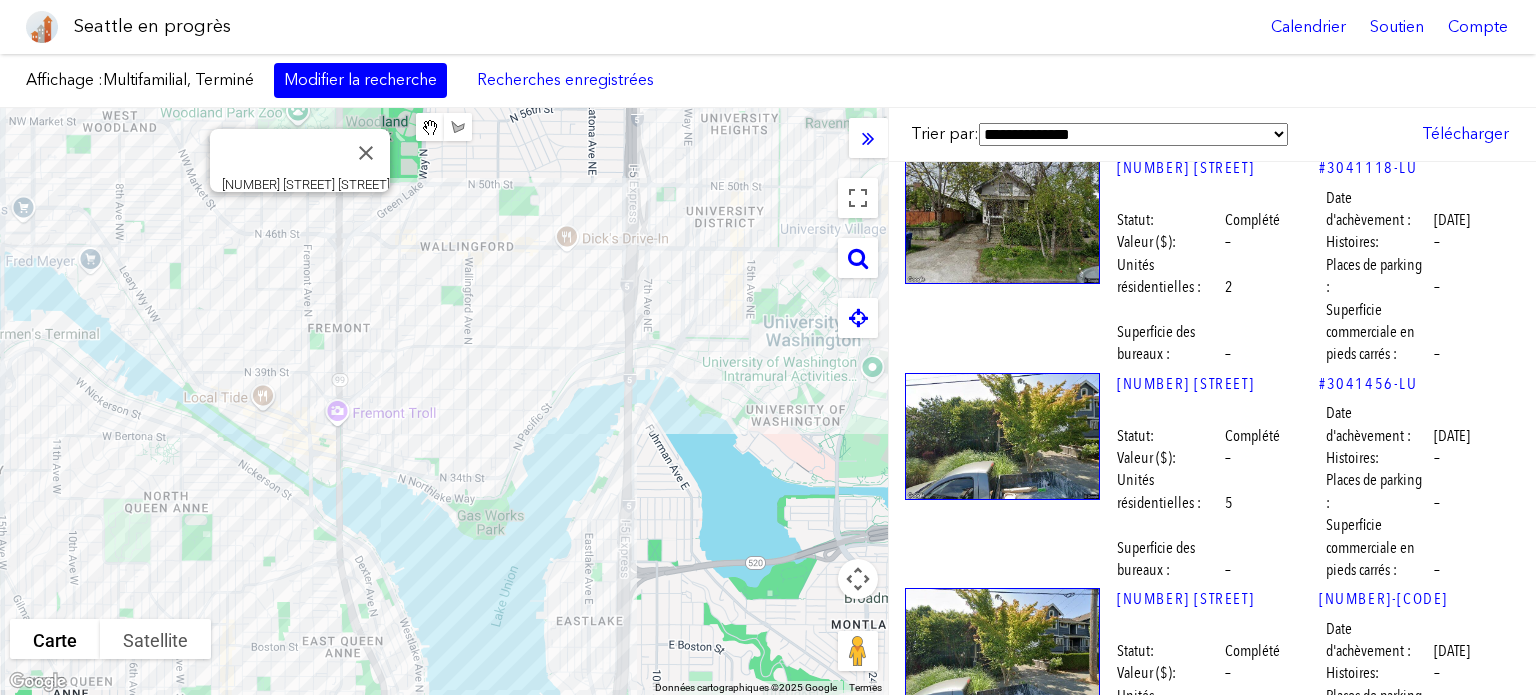 click at bounding box center [1002, 1320] 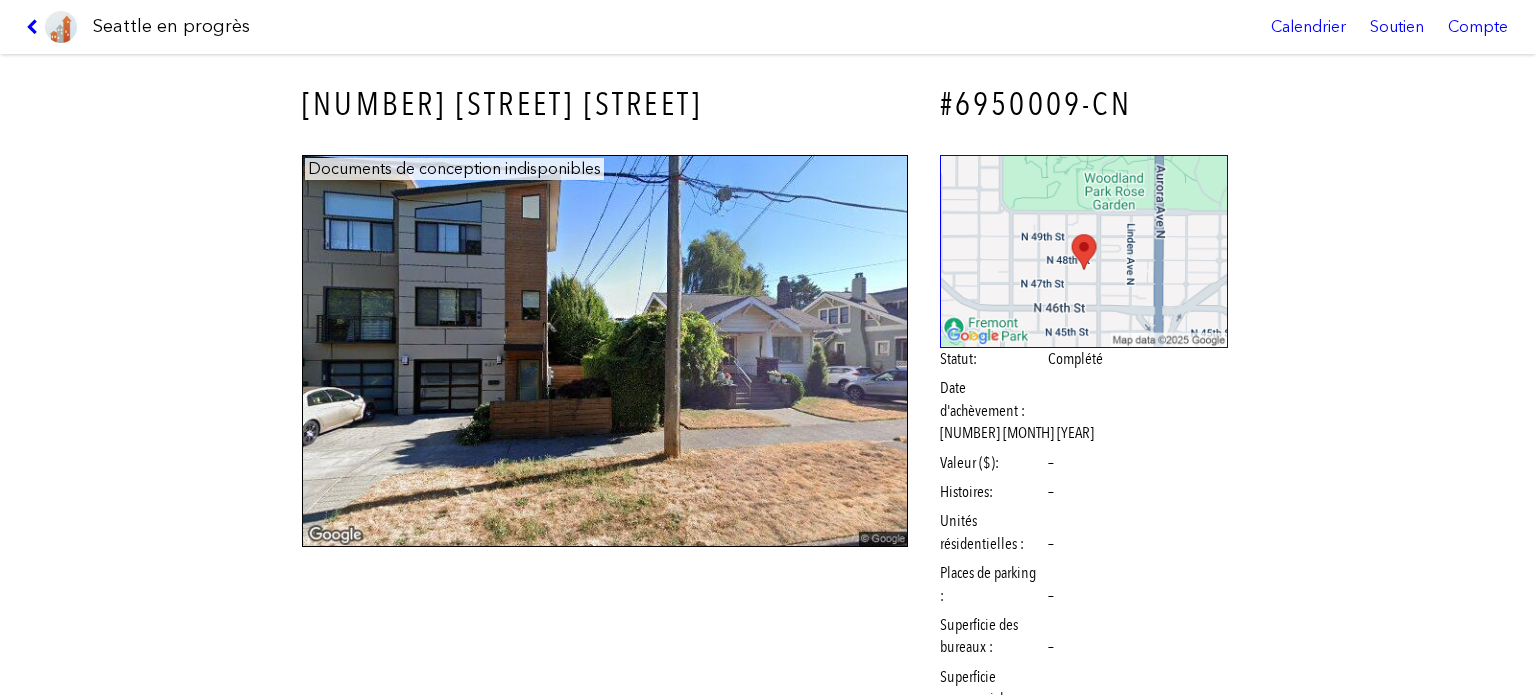click at bounding box center [605, 351] 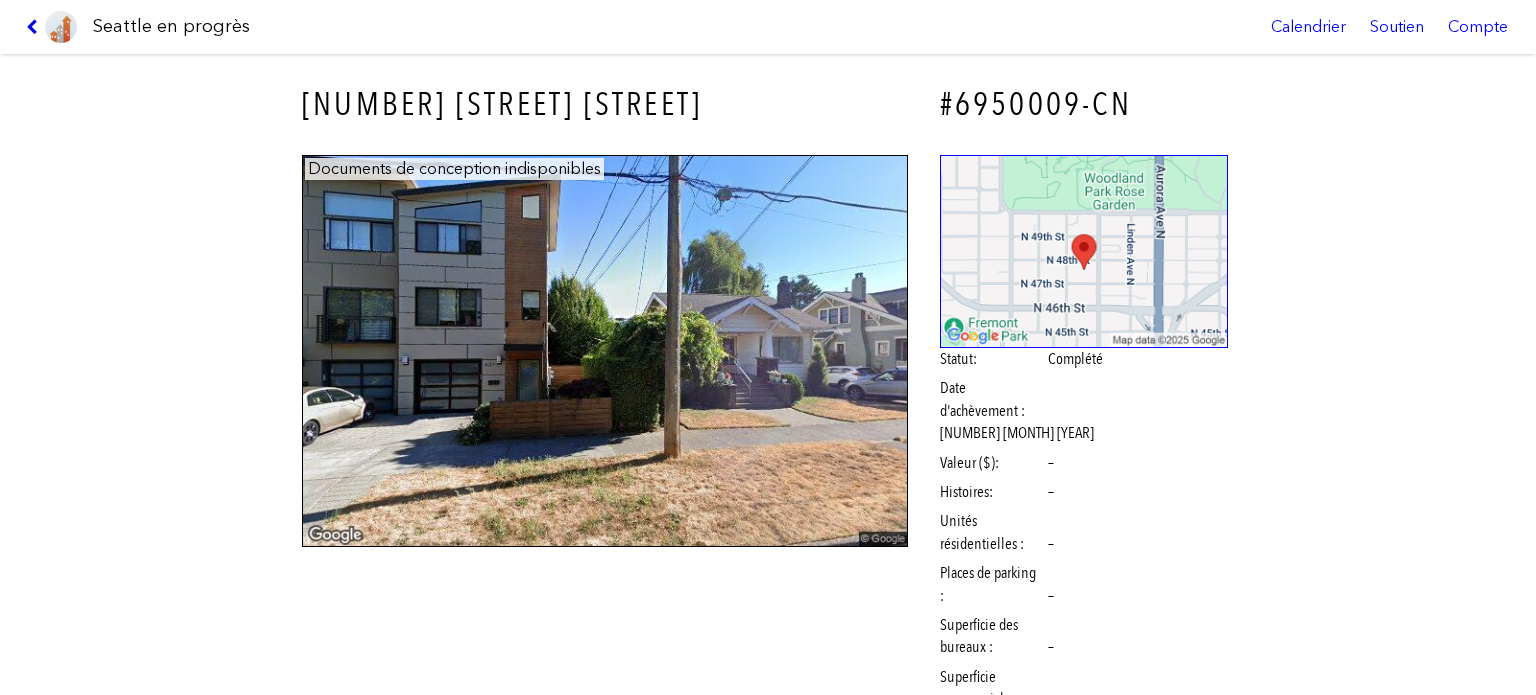 click at bounding box center [35, 27] 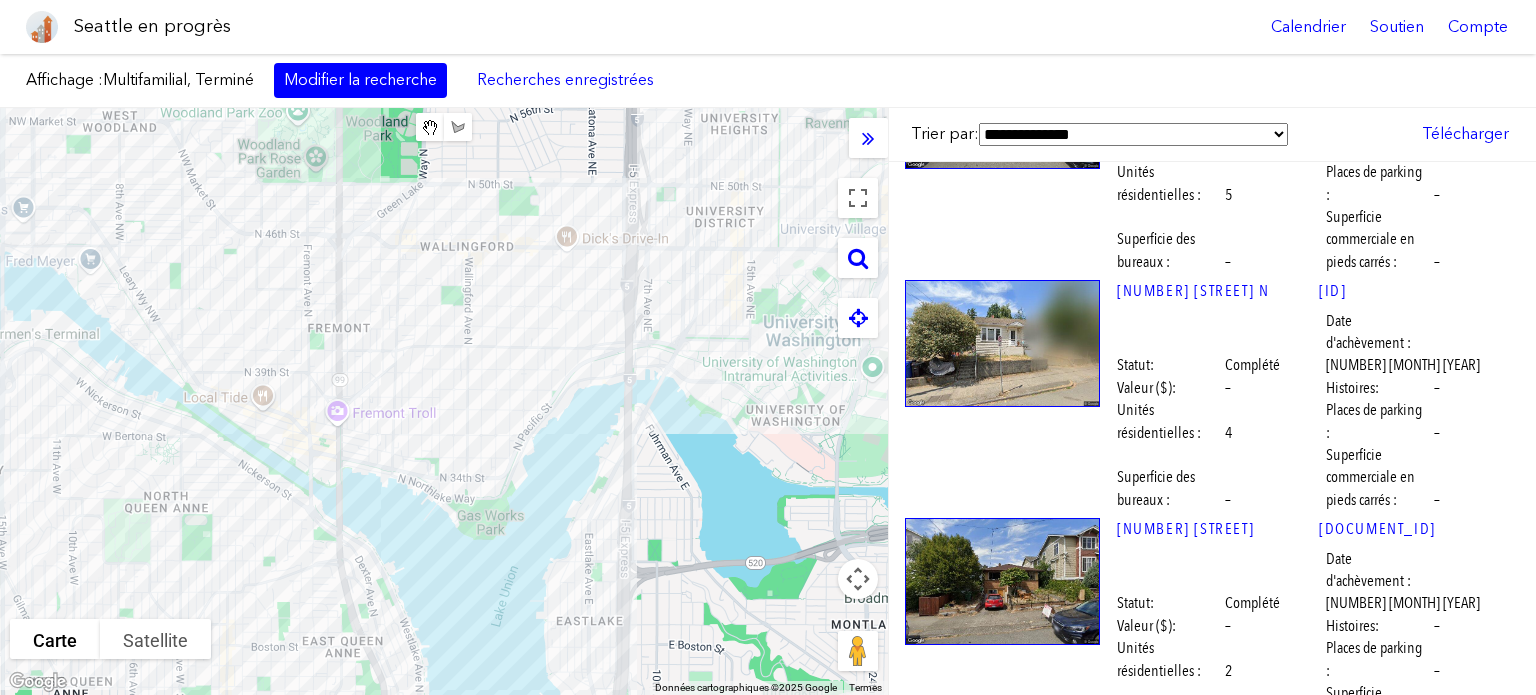 scroll, scrollTop: 9036, scrollLeft: 0, axis: vertical 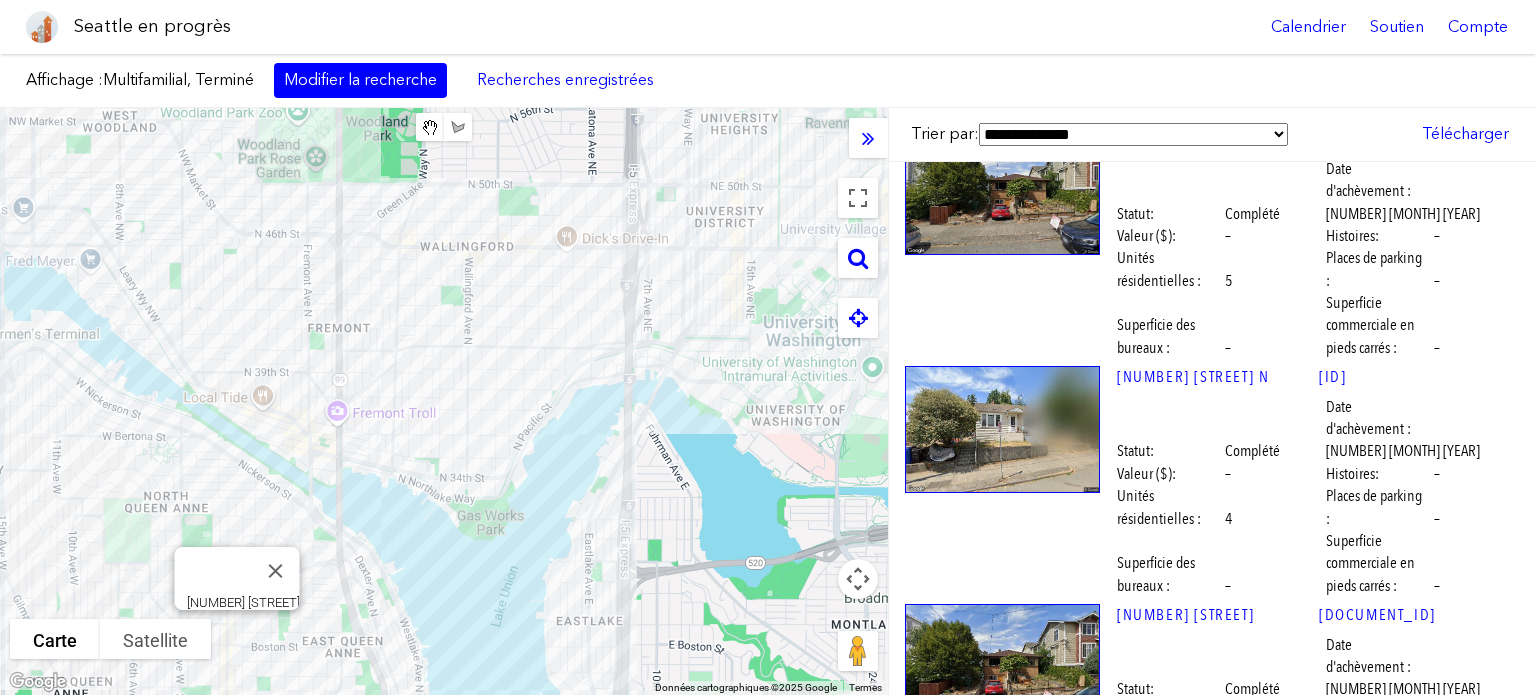 click at bounding box center [1002, 1381] 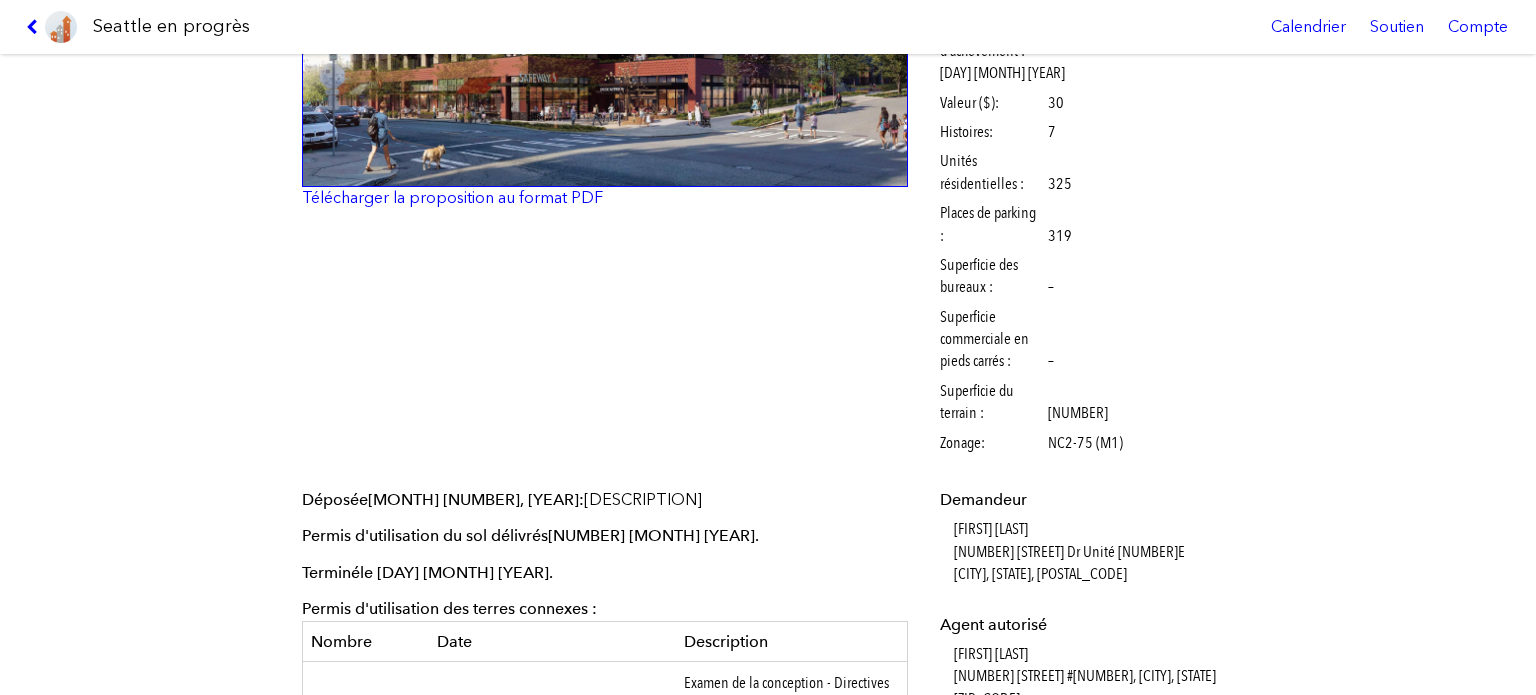 scroll, scrollTop: 0, scrollLeft: 0, axis: both 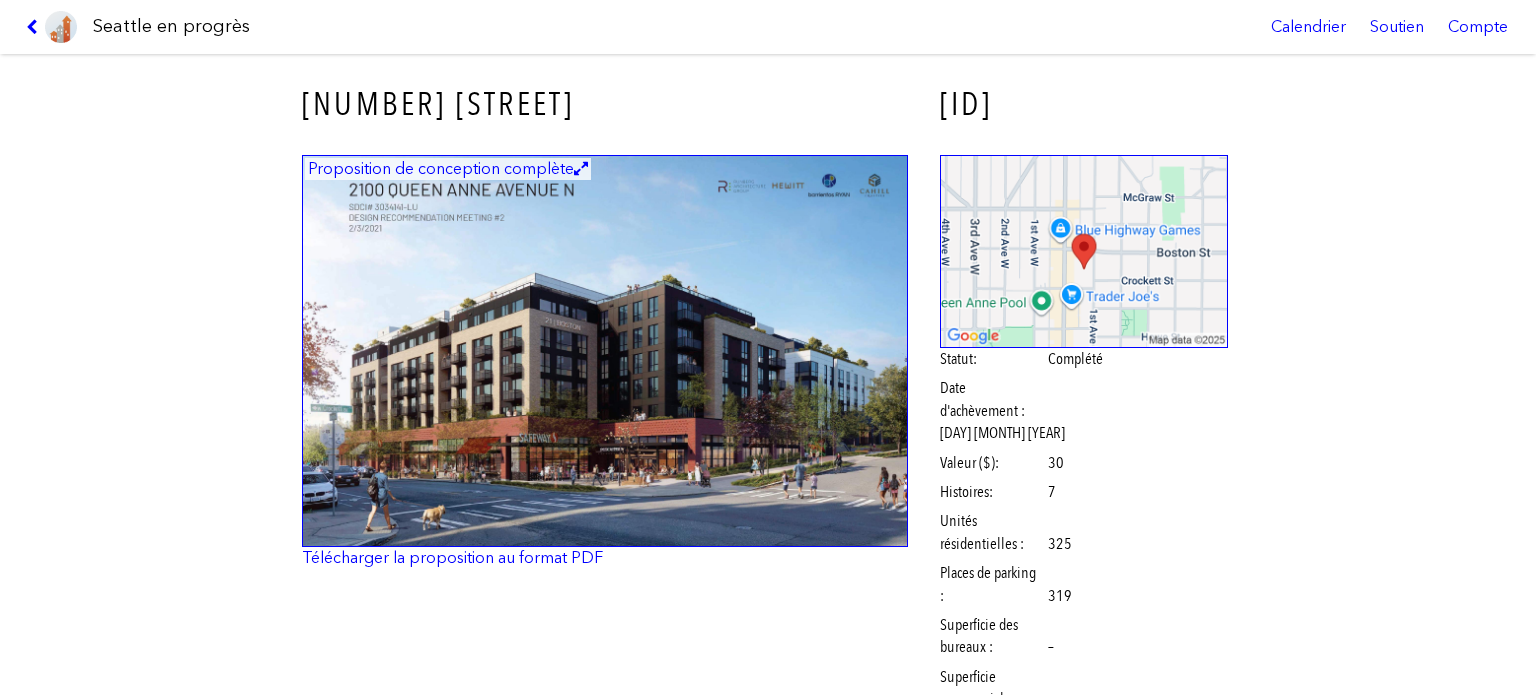 click at bounding box center (605, 351) 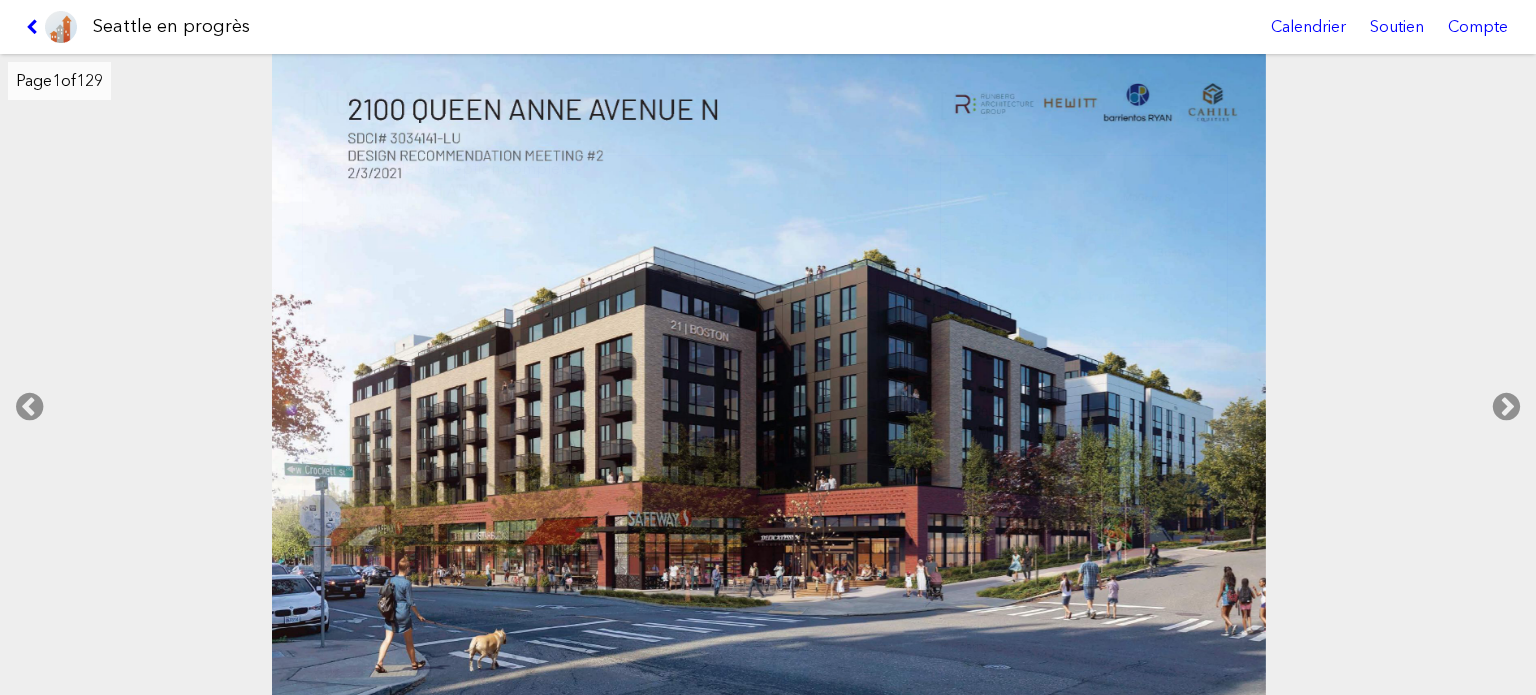 click at bounding box center [1506, 407] 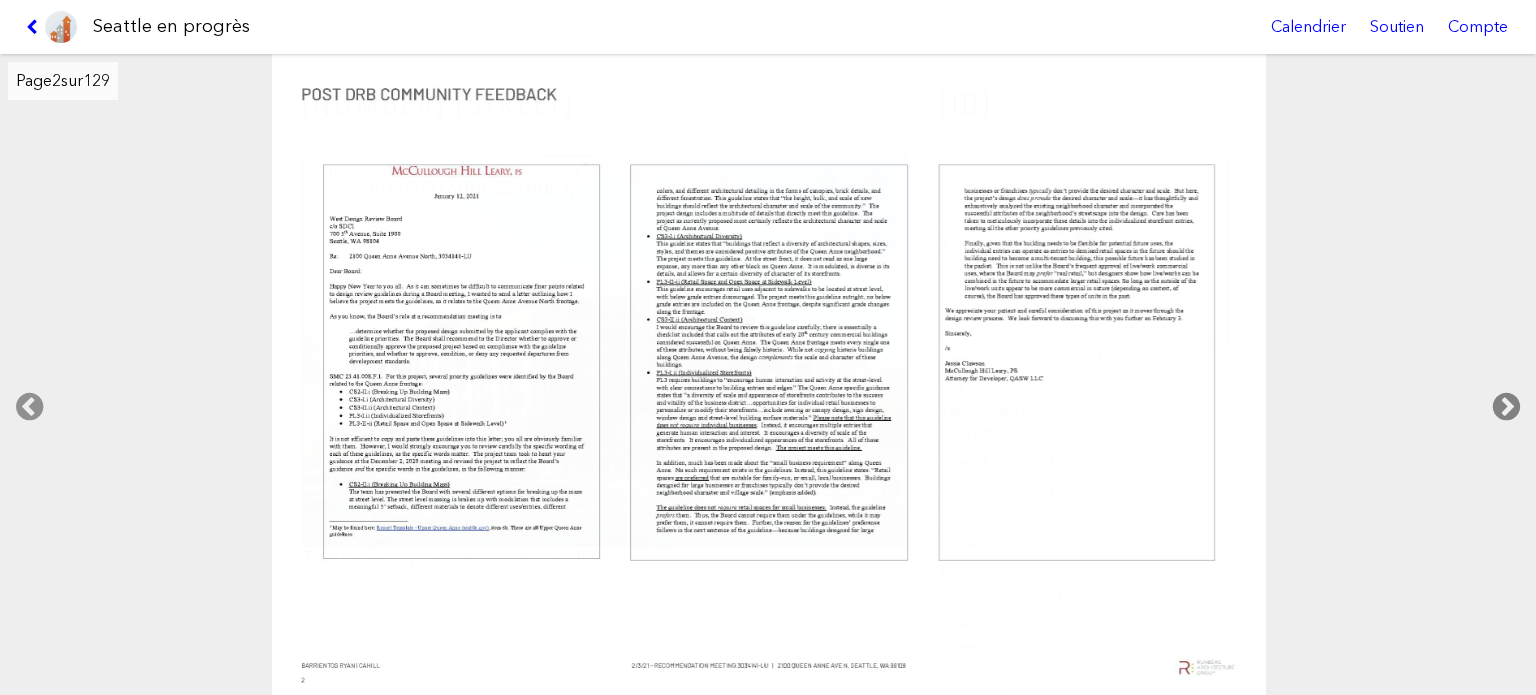 click at bounding box center [1506, 407] 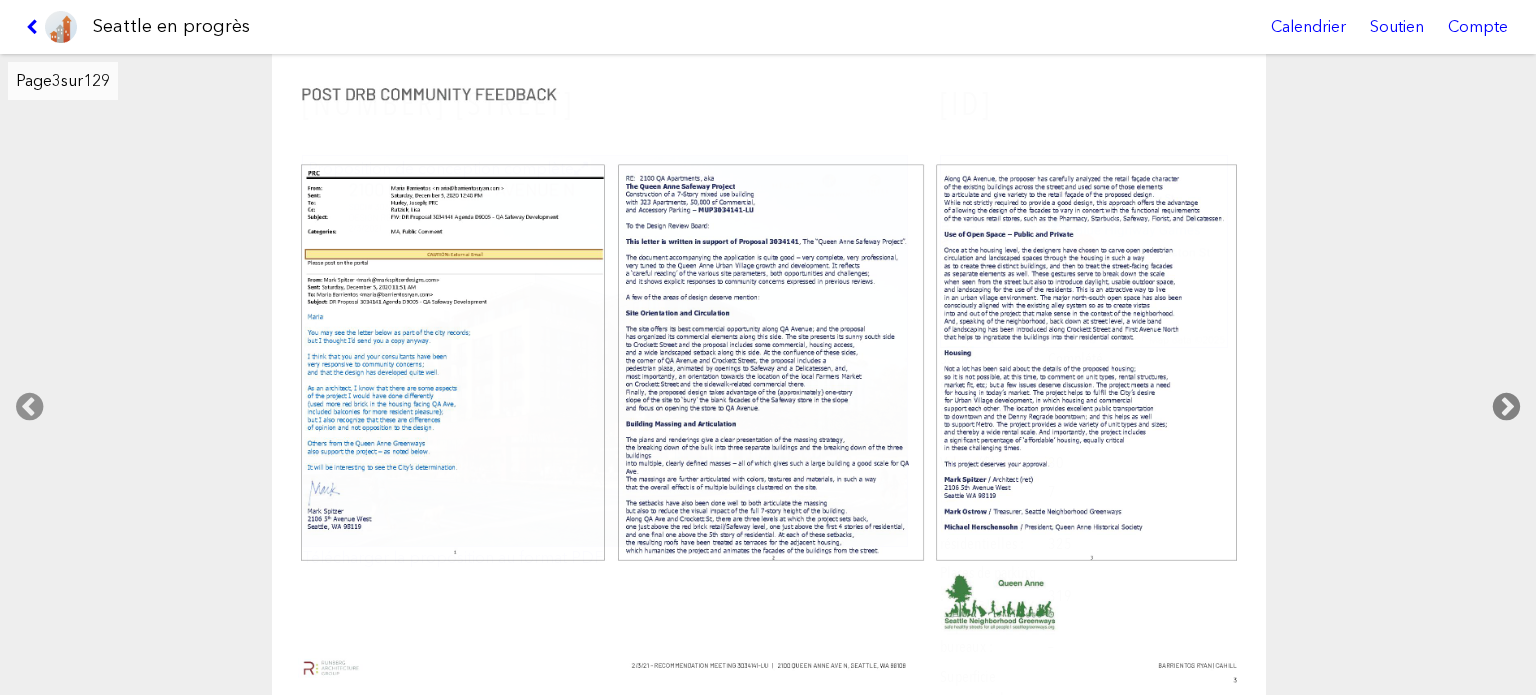 click at bounding box center [1506, 407] 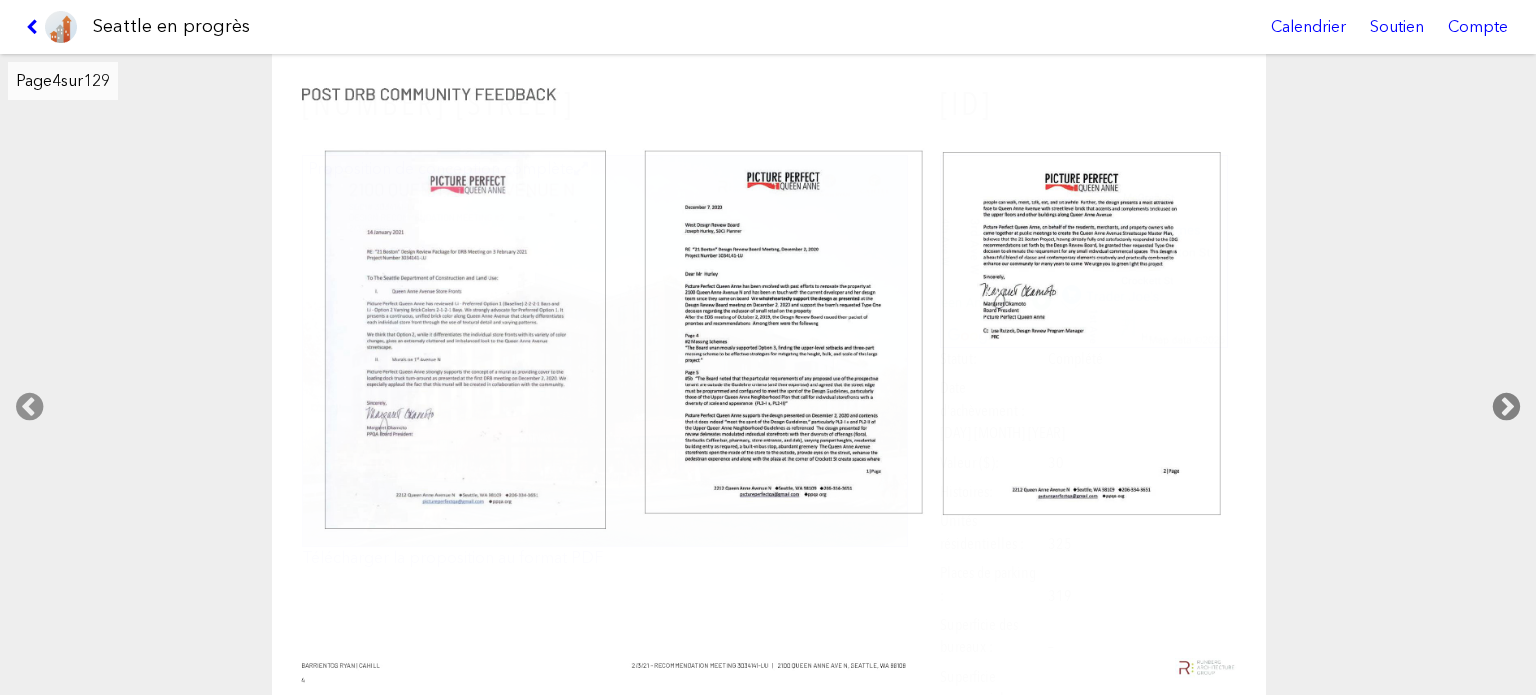 click at bounding box center [1506, 407] 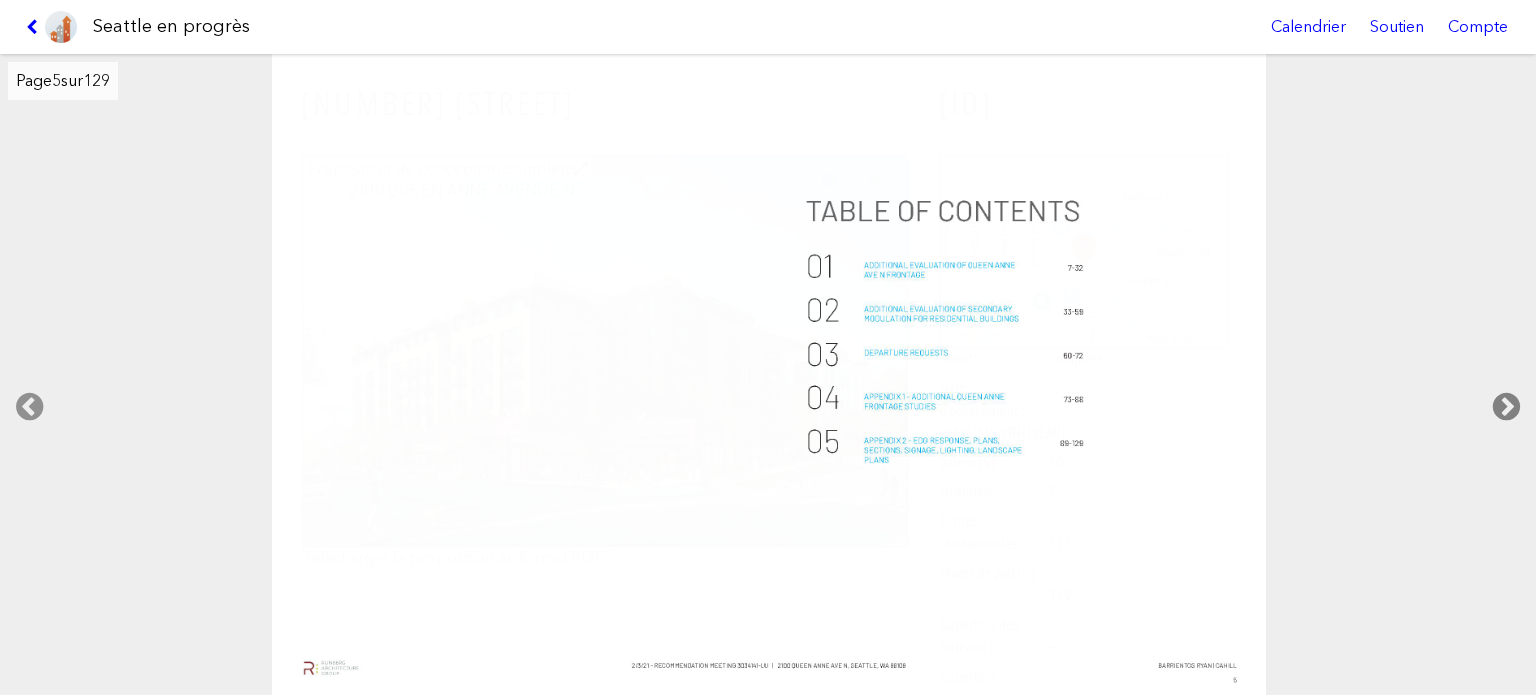 click at bounding box center (1506, 407) 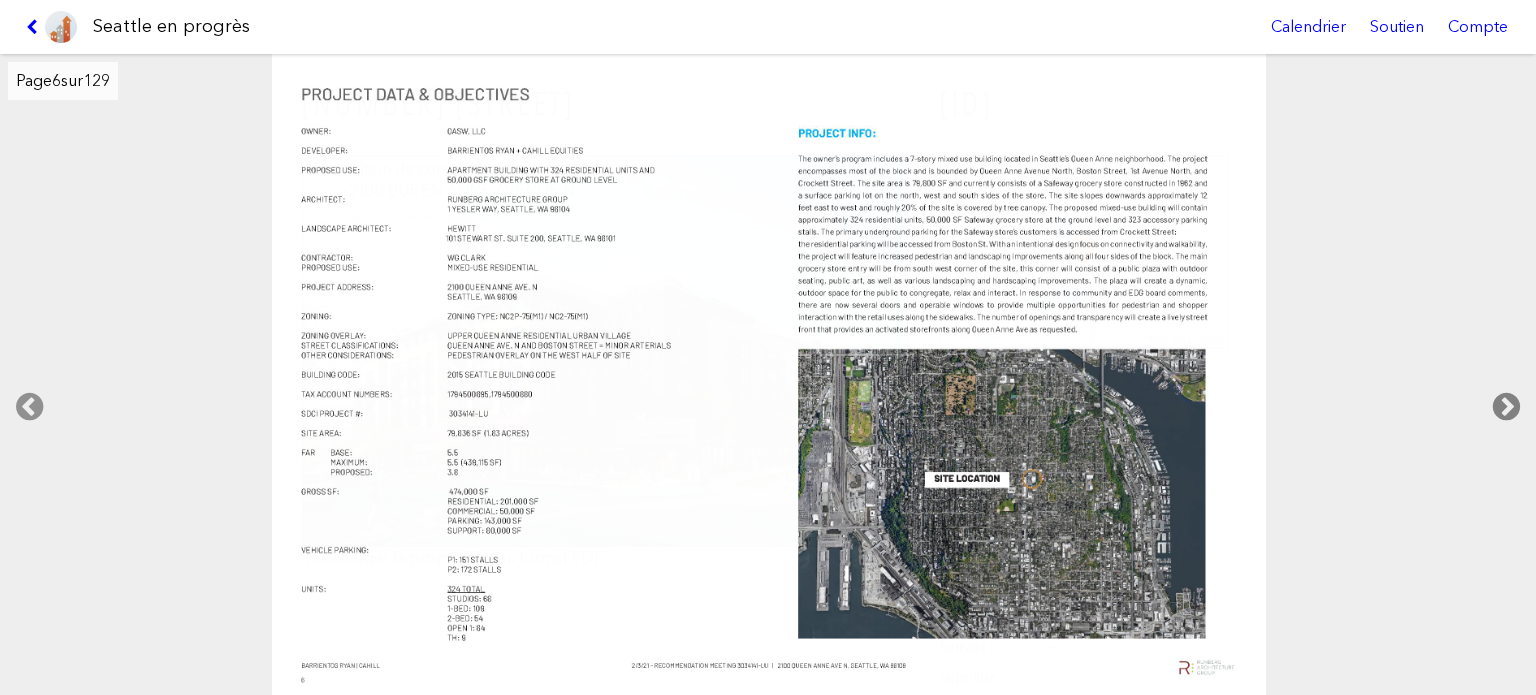 click at bounding box center [1506, 407] 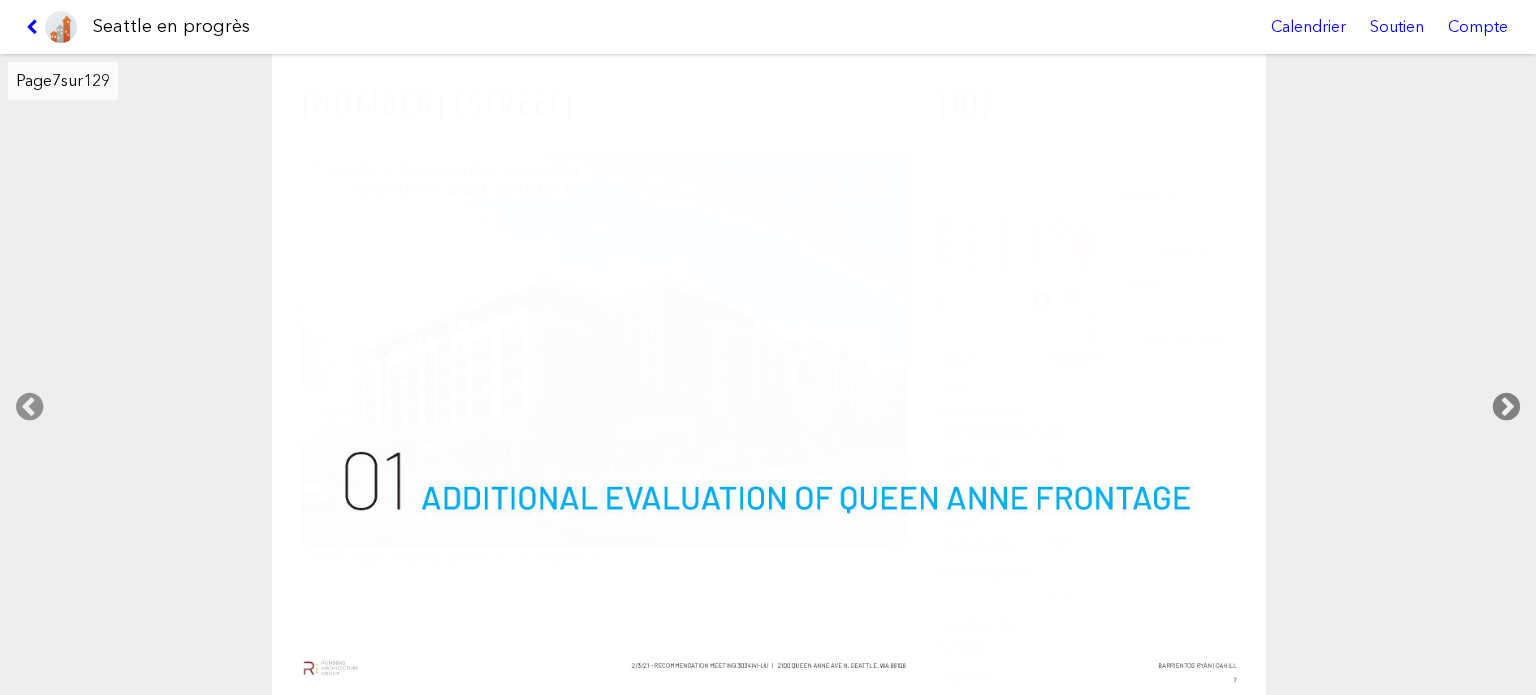 click at bounding box center (1506, 407) 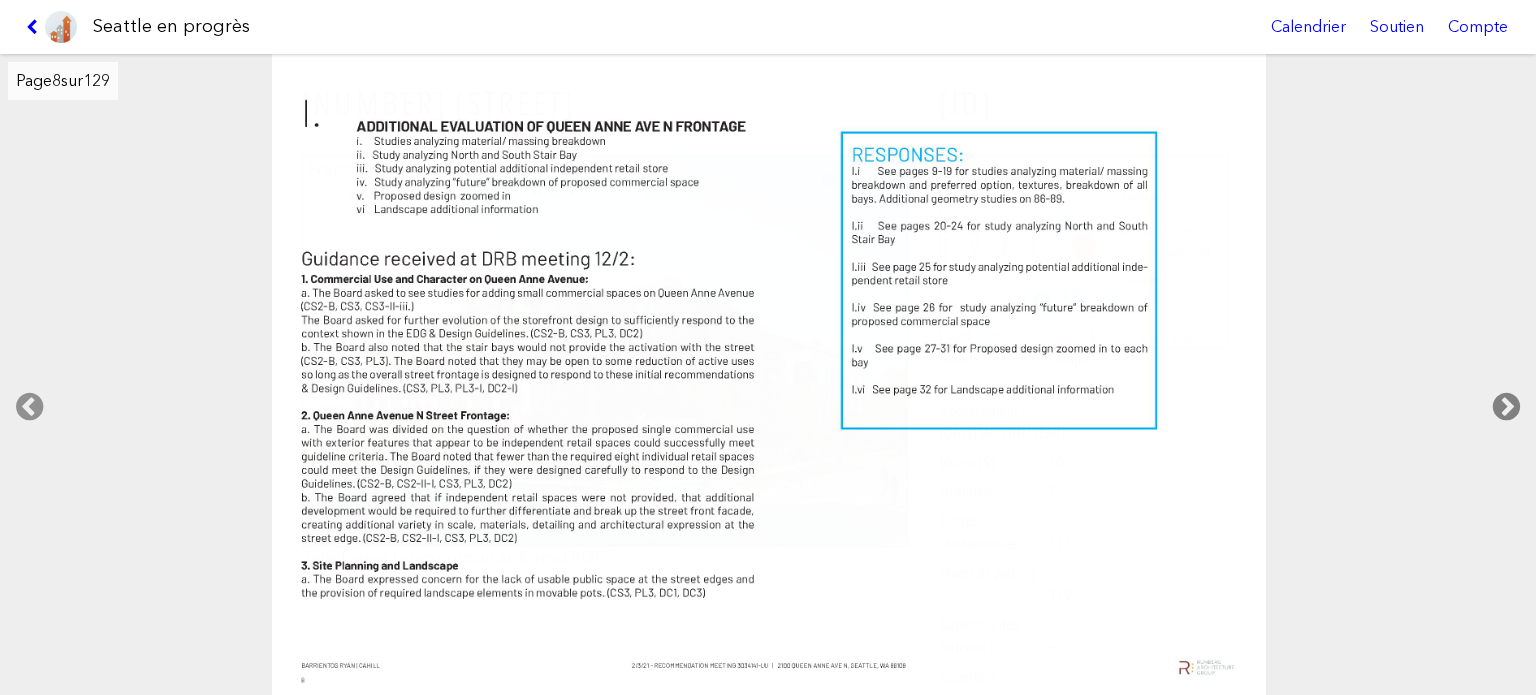 click at bounding box center (1506, 407) 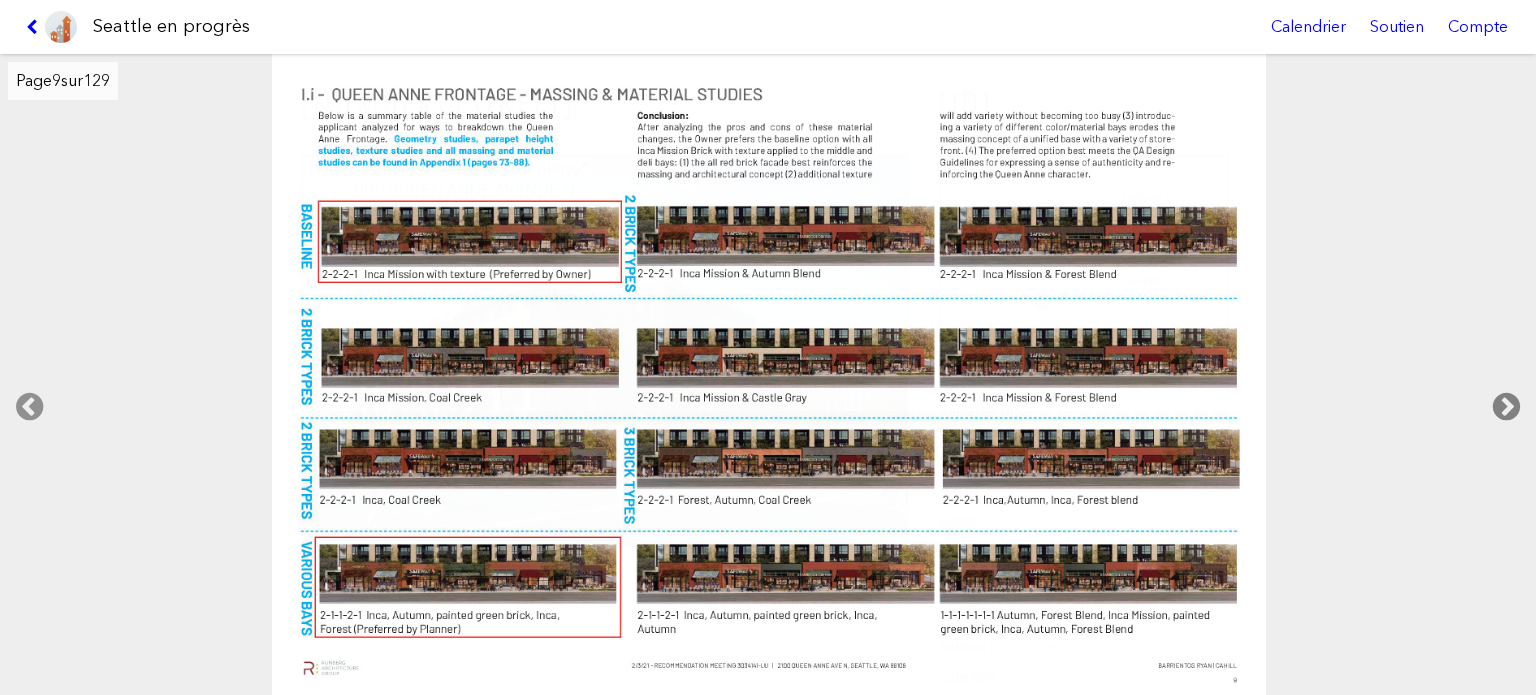 click at bounding box center [1506, 407] 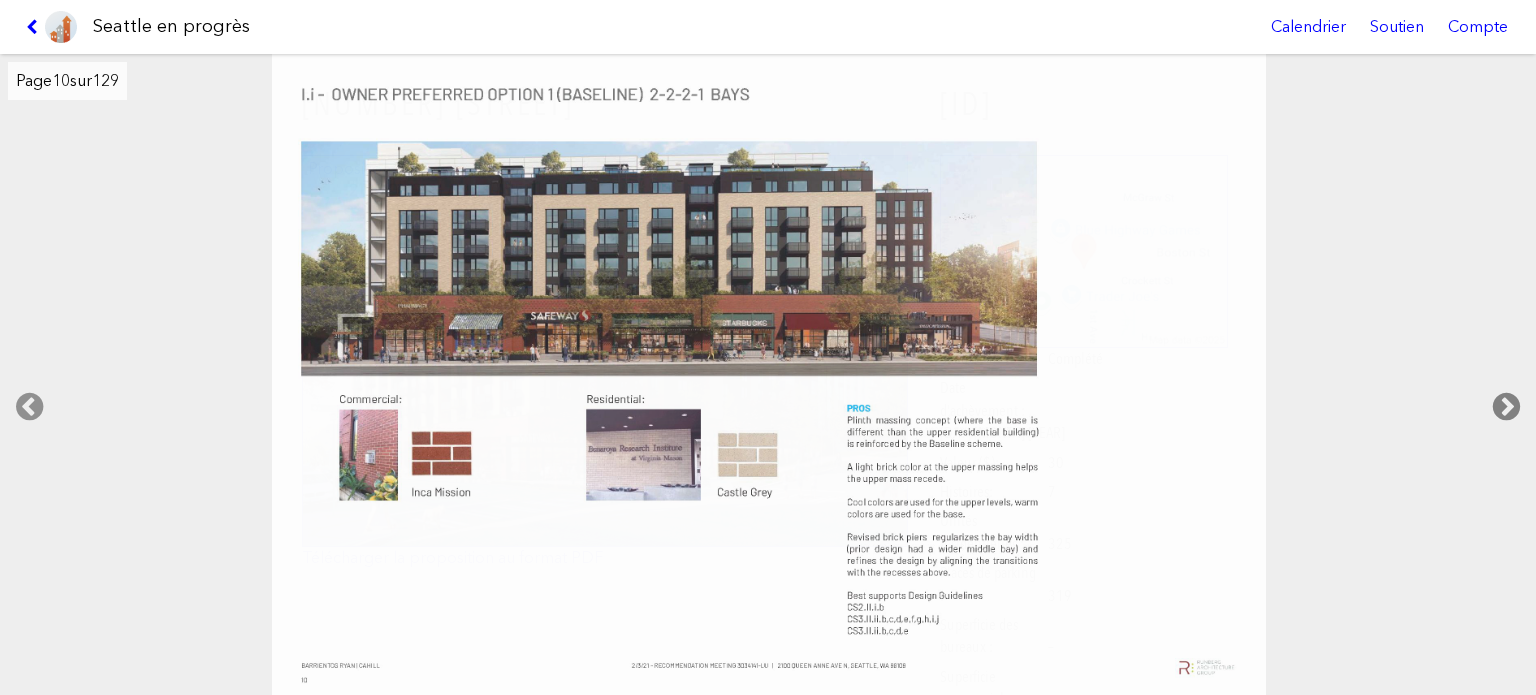 click at bounding box center [1506, 407] 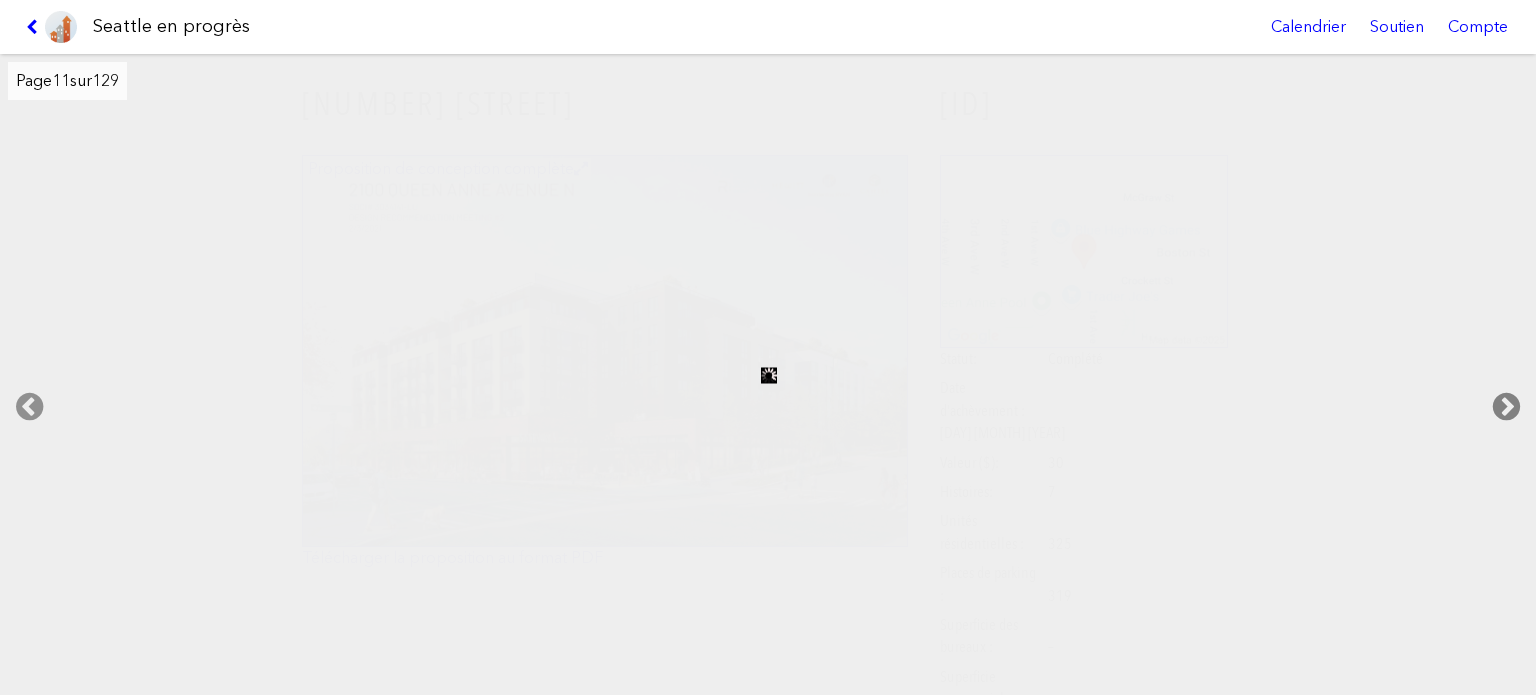 click at bounding box center [1506, 407] 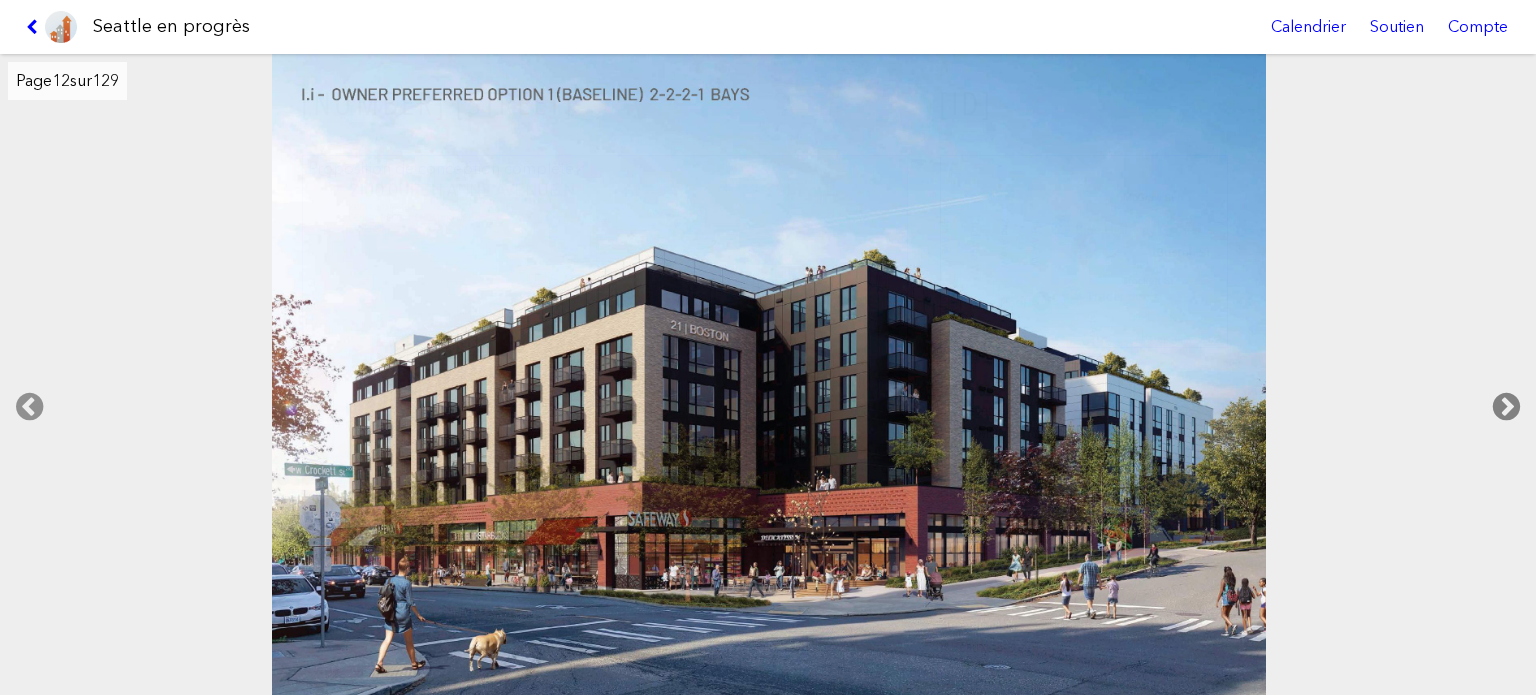 click at bounding box center [1506, 407] 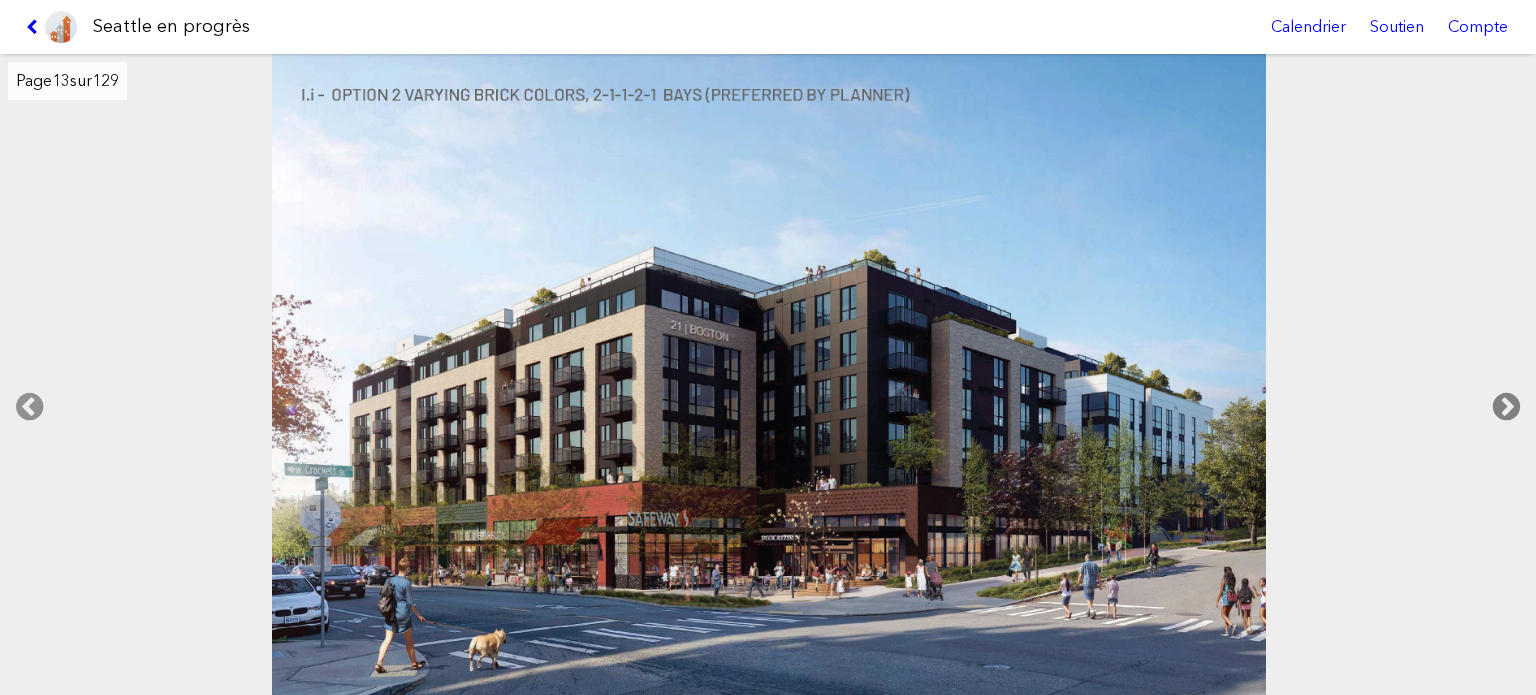 click at bounding box center [1506, 407] 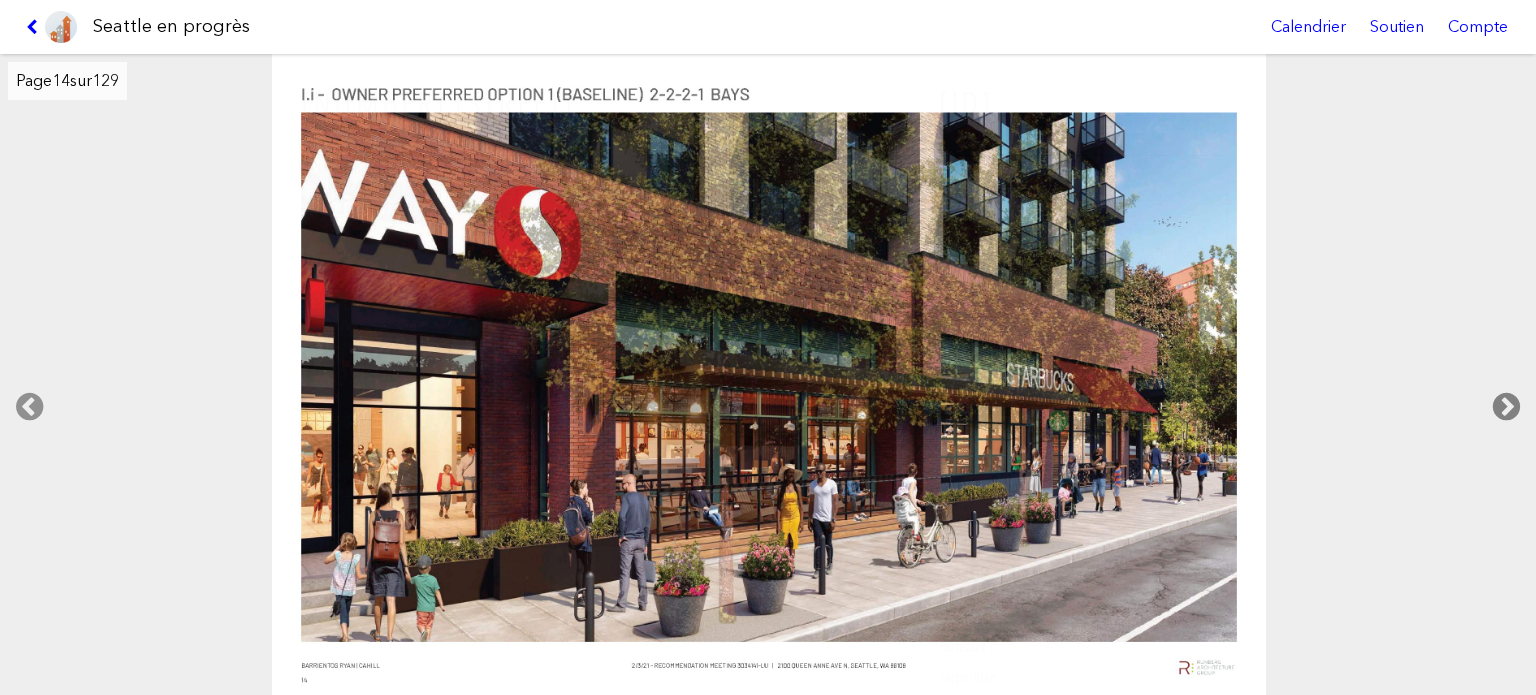 click at bounding box center [1506, 407] 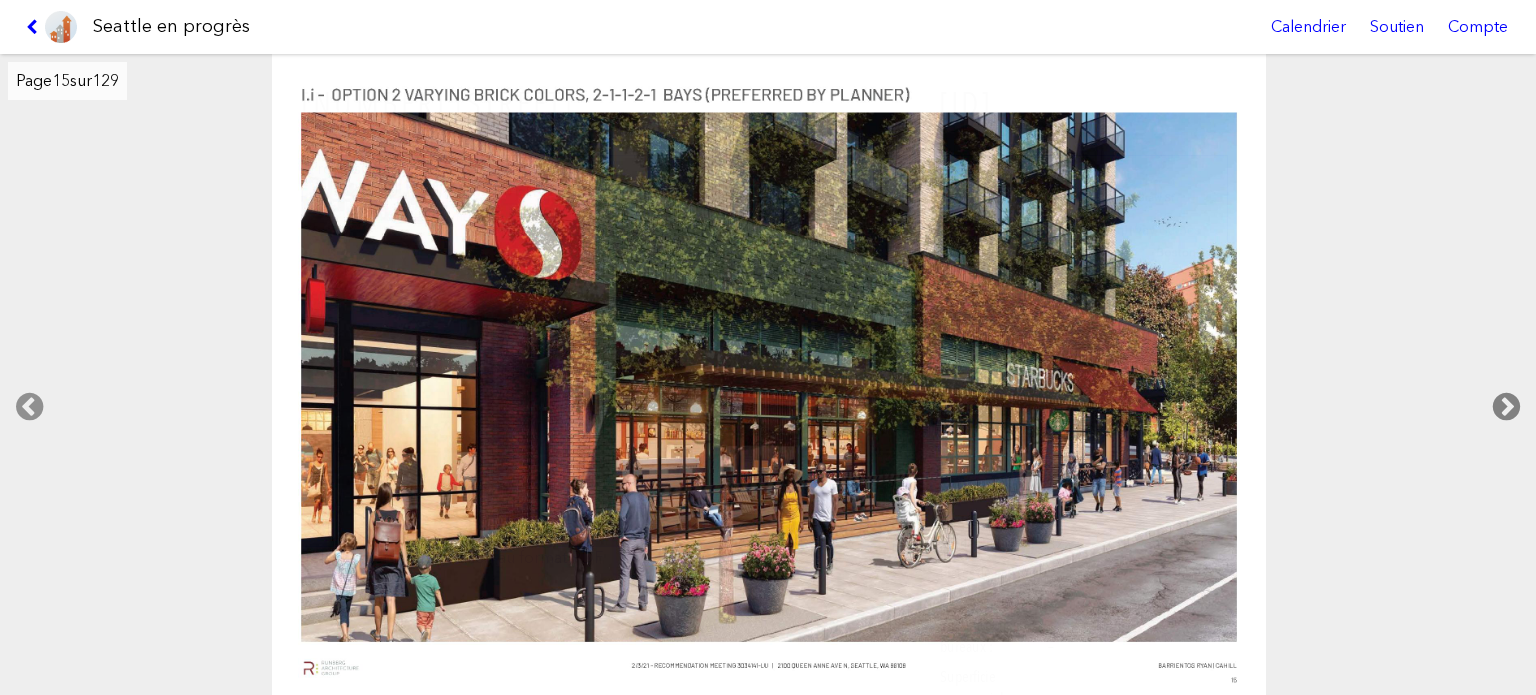 click at bounding box center [1506, 407] 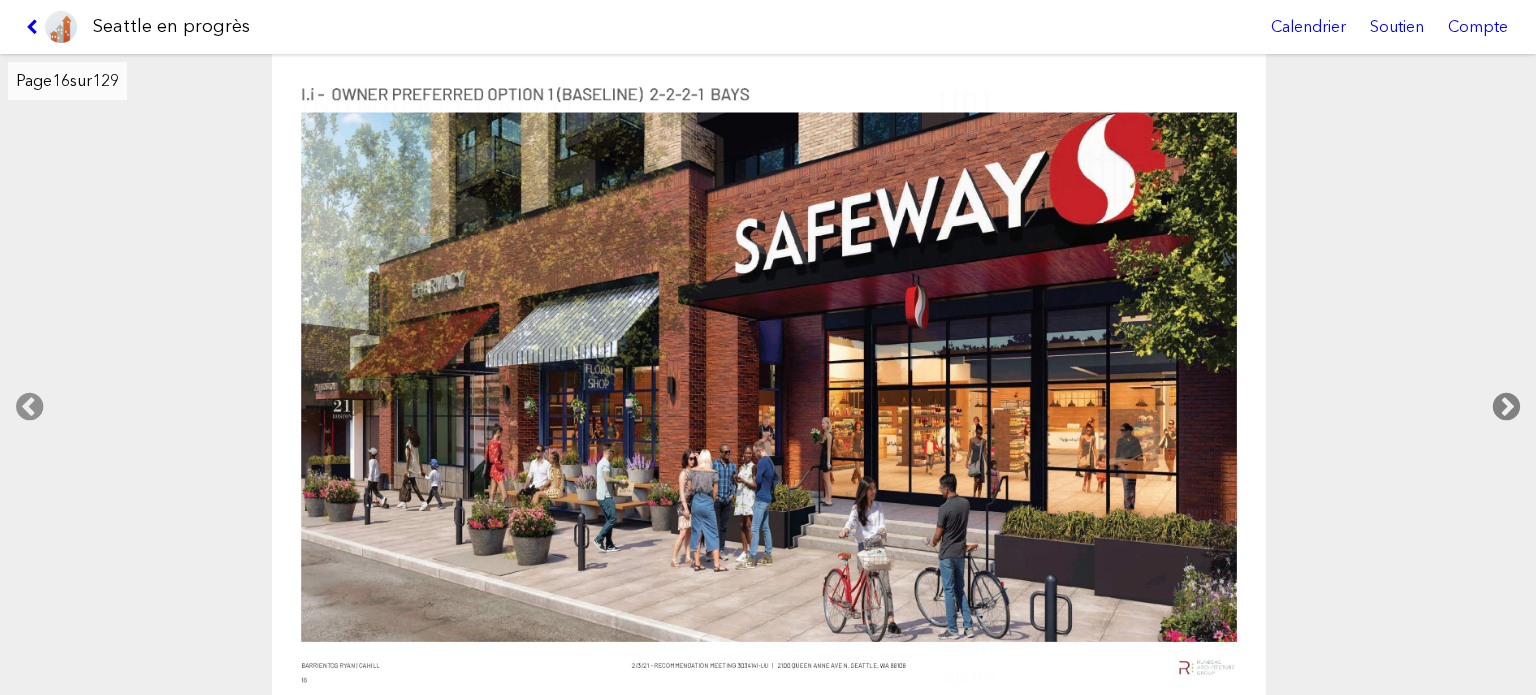 click at bounding box center [1506, 407] 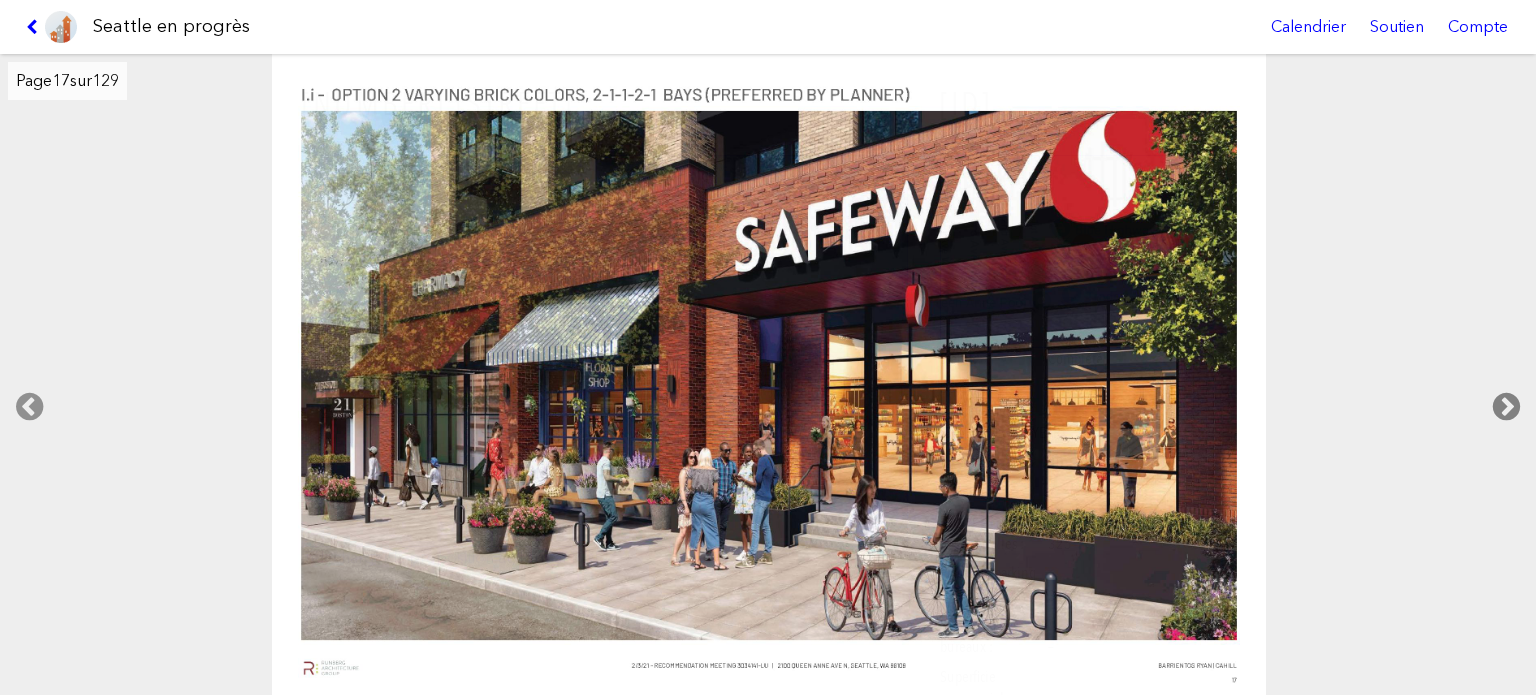 click at bounding box center (1506, 407) 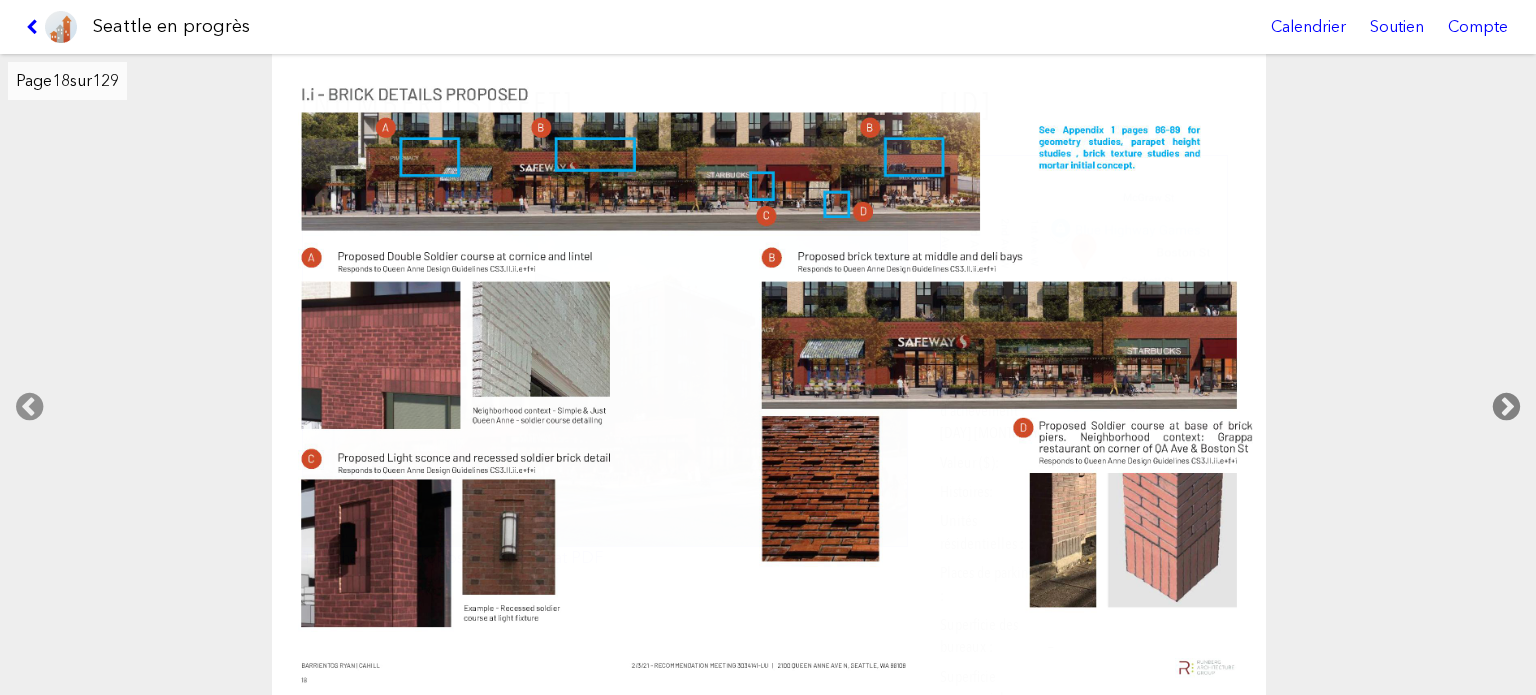 click at bounding box center (1506, 407) 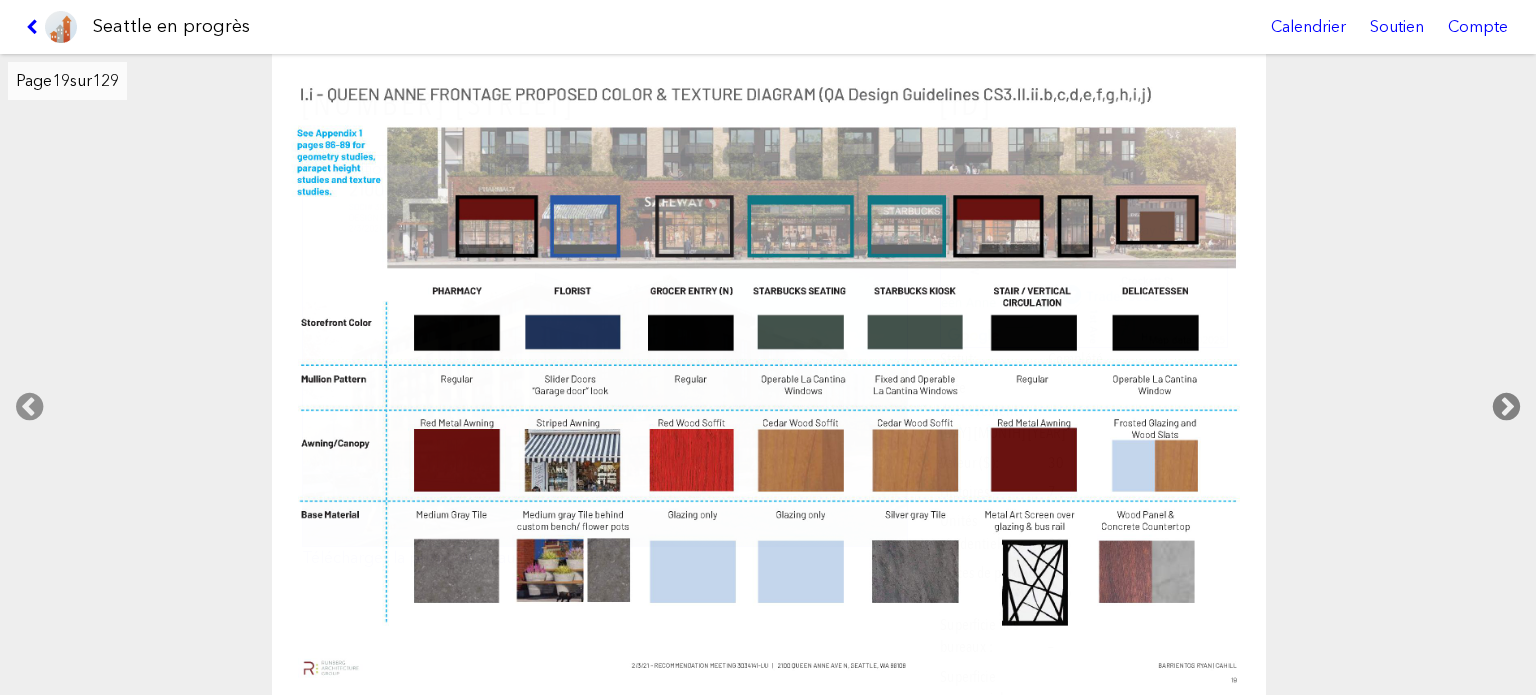 click at bounding box center (1506, 407) 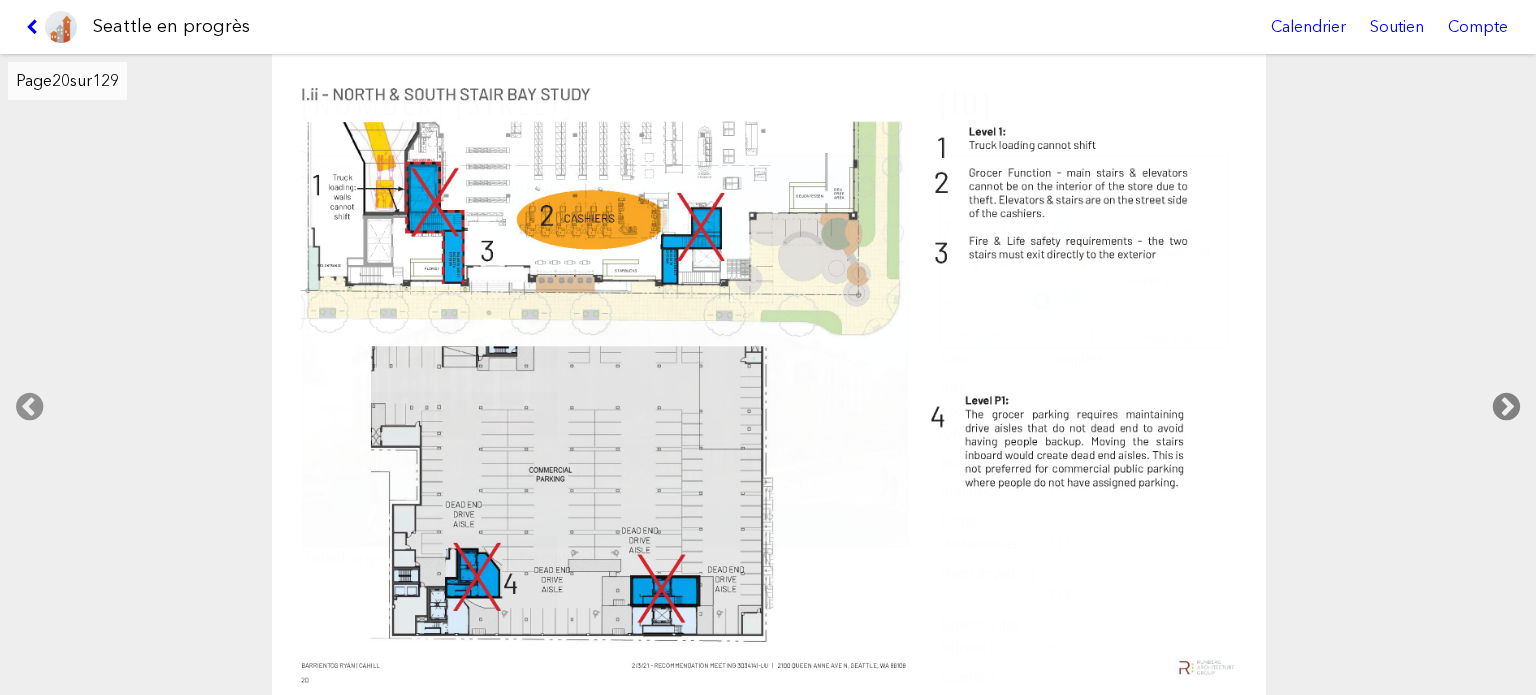 click at bounding box center (1506, 407) 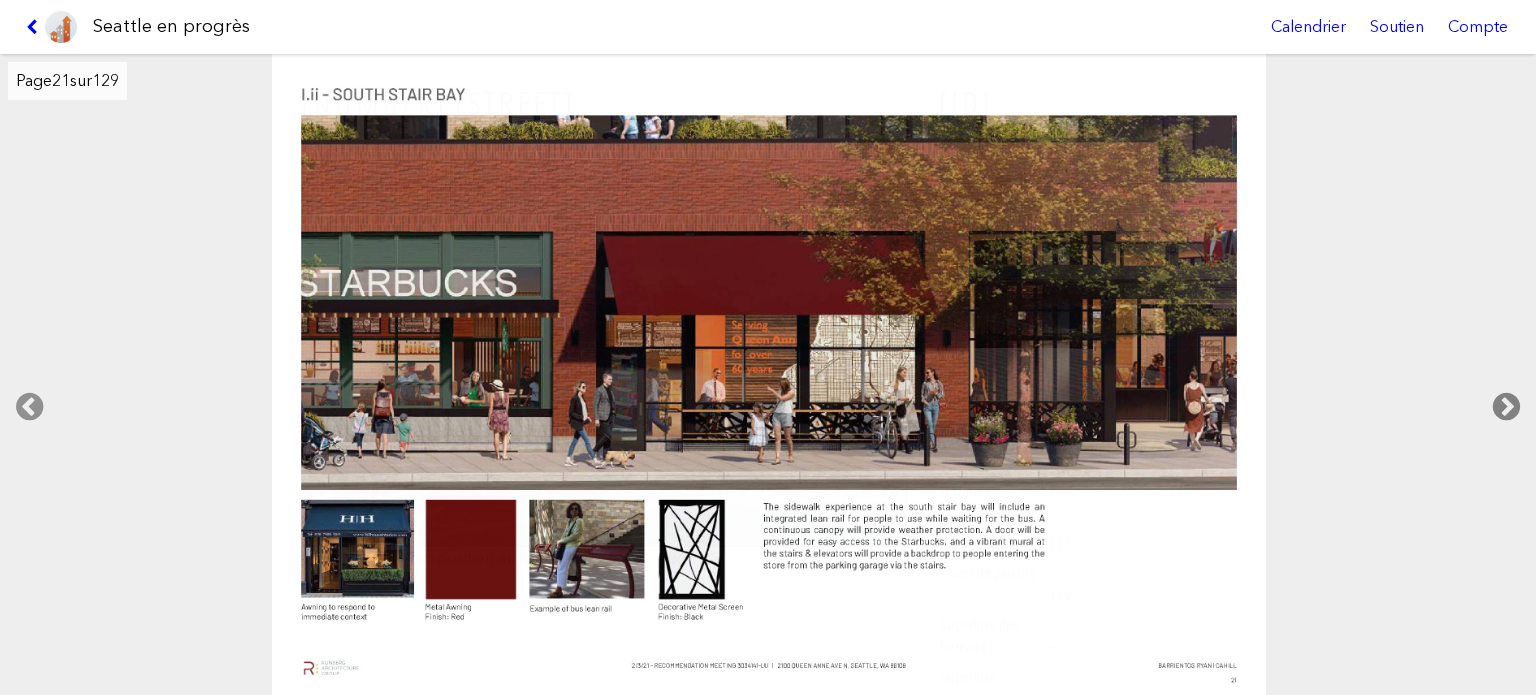 click at bounding box center (1506, 407) 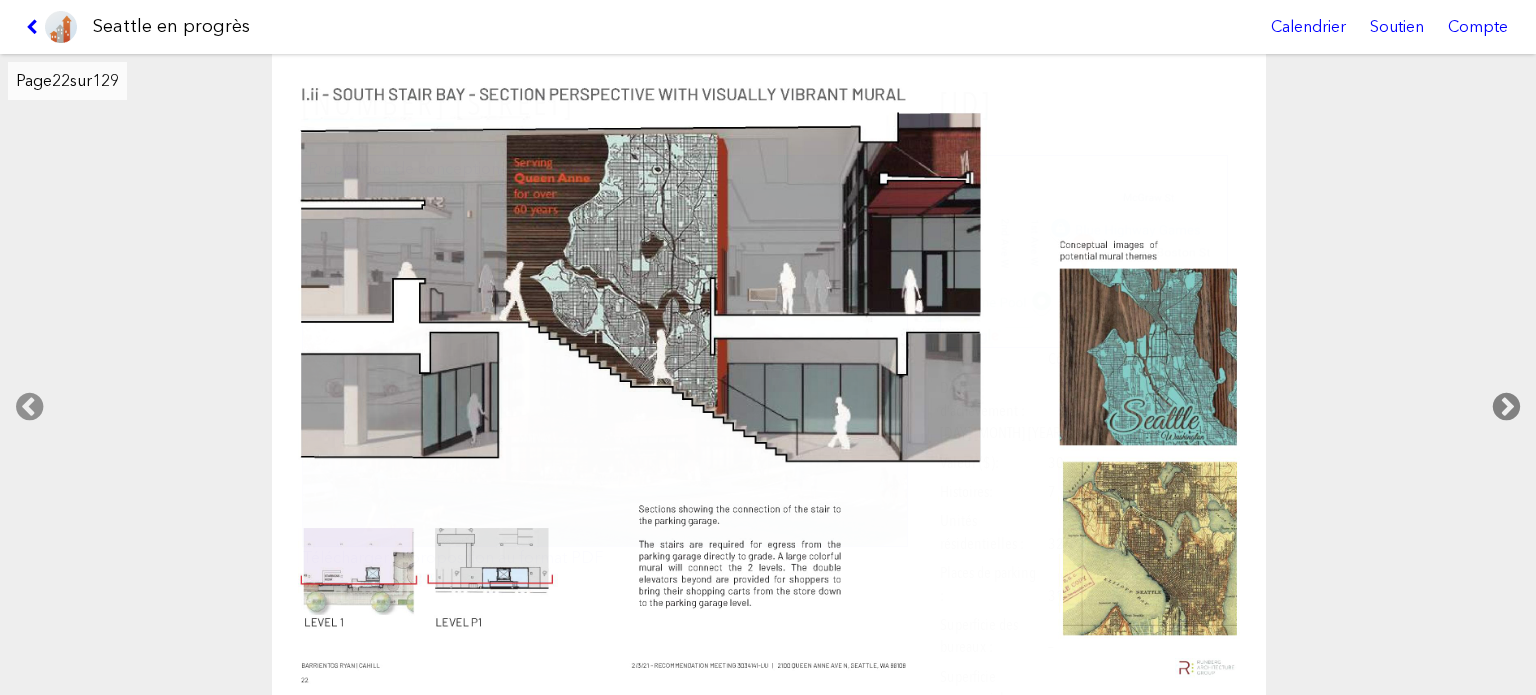 click at bounding box center (1506, 407) 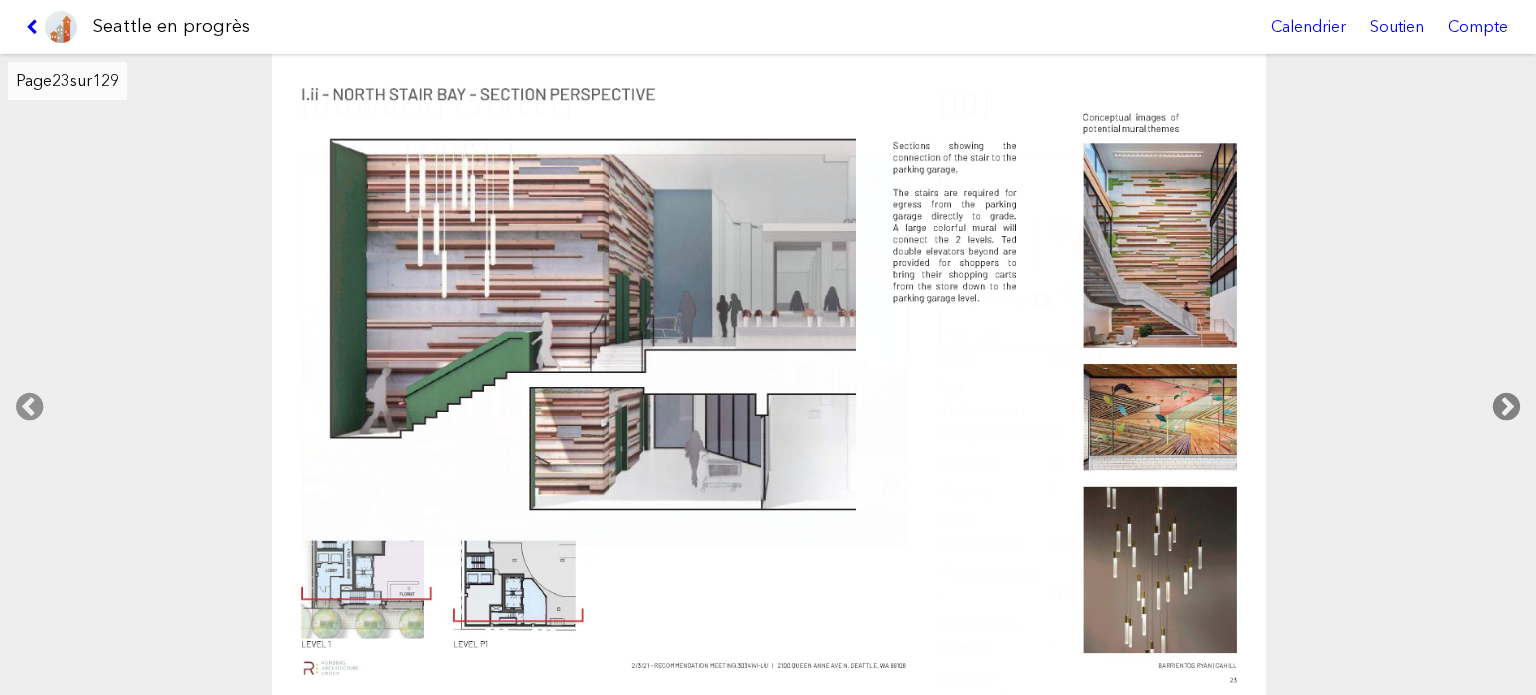 click at bounding box center [1506, 407] 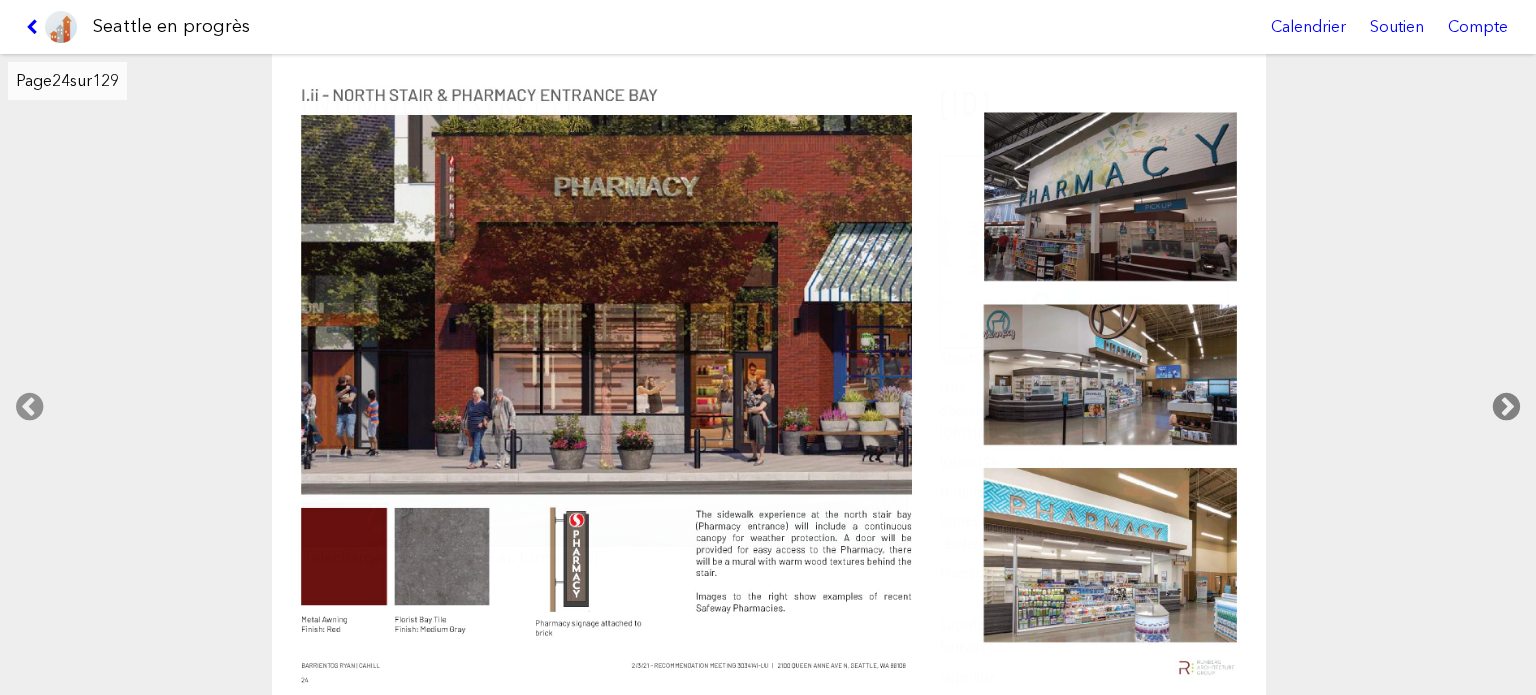 click at bounding box center [1506, 407] 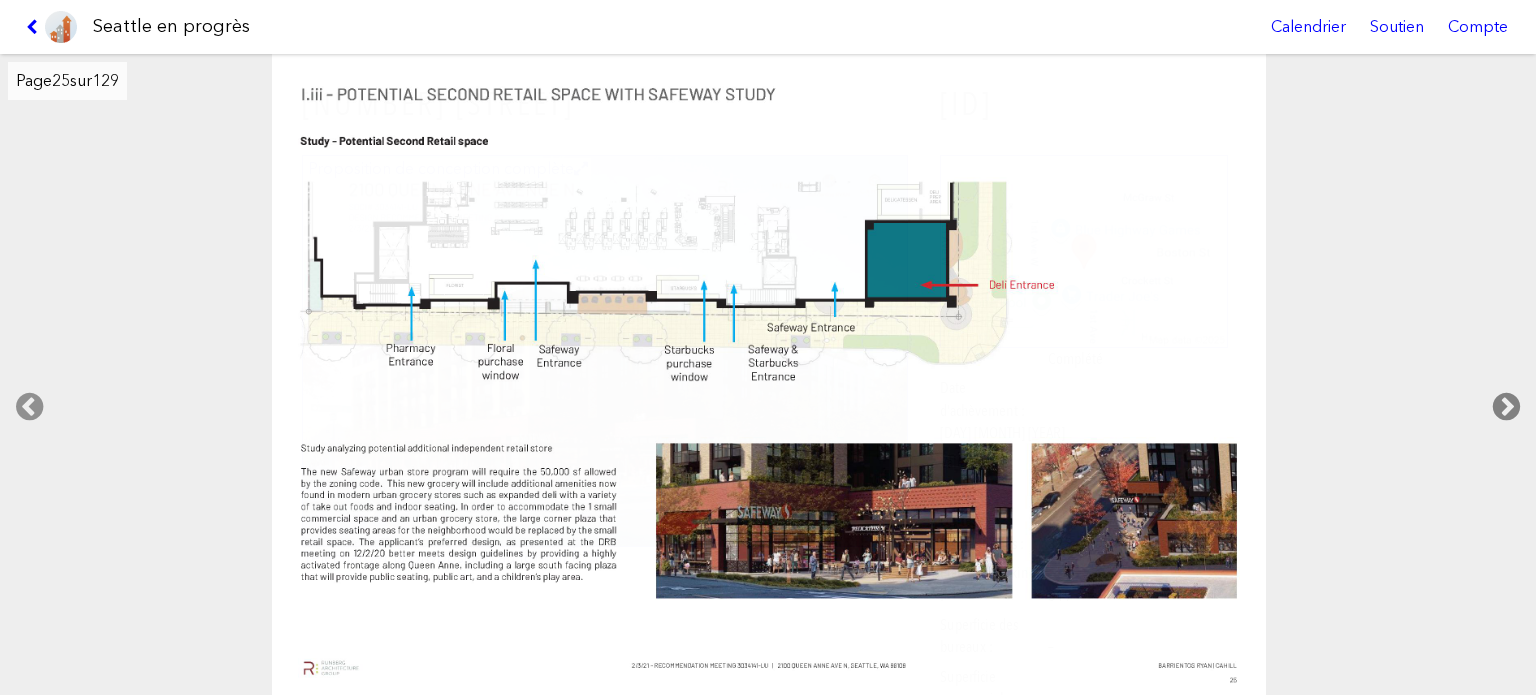 click at bounding box center (1506, 407) 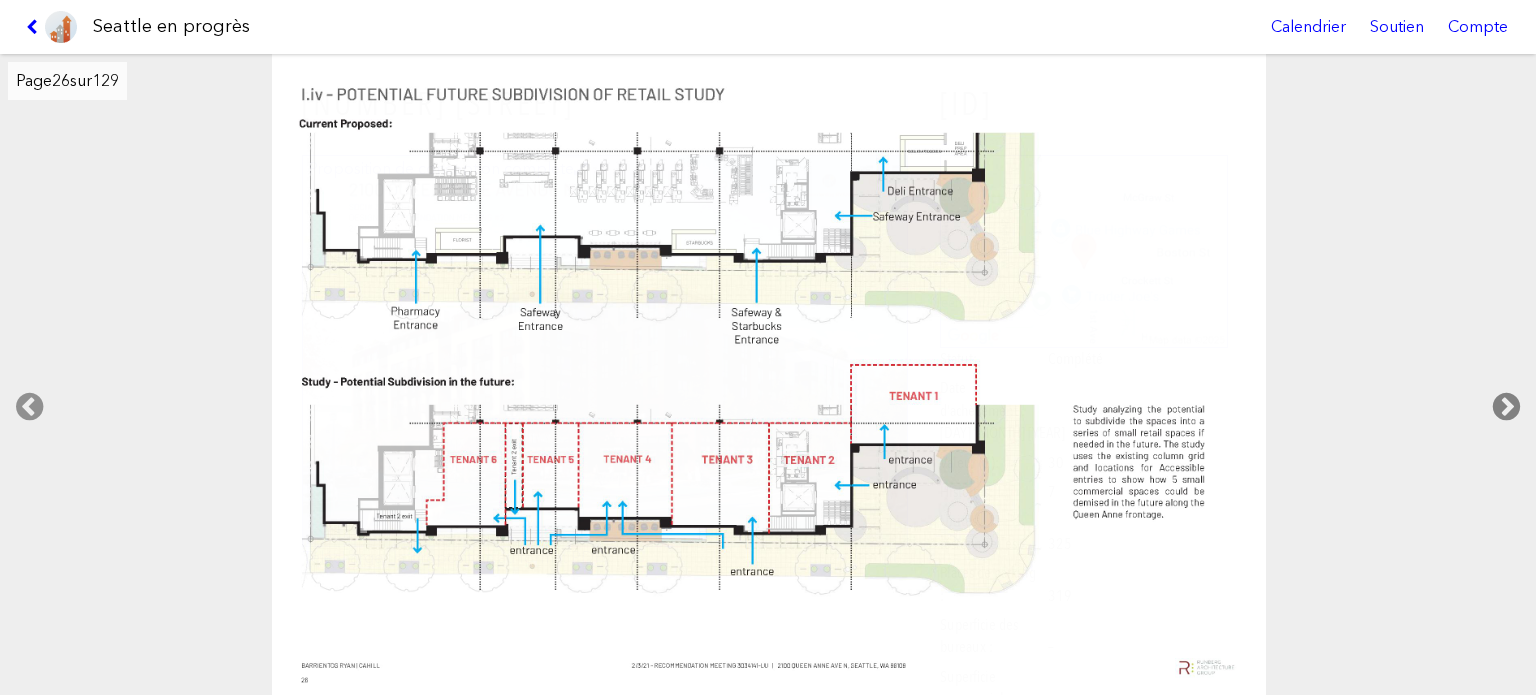 click at bounding box center [1506, 407] 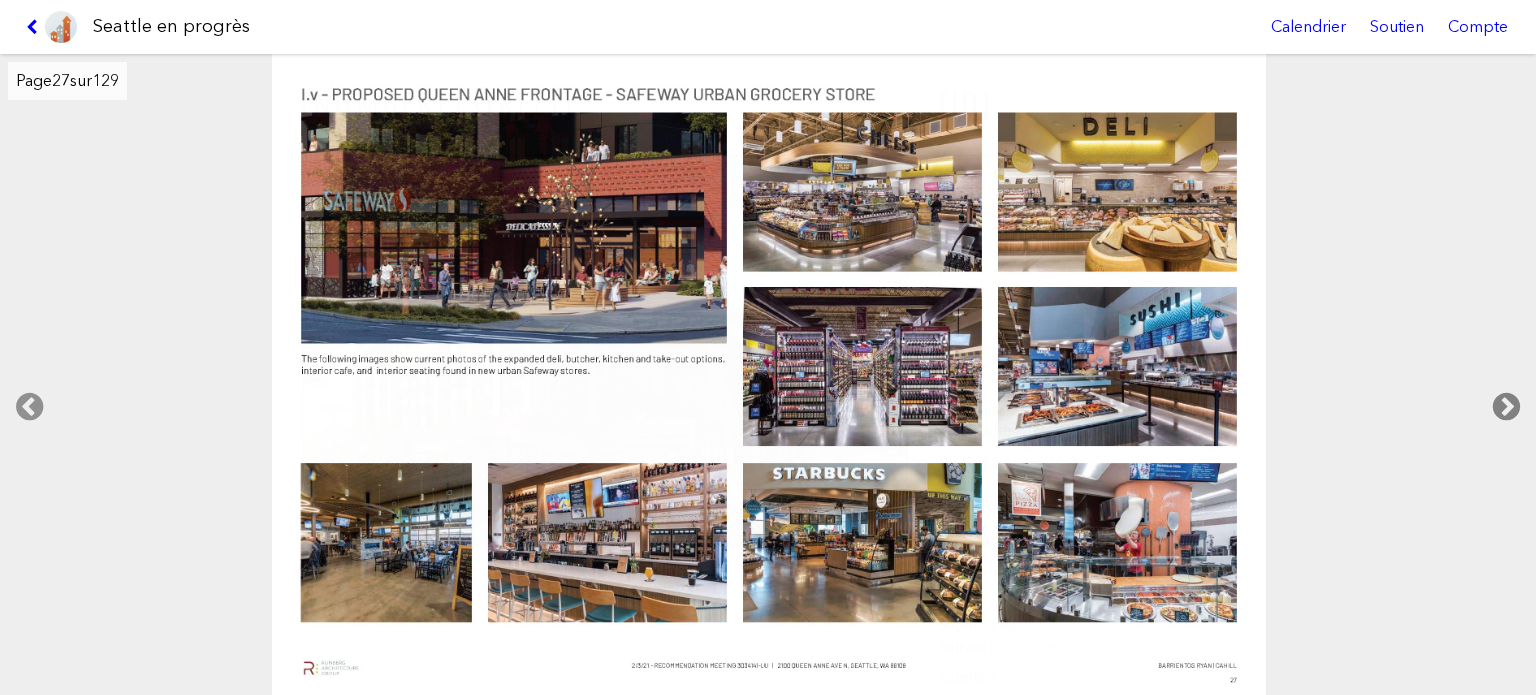 click at bounding box center [1506, 407] 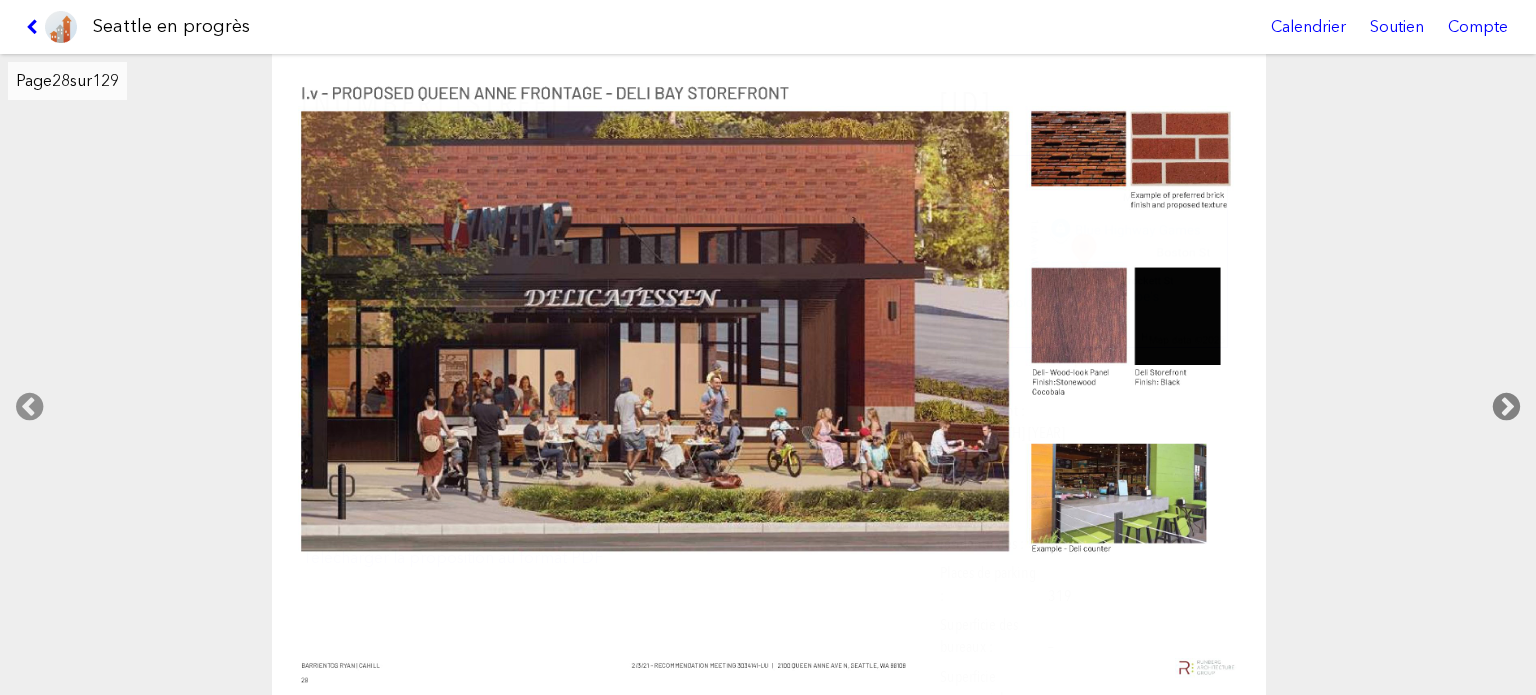 click at bounding box center [1506, 407] 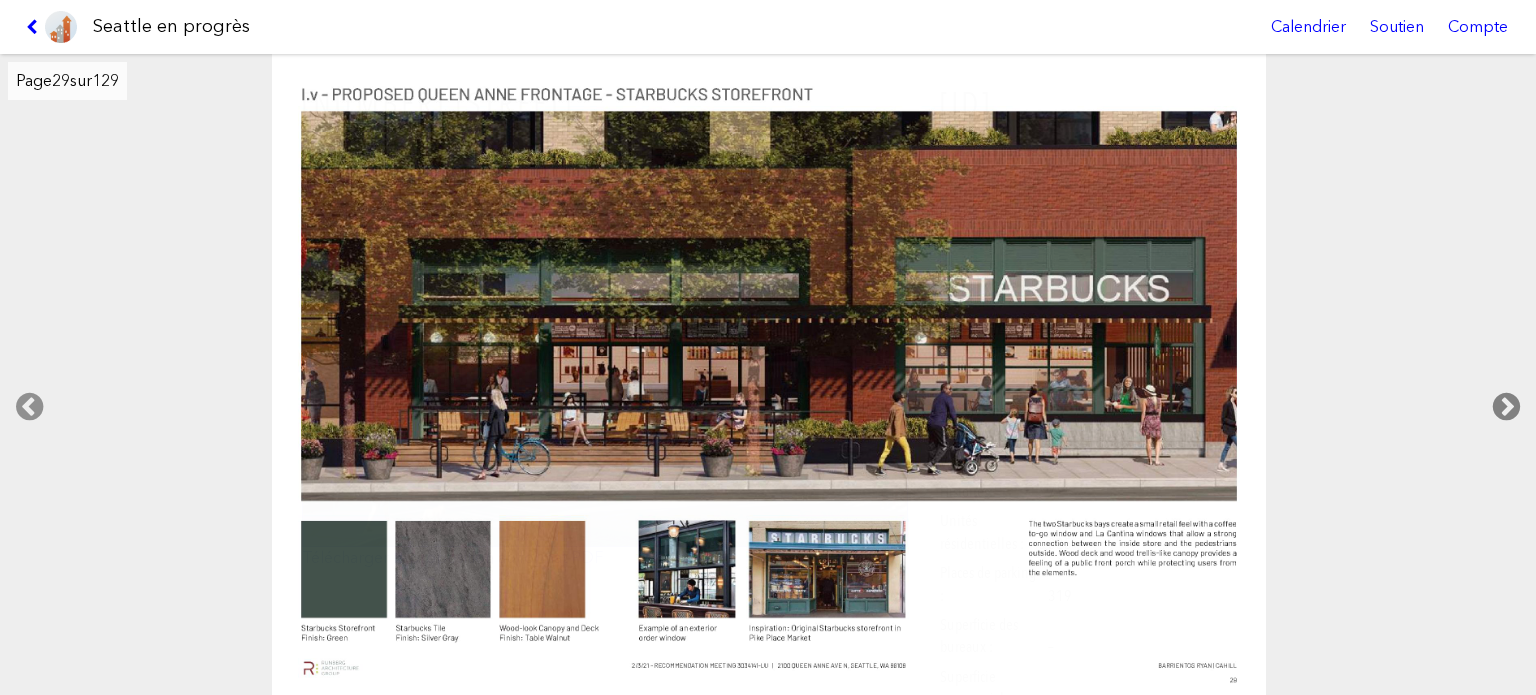 click at bounding box center [1506, 407] 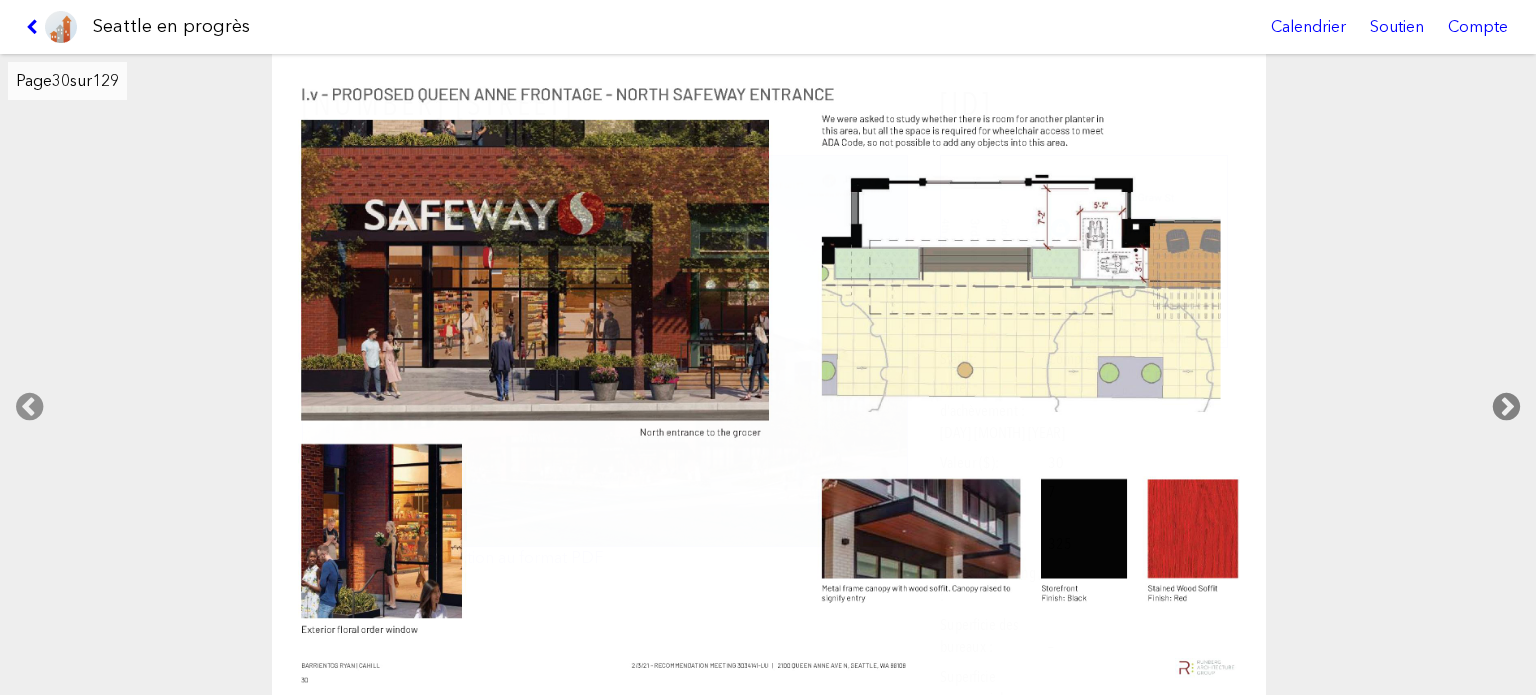 click at bounding box center (1506, 407) 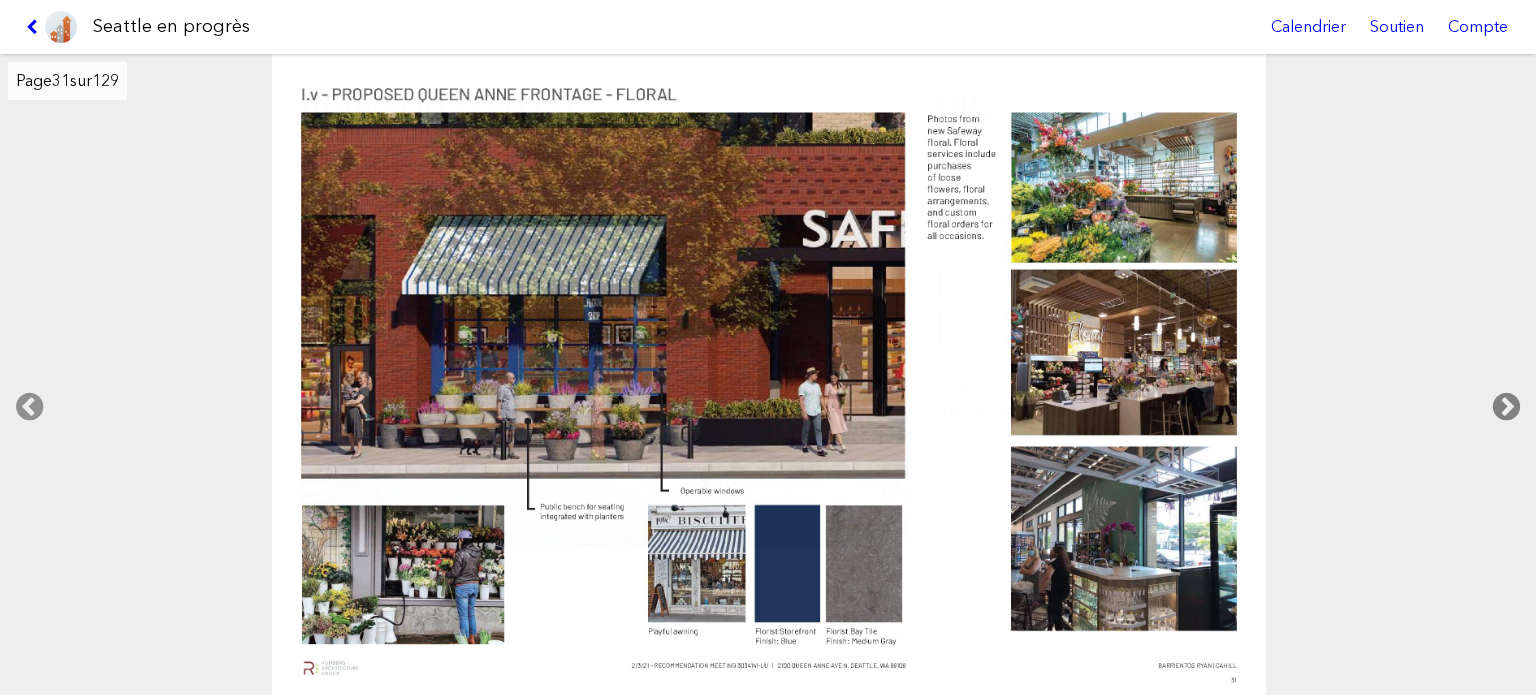 click at bounding box center [1506, 407] 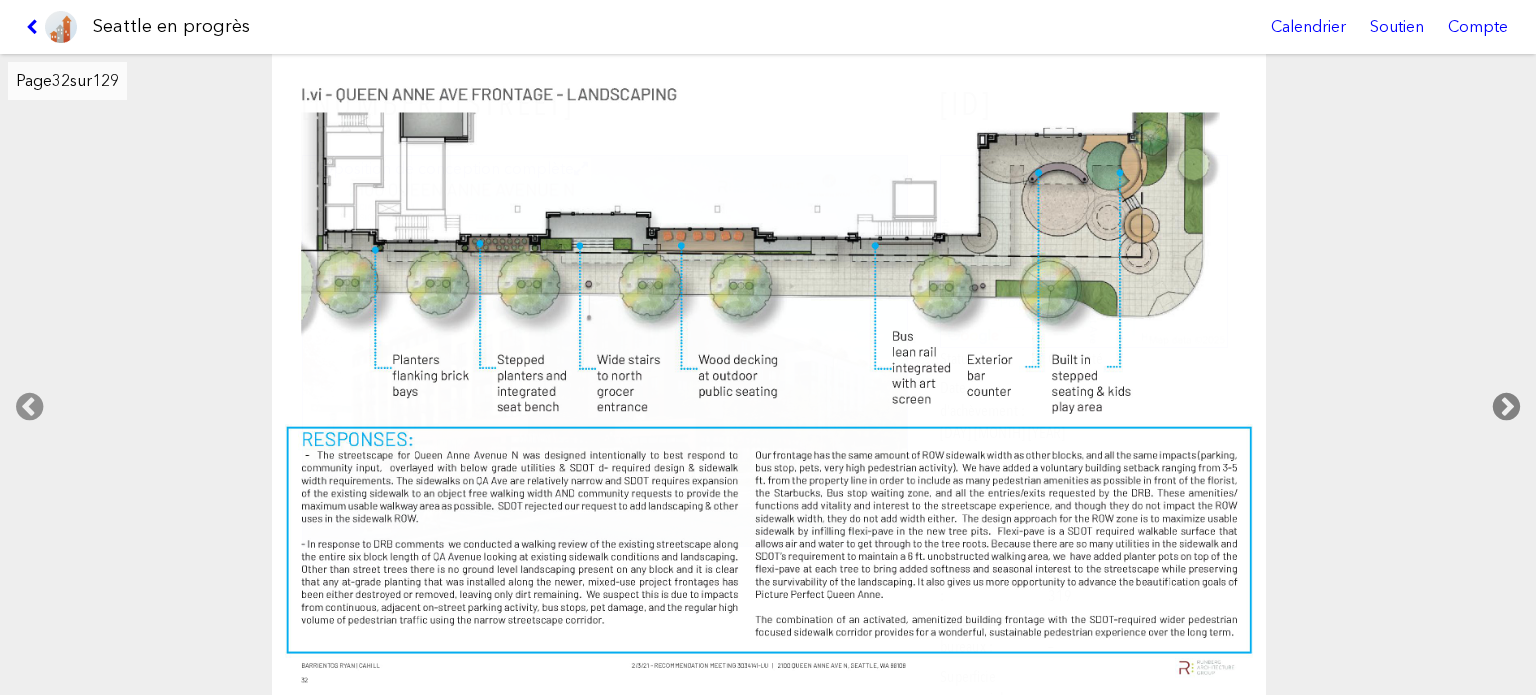 click at bounding box center (1506, 407) 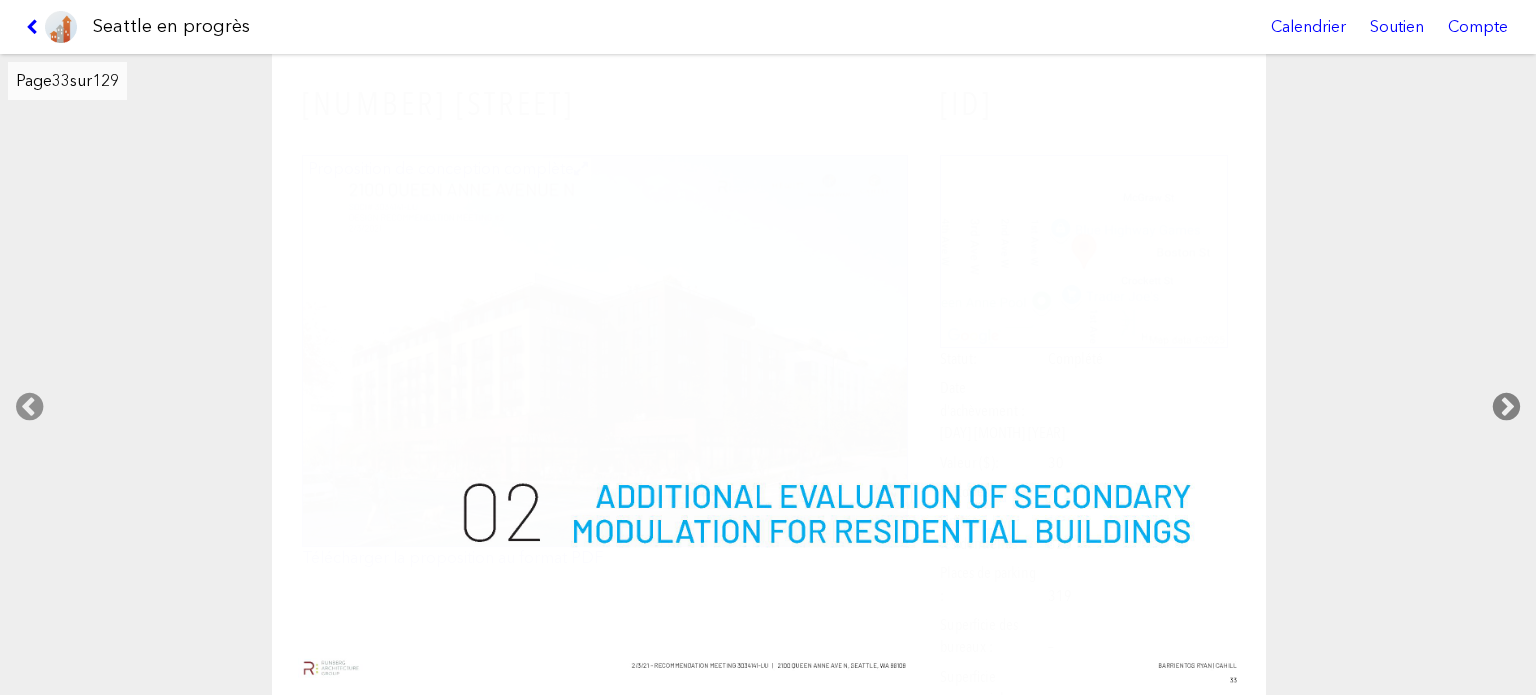 click at bounding box center (1506, 407) 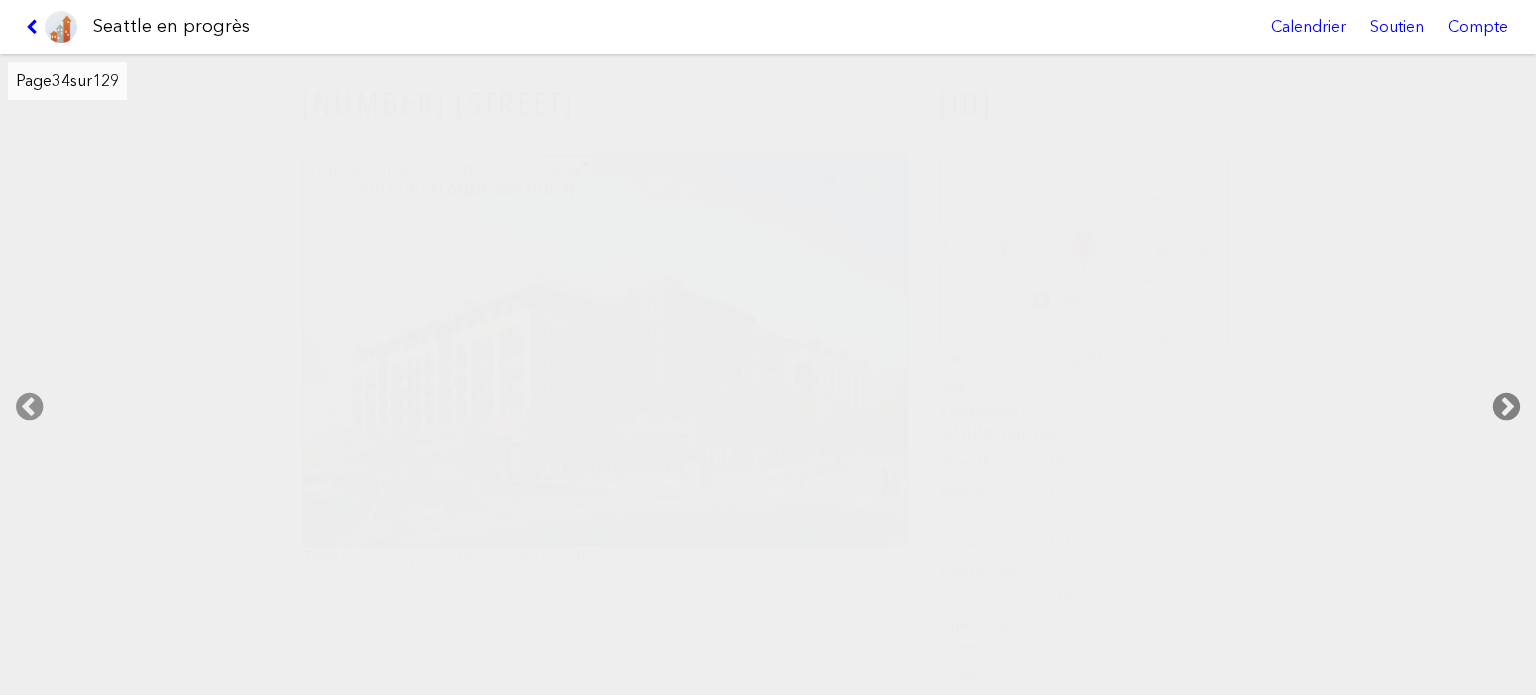 click at bounding box center [1506, 407] 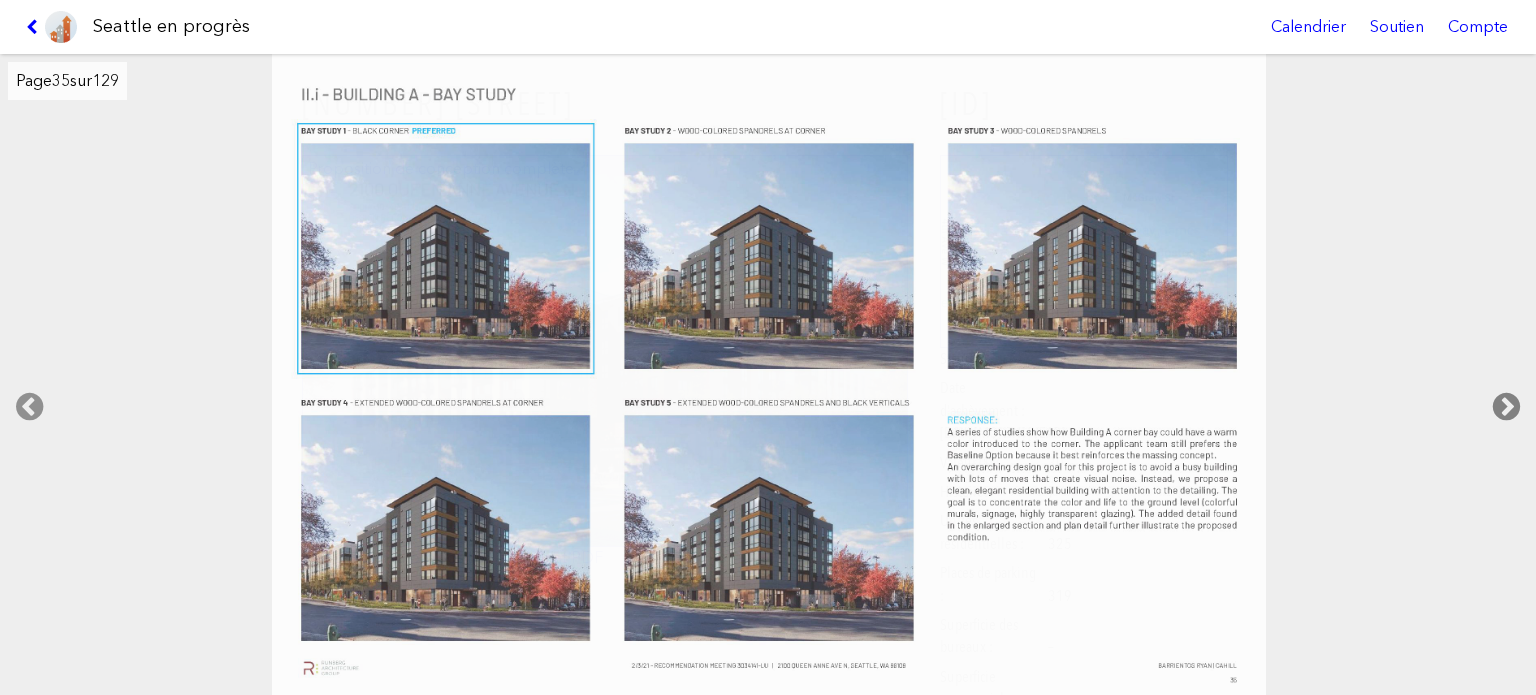 click at bounding box center [1506, 407] 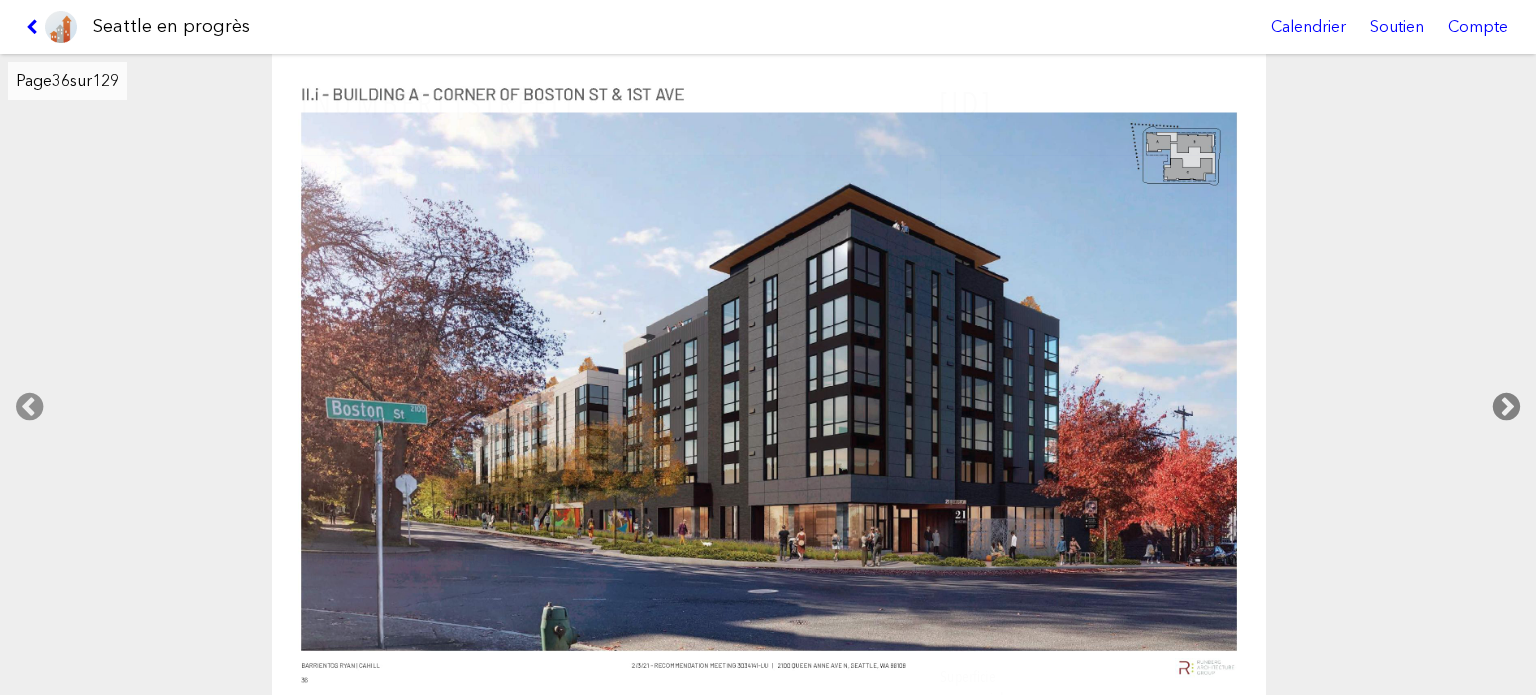 click at bounding box center (1506, 407) 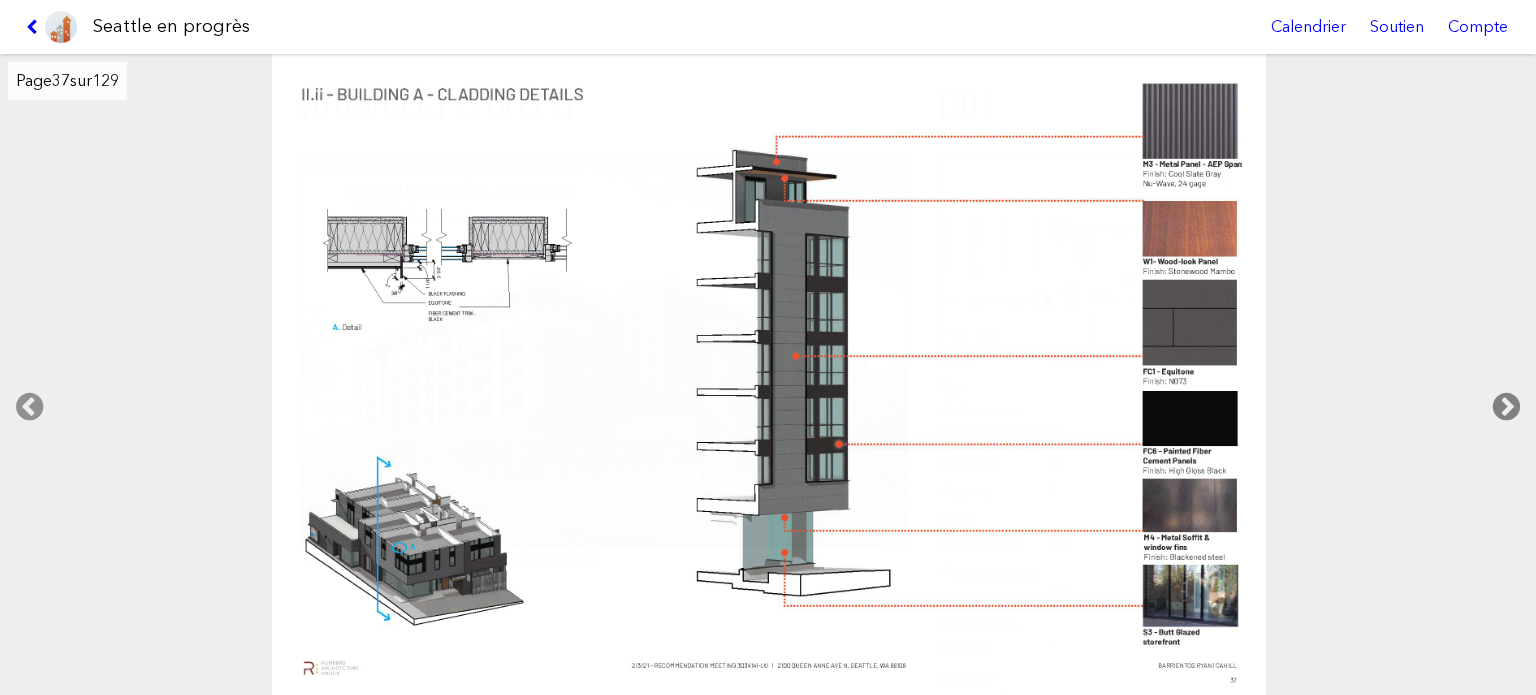 click at bounding box center (1506, 407) 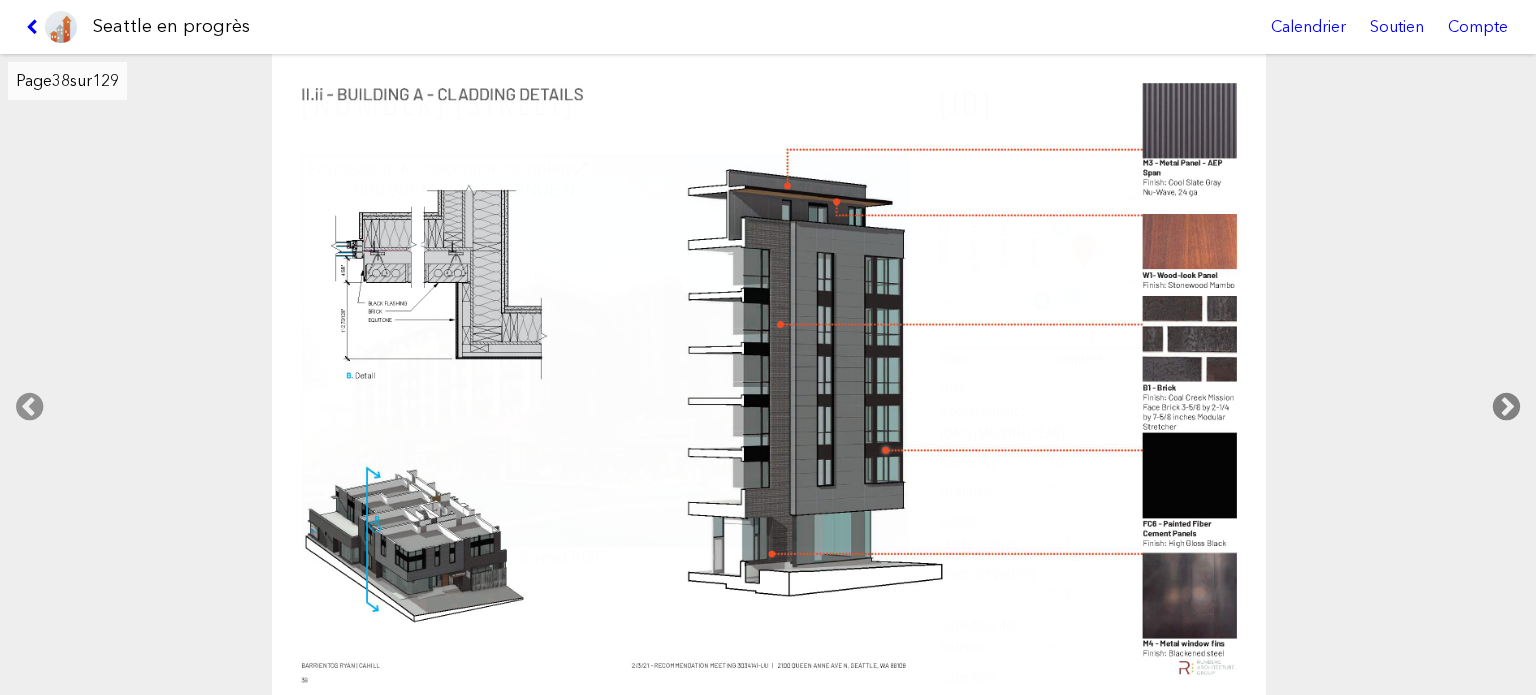 click at bounding box center [1506, 407] 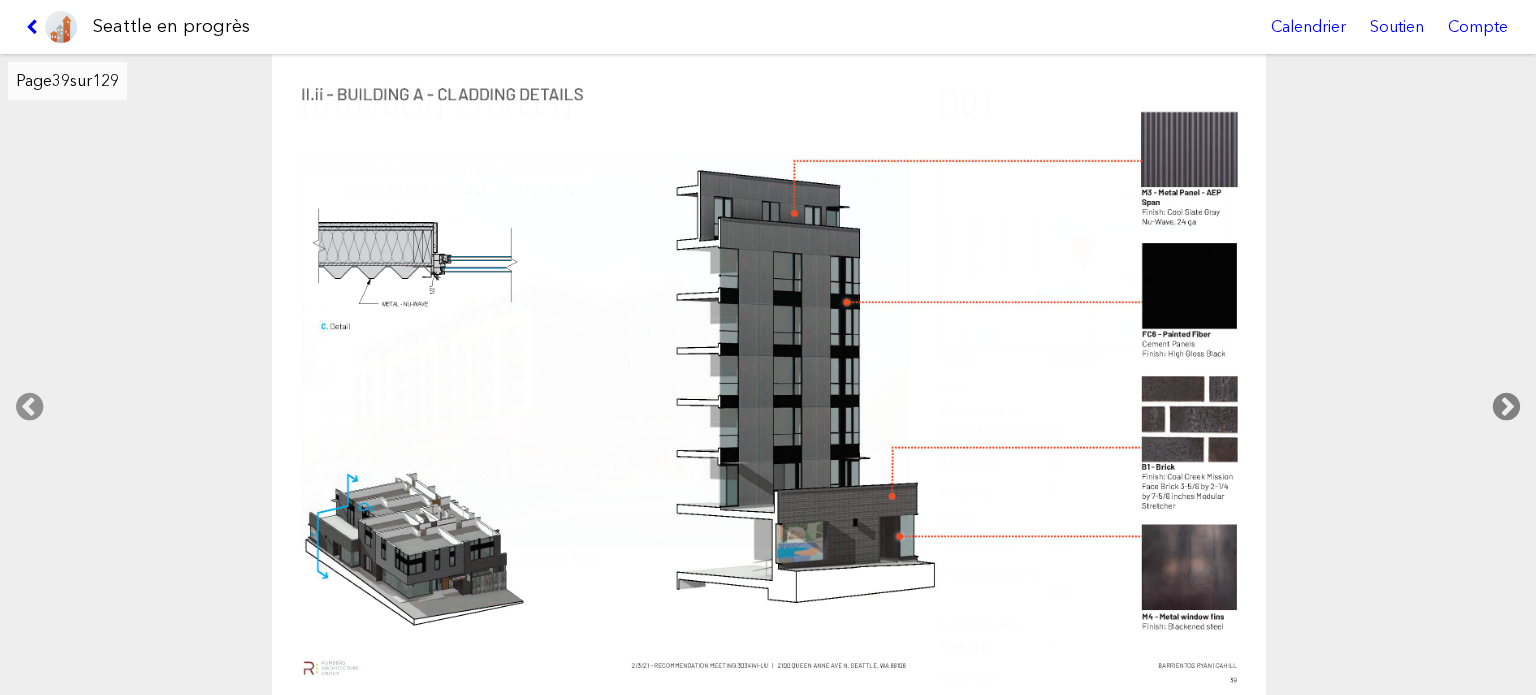 click at bounding box center [1506, 407] 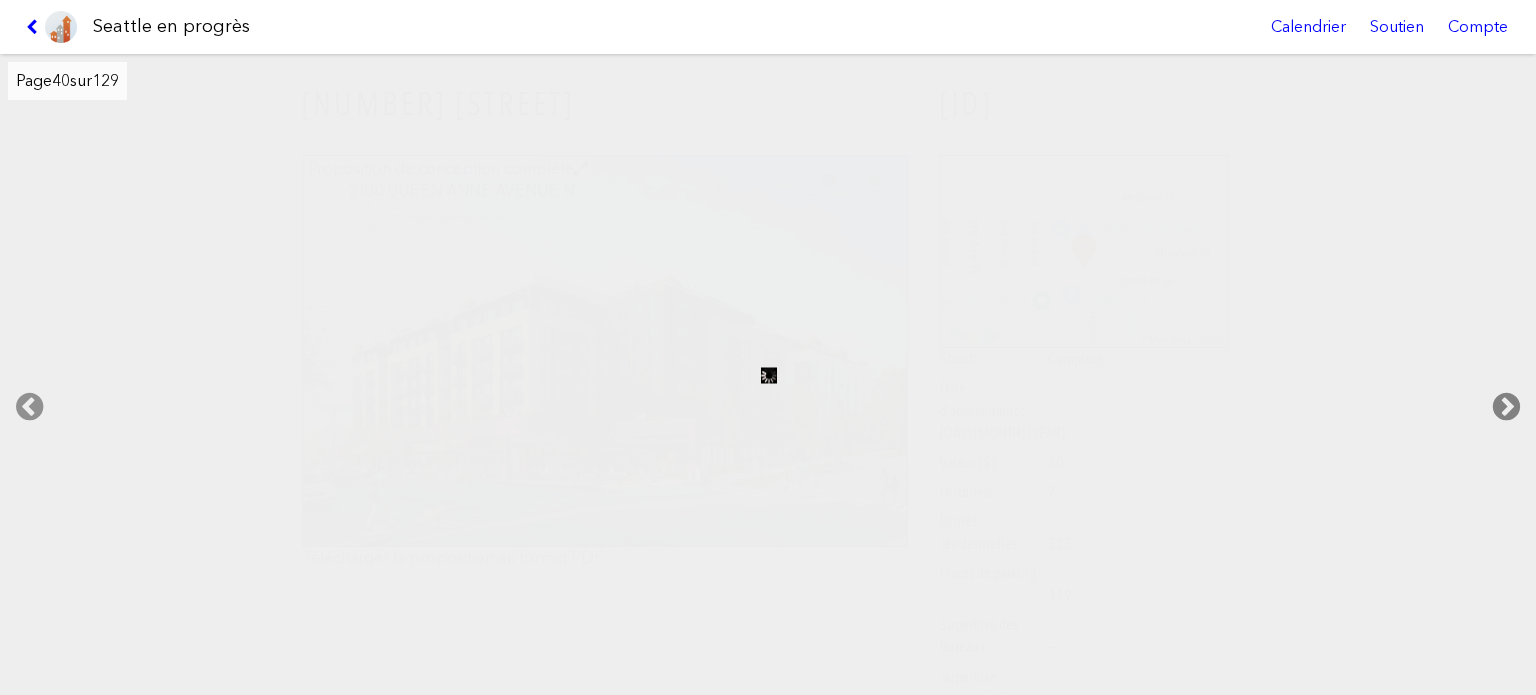 click at bounding box center (1506, 407) 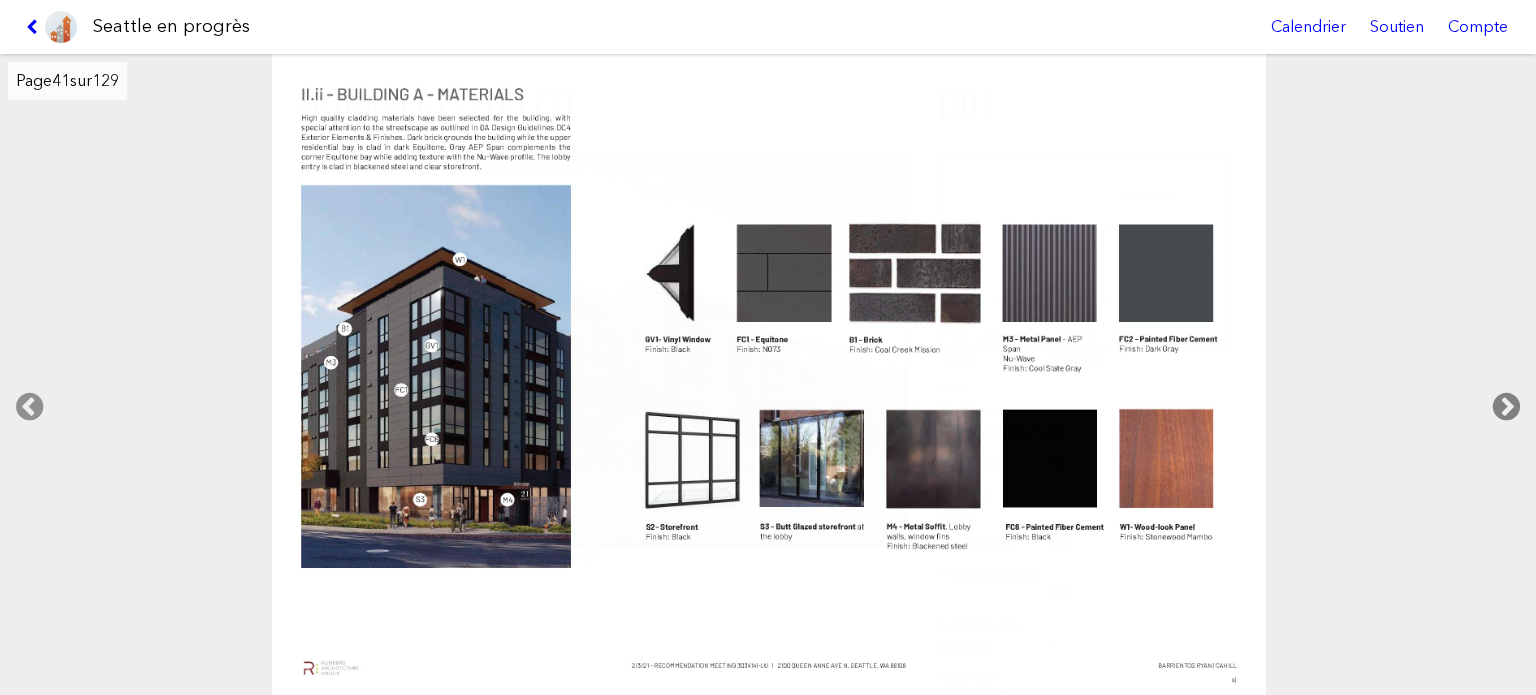 click at bounding box center [1506, 407] 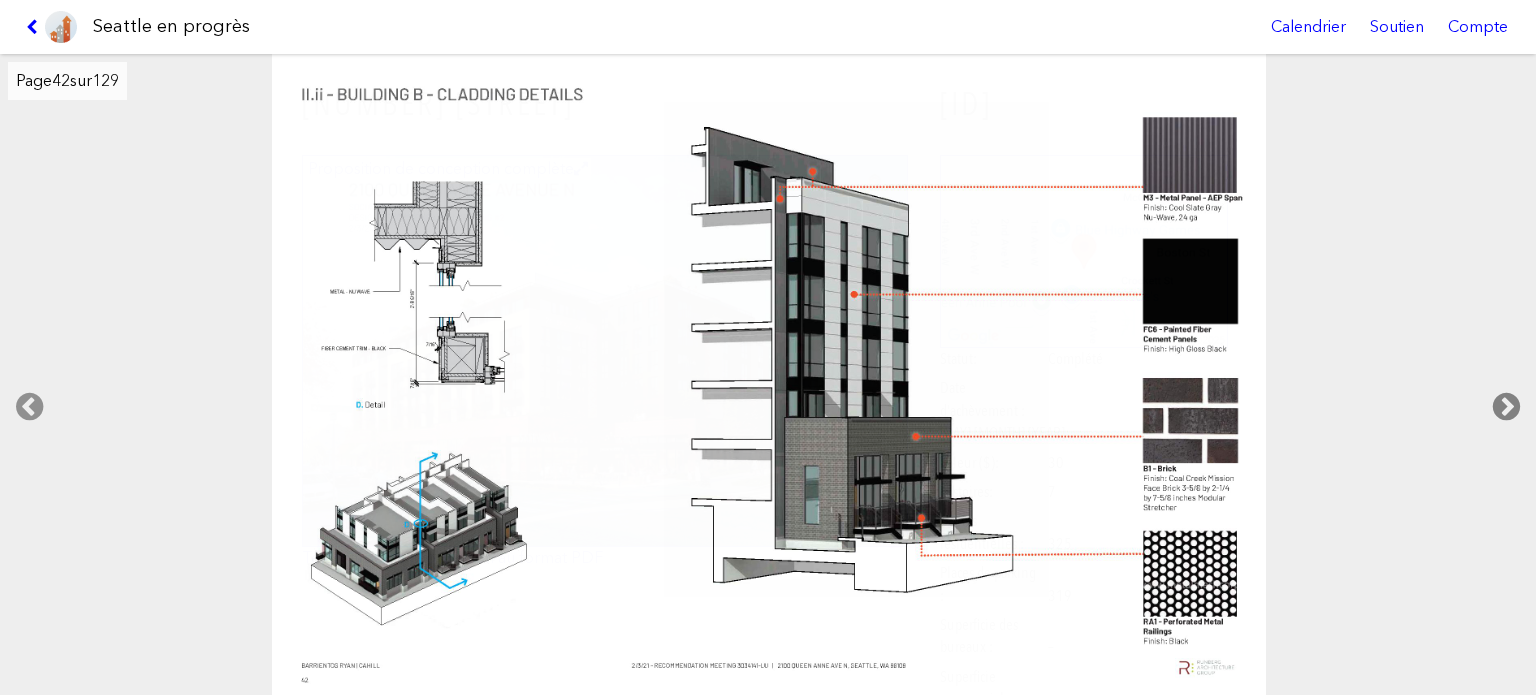 click at bounding box center (1506, 407) 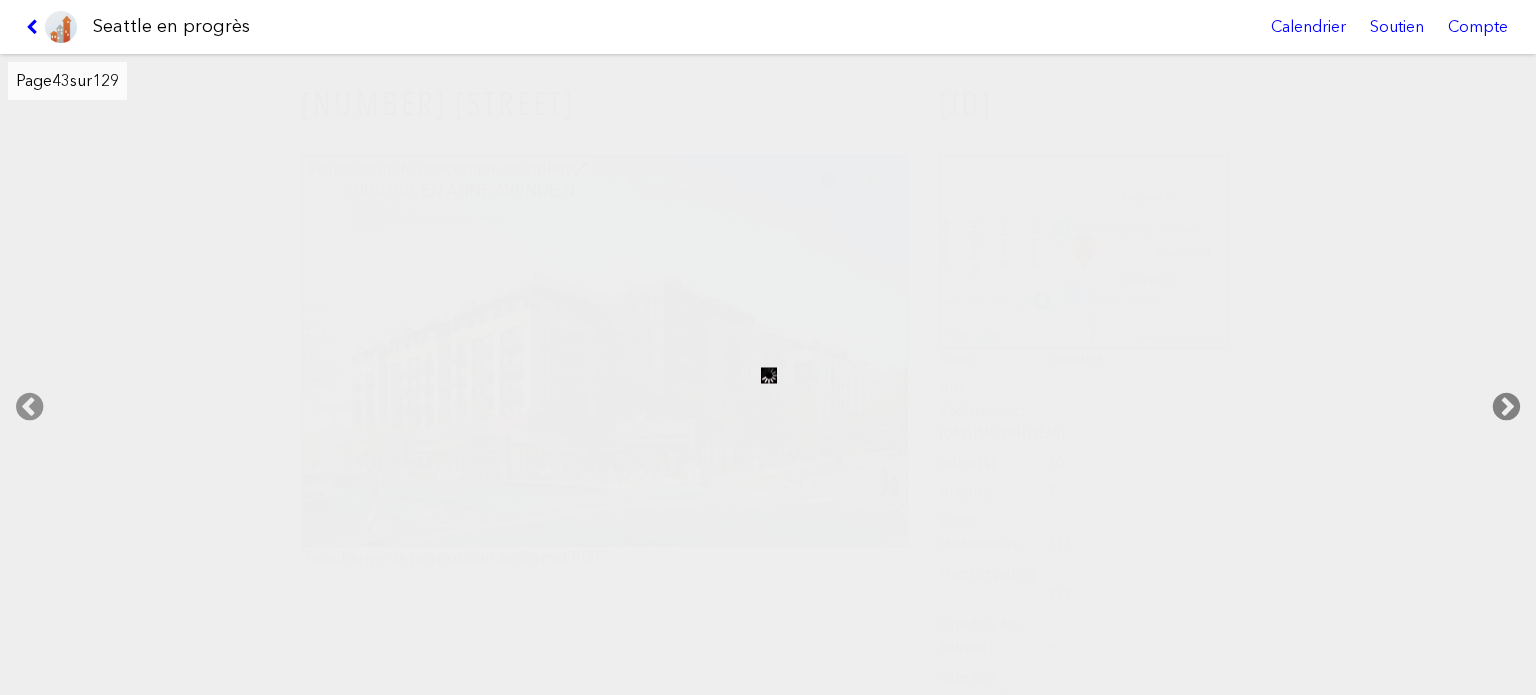 click at bounding box center (1506, 407) 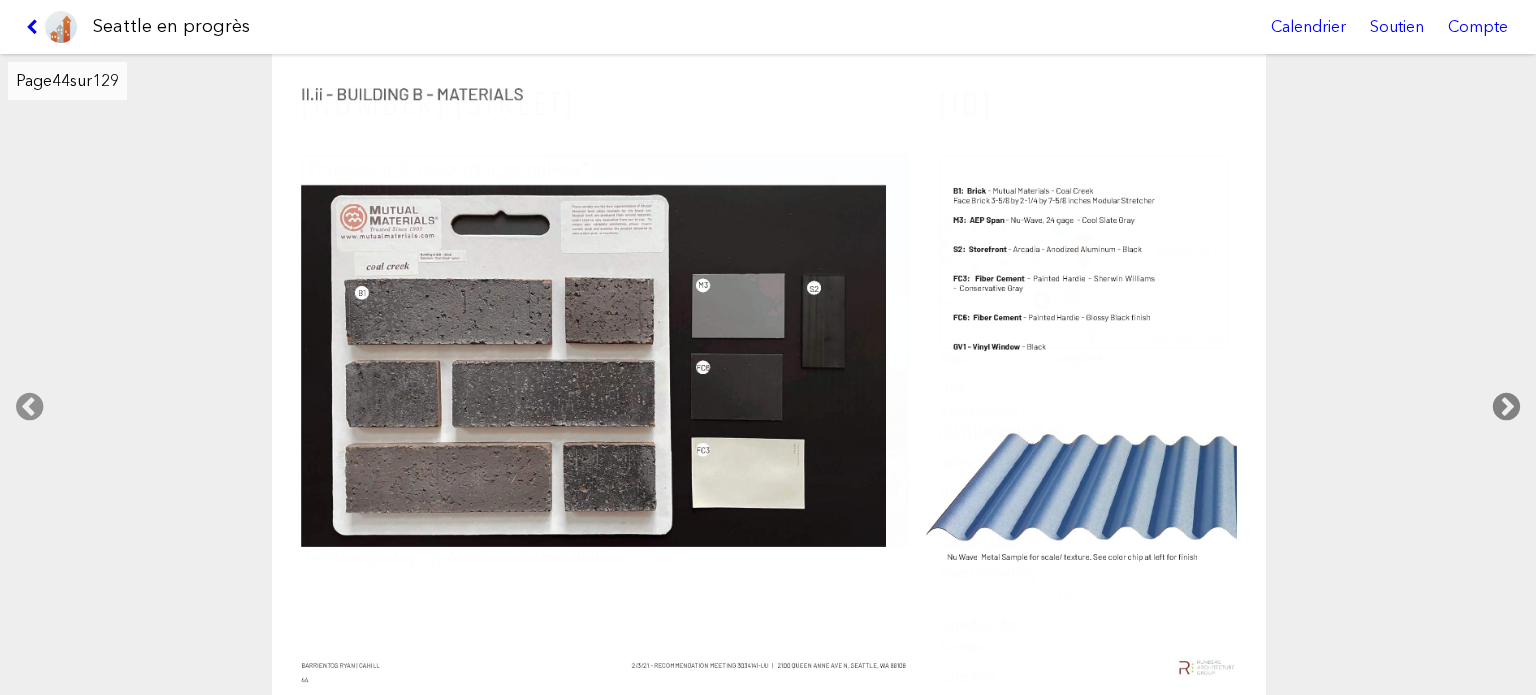 click at bounding box center (1506, 407) 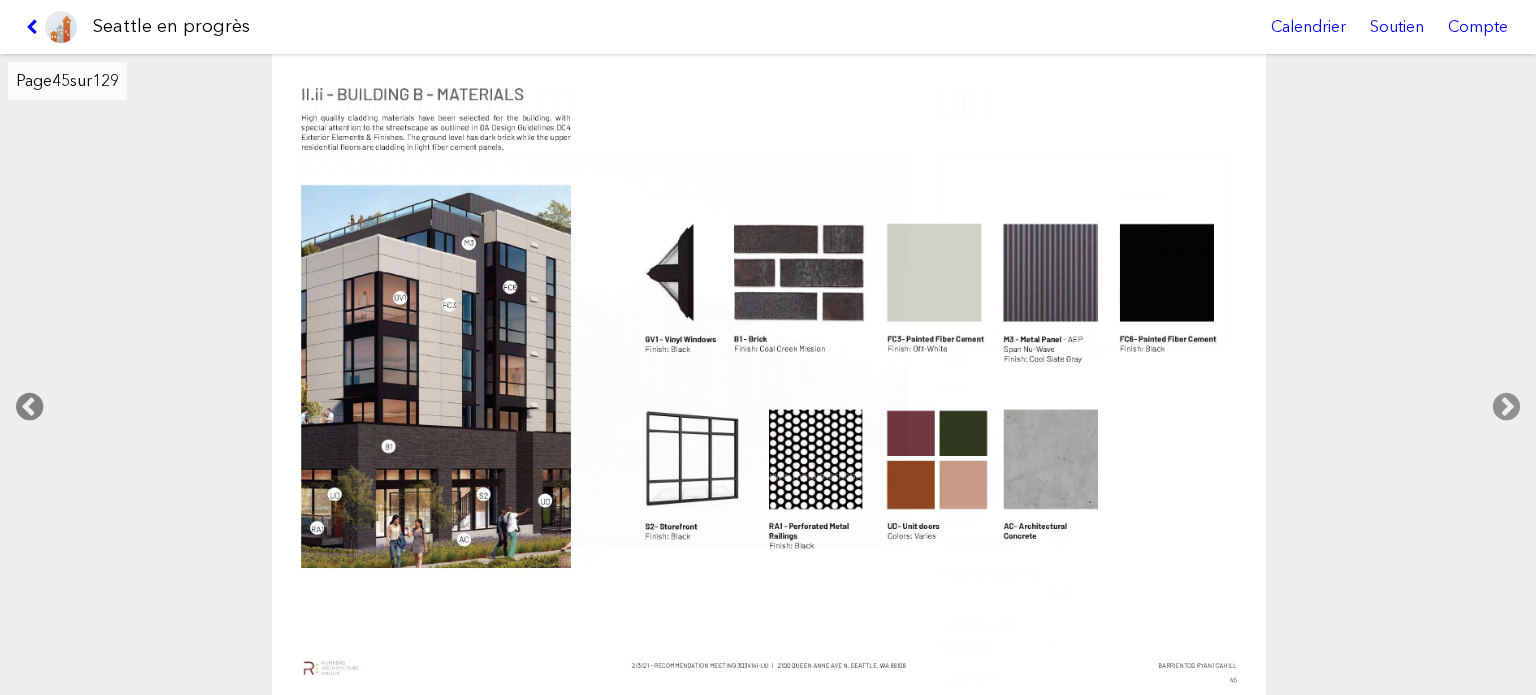 click at bounding box center [29, 407] 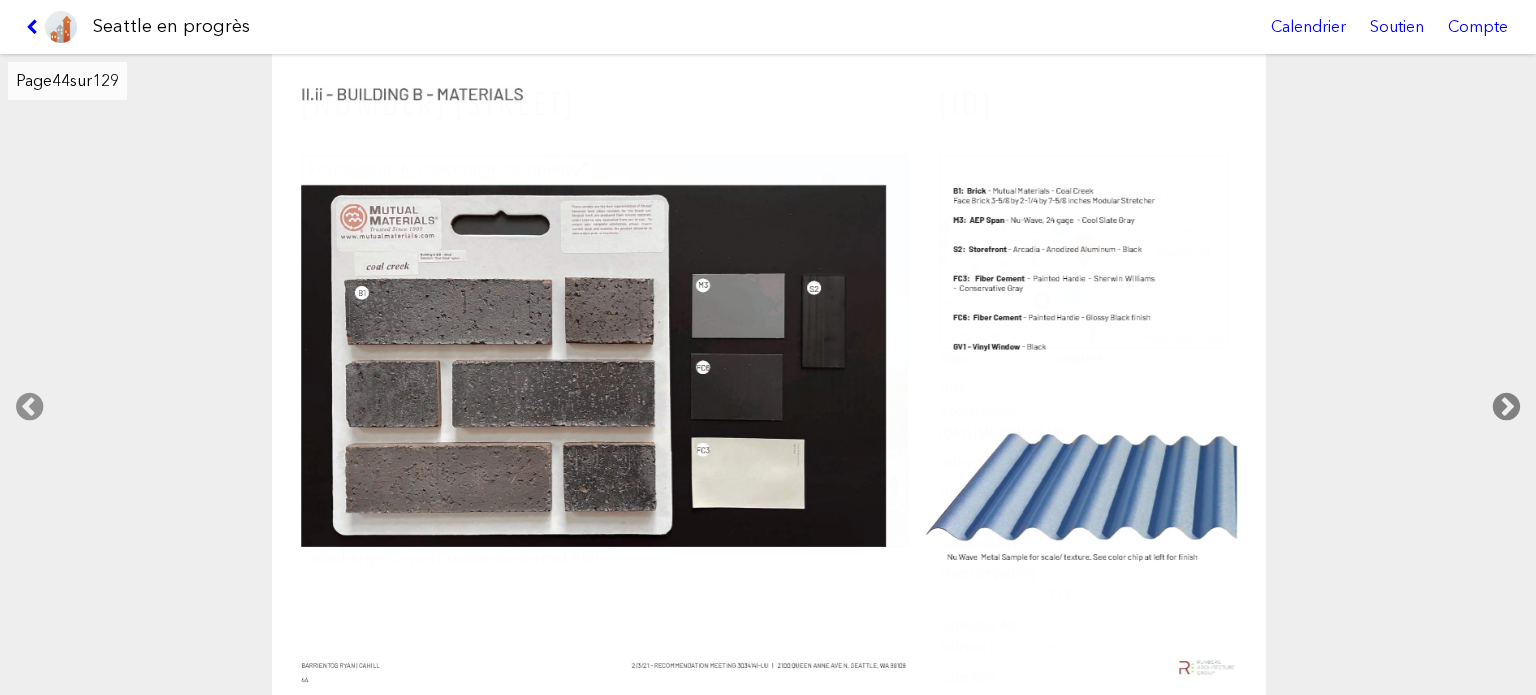 click at bounding box center (1506, 407) 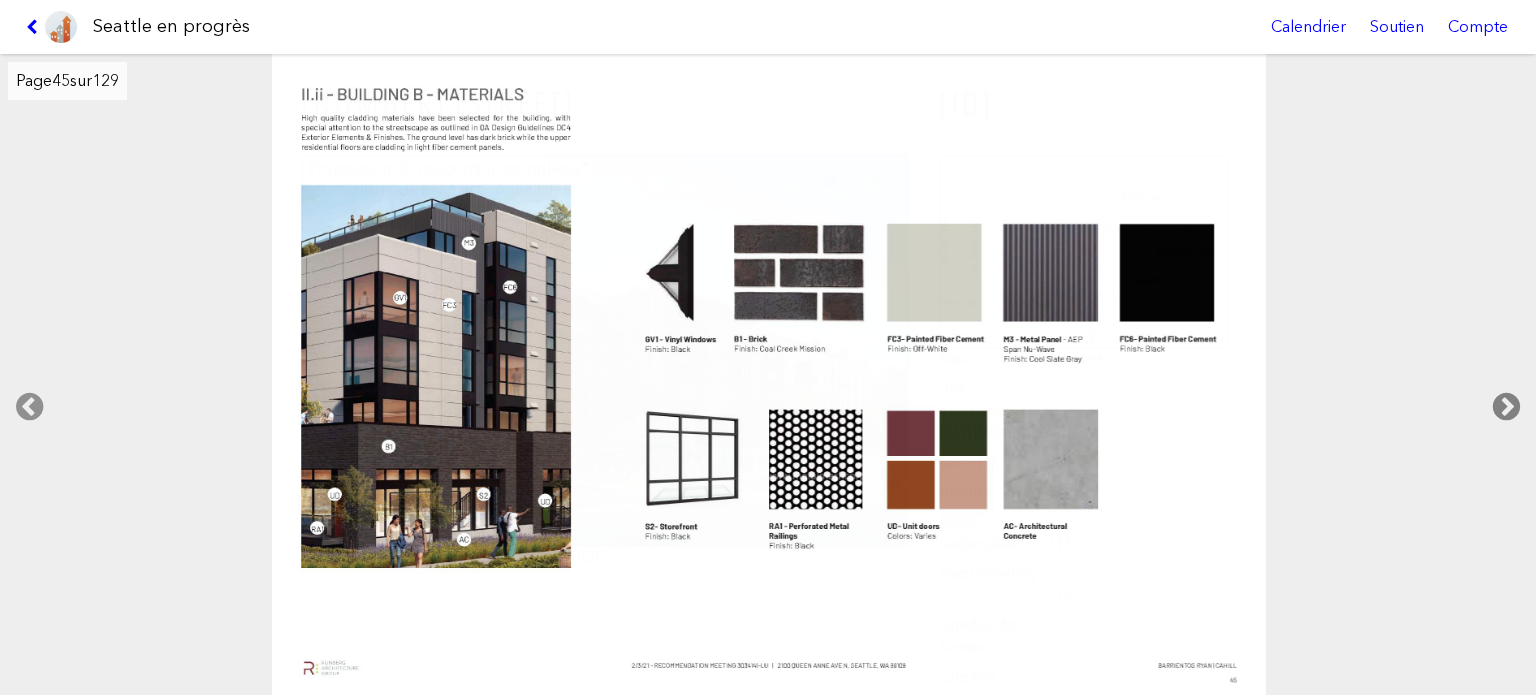 click at bounding box center (1506, 407) 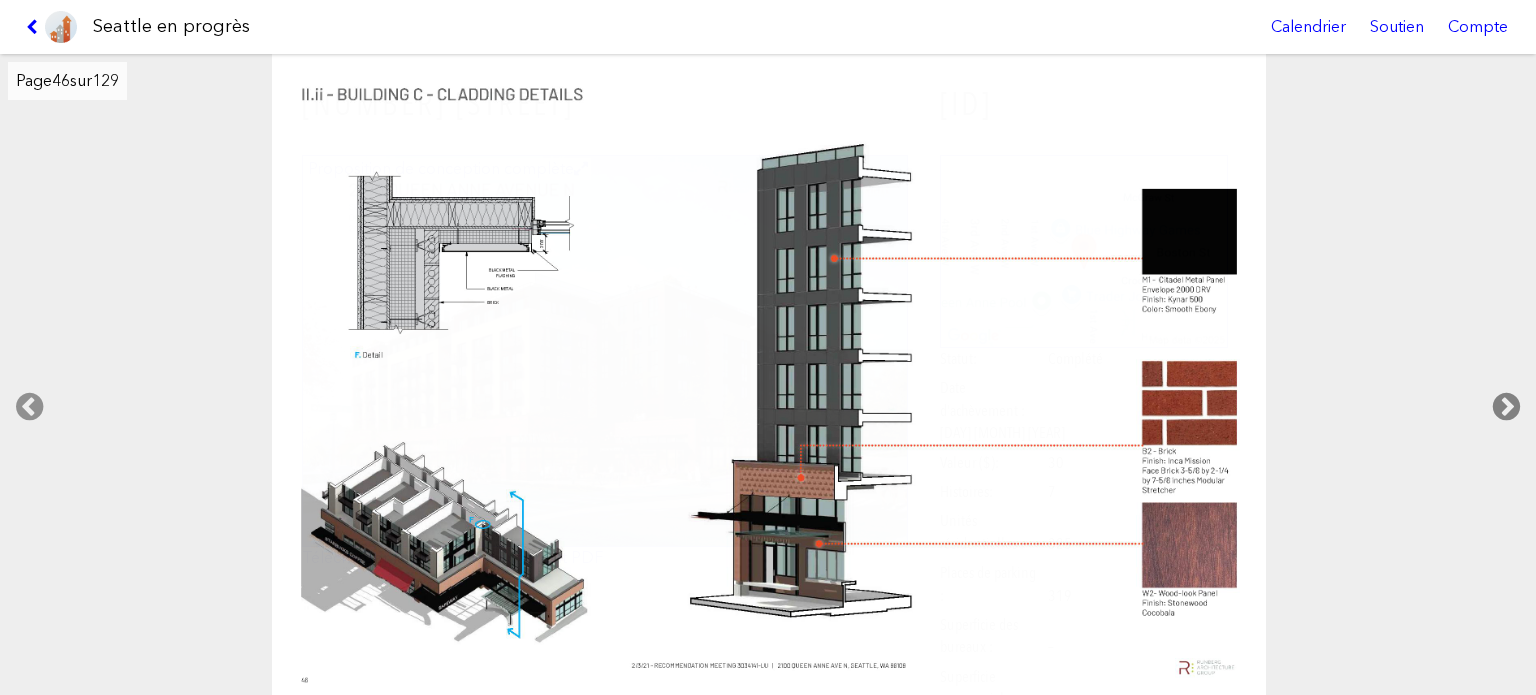 click at bounding box center [1506, 407] 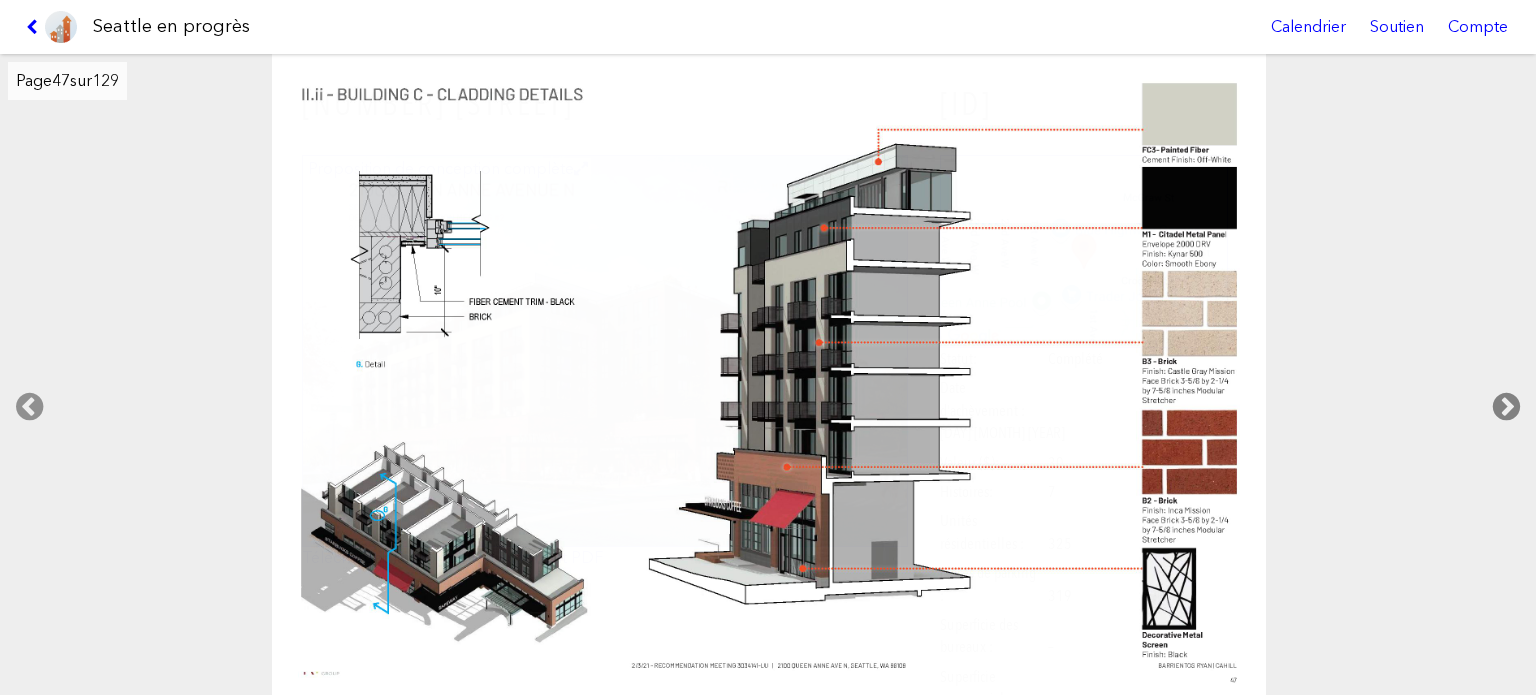 click at bounding box center [1506, 407] 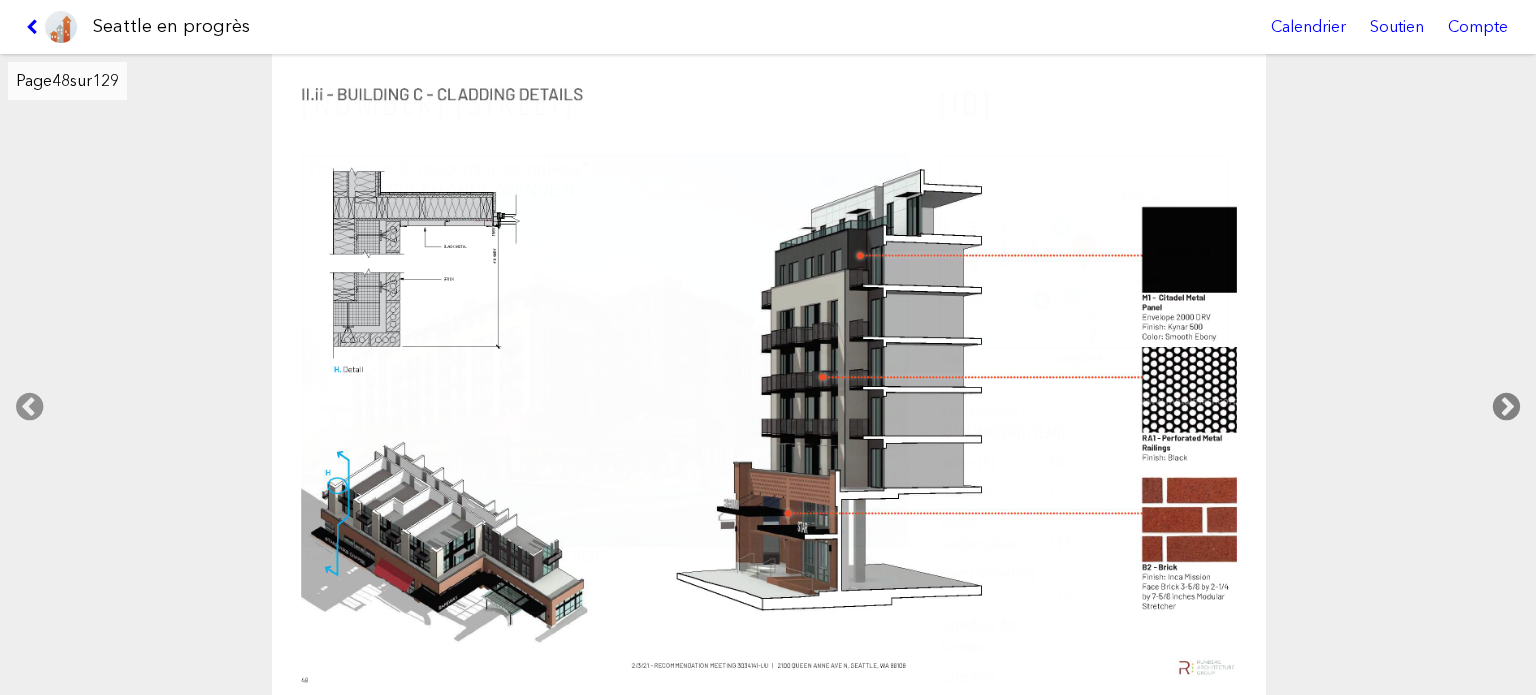 click at bounding box center (1506, 407) 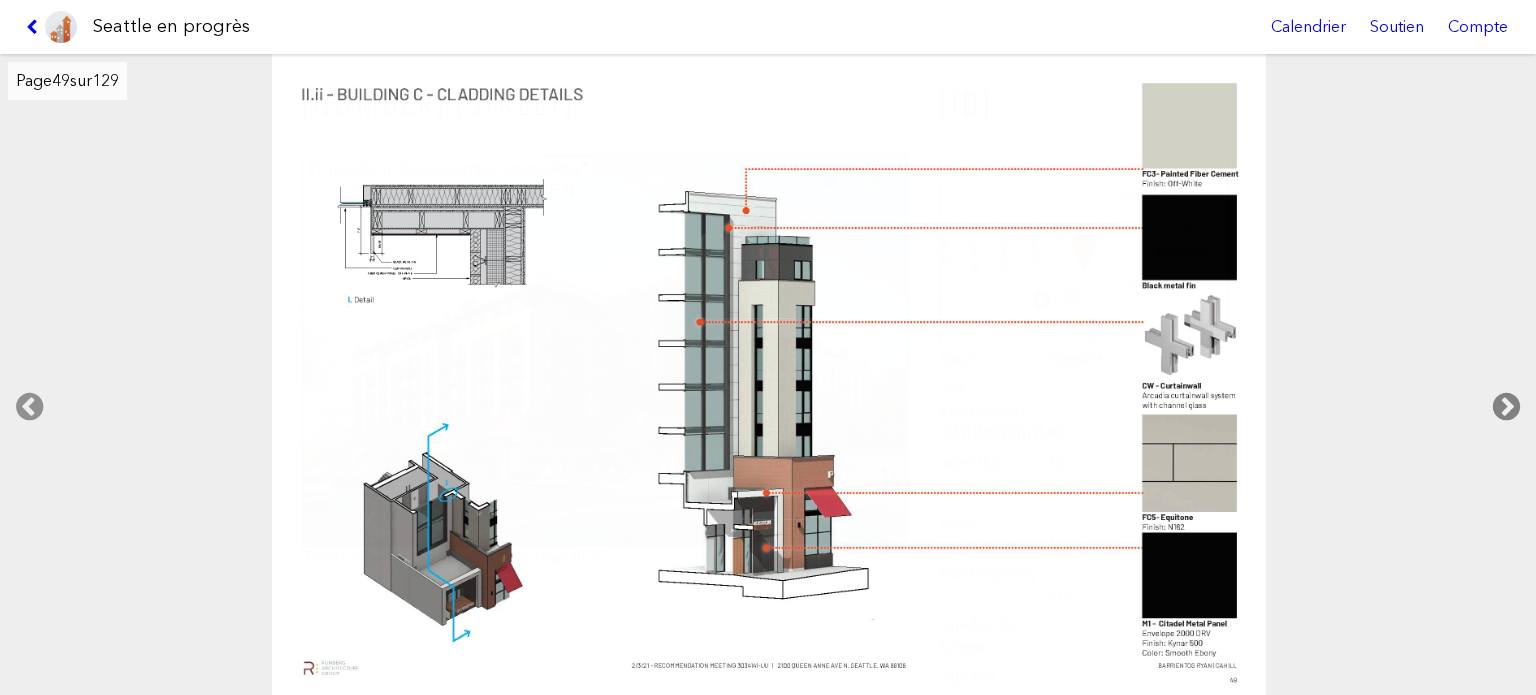 click at bounding box center (1506, 407) 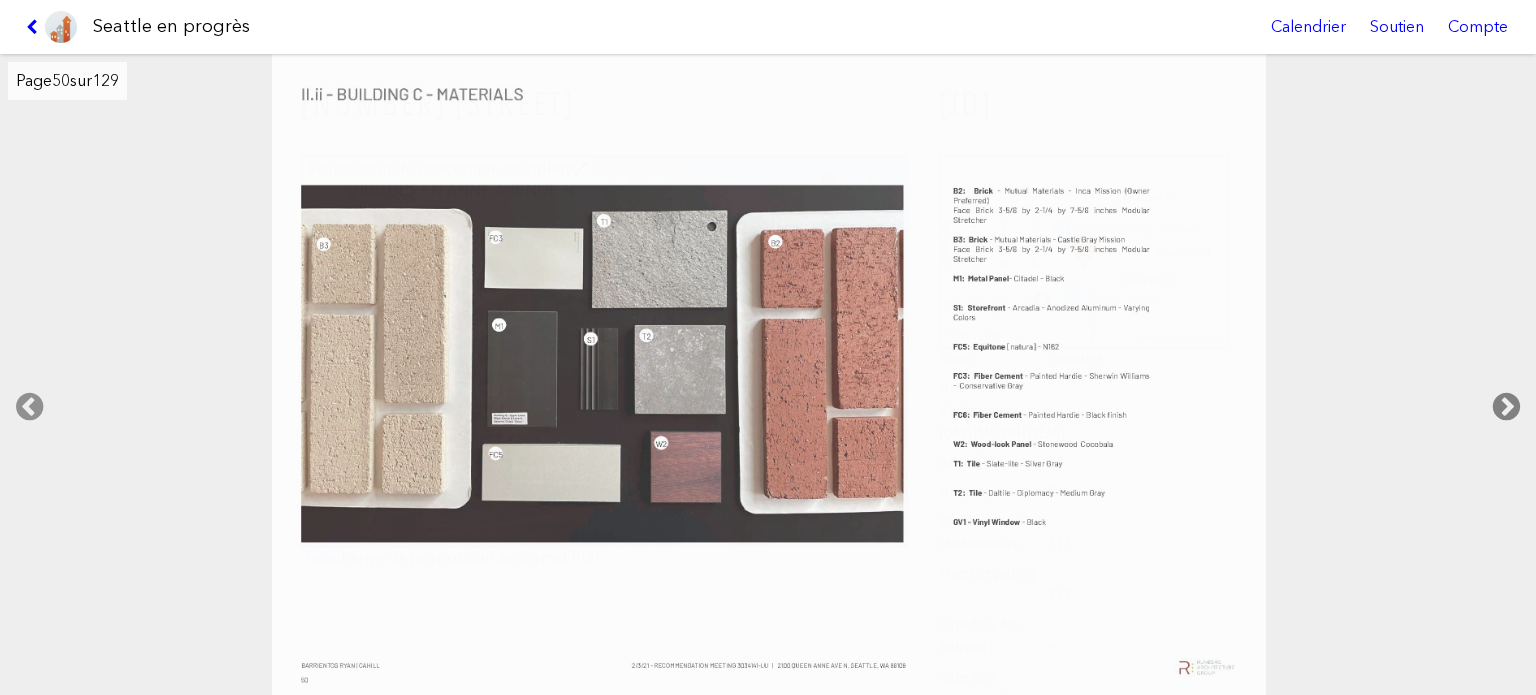 click at bounding box center [1506, 407] 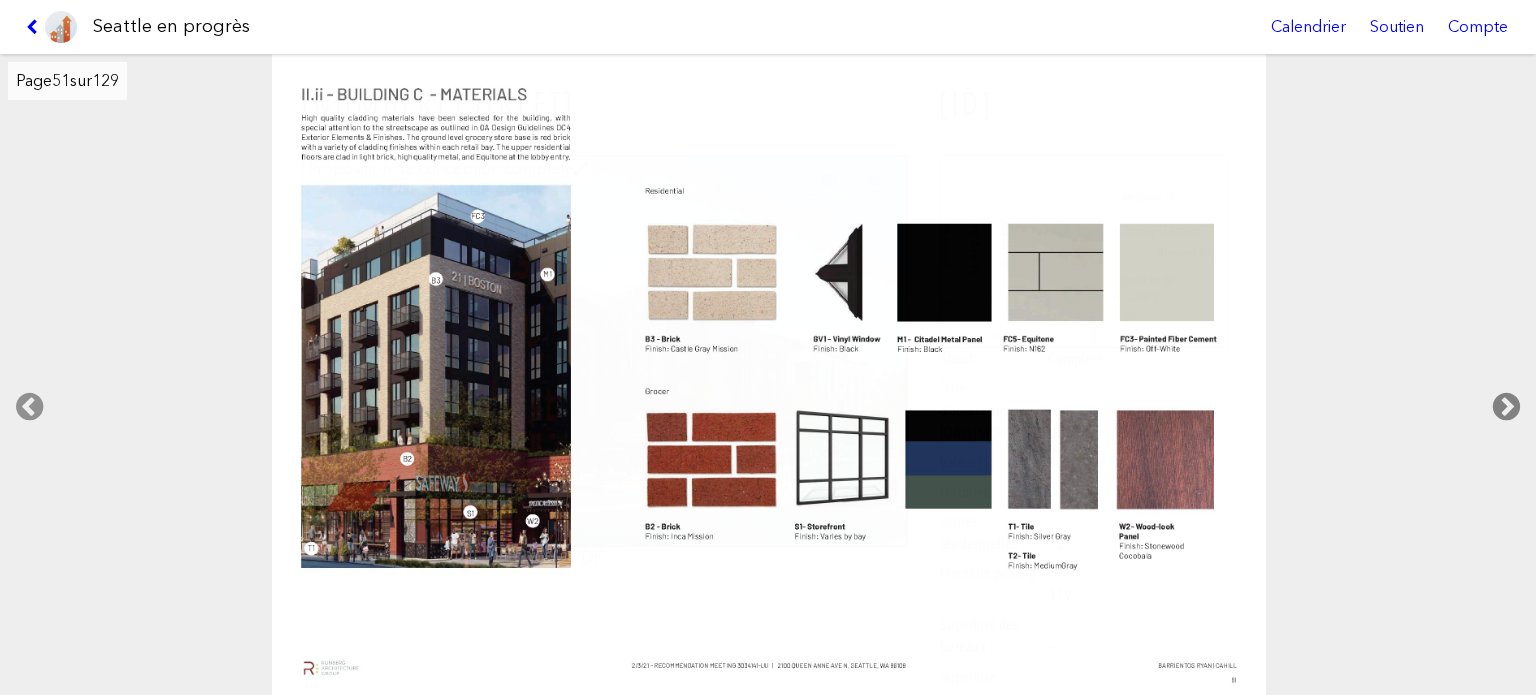 click at bounding box center [1506, 407] 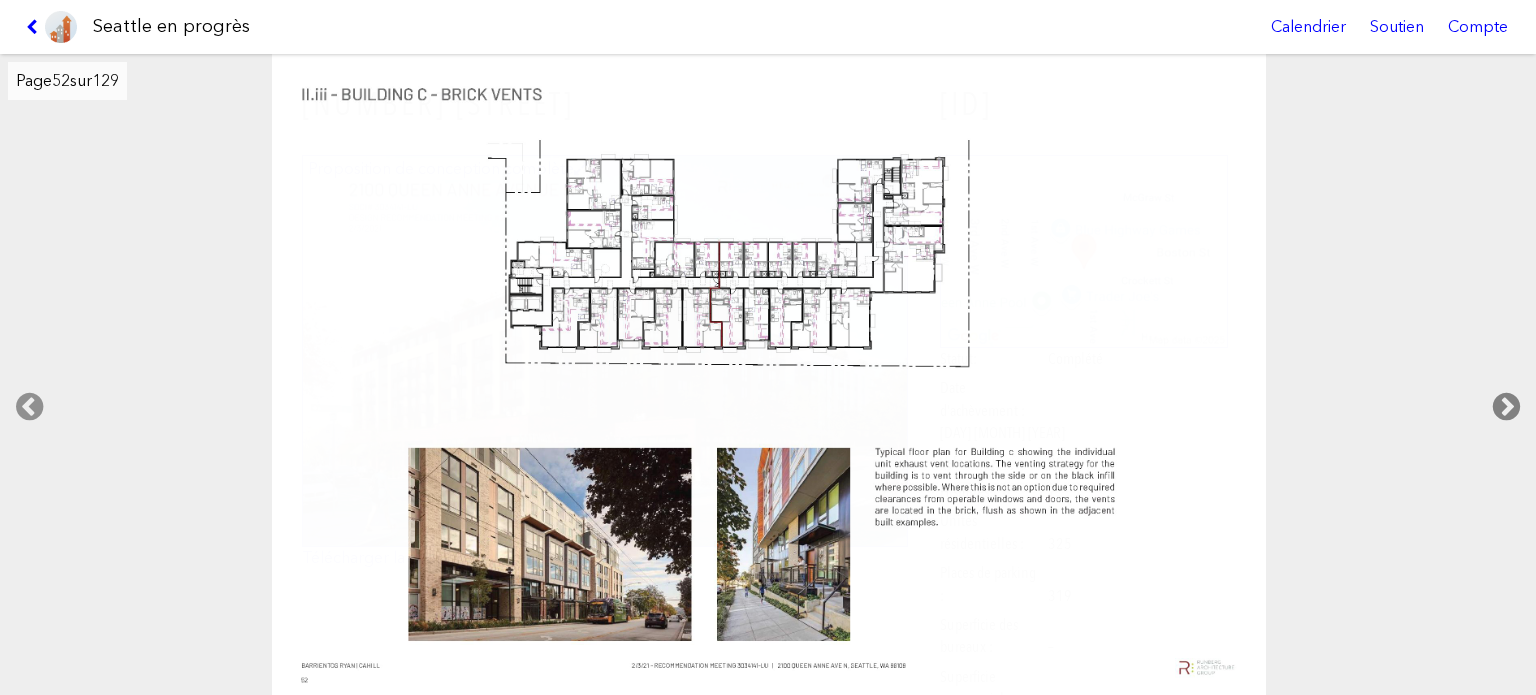 click at bounding box center (1506, 407) 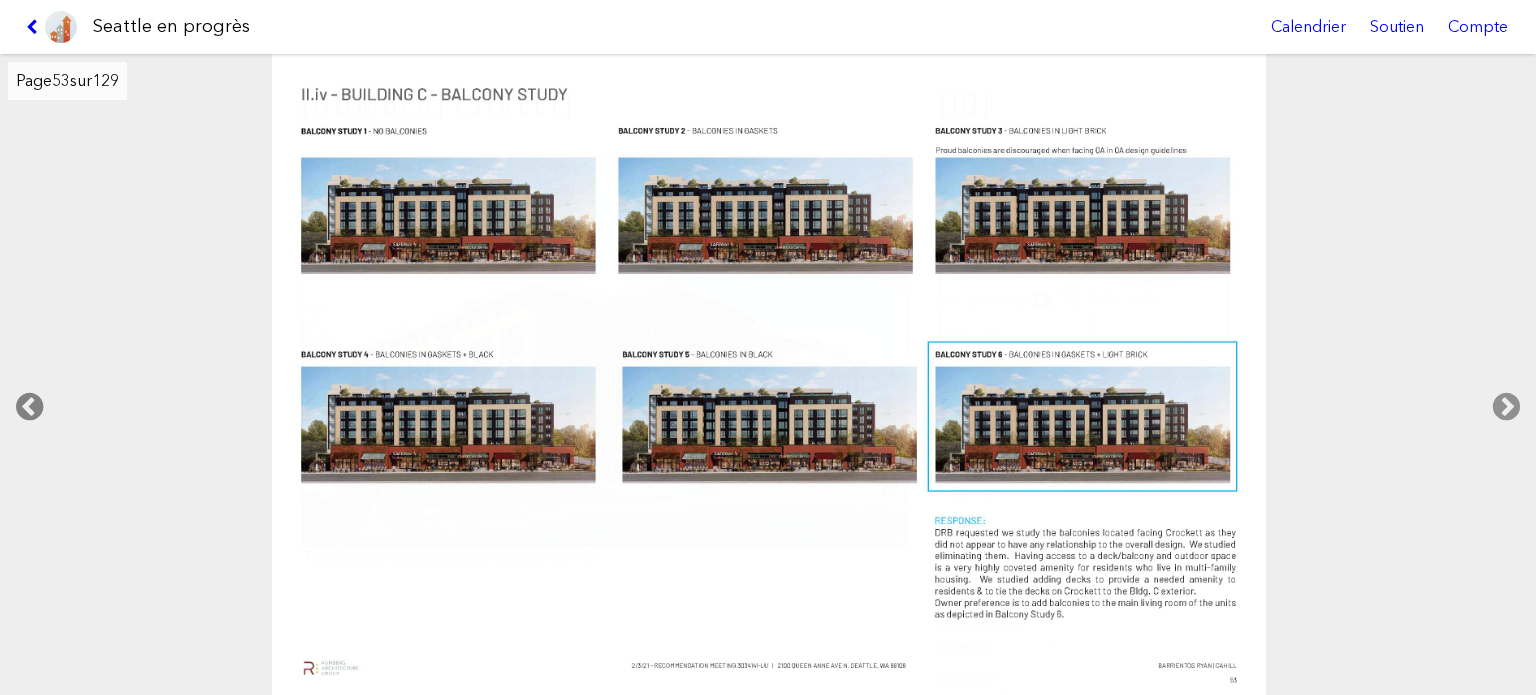 click at bounding box center (29, 407) 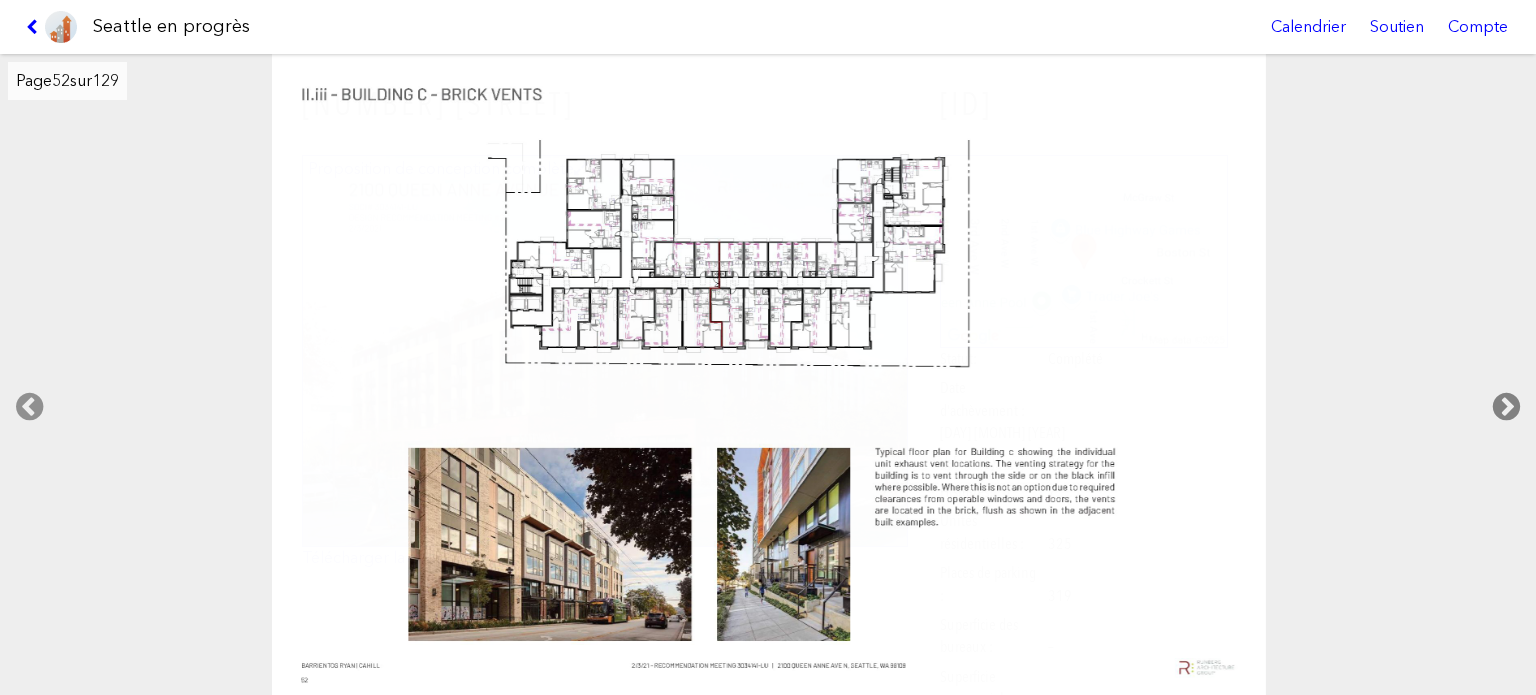 click at bounding box center [1506, 407] 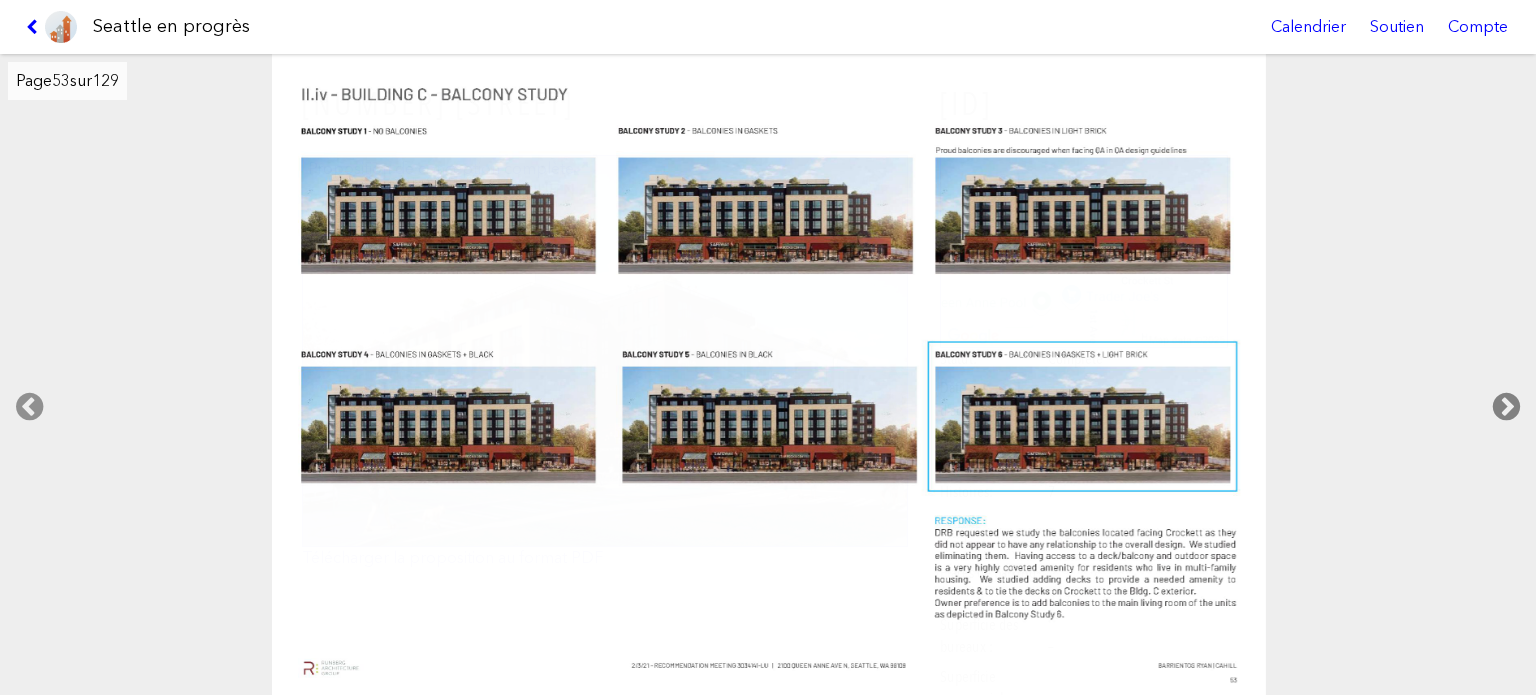 click at bounding box center [1506, 407] 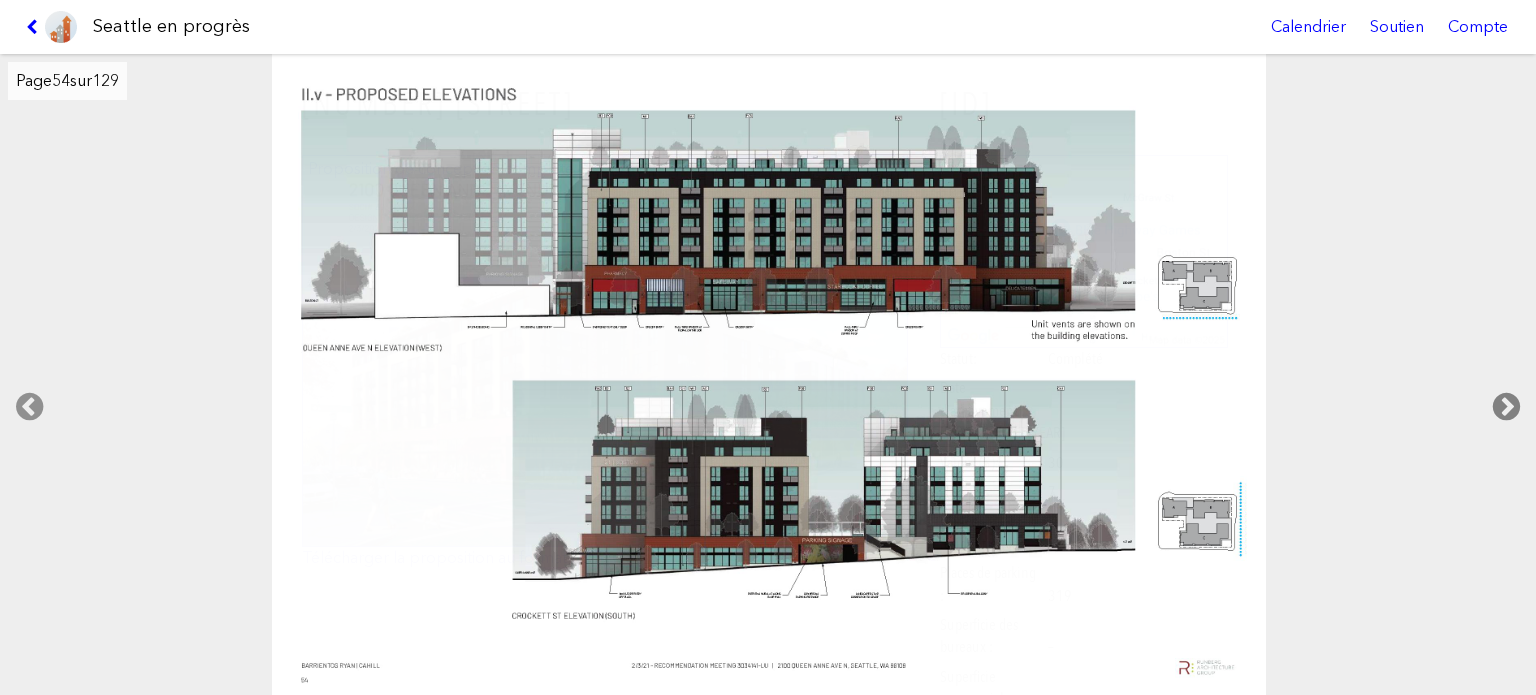 click at bounding box center (1506, 407) 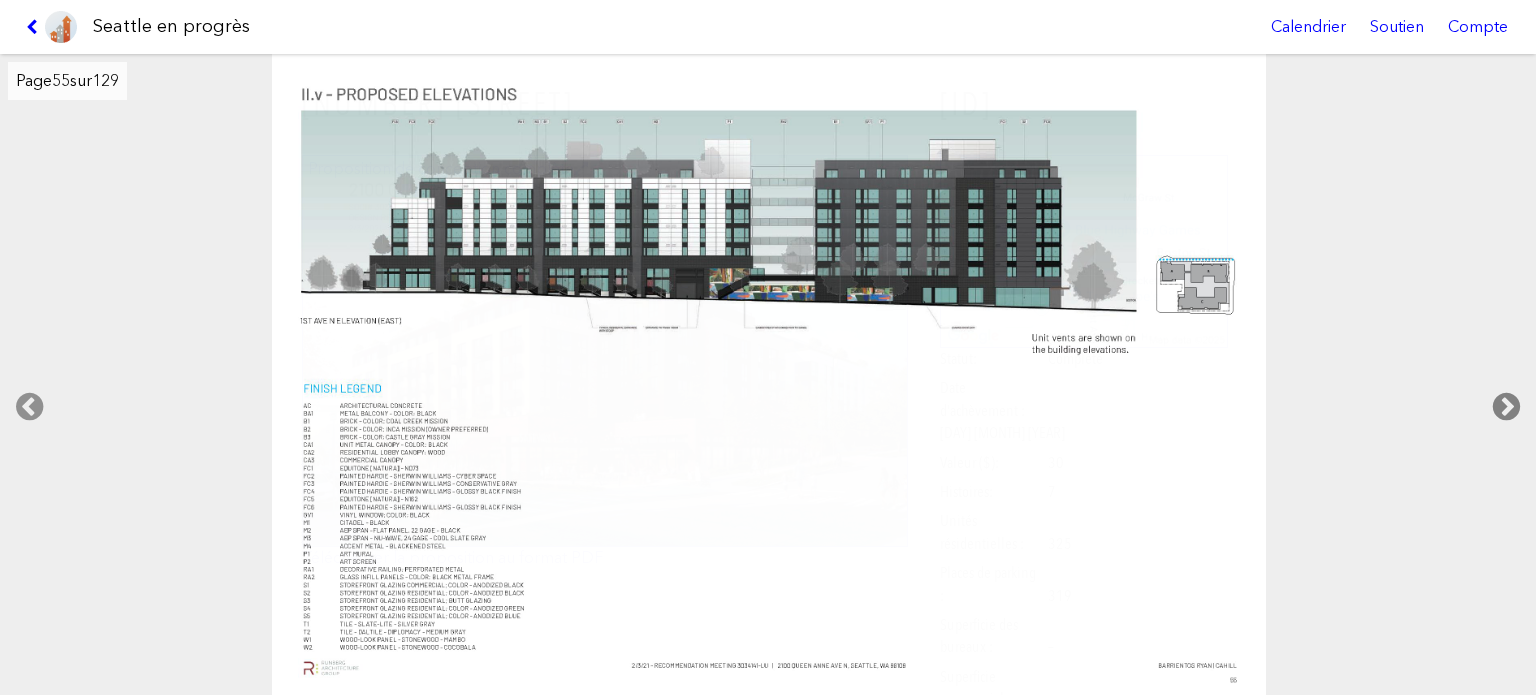 click at bounding box center [1506, 407] 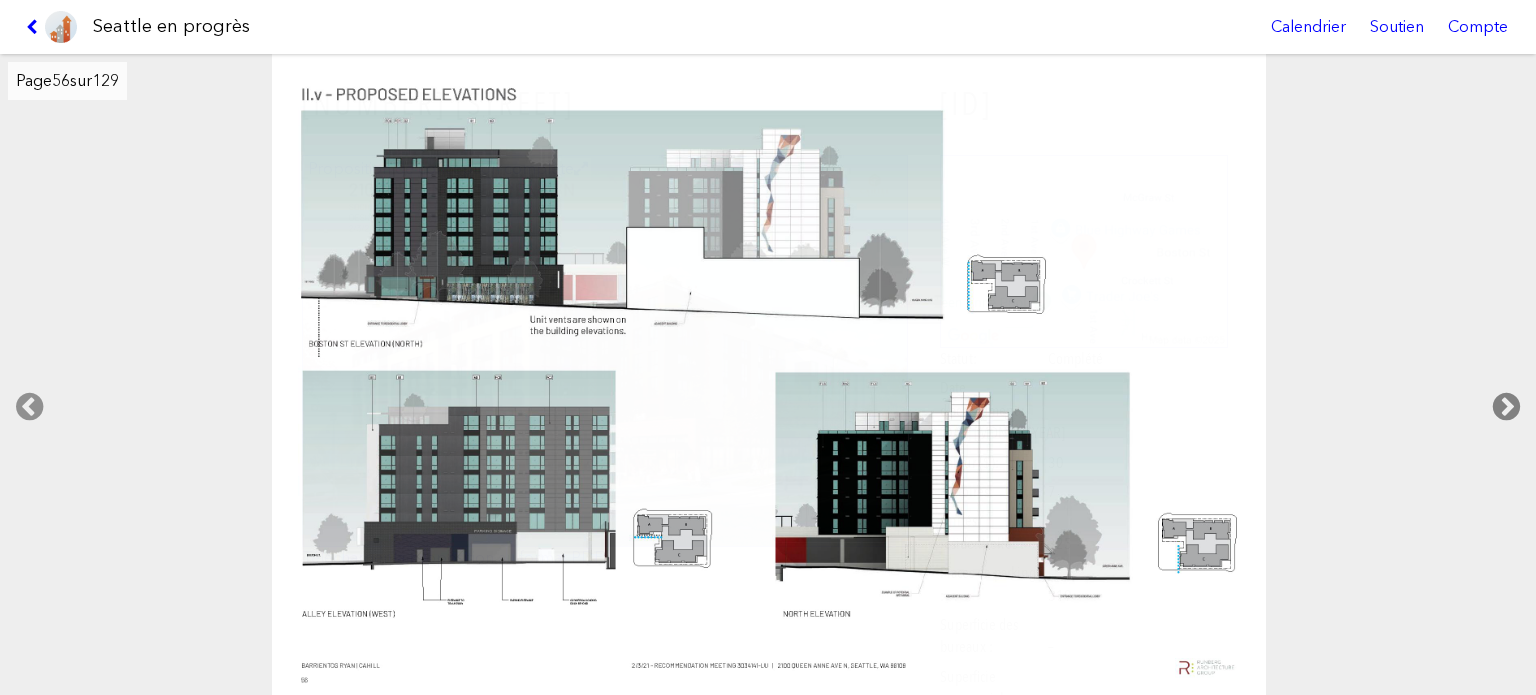 click at bounding box center [1506, 407] 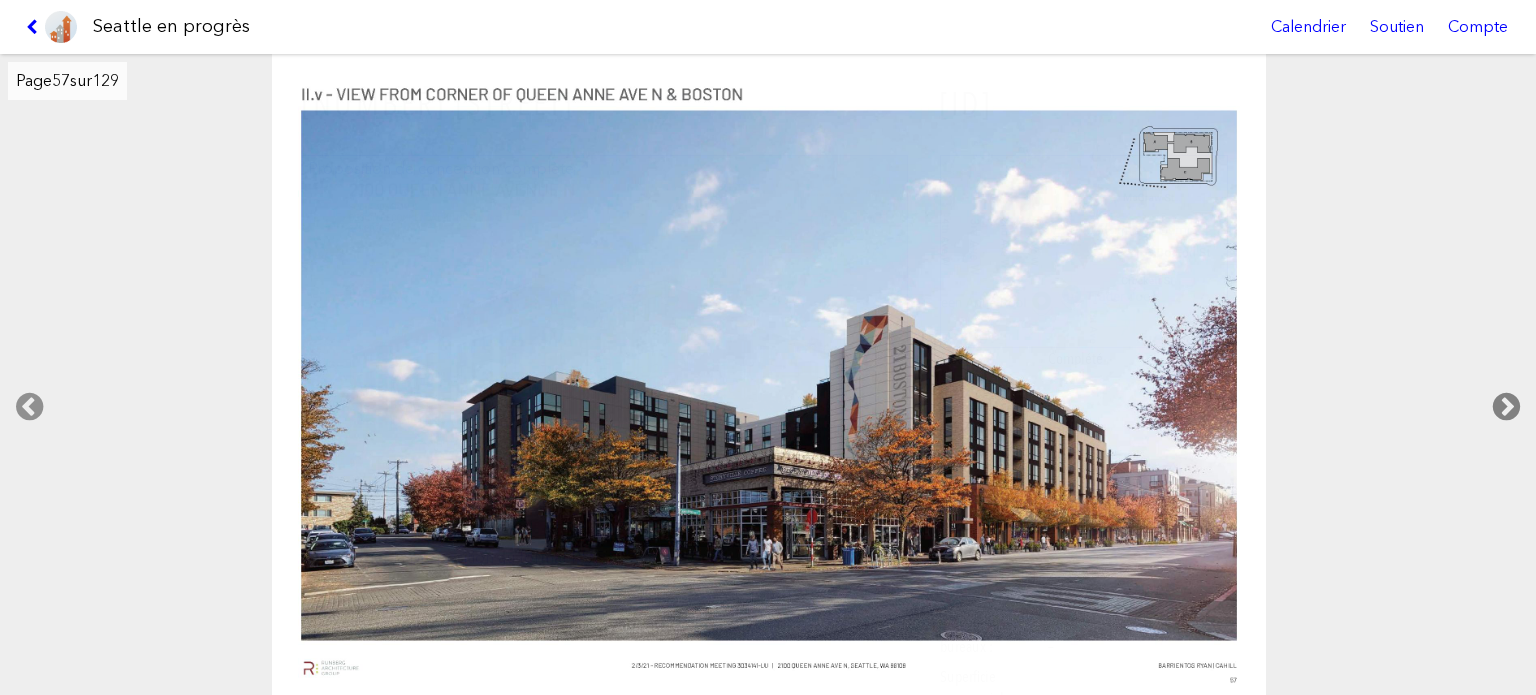 click at bounding box center [1506, 407] 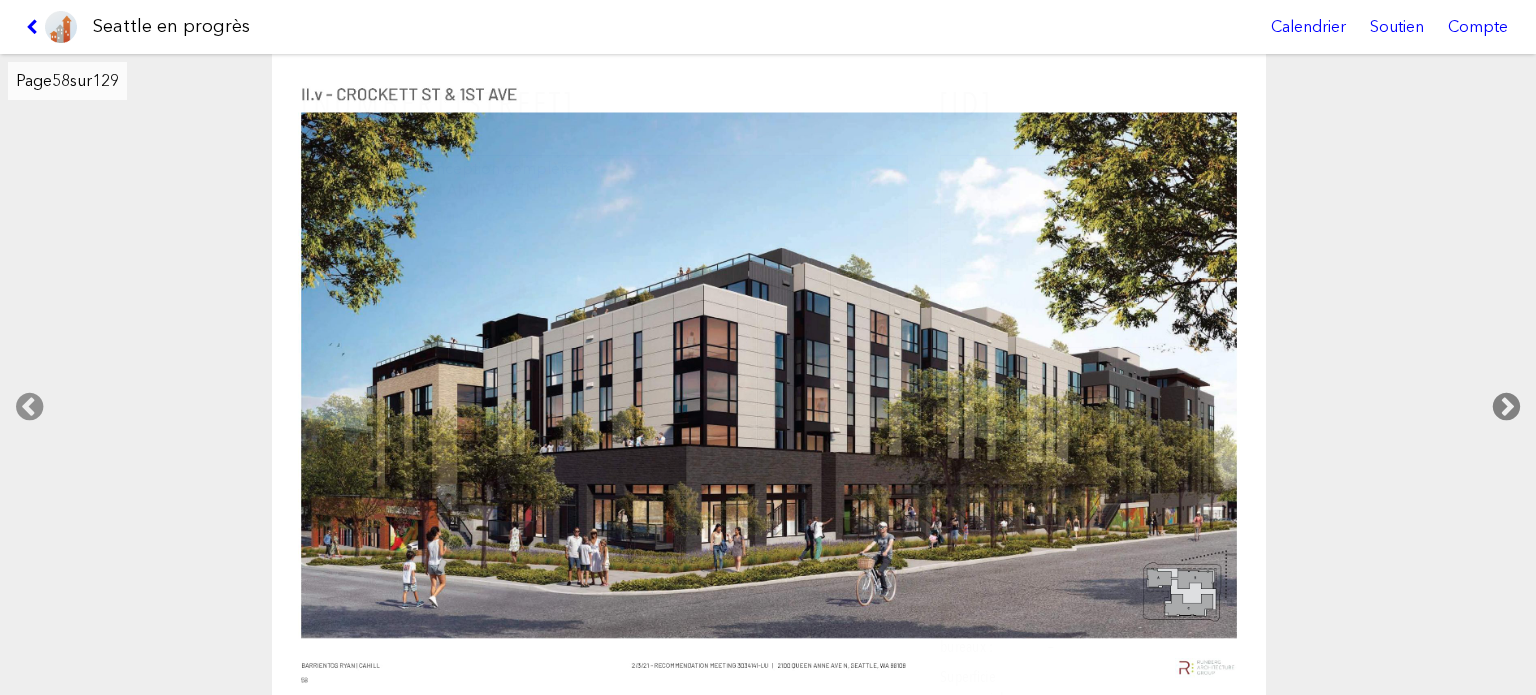 click at bounding box center [1506, 407] 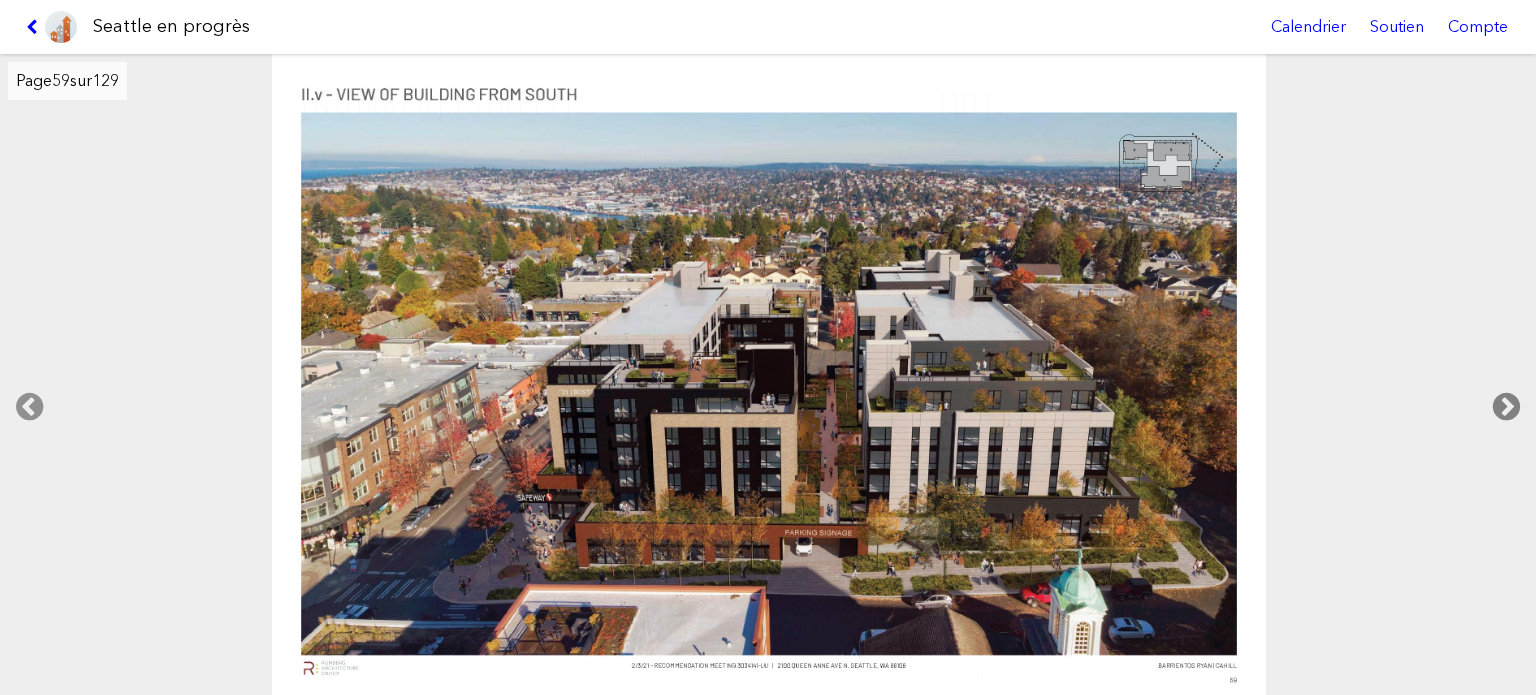 click at bounding box center (1506, 407) 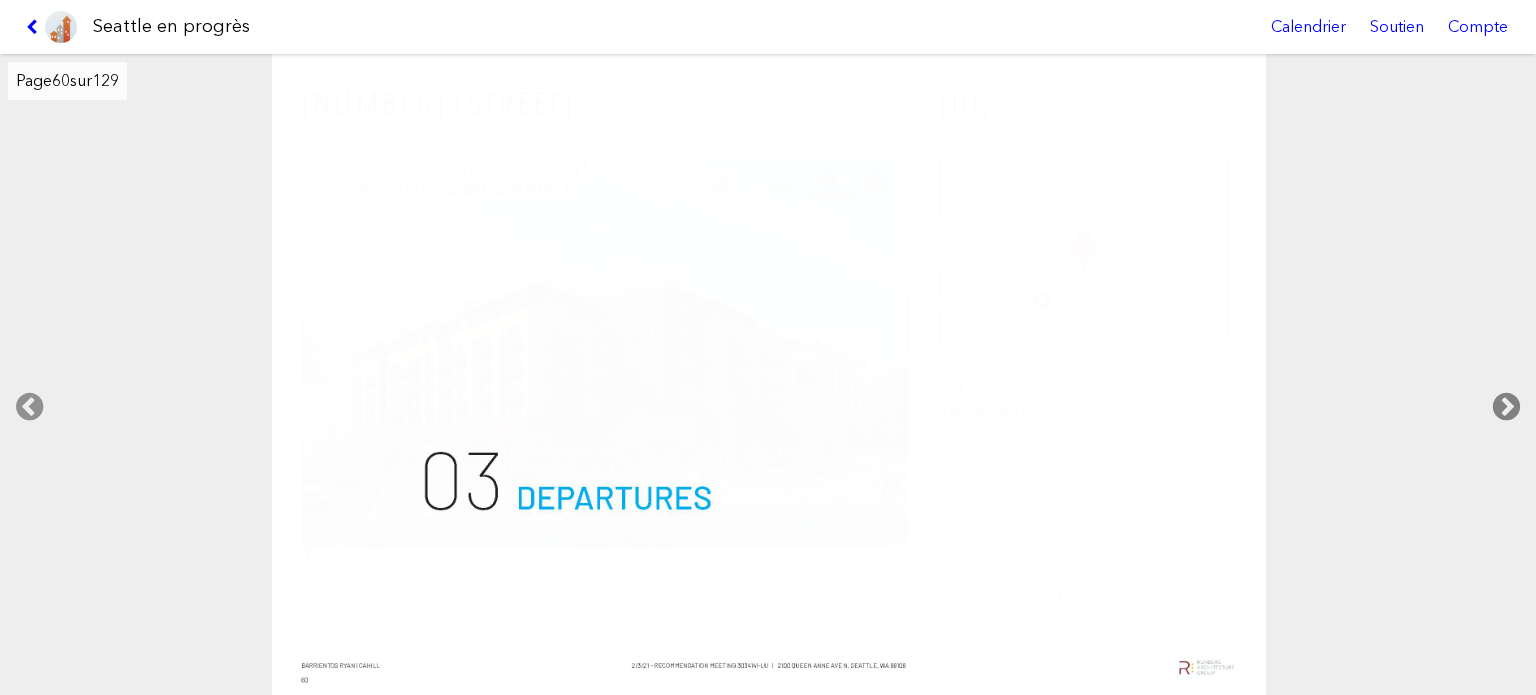 click at bounding box center [1506, 407] 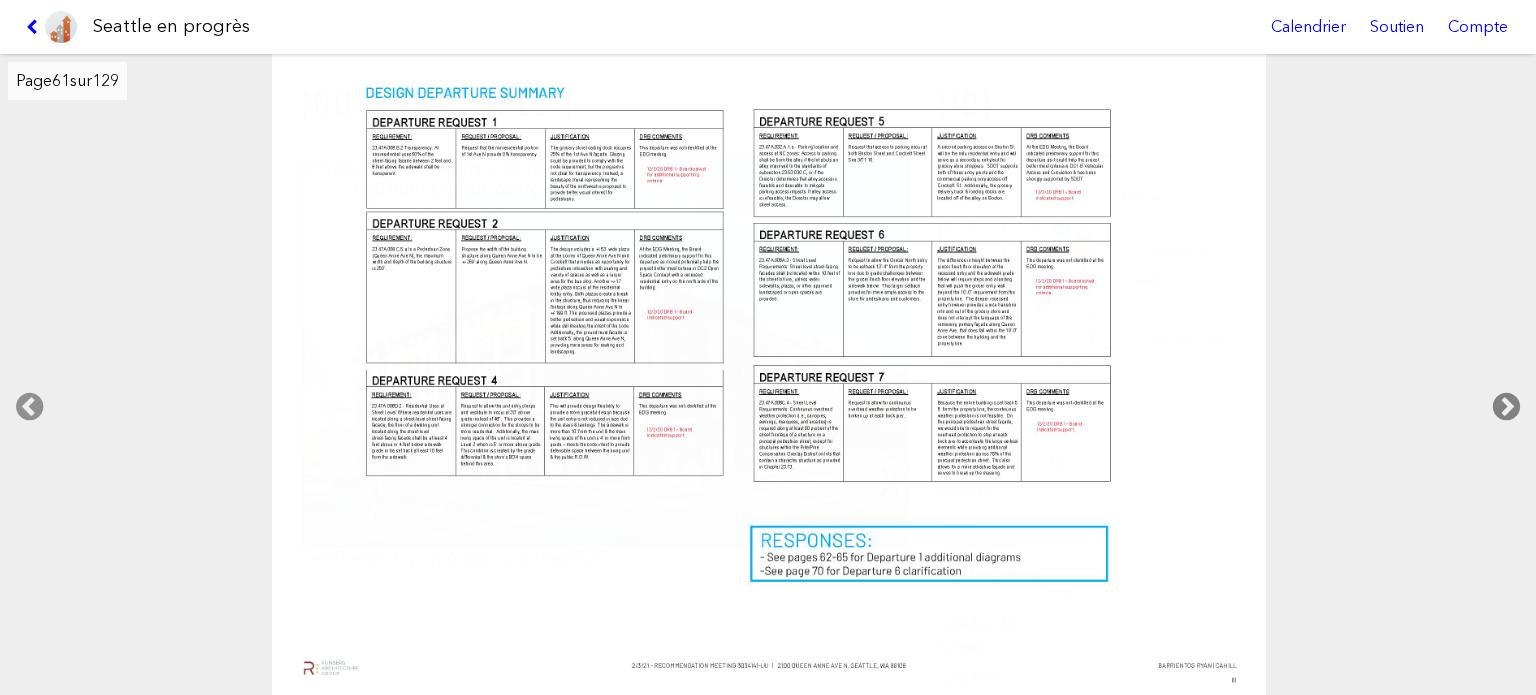 click at bounding box center [1506, 407] 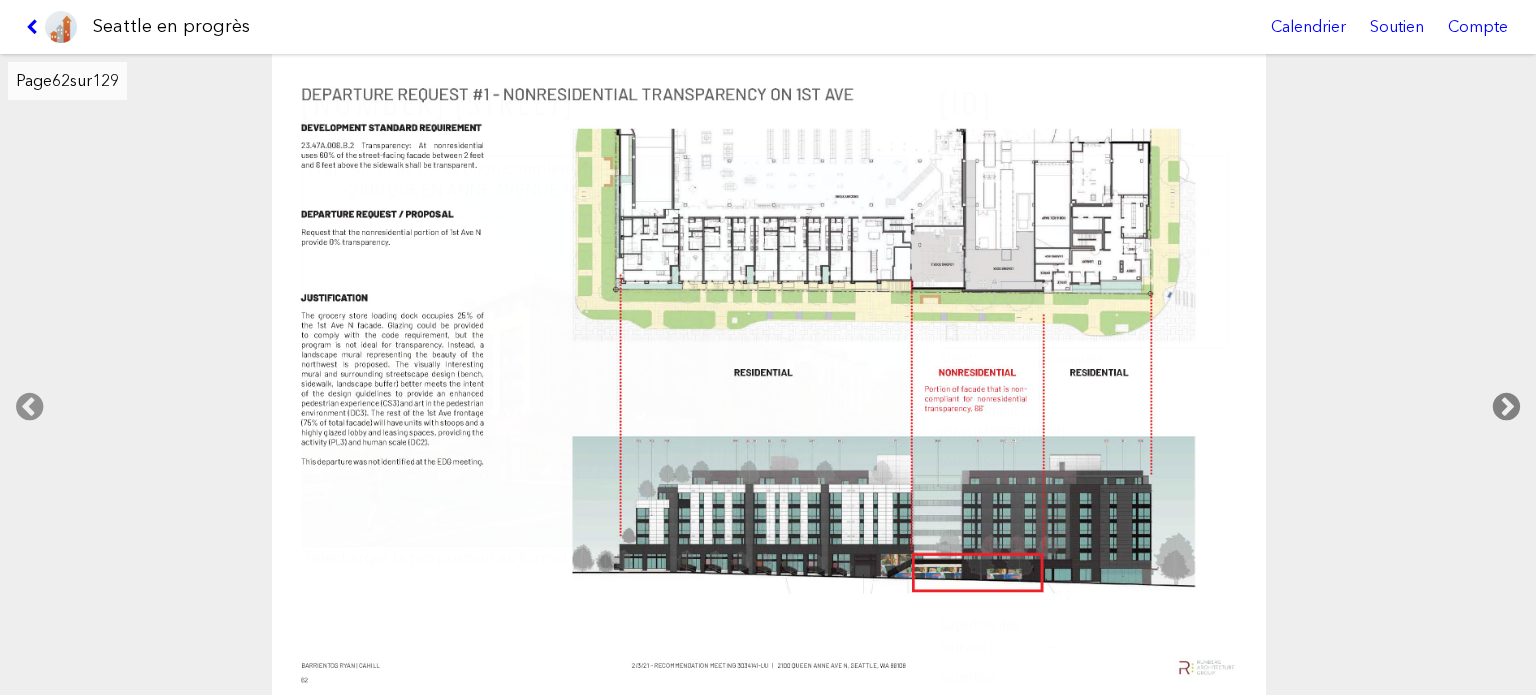 click at bounding box center (1506, 407) 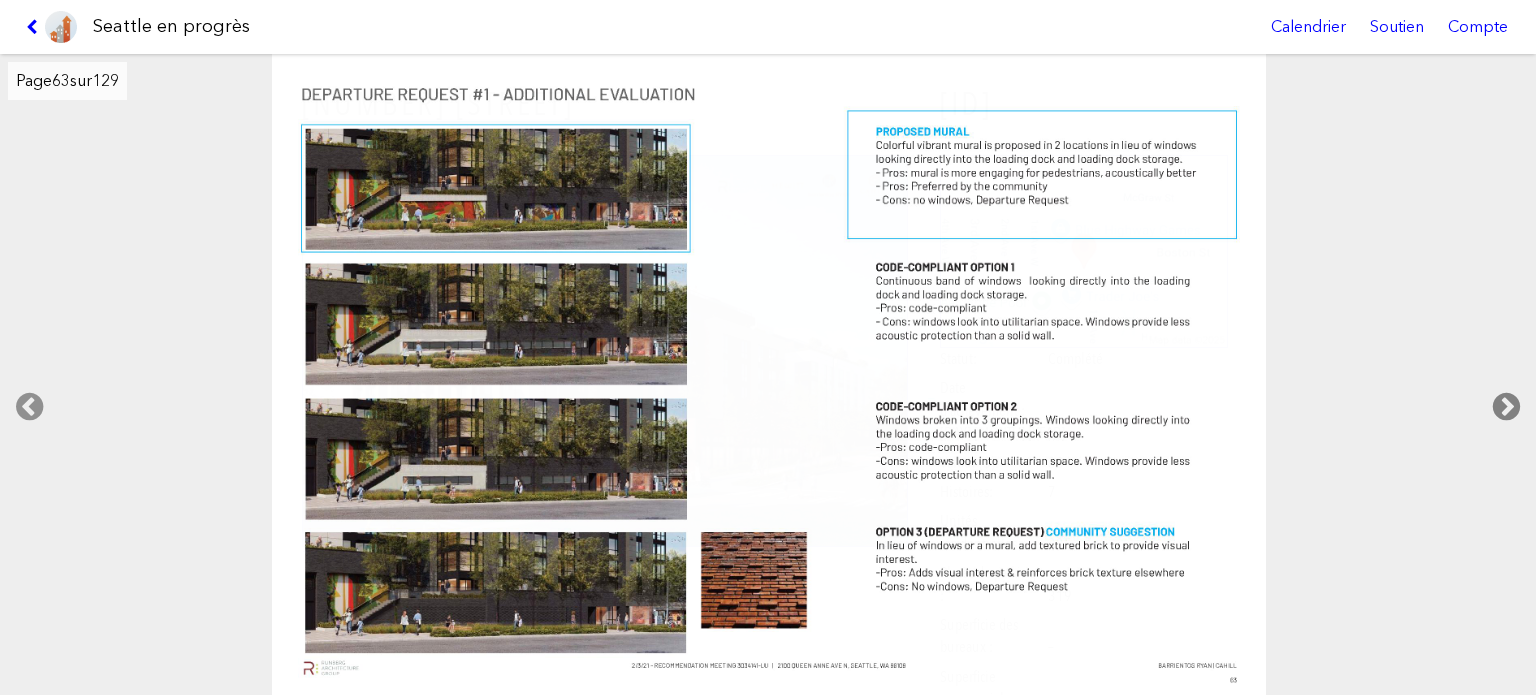 click at bounding box center [1506, 407] 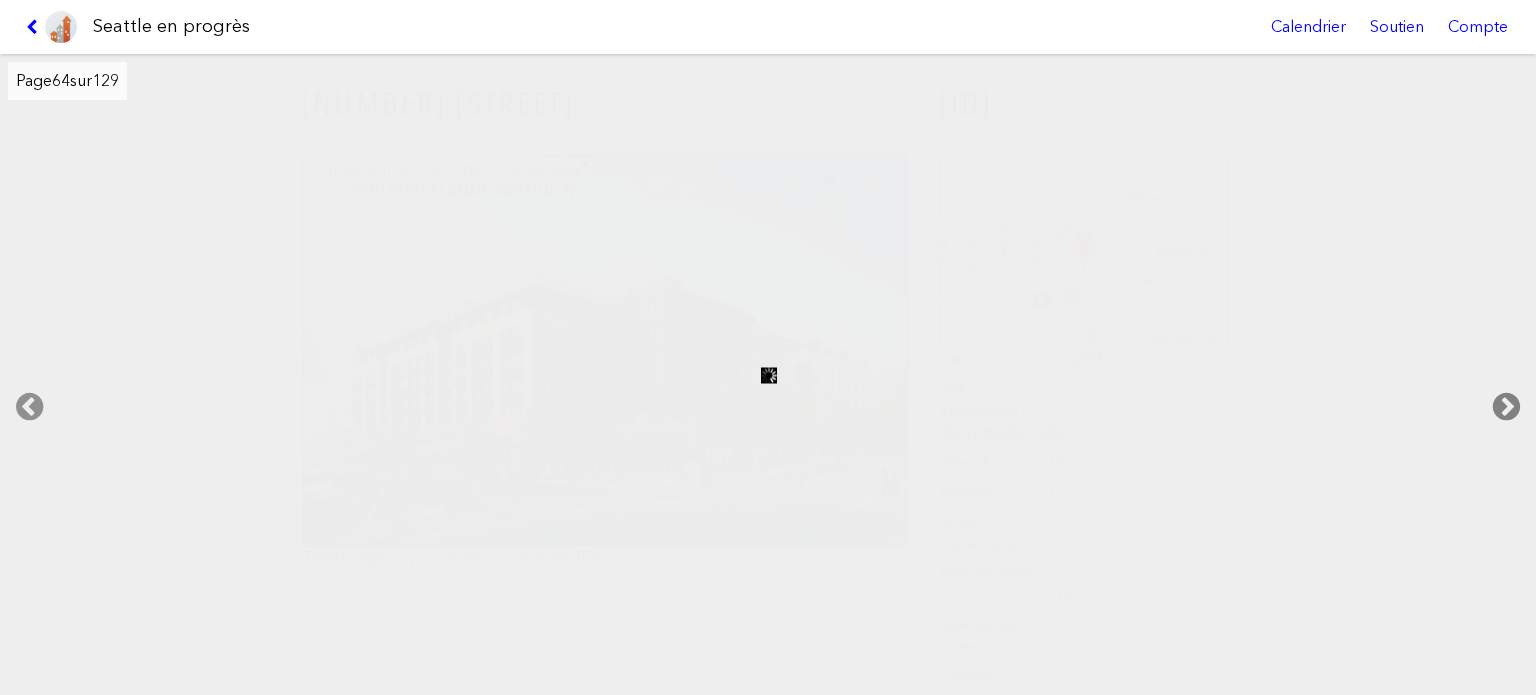 click at bounding box center (1506, 407) 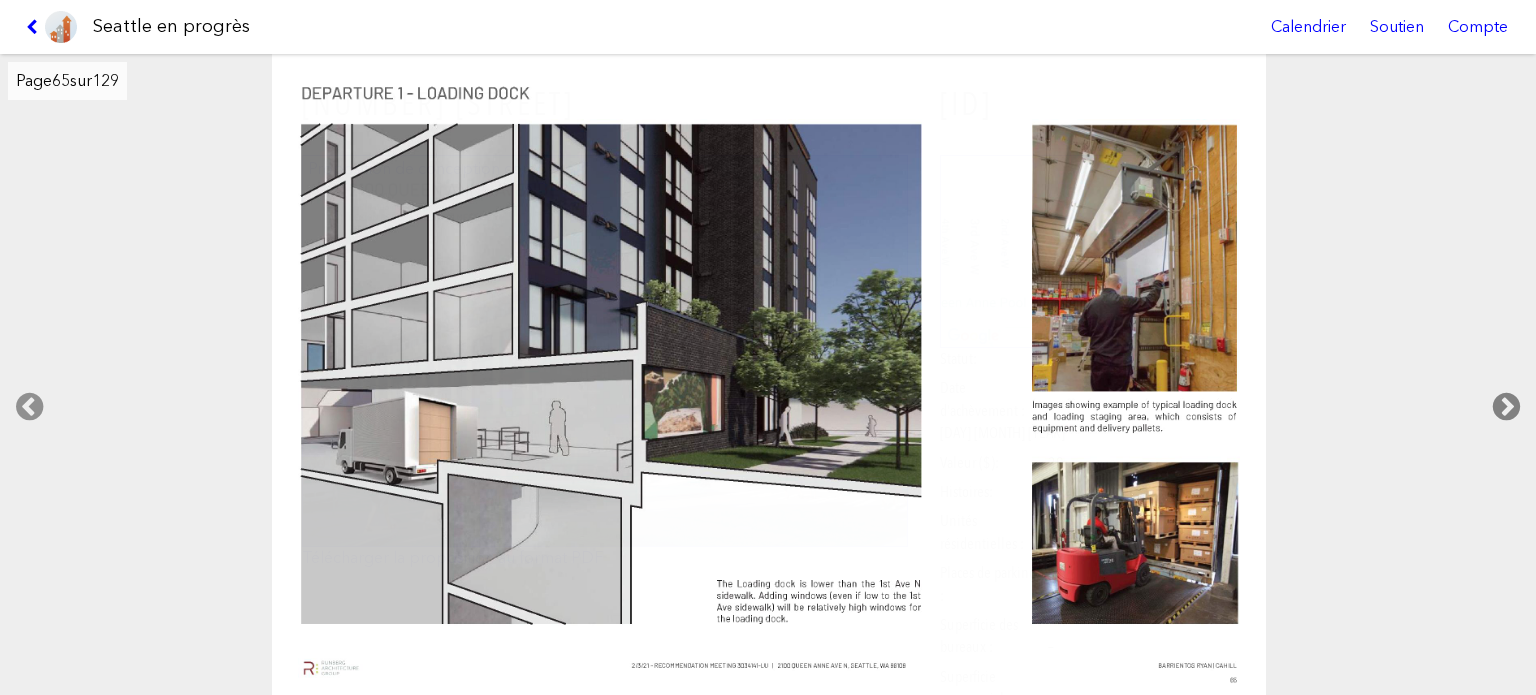 click at bounding box center [1506, 407] 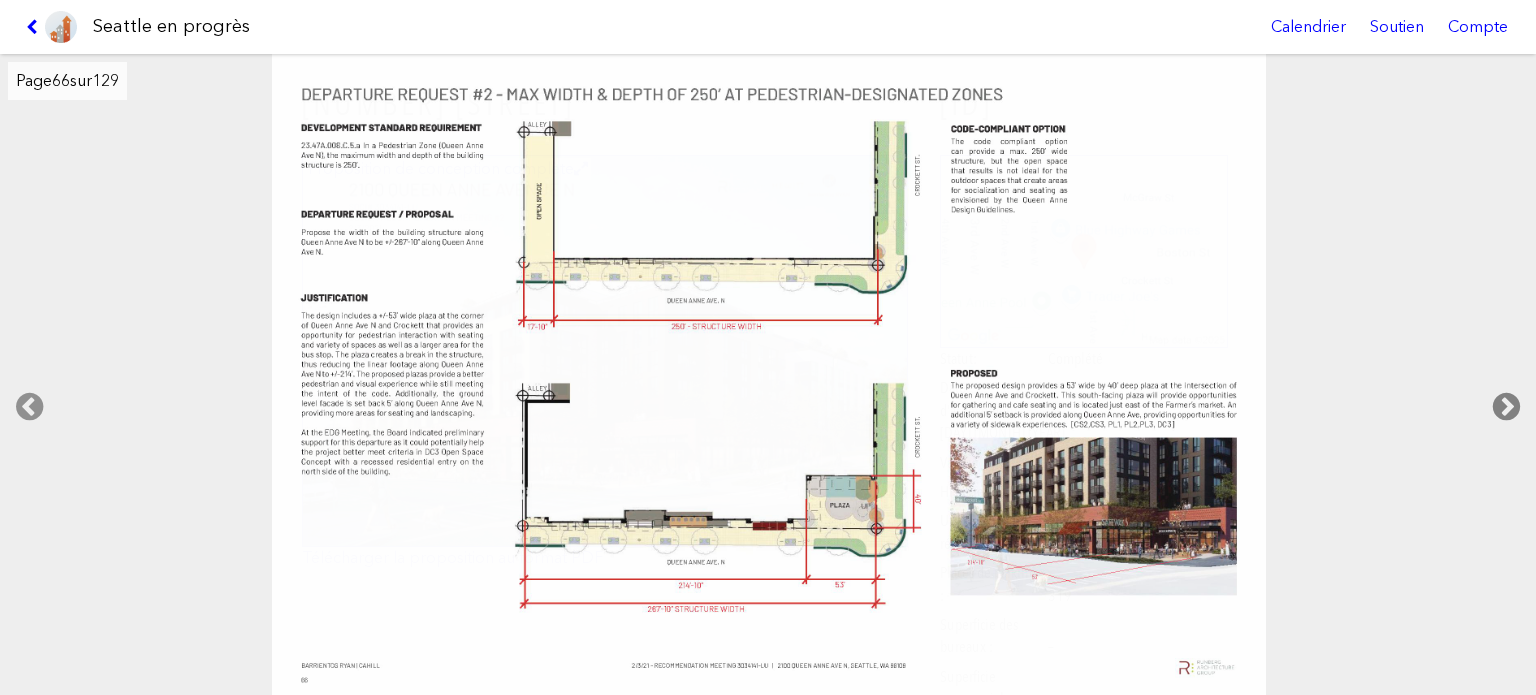 click at bounding box center [1506, 407] 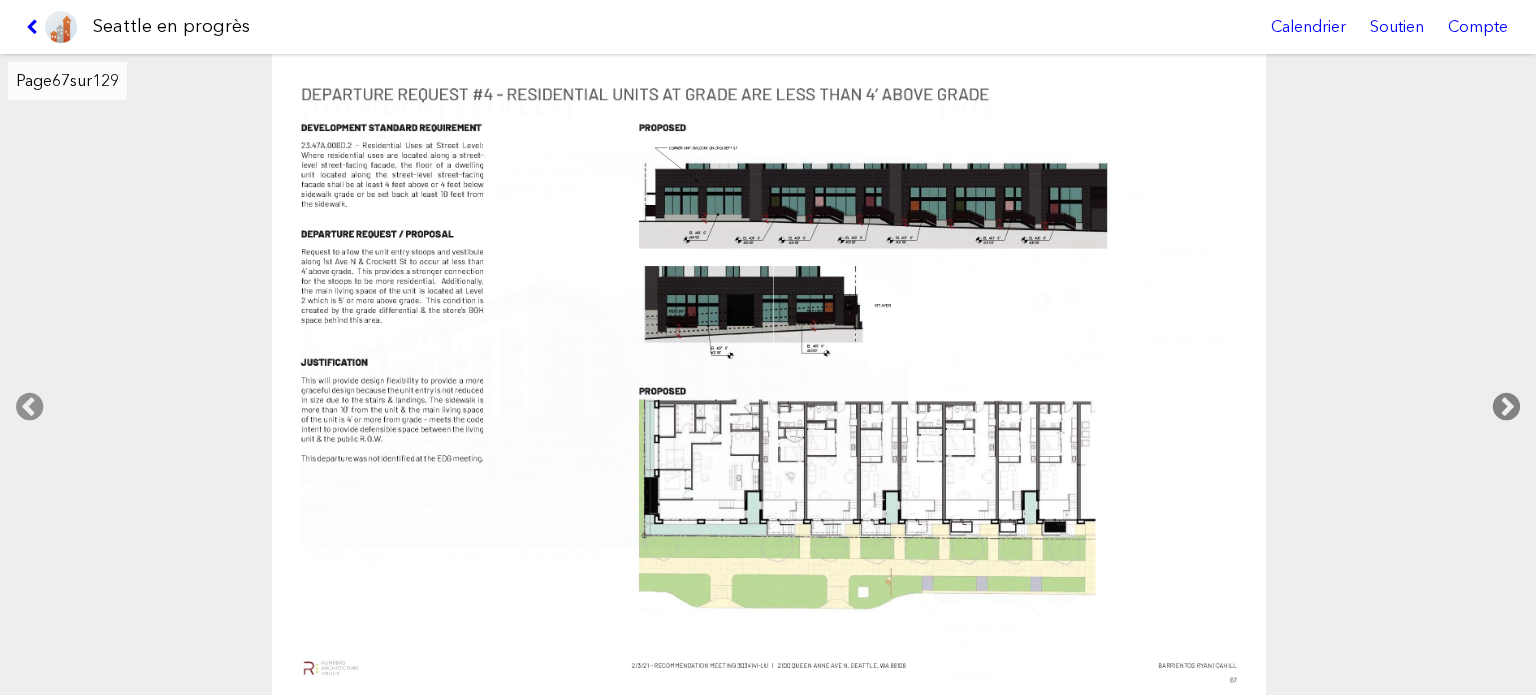 click at bounding box center [1506, 407] 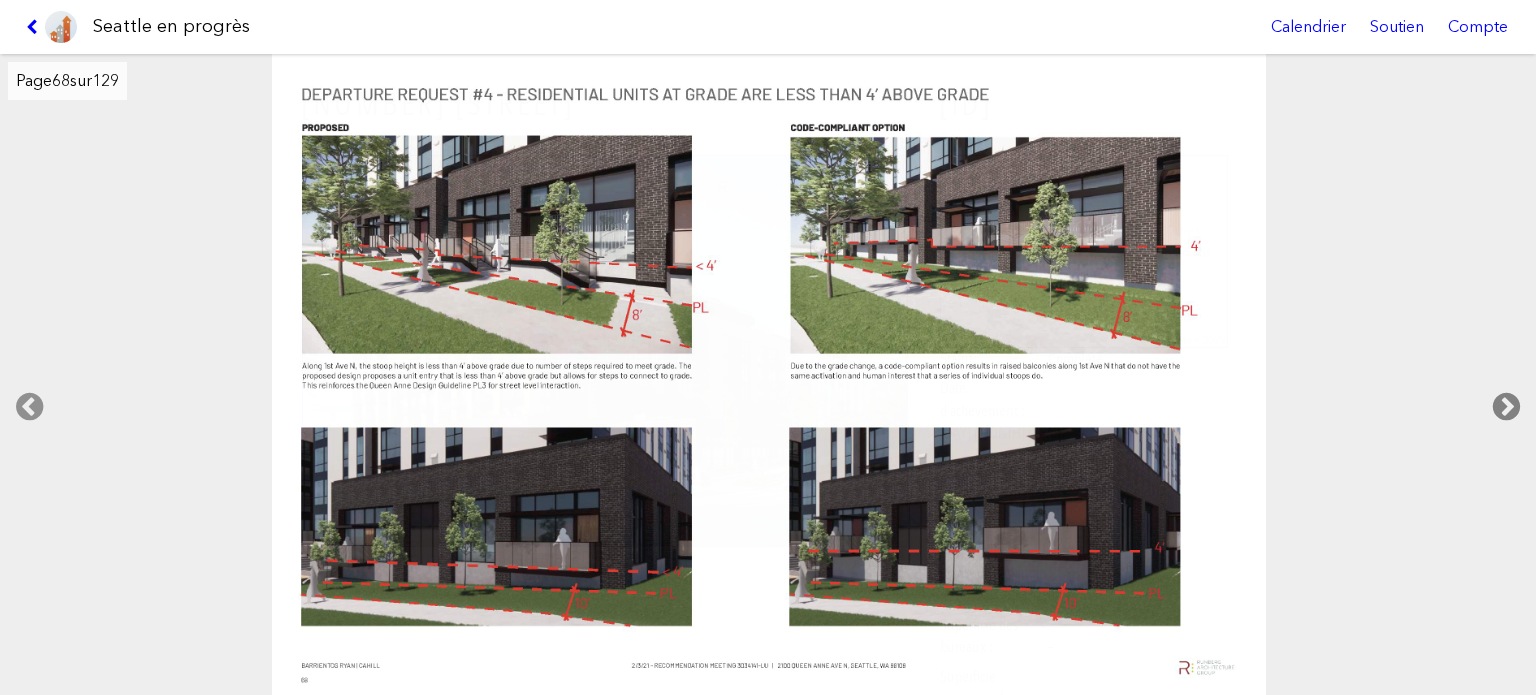 click at bounding box center (1506, 407) 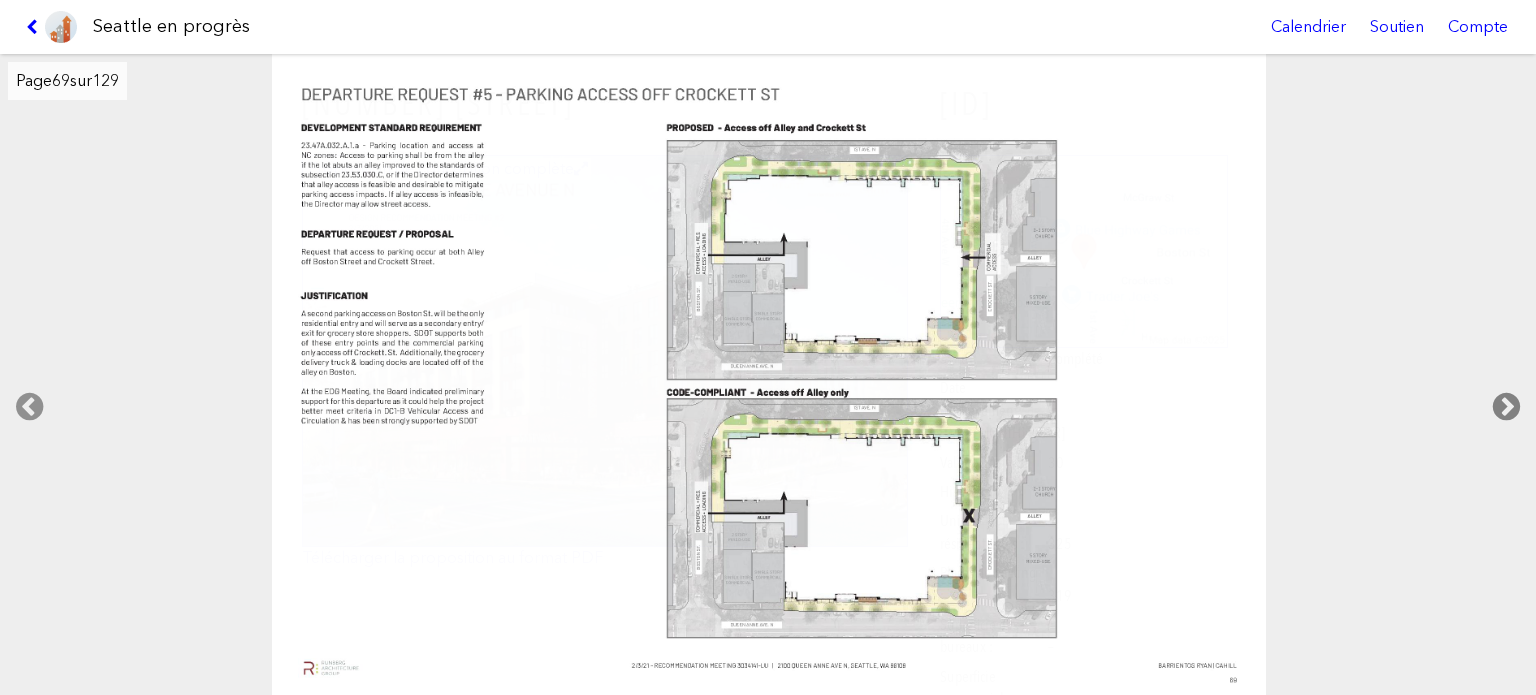 click at bounding box center [1506, 407] 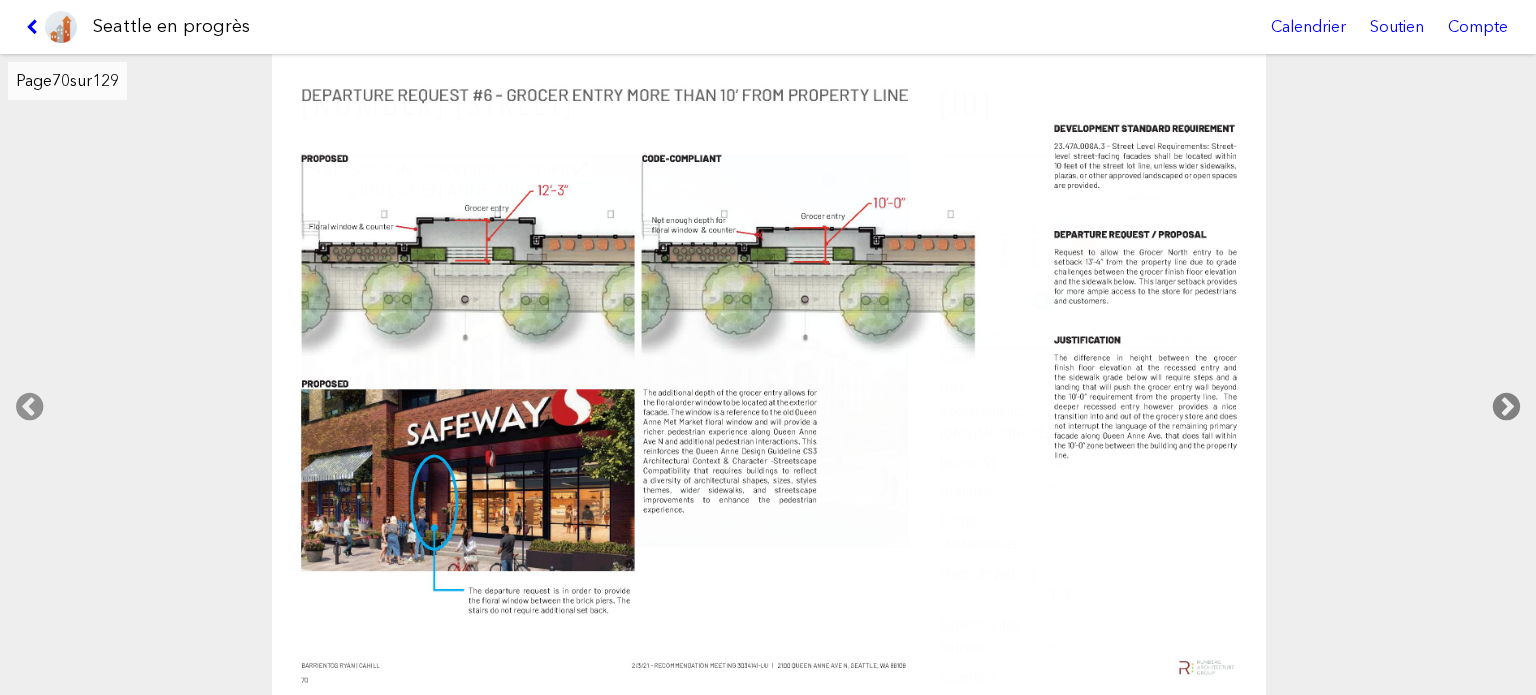 click at bounding box center [1506, 407] 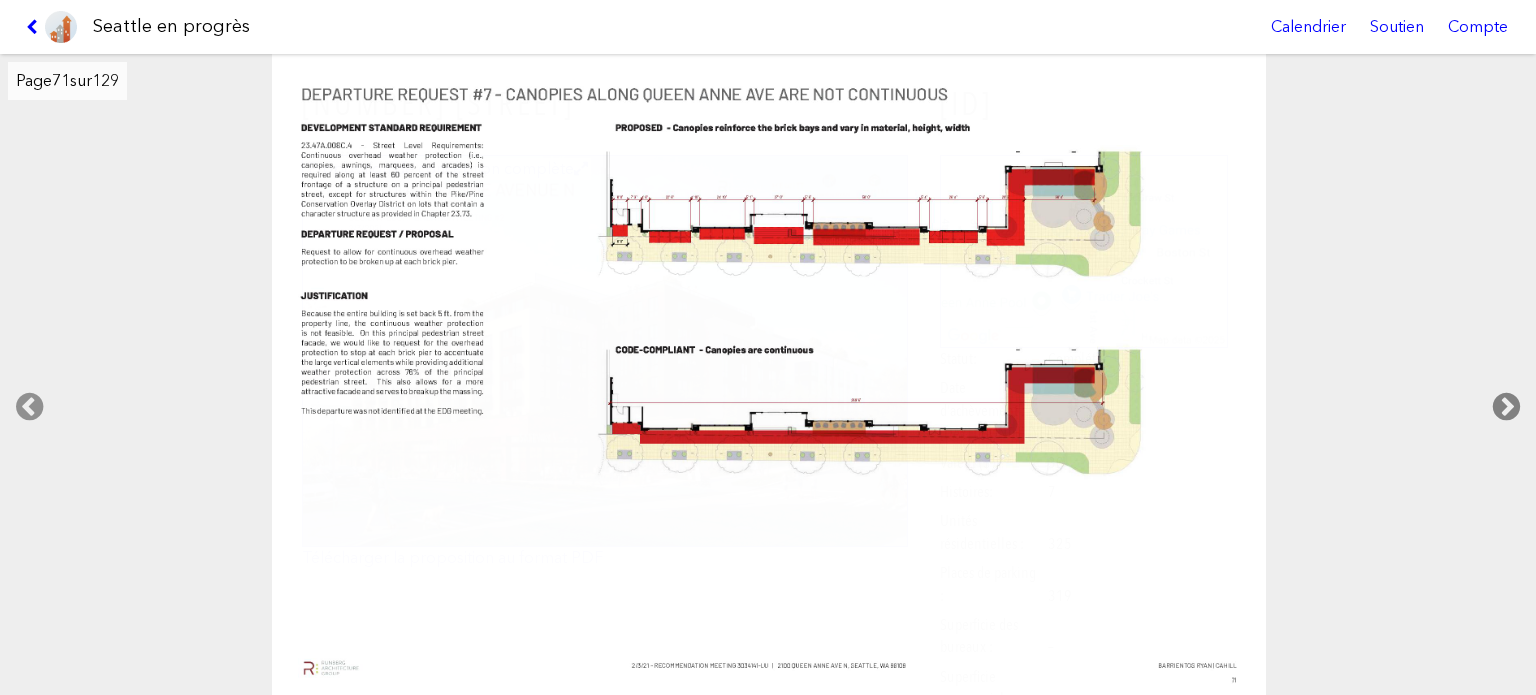 click at bounding box center [1506, 407] 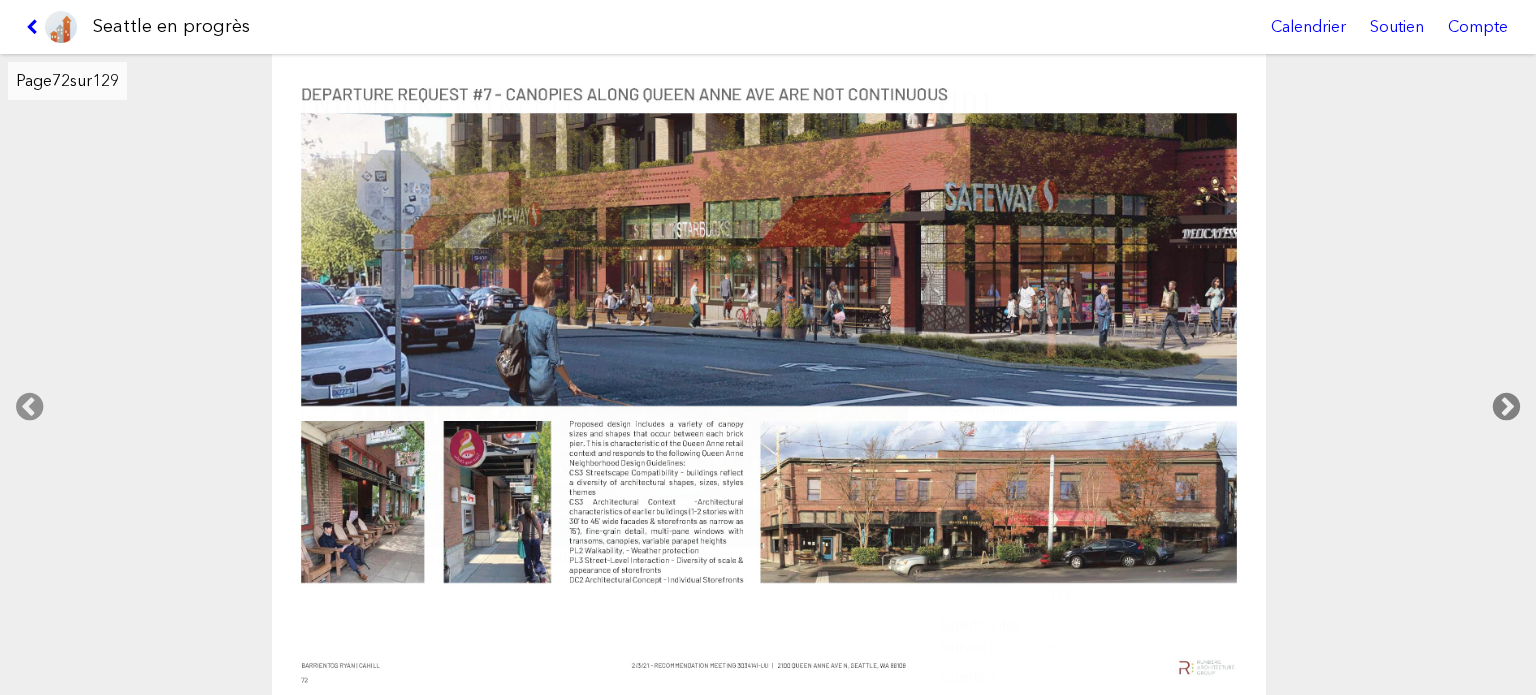 click at bounding box center (1506, 407) 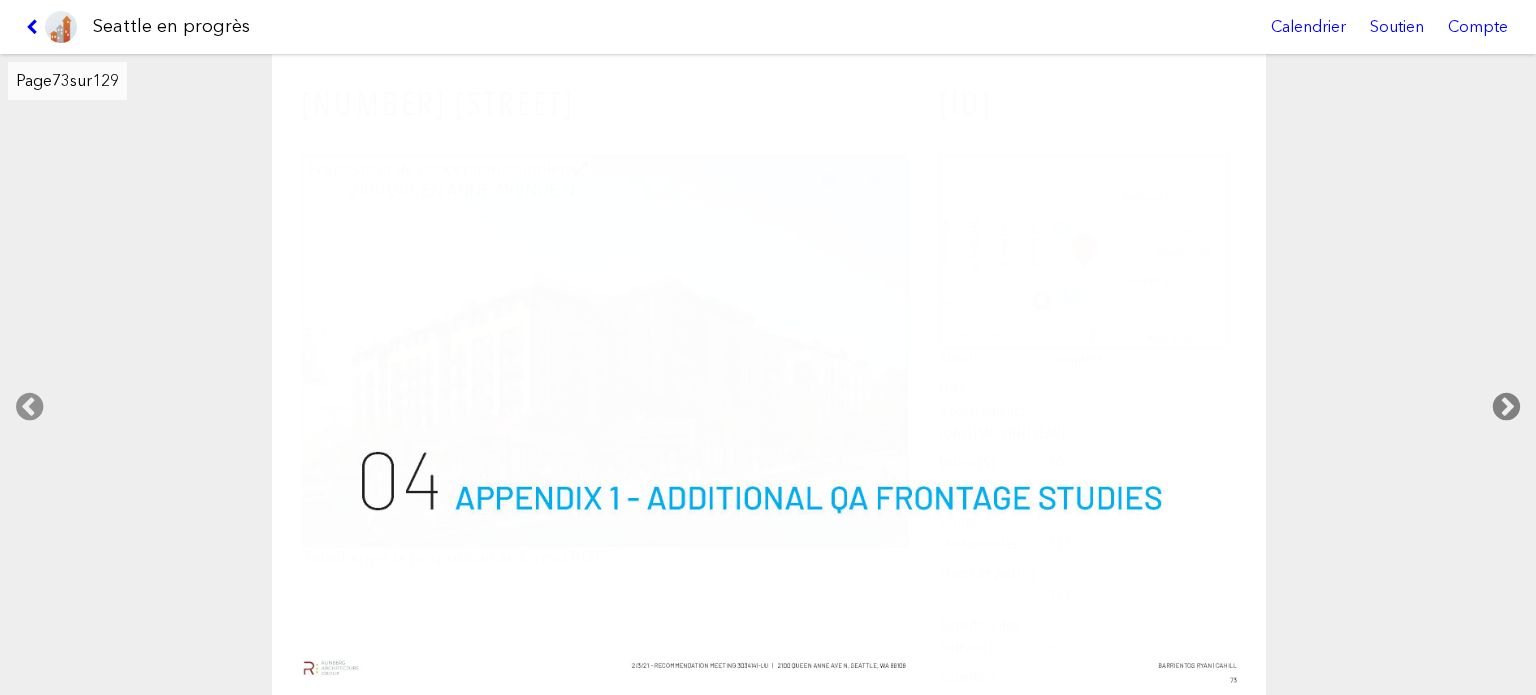 click at bounding box center [1506, 407] 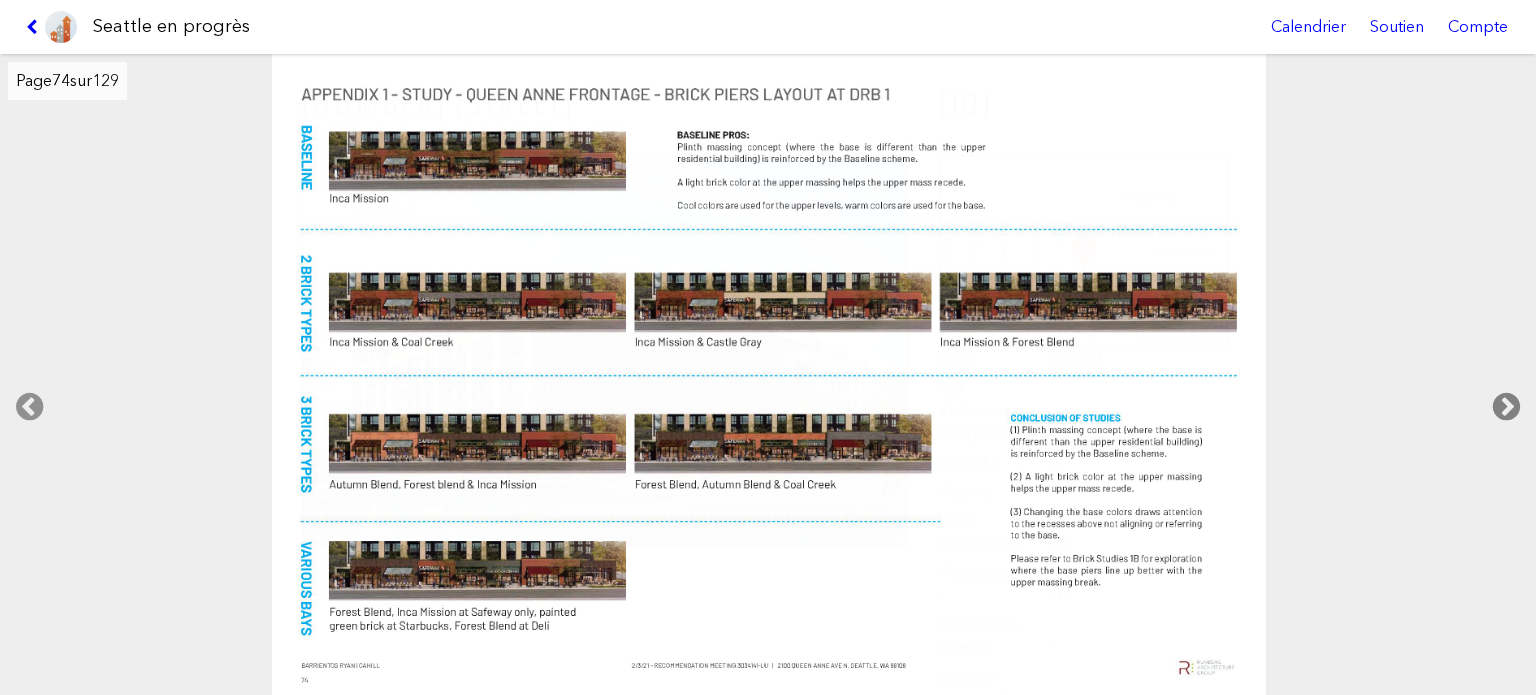 click at bounding box center [1506, 407] 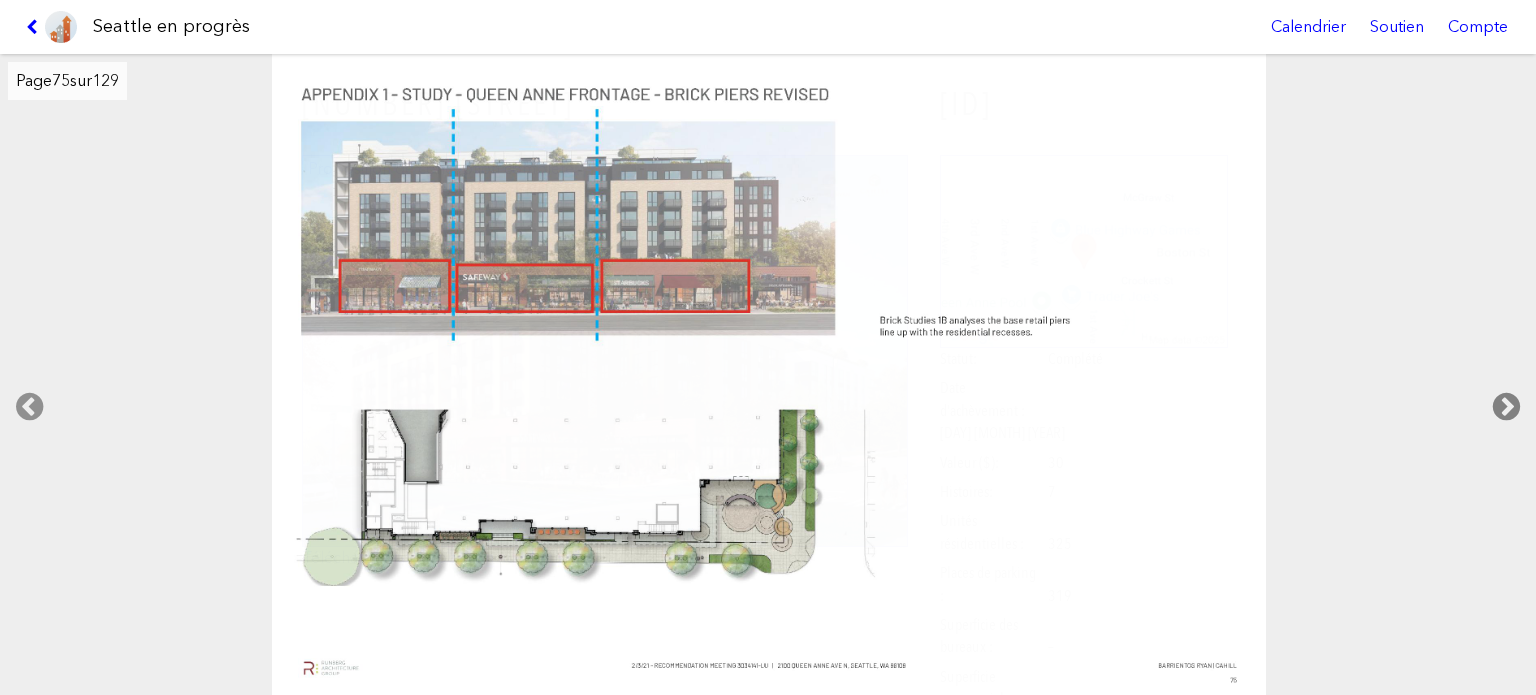 click at bounding box center [1506, 407] 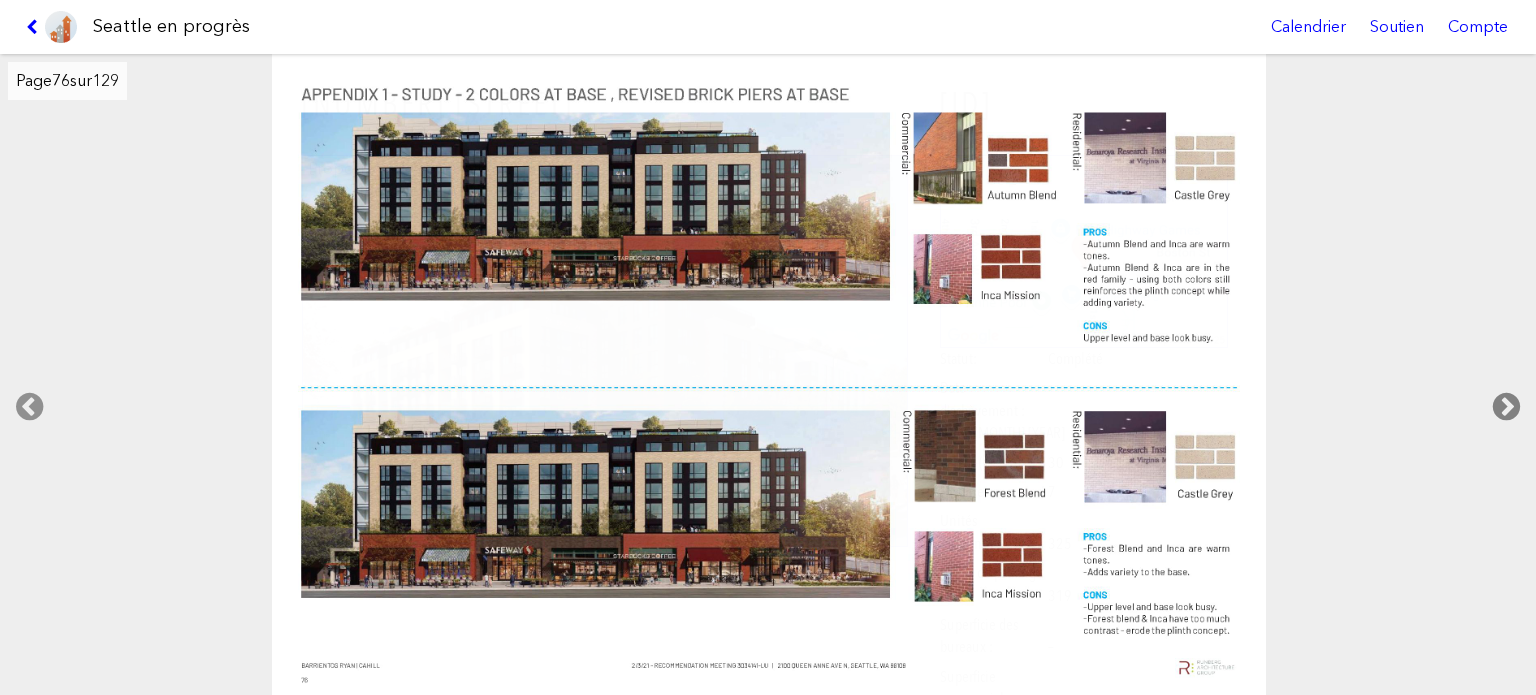 click at bounding box center (1506, 407) 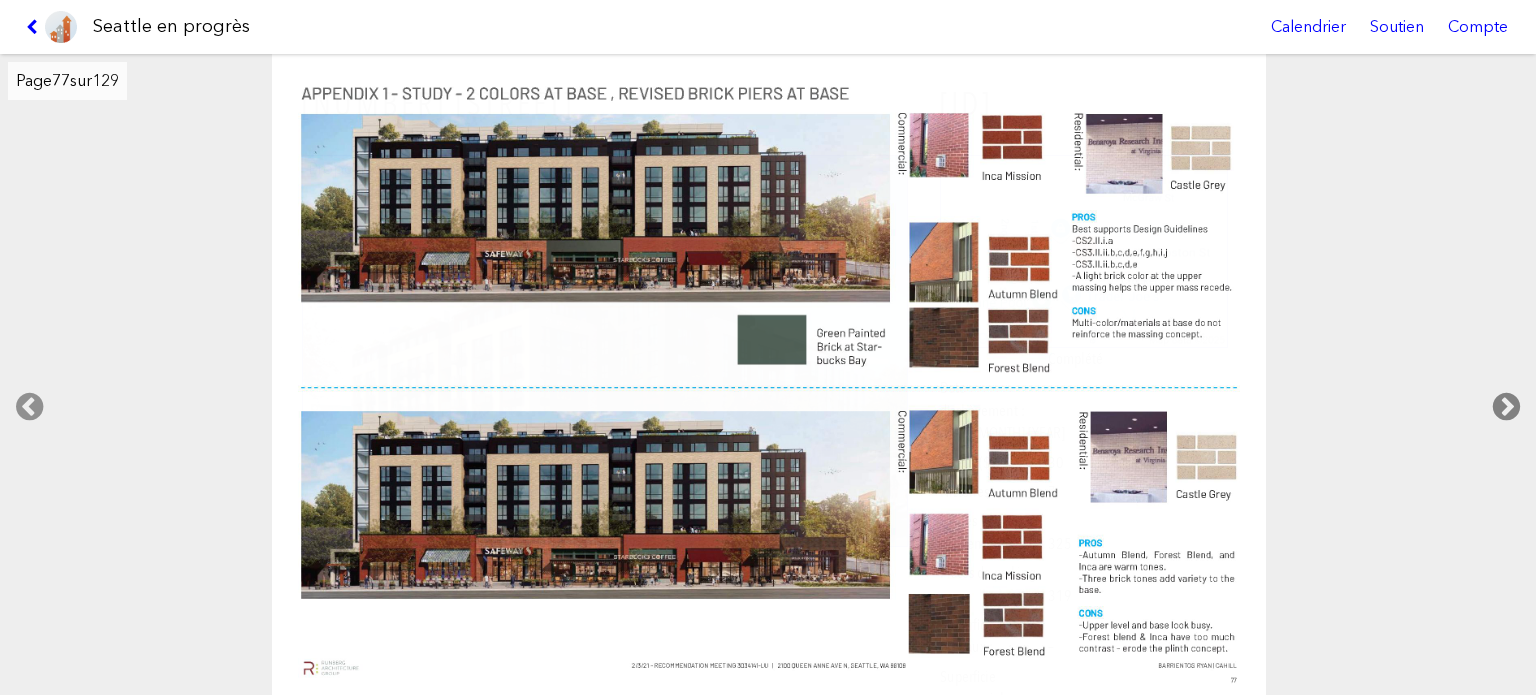 click at bounding box center [1506, 407] 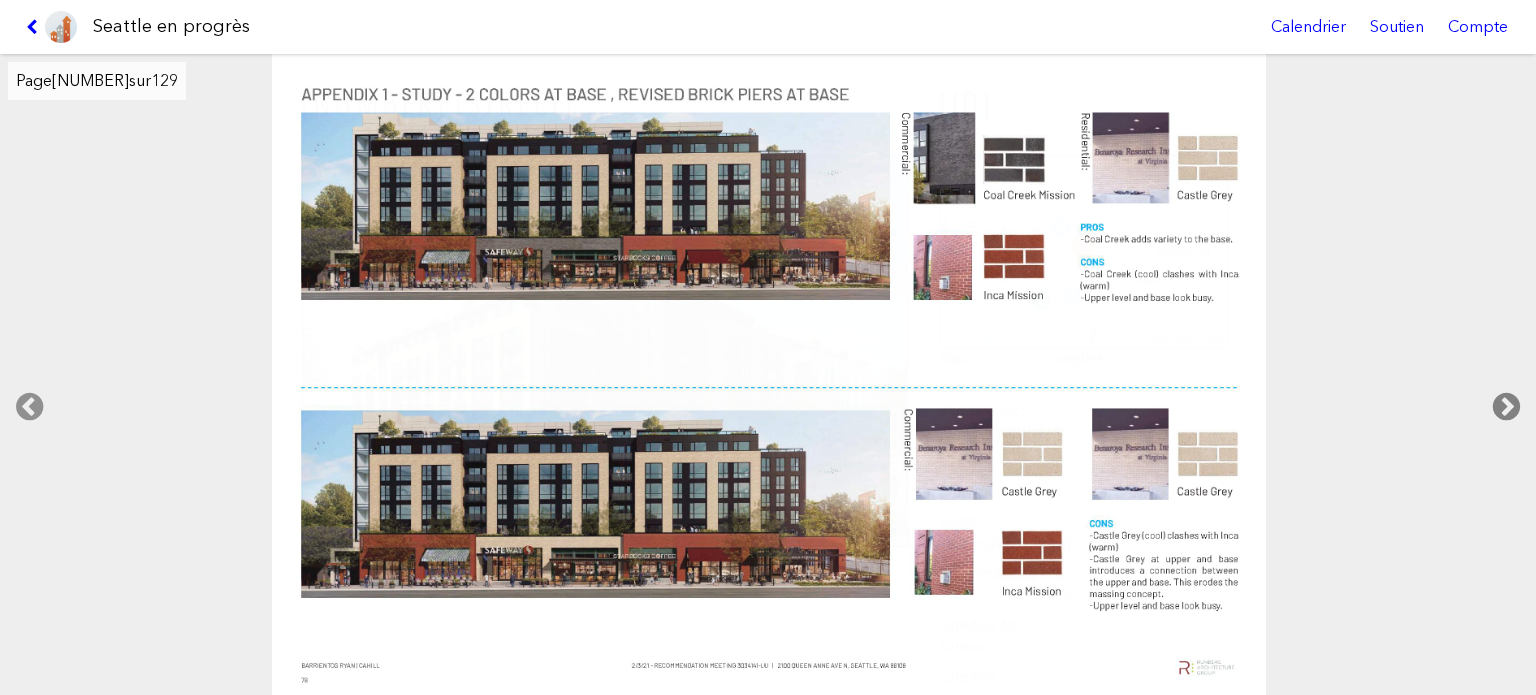 click at bounding box center [1506, 407] 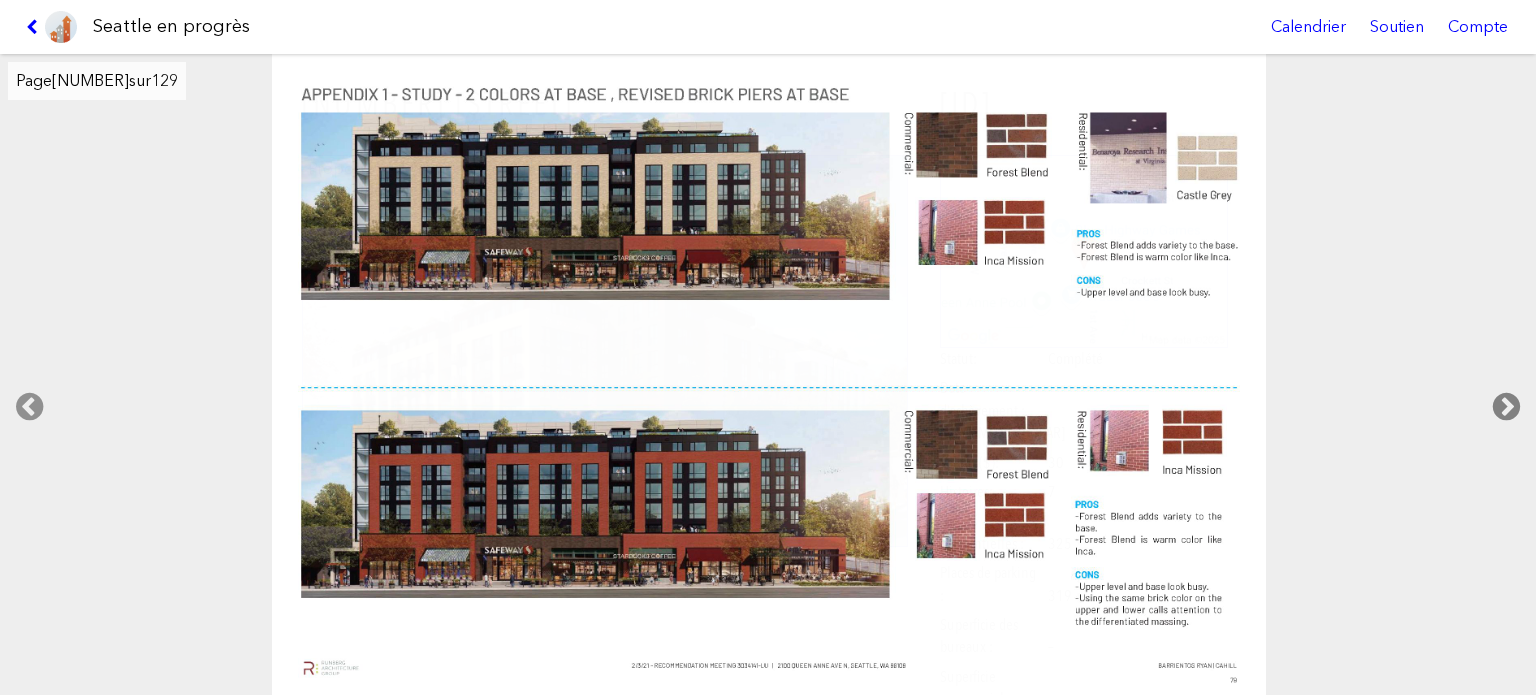 click at bounding box center (1506, 407) 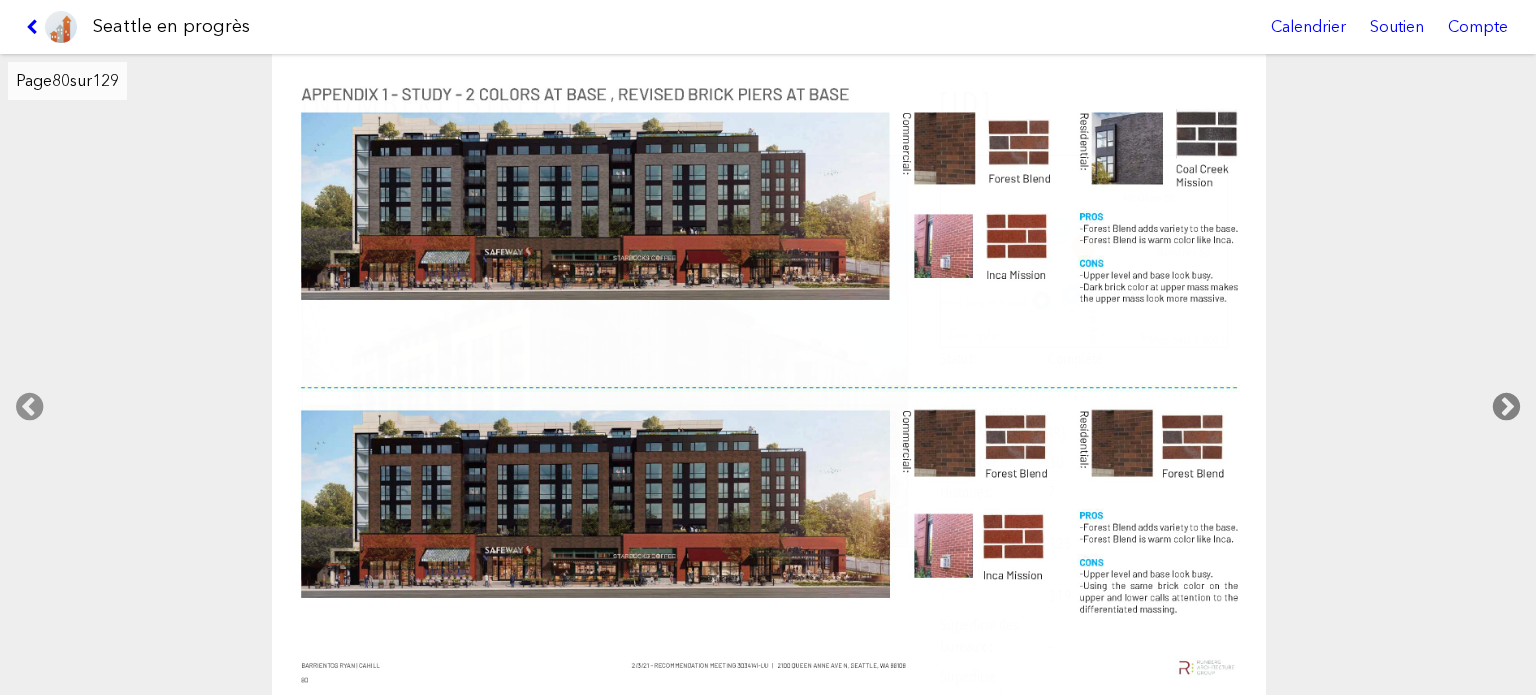 click at bounding box center (1506, 407) 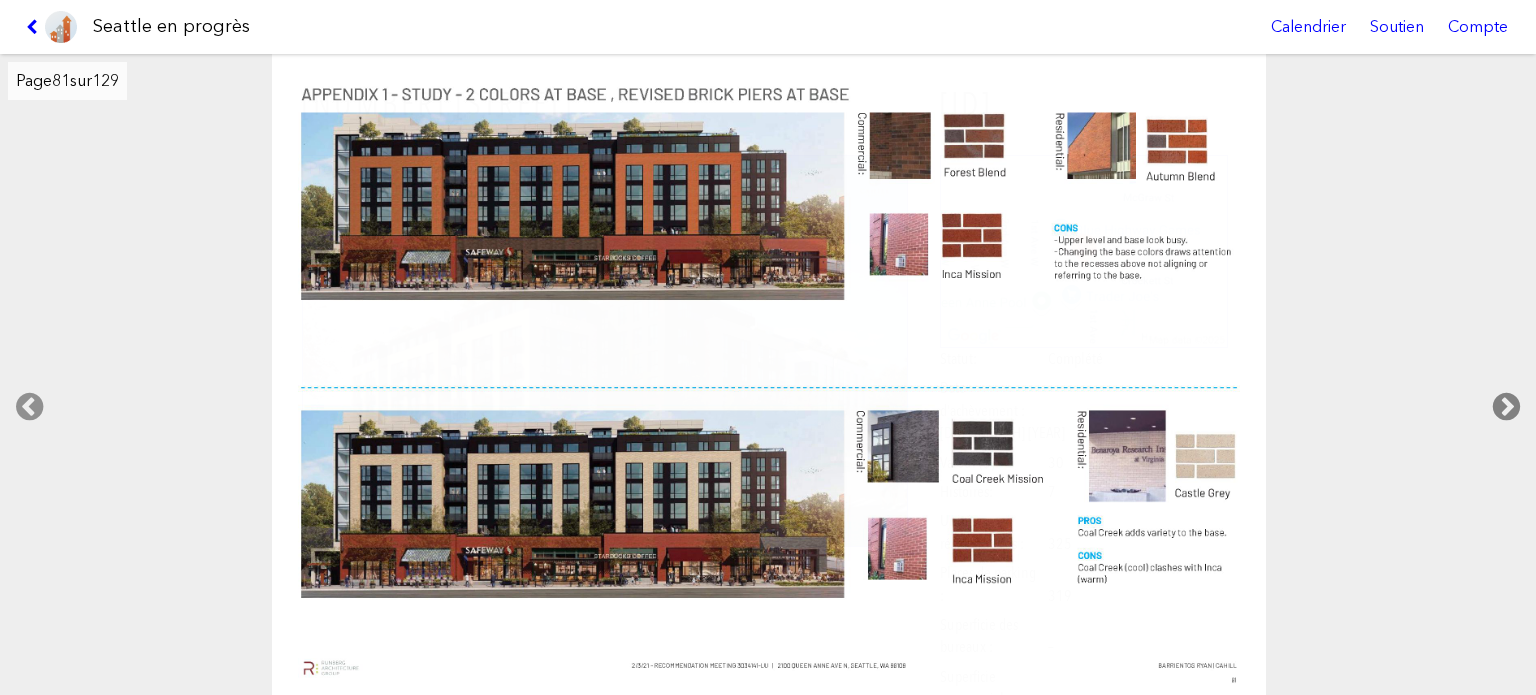click at bounding box center [1506, 407] 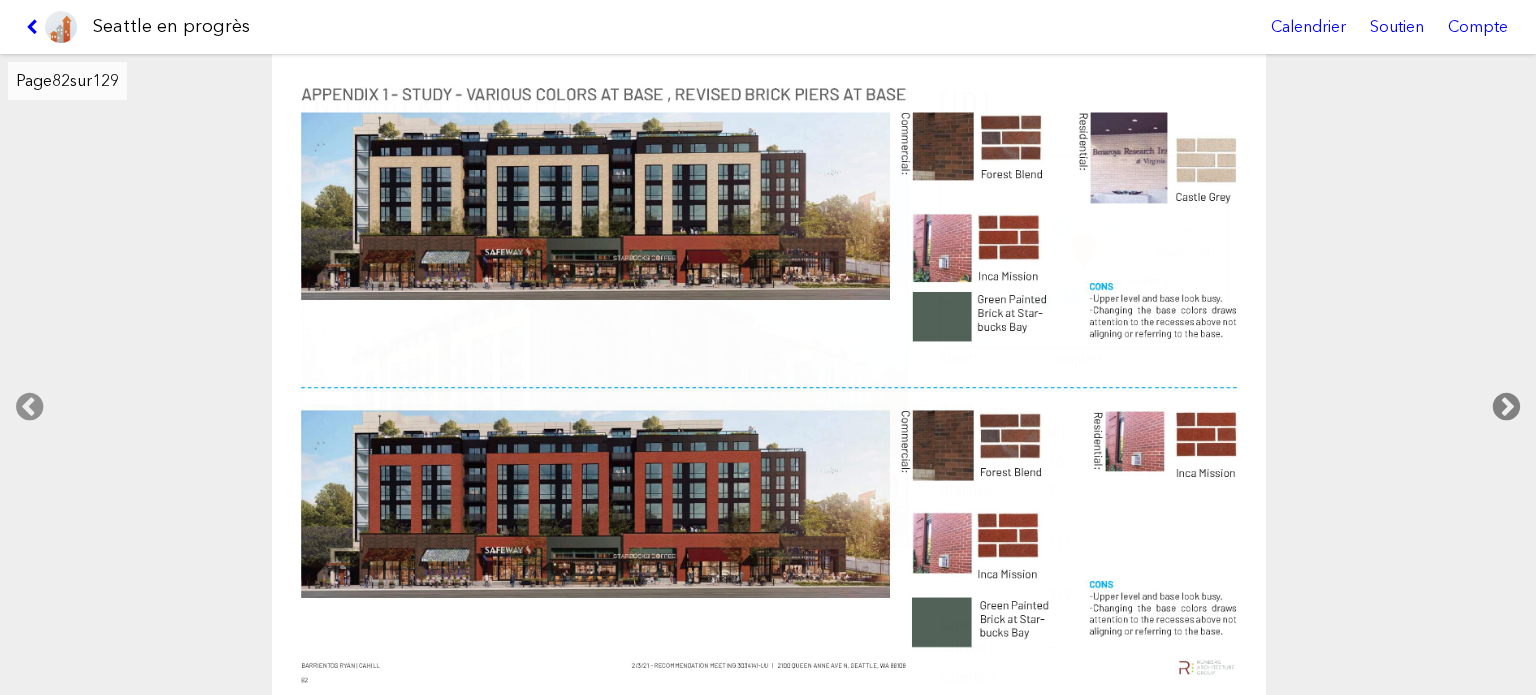 click at bounding box center [1506, 407] 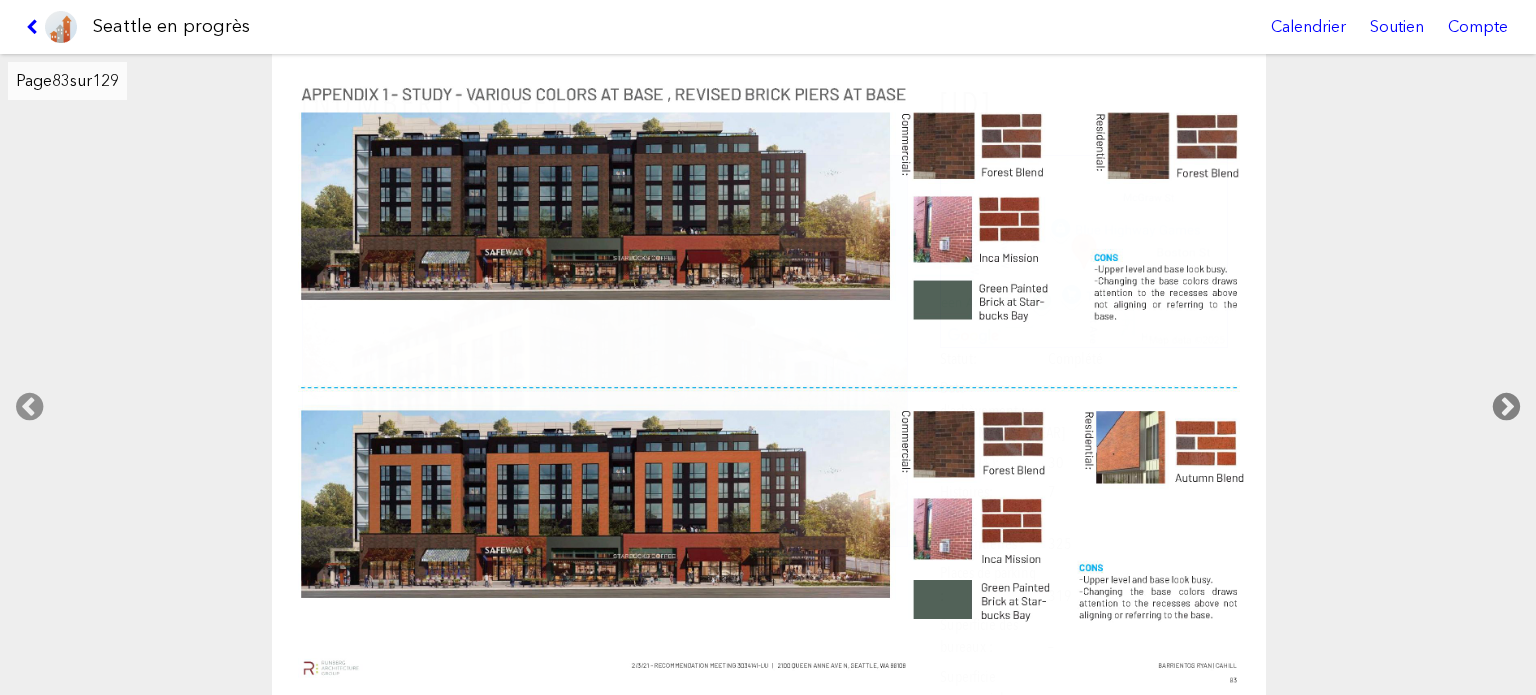 click at bounding box center (1506, 407) 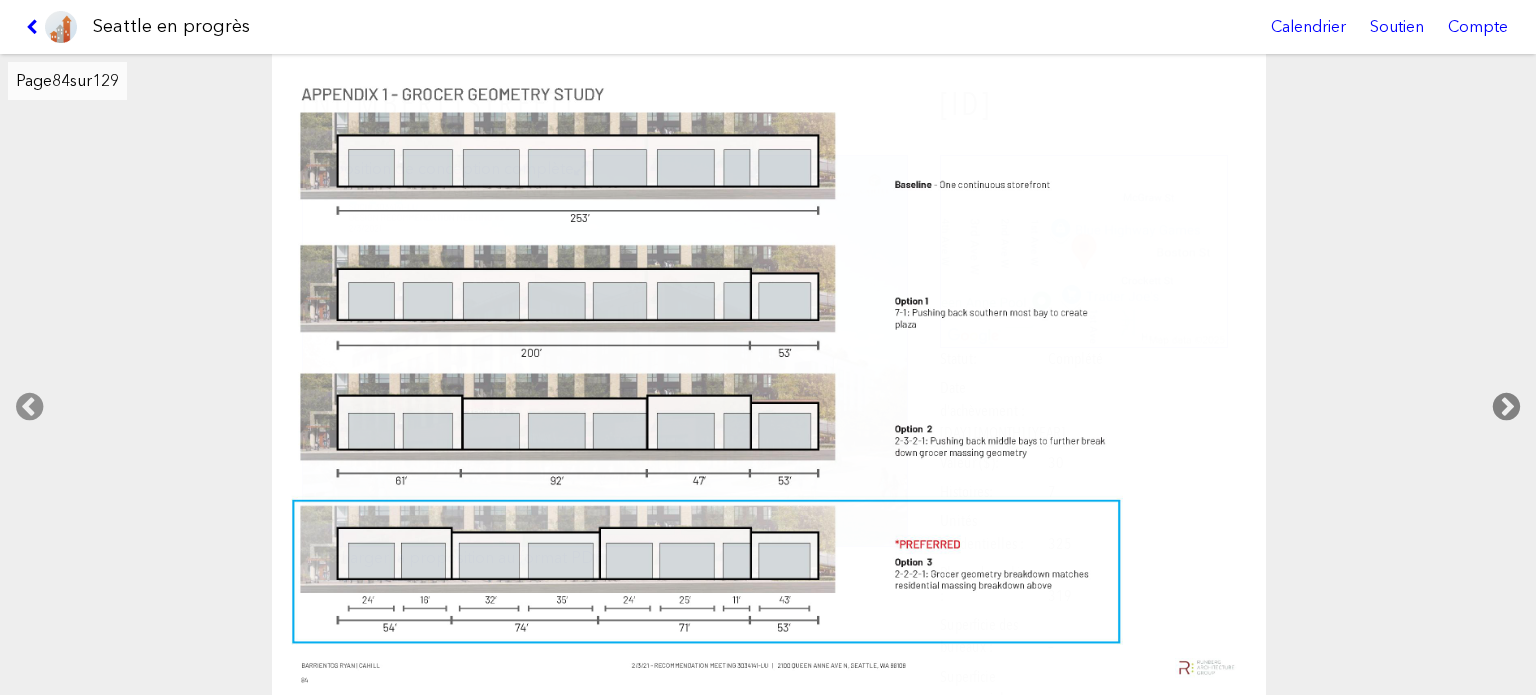 click at bounding box center (1506, 407) 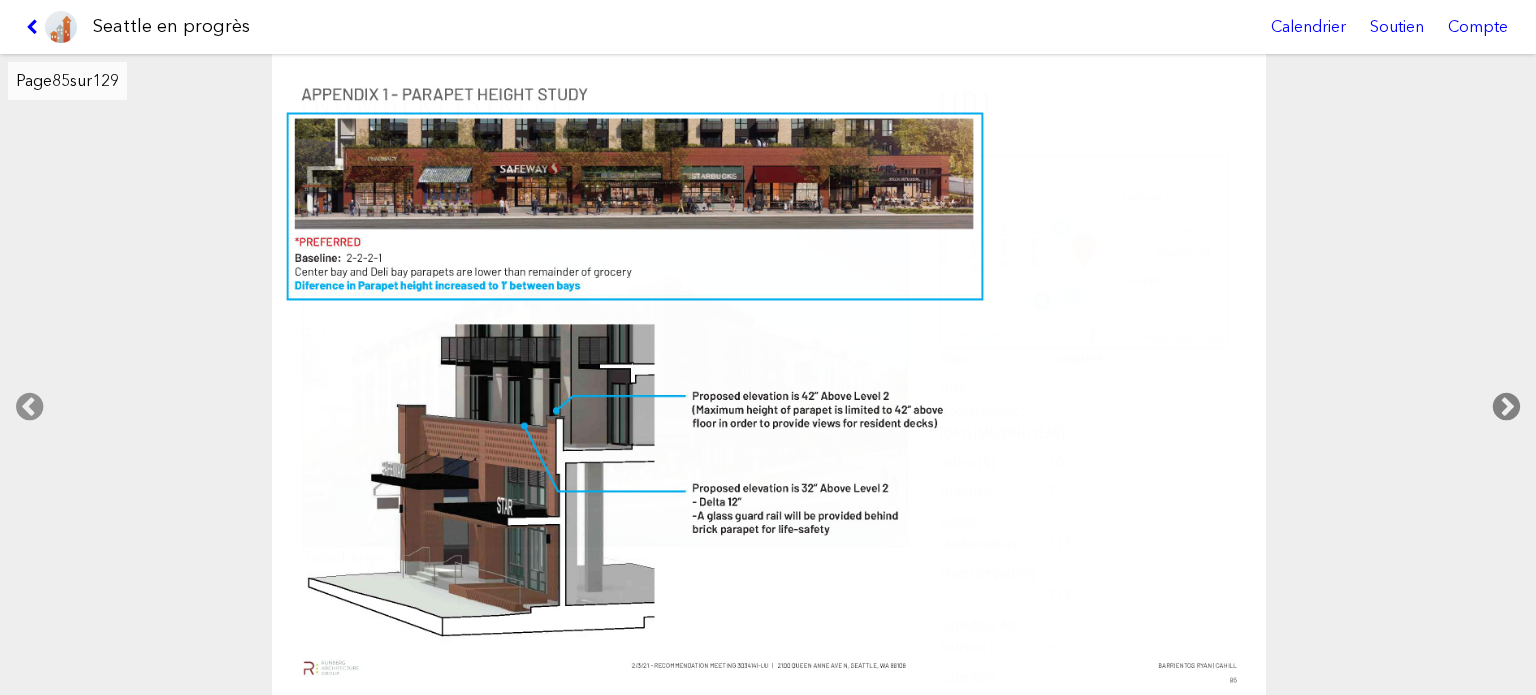 click at bounding box center (1506, 407) 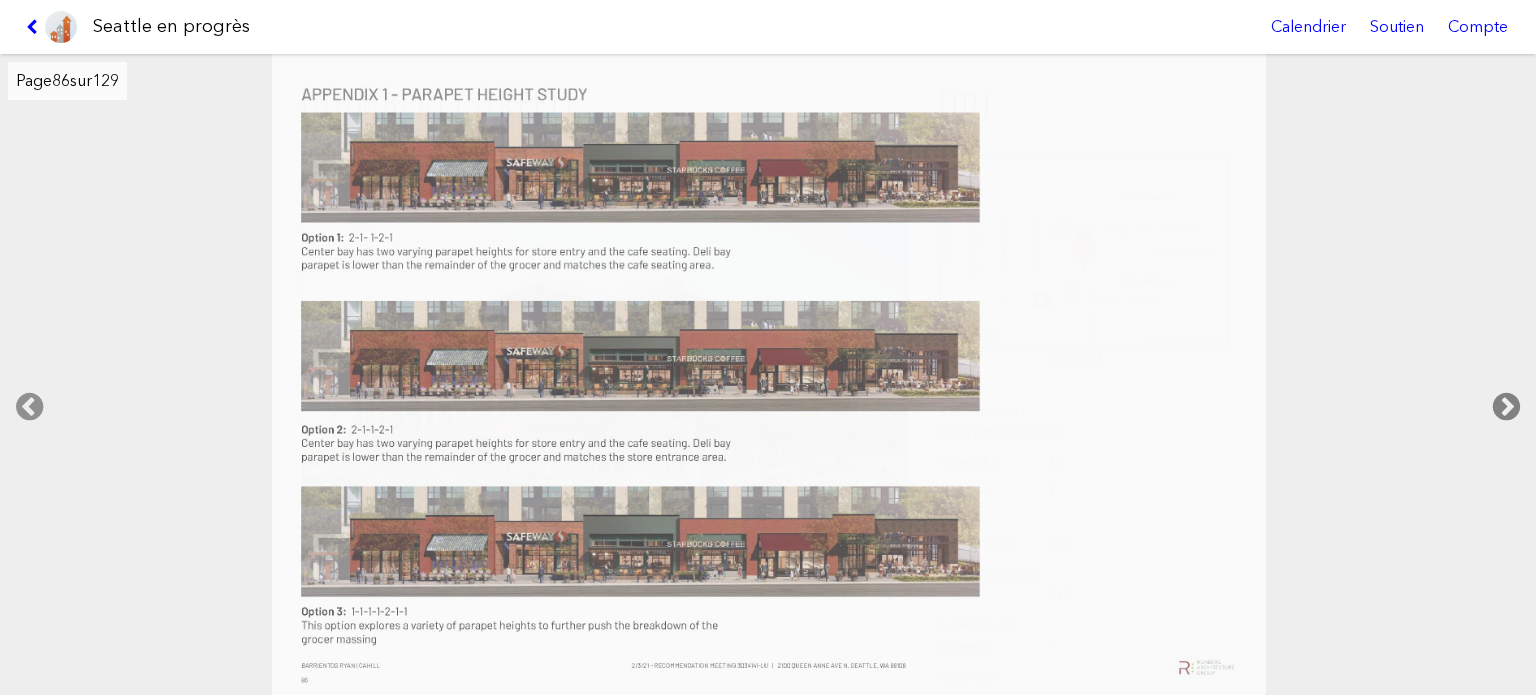 click at bounding box center (1506, 407) 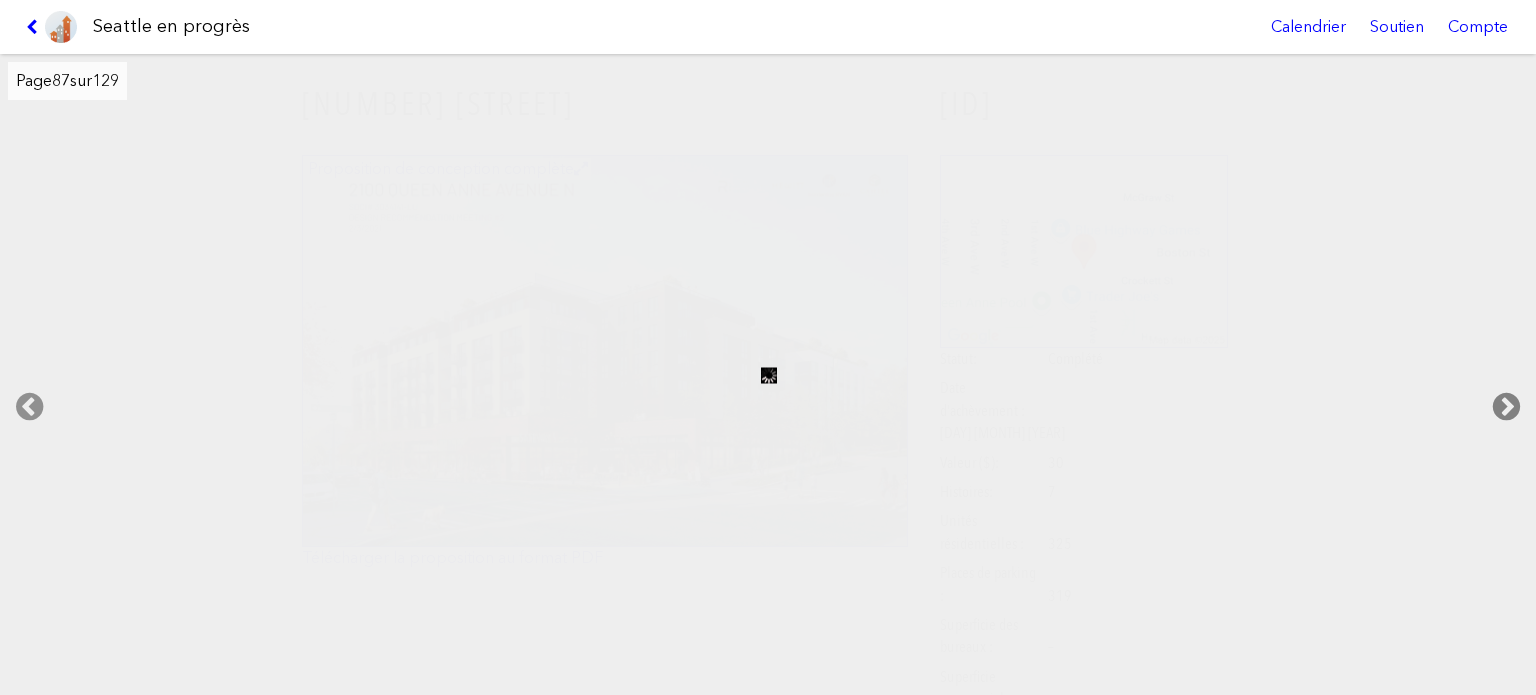 click at bounding box center [1506, 407] 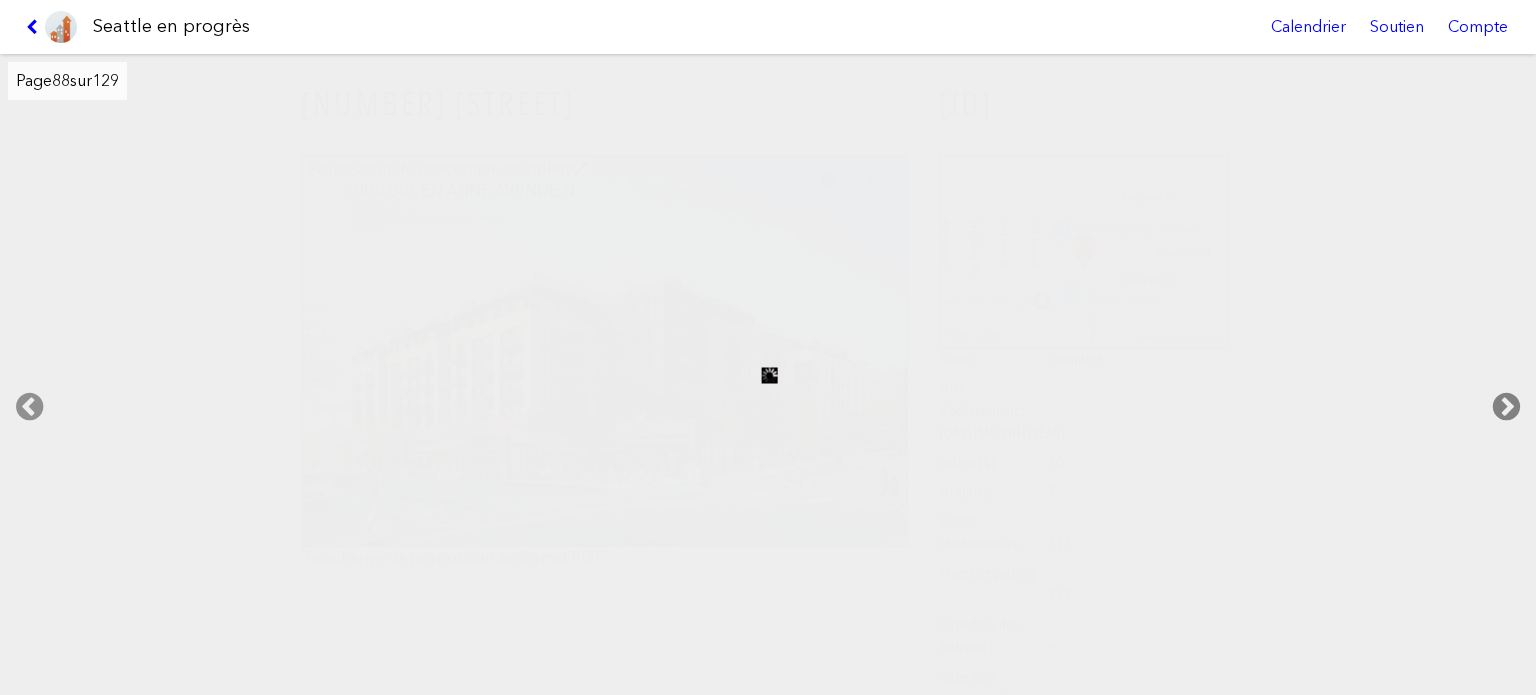 click at bounding box center [1506, 407] 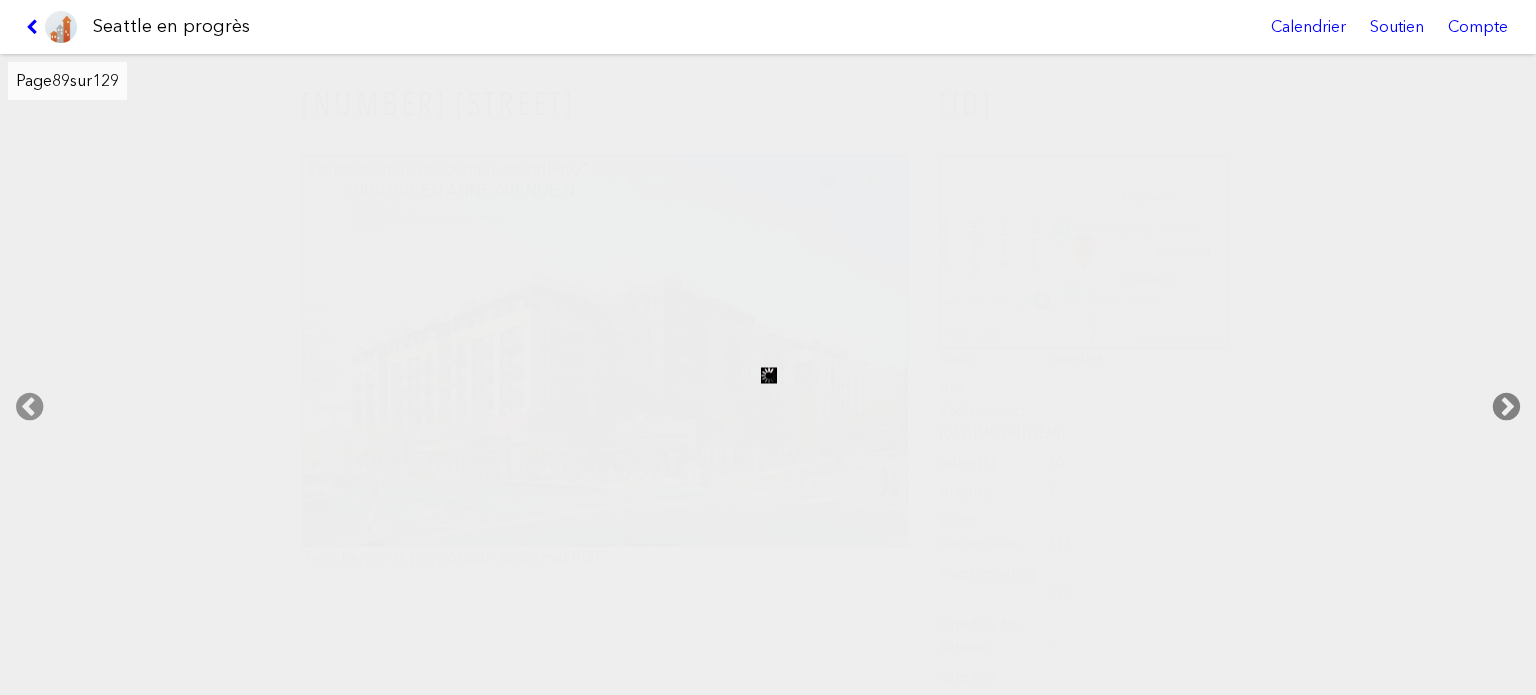click at bounding box center [1506, 407] 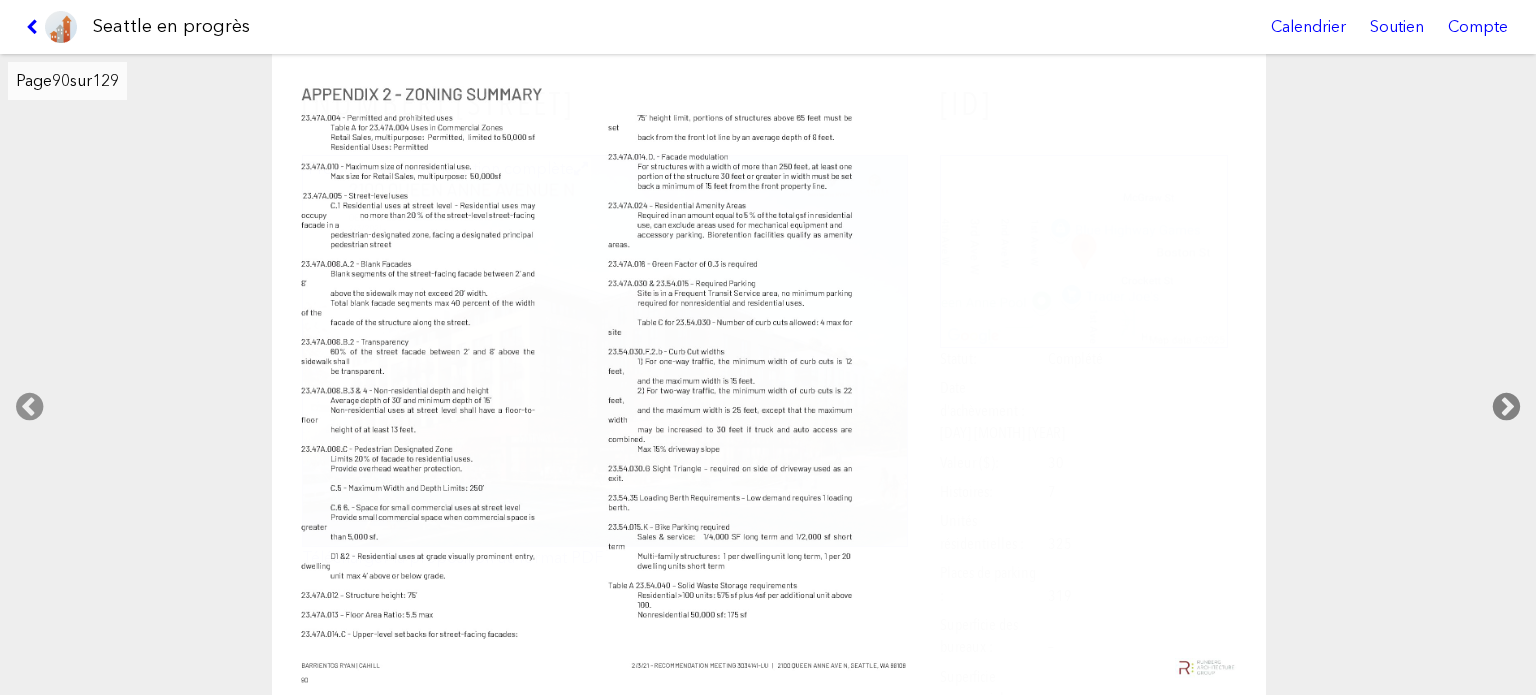 click at bounding box center [1506, 407] 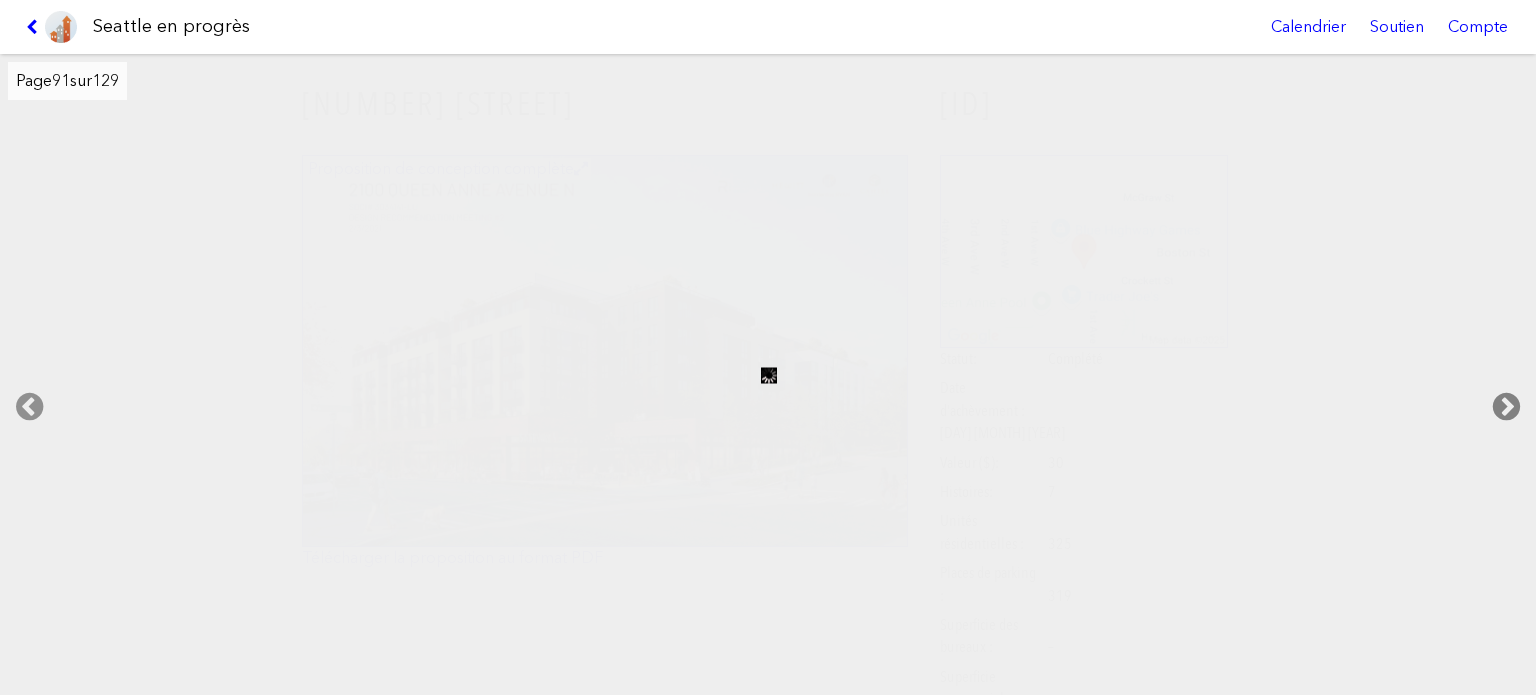 click at bounding box center (1506, 407) 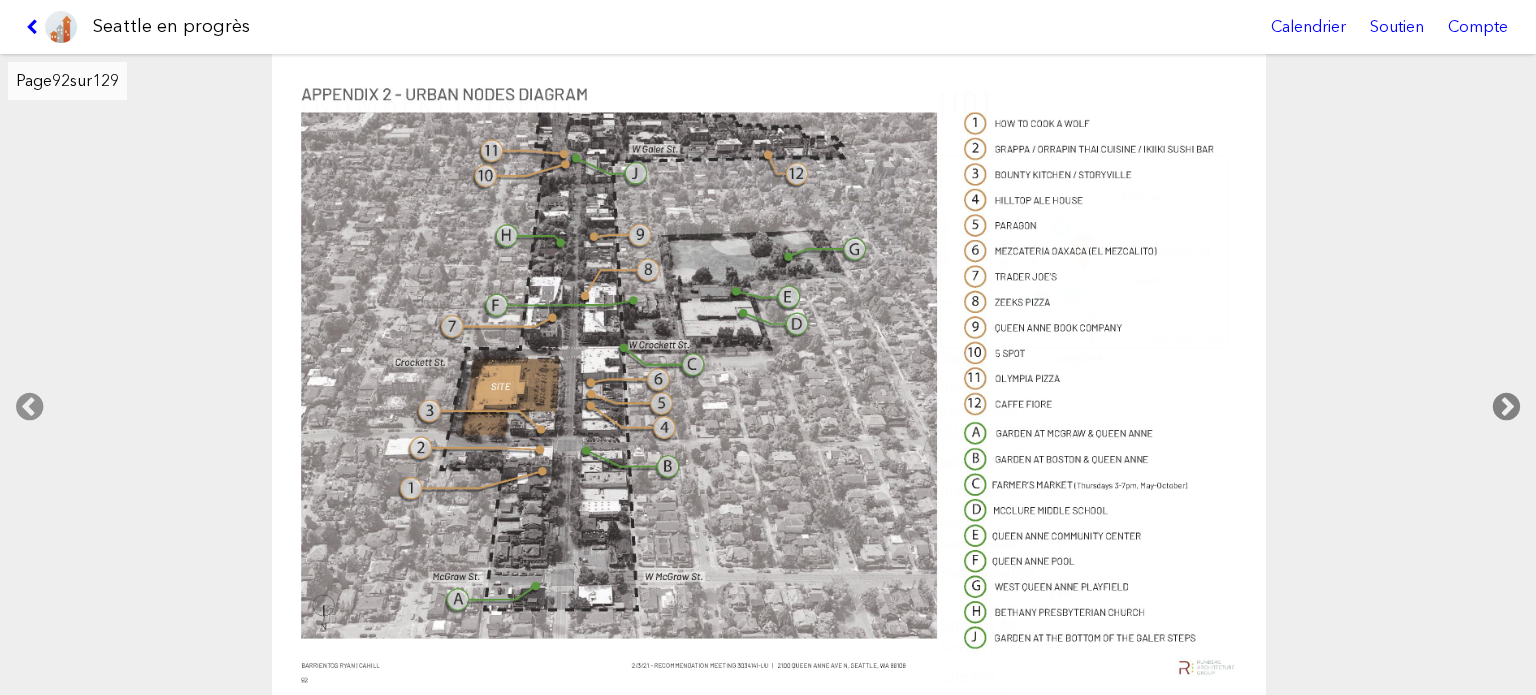 click at bounding box center (1506, 407) 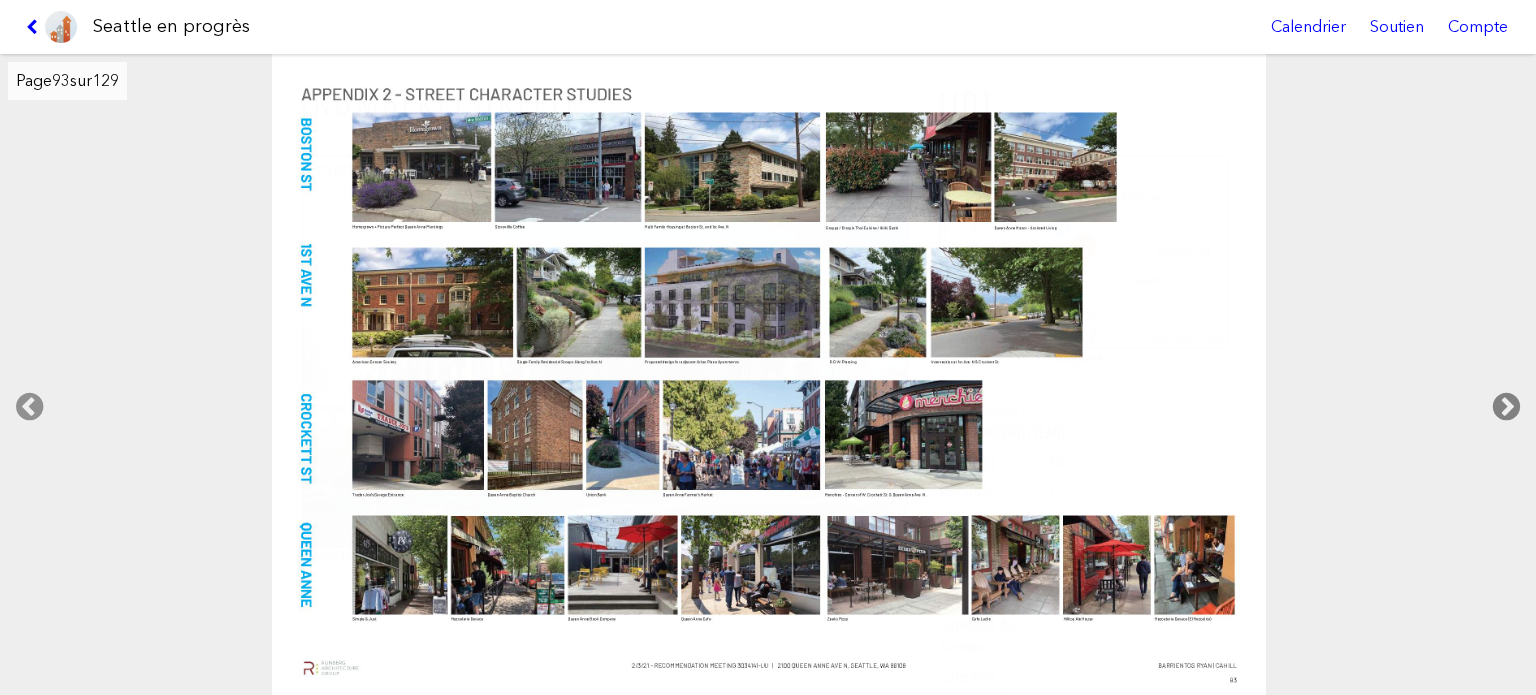 click at bounding box center [1506, 407] 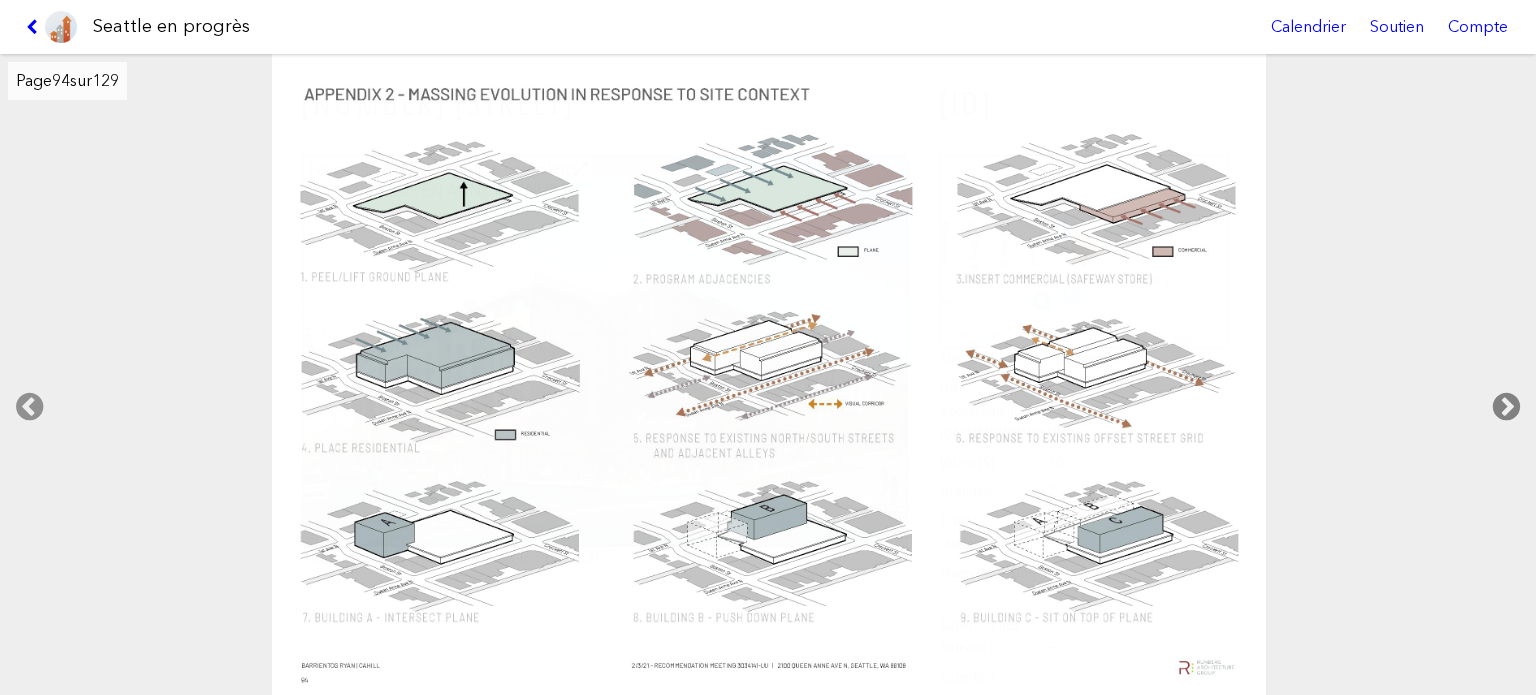 click at bounding box center (1506, 407) 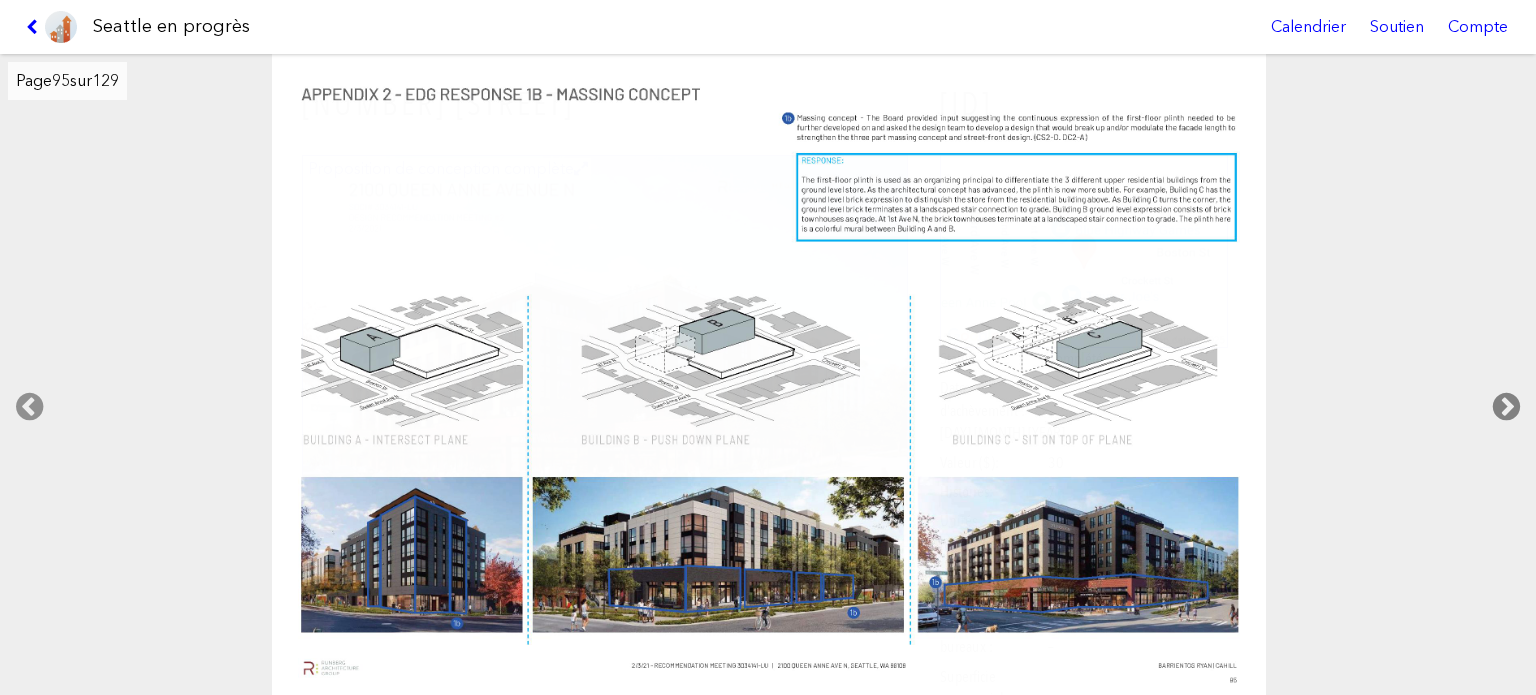click at bounding box center [1506, 407] 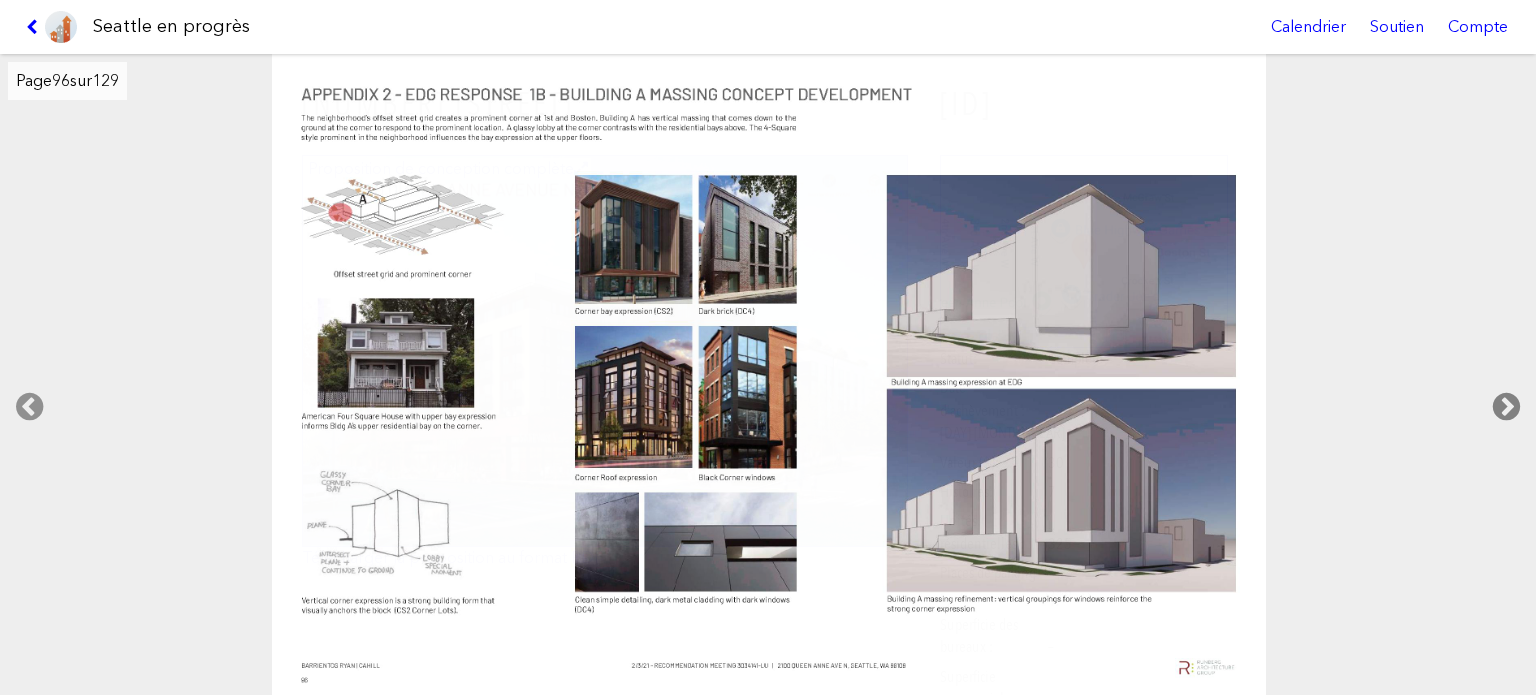 click at bounding box center (1506, 407) 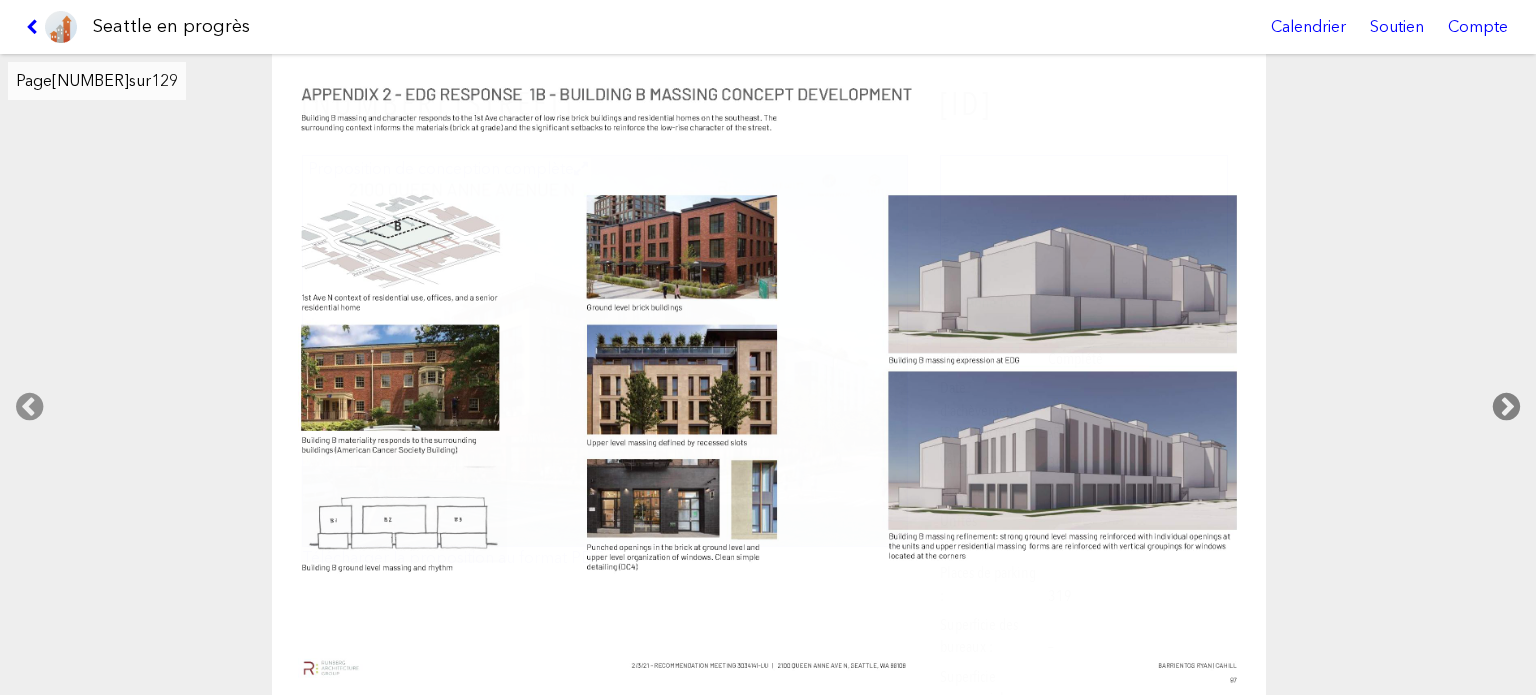 click at bounding box center [1506, 407] 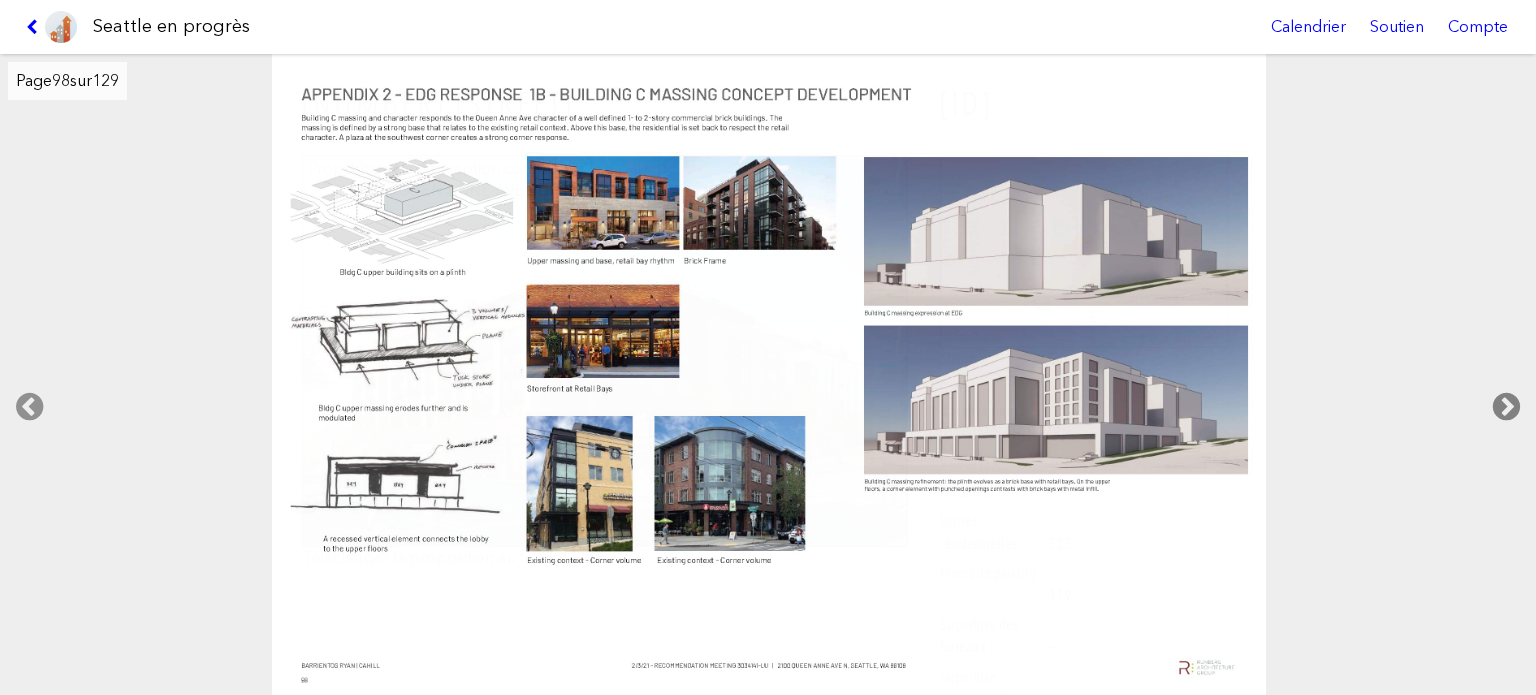 click at bounding box center [1506, 407] 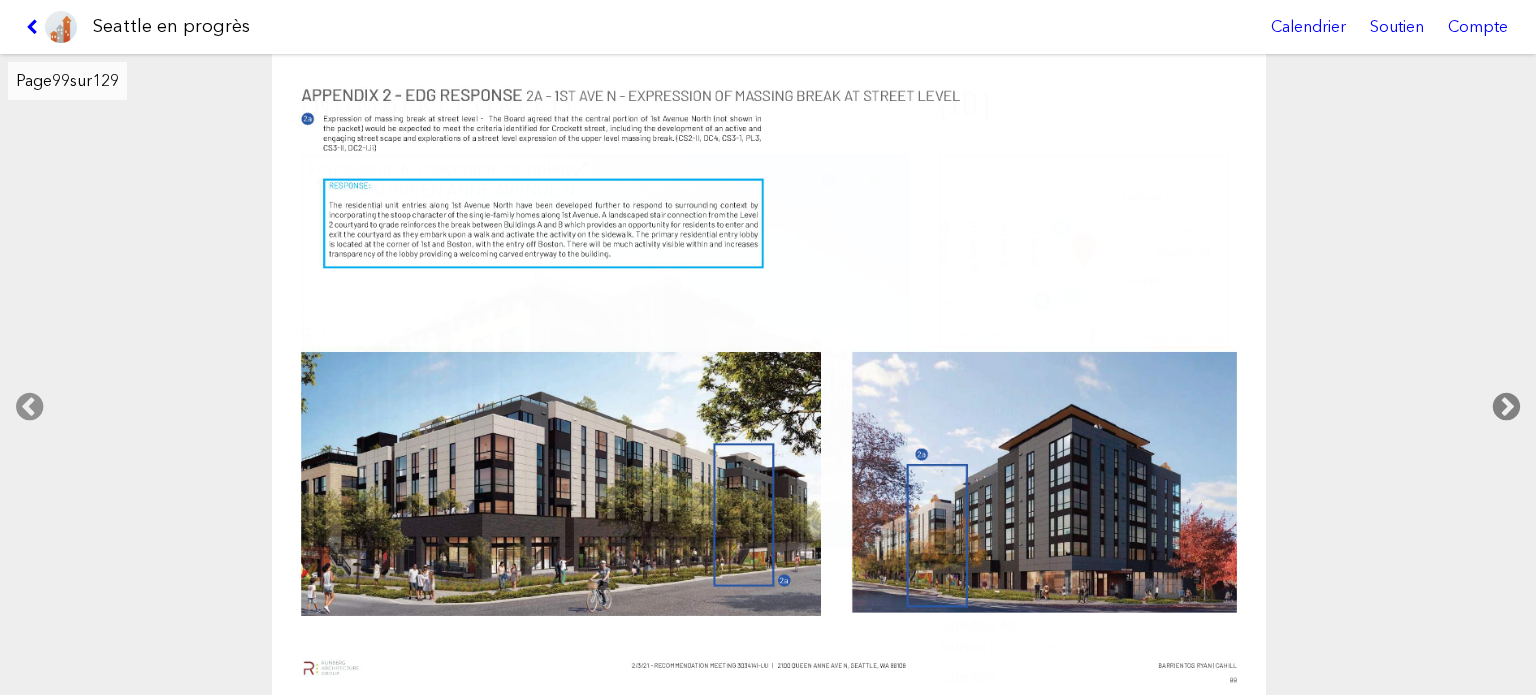click at bounding box center (1506, 407) 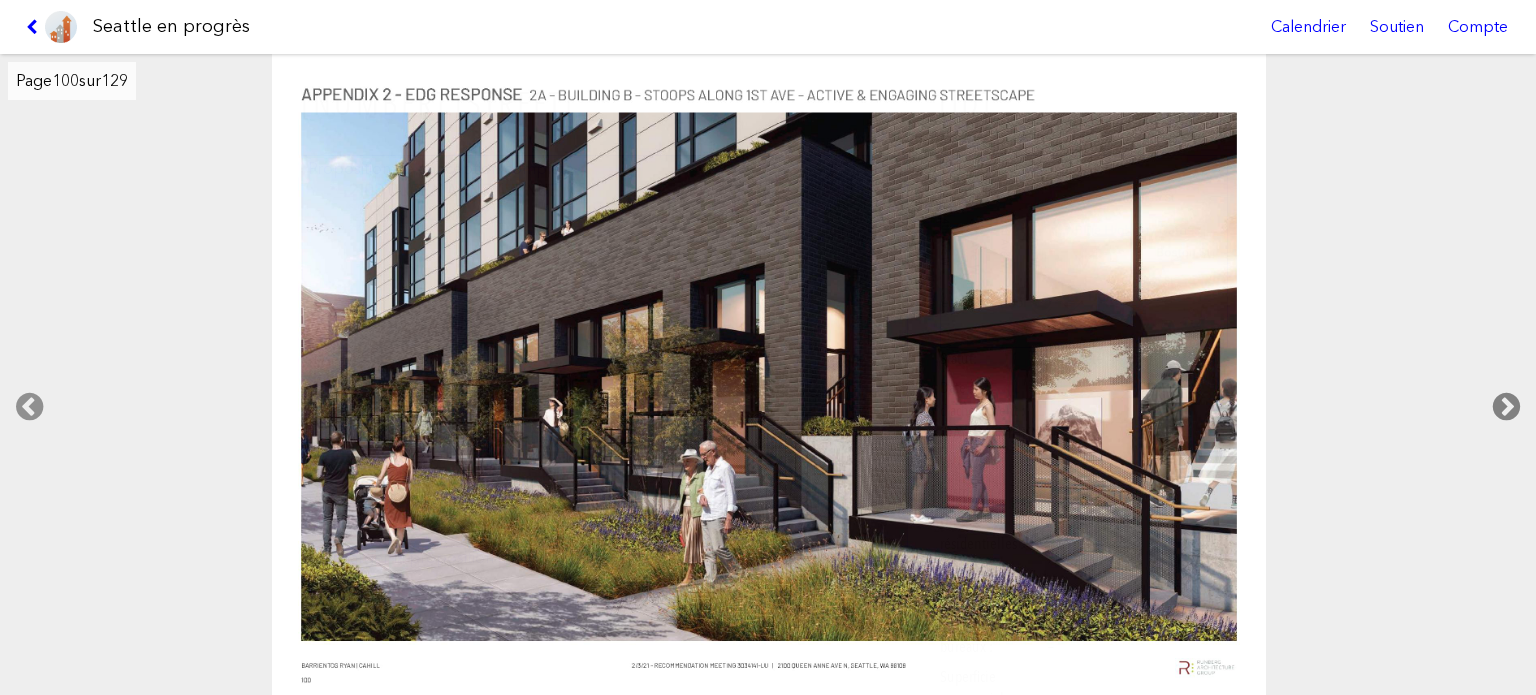 click at bounding box center (1506, 407) 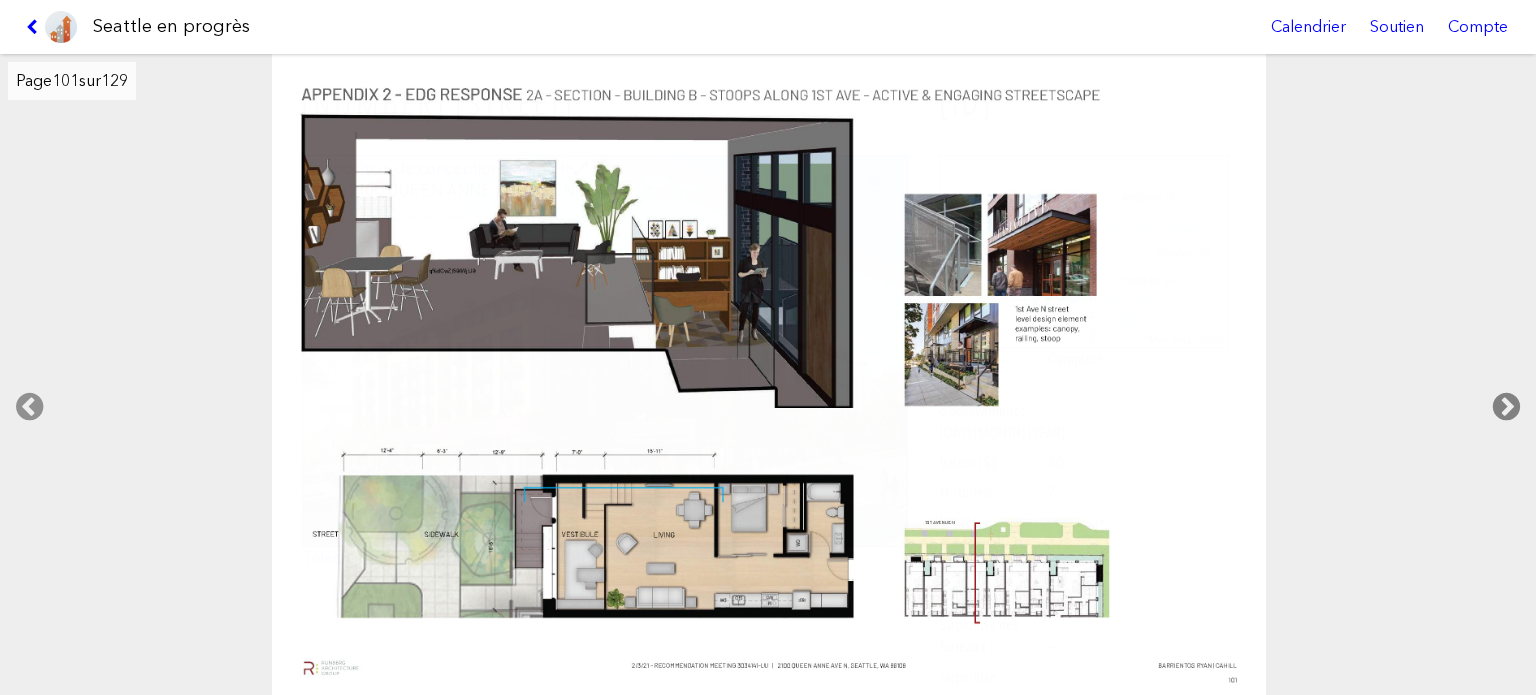 click at bounding box center [1506, 407] 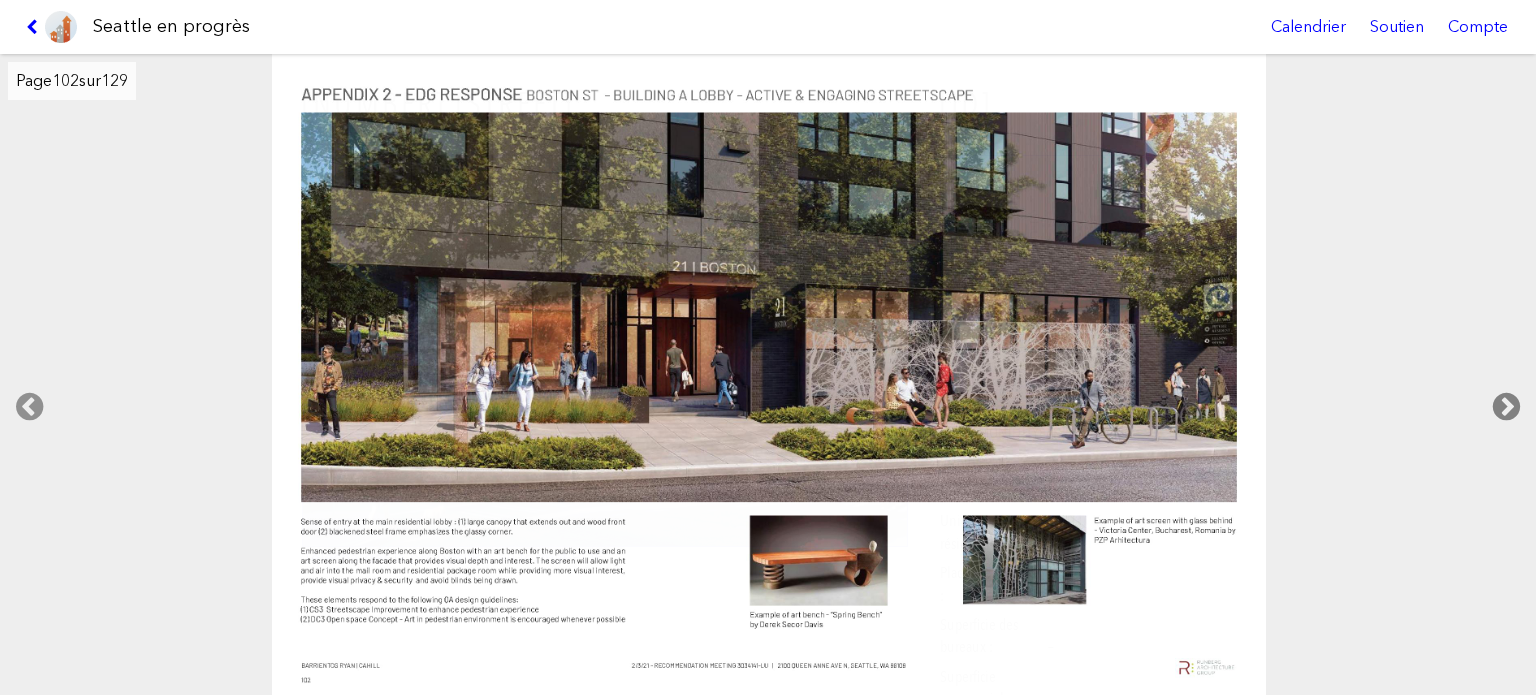 click at bounding box center (1506, 407) 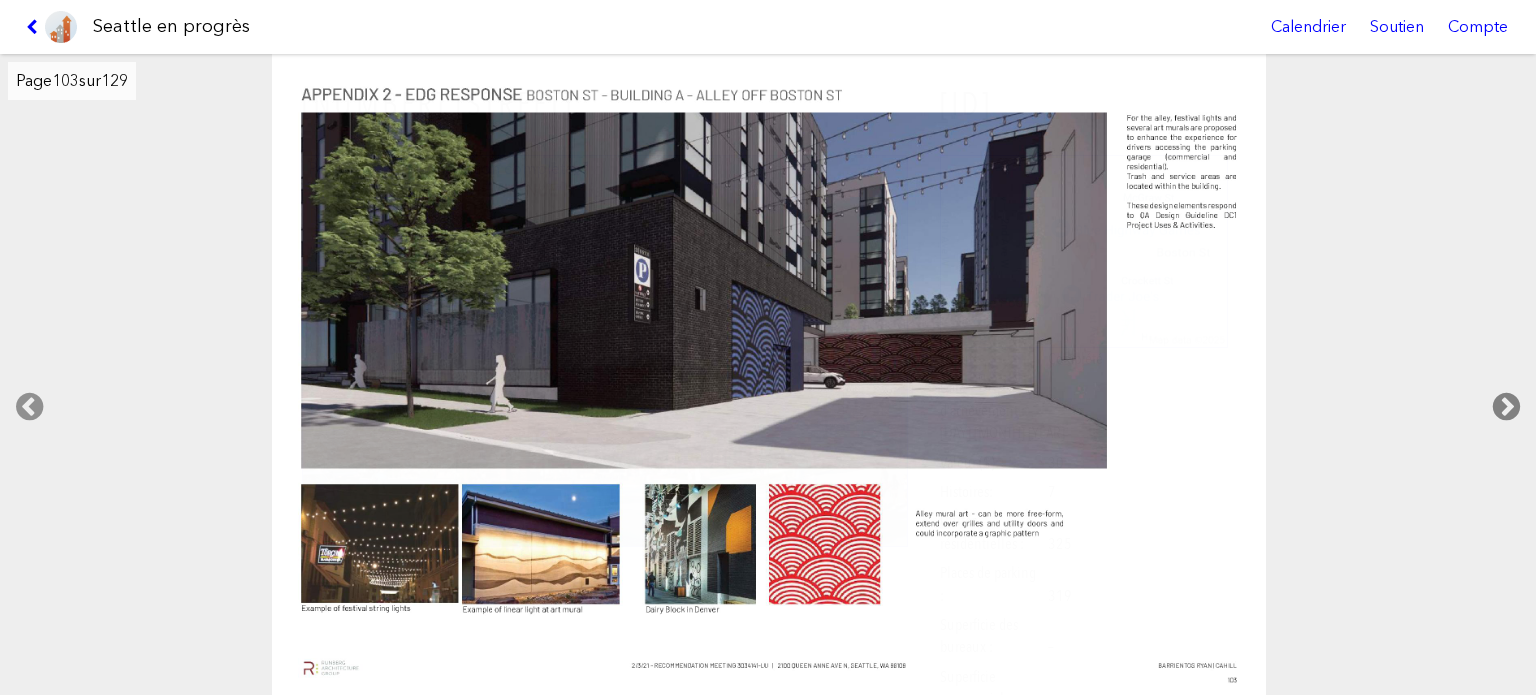 click at bounding box center [1506, 407] 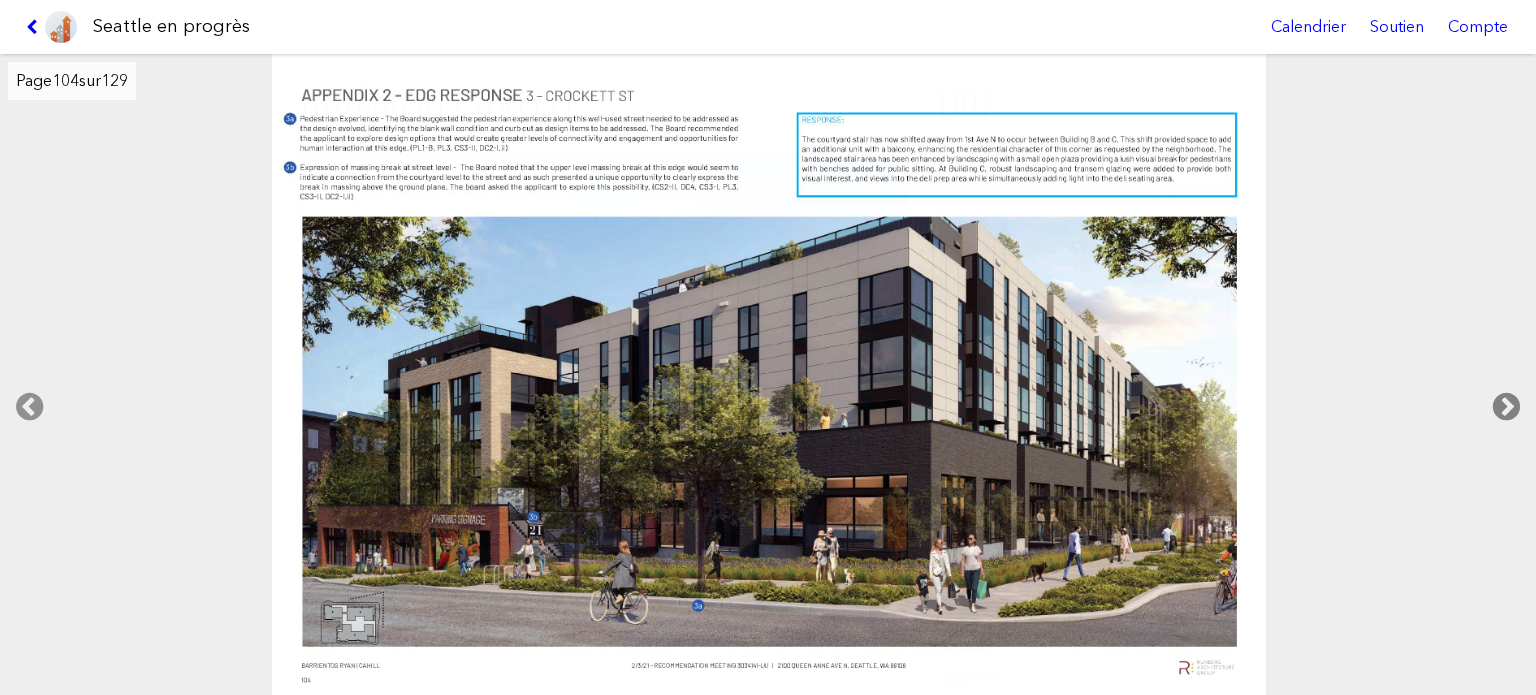 click at bounding box center (1506, 407) 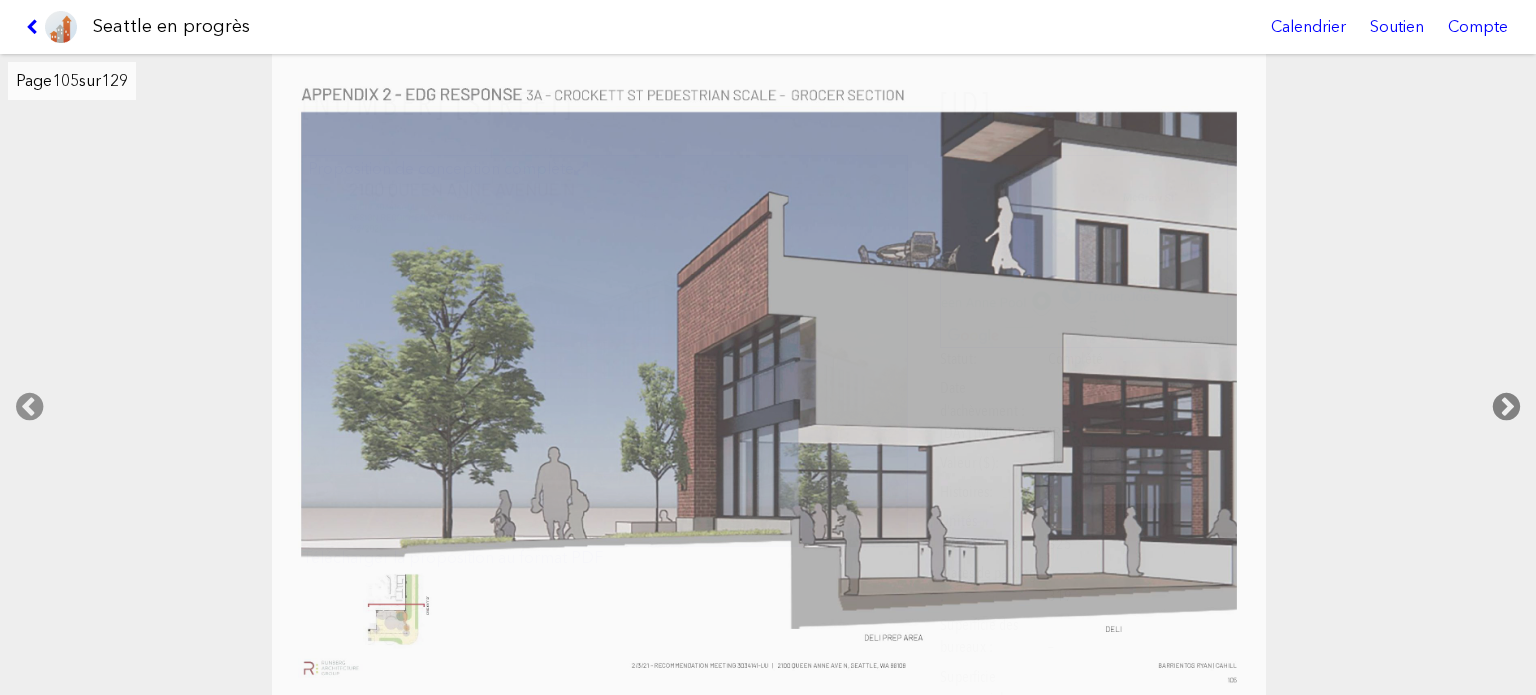 click at bounding box center [1506, 407] 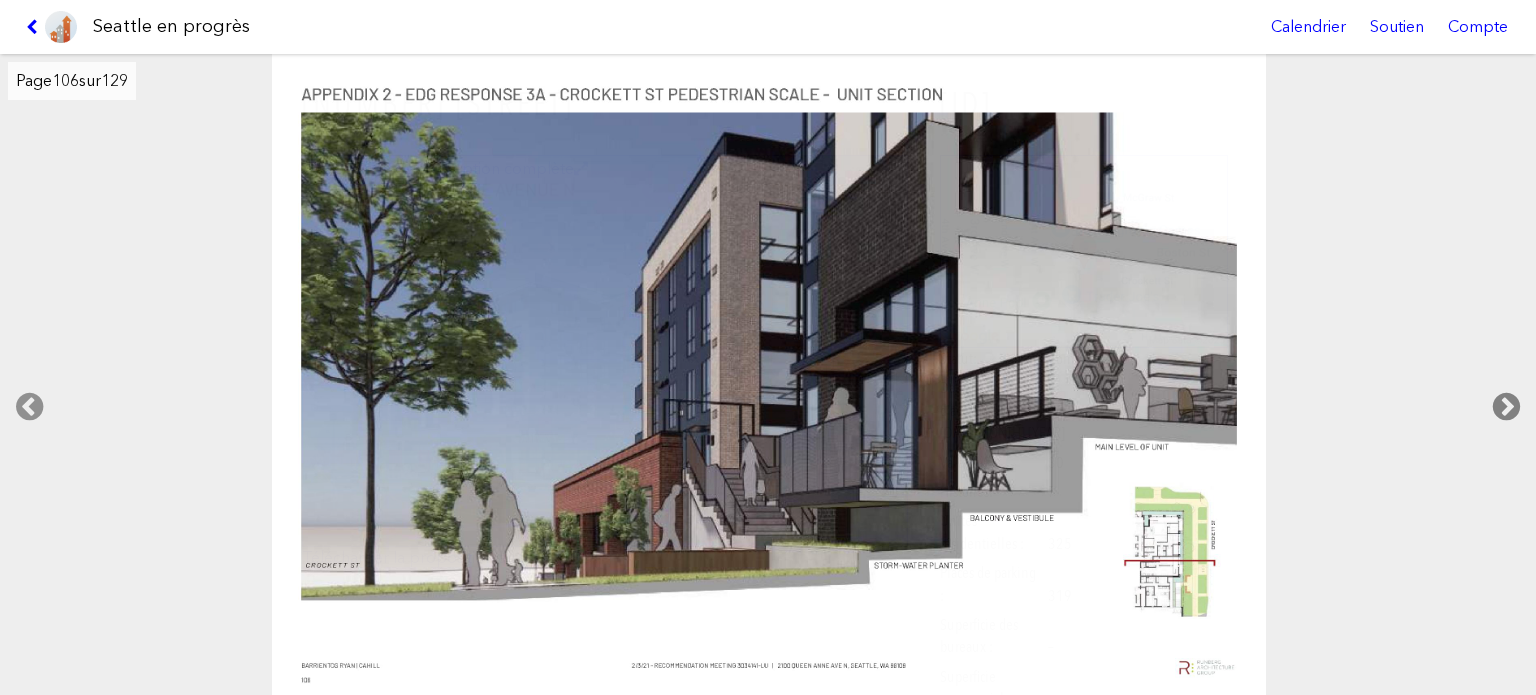 click at bounding box center (1506, 407) 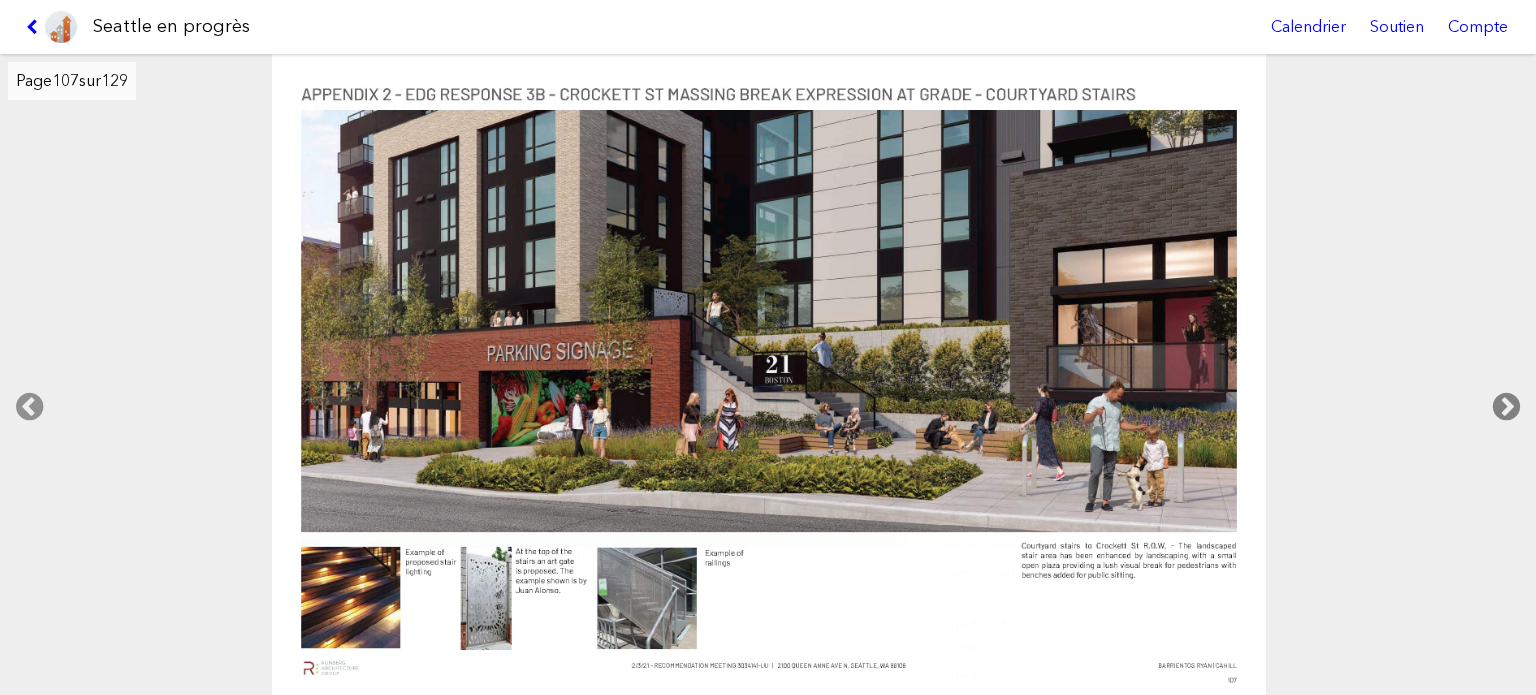 click at bounding box center [1506, 407] 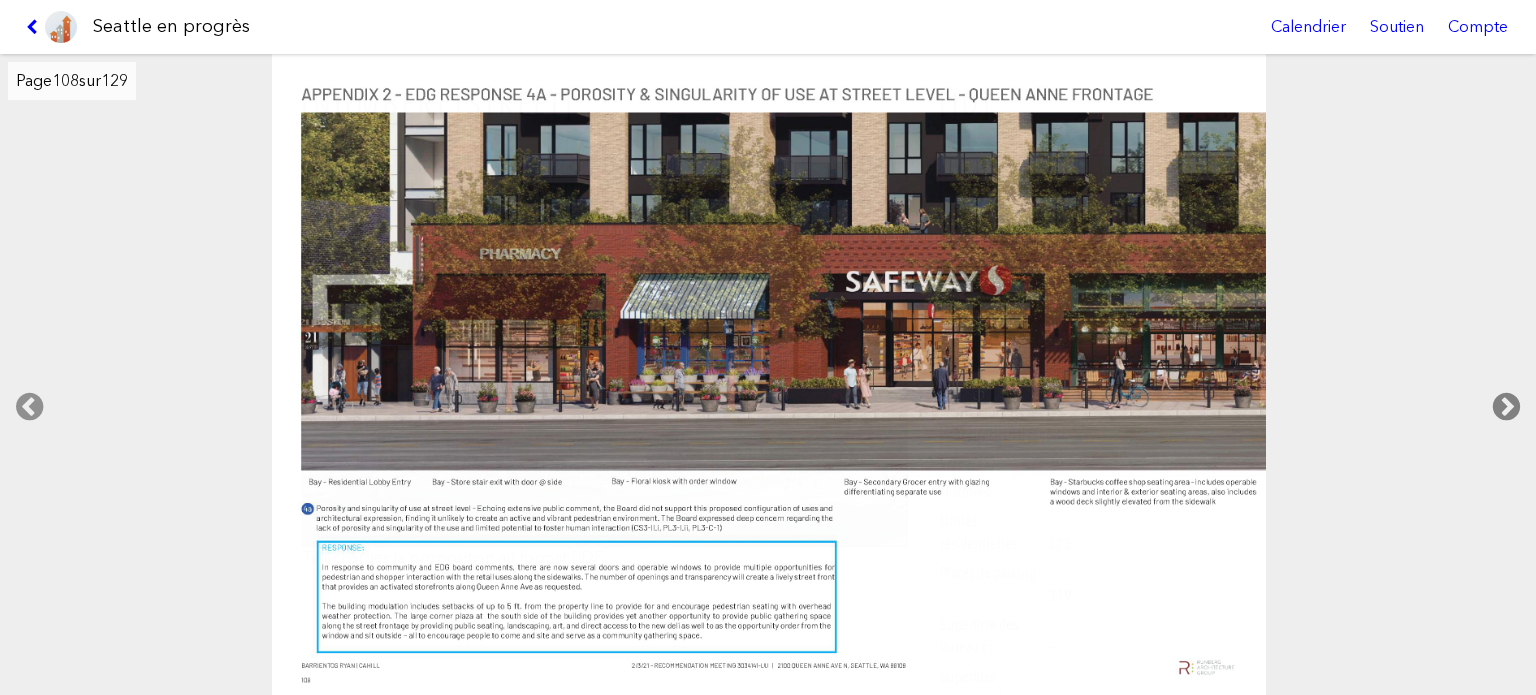 click at bounding box center [1506, 407] 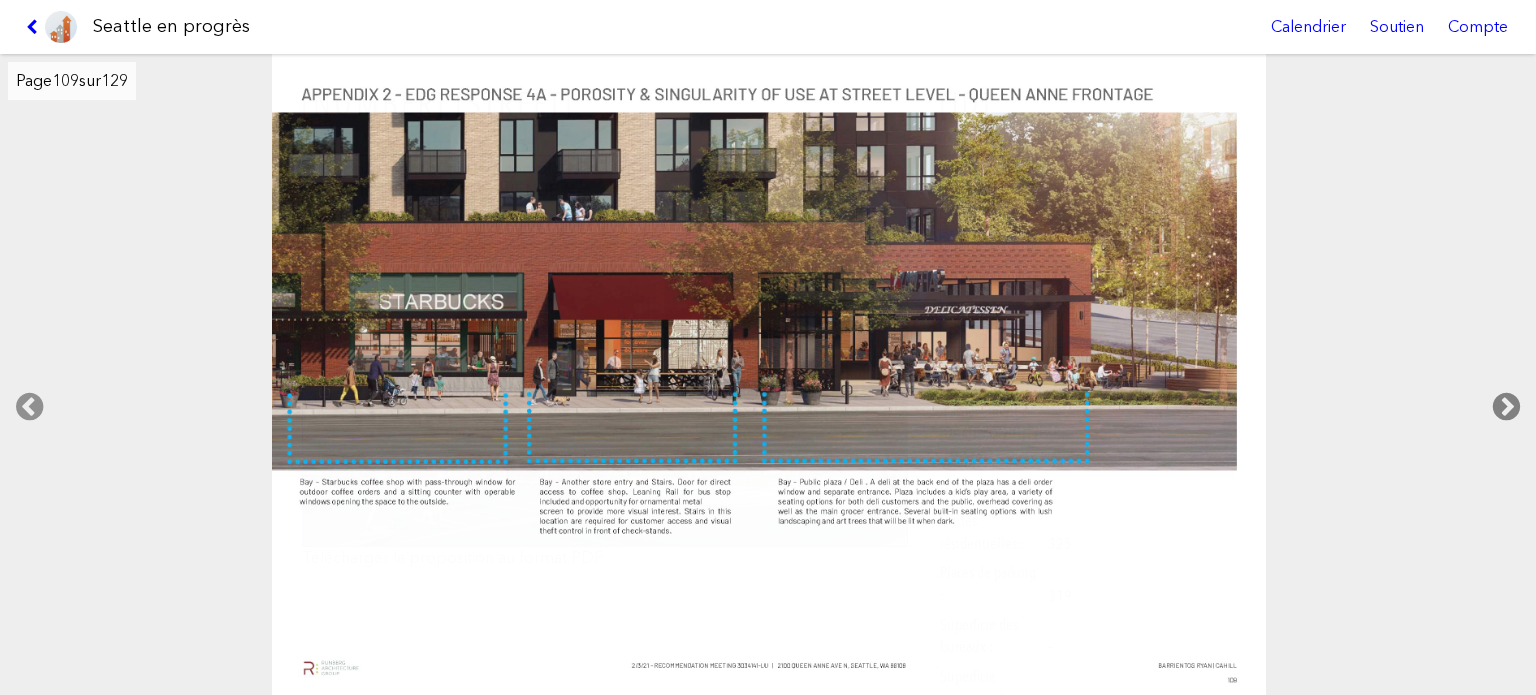 click at bounding box center [1506, 407] 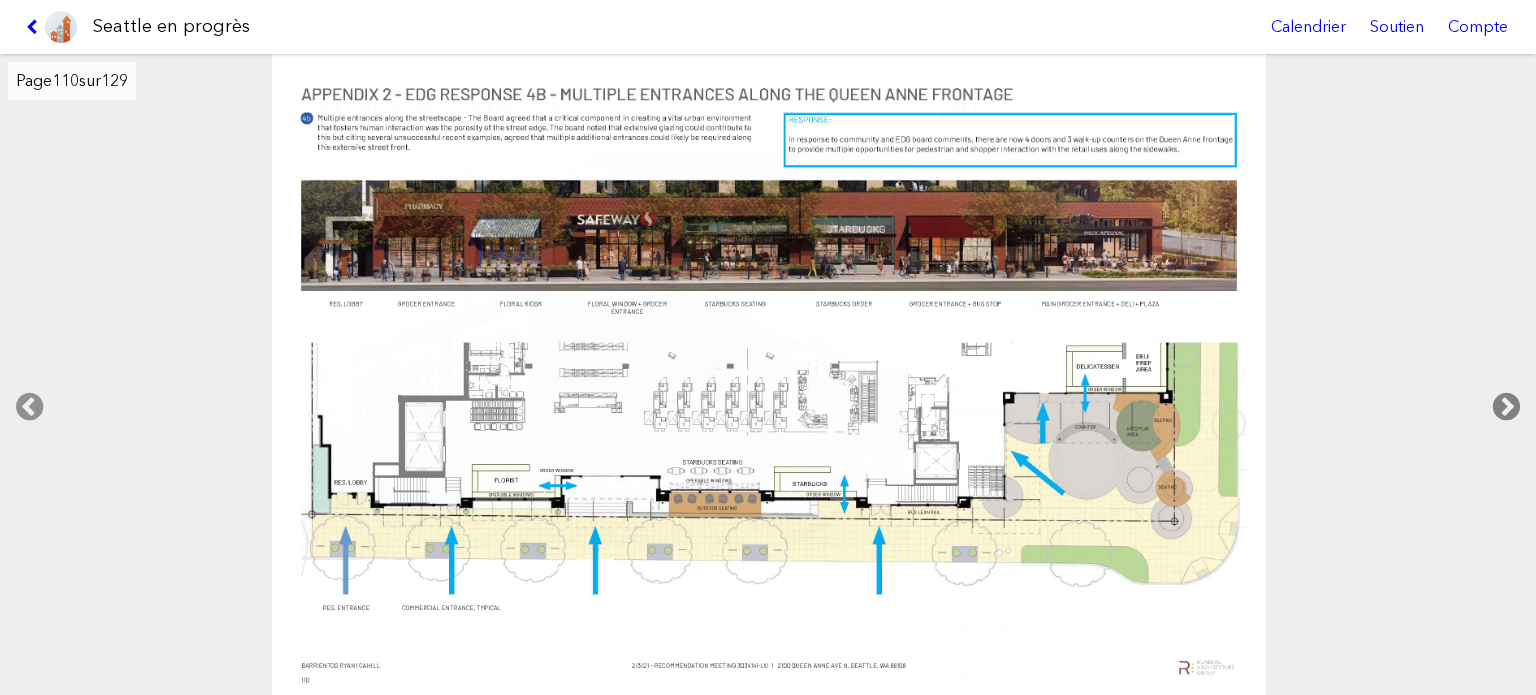 click at bounding box center [1506, 407] 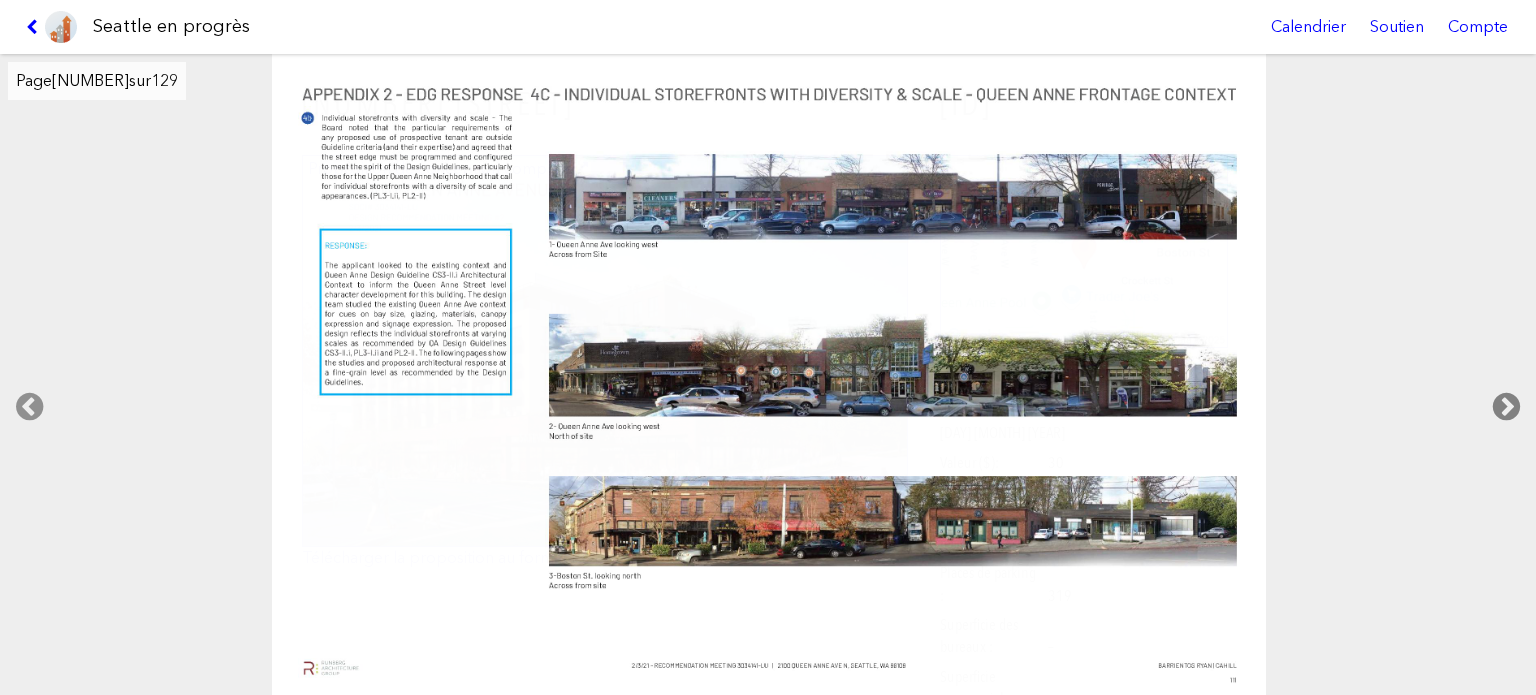 click at bounding box center (1506, 407) 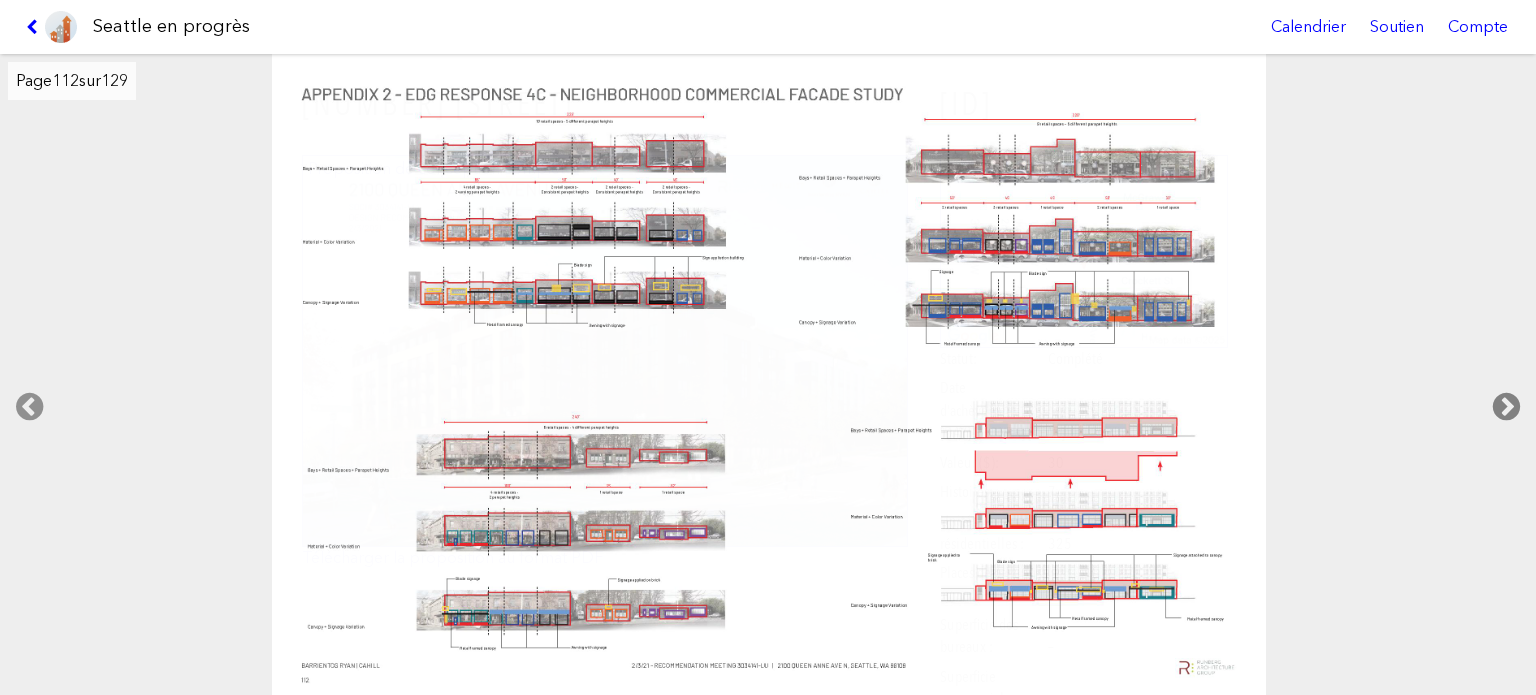 click at bounding box center [1506, 407] 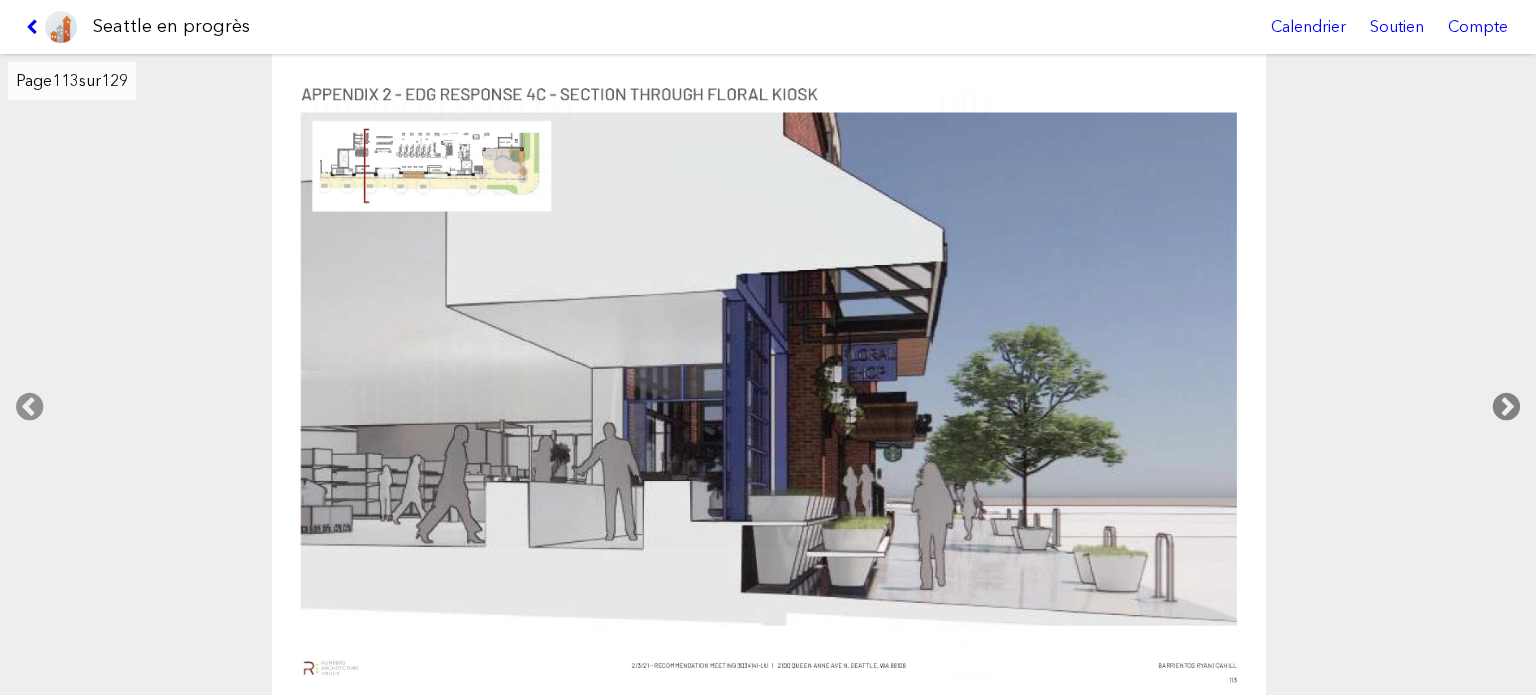 click at bounding box center (1506, 407) 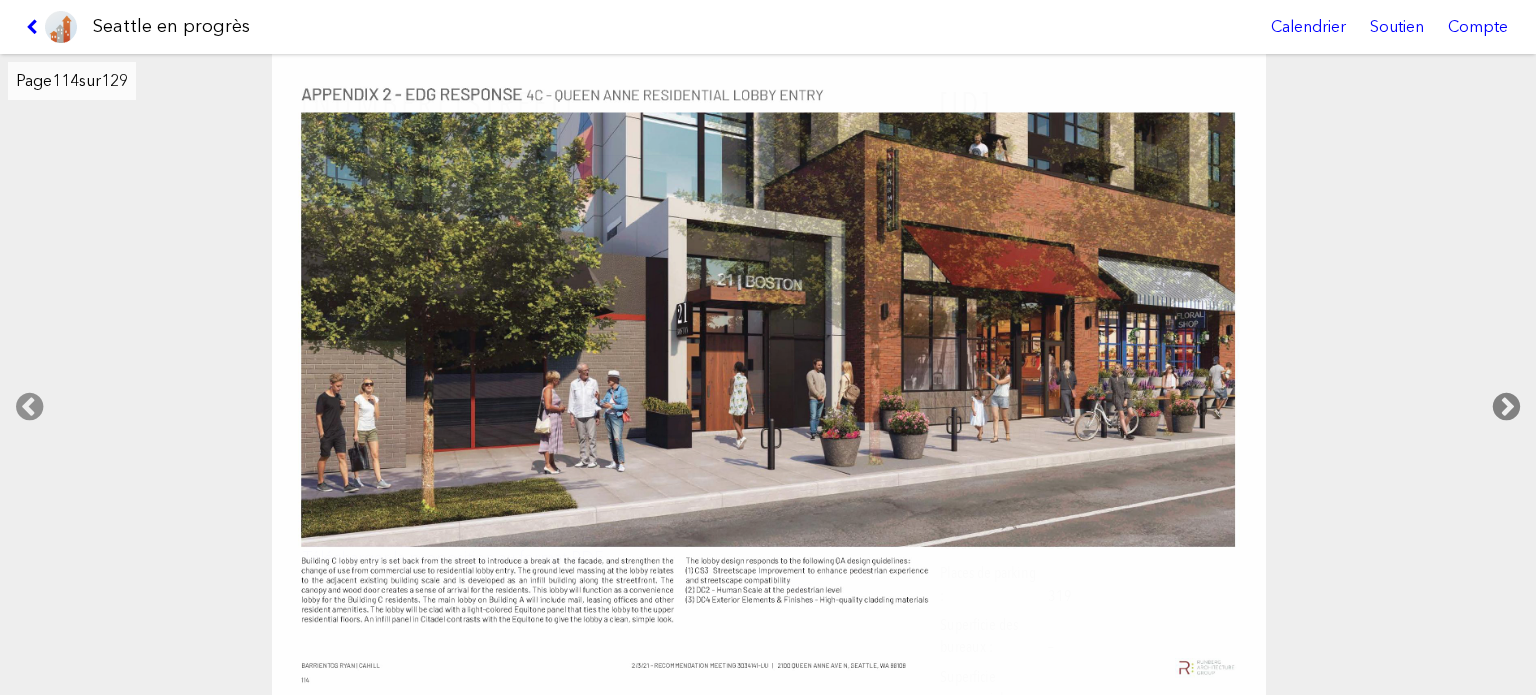 click at bounding box center [1506, 407] 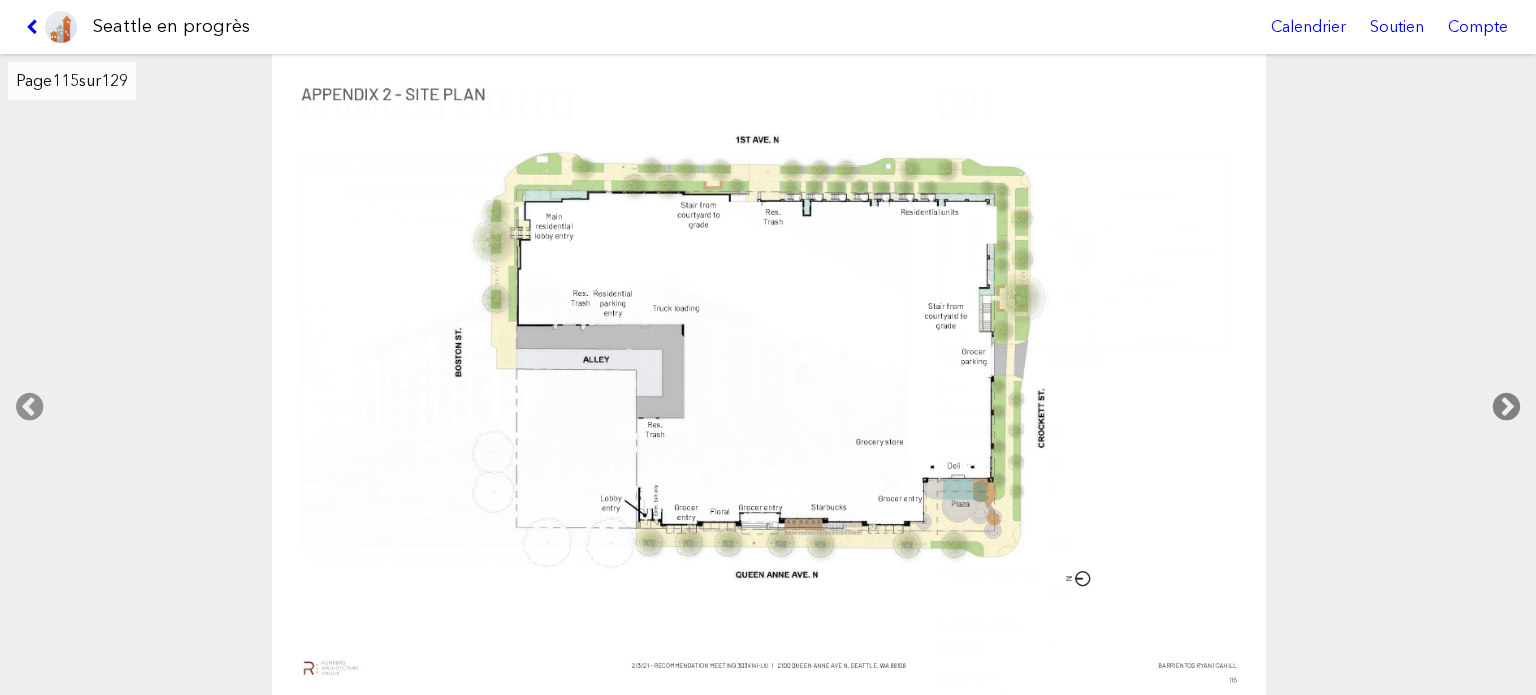 click at bounding box center [1506, 407] 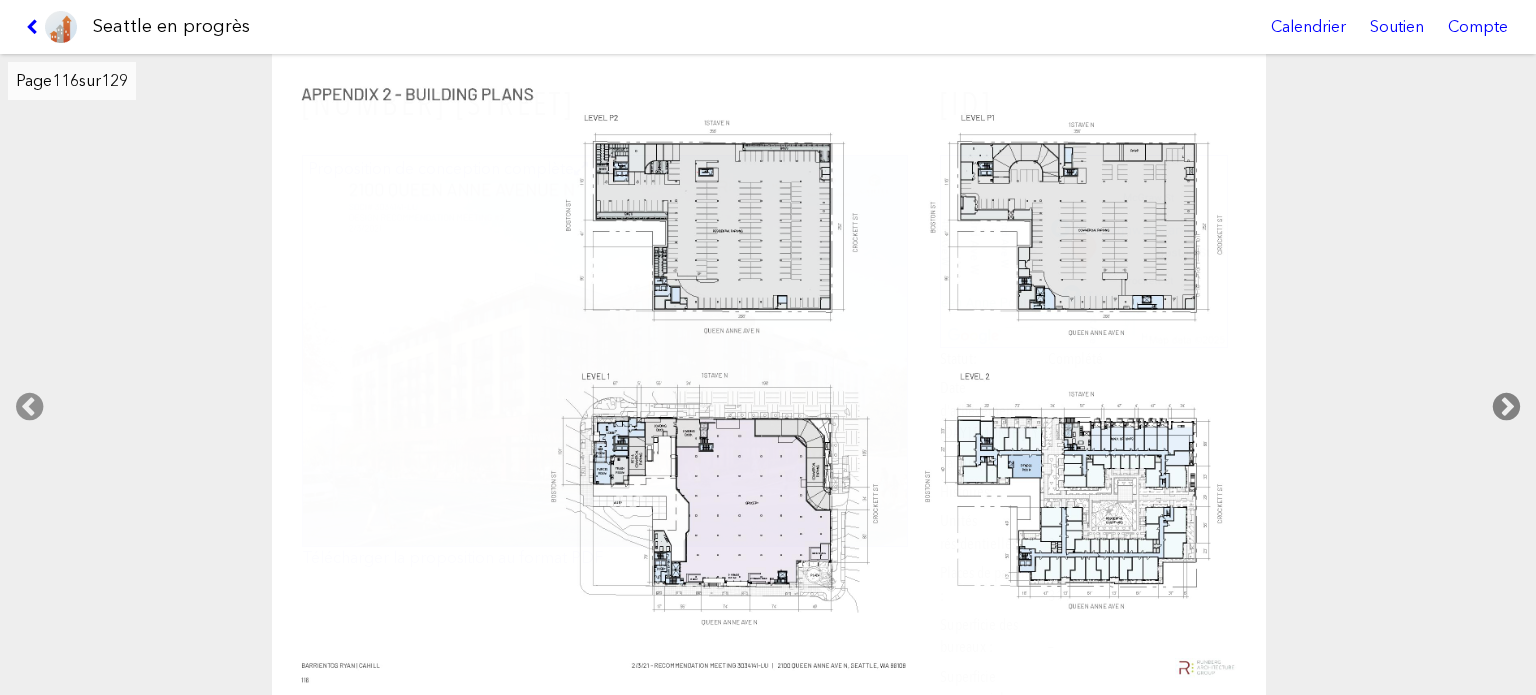 click at bounding box center [1506, 407] 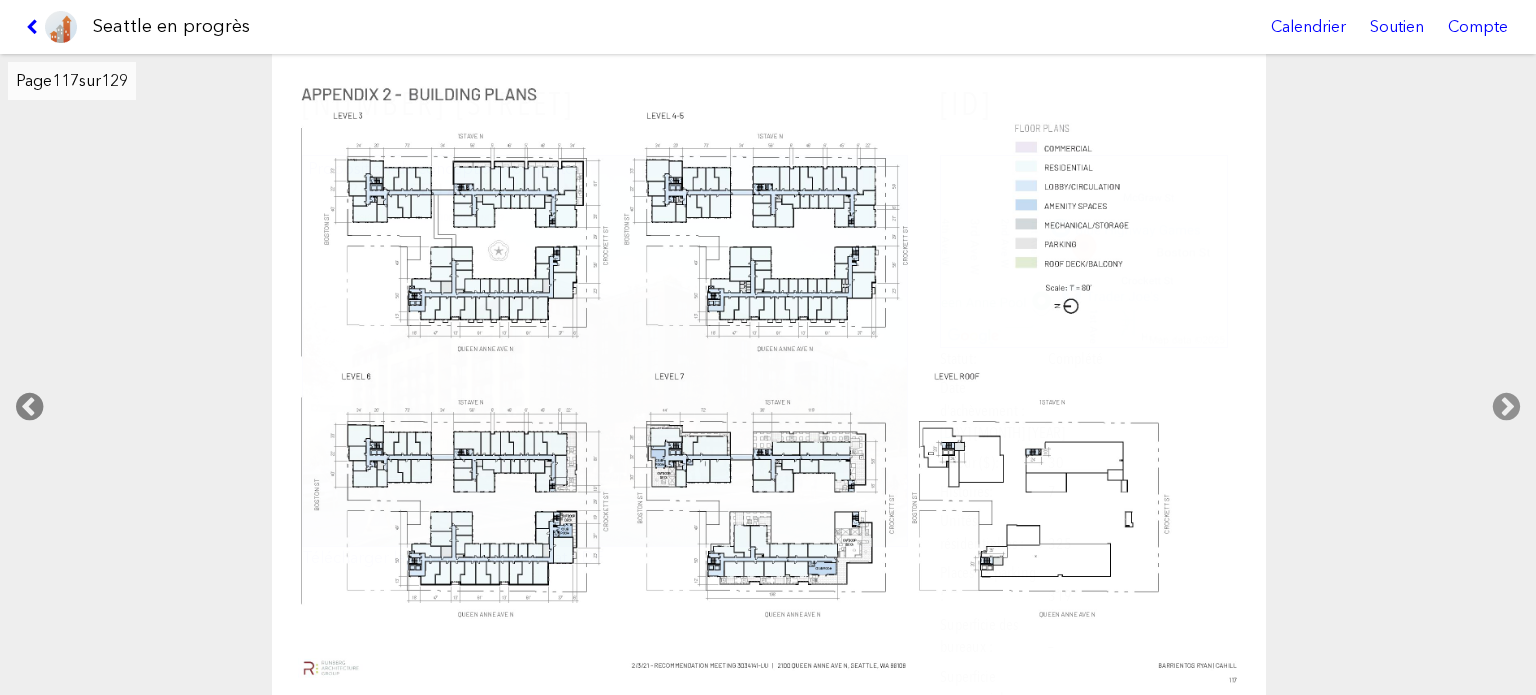 click at bounding box center (29, 407) 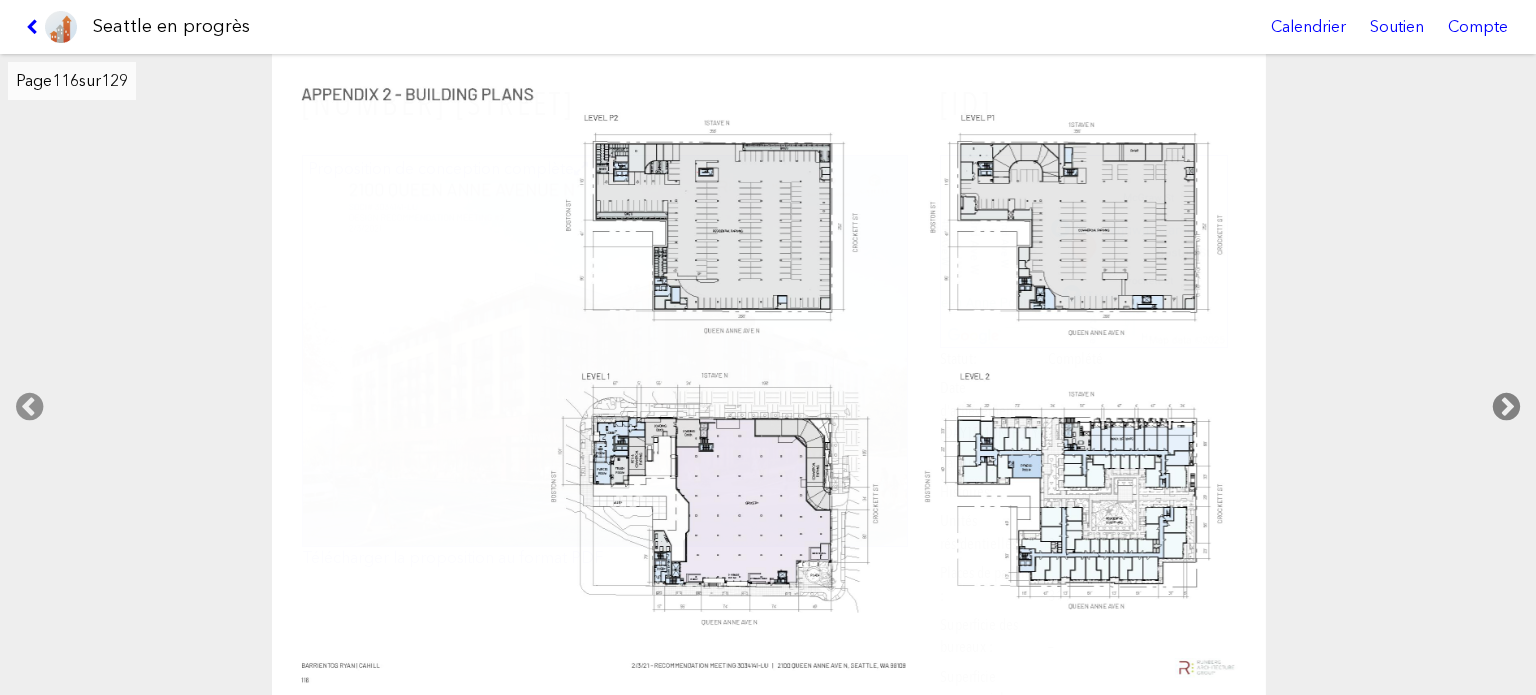 click at bounding box center [1506, 407] 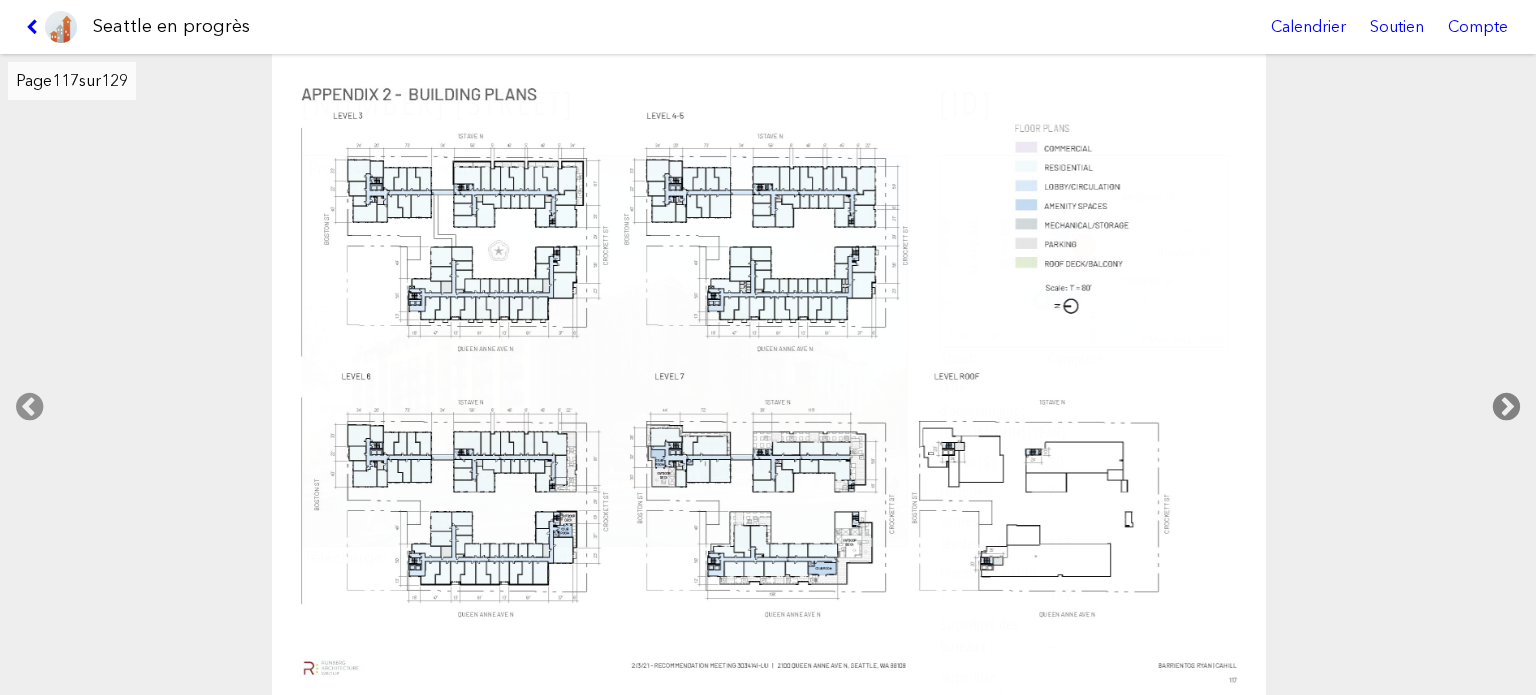 click at bounding box center (1506, 407) 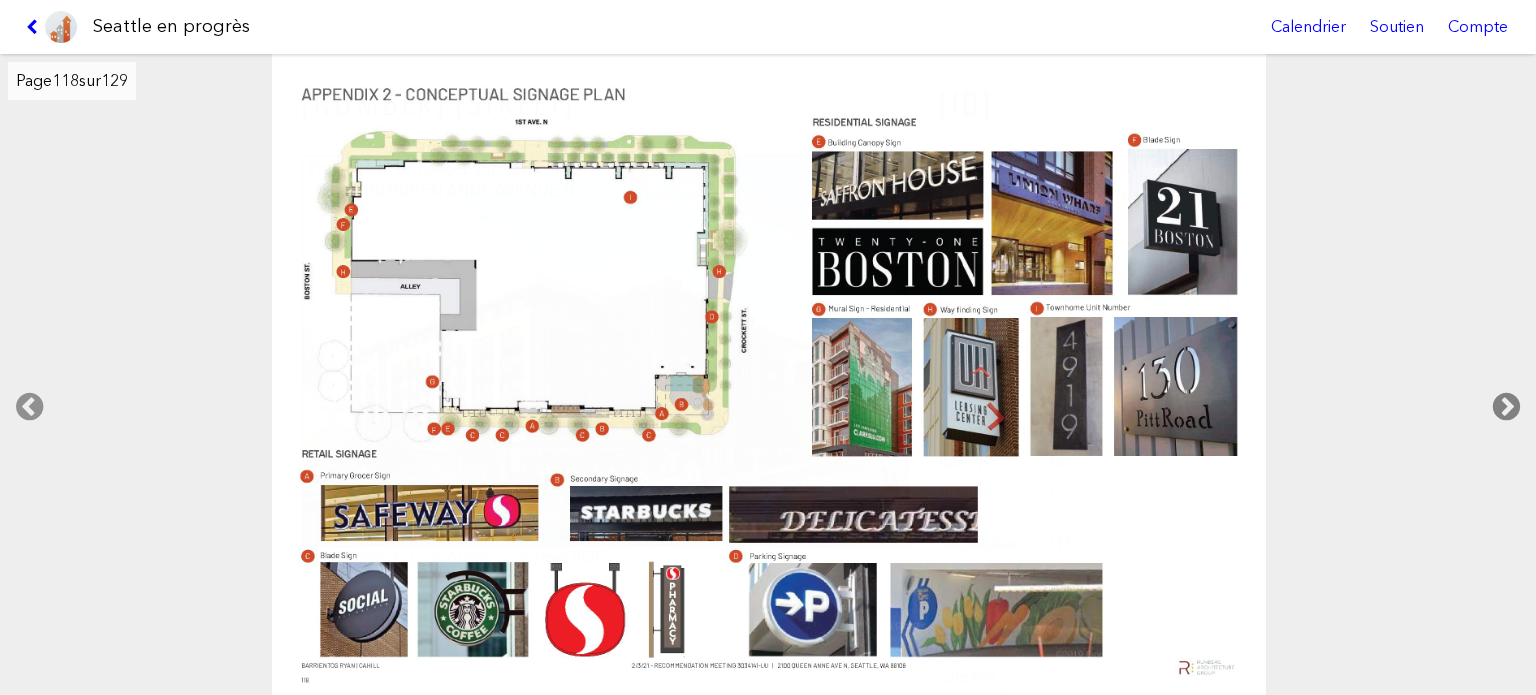click at bounding box center (1506, 407) 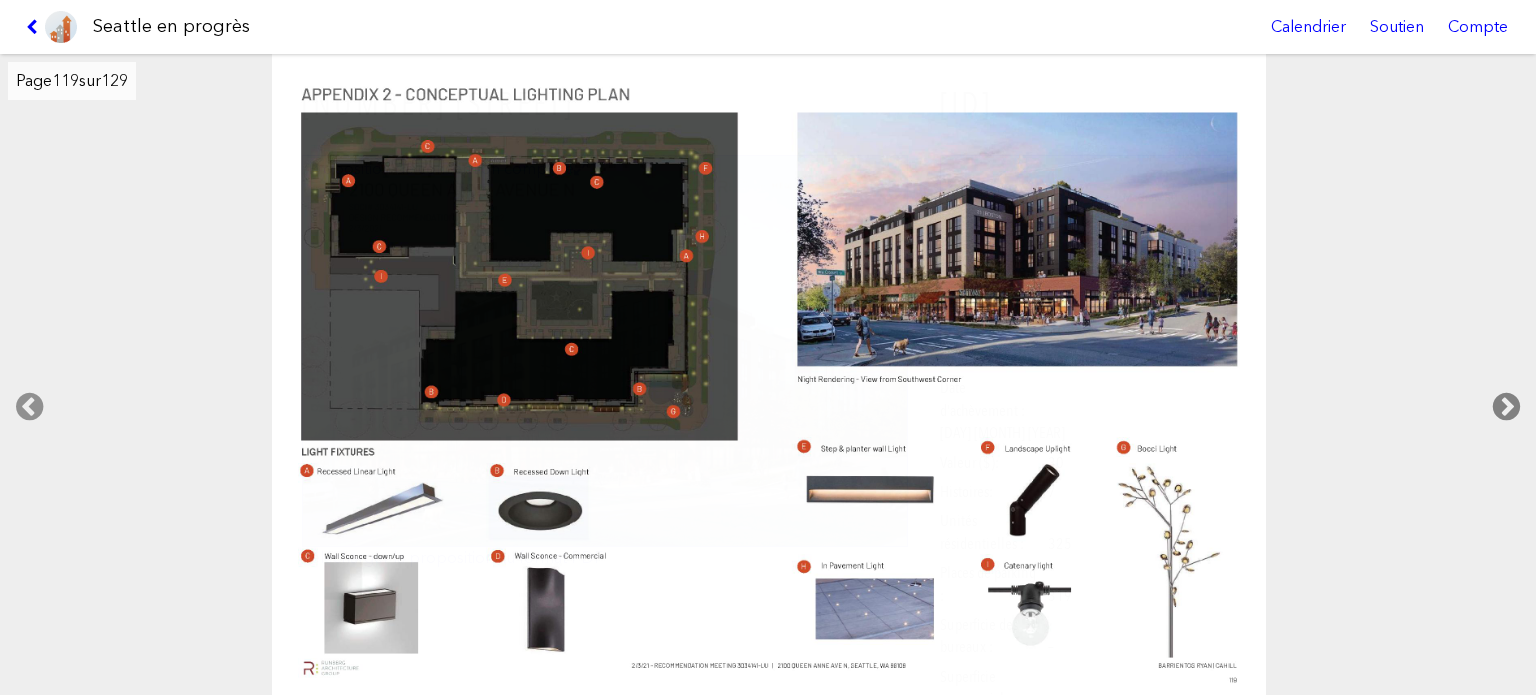click at bounding box center [1506, 407] 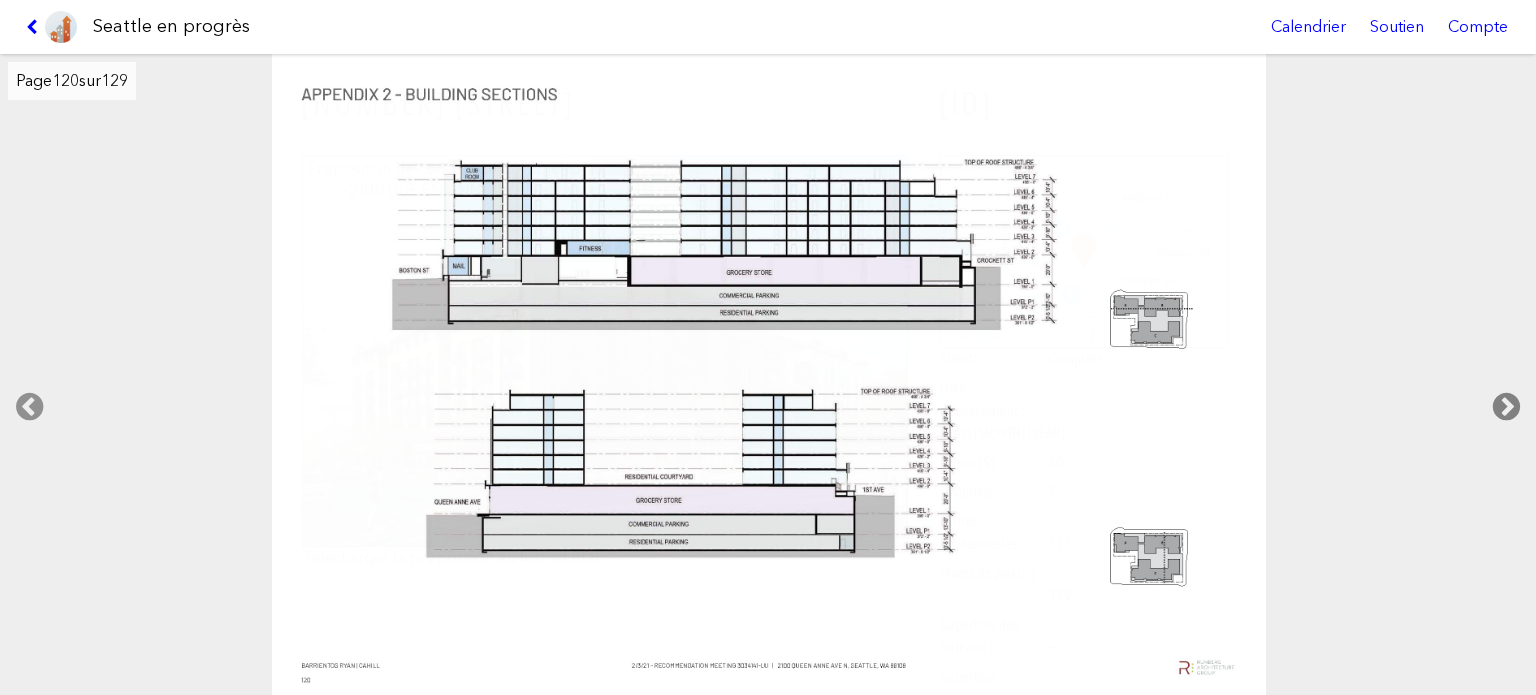 click at bounding box center (1506, 407) 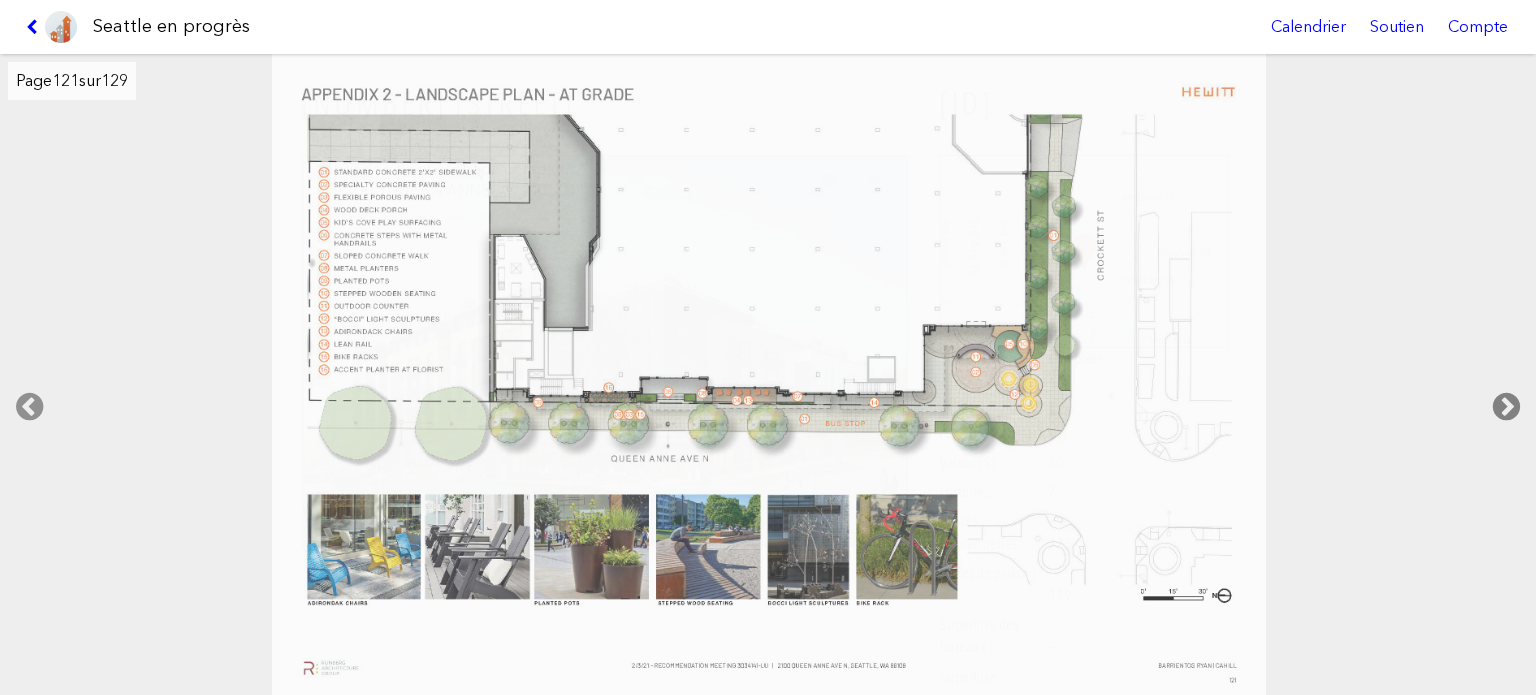 click at bounding box center [1506, 407] 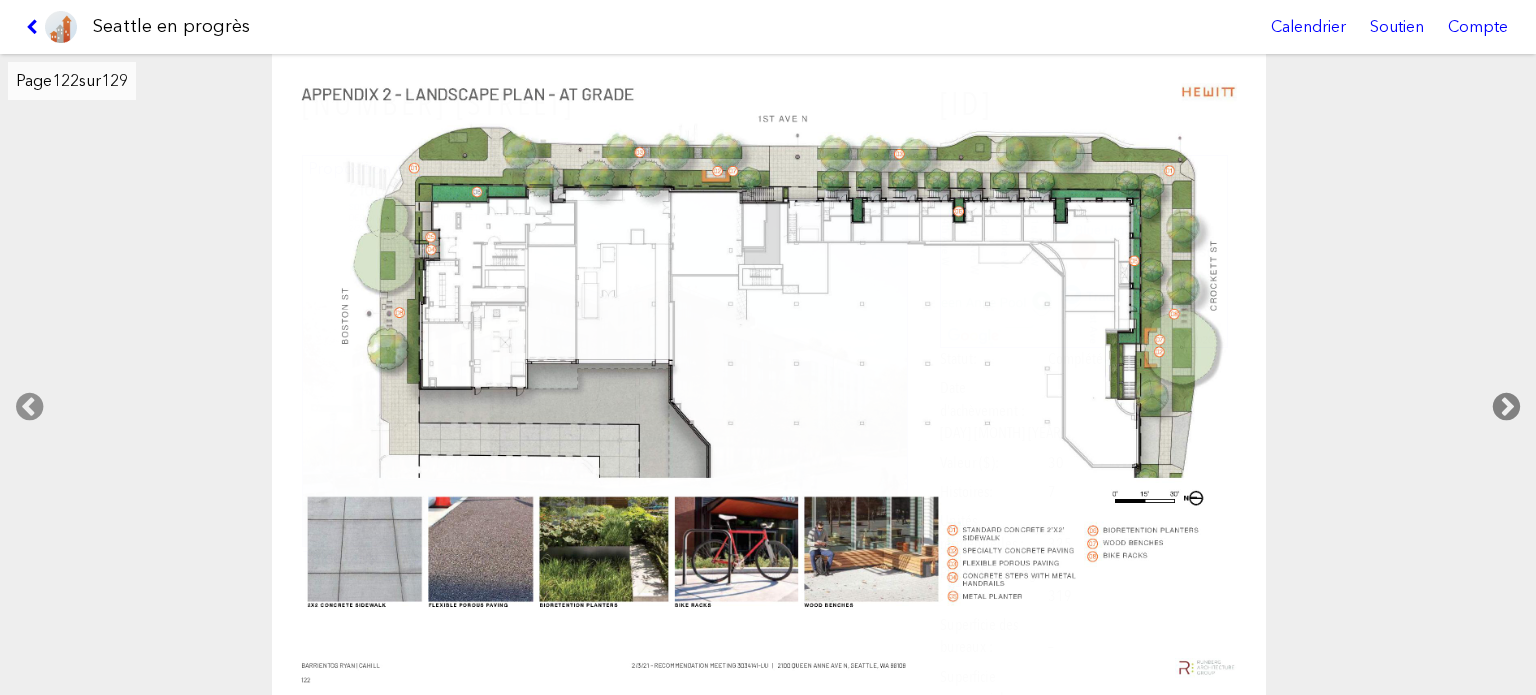 click at bounding box center [1506, 407] 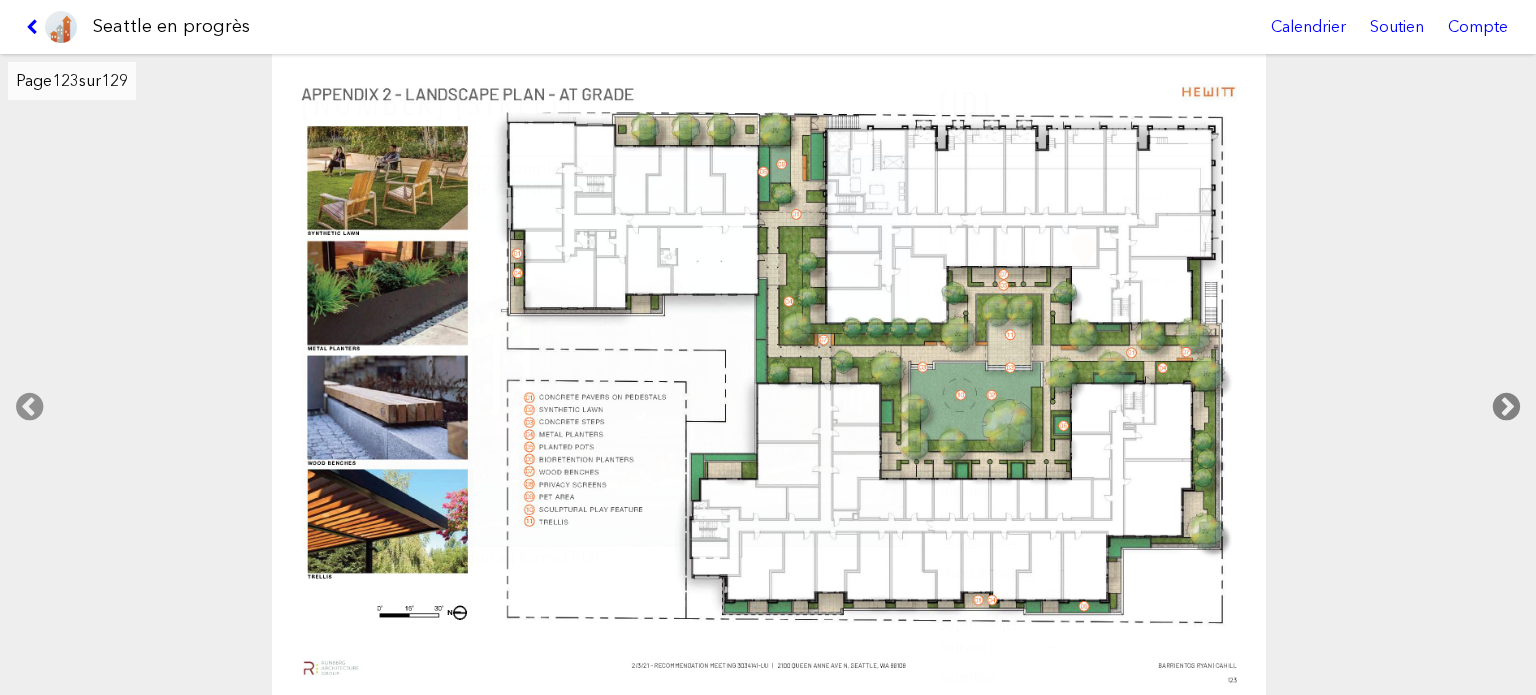 click at bounding box center (1506, 407) 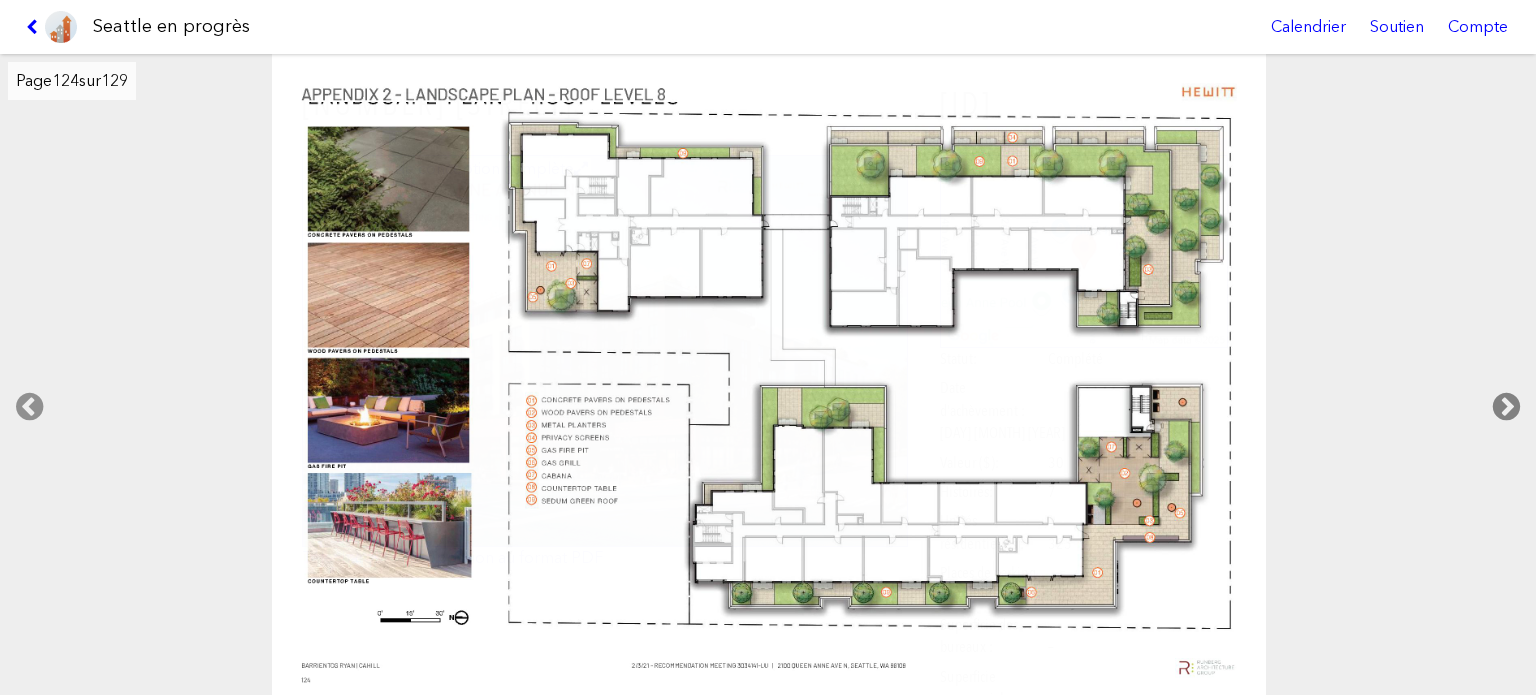 click at bounding box center [1506, 407] 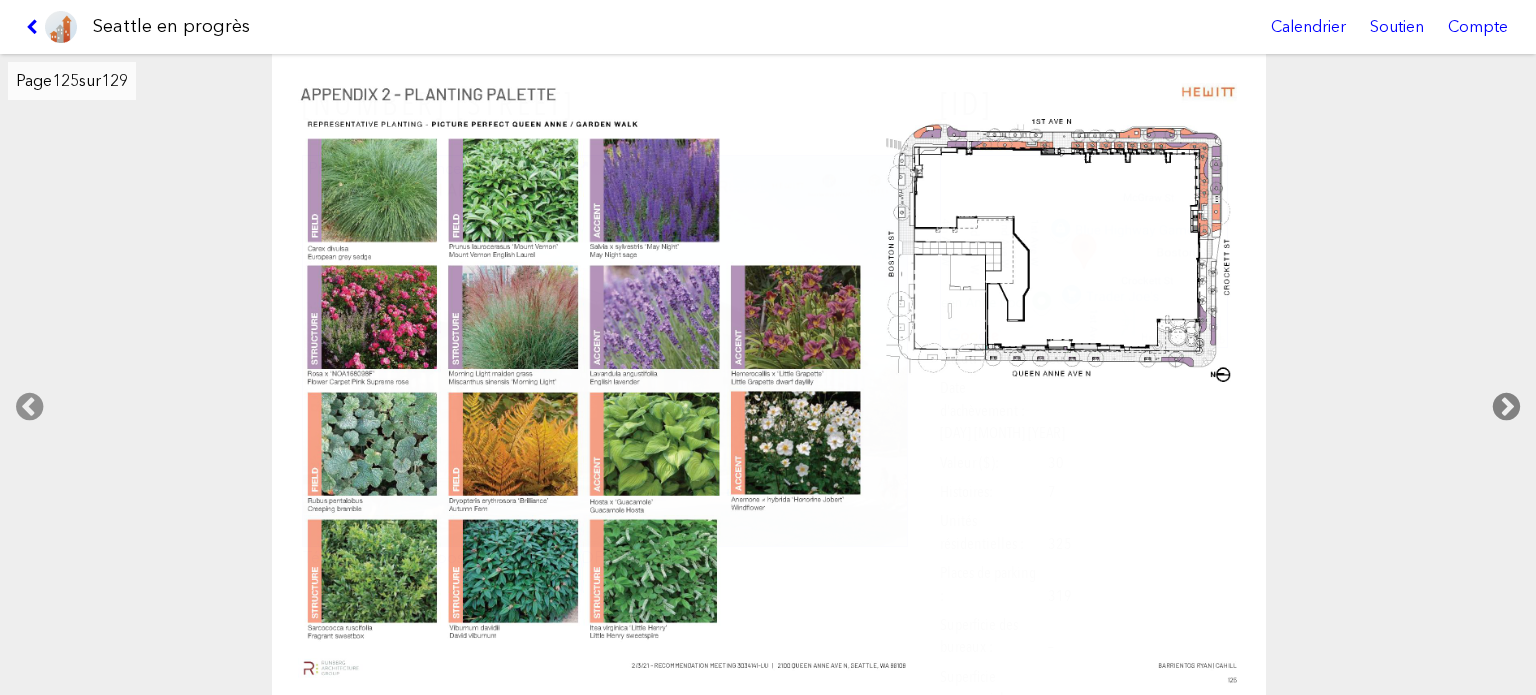 click at bounding box center [1506, 407] 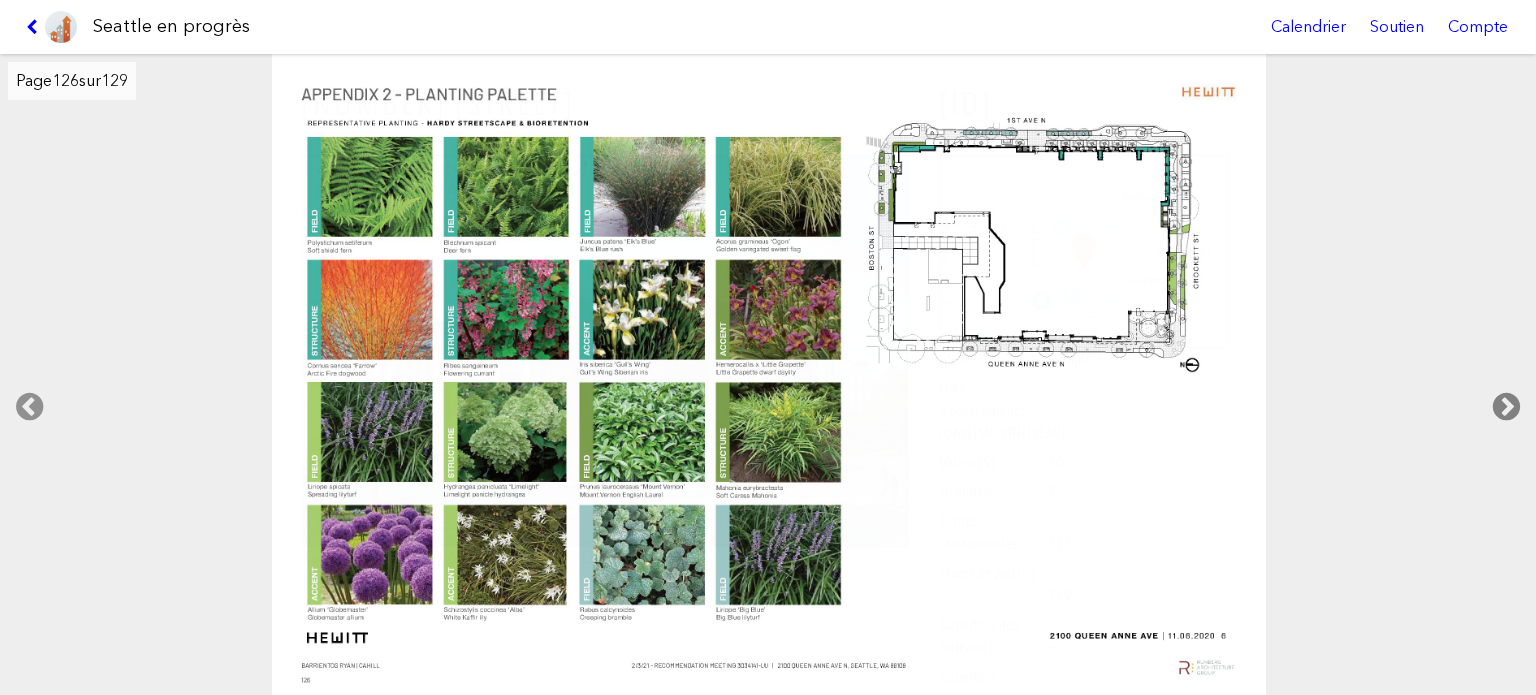 click at bounding box center (1506, 407) 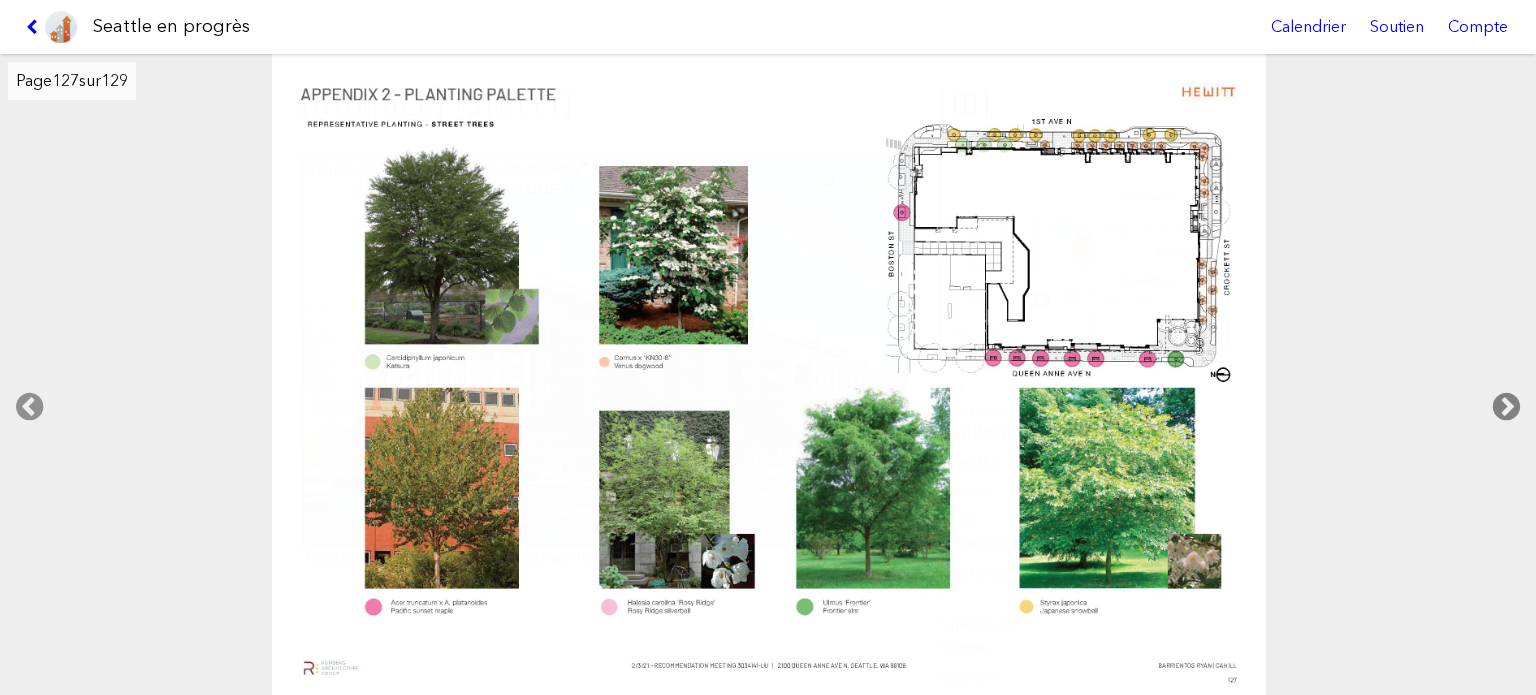 click at bounding box center [1506, 407] 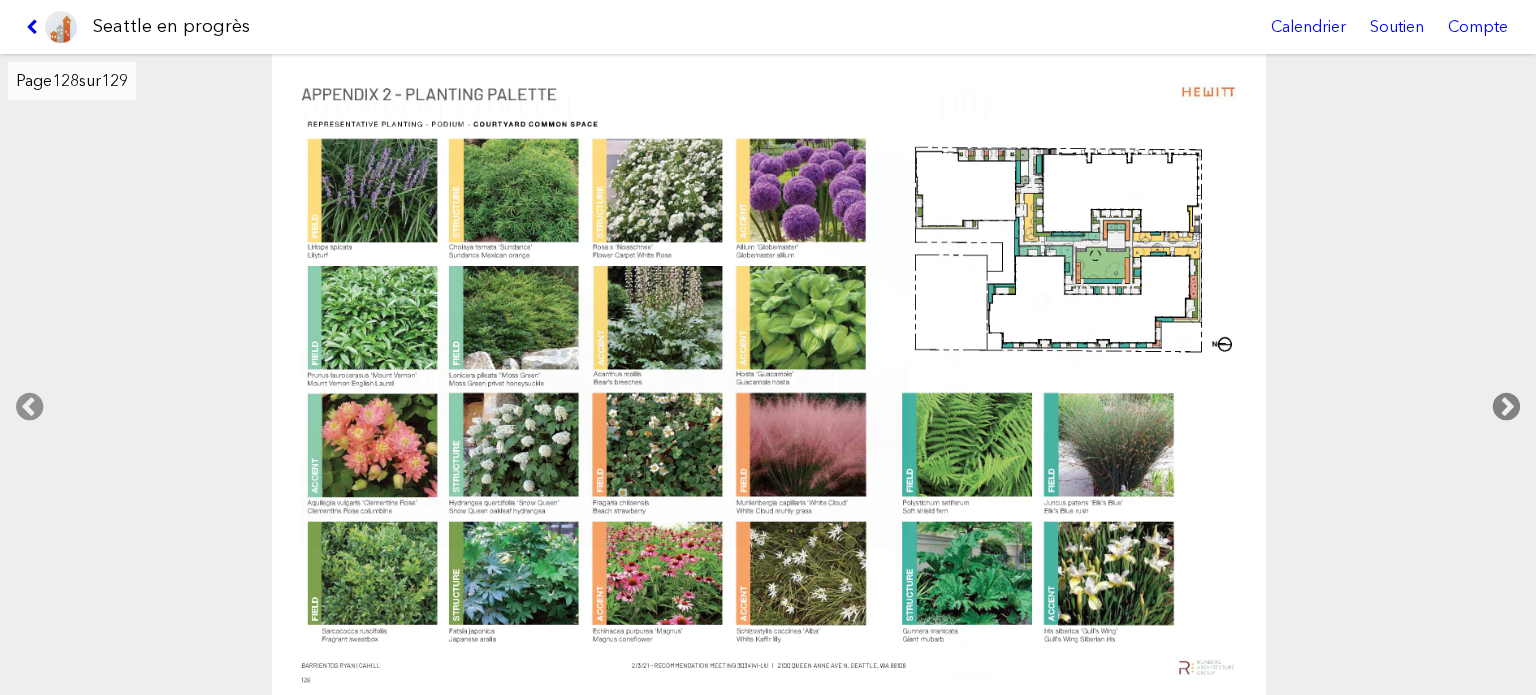 click at bounding box center [1506, 407] 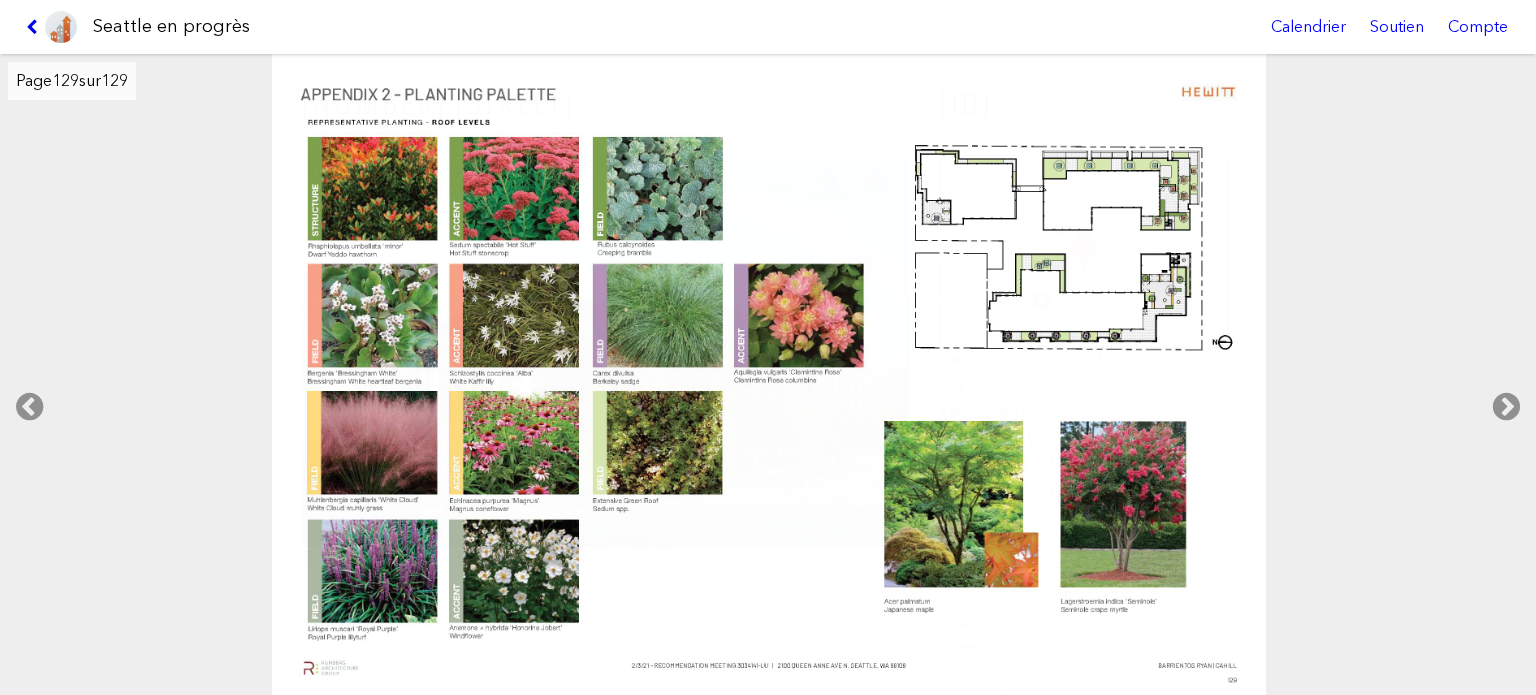 click at bounding box center (35, 27) 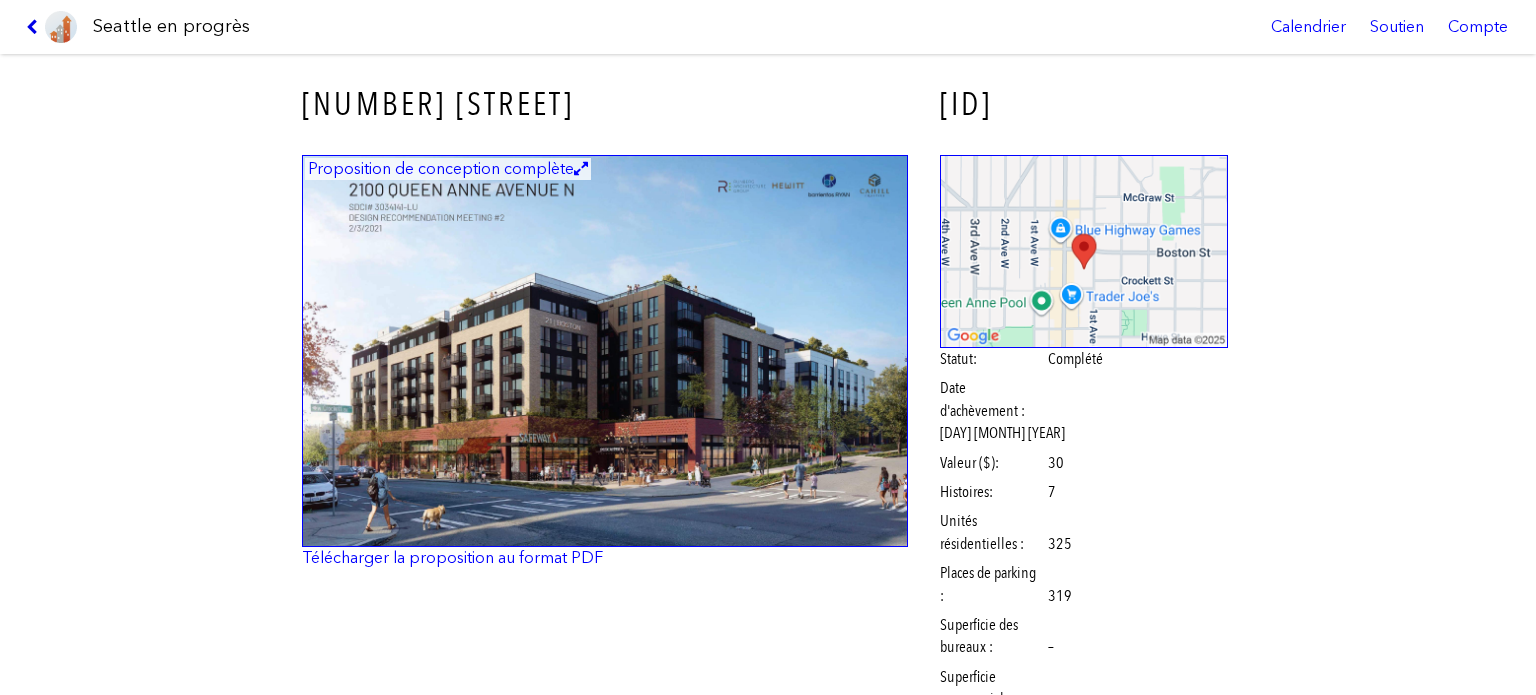 click at bounding box center [35, 27] 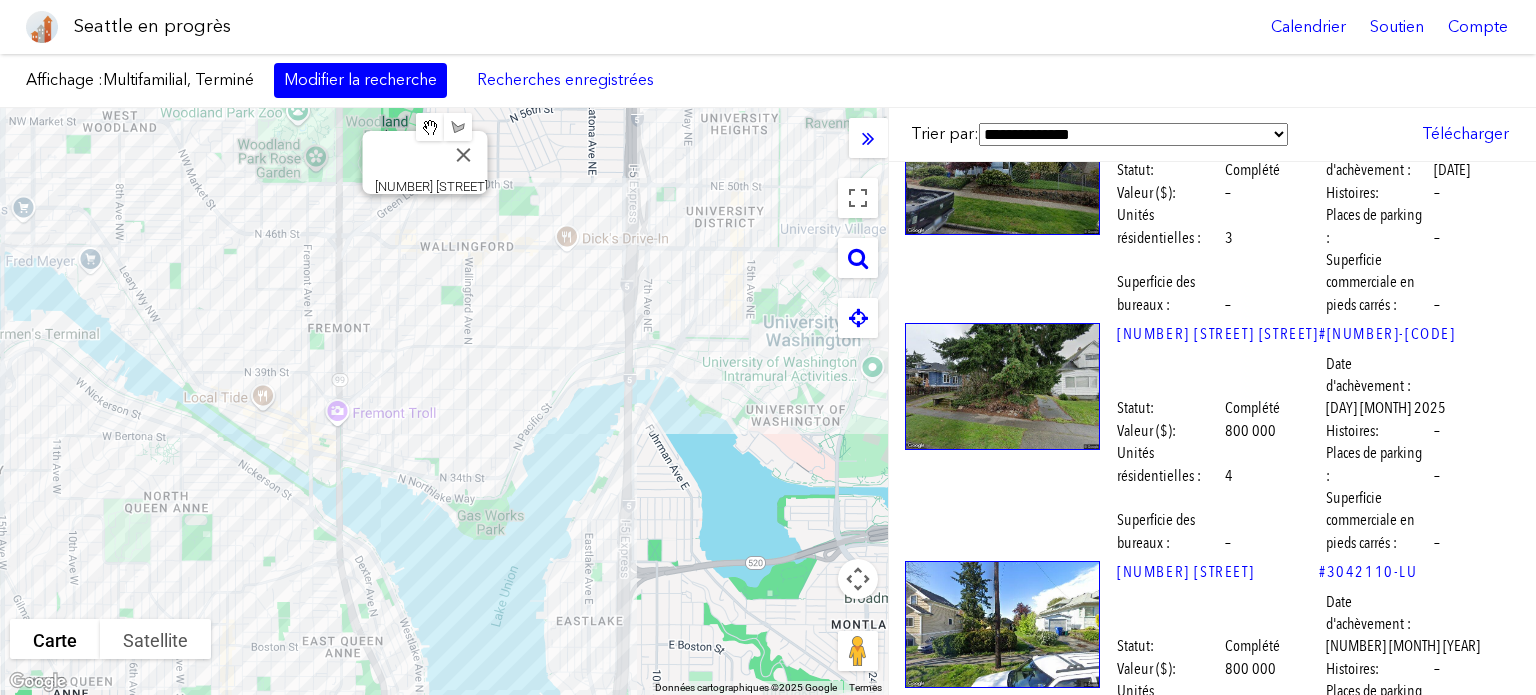 scroll, scrollTop: 3736, scrollLeft: 0, axis: vertical 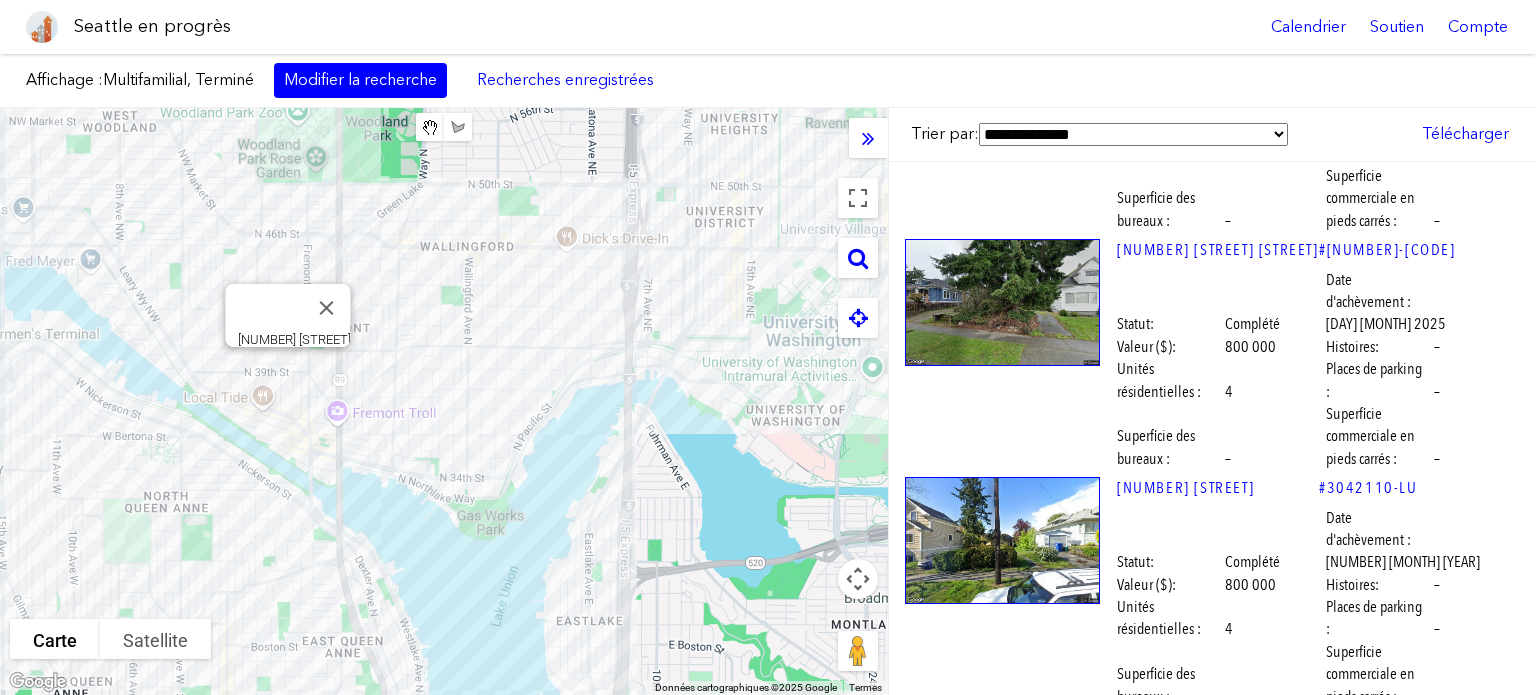 click at bounding box center [1002, 994] 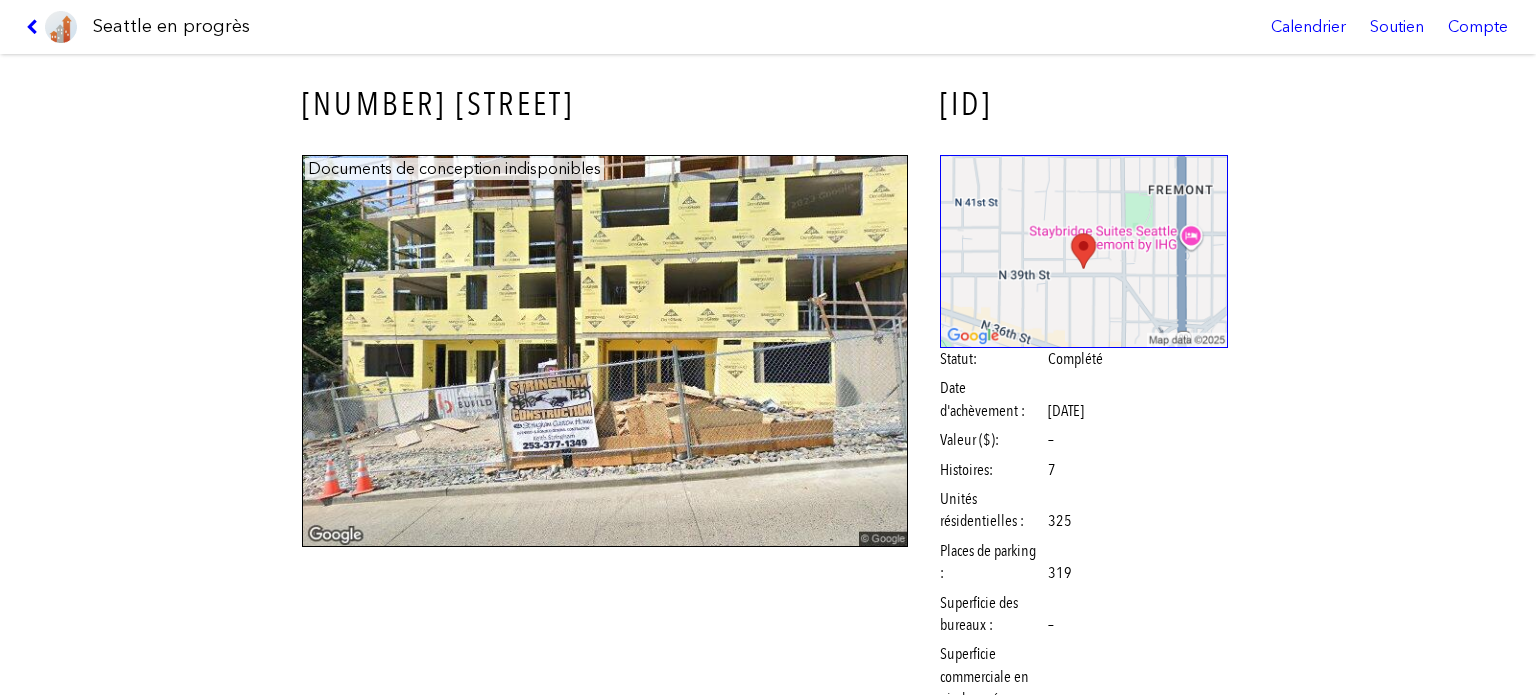 click at bounding box center (605, 351) 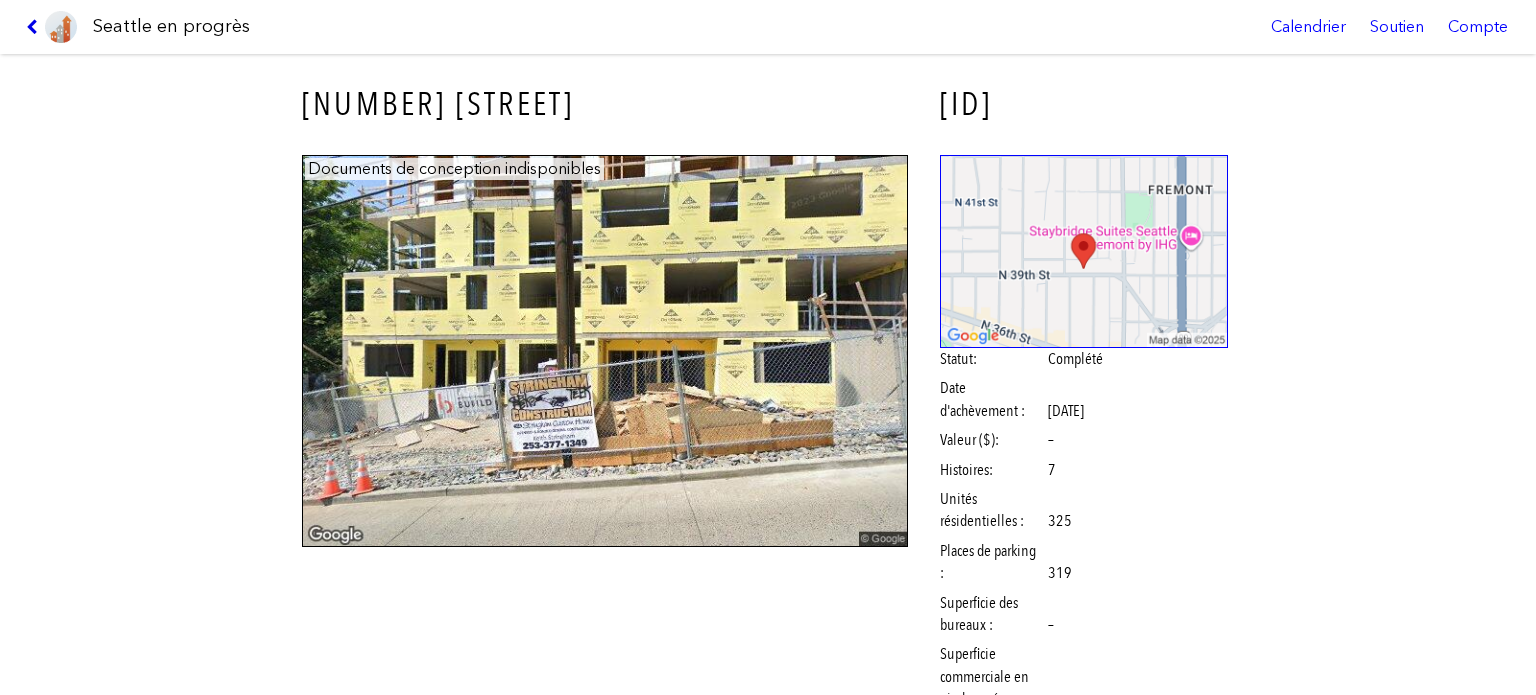 click at bounding box center (35, 27) 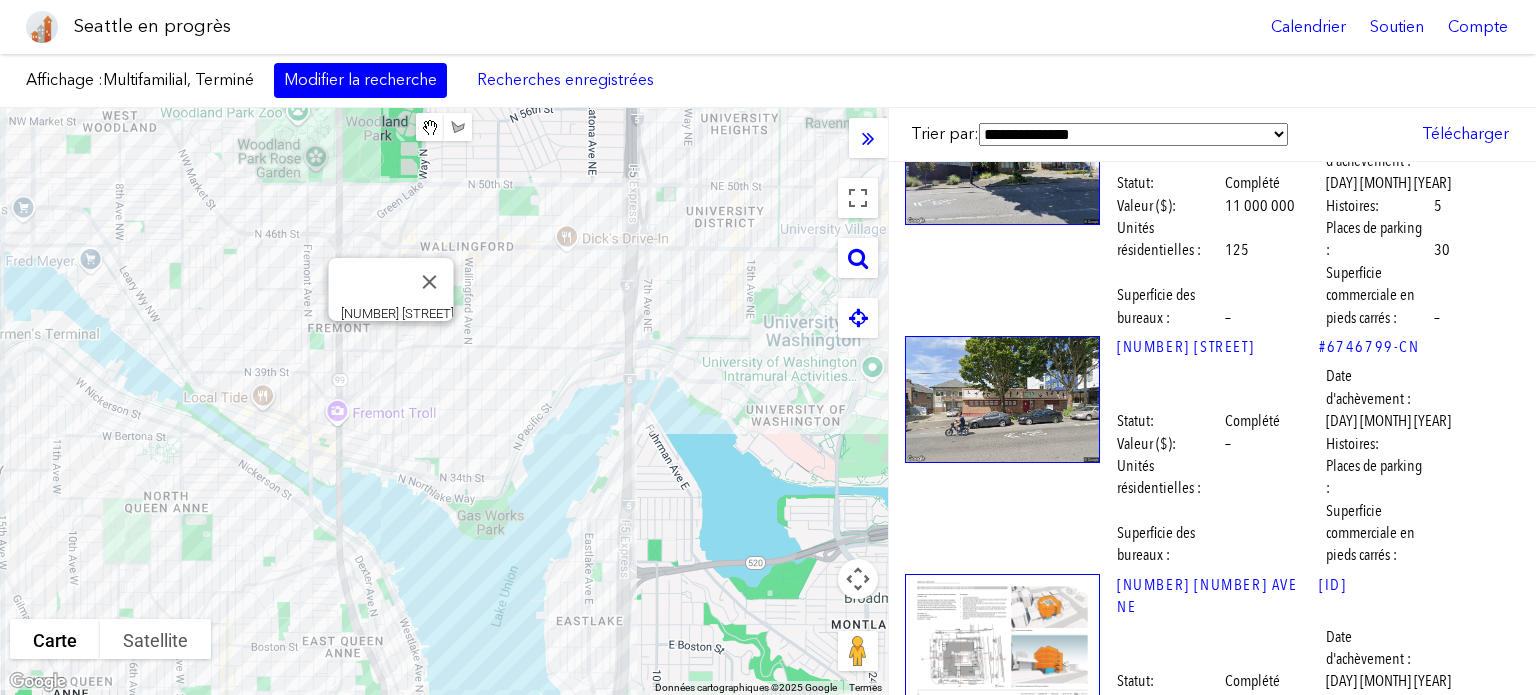 scroll, scrollTop: 1536, scrollLeft: 0, axis: vertical 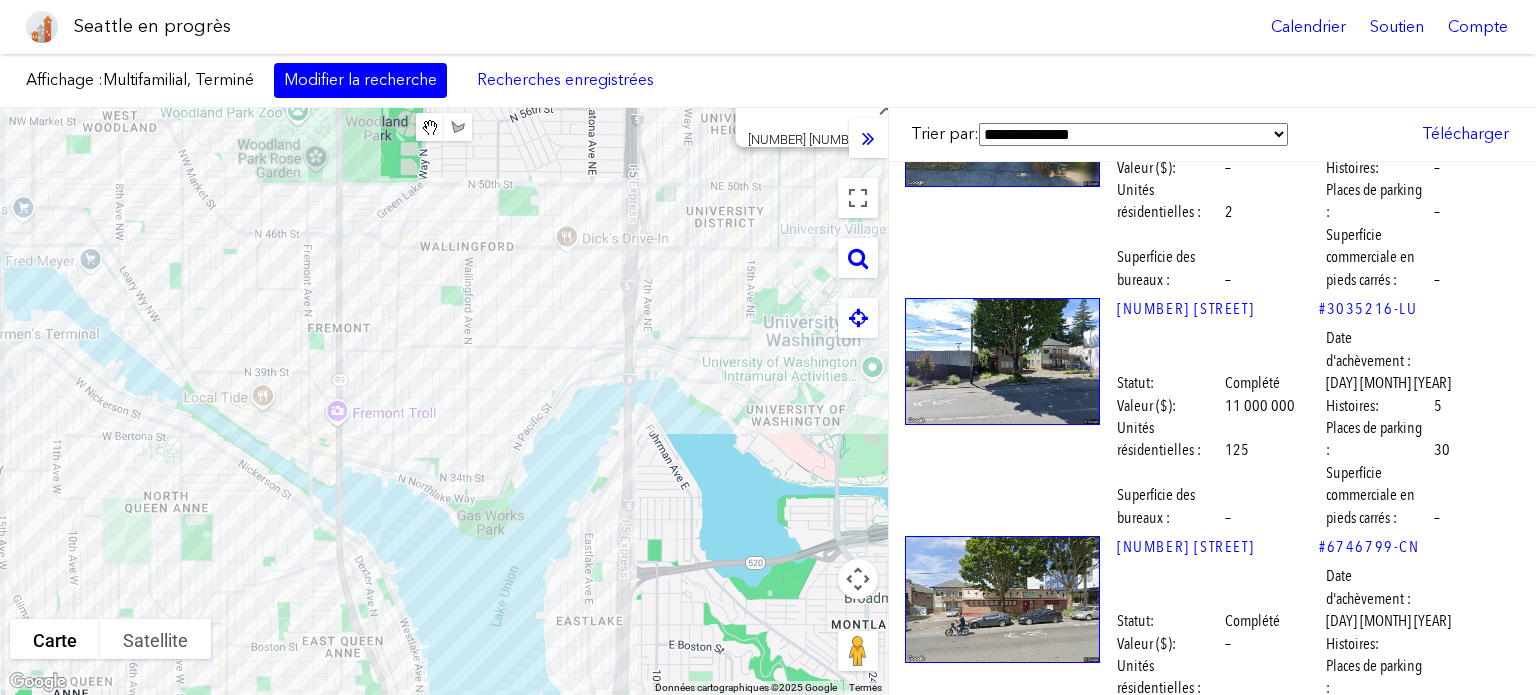 click at bounding box center [1002, 837] 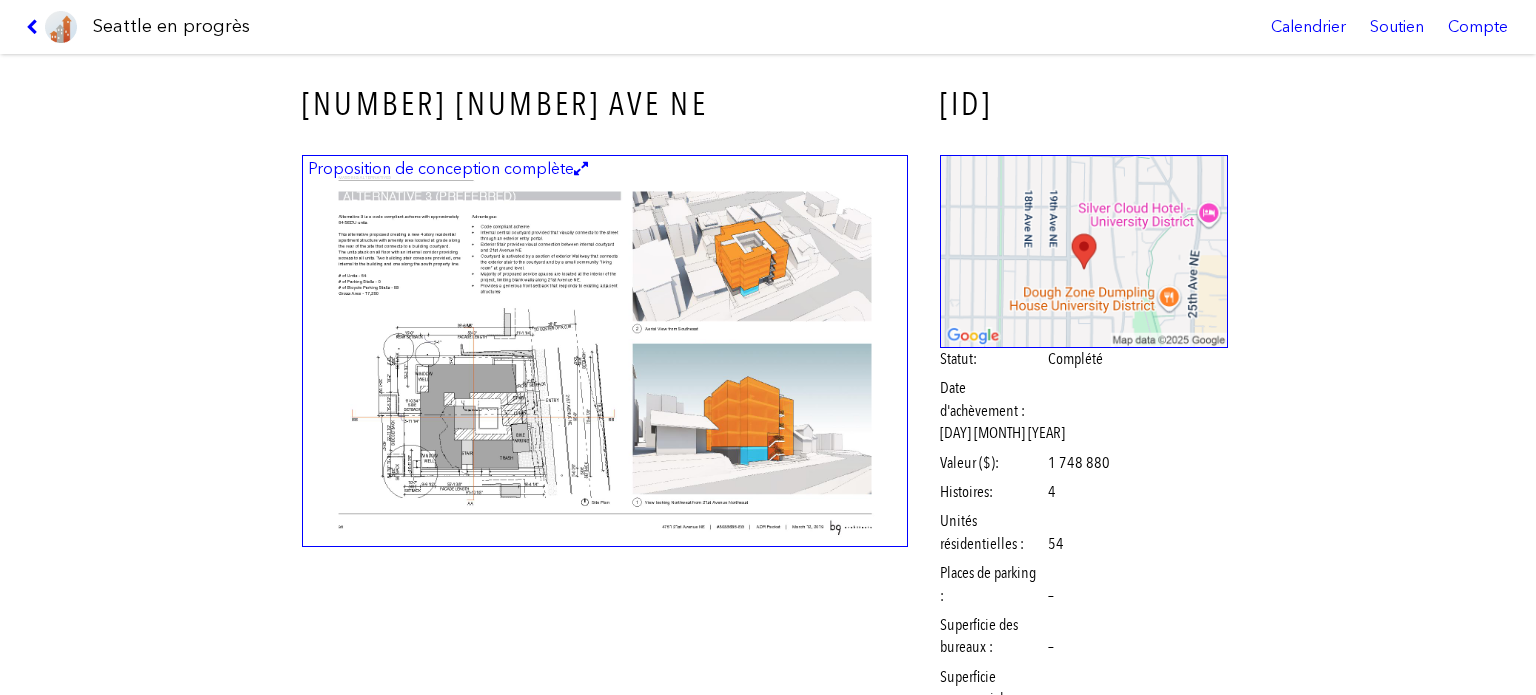 click at bounding box center [605, 351] 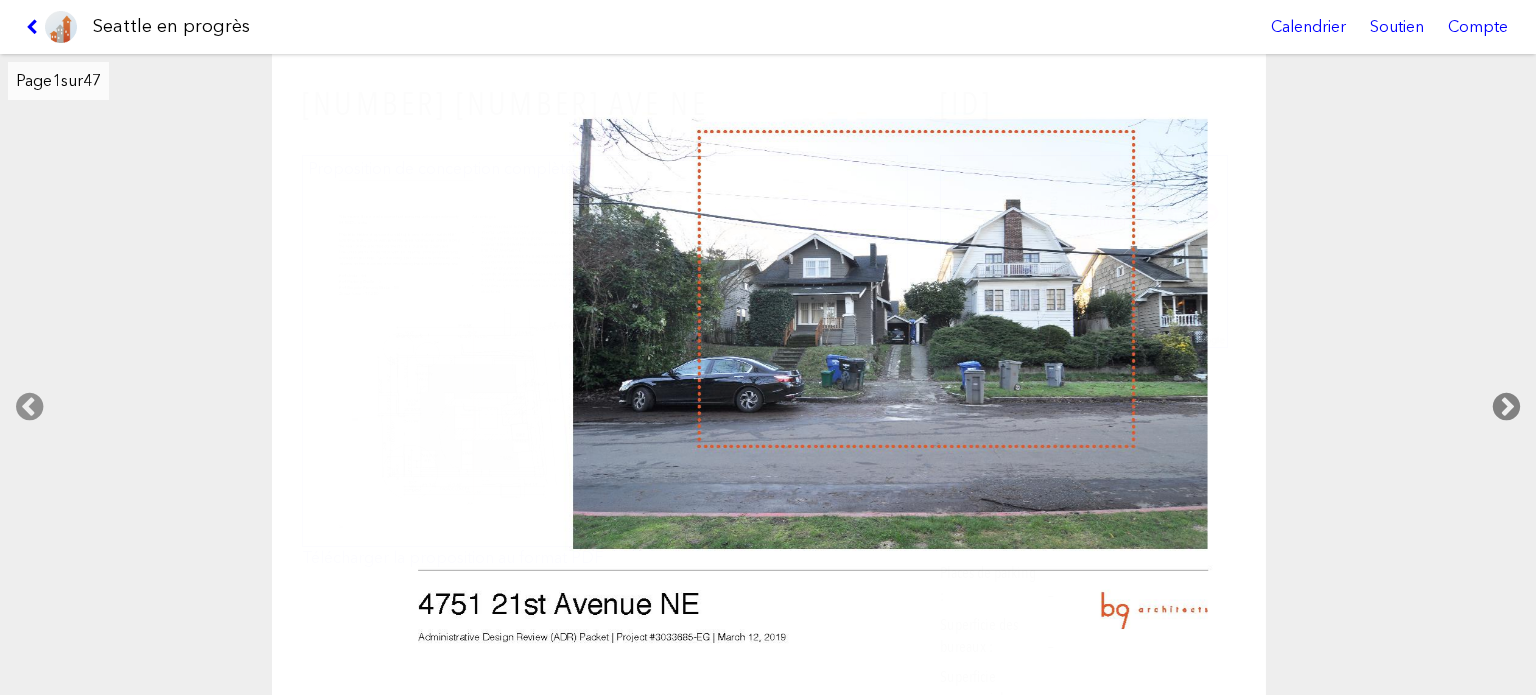 click at bounding box center (1506, 407) 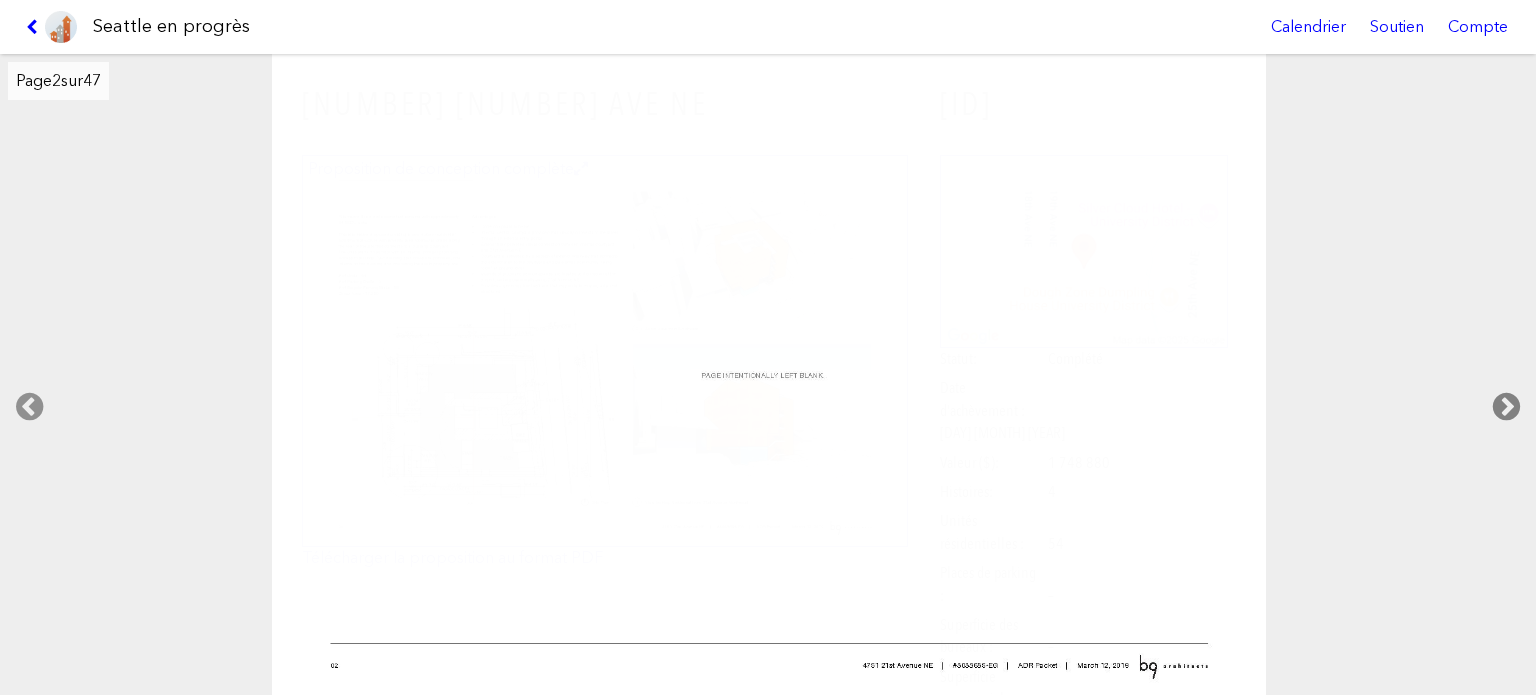 click at bounding box center [1506, 407] 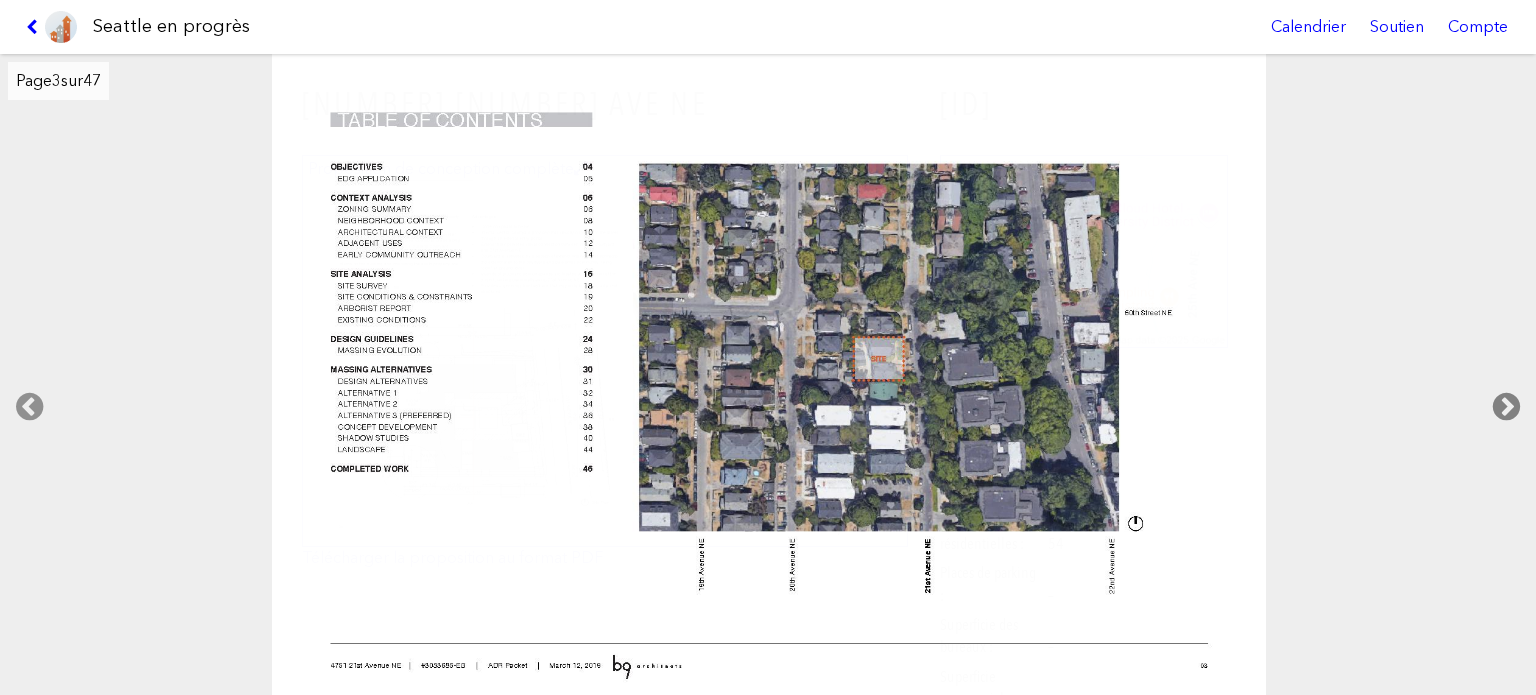click at bounding box center [1506, 407] 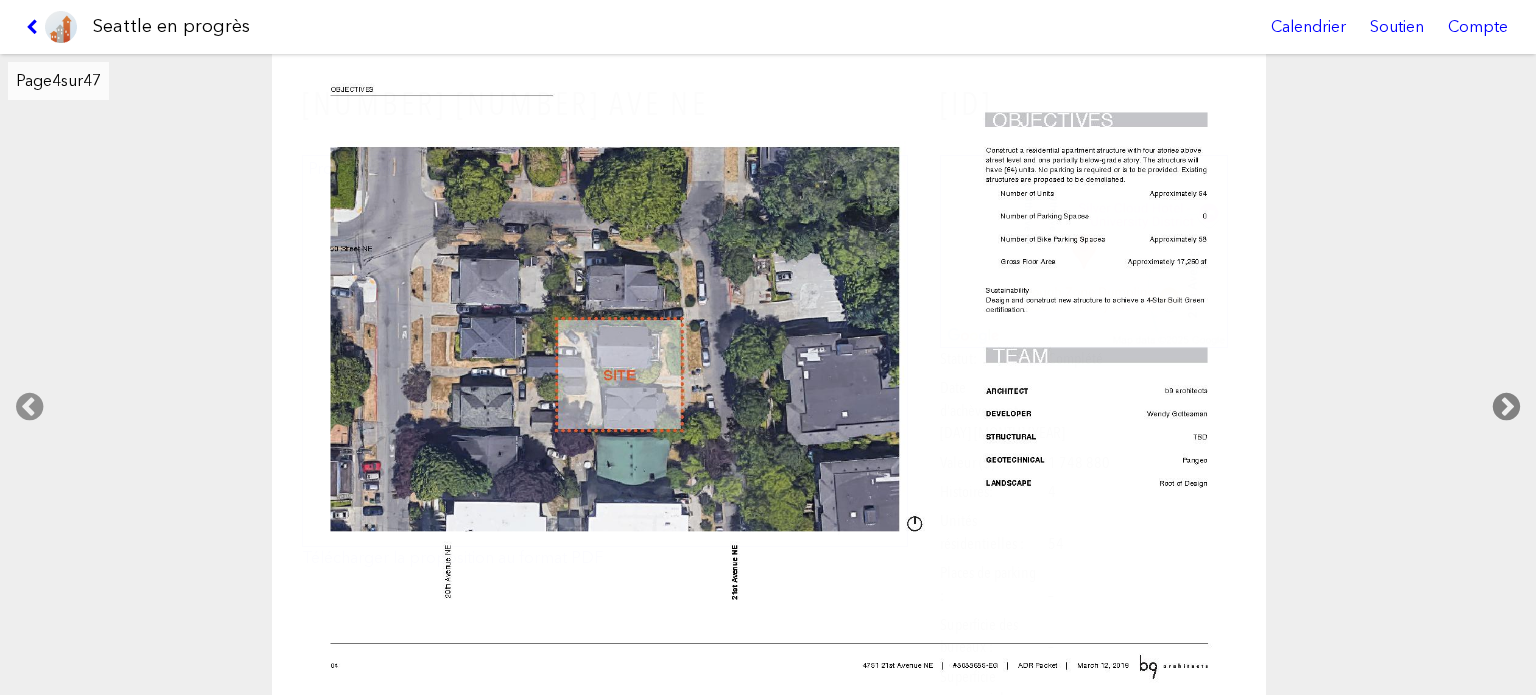 click at bounding box center (1506, 407) 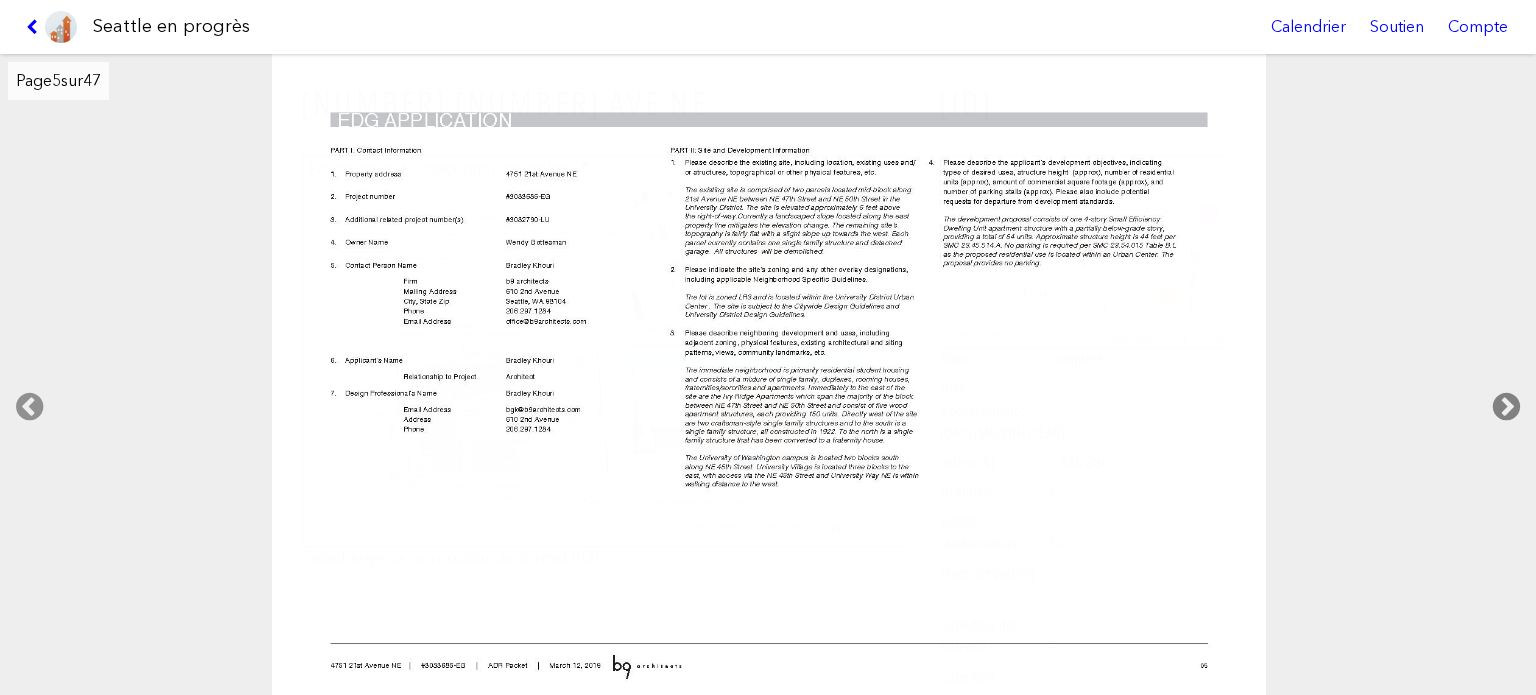 click at bounding box center (1506, 407) 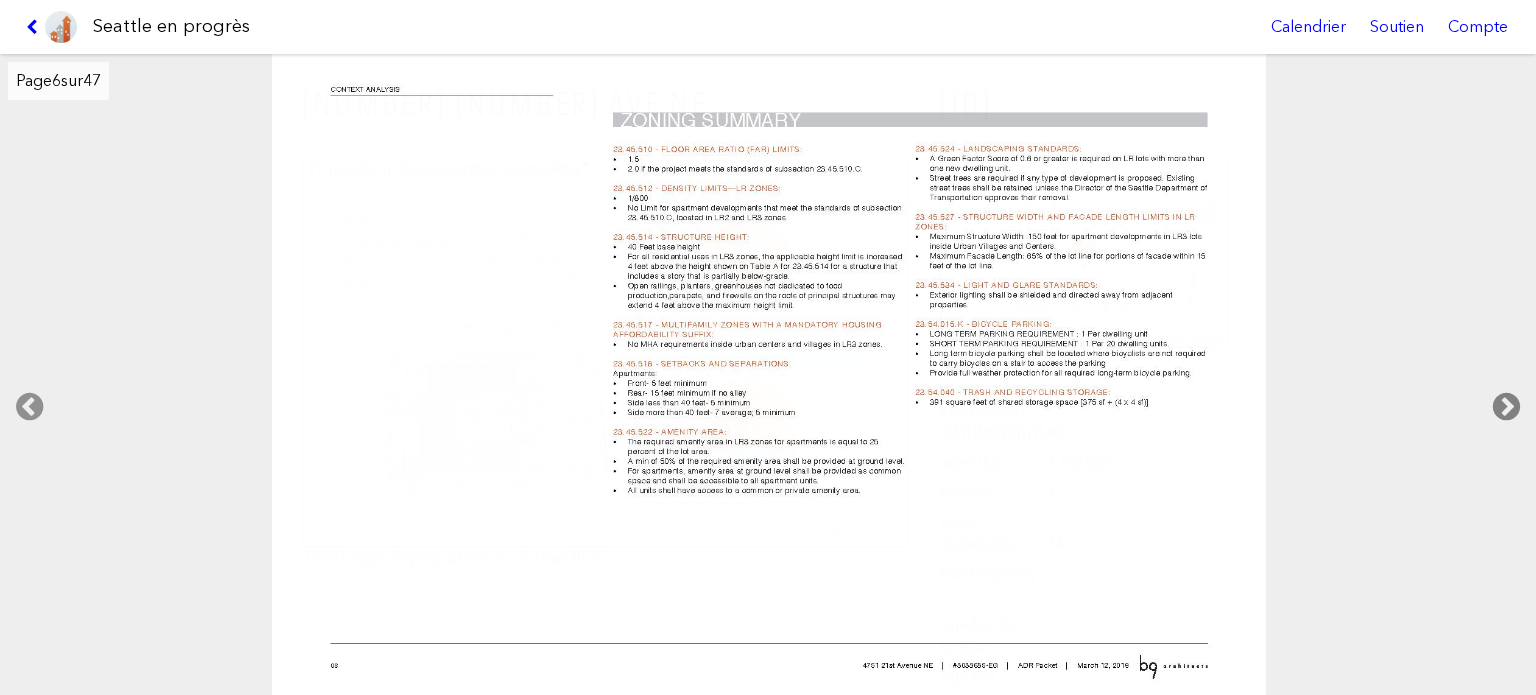click at bounding box center (1506, 407) 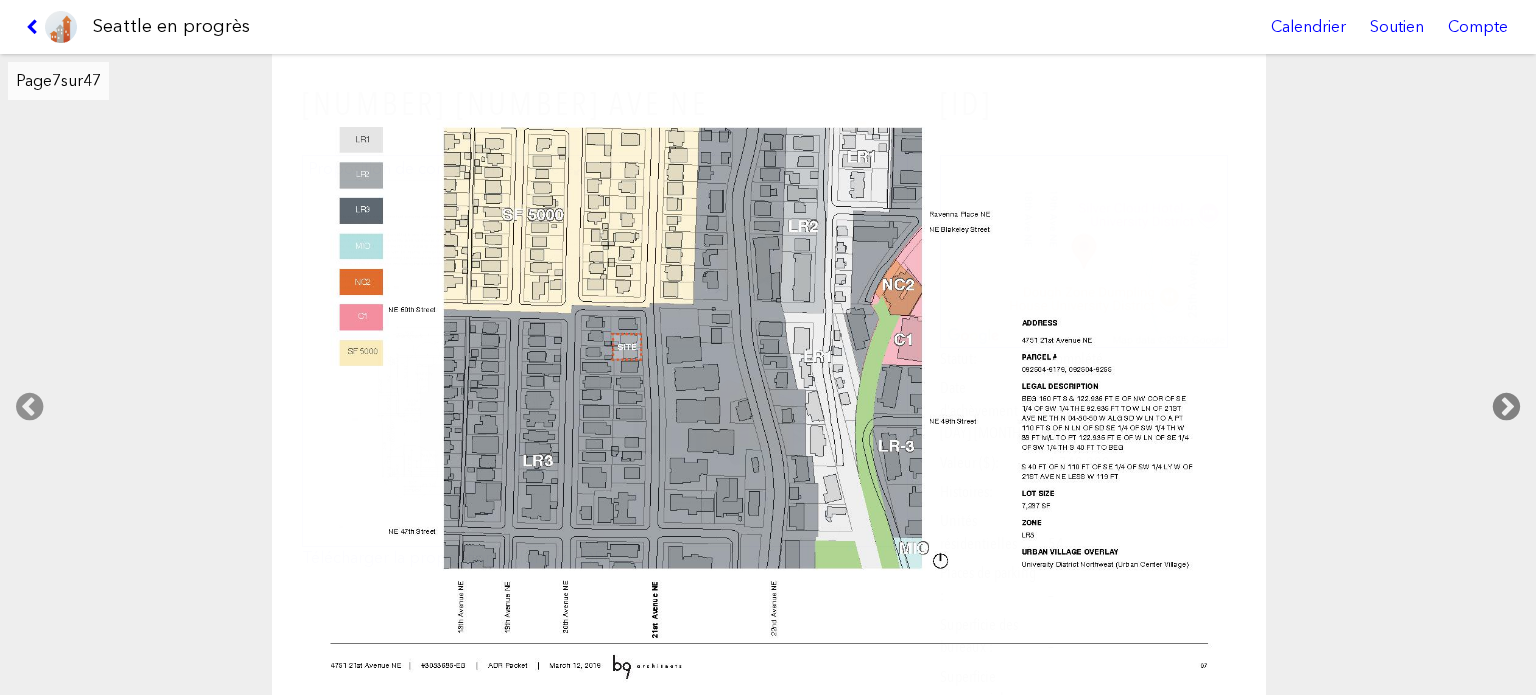 click at bounding box center (1506, 407) 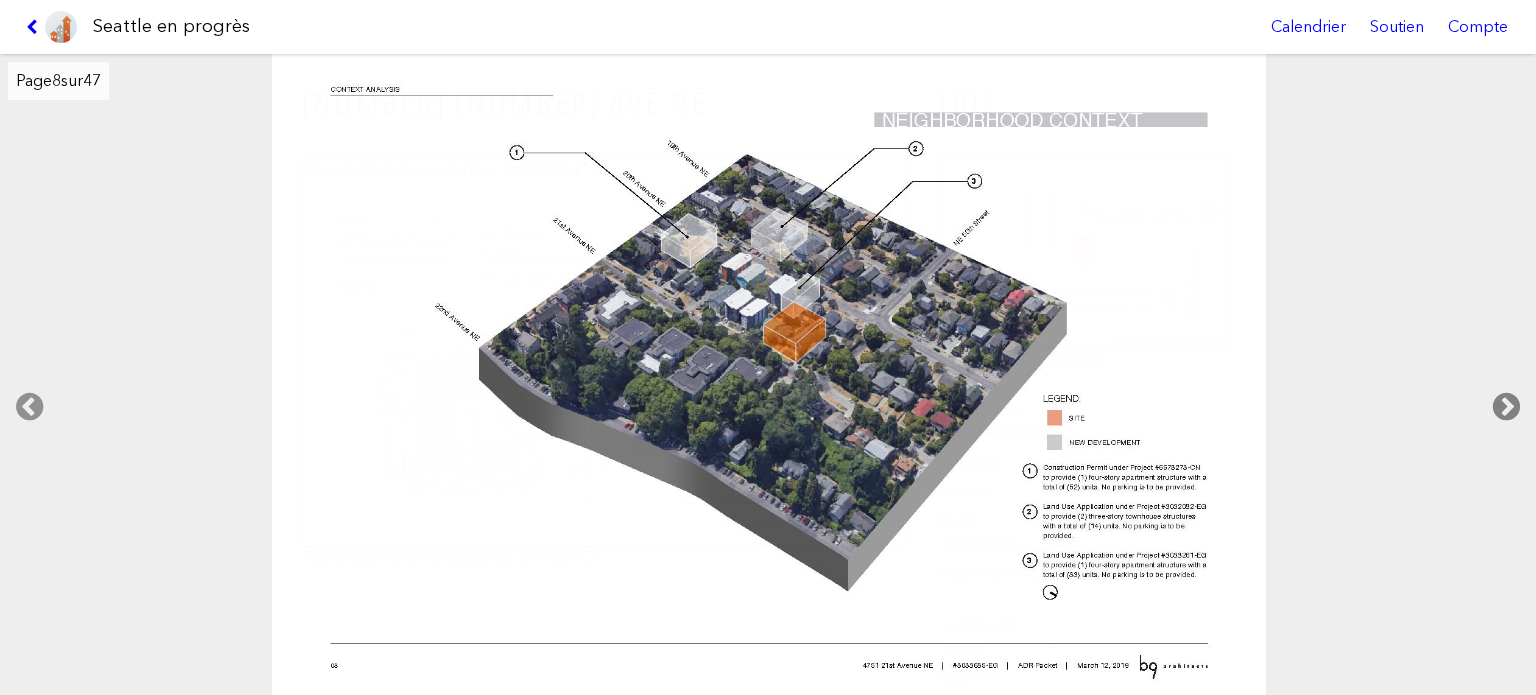 click at bounding box center (1506, 407) 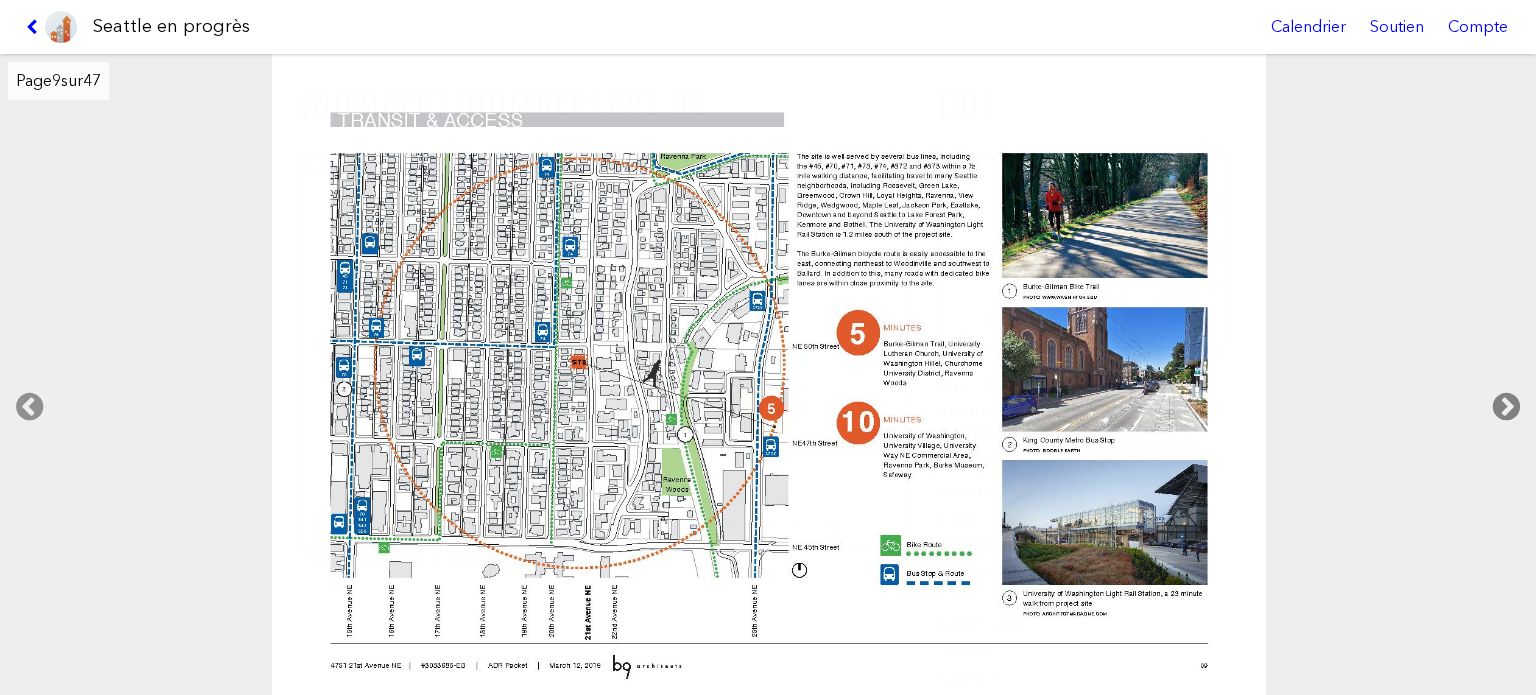 click at bounding box center [1506, 407] 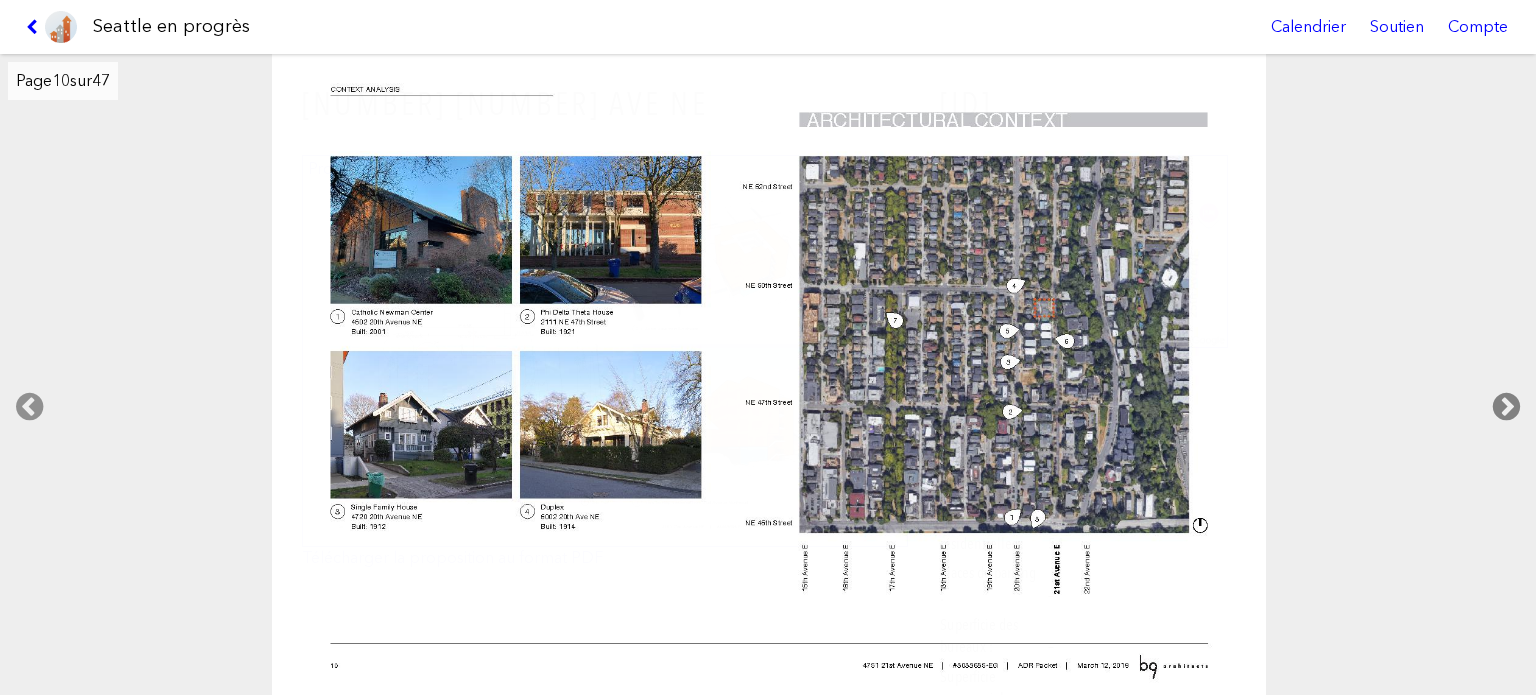 click at bounding box center (1506, 407) 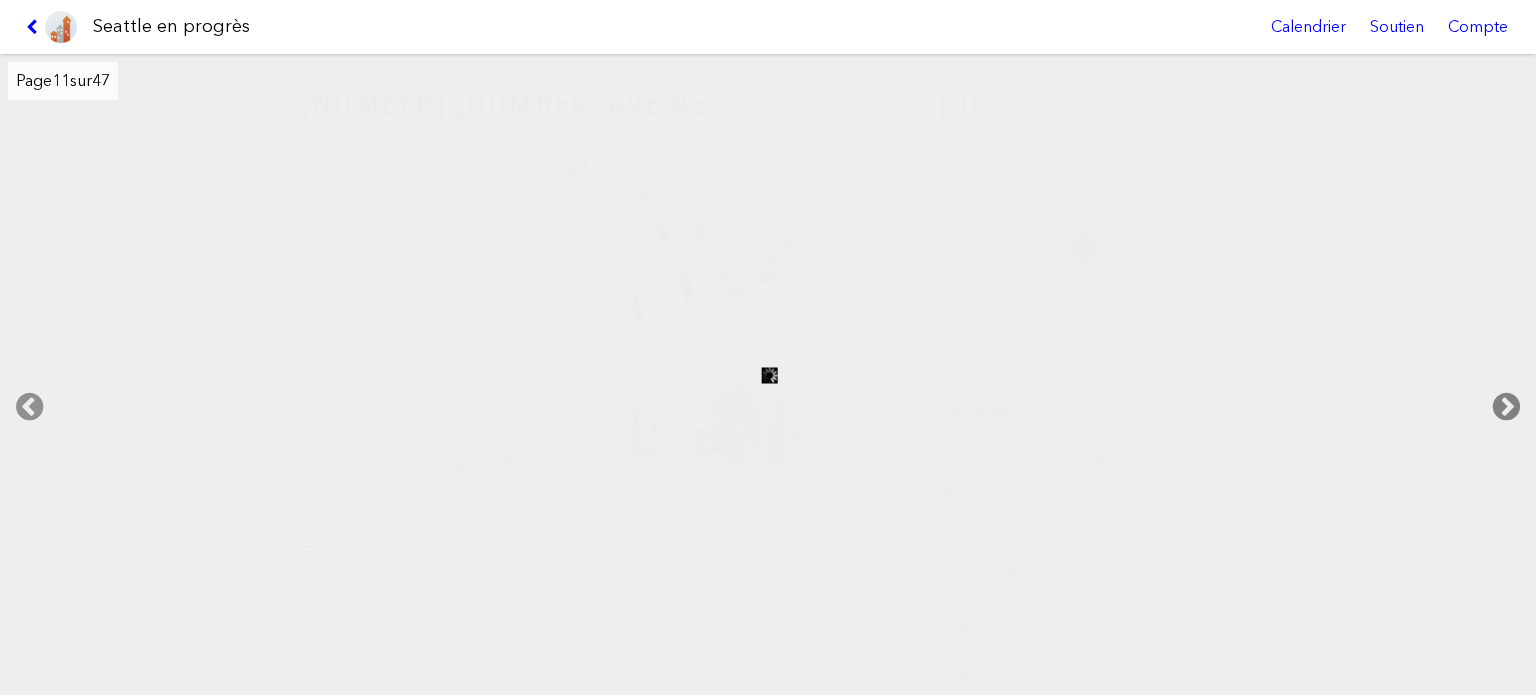 click at bounding box center [1506, 407] 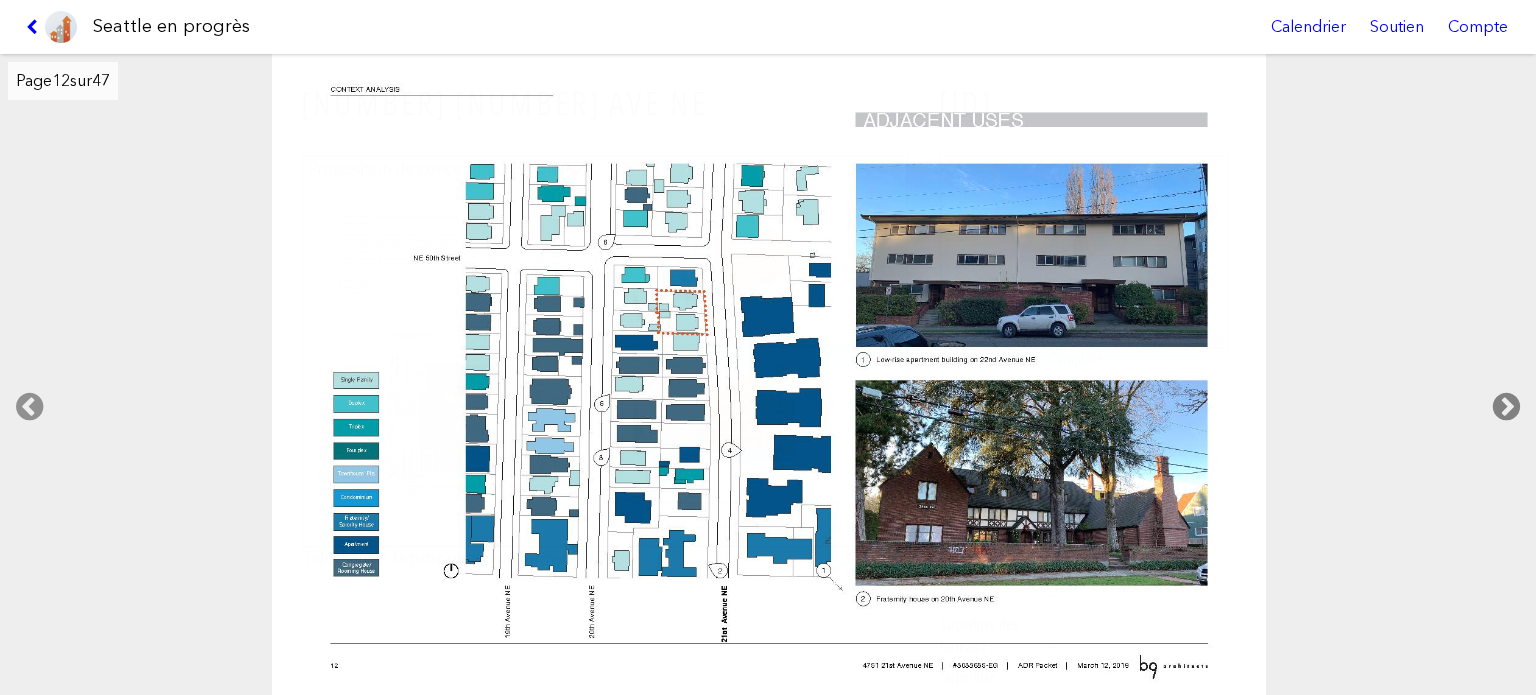 click at bounding box center [1506, 407] 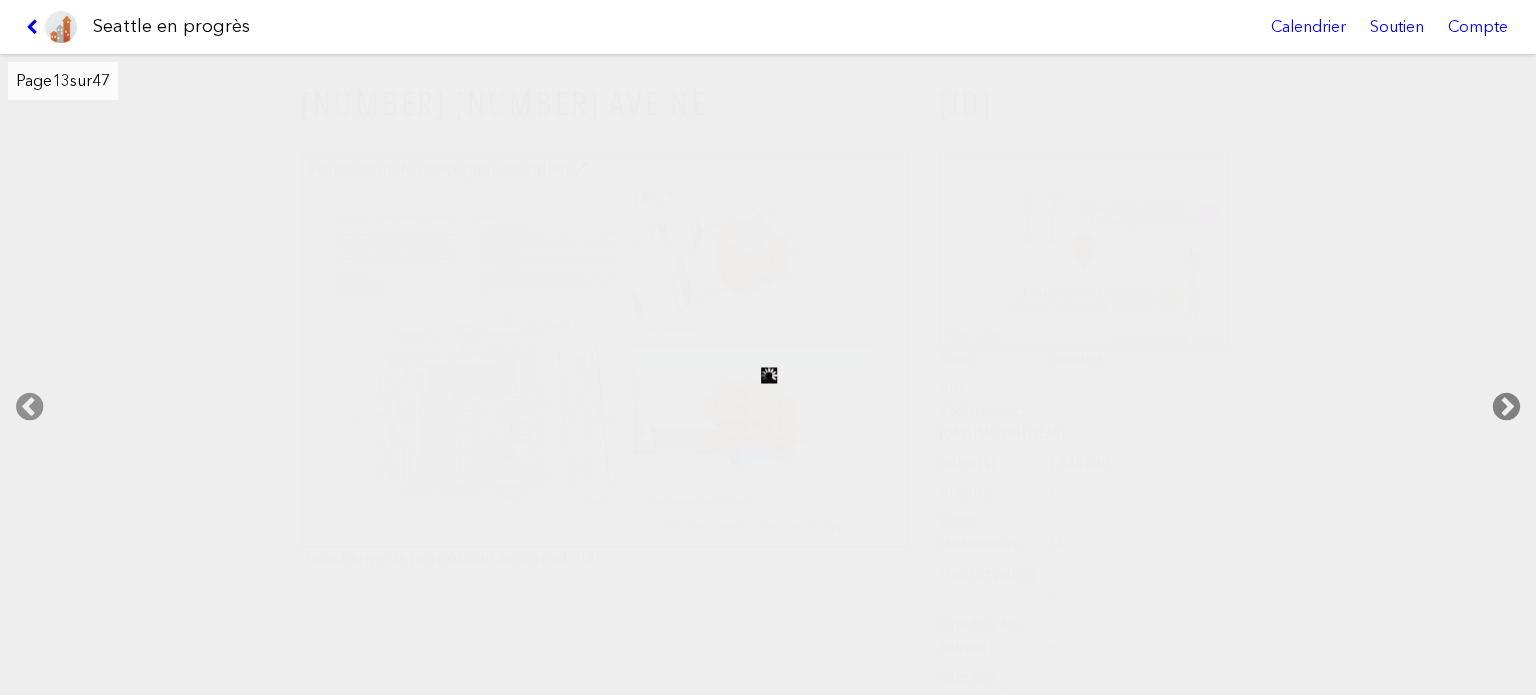 click at bounding box center [1506, 407] 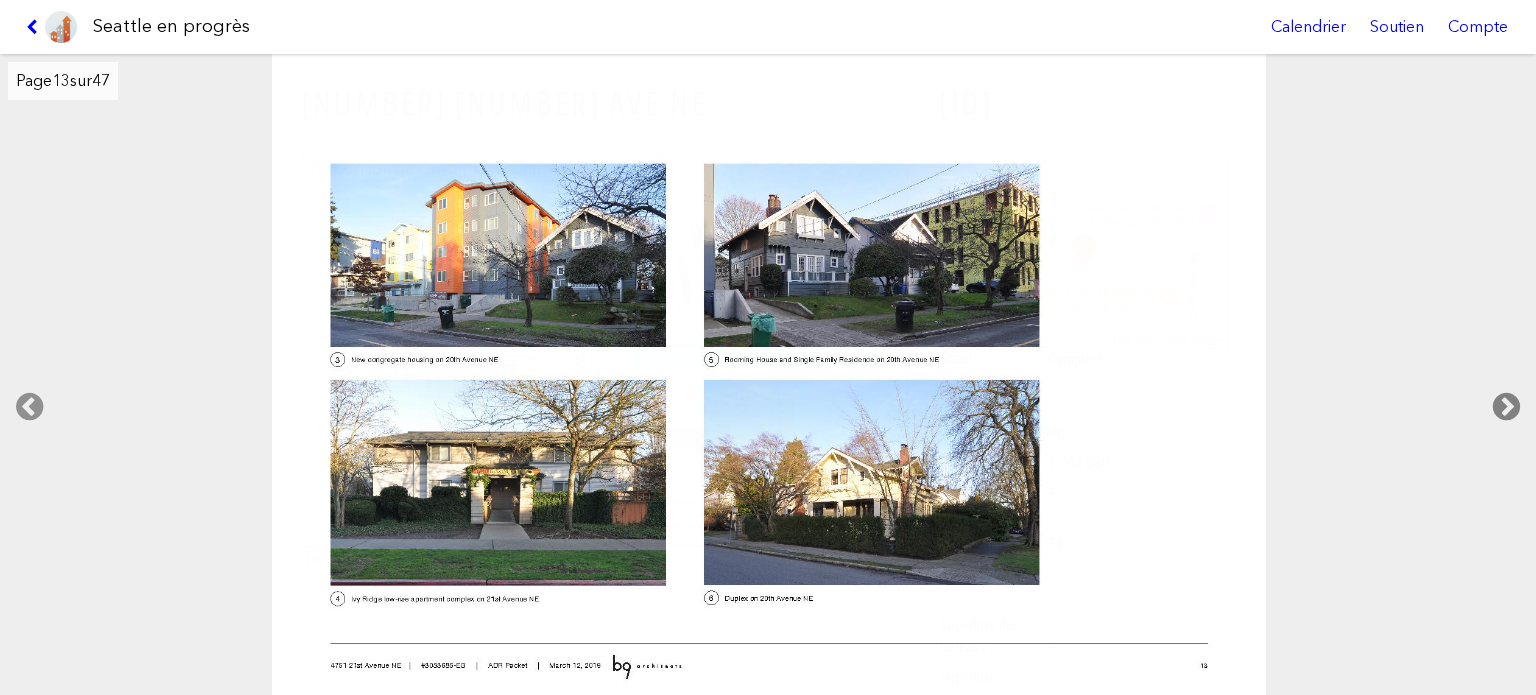 click at bounding box center (1506, 407) 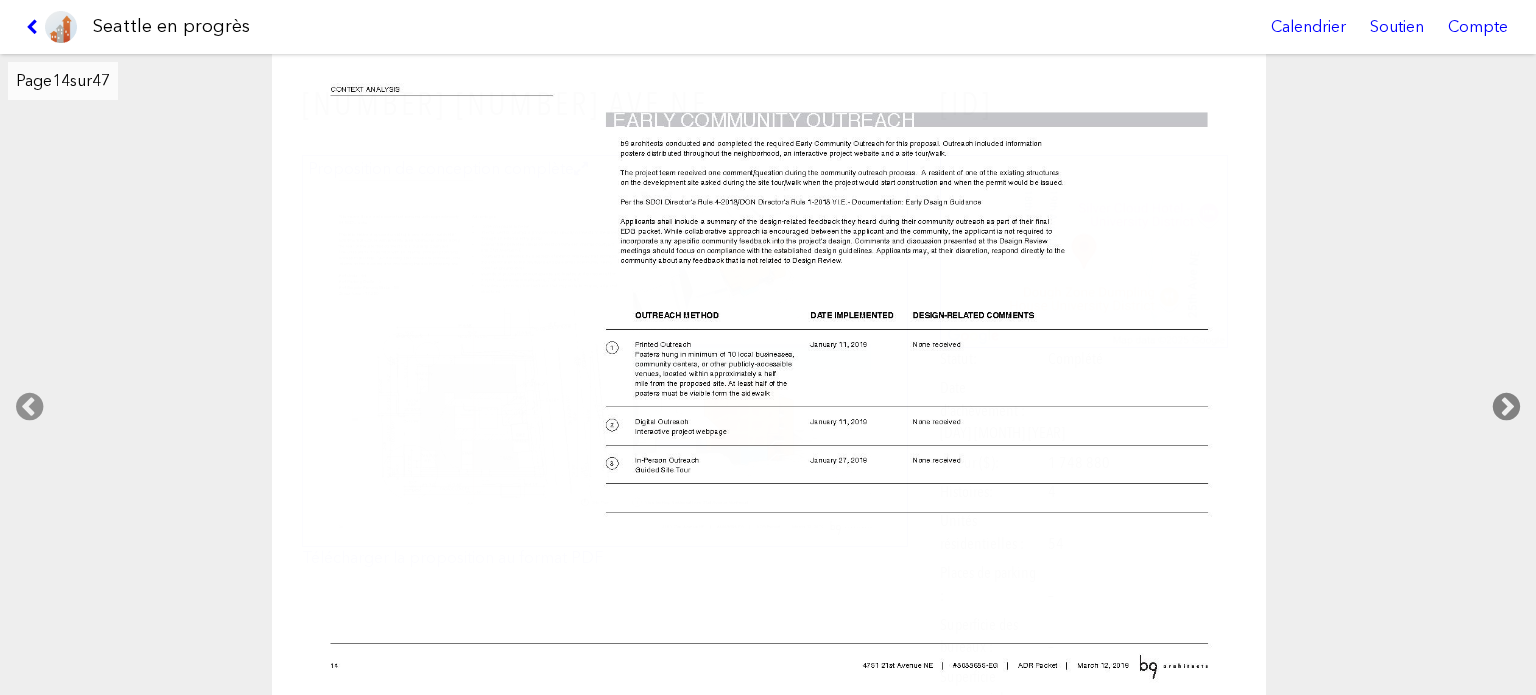 click at bounding box center (1506, 407) 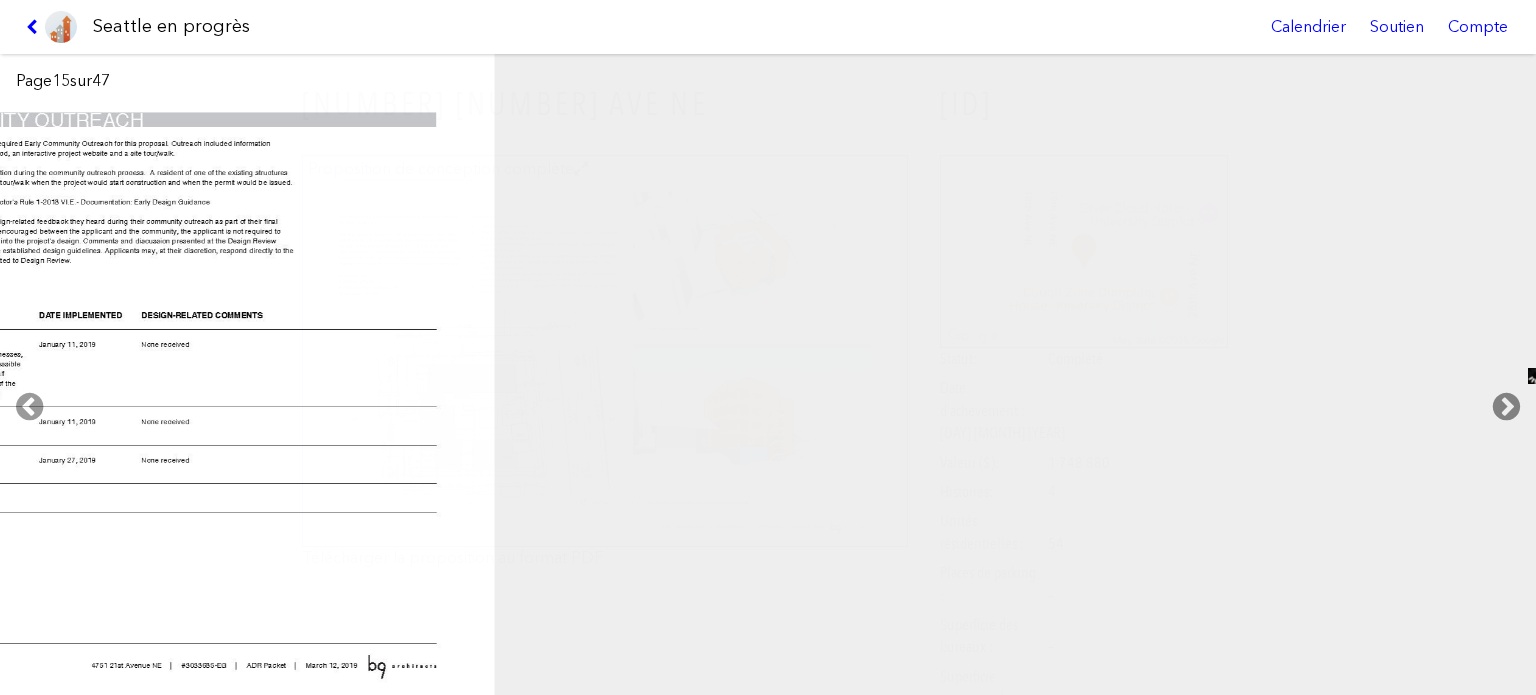 click at bounding box center [1506, 407] 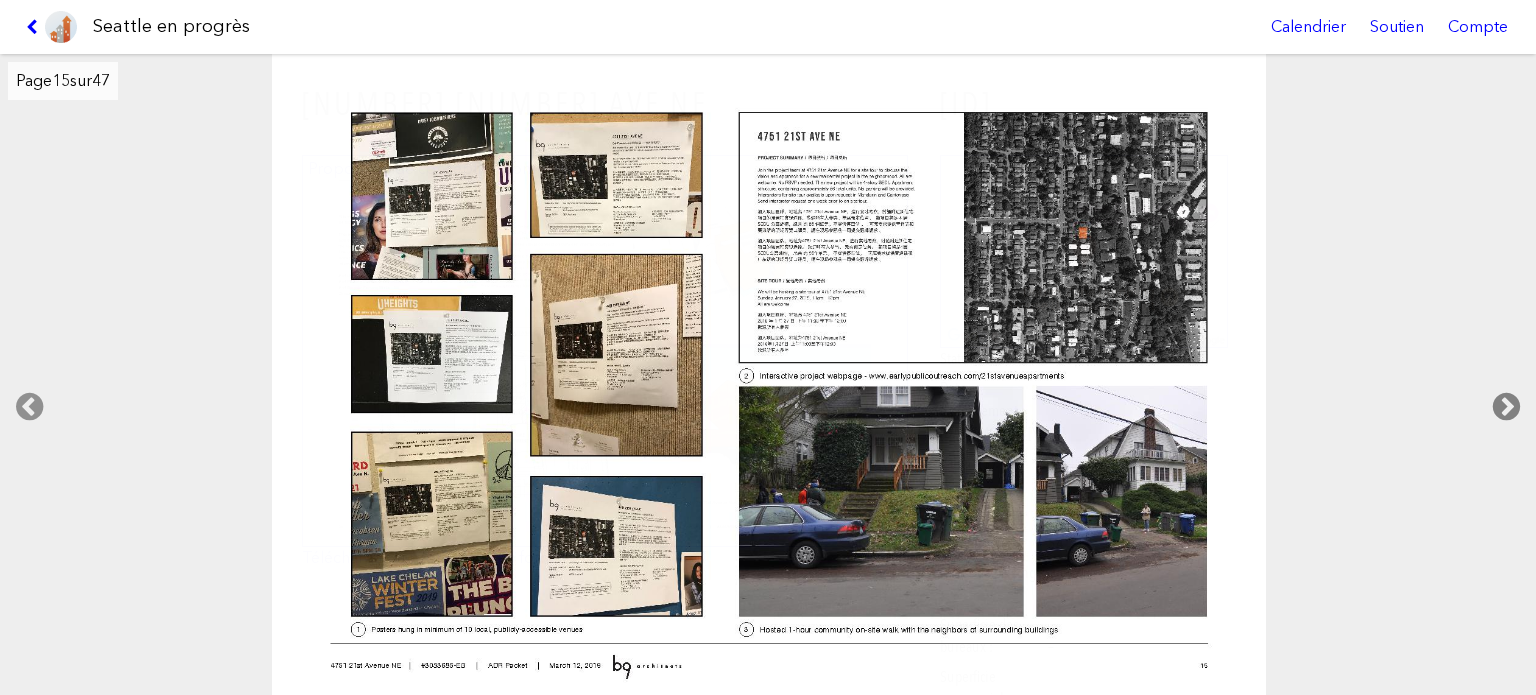 click at bounding box center [1506, 407] 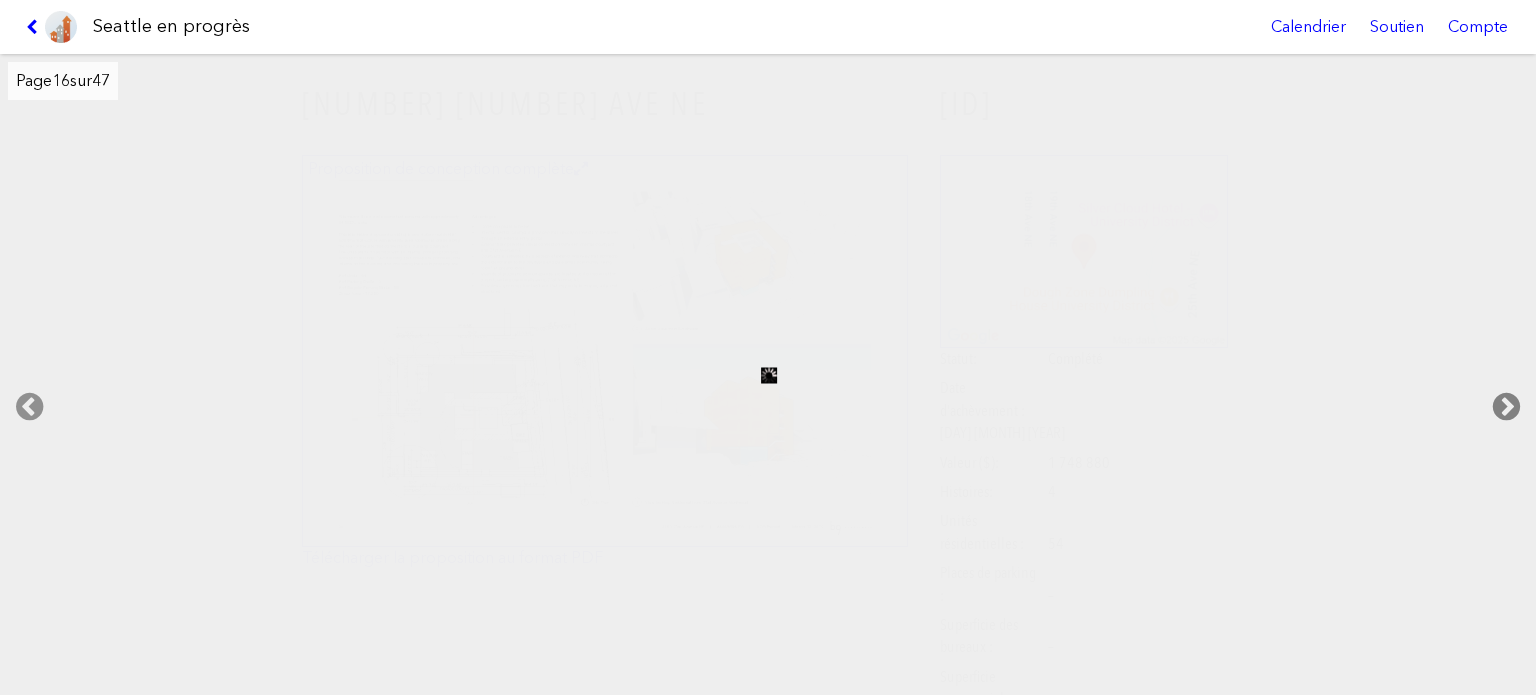 click at bounding box center [1506, 407] 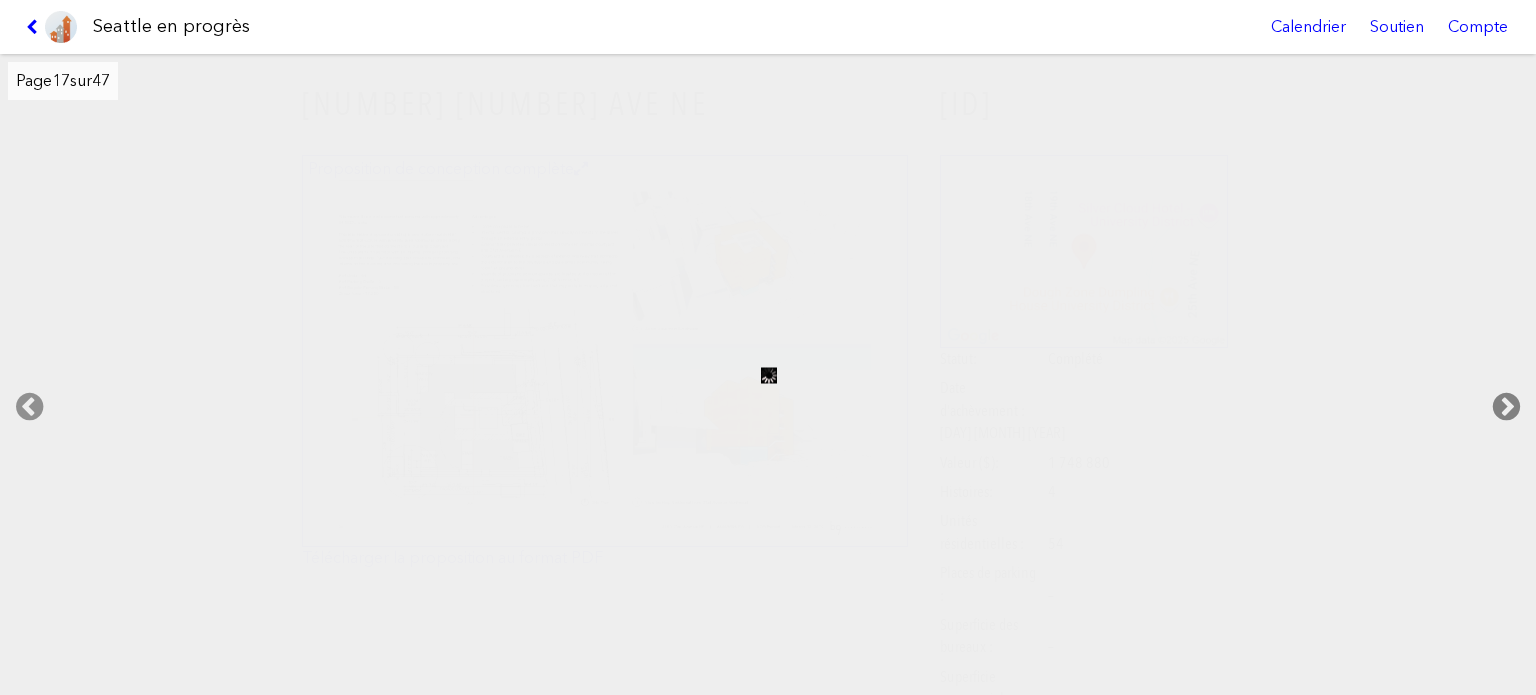 click at bounding box center (1506, 407) 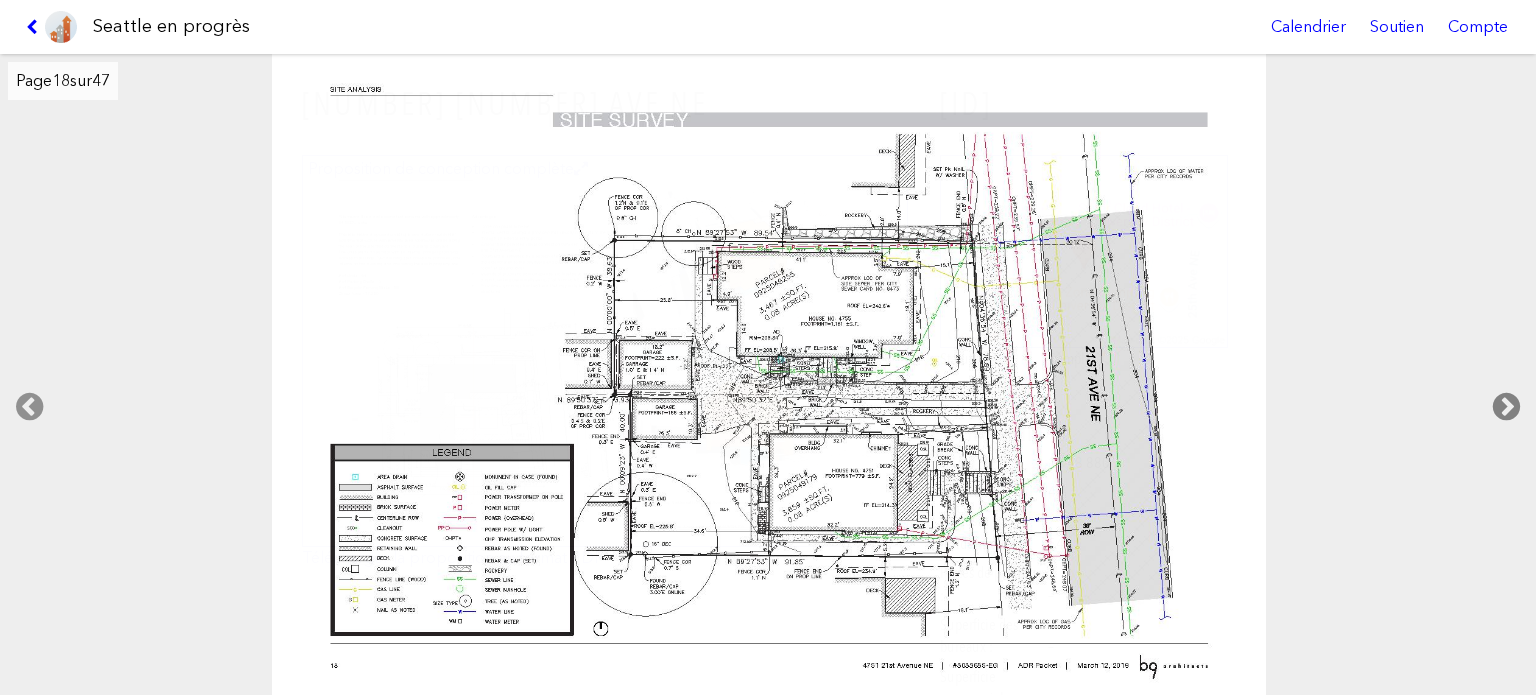 click at bounding box center [1506, 407] 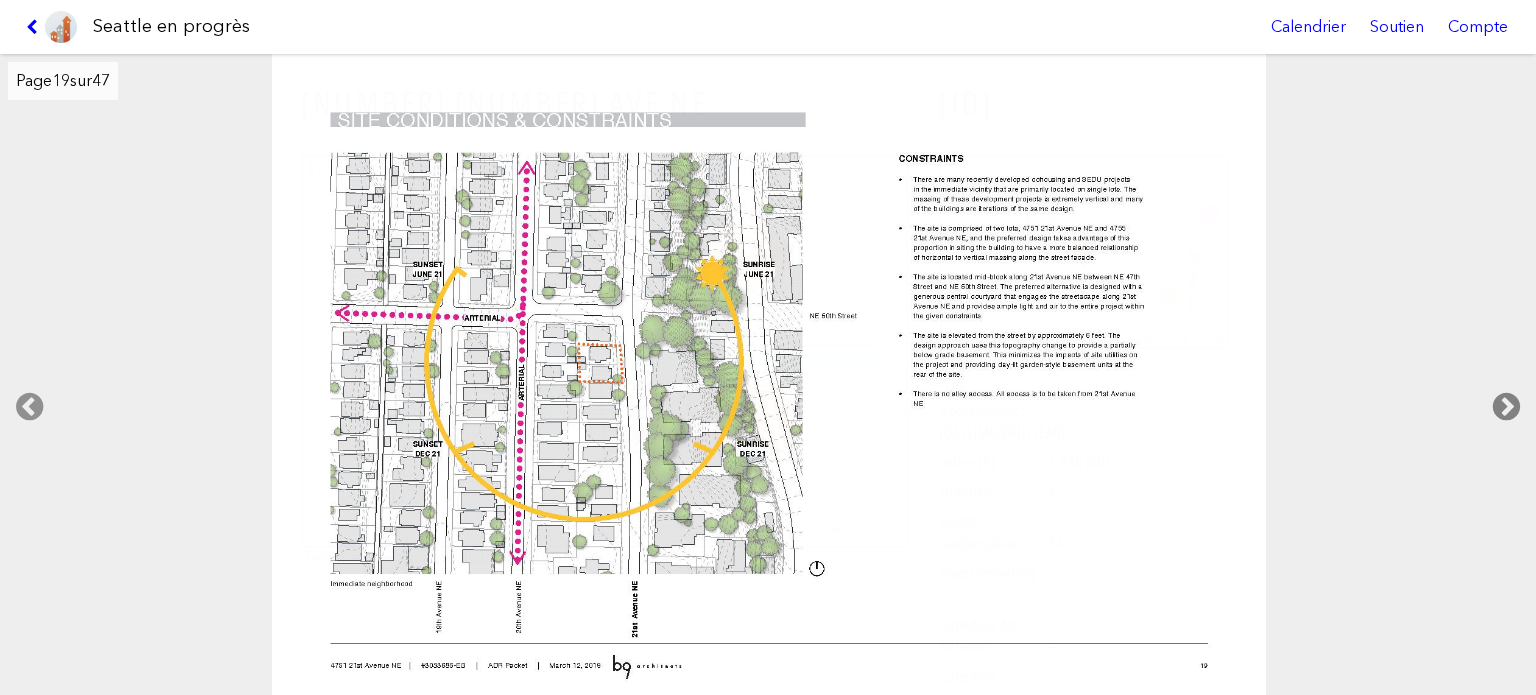 click at bounding box center (1506, 407) 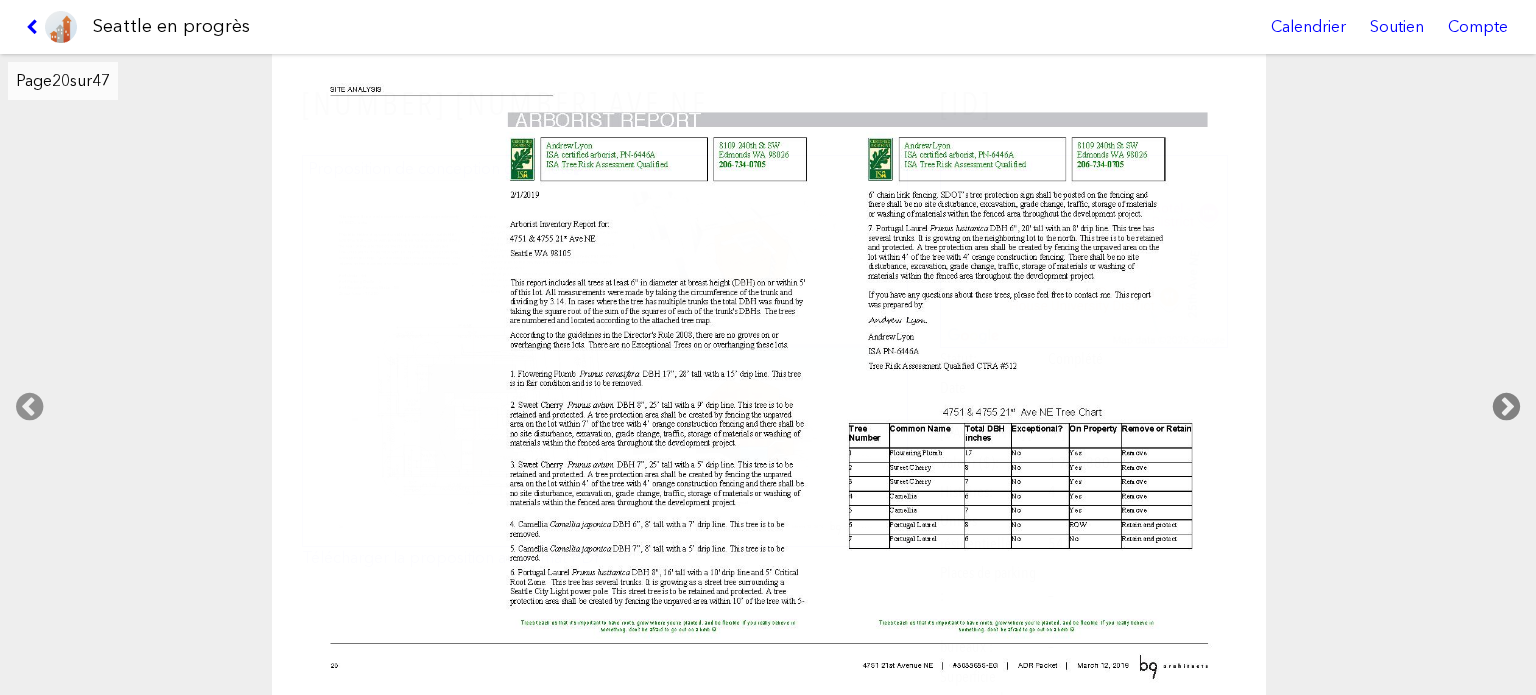 click at bounding box center [1506, 407] 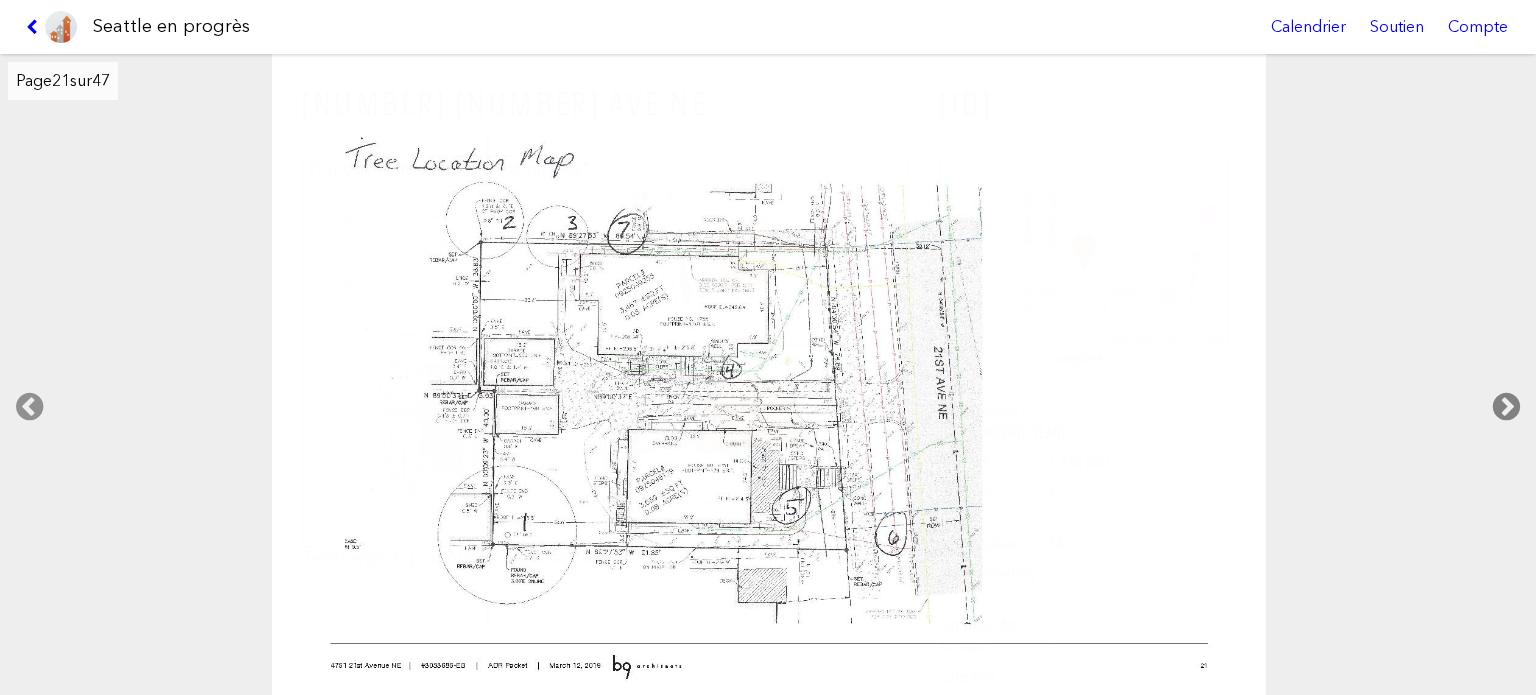 click at bounding box center (1506, 407) 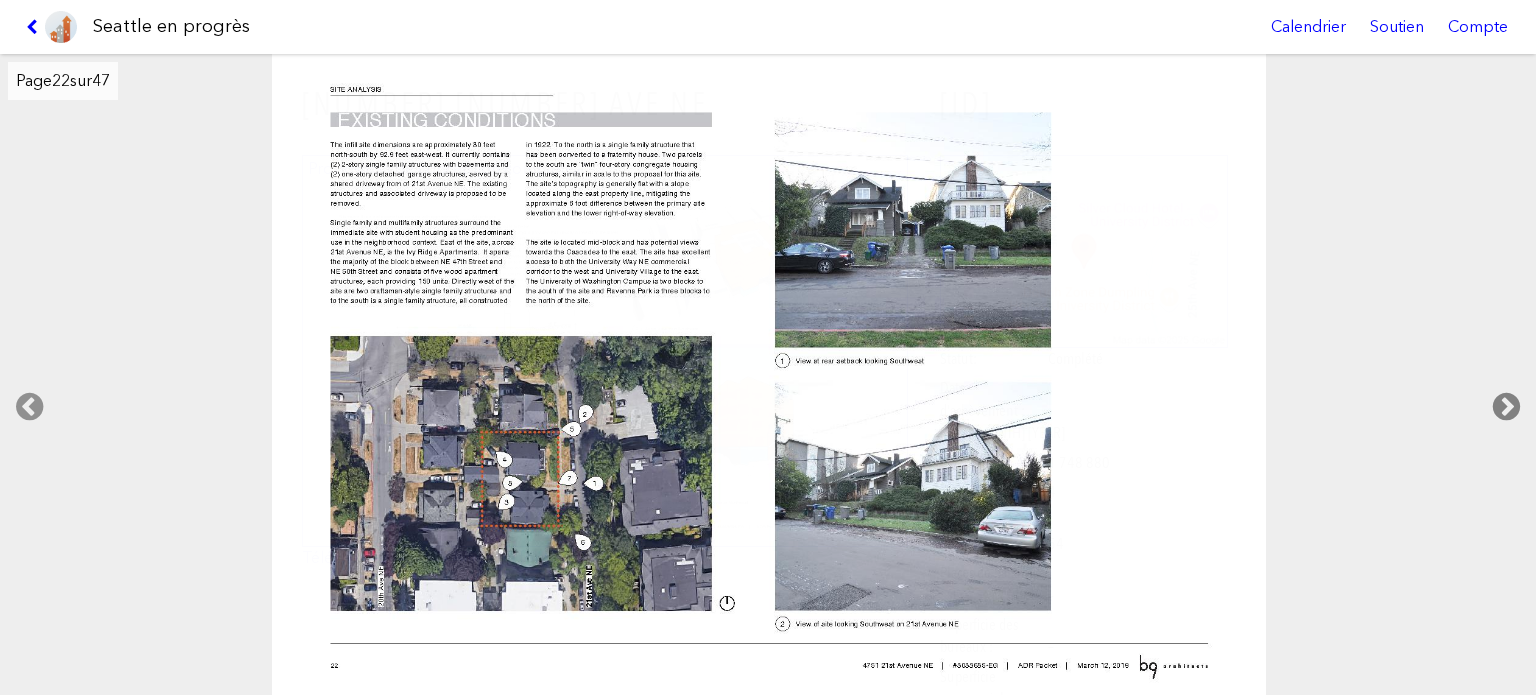 click at bounding box center [1506, 407] 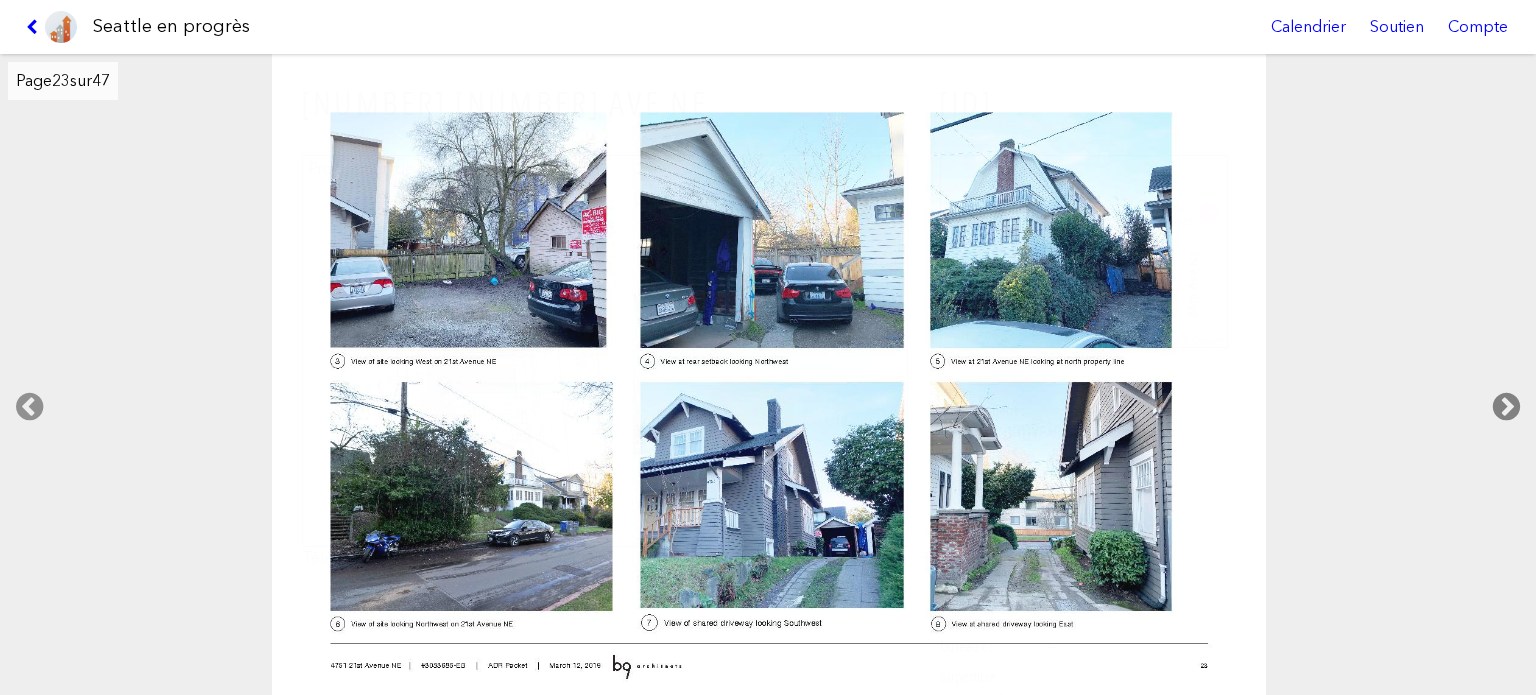 click at bounding box center [1506, 407] 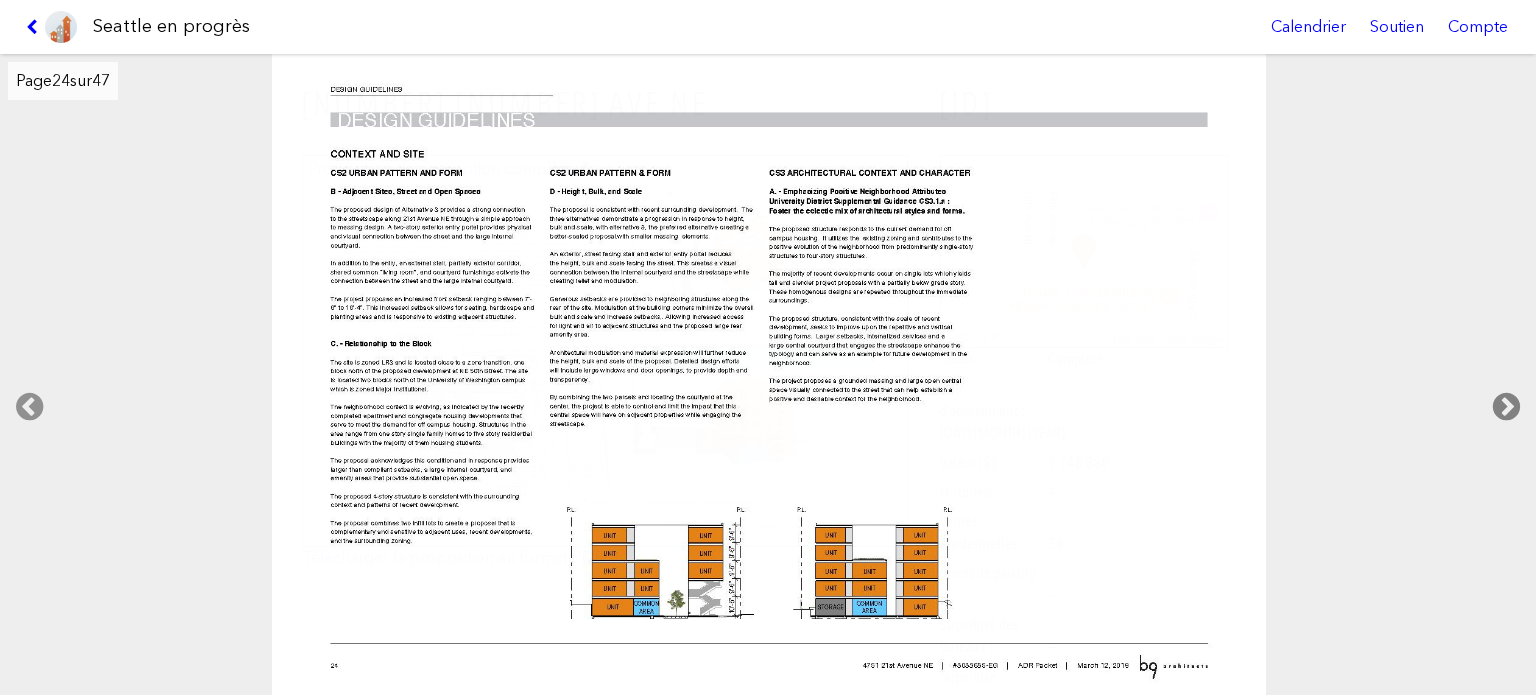 click at bounding box center (1506, 407) 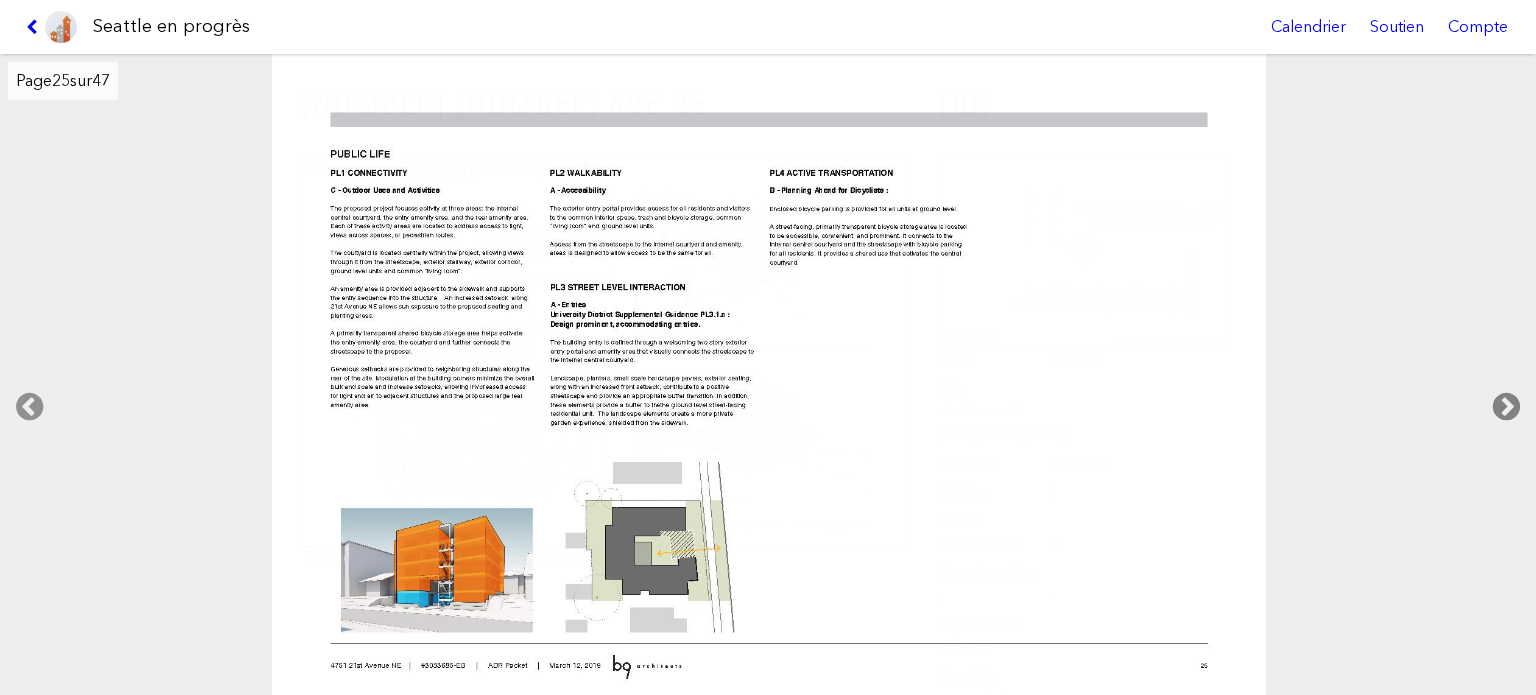 click at bounding box center [1506, 407] 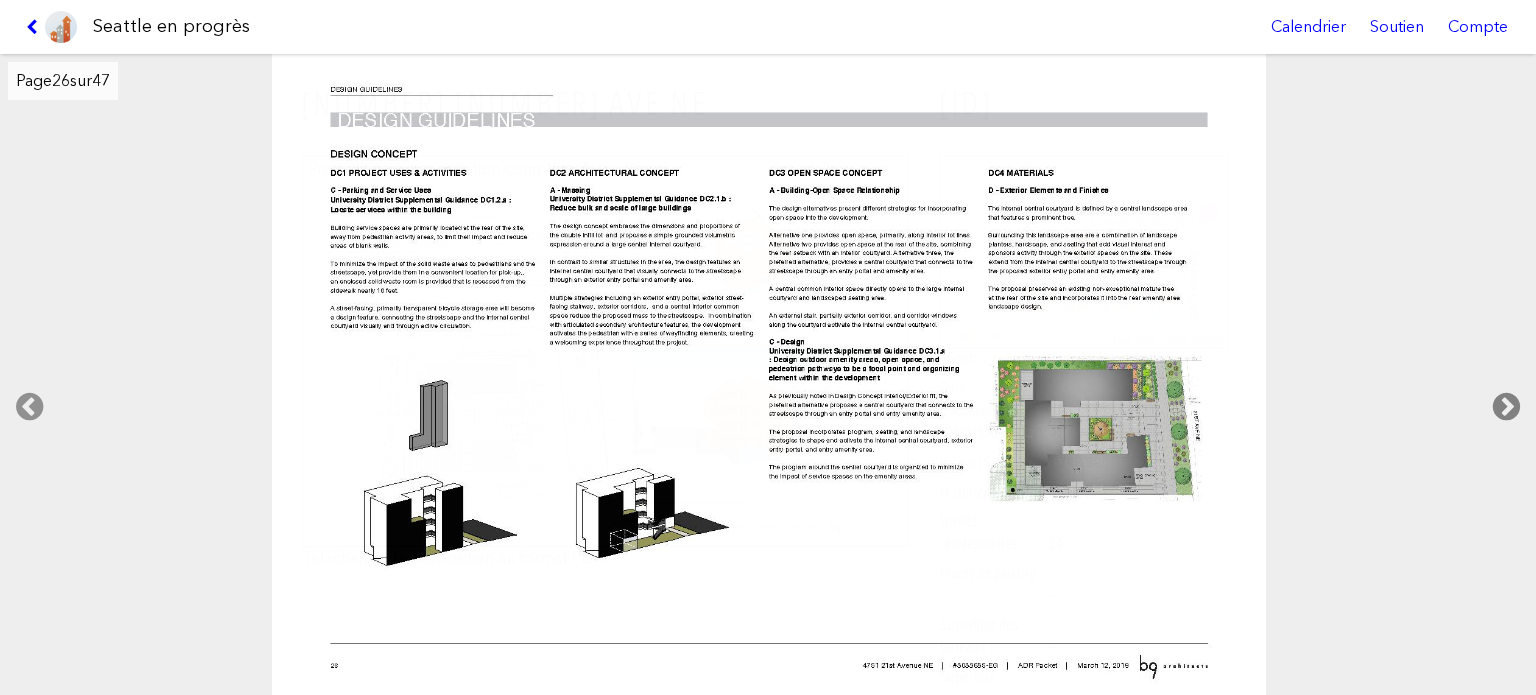 click at bounding box center [1506, 407] 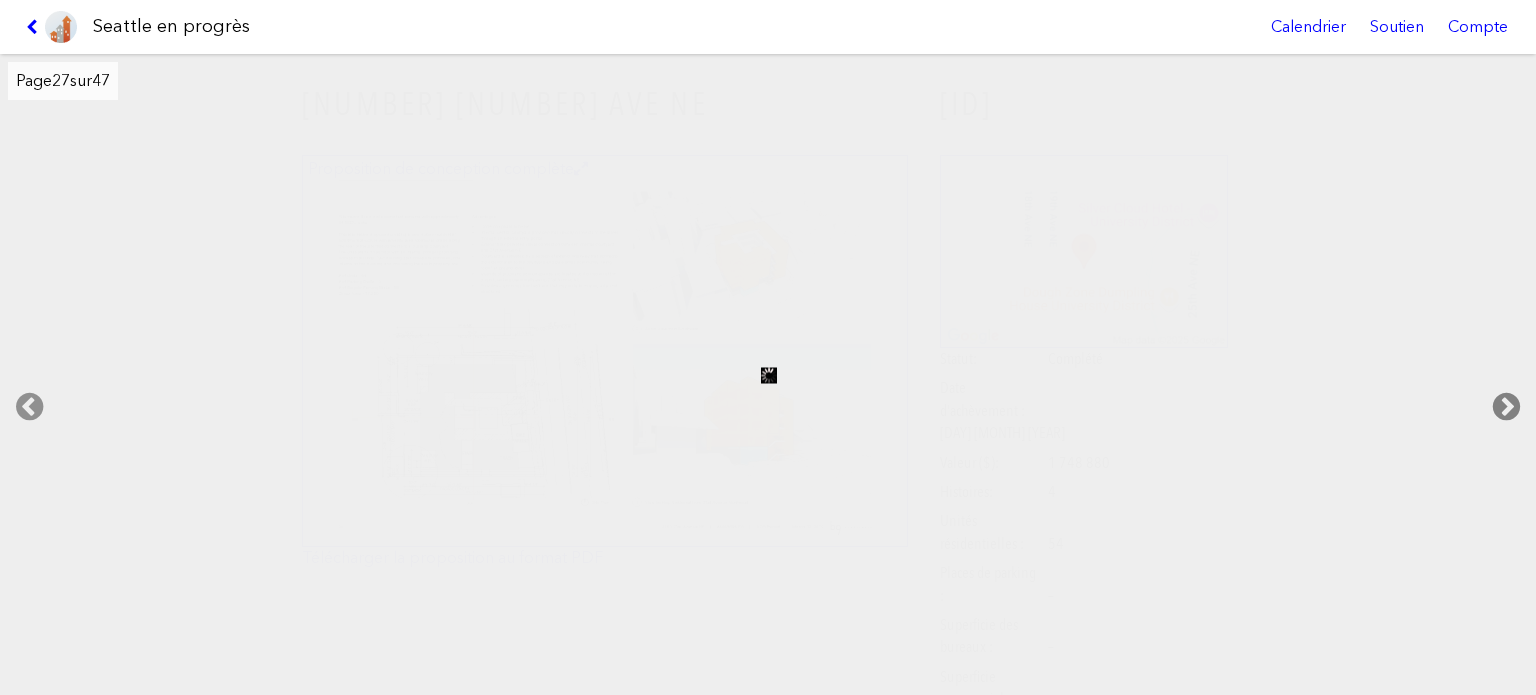 click at bounding box center (1506, 407) 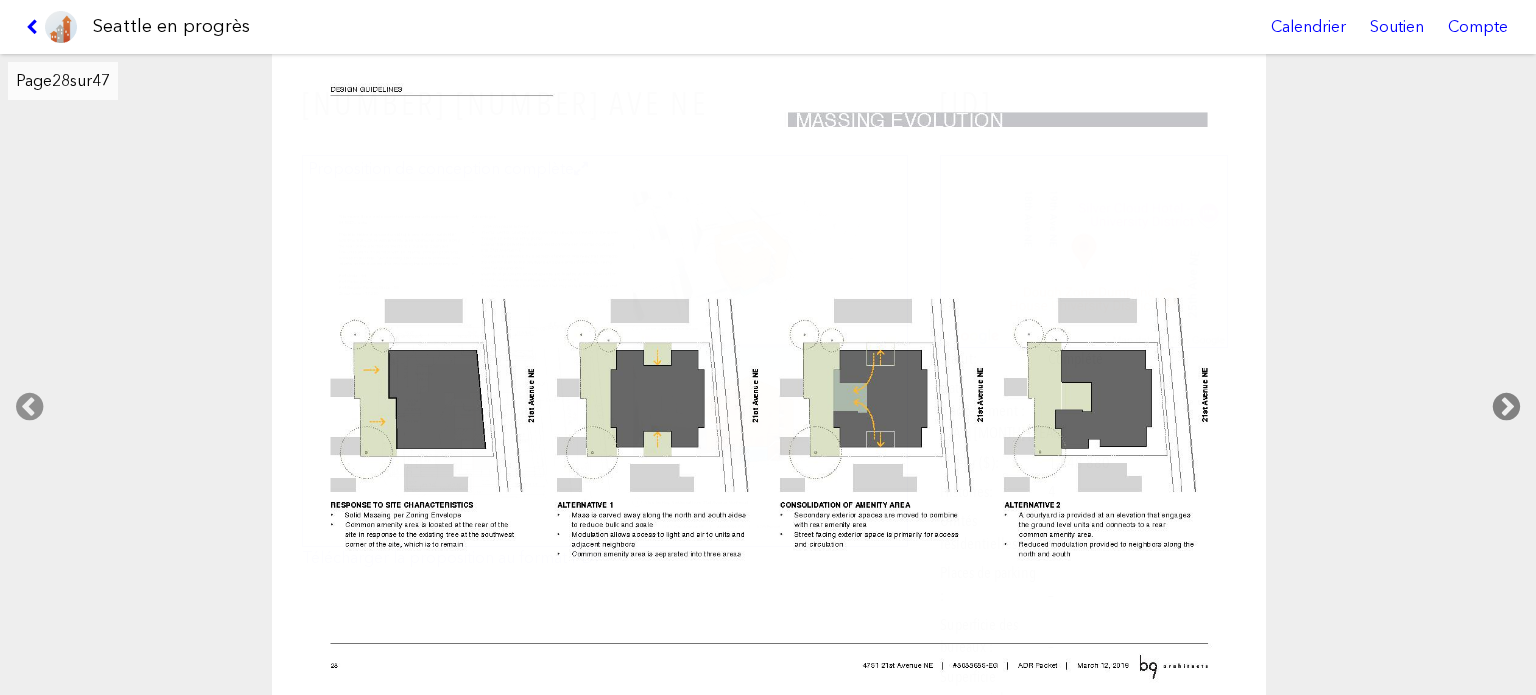click at bounding box center (1506, 407) 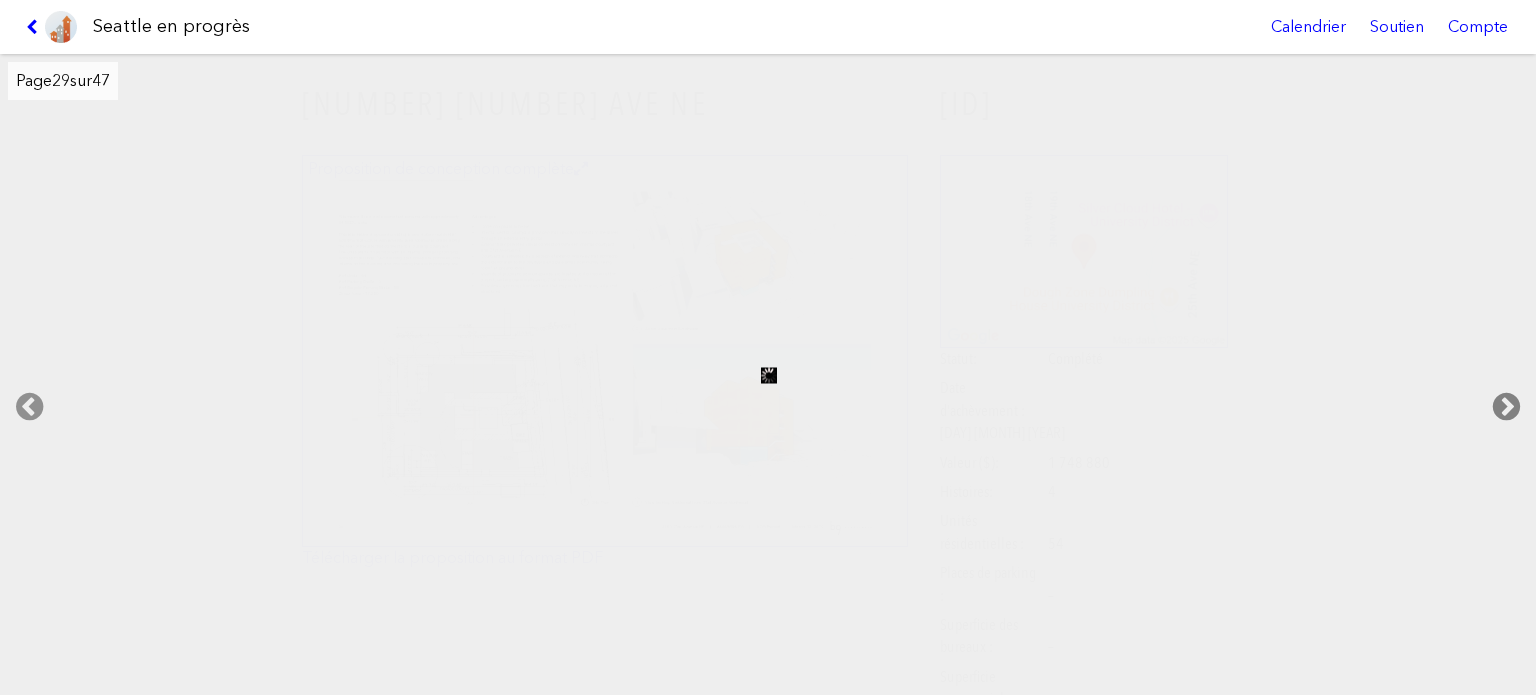 click at bounding box center (1506, 407) 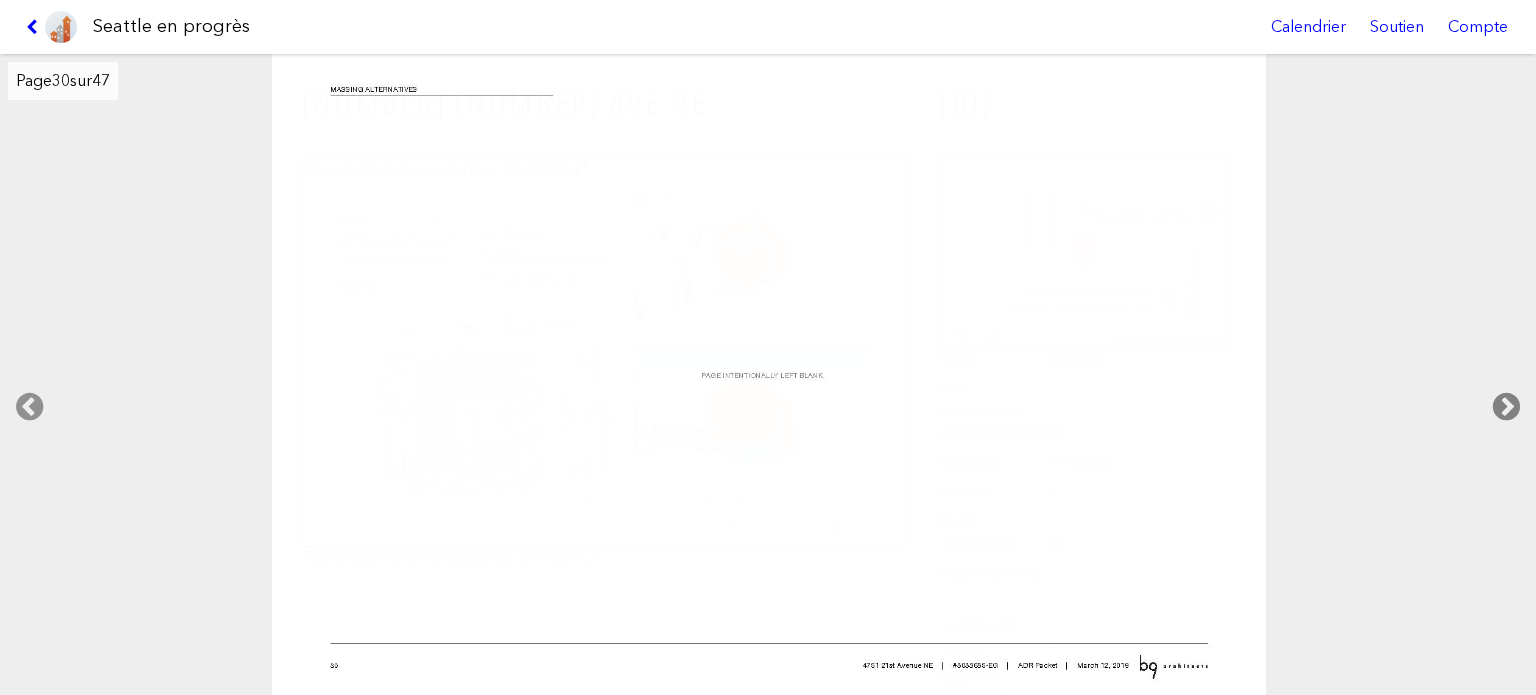 click at bounding box center (1506, 407) 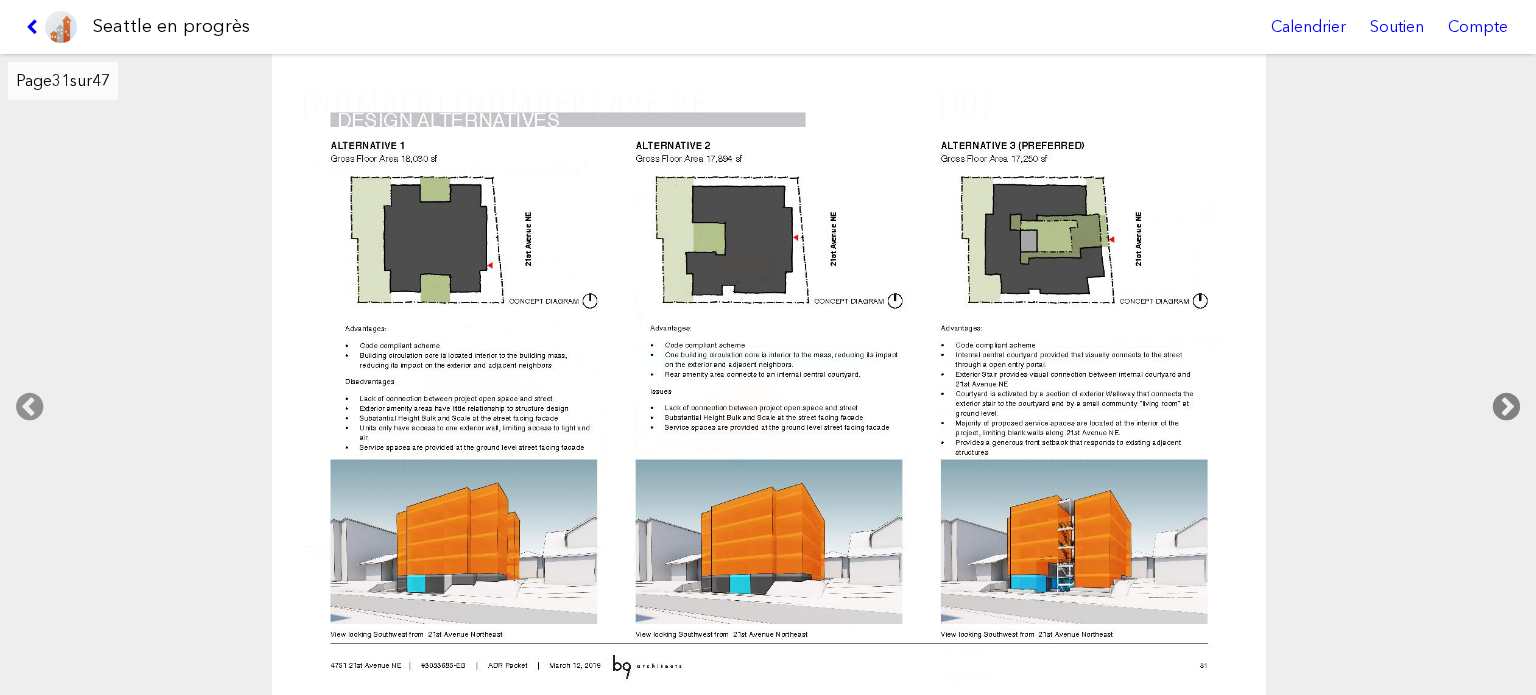 click at bounding box center (1506, 407) 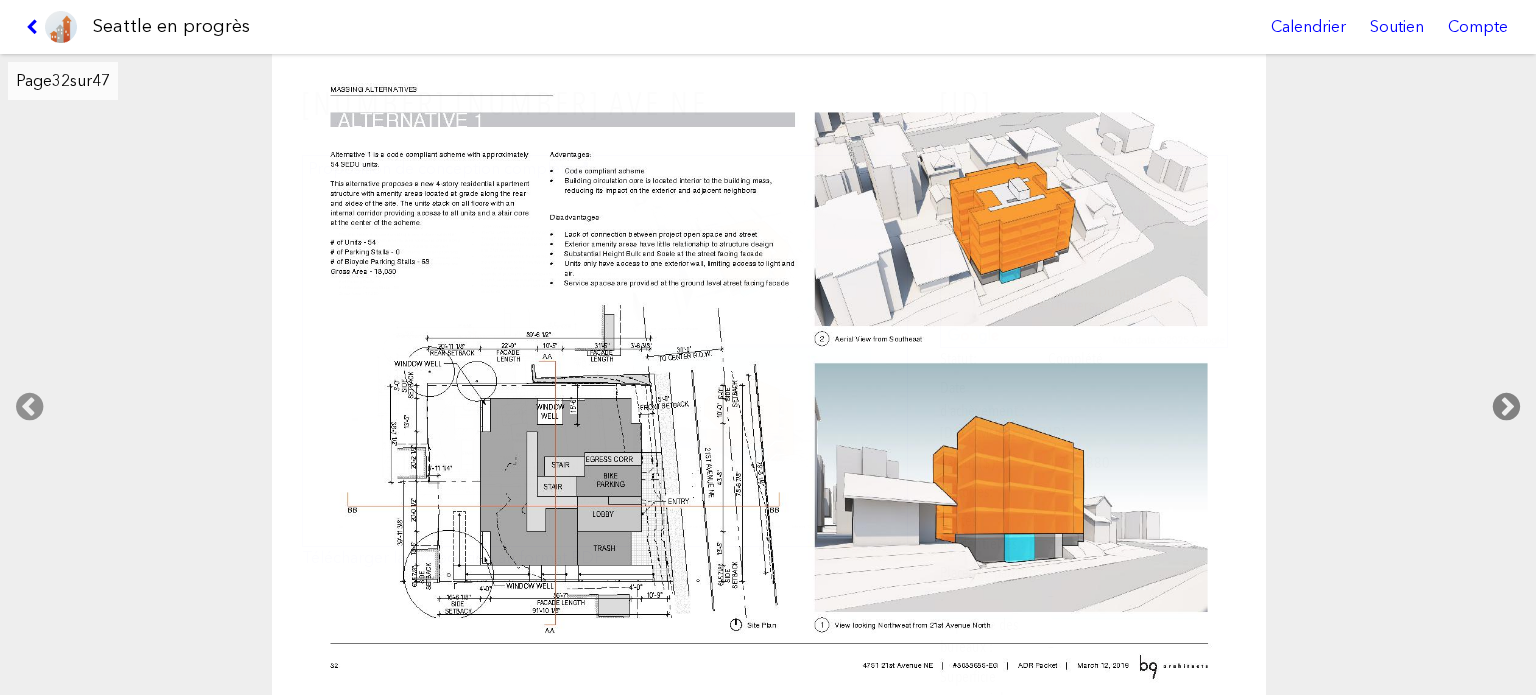 click at bounding box center (1506, 407) 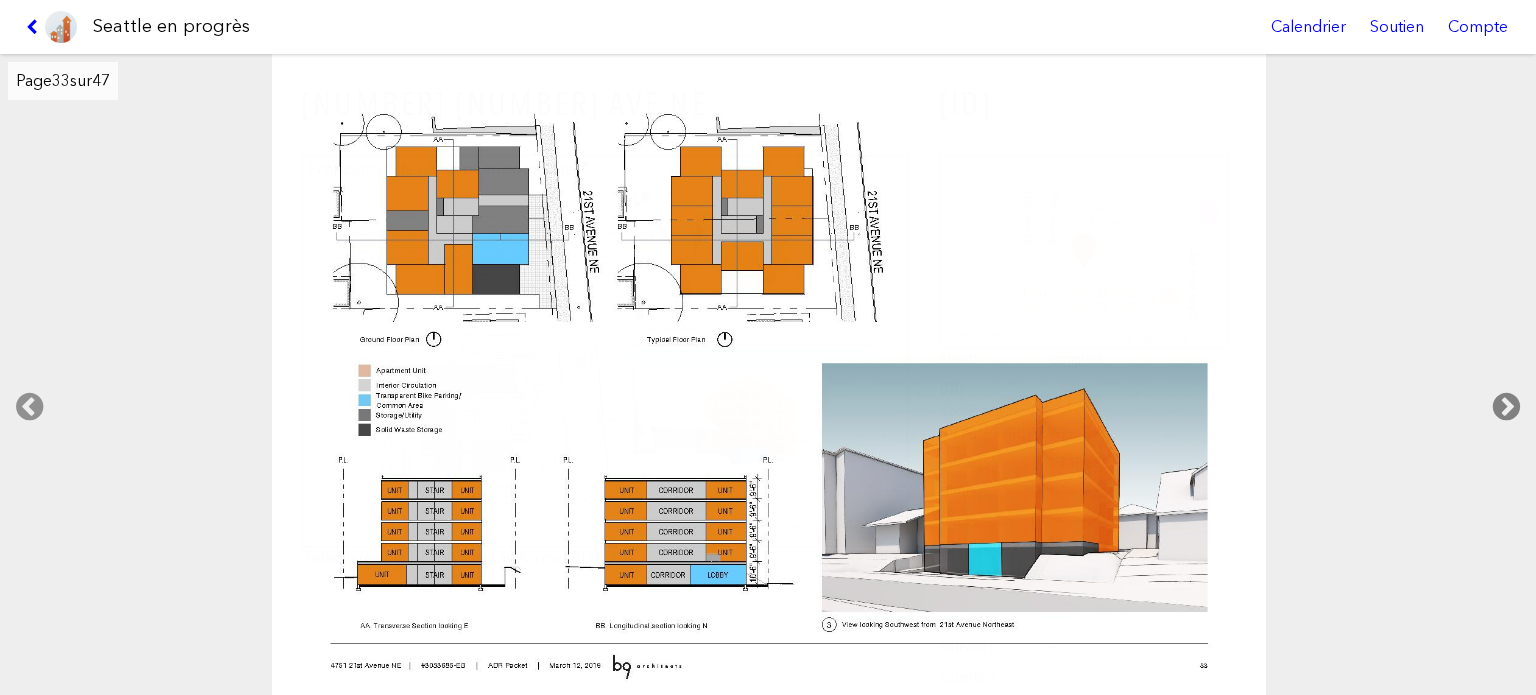 click at bounding box center [1506, 407] 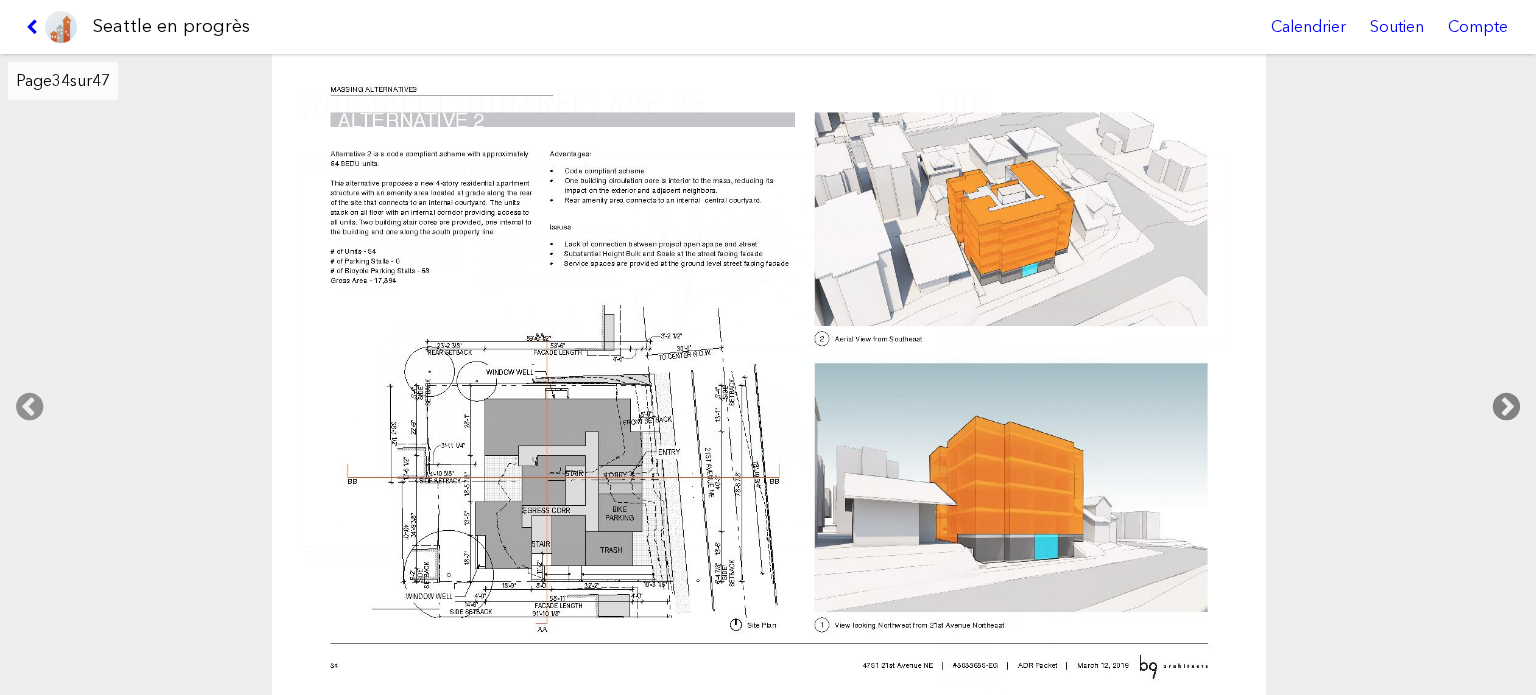 click at bounding box center [1506, 407] 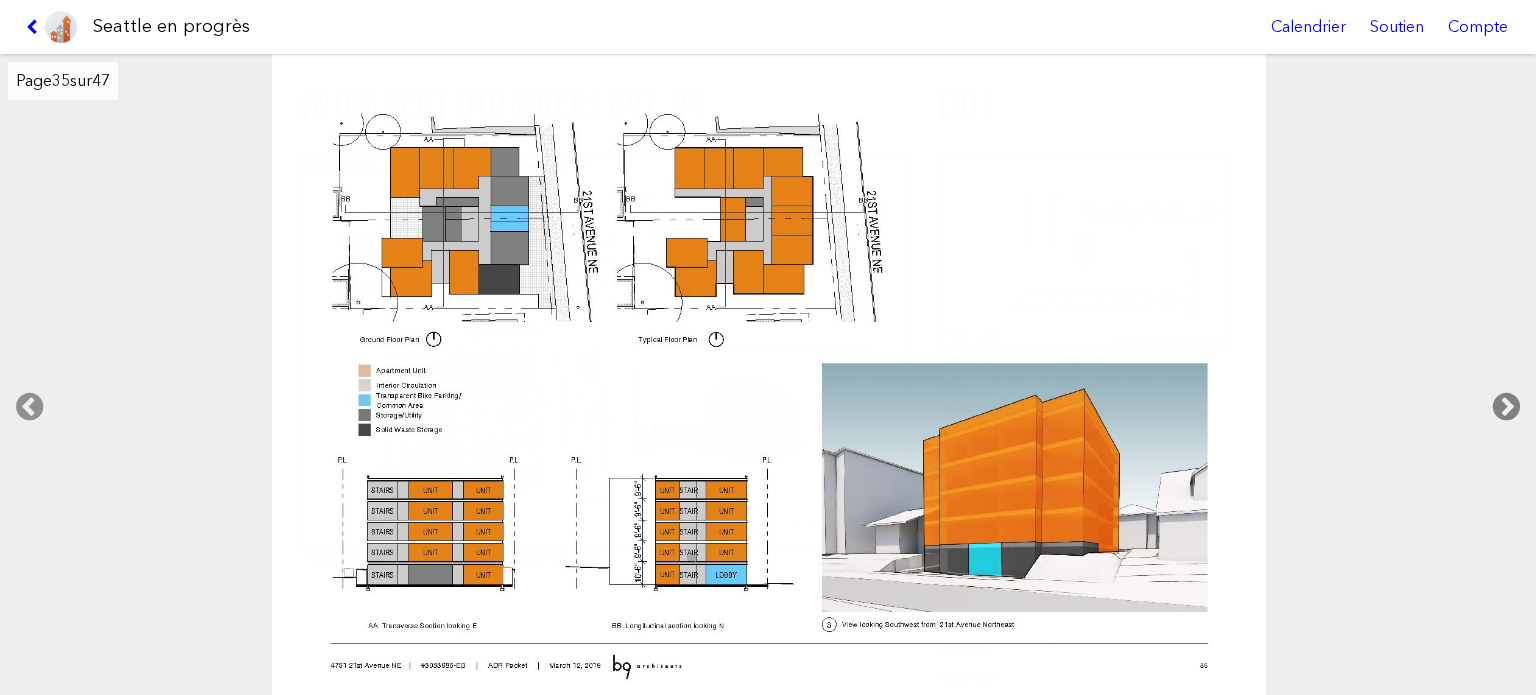 click at bounding box center [1506, 407] 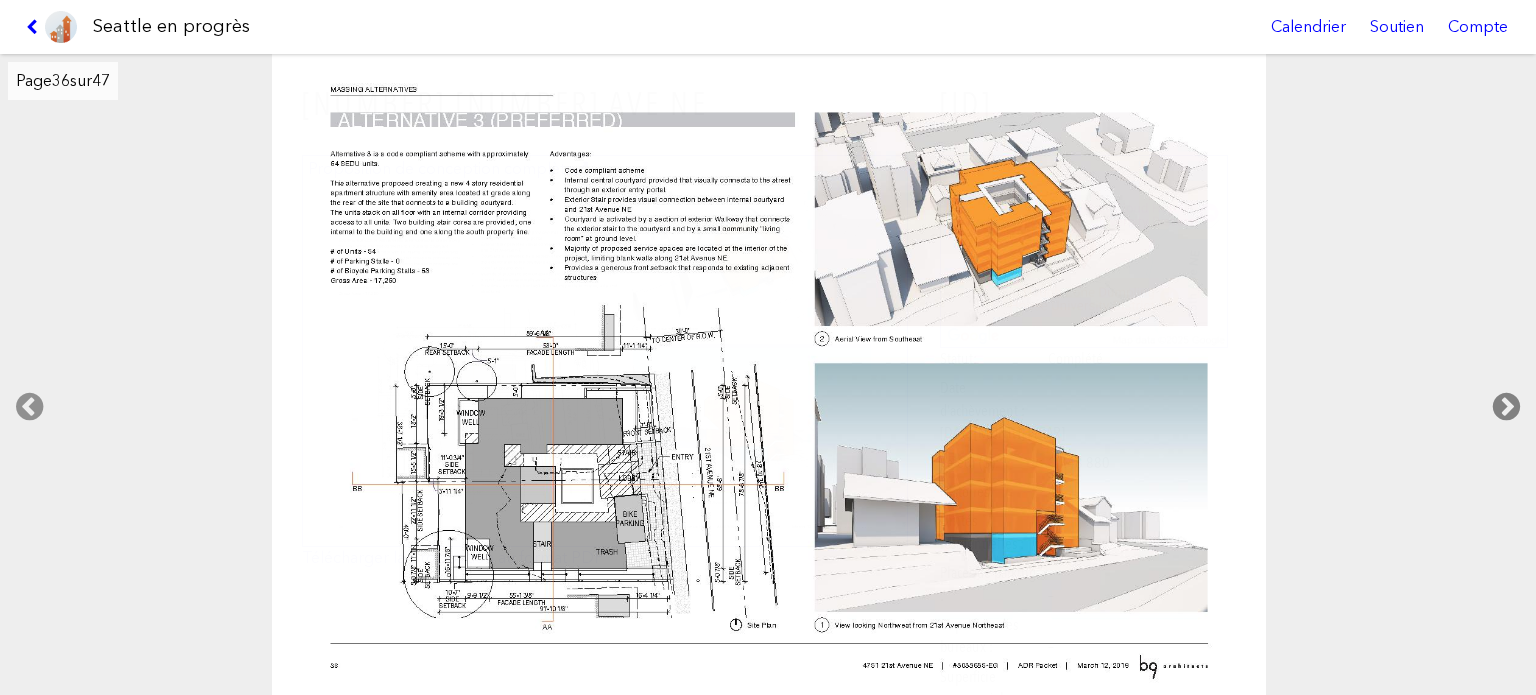 click at bounding box center (1506, 407) 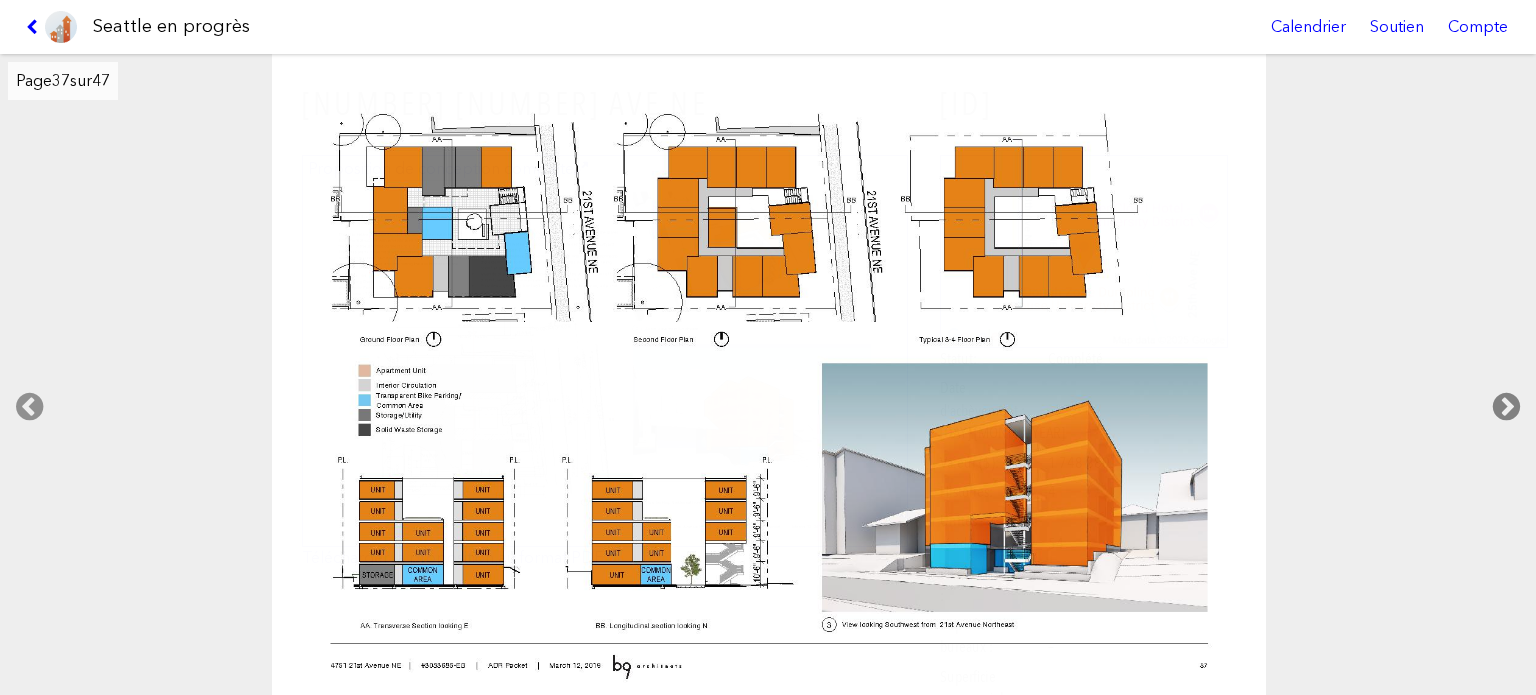 click at bounding box center [1506, 407] 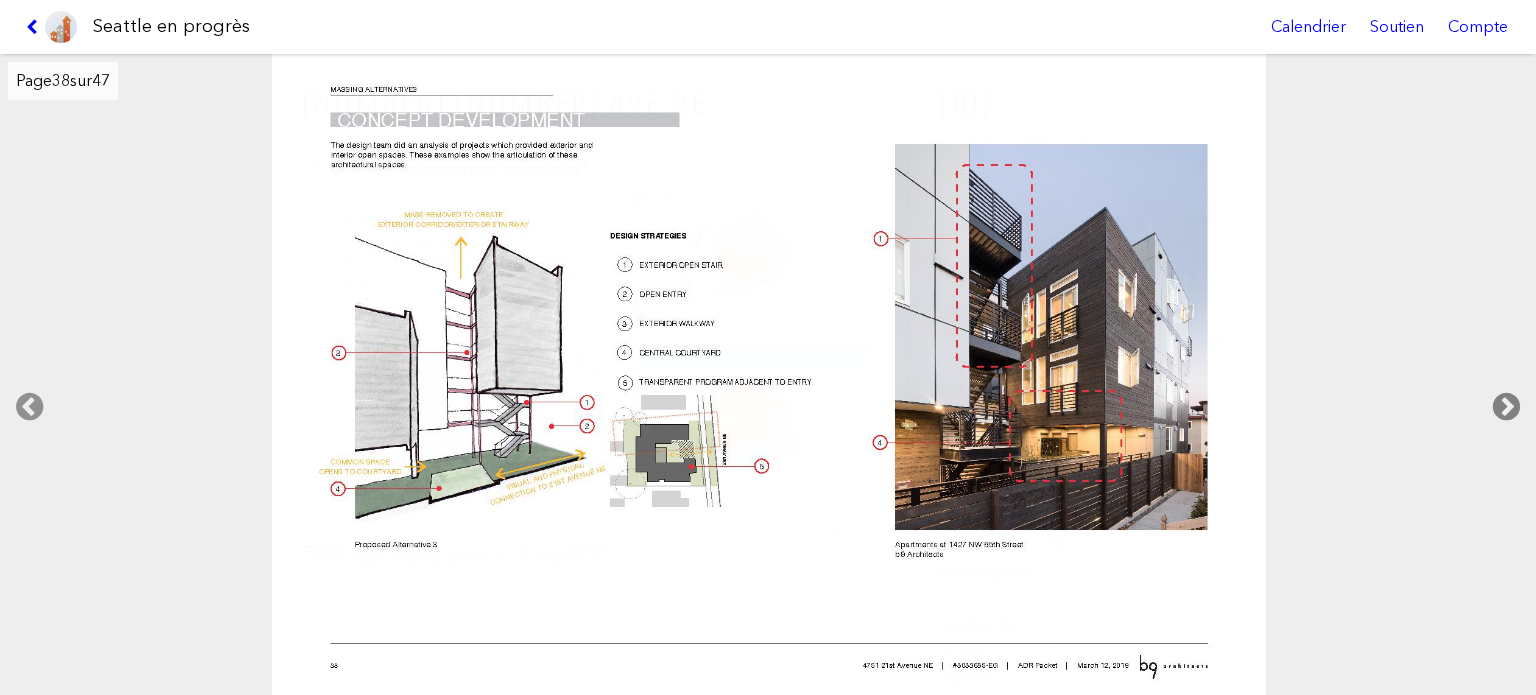 click at bounding box center (1506, 407) 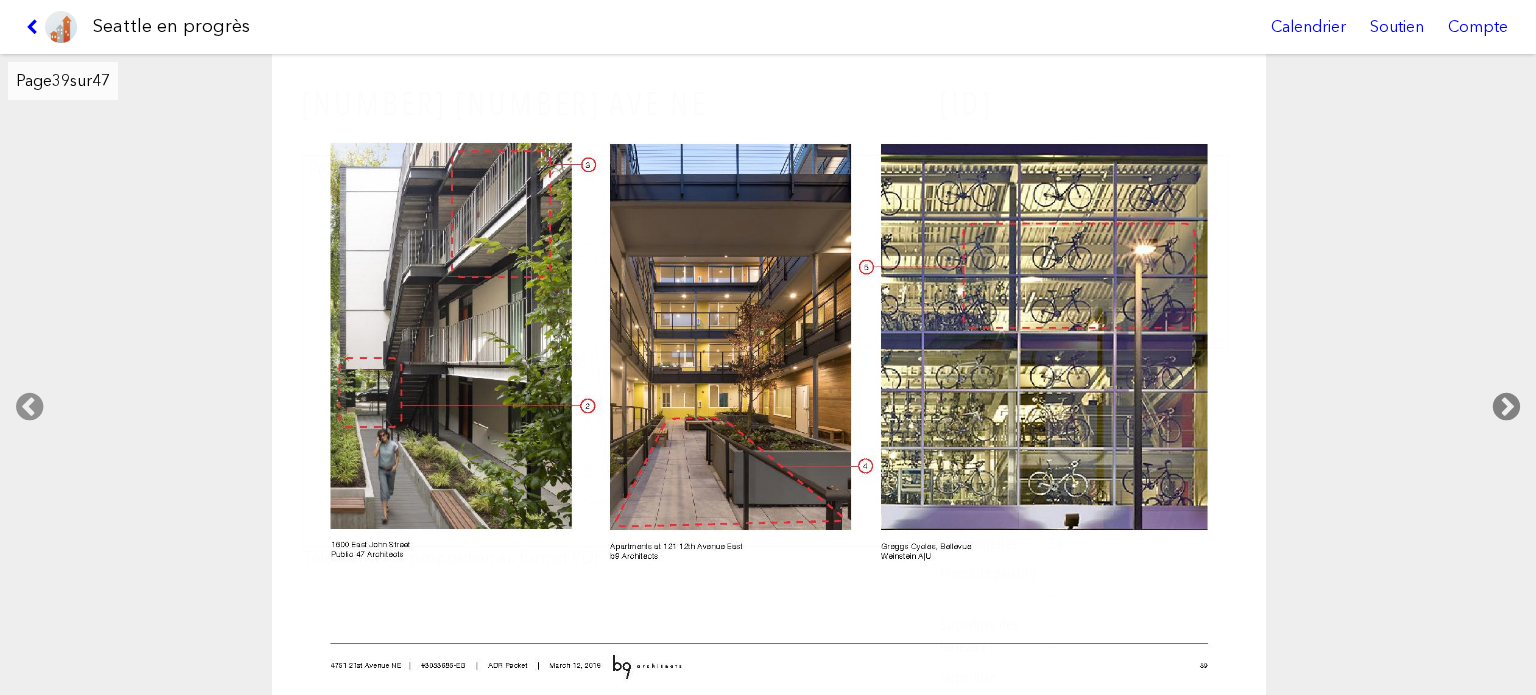 click at bounding box center [1506, 407] 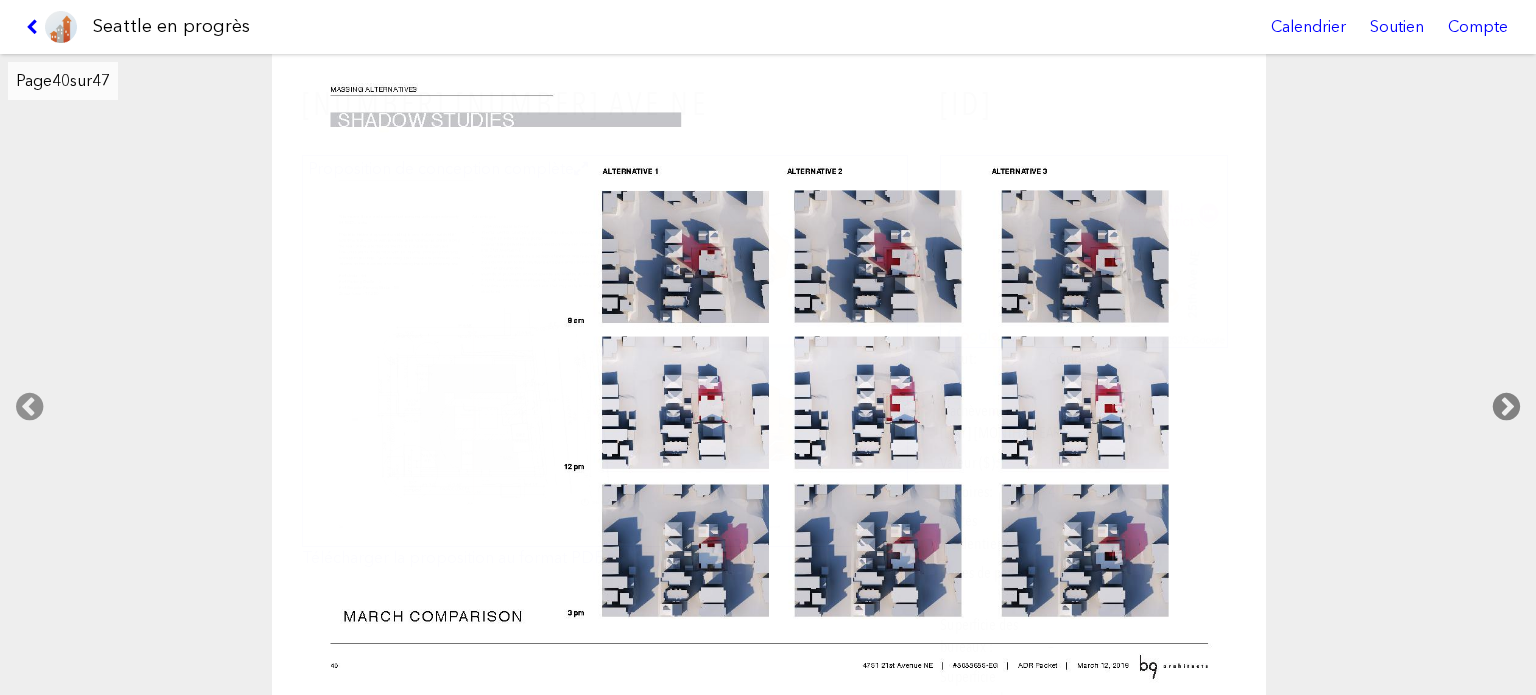 click at bounding box center [1506, 407] 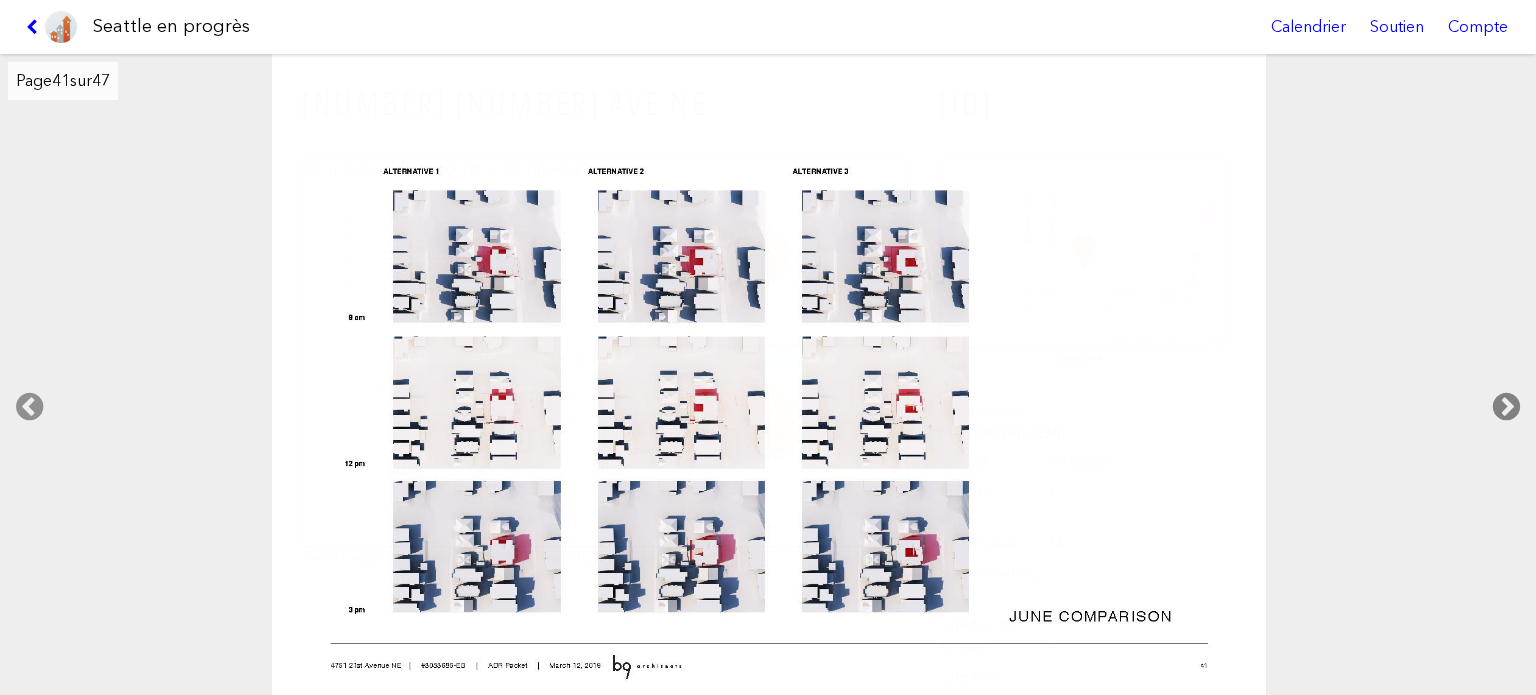click at bounding box center [1506, 407] 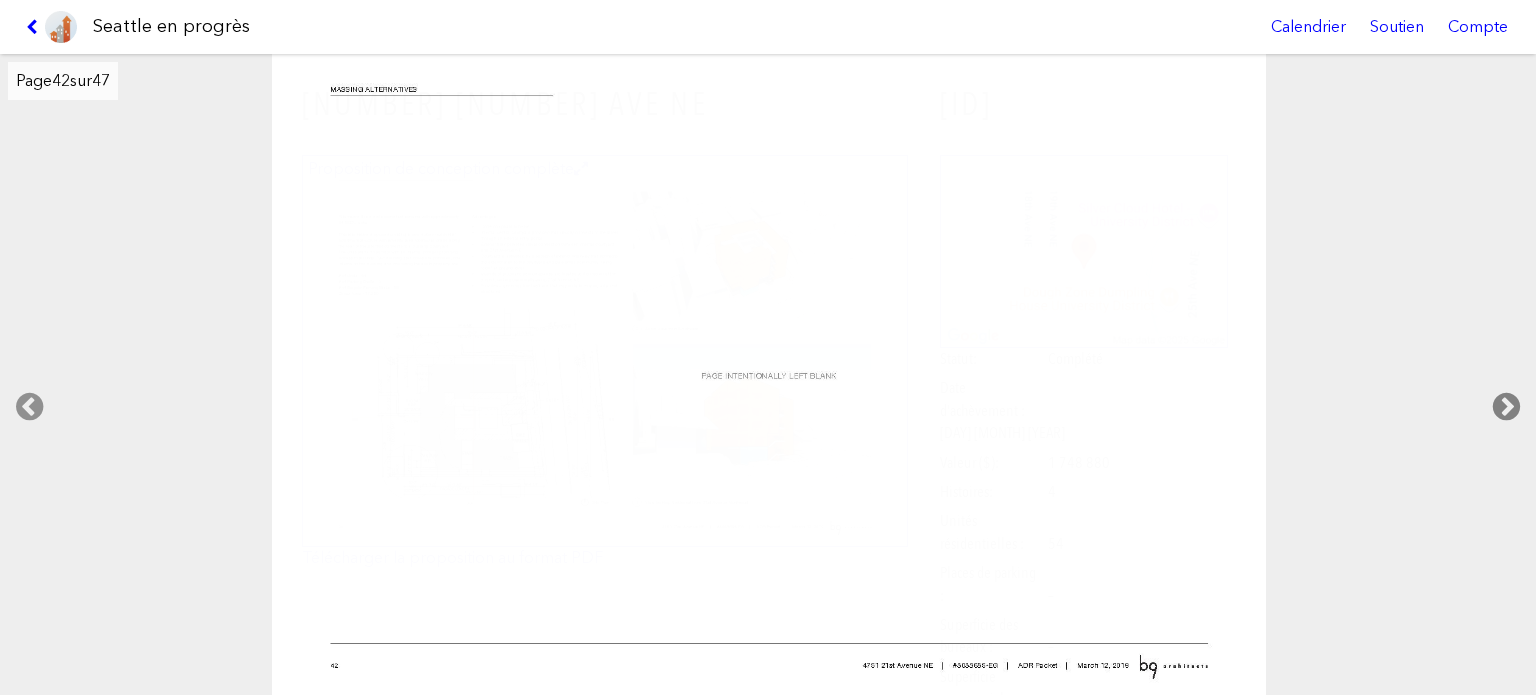 click at bounding box center [1506, 407] 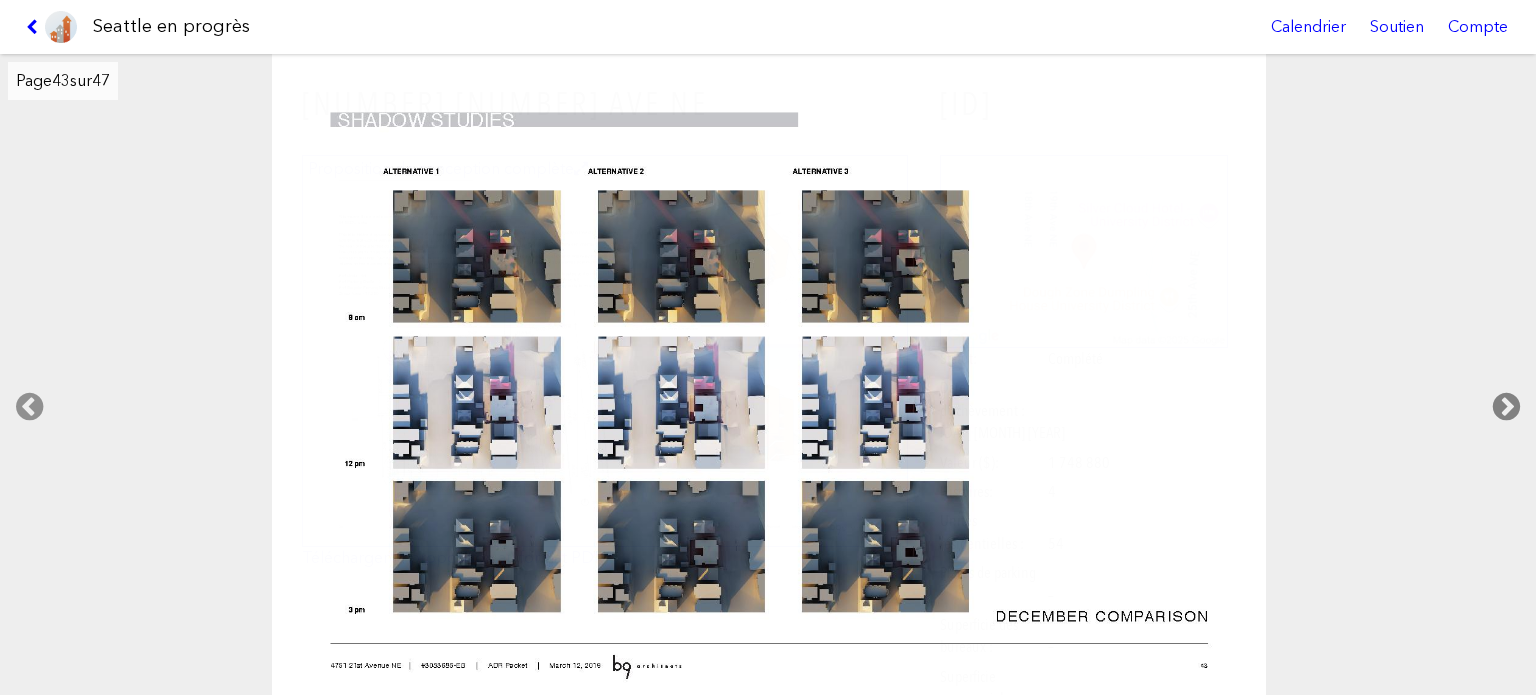 click at bounding box center (1506, 407) 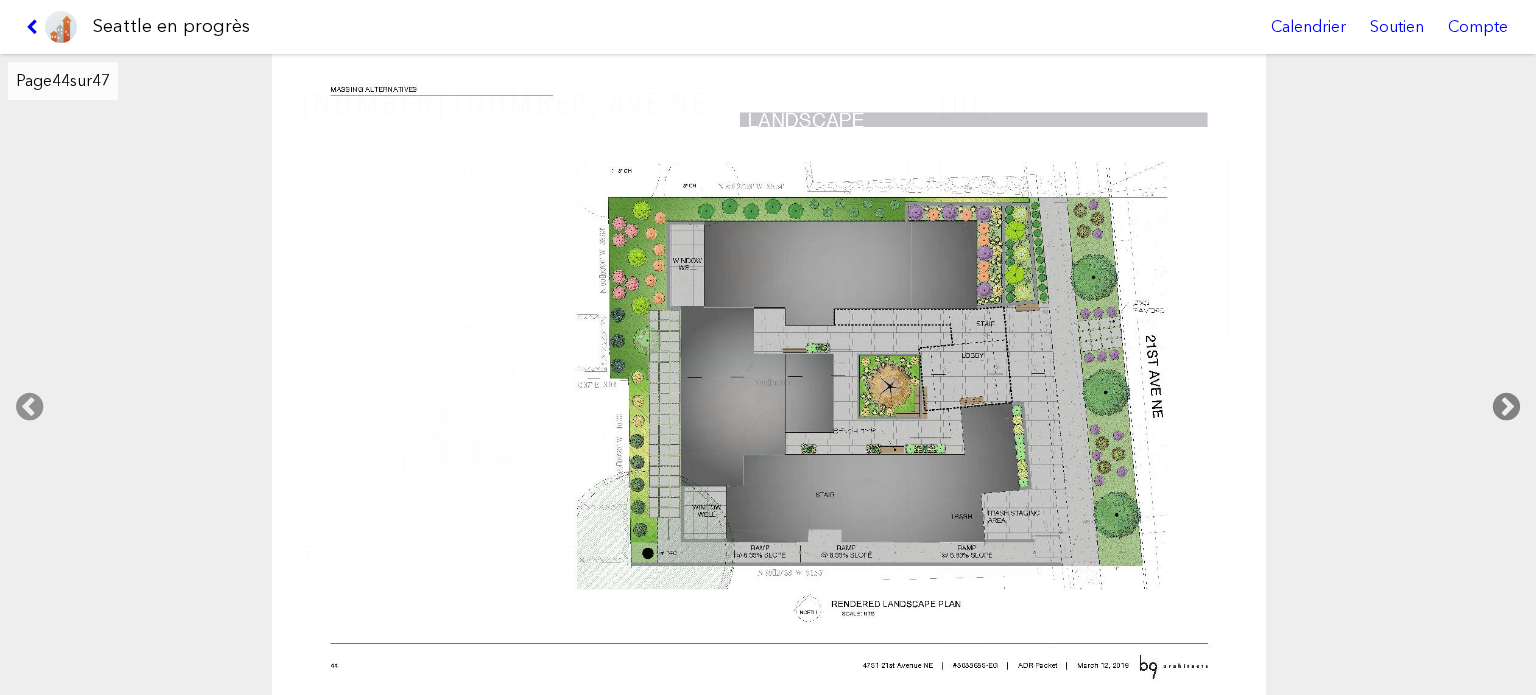 click at bounding box center [1506, 407] 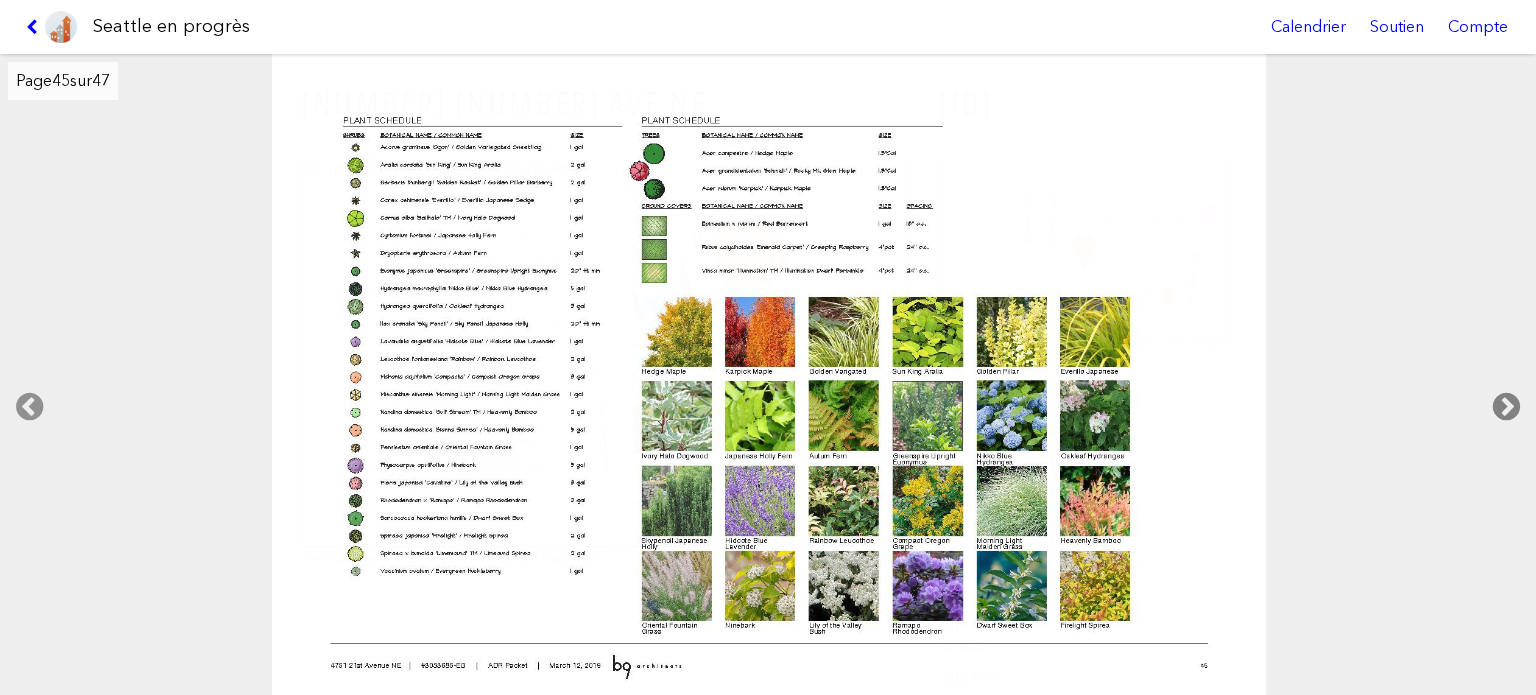 click at bounding box center (1506, 407) 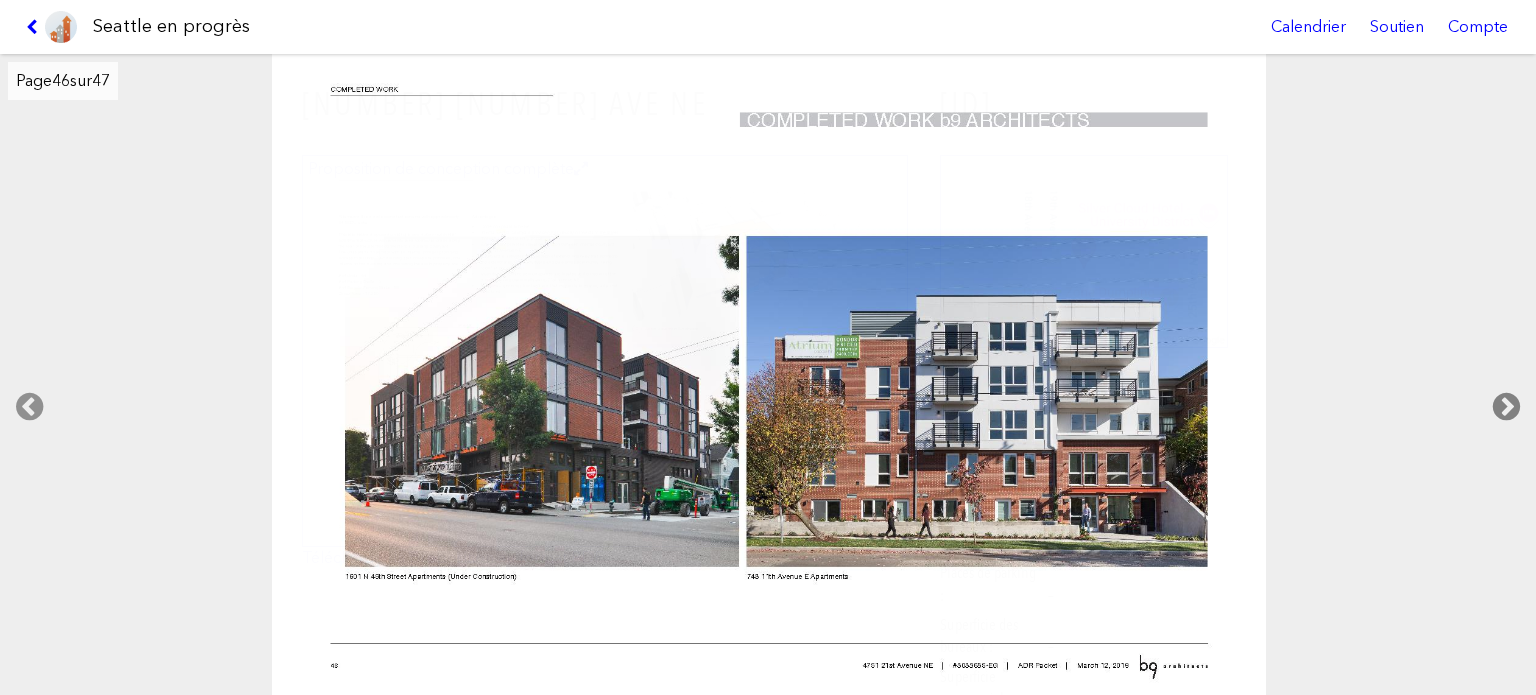 click at bounding box center (1506, 407) 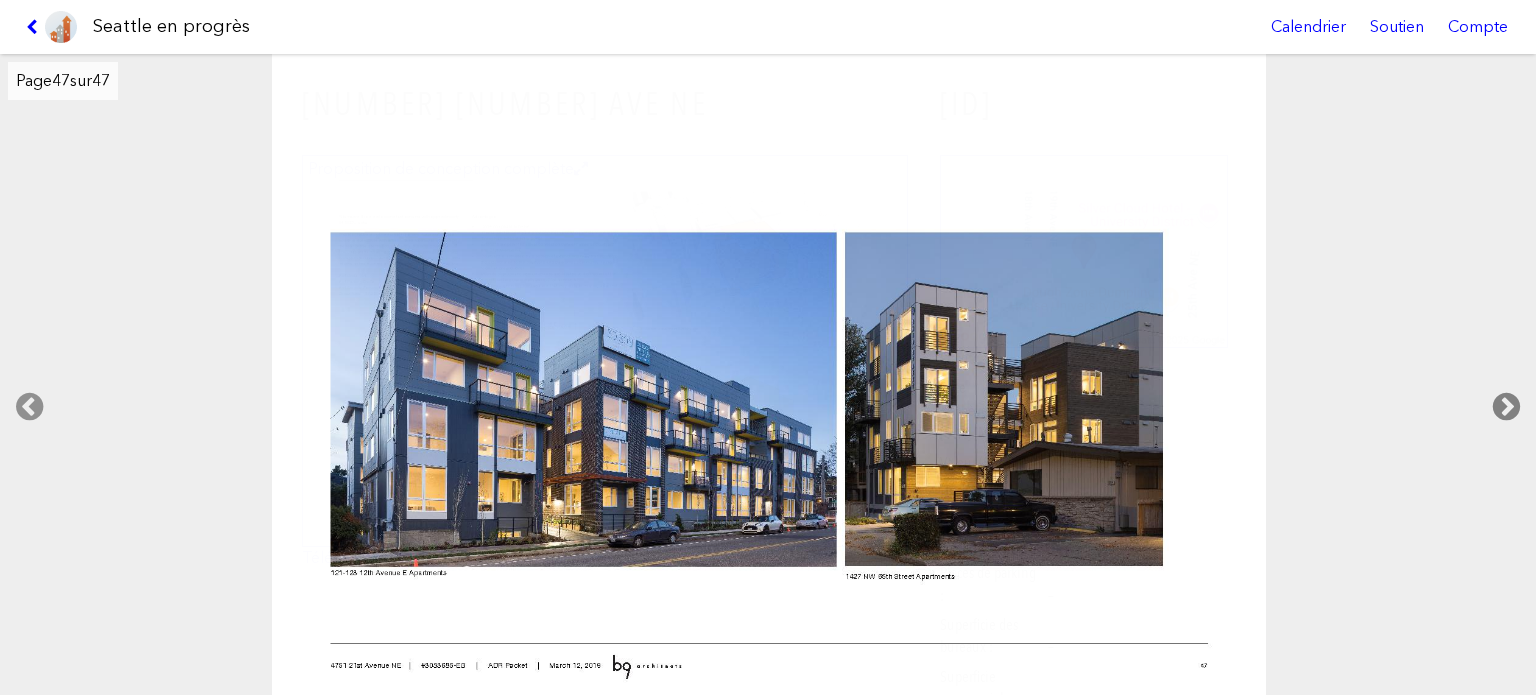 click at bounding box center (1506, 407) 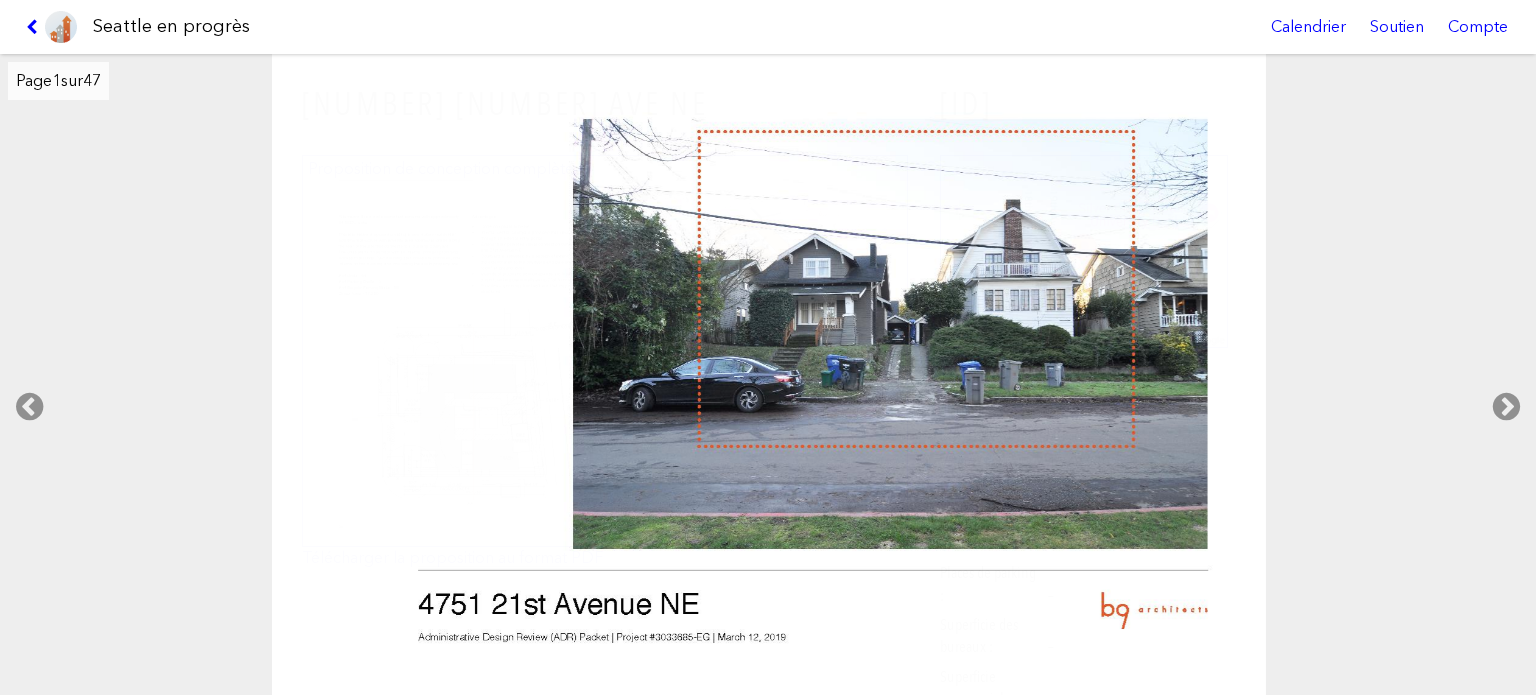 click at bounding box center (61, 27) 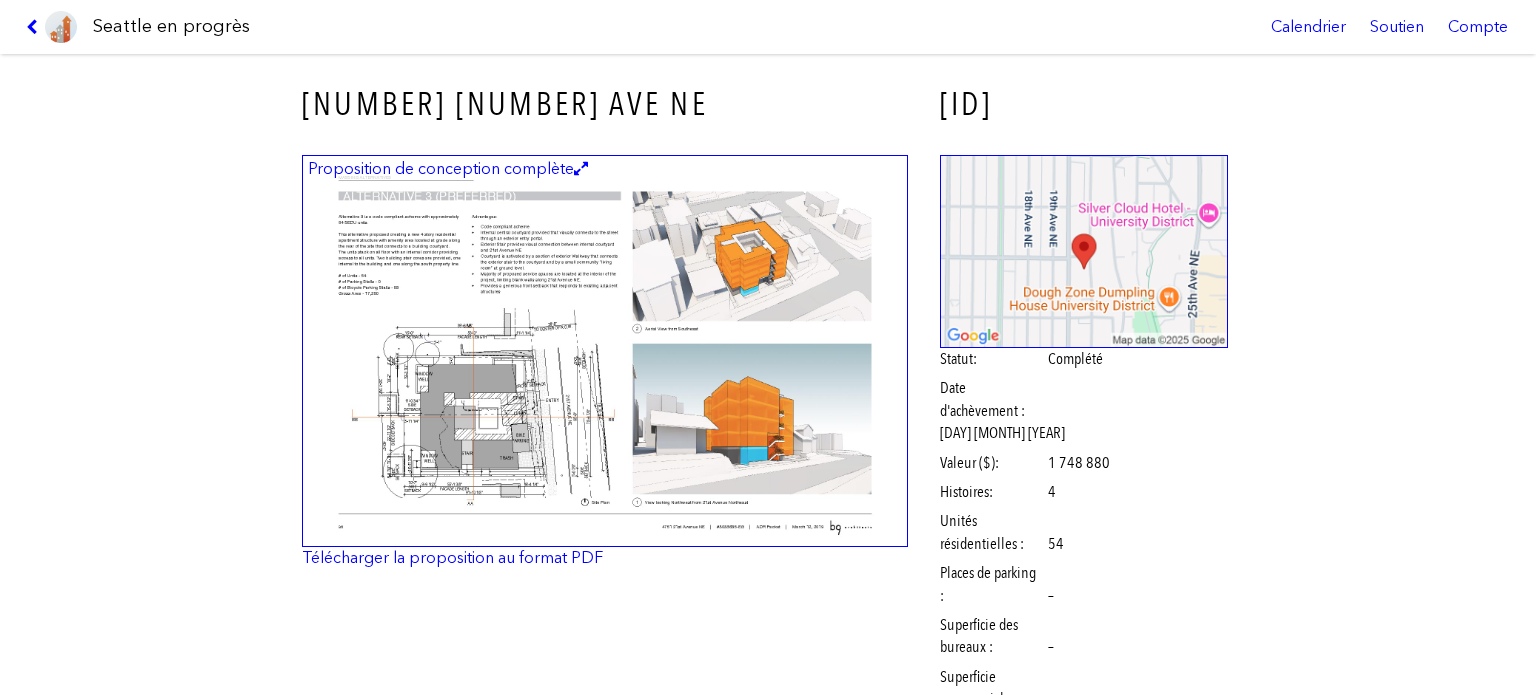 click at bounding box center (51, 27) 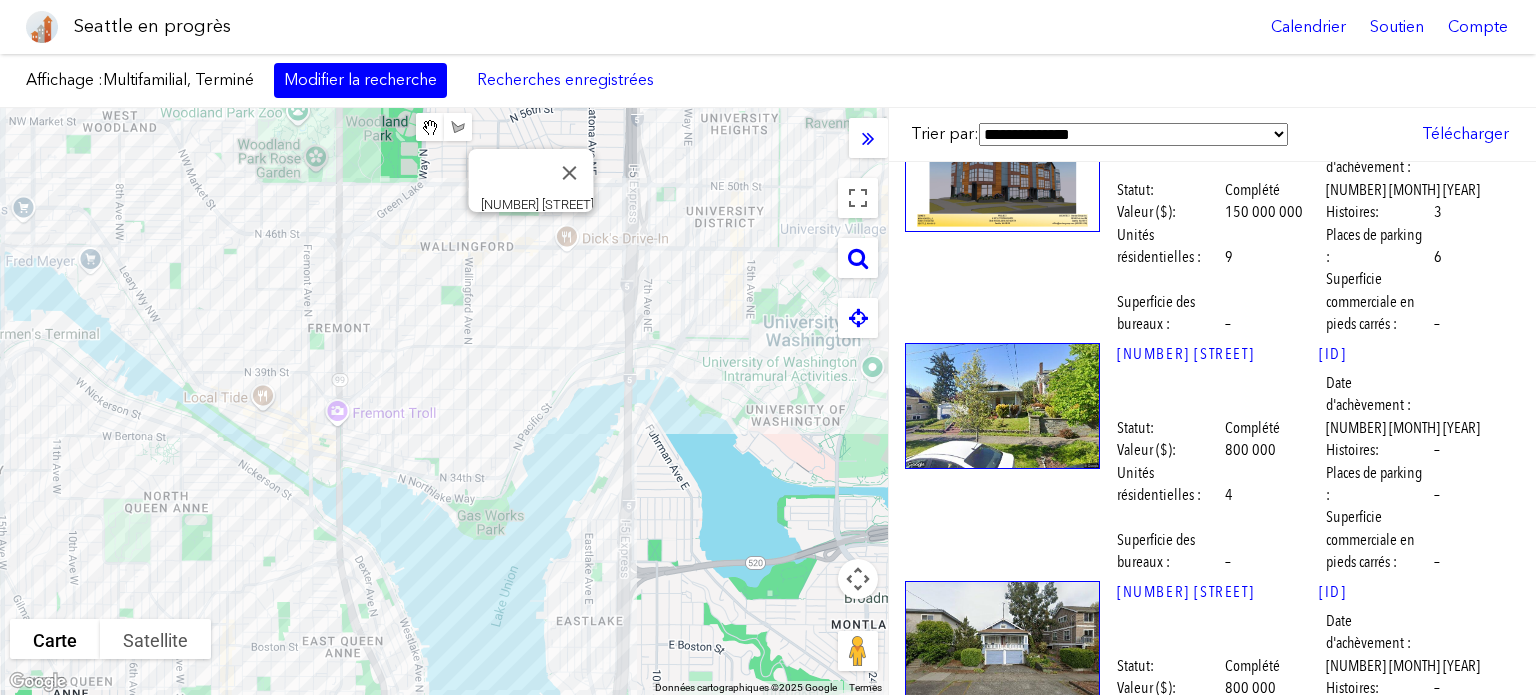 scroll, scrollTop: 0, scrollLeft: 0, axis: both 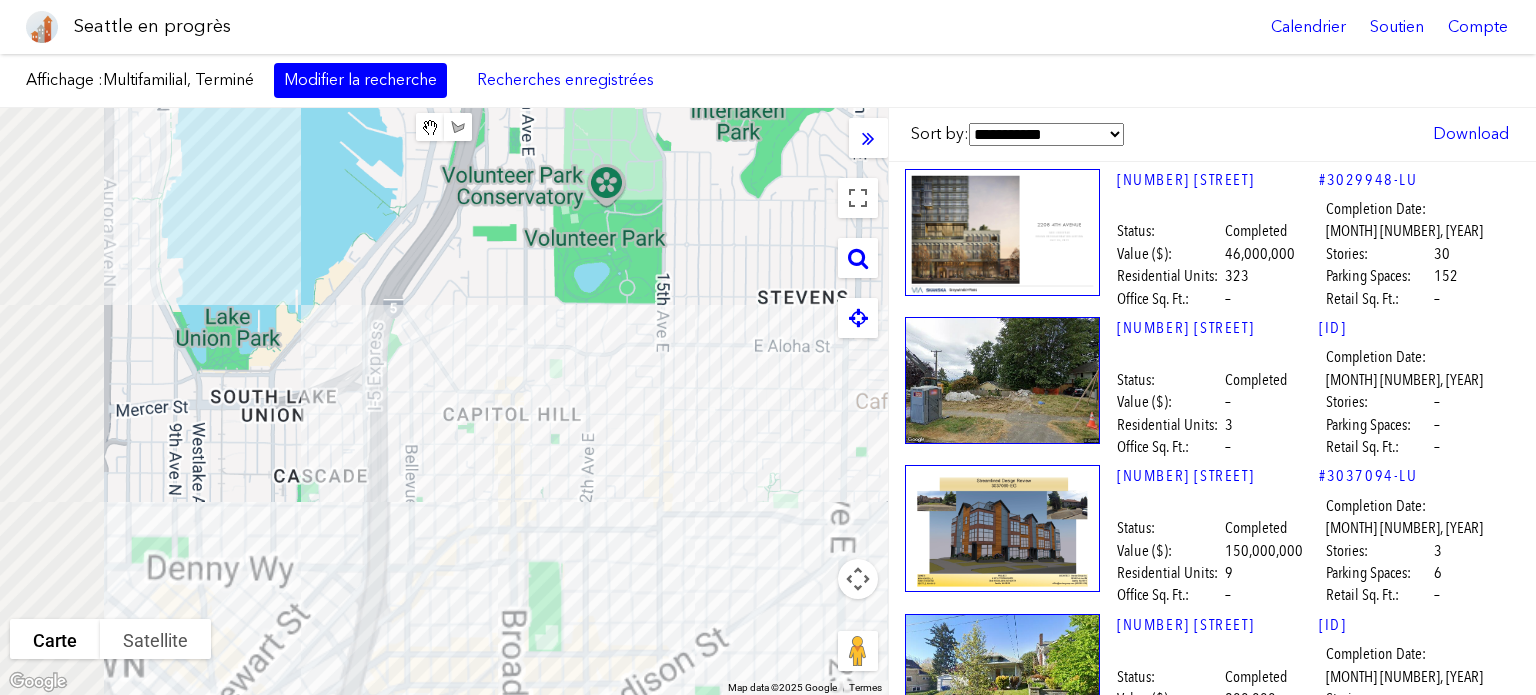click on "Pour naviguer, appuyez sur les touches fléchées." at bounding box center (444, 401) 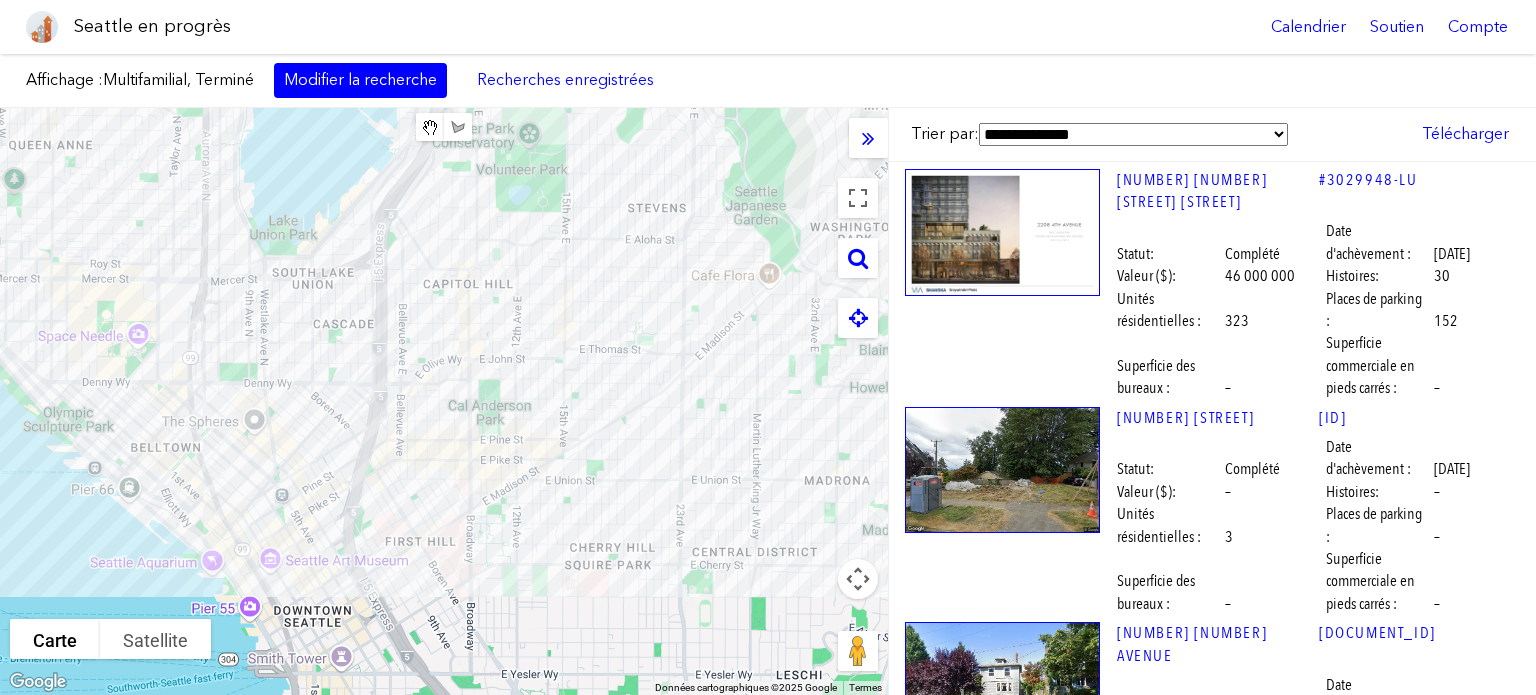 drag, startPoint x: 636, startPoint y: 343, endPoint x: 568, endPoint y: 243, distance: 120.92973 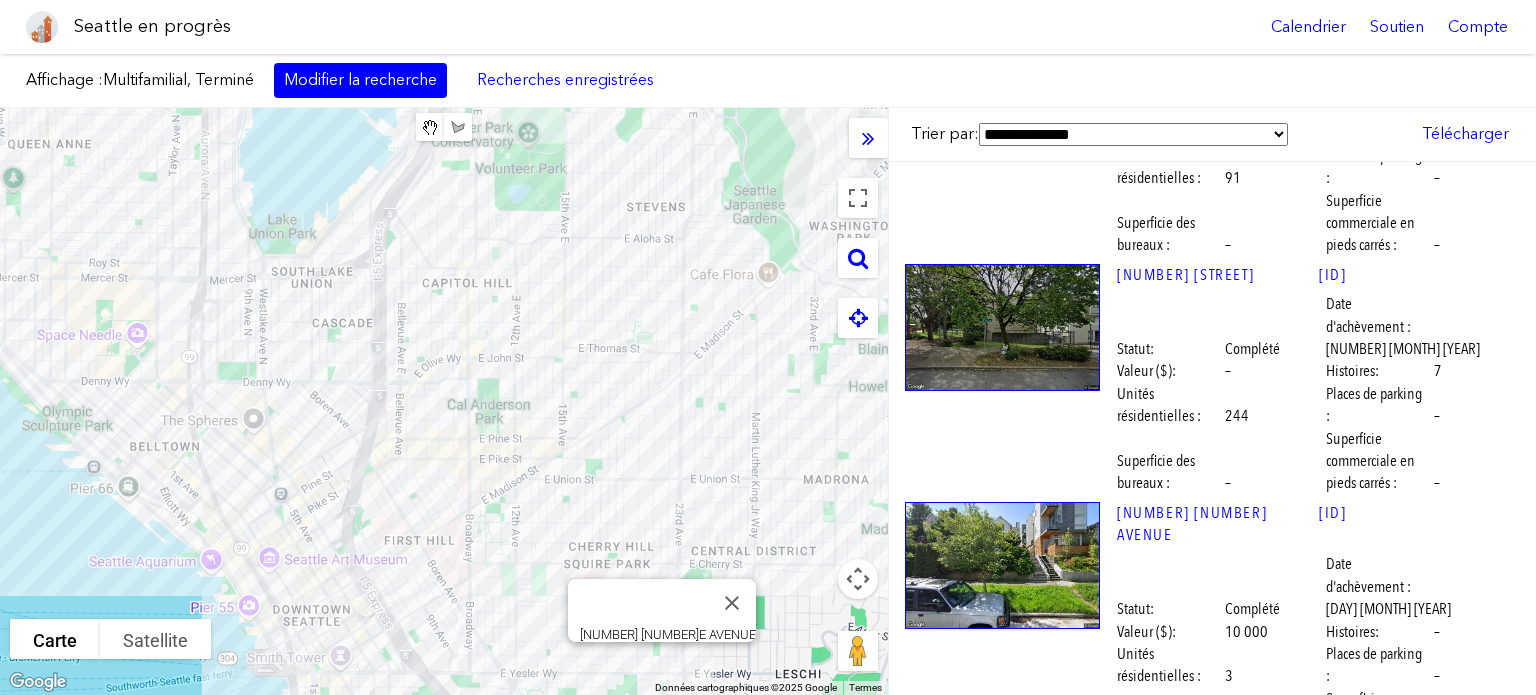 scroll, scrollTop: 9100, scrollLeft: 0, axis: vertical 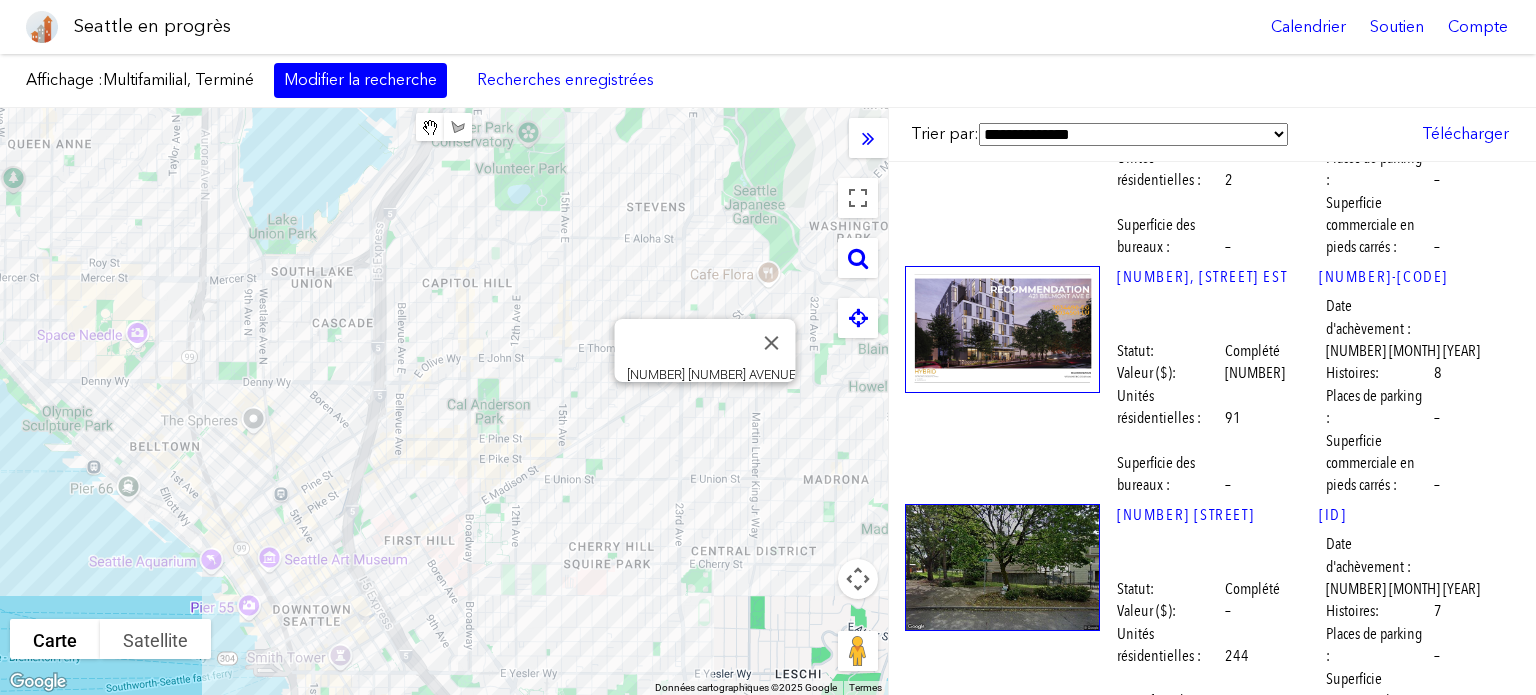 click at bounding box center [1002, 1303] 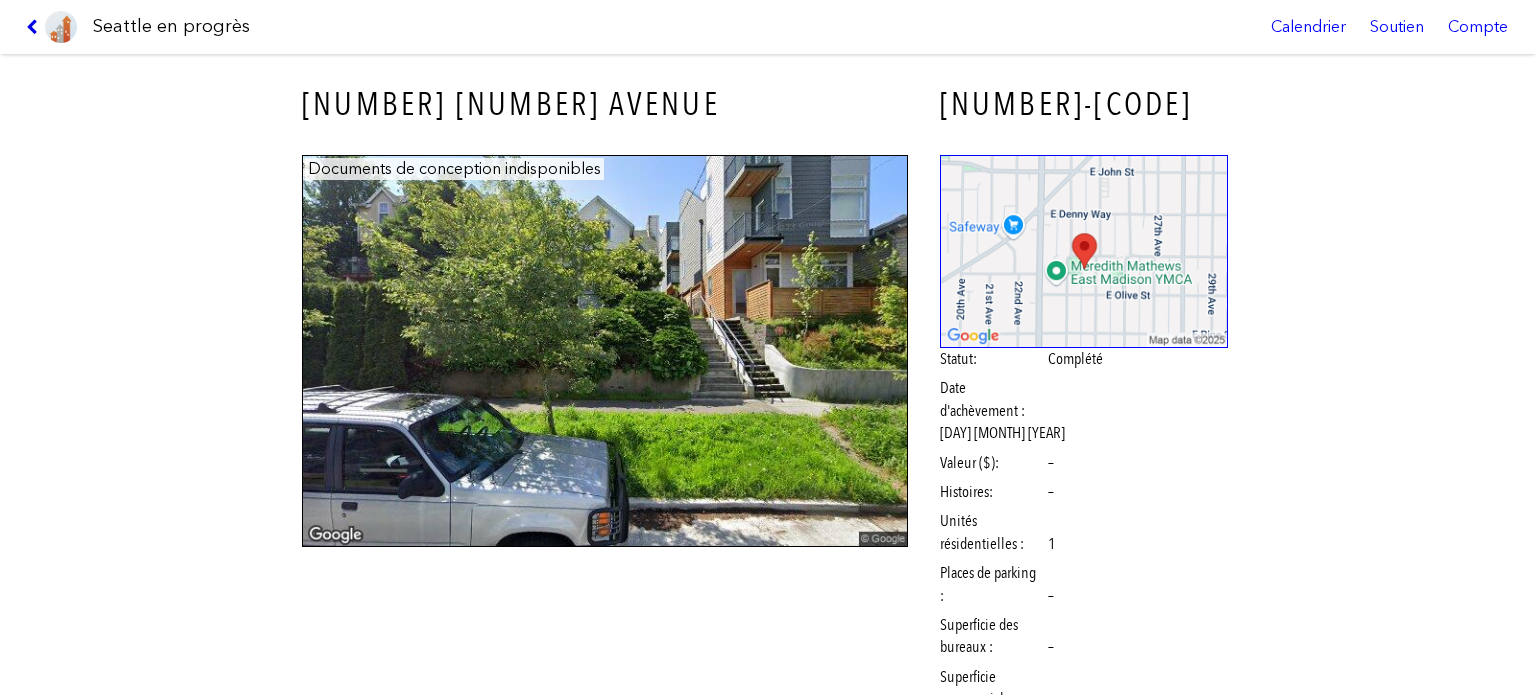click at bounding box center (35, 27) 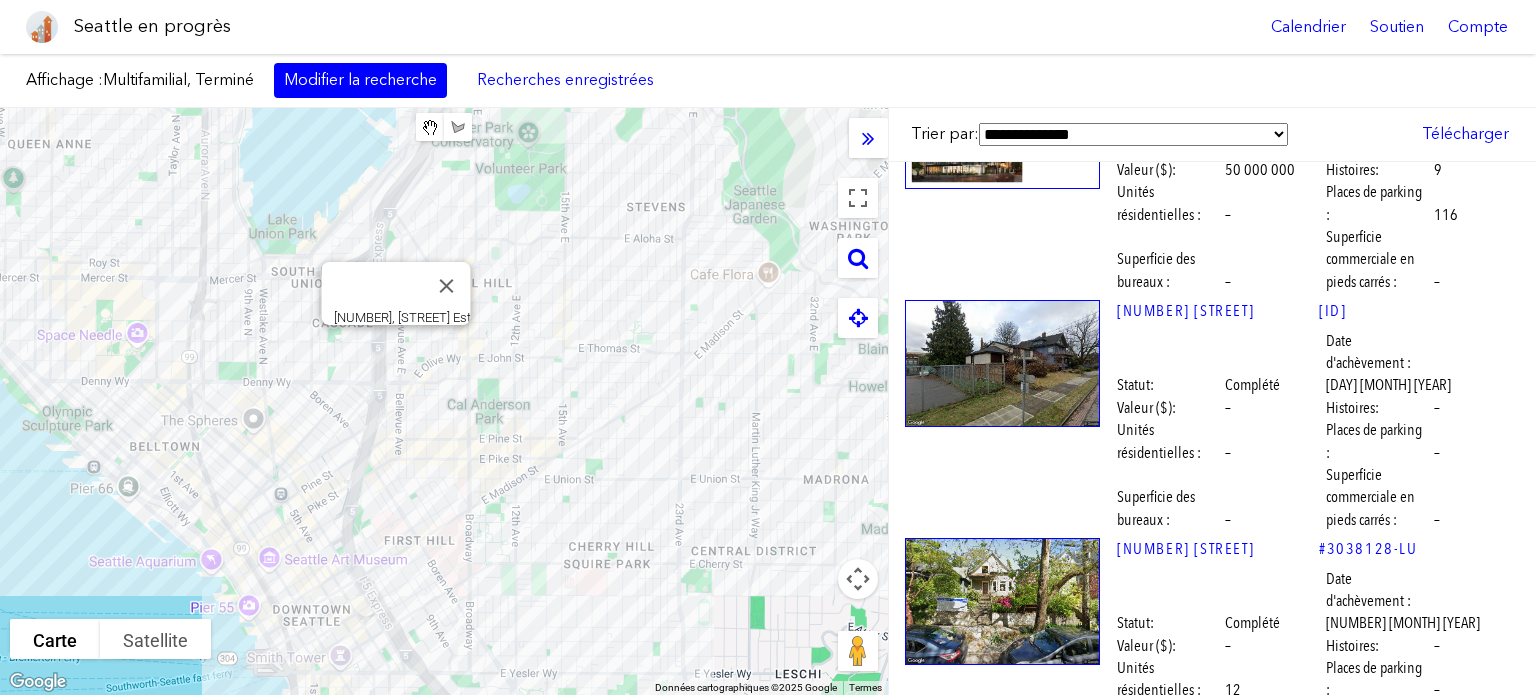 scroll, scrollTop: 12084, scrollLeft: 0, axis: vertical 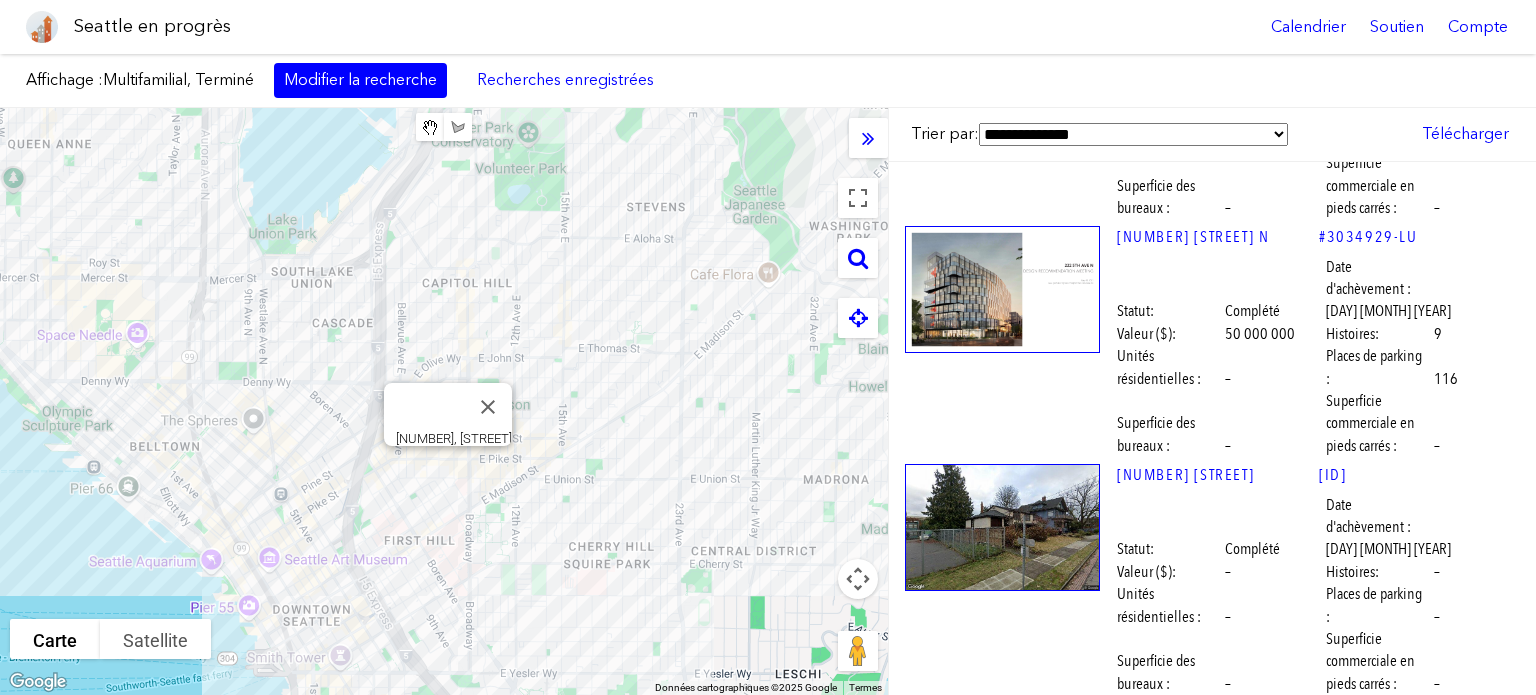 click at bounding box center (1002, 1501) 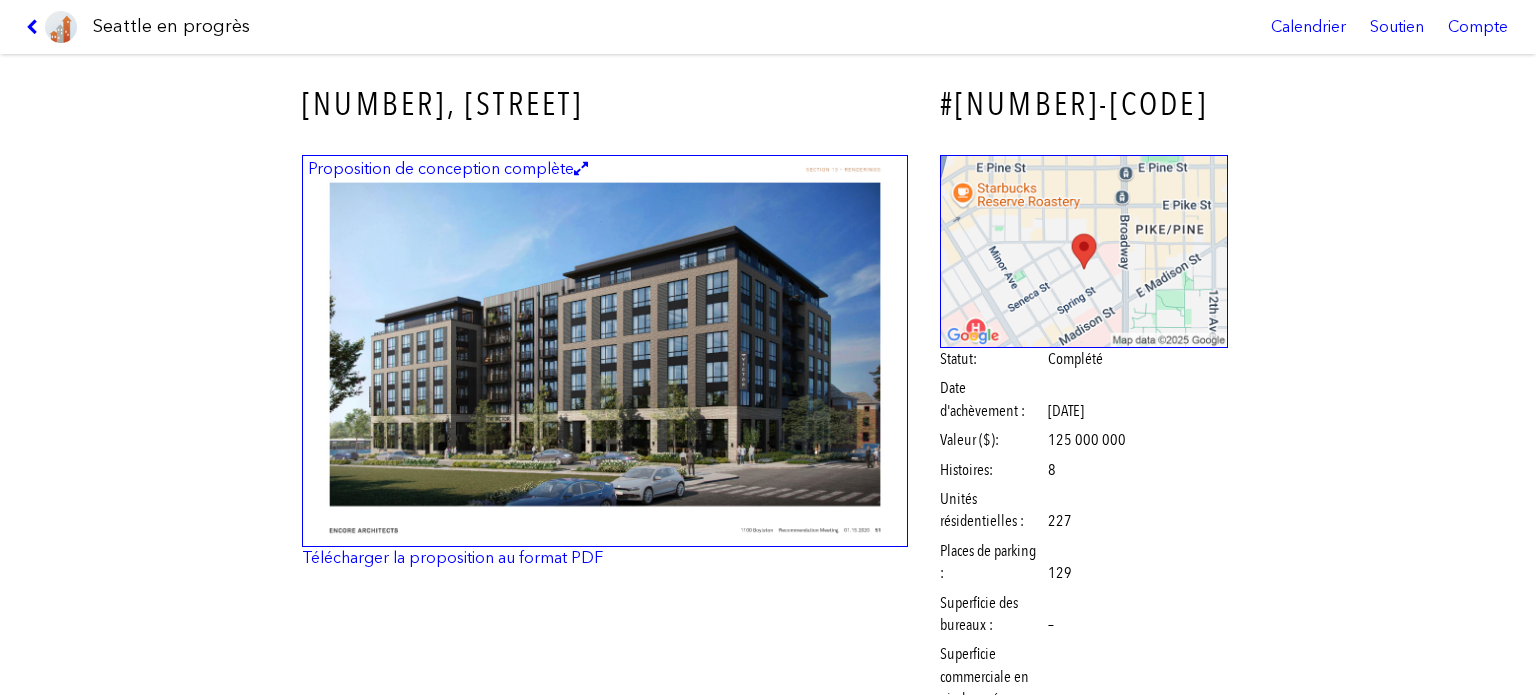 click at bounding box center [605, 351] 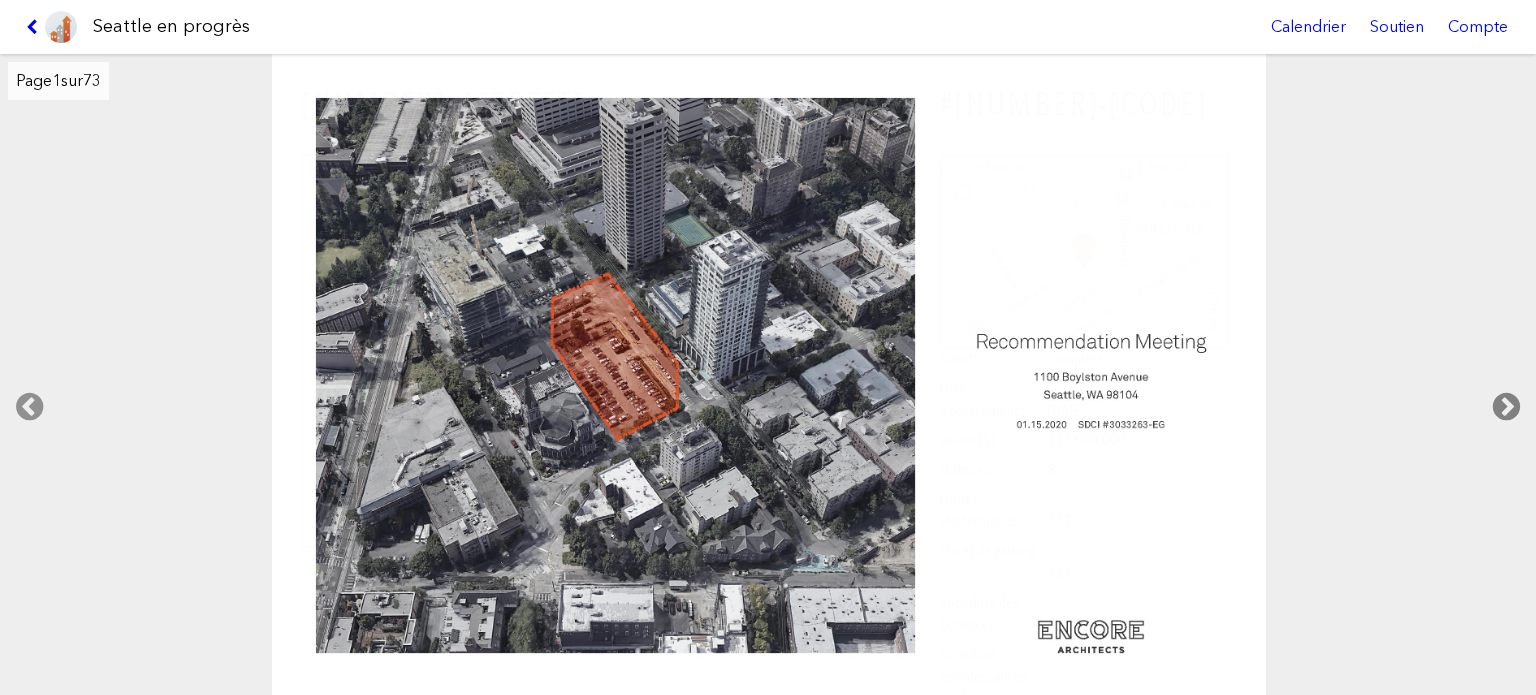 click at bounding box center [1506, 407] 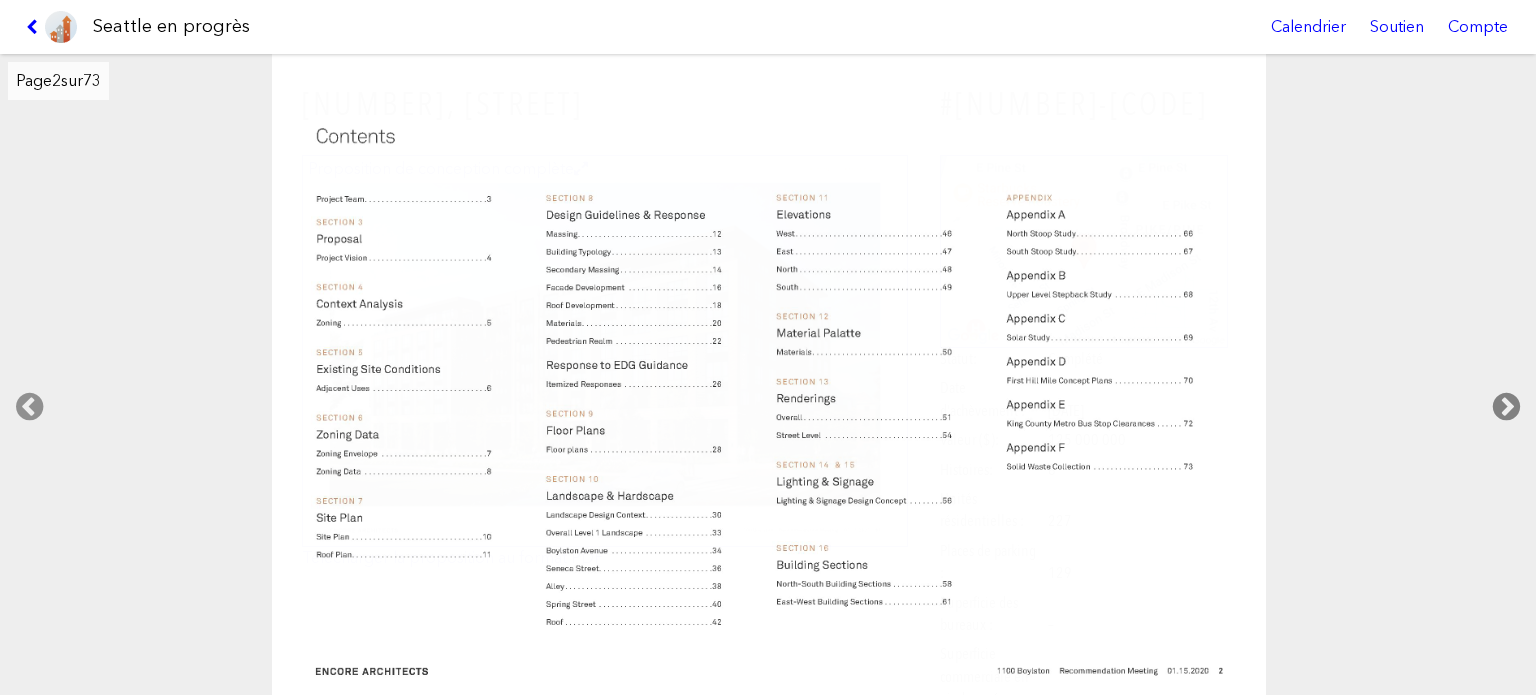 click at bounding box center [1506, 407] 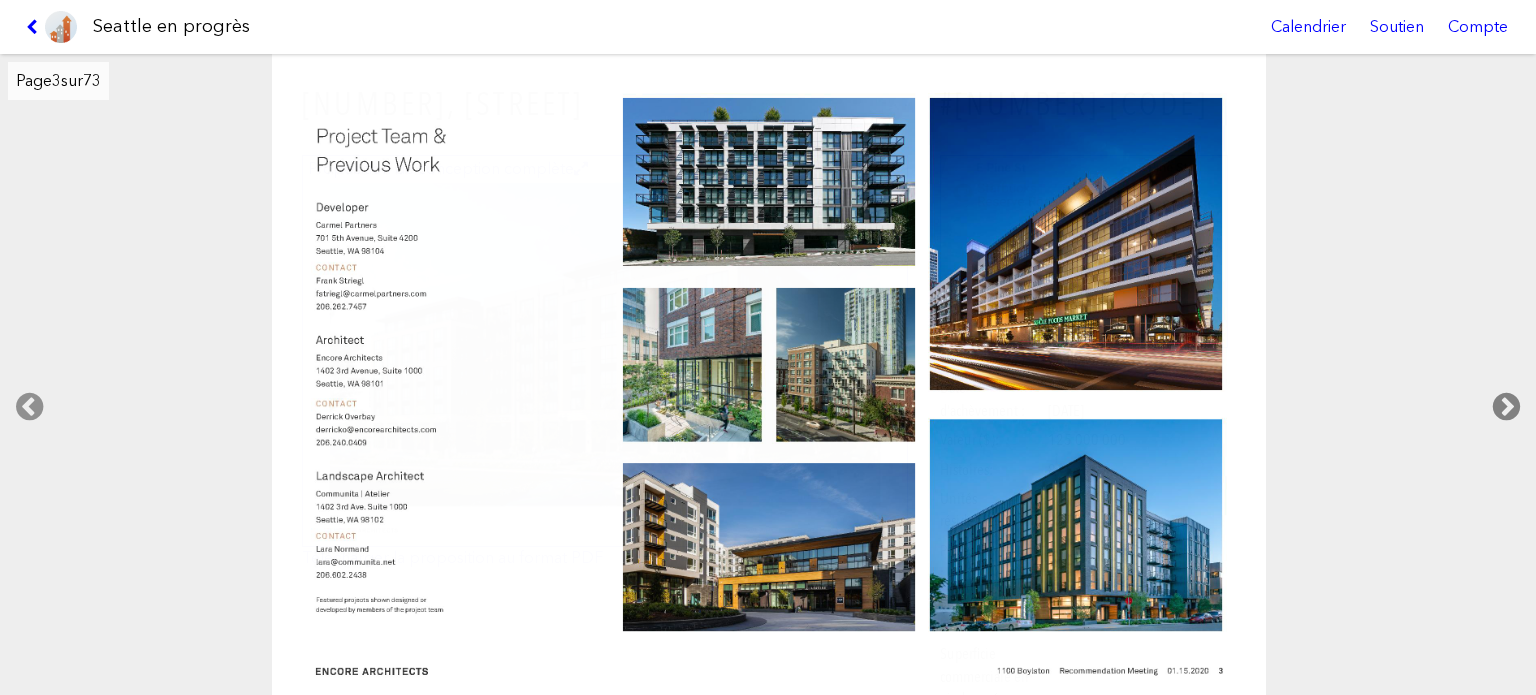 click at bounding box center [1506, 407] 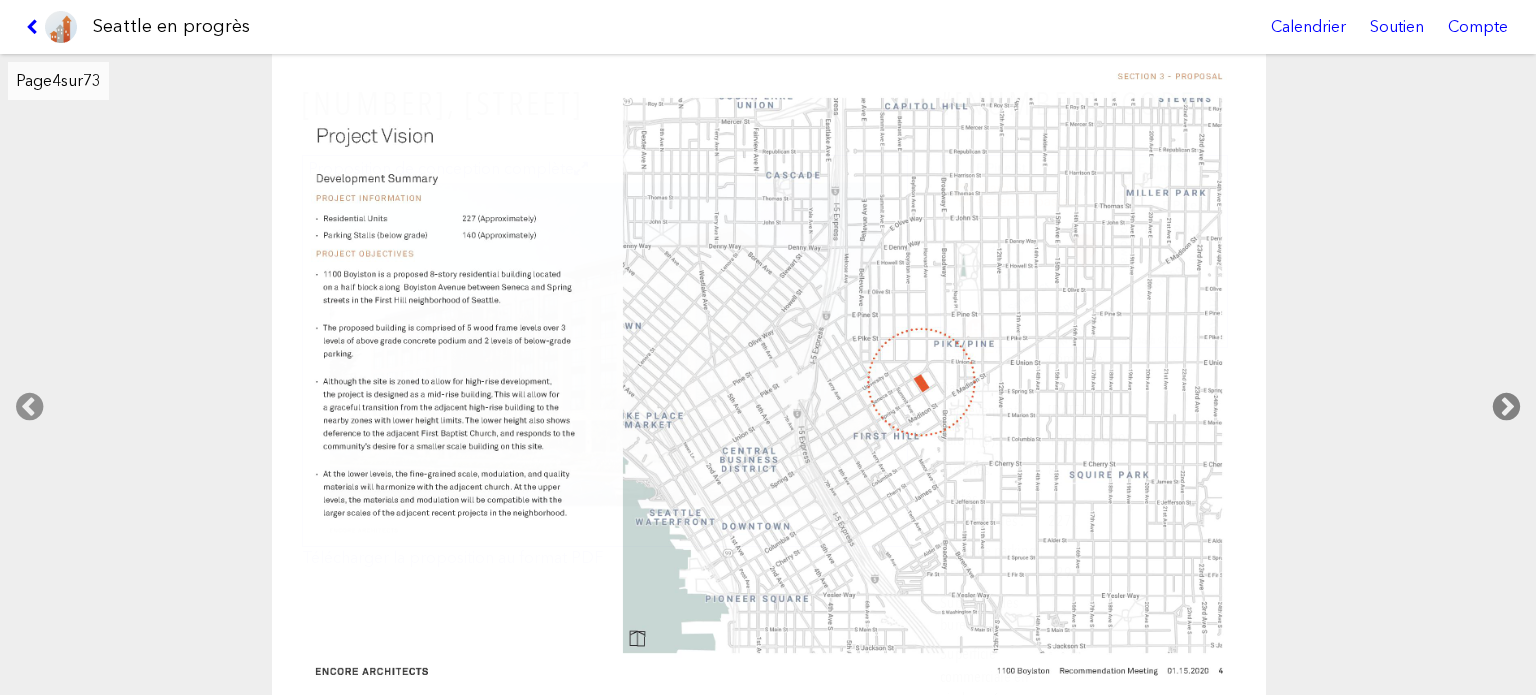 click at bounding box center (1506, 407) 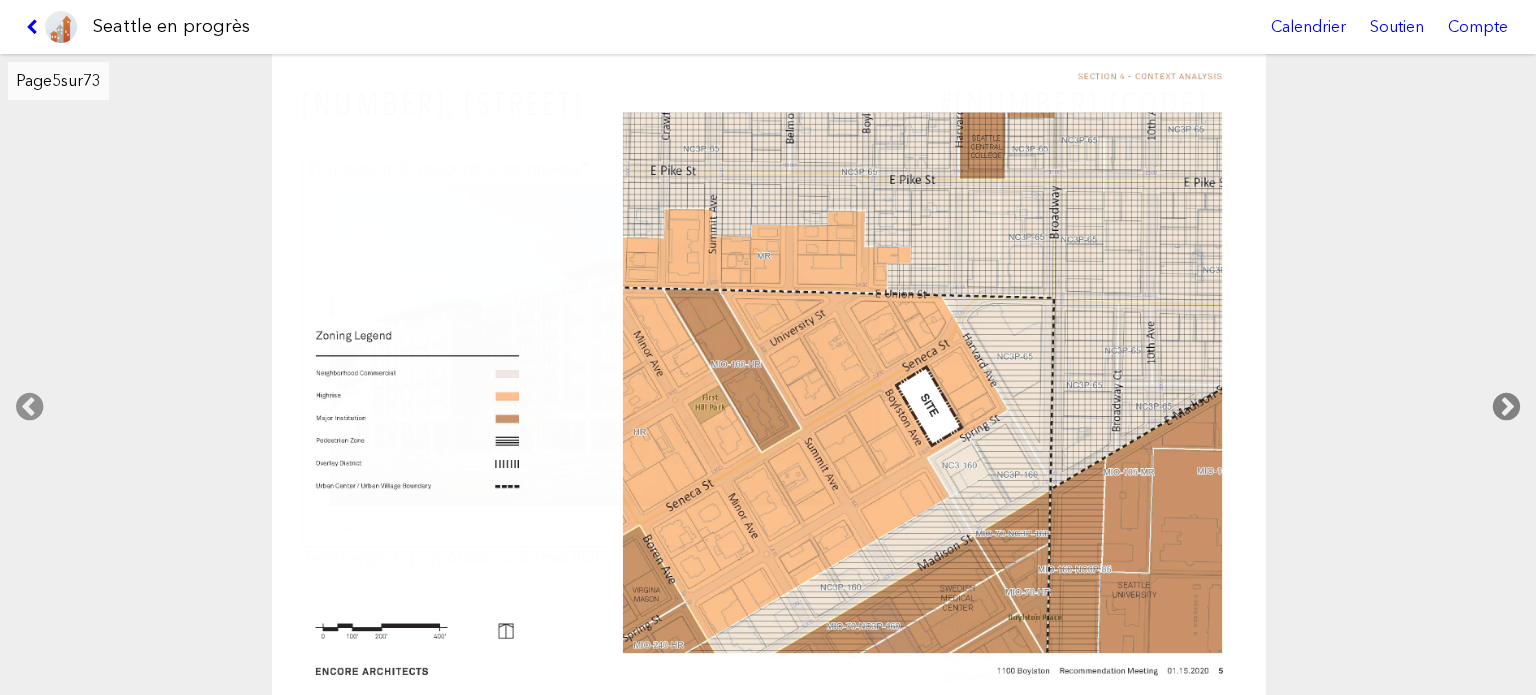 click at bounding box center [1506, 407] 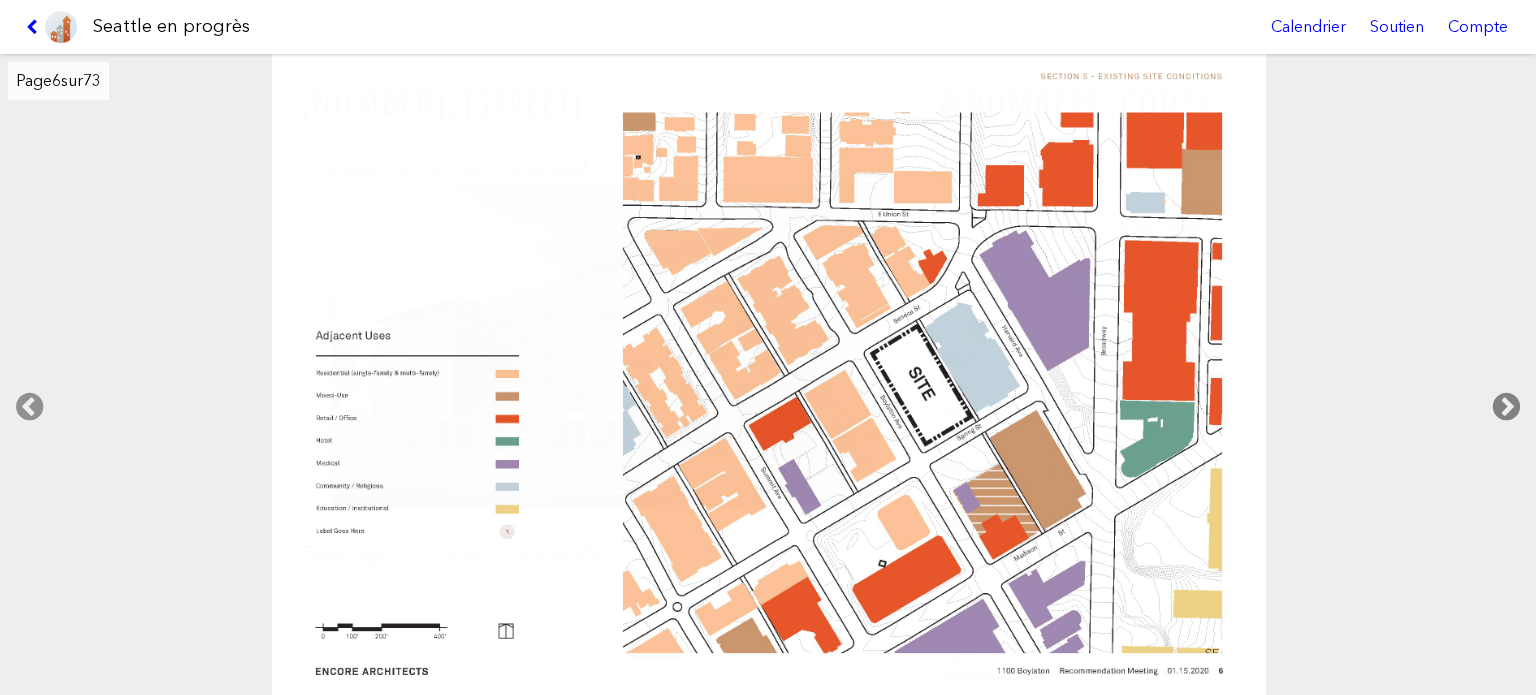 click at bounding box center [1506, 407] 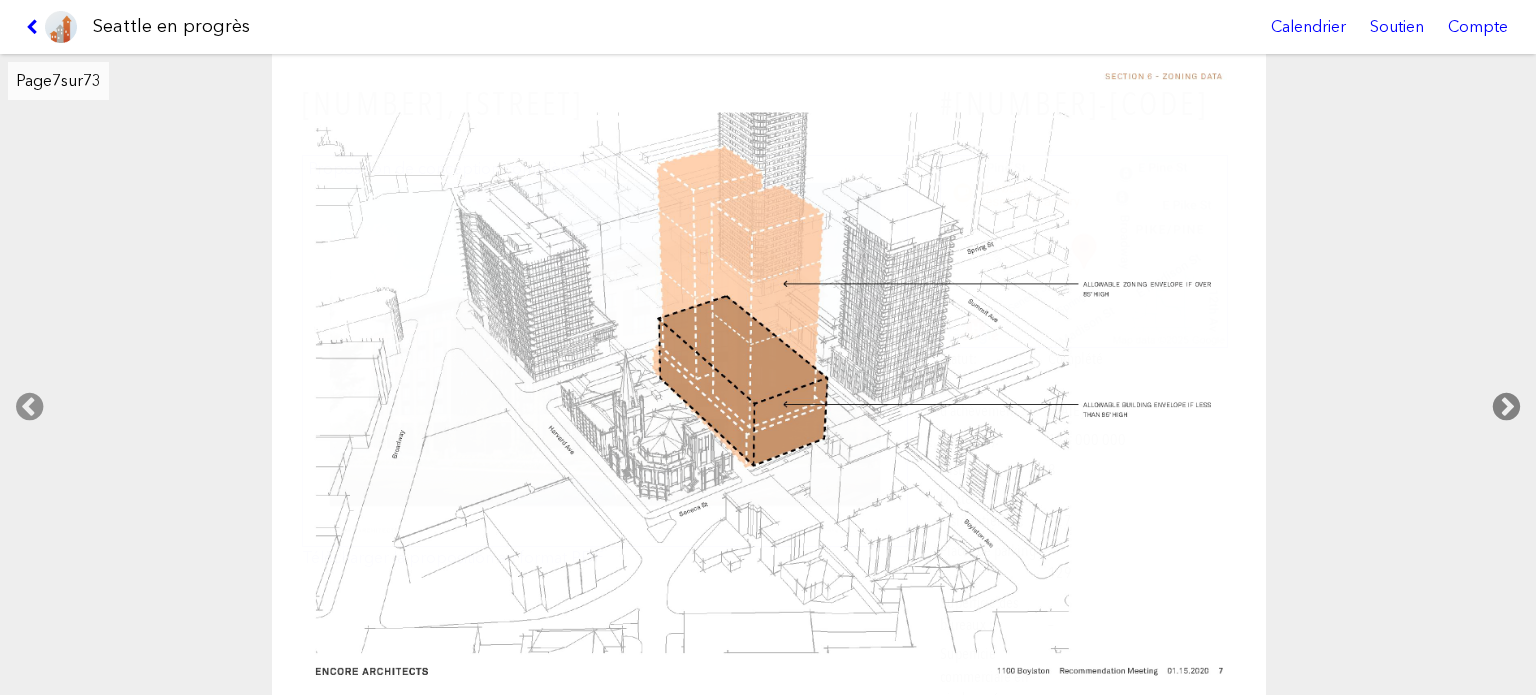 click at bounding box center (1506, 407) 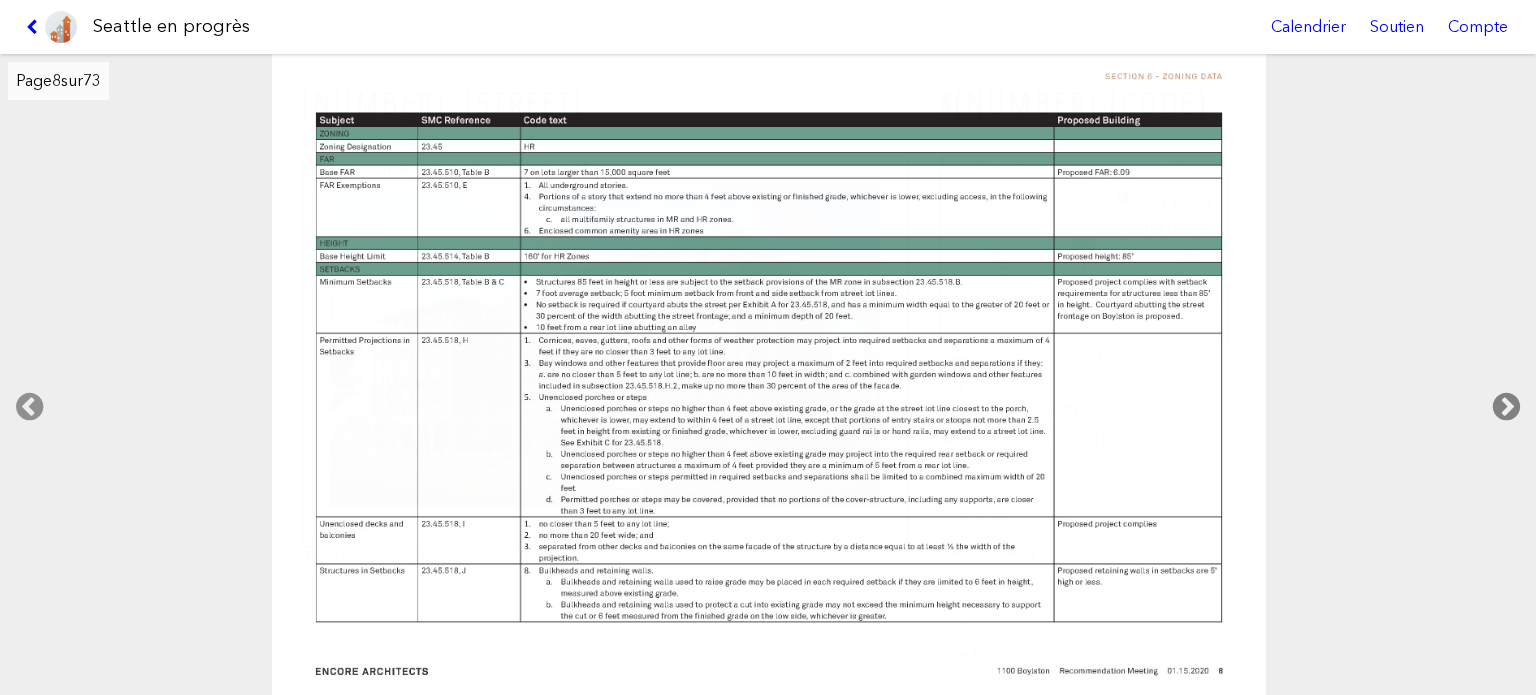 click at bounding box center [1506, 407] 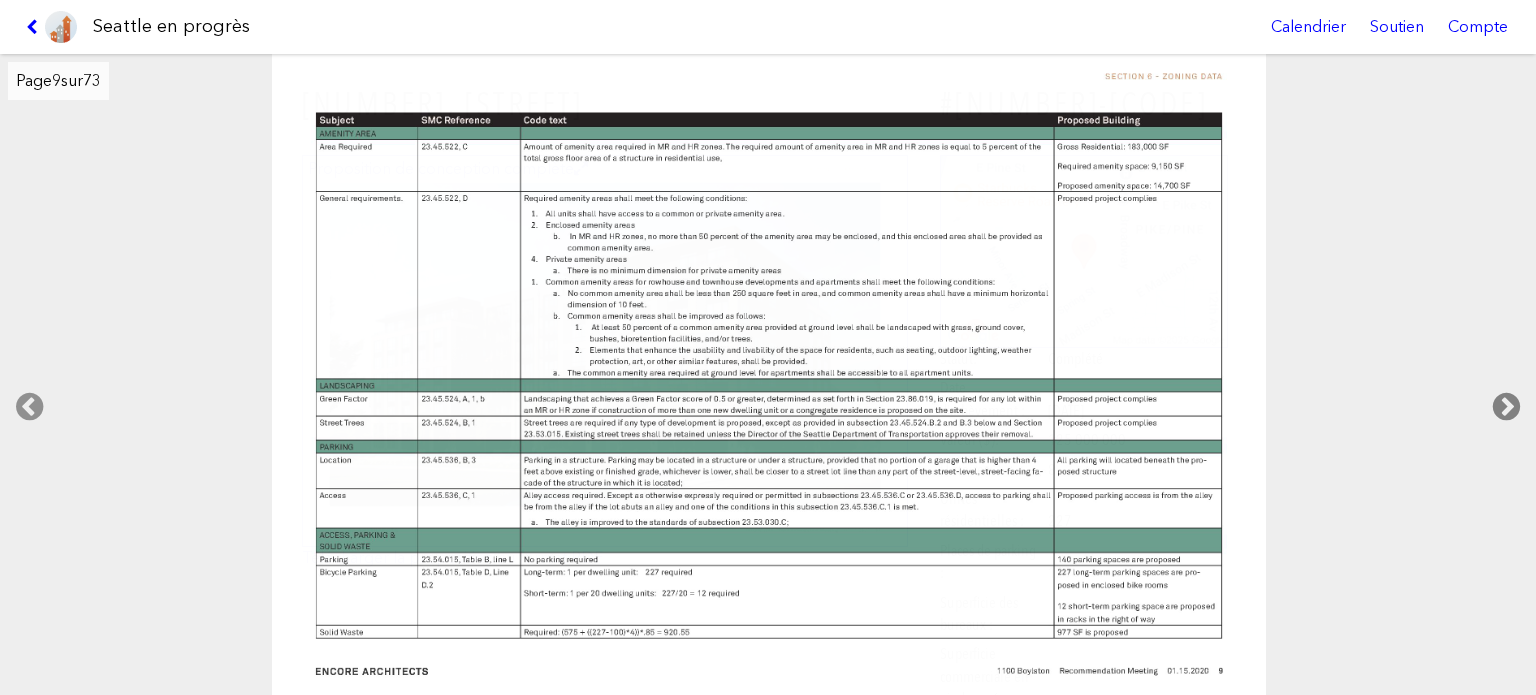 click at bounding box center (1506, 407) 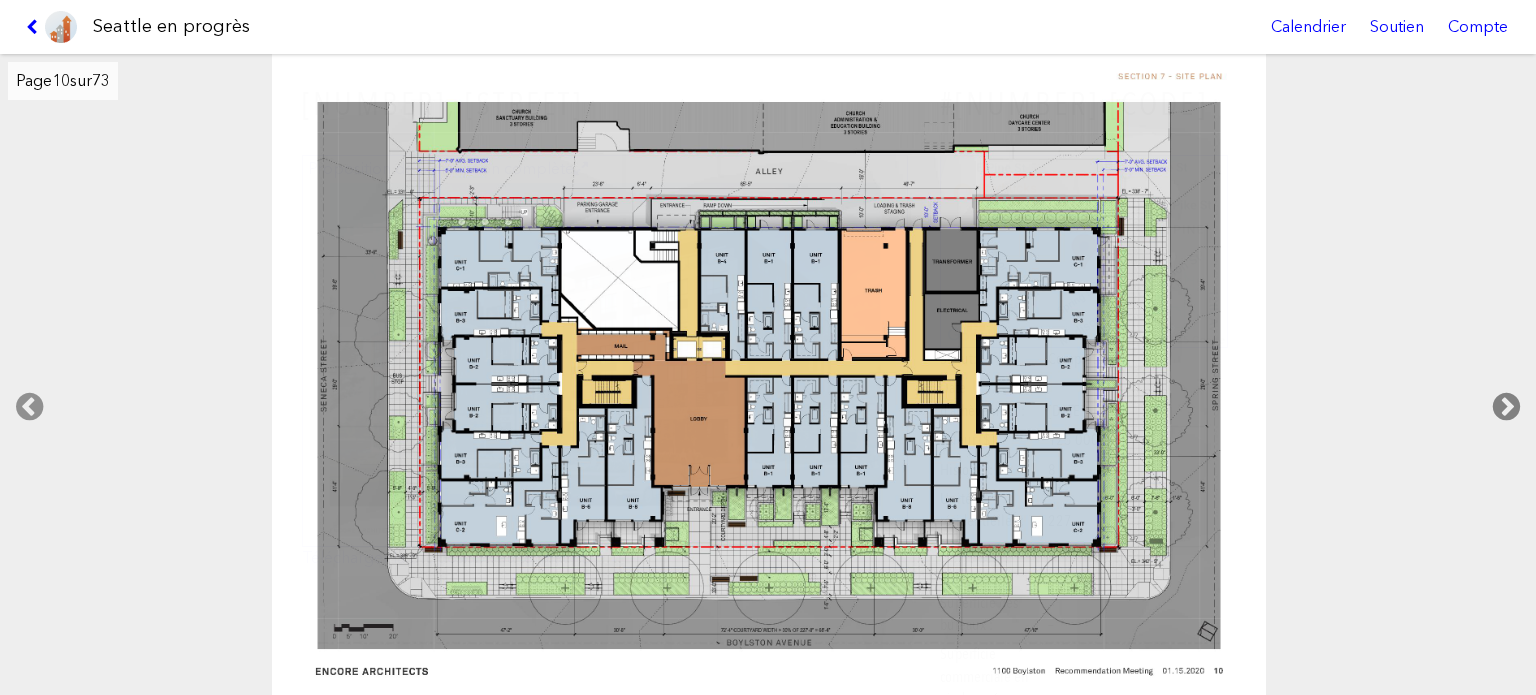 click at bounding box center (1506, 407) 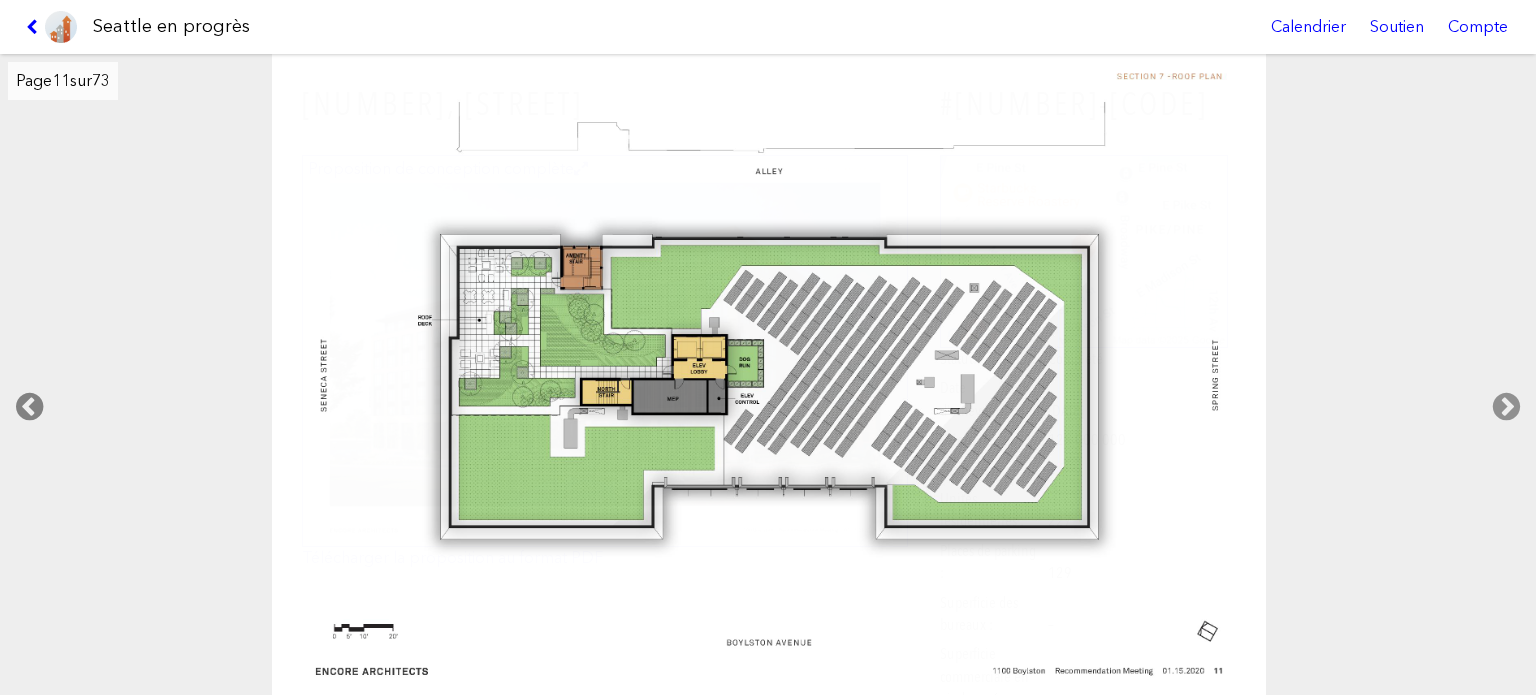 click at bounding box center (29, 407) 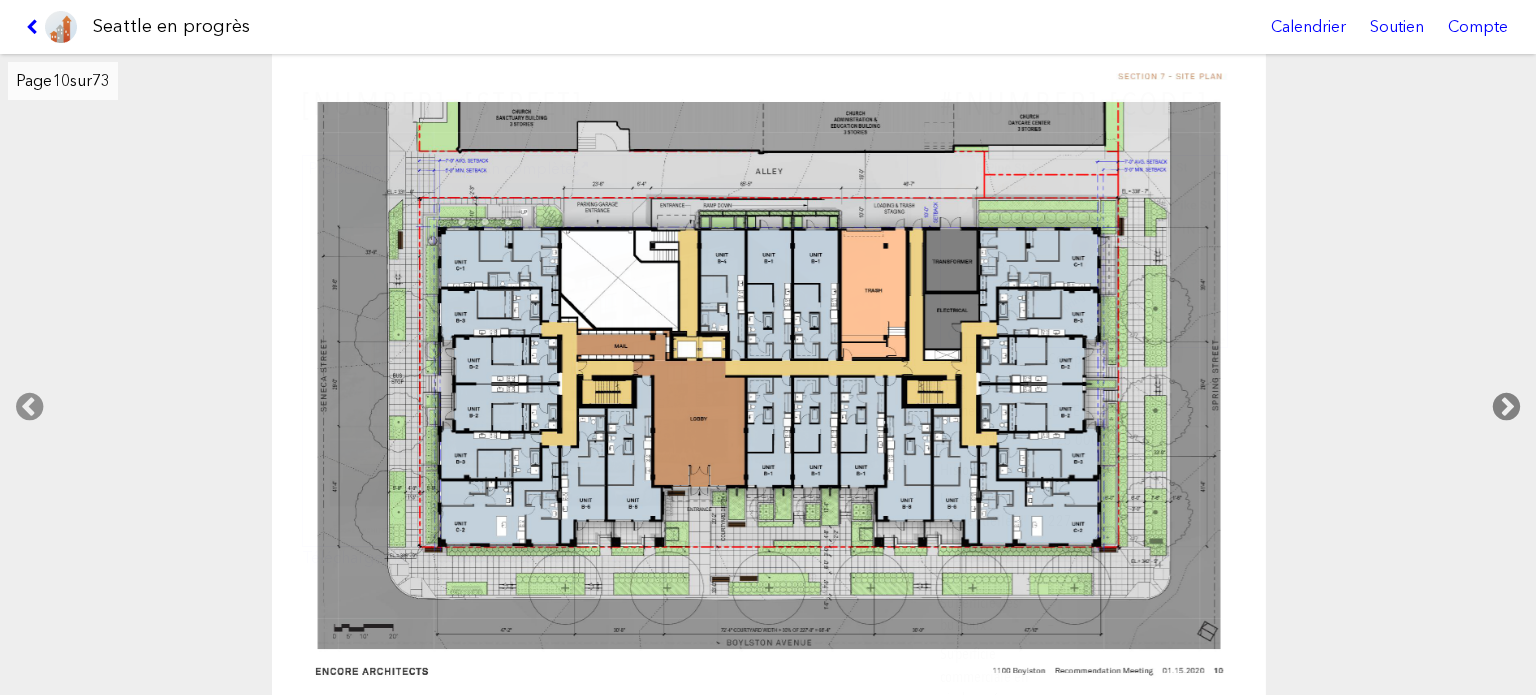 click at bounding box center (1506, 407) 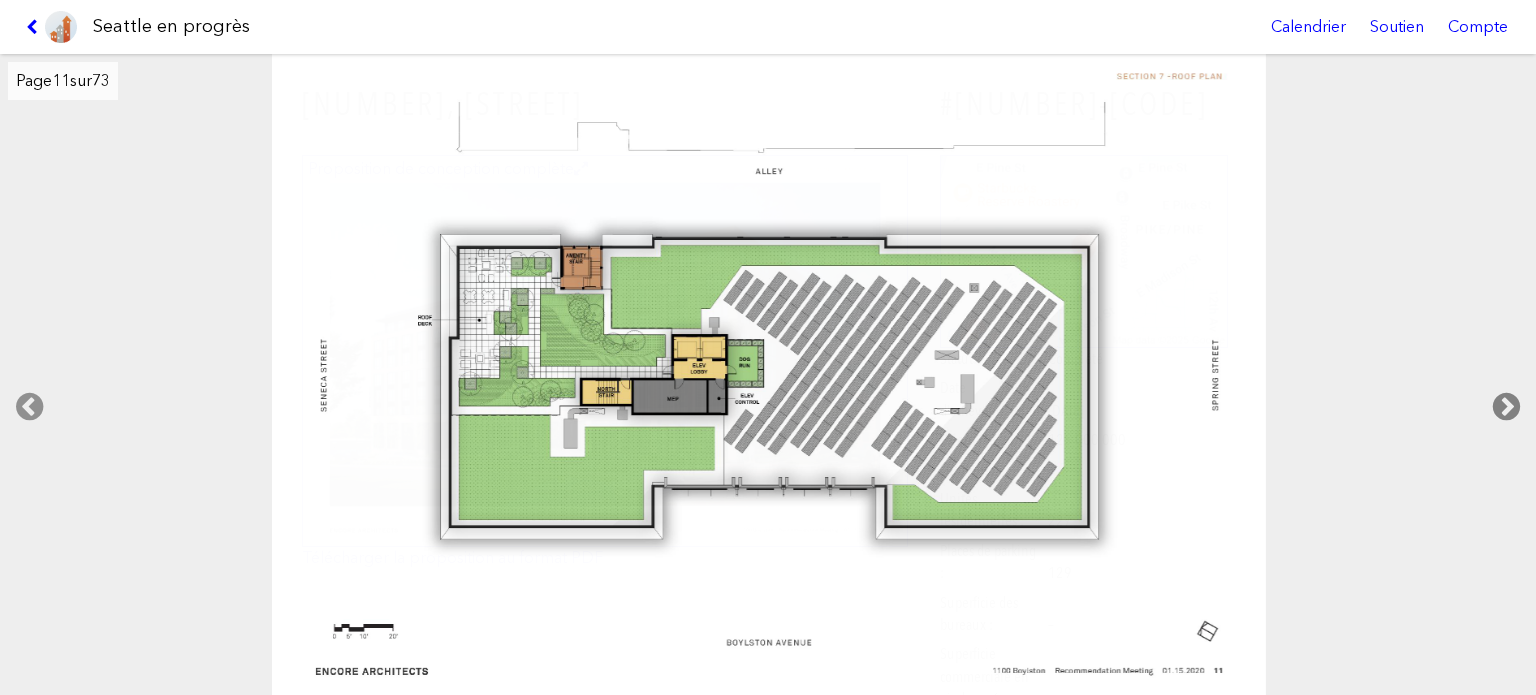 click at bounding box center [1506, 407] 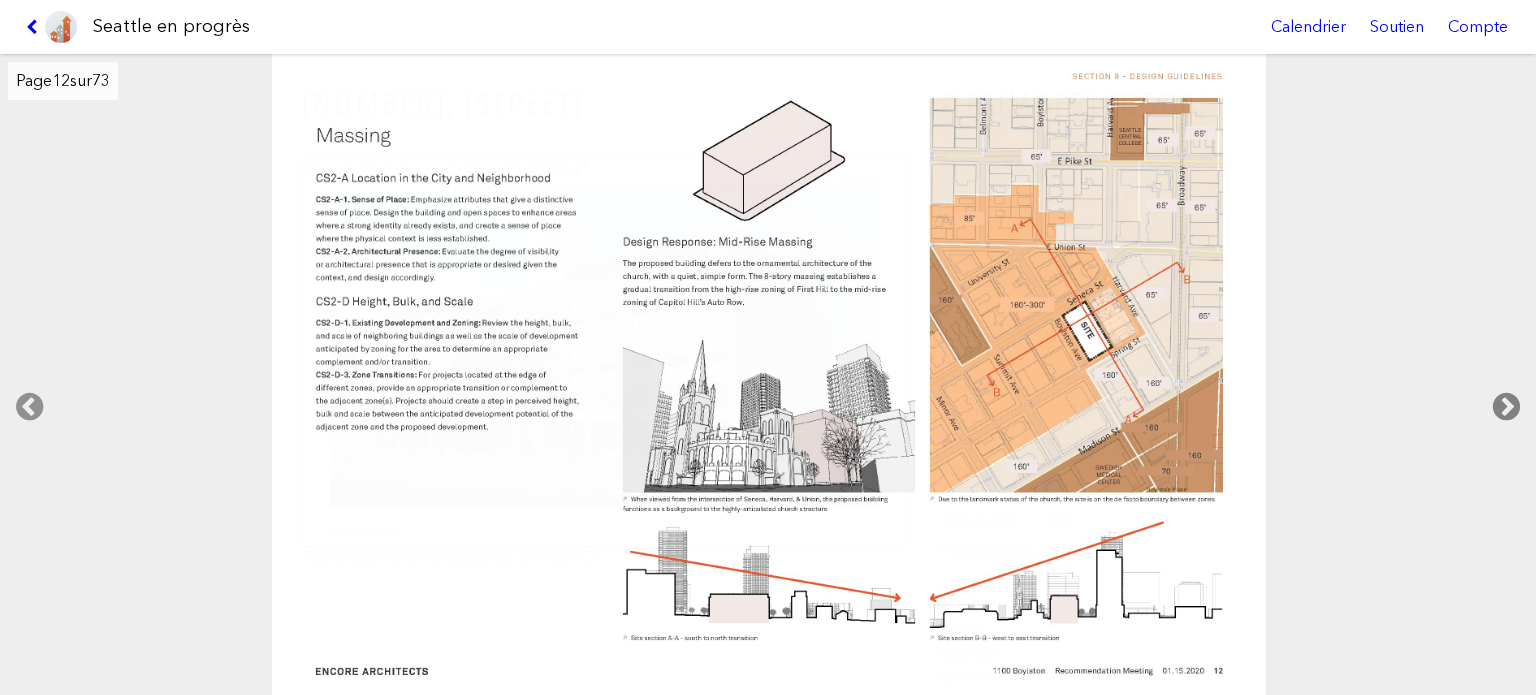 click at bounding box center [1506, 407] 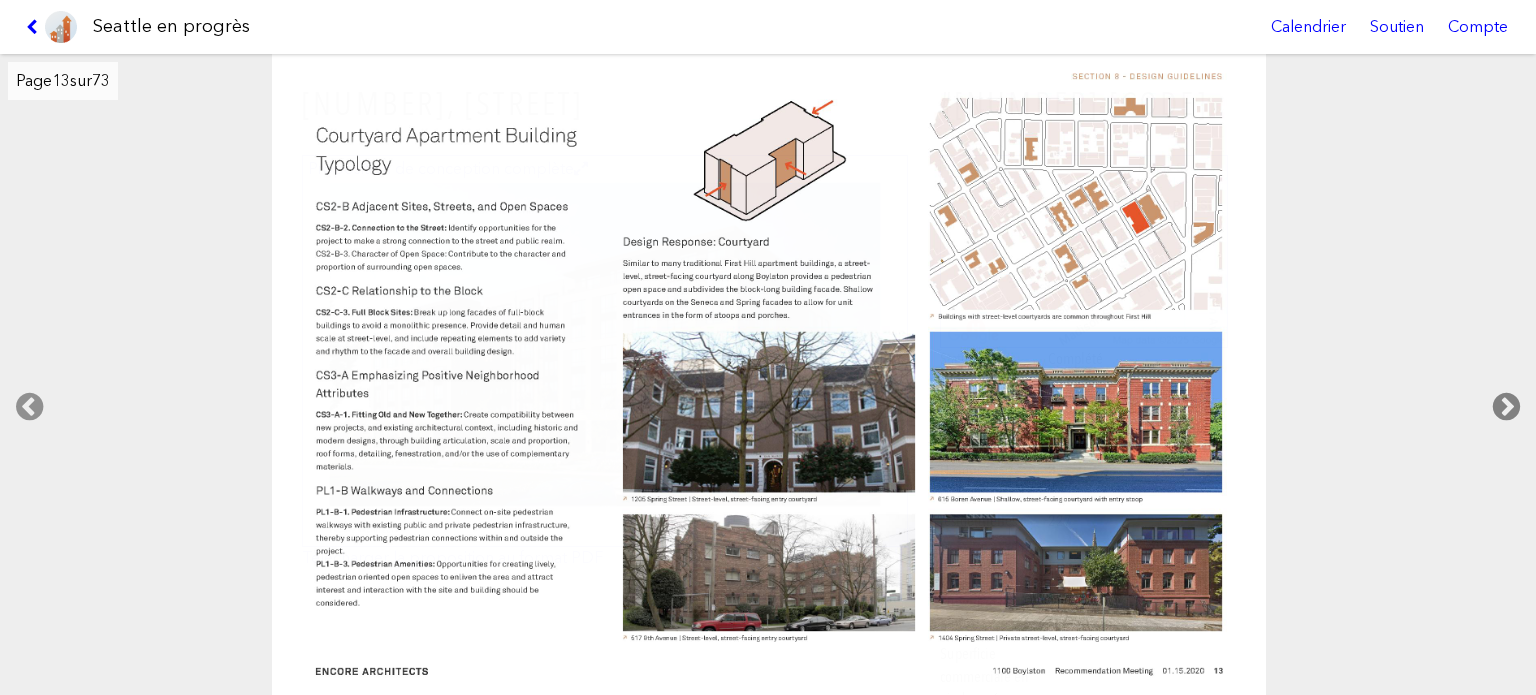 click at bounding box center (1506, 407) 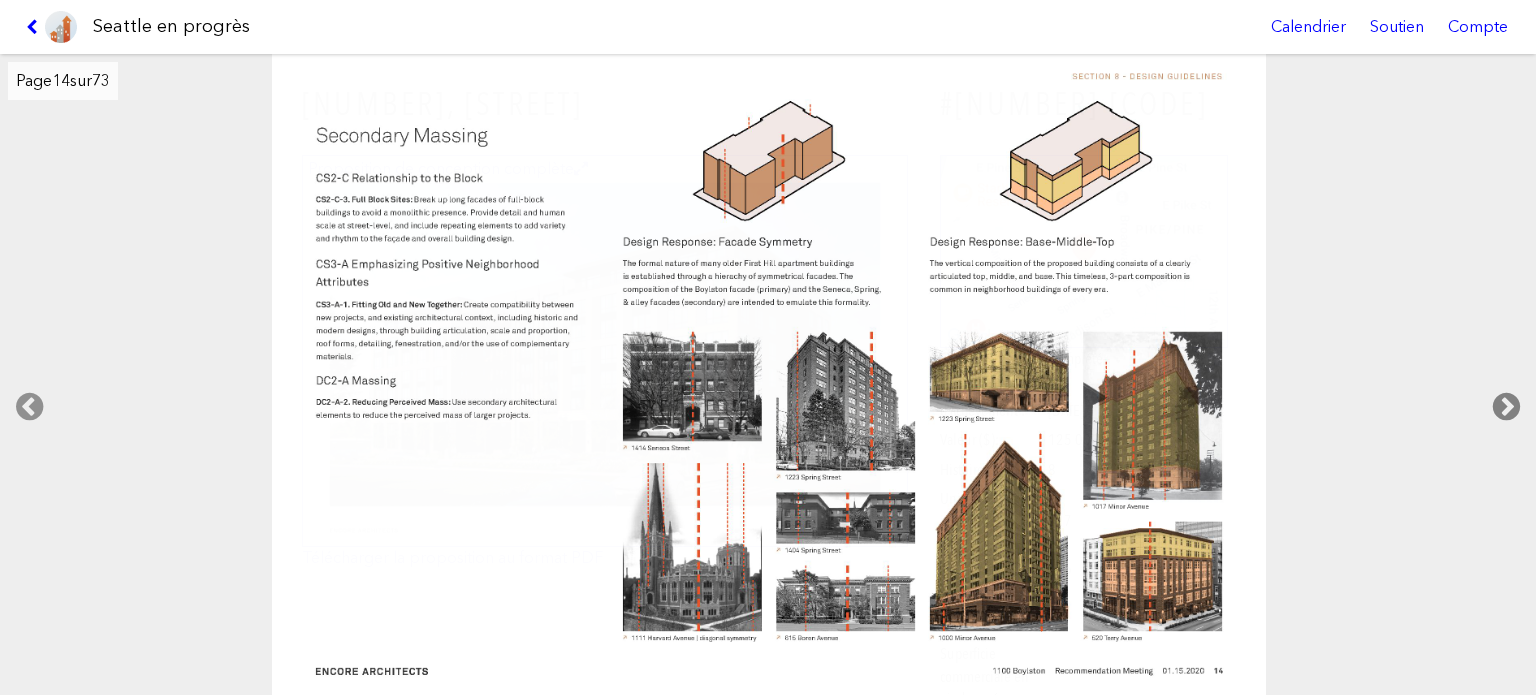 click at bounding box center (1506, 407) 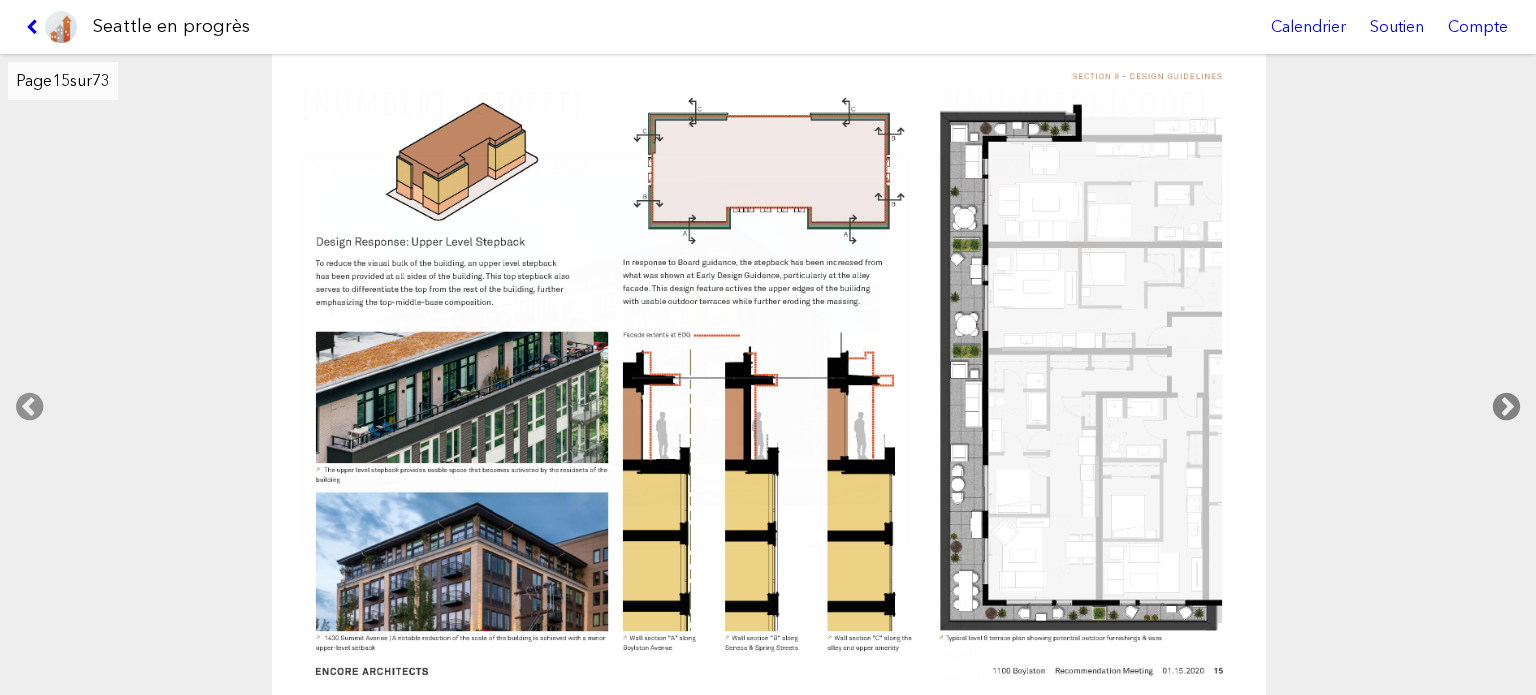 click at bounding box center [1506, 407] 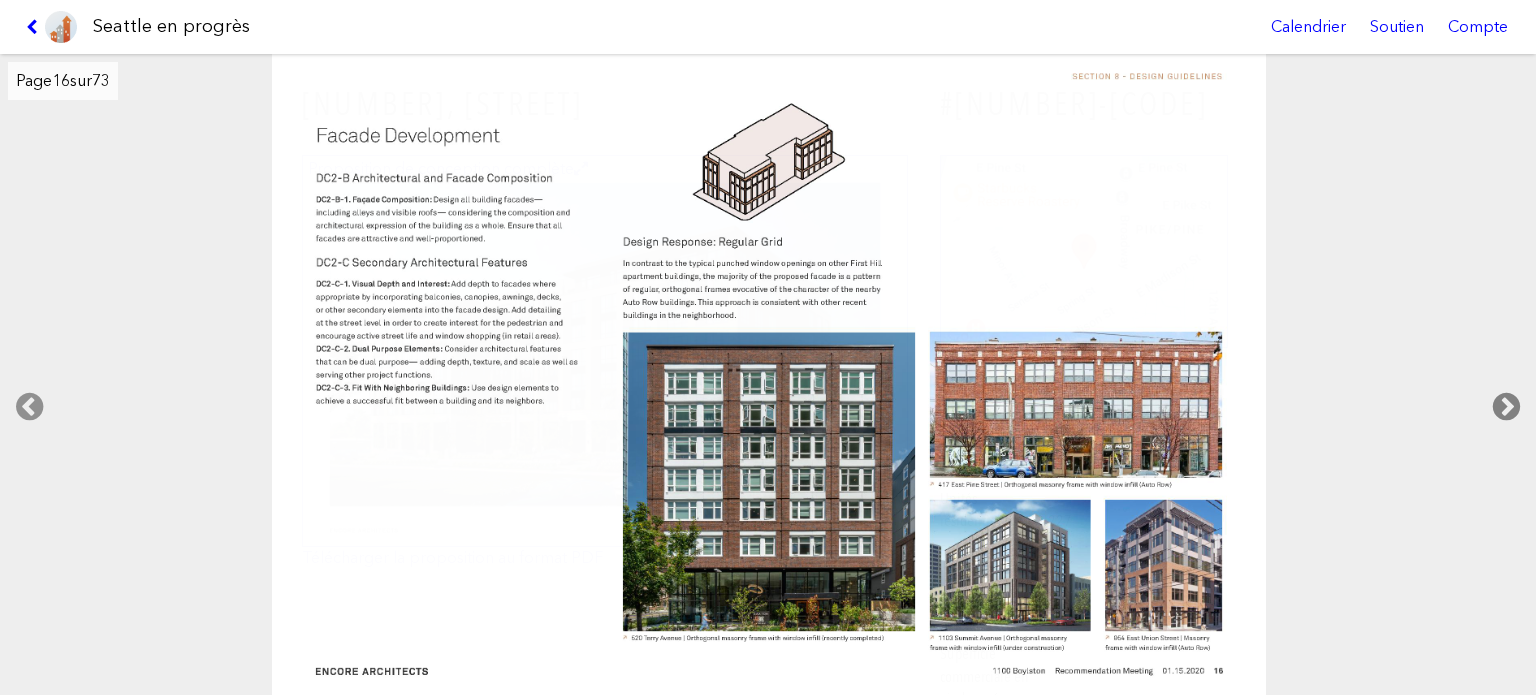 click at bounding box center (1506, 407) 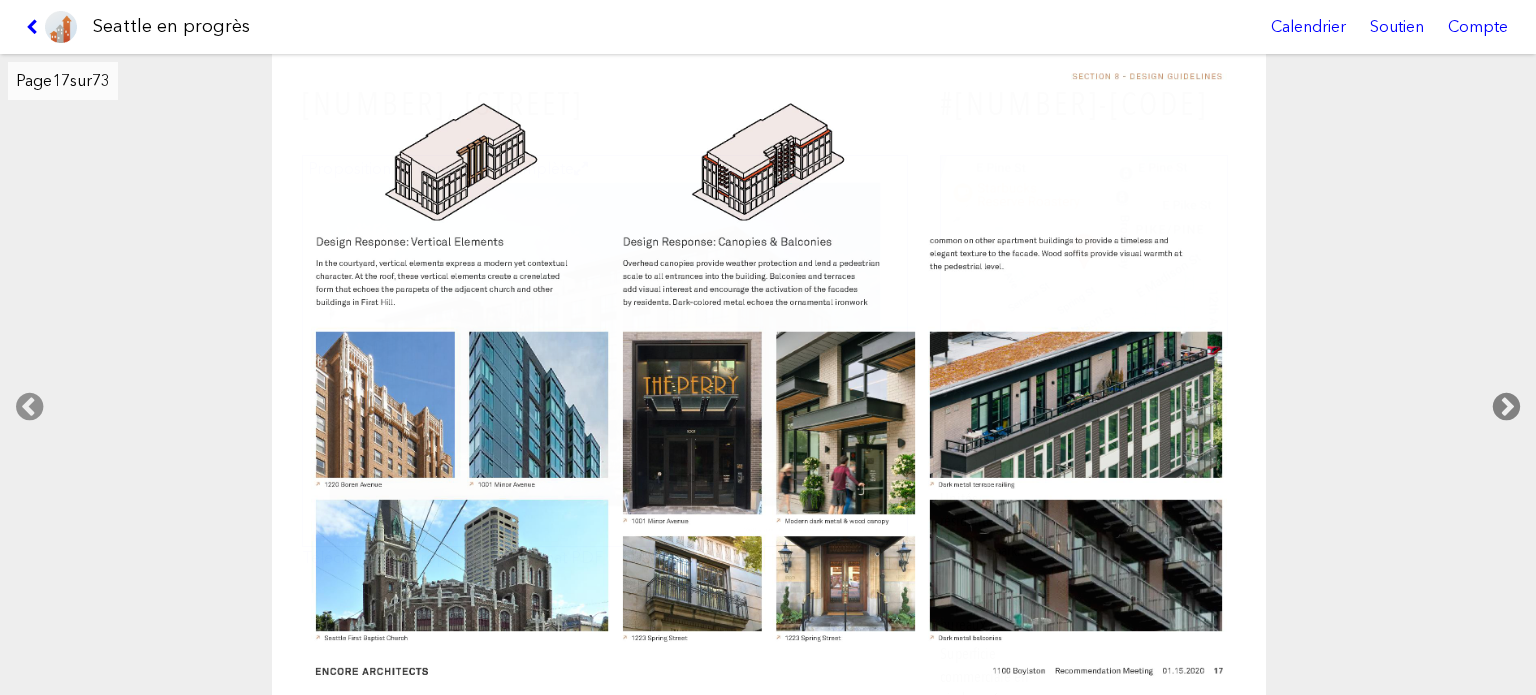 click at bounding box center [1506, 407] 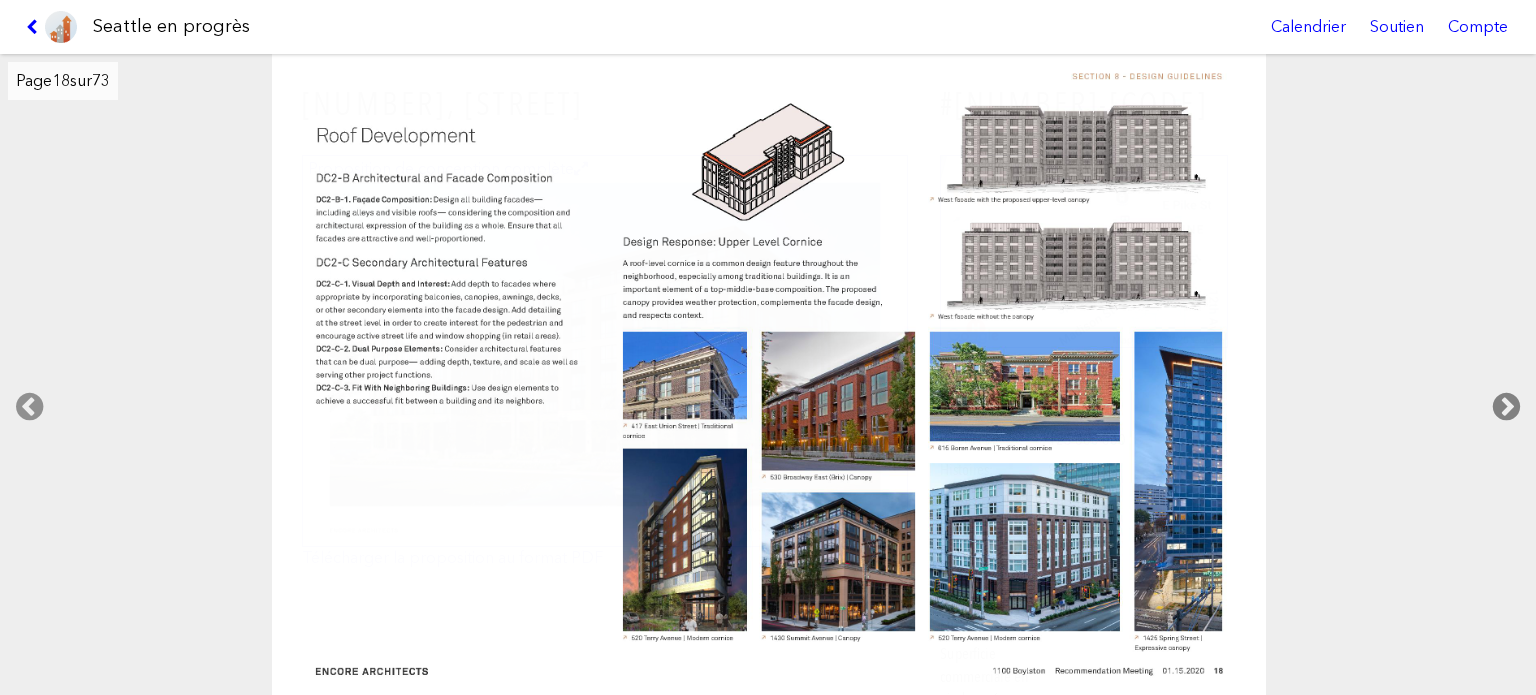 click at bounding box center [1506, 407] 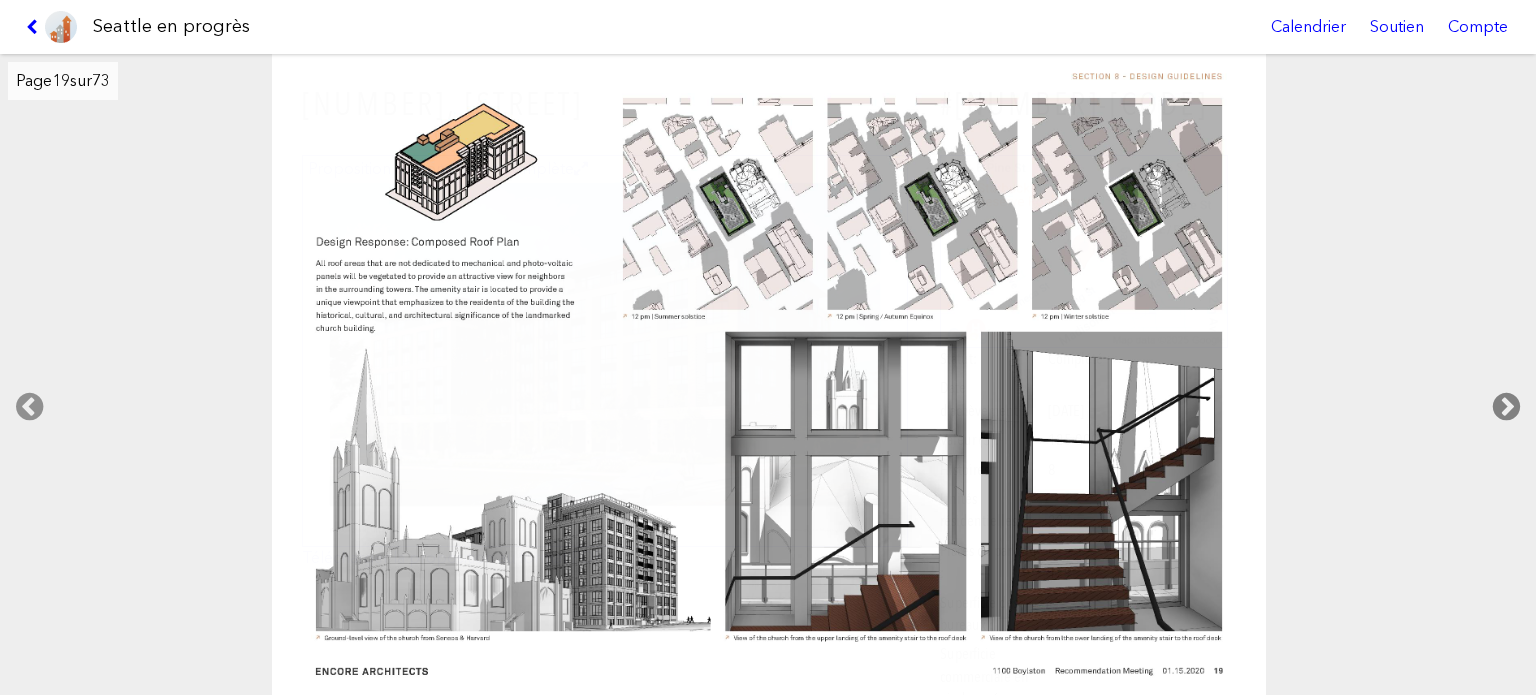 click at bounding box center (1506, 407) 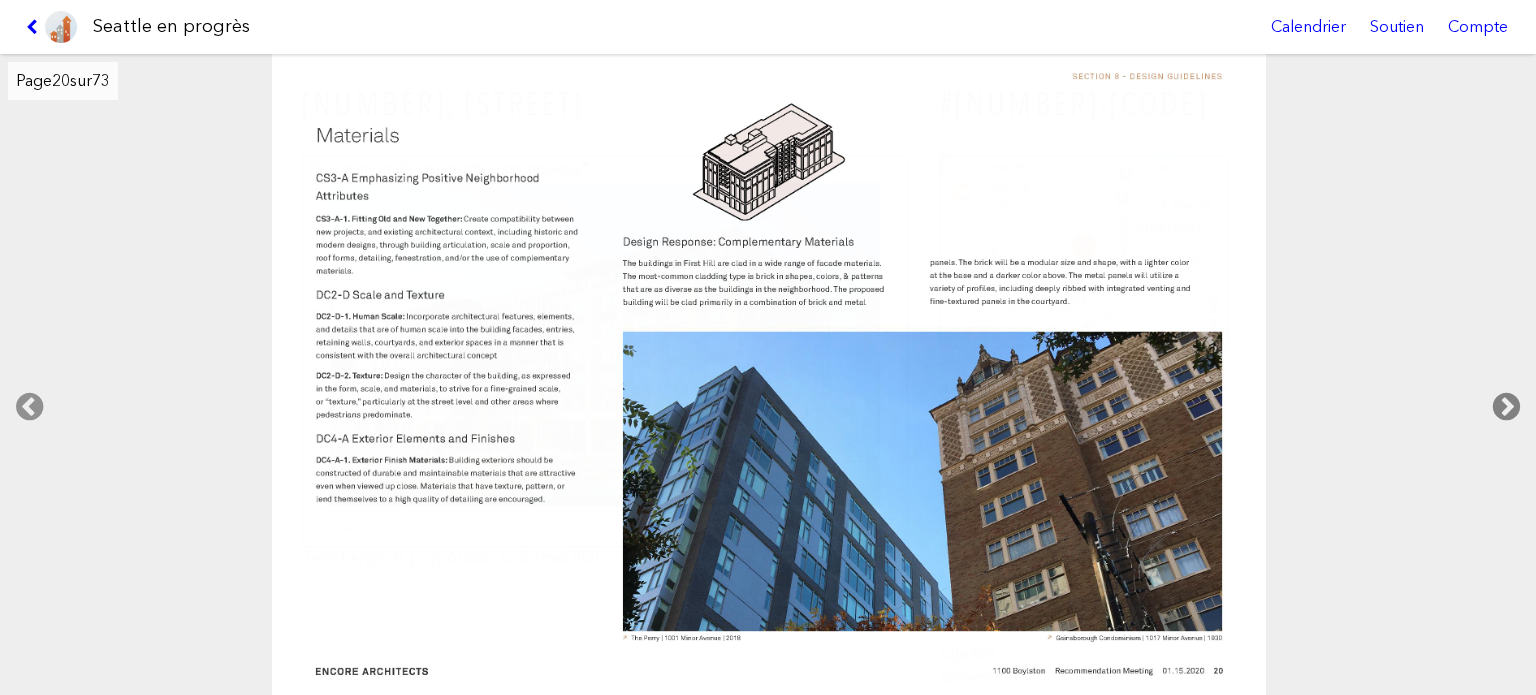click at bounding box center [1506, 407] 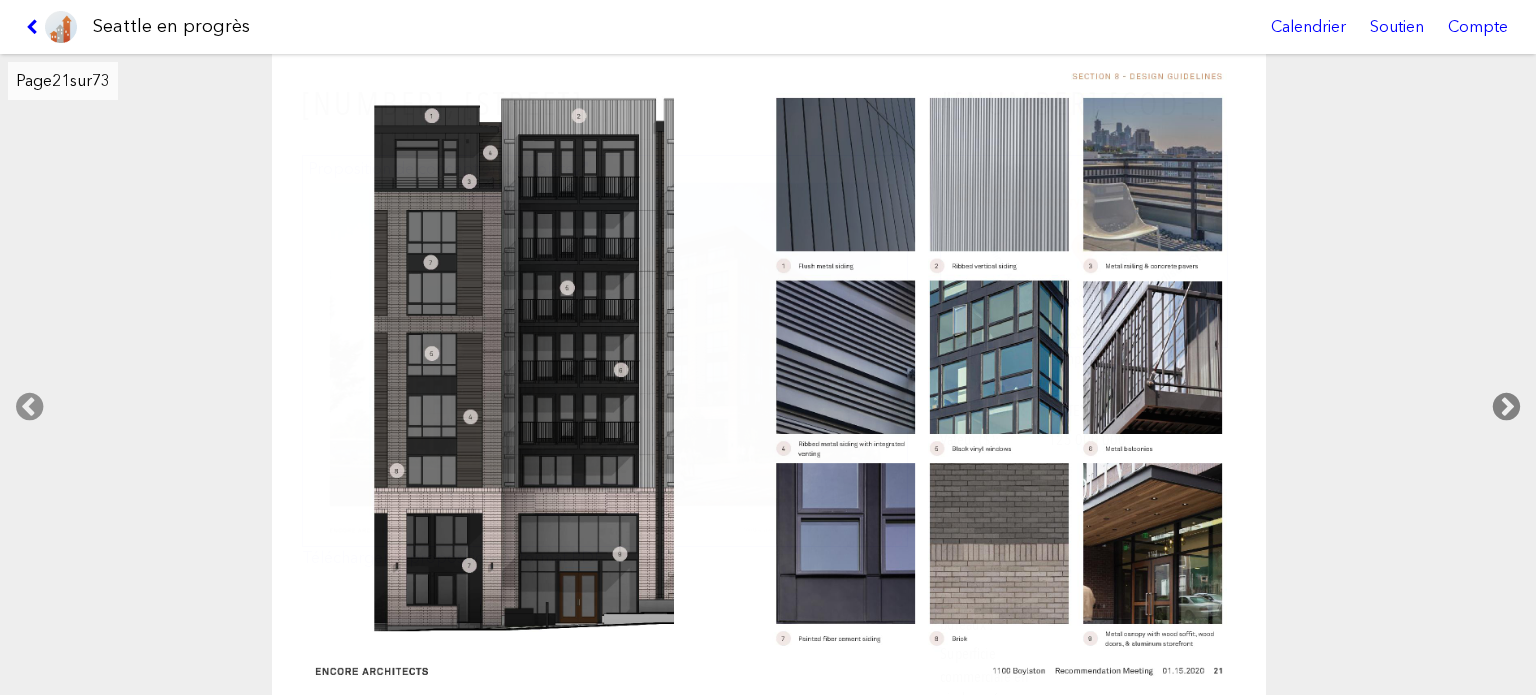 click at bounding box center (1506, 407) 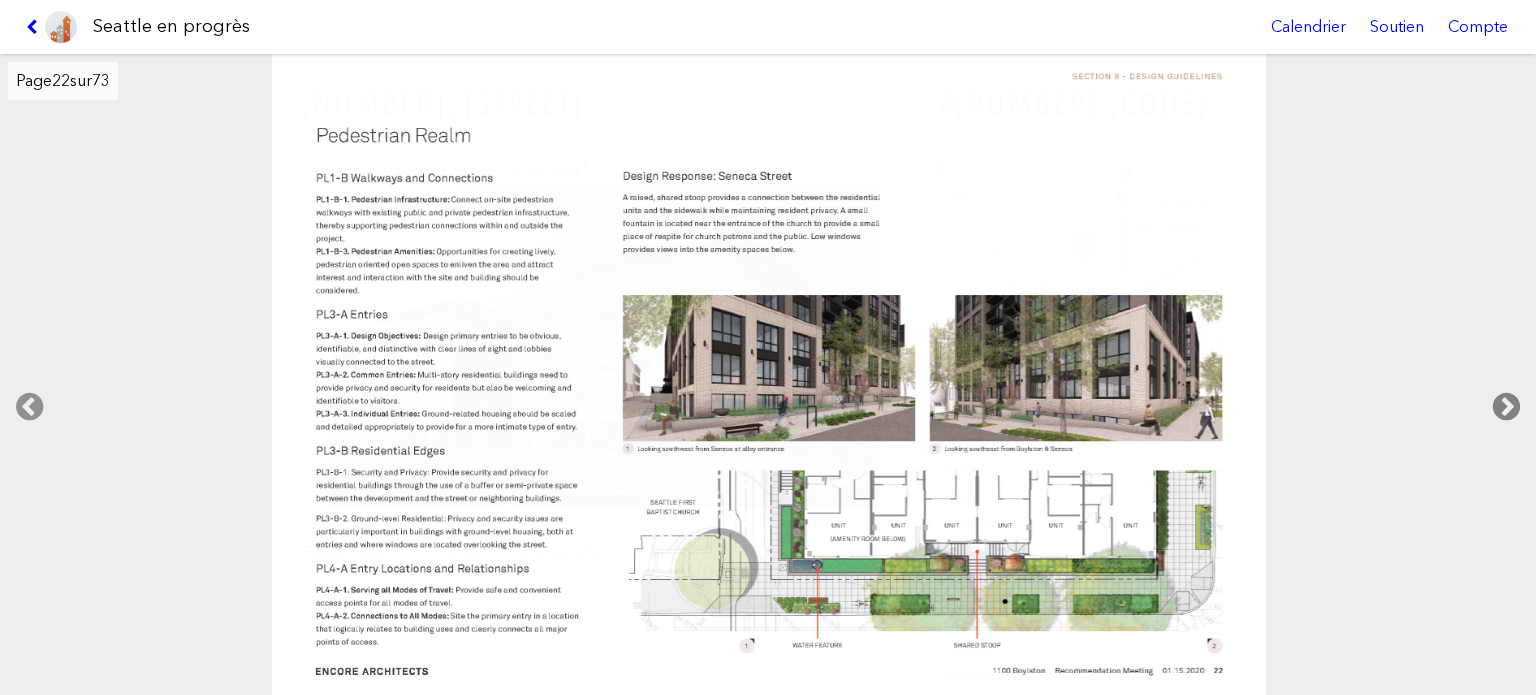 click at bounding box center (1506, 407) 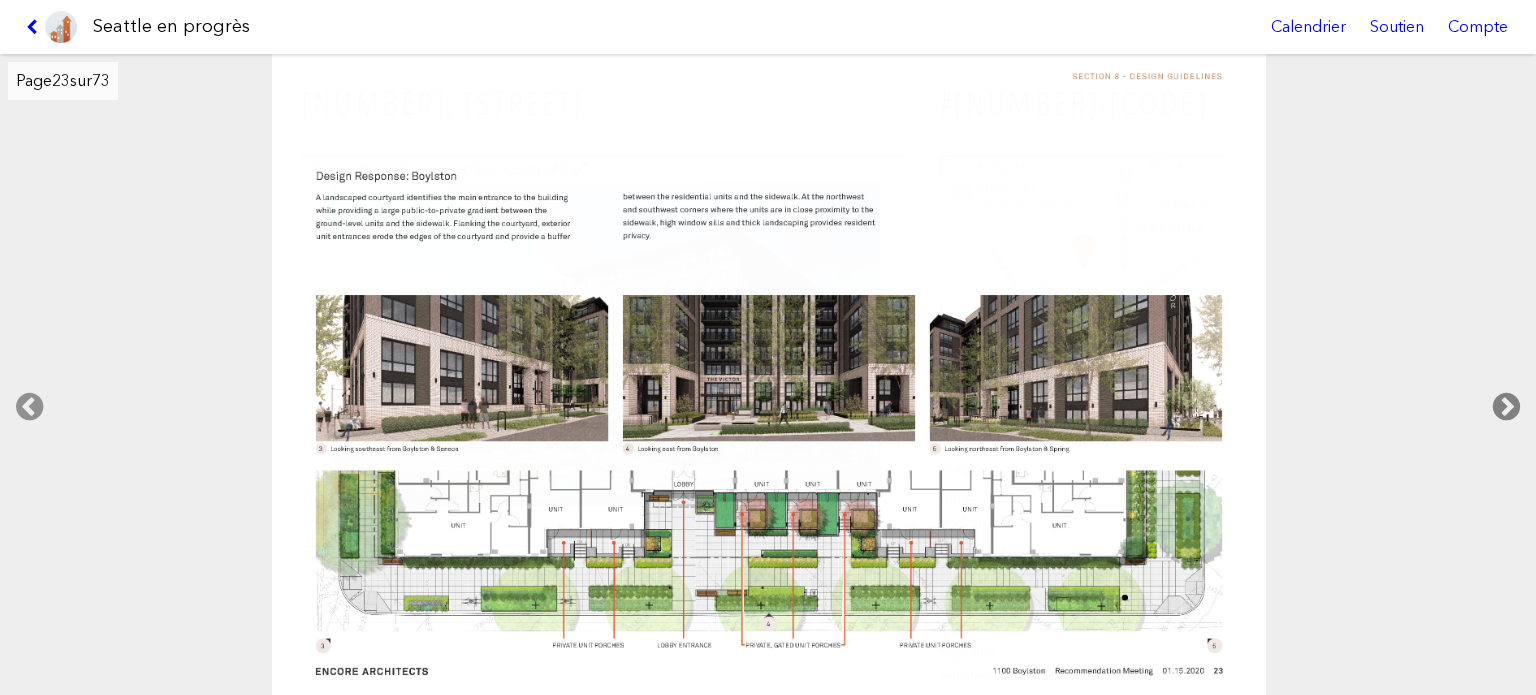 click at bounding box center [1506, 407] 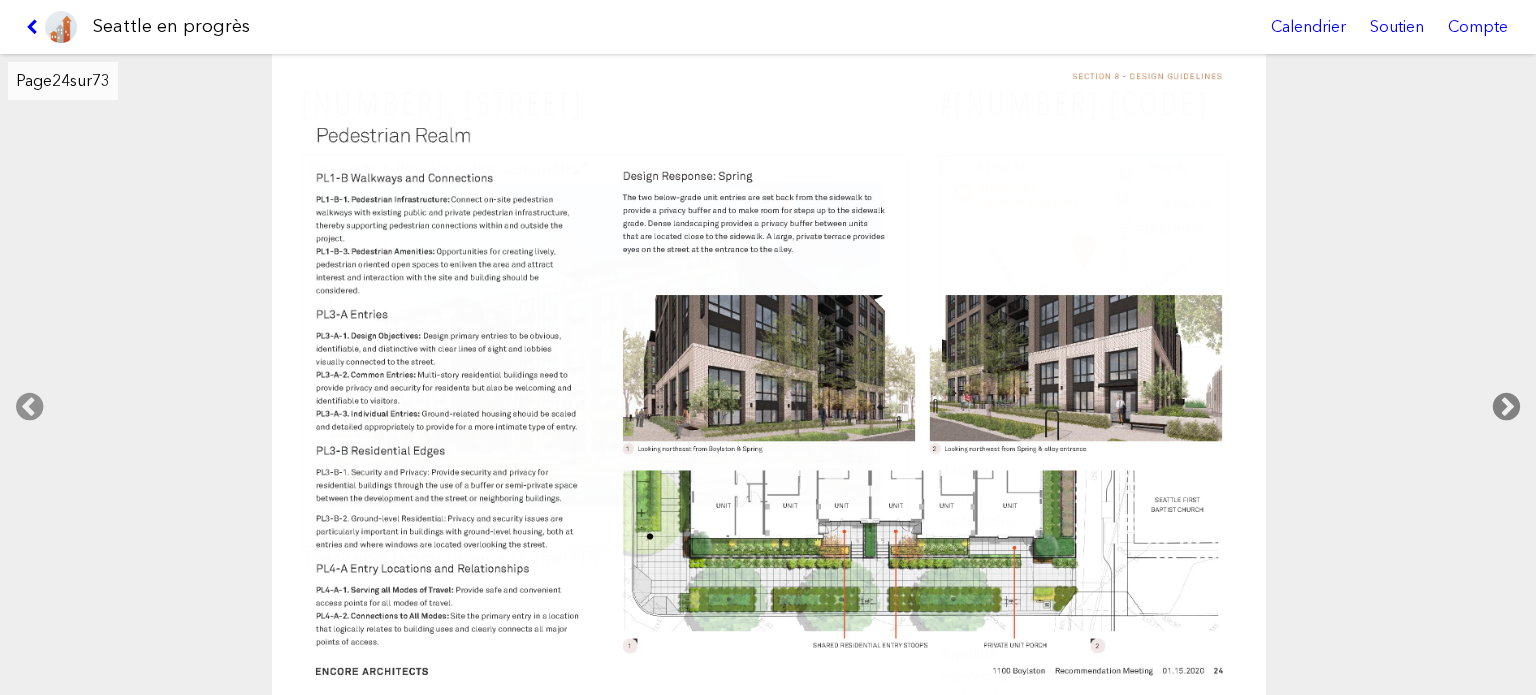 click at bounding box center (1506, 407) 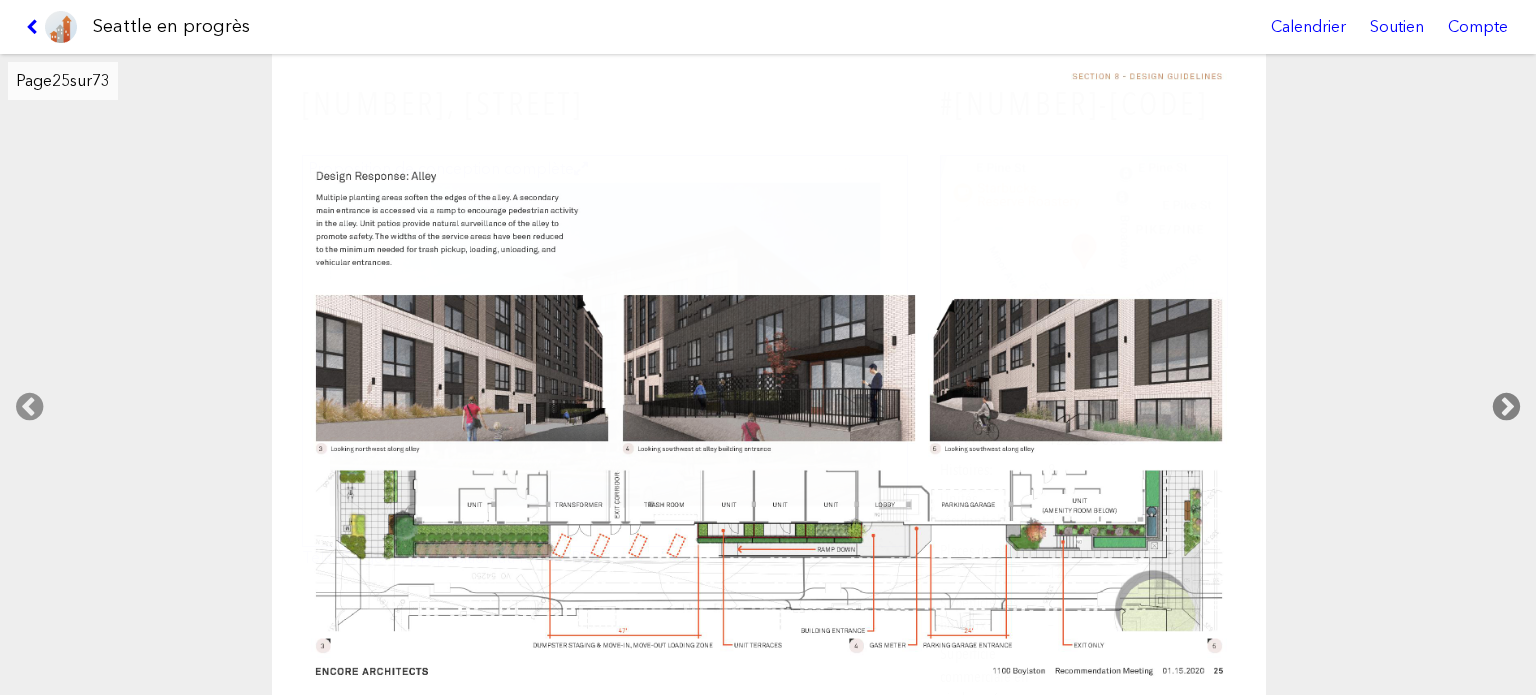 click at bounding box center [1506, 407] 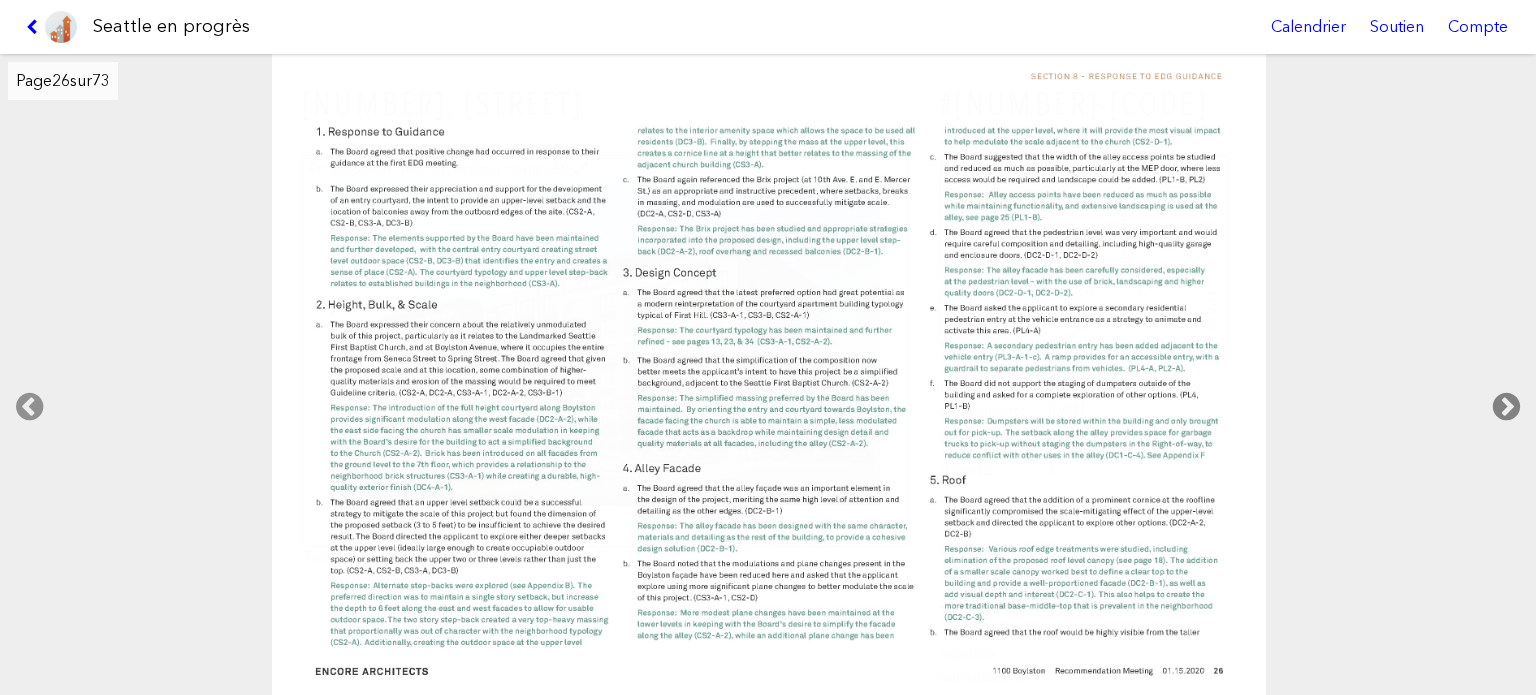 click at bounding box center (1506, 407) 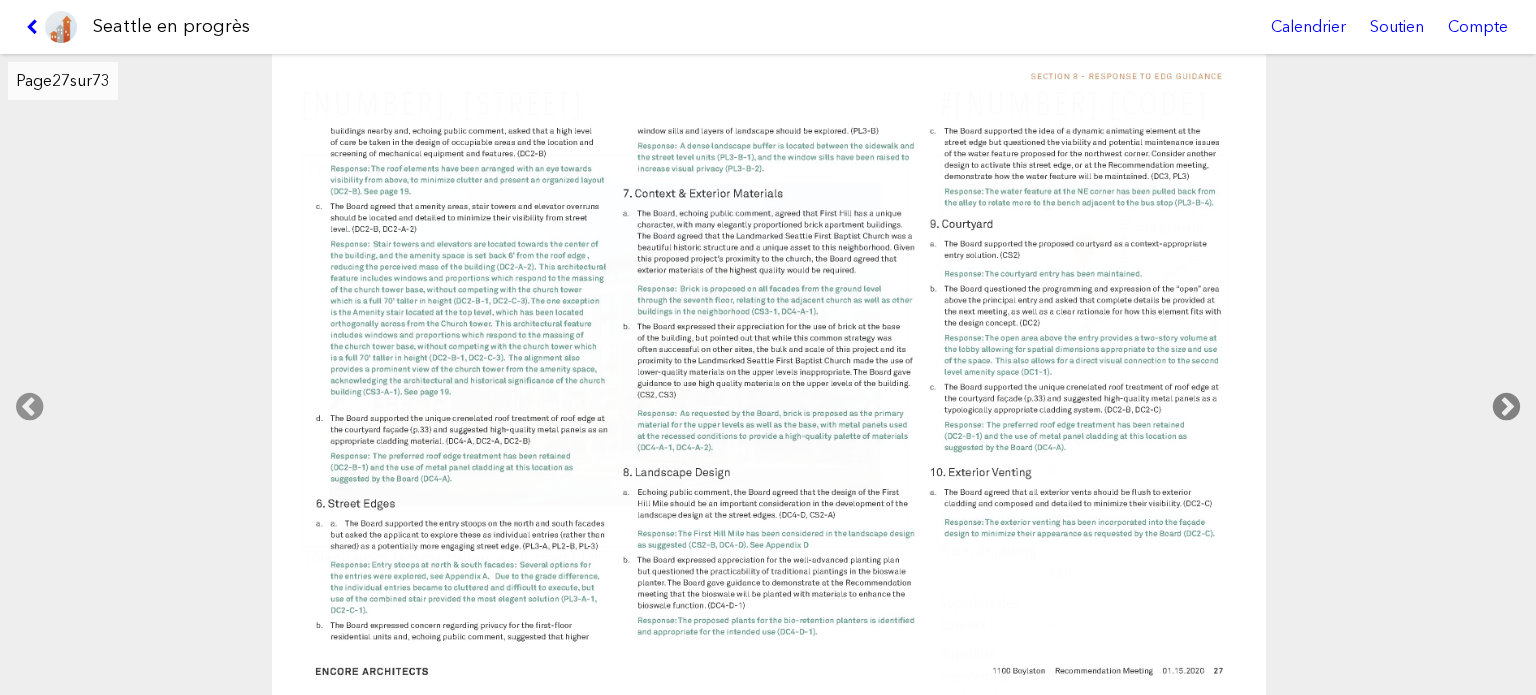 click at bounding box center [1506, 407] 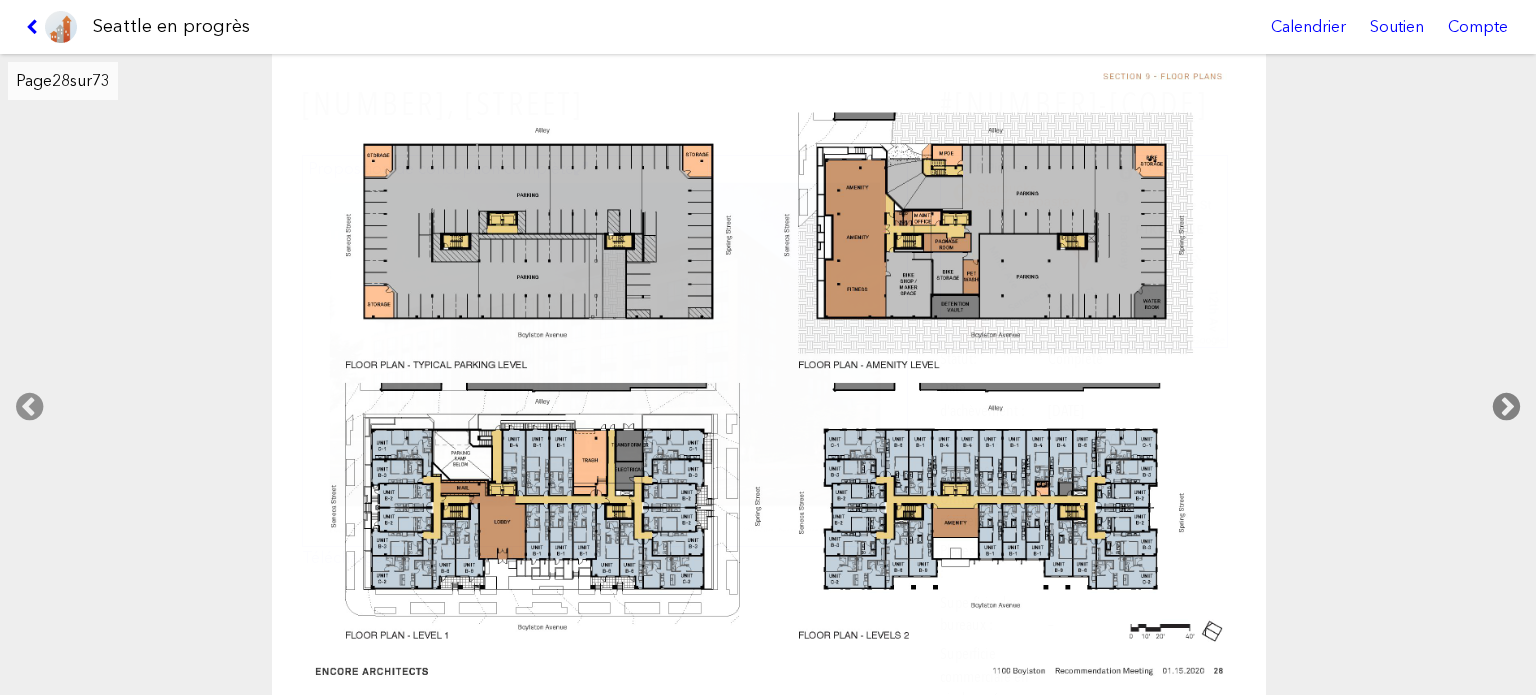 click at bounding box center [1506, 407] 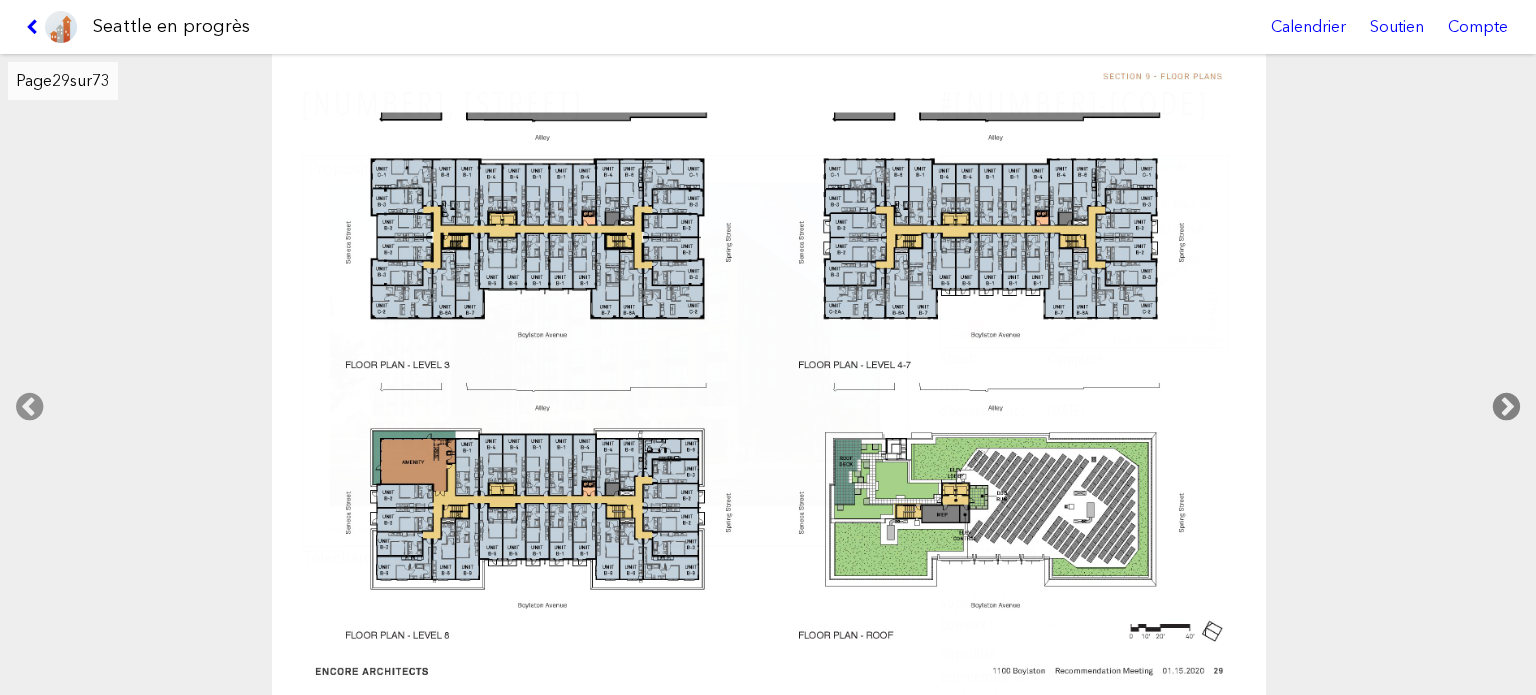 click at bounding box center [1506, 407] 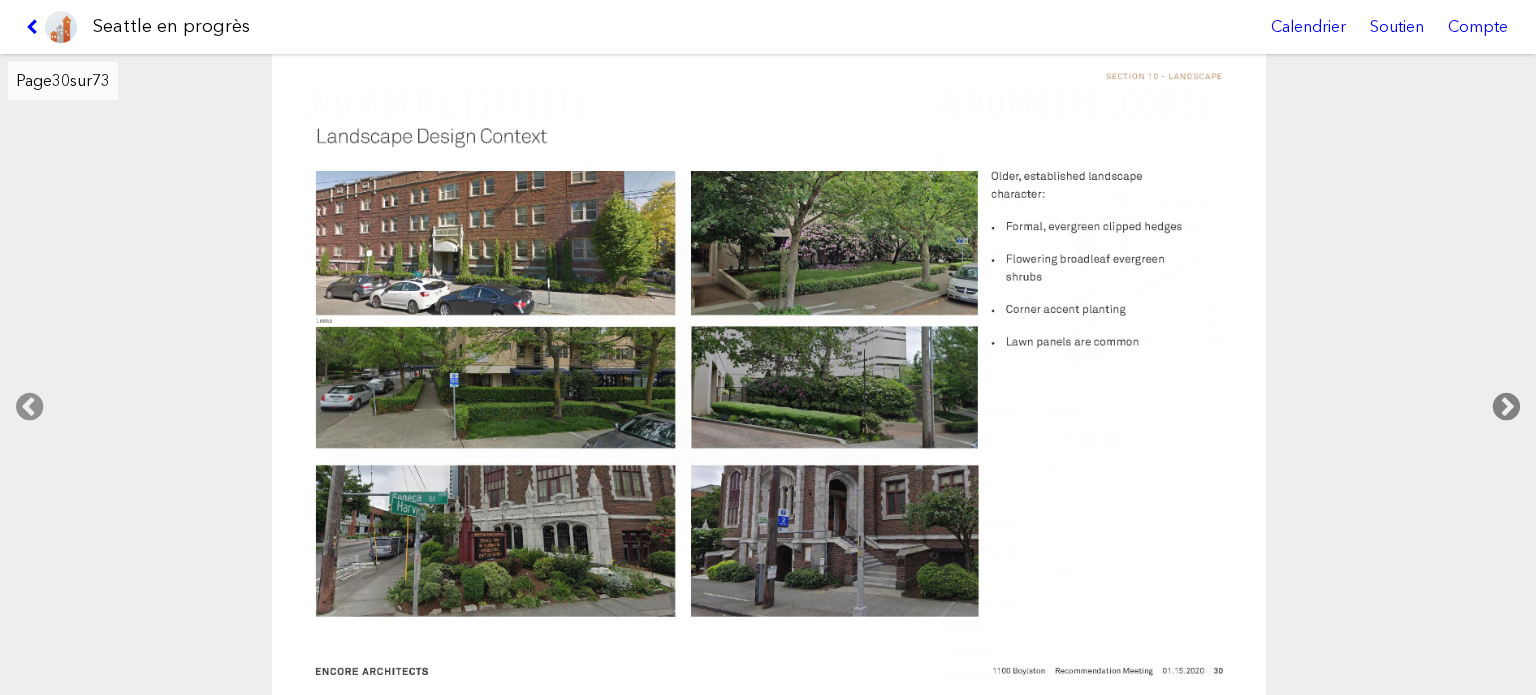 click at bounding box center (1506, 407) 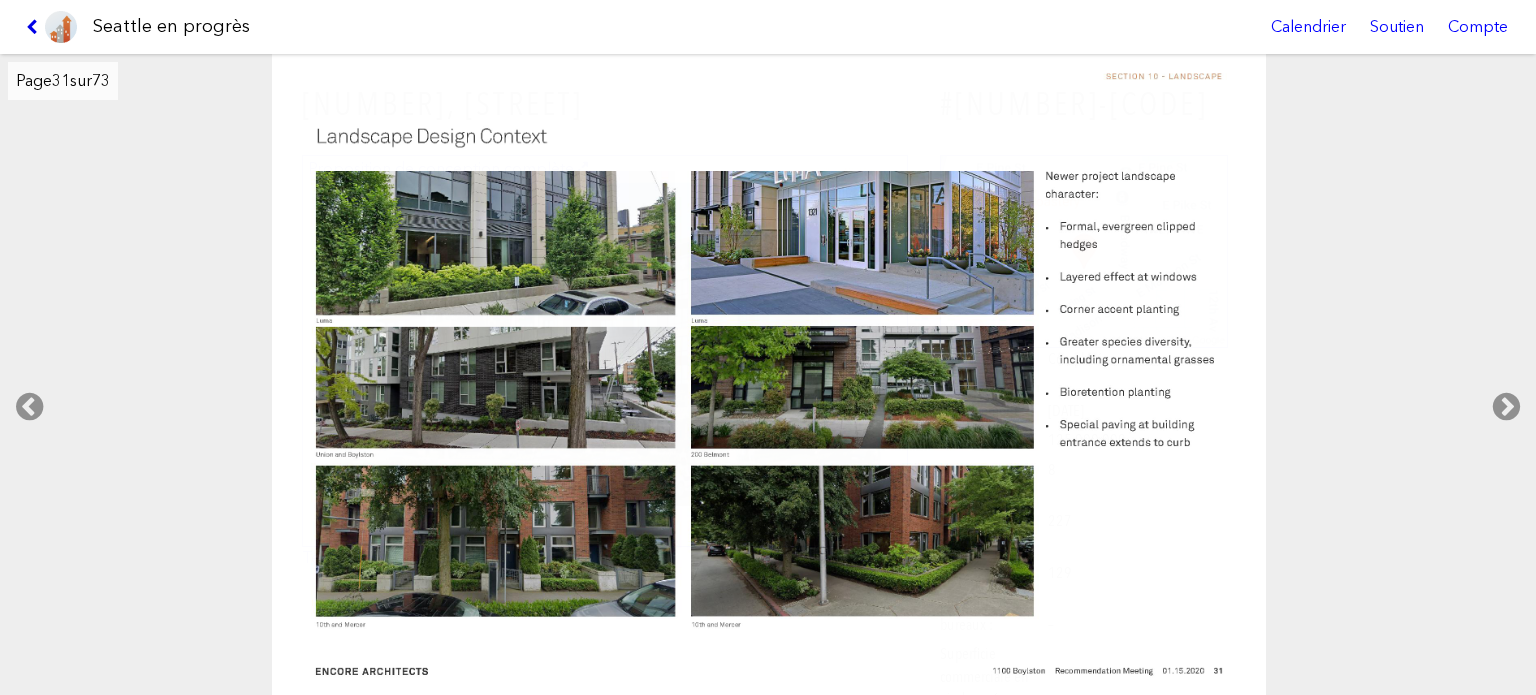 click at bounding box center [35, 27] 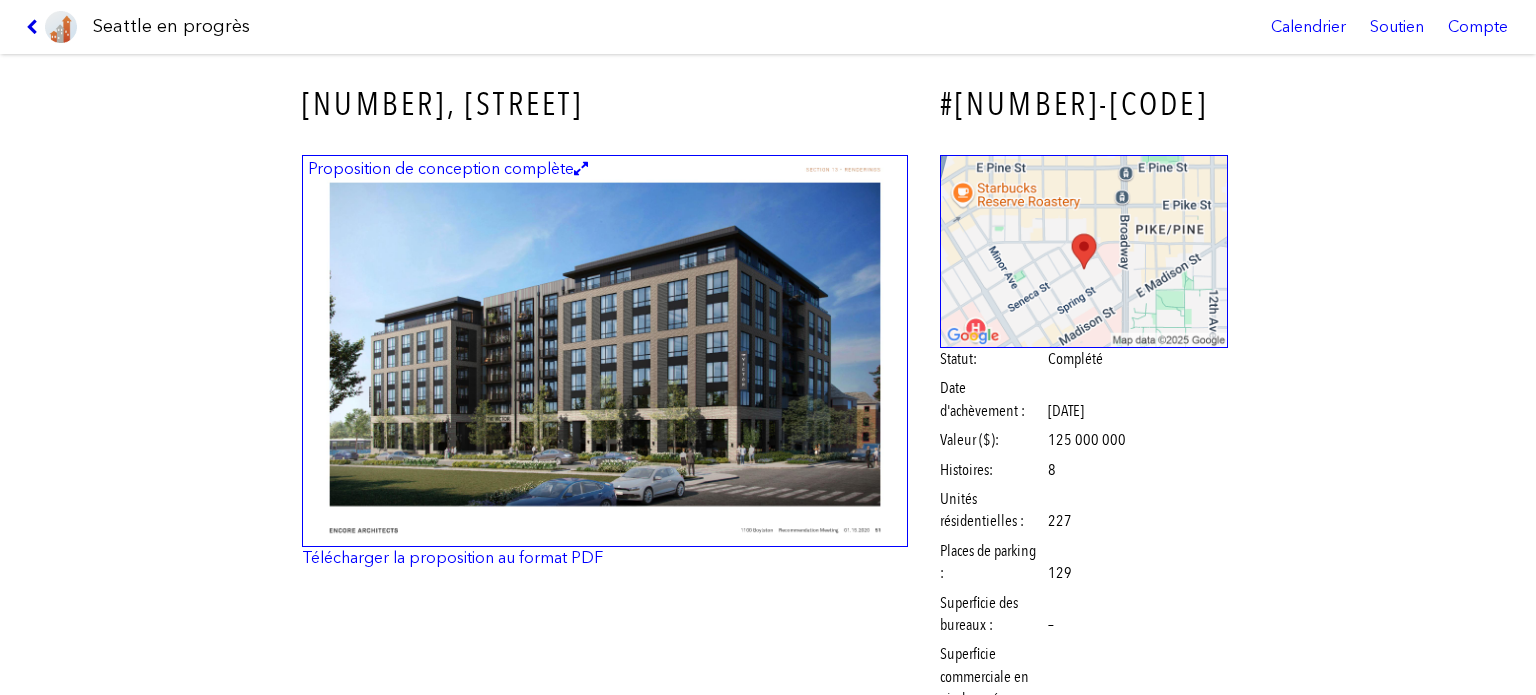 click at bounding box center [35, 27] 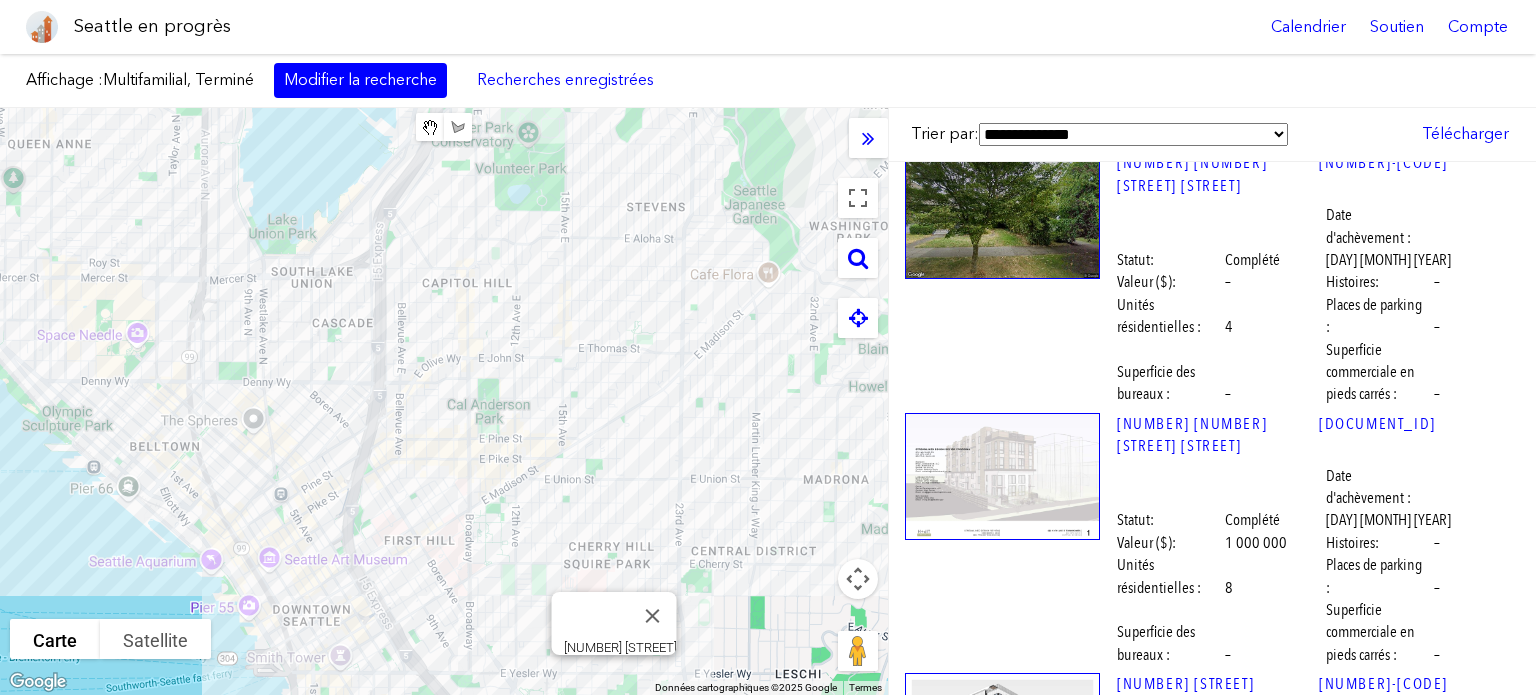 scroll, scrollTop: 8184, scrollLeft: 0, axis: vertical 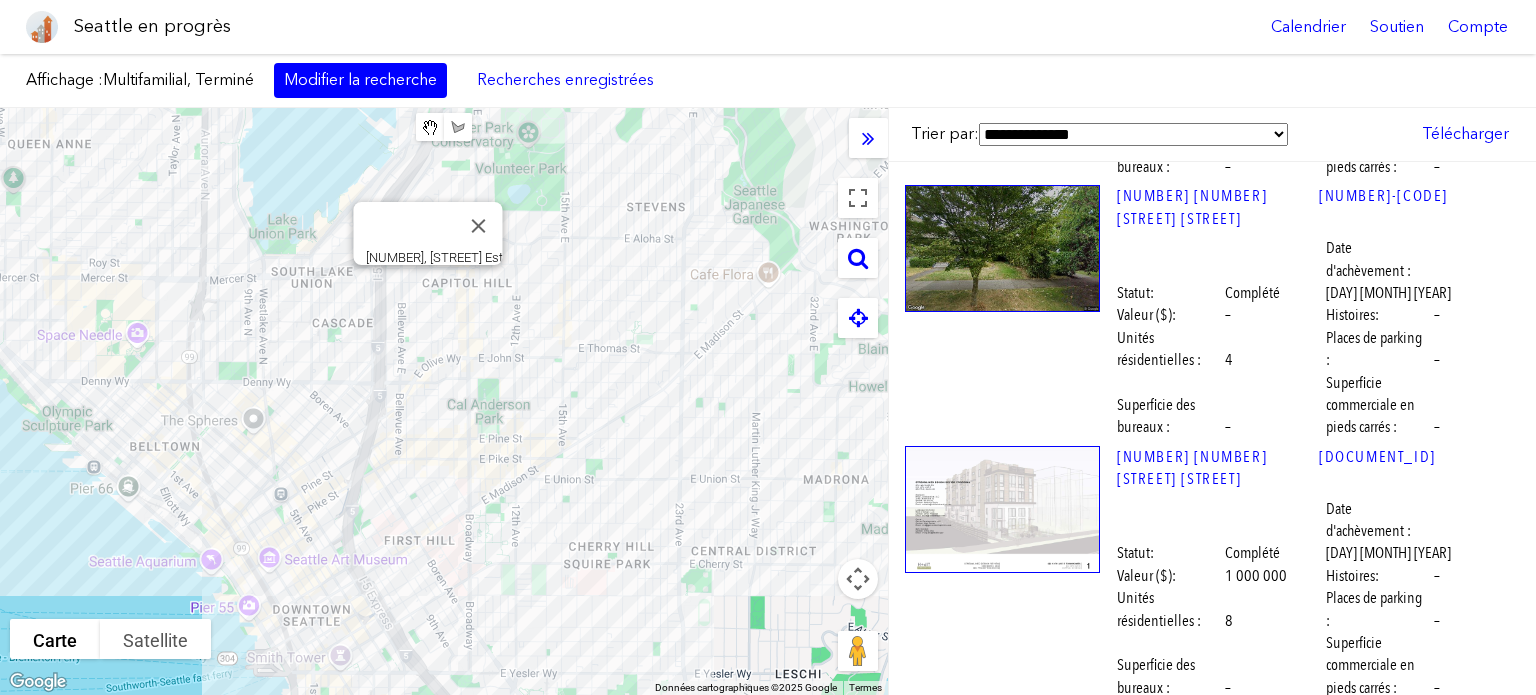 click at bounding box center [1002, 1245] 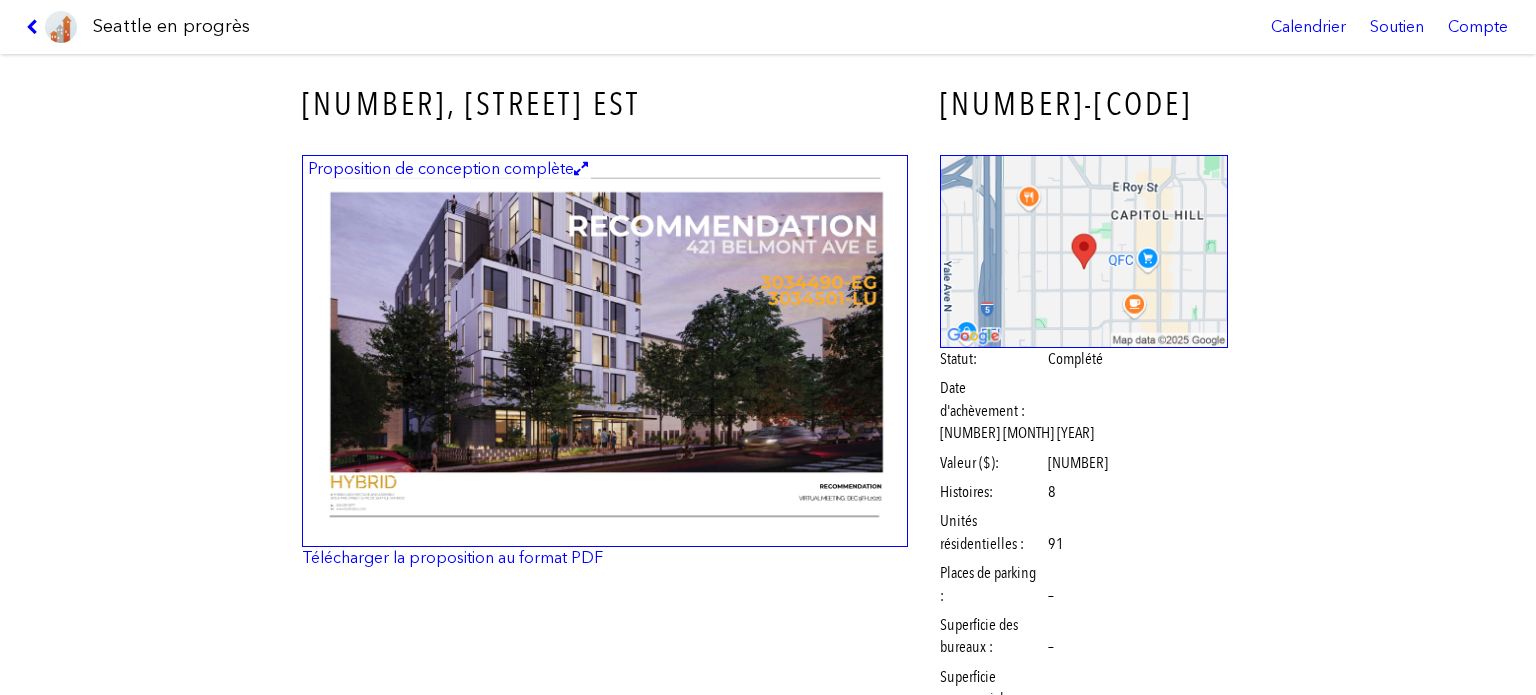 click at bounding box center [605, 351] 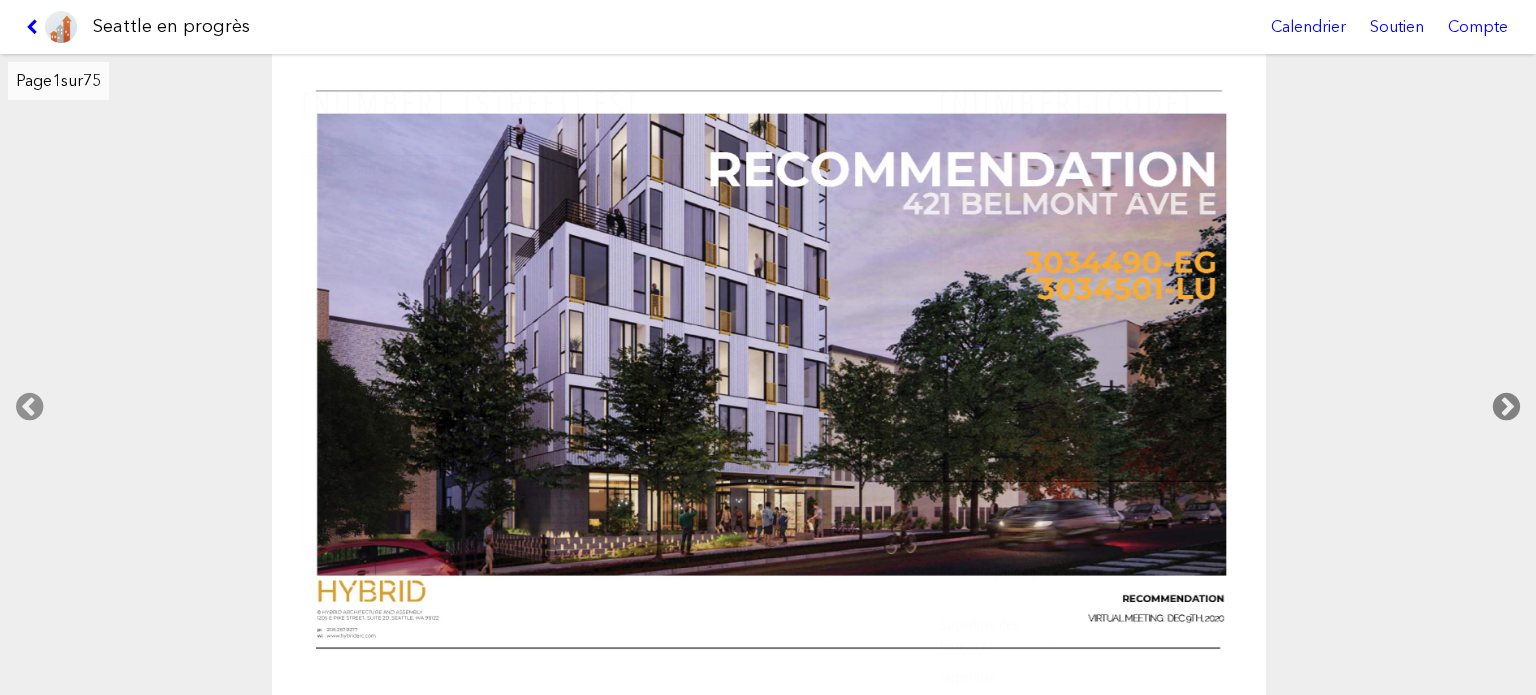 click at bounding box center [1506, 407] 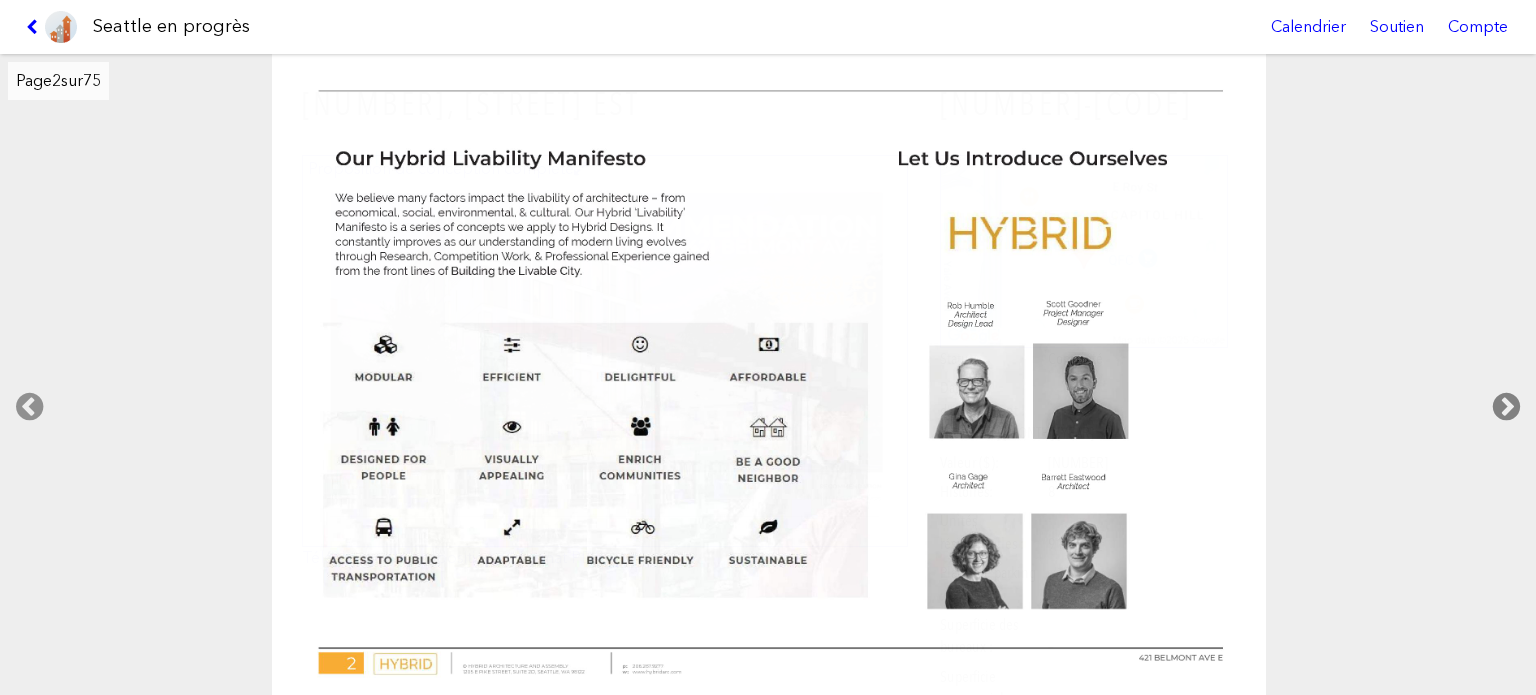 click at bounding box center [1506, 407] 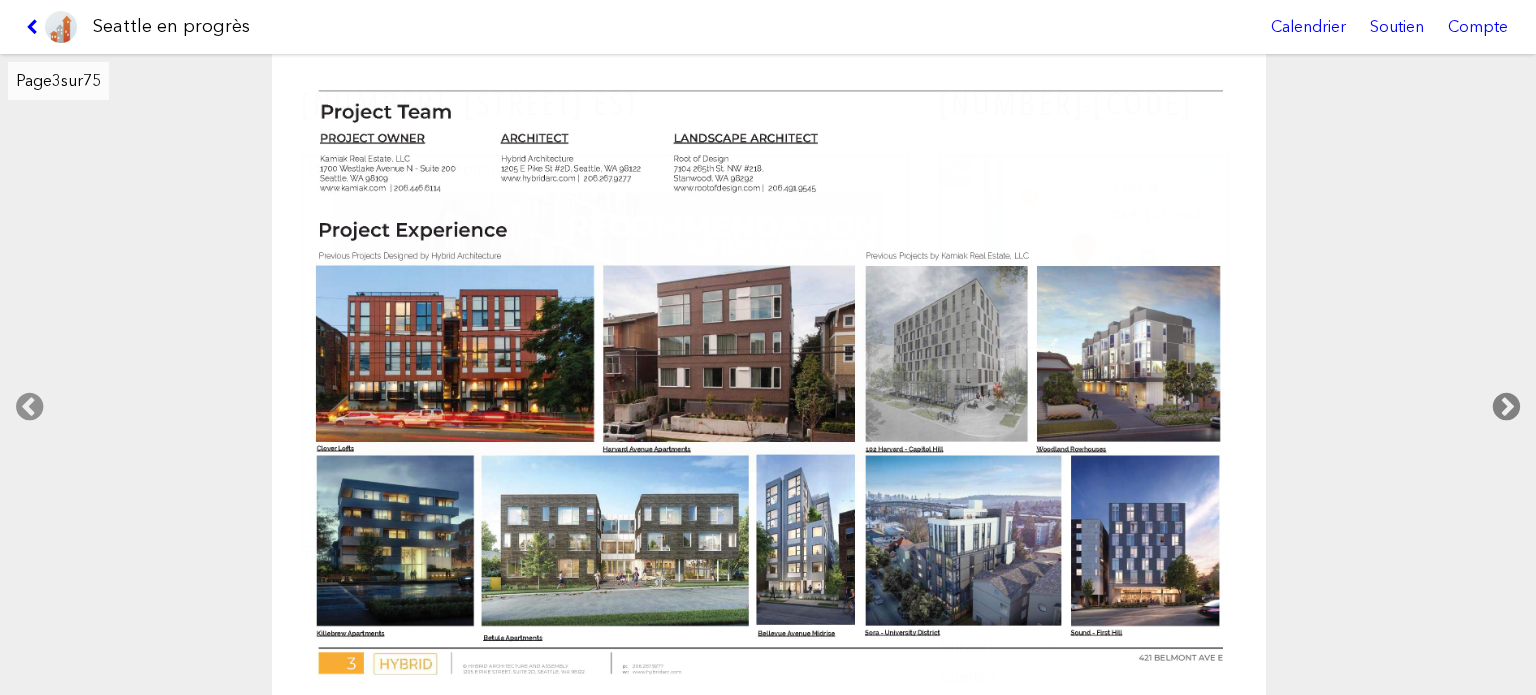 click at bounding box center [1506, 407] 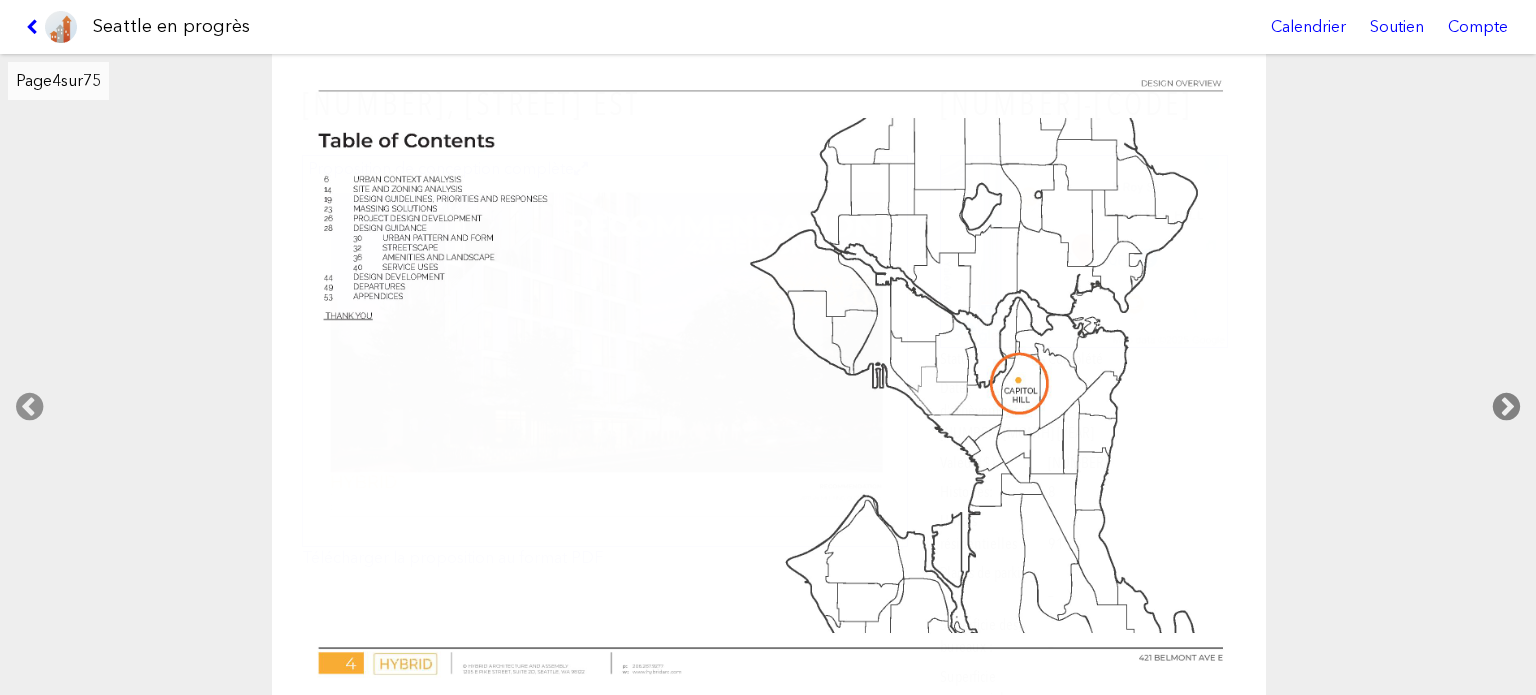 click at bounding box center [1506, 407] 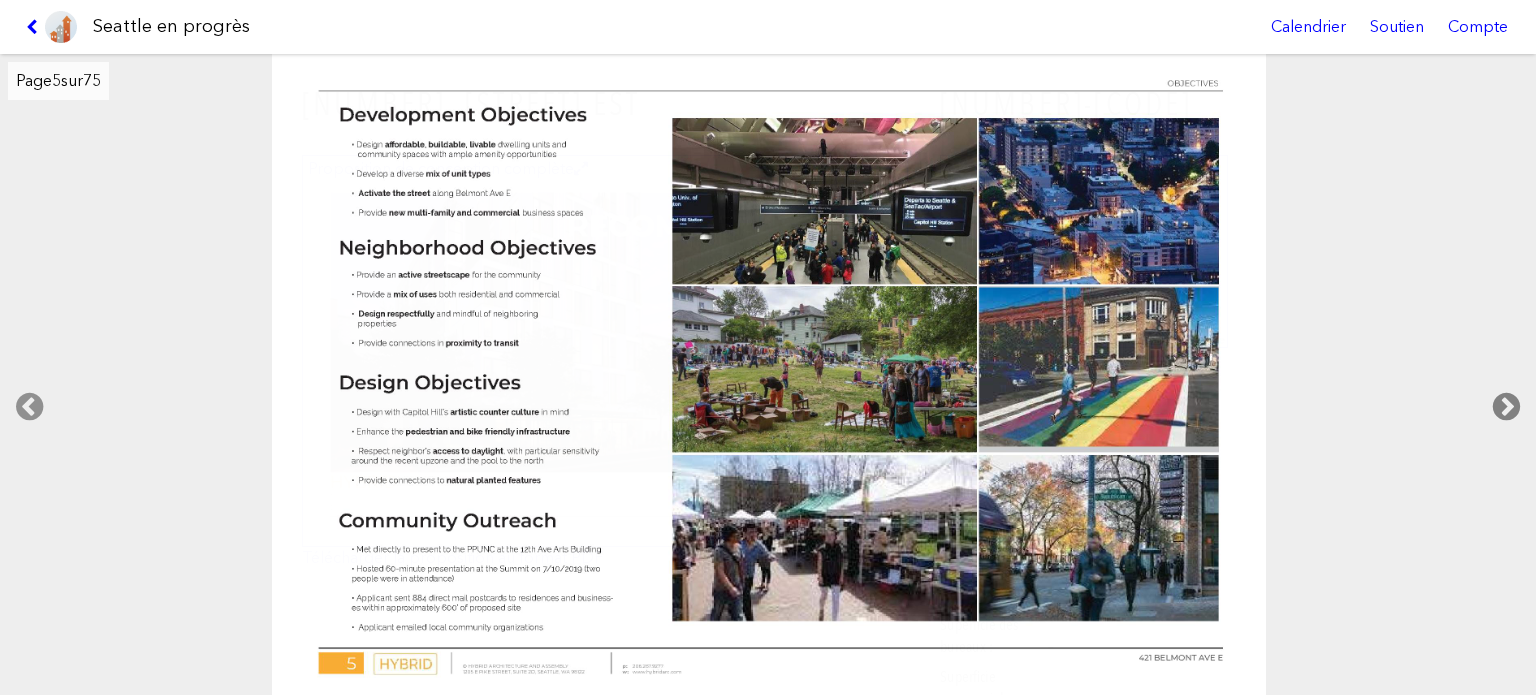 click at bounding box center [1506, 407] 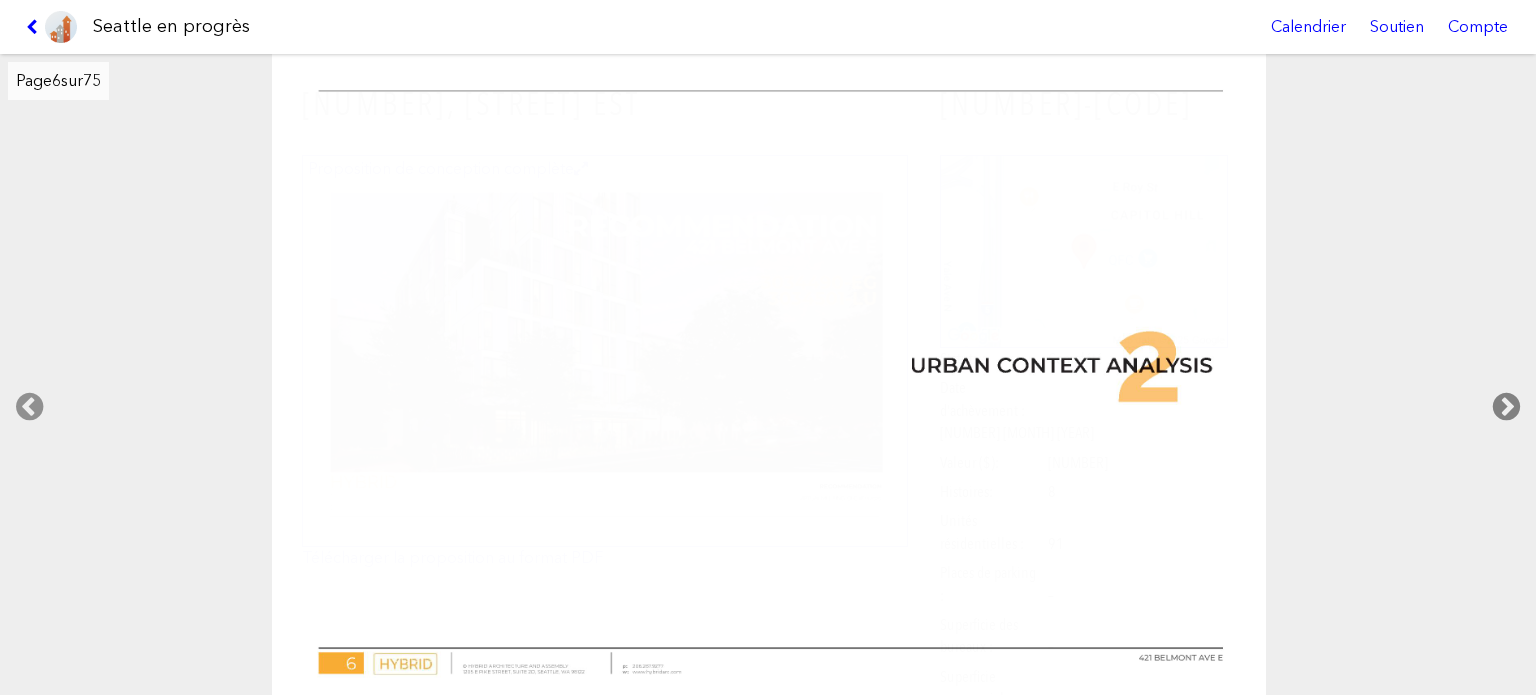 click at bounding box center [1506, 407] 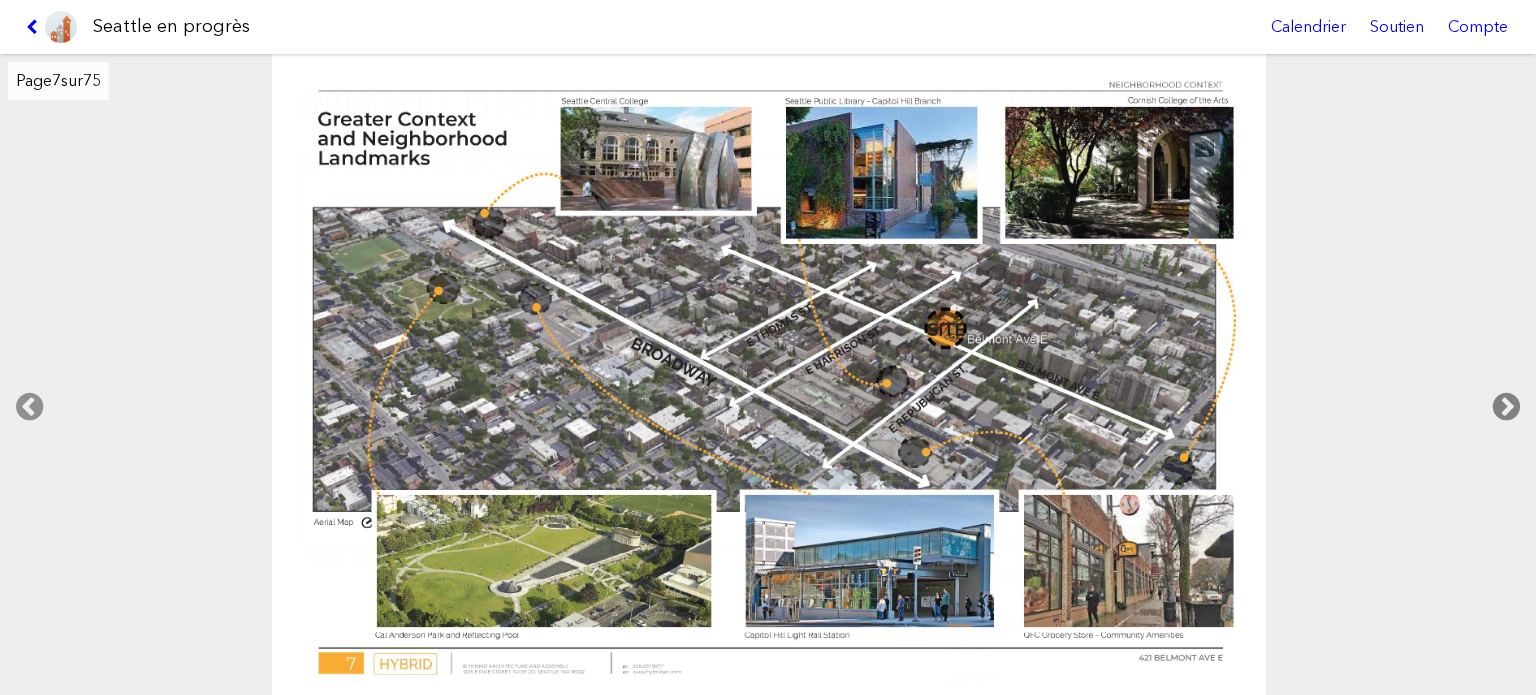 click at bounding box center [1506, 407] 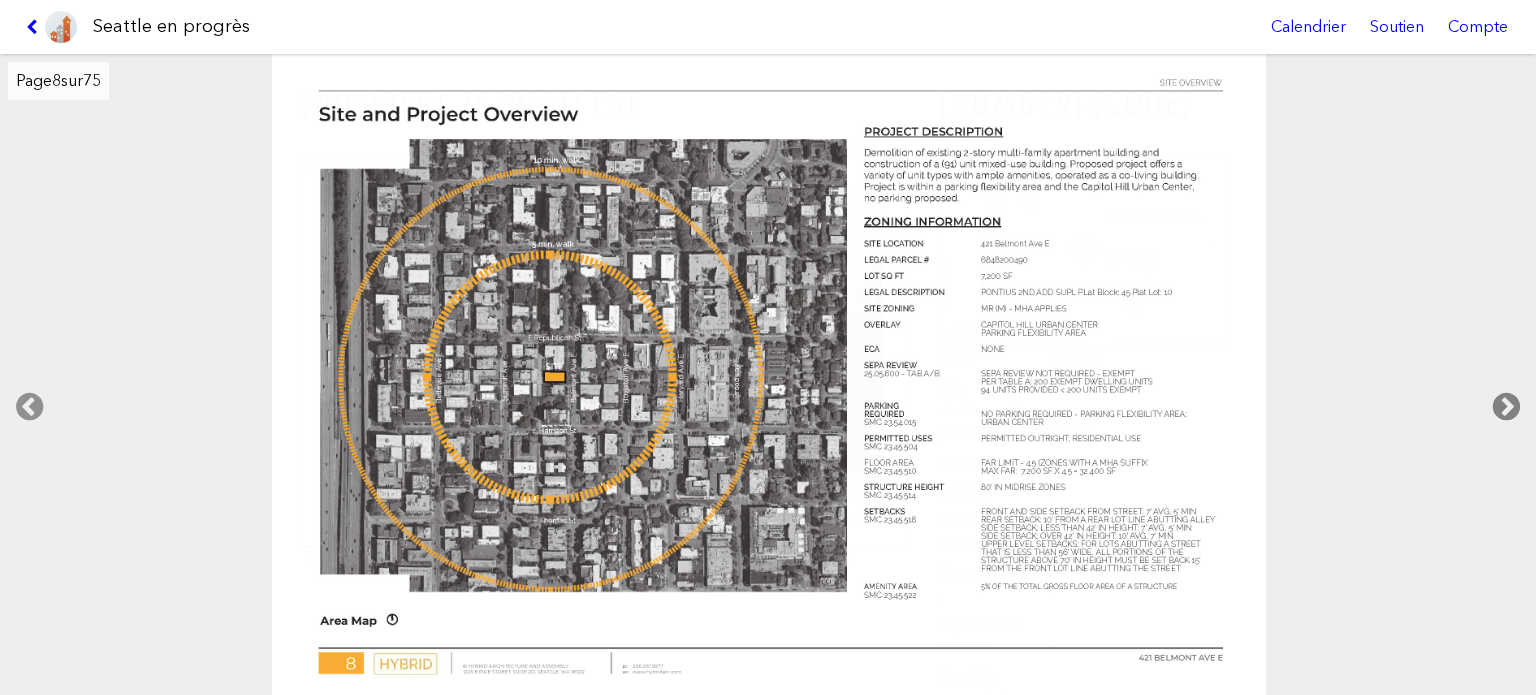 click at bounding box center [1506, 407] 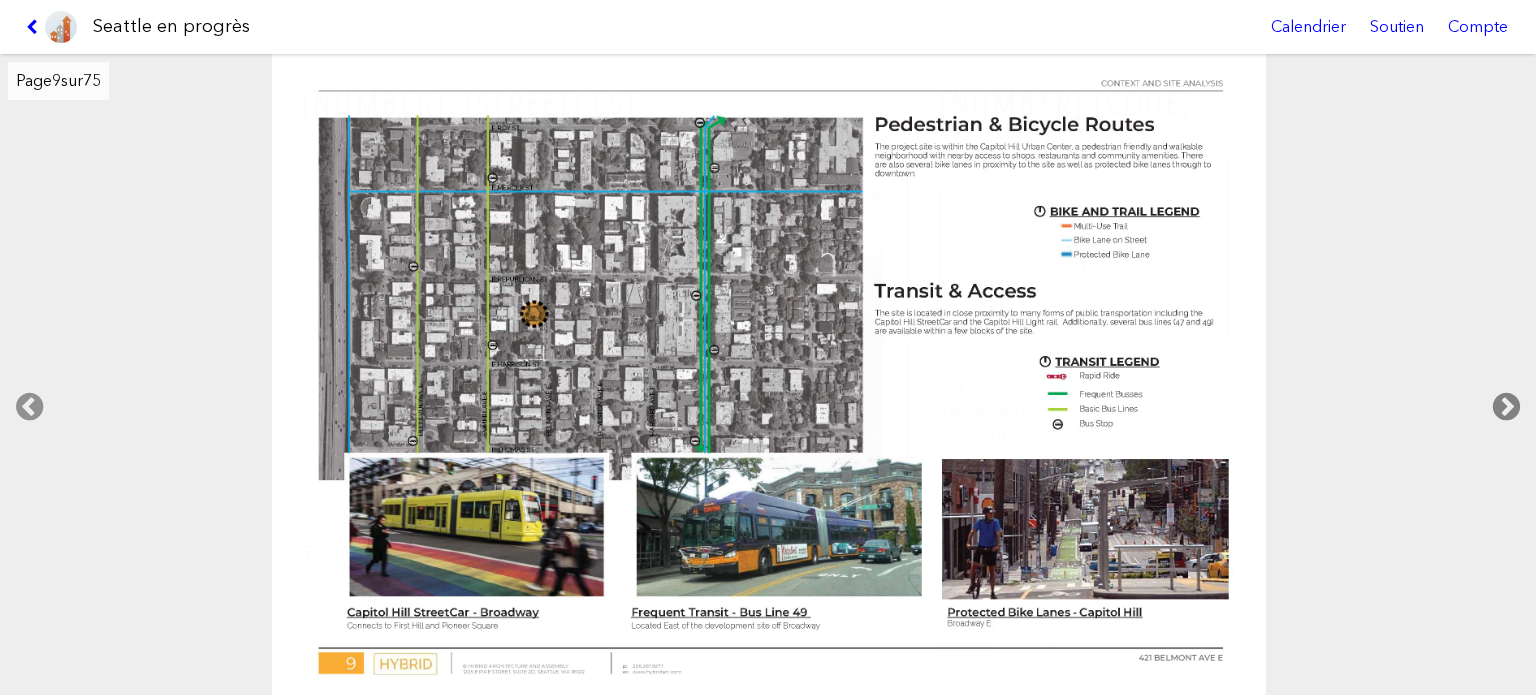 click at bounding box center (1506, 407) 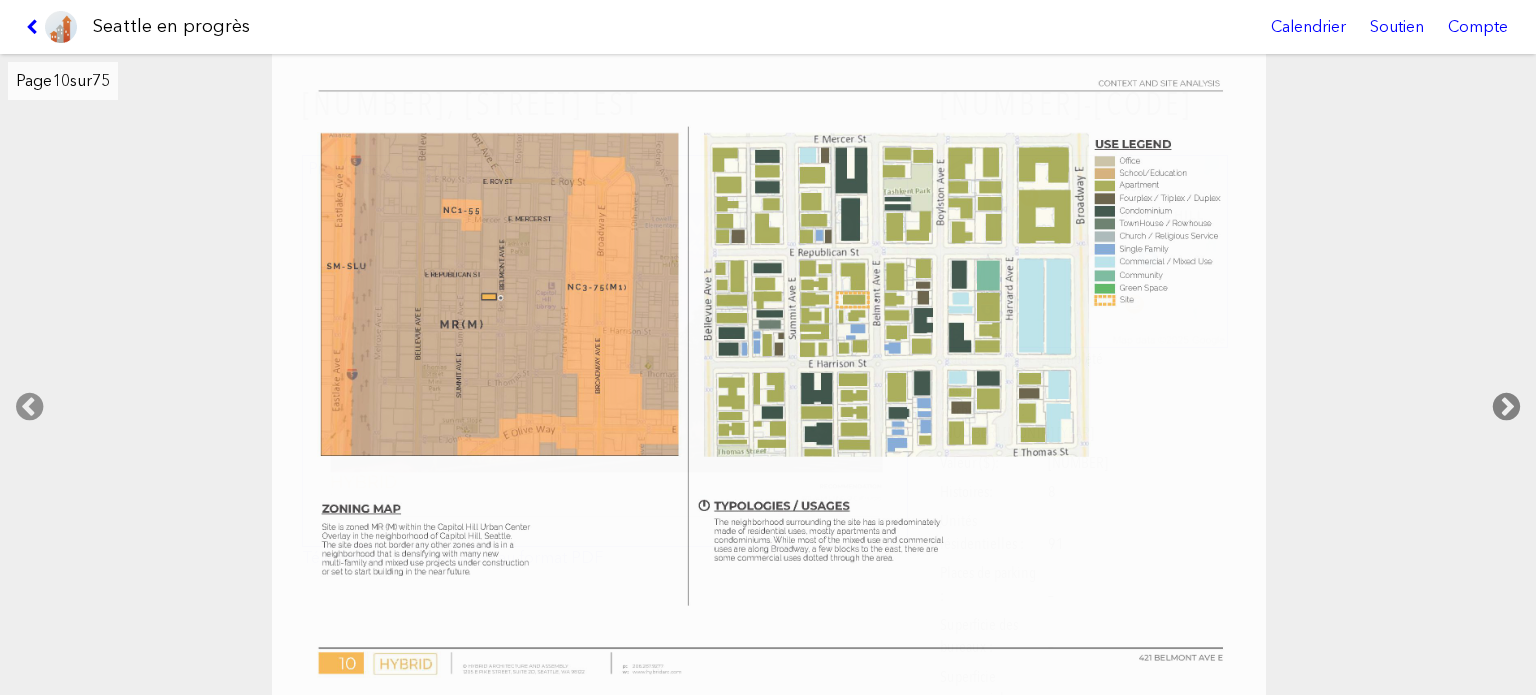 click at bounding box center [1506, 407] 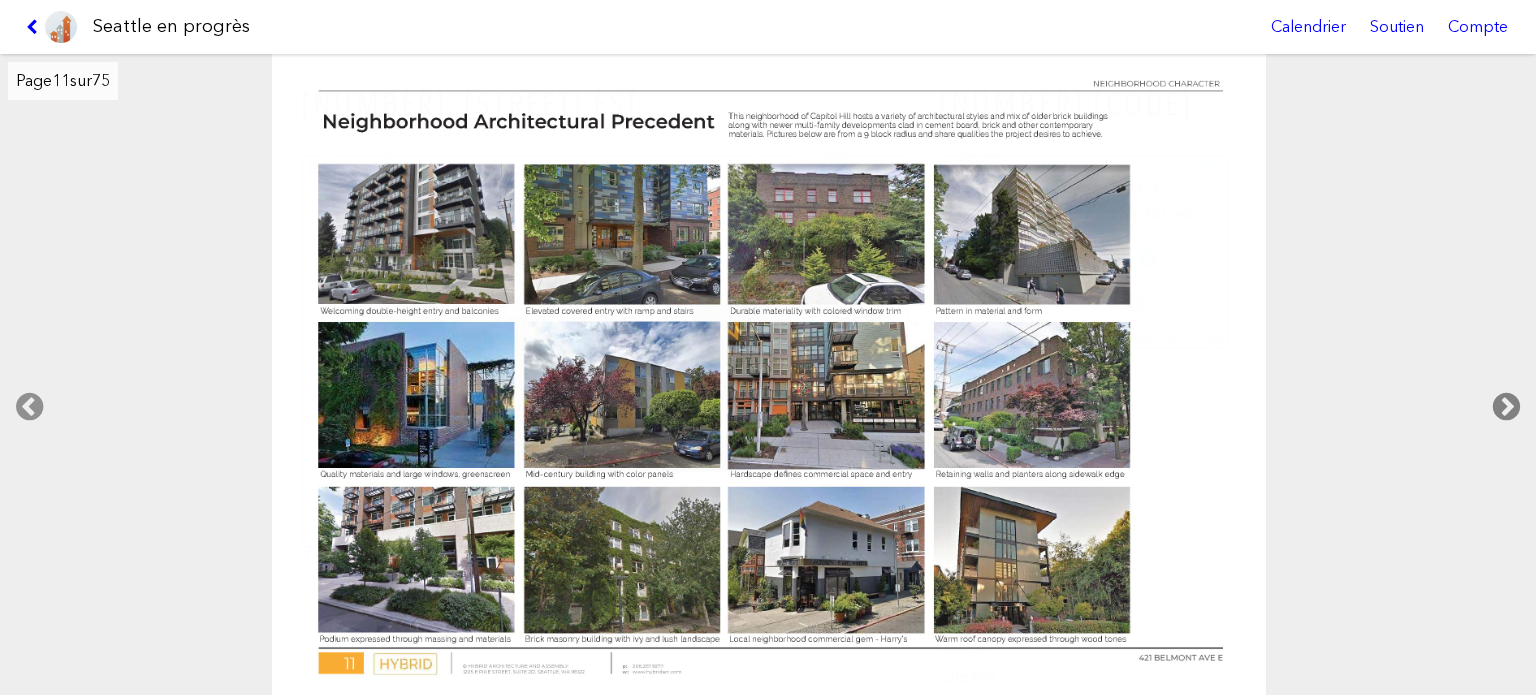click at bounding box center [1506, 407] 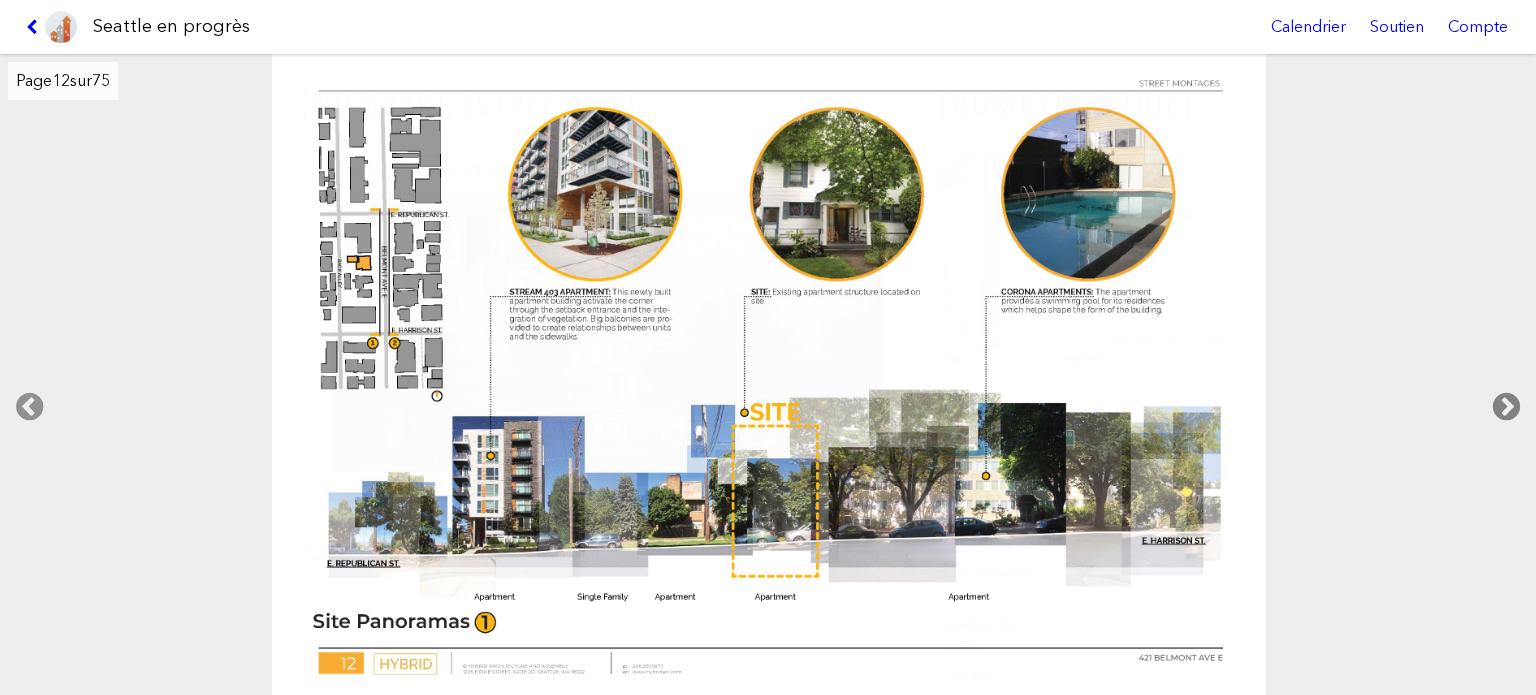 click at bounding box center (1506, 407) 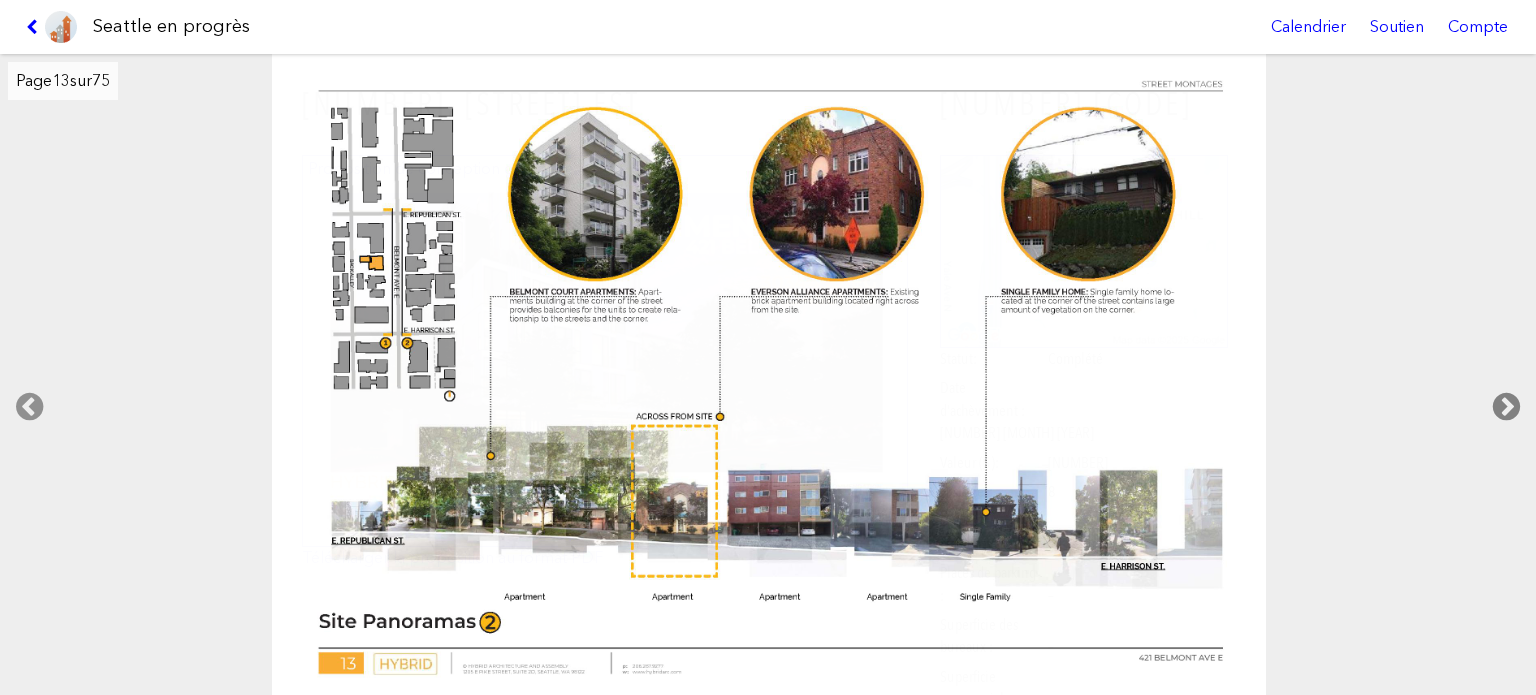 click at bounding box center (1506, 407) 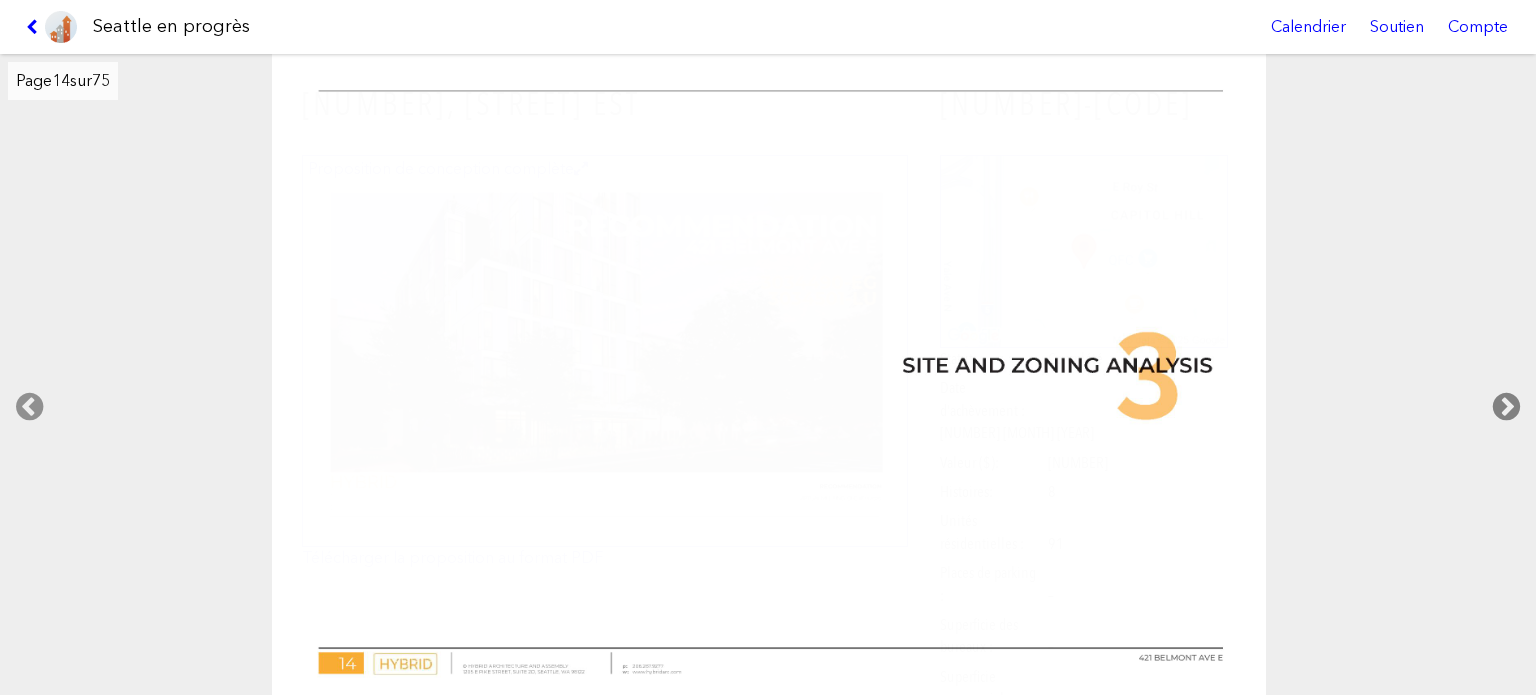 click at bounding box center [1506, 407] 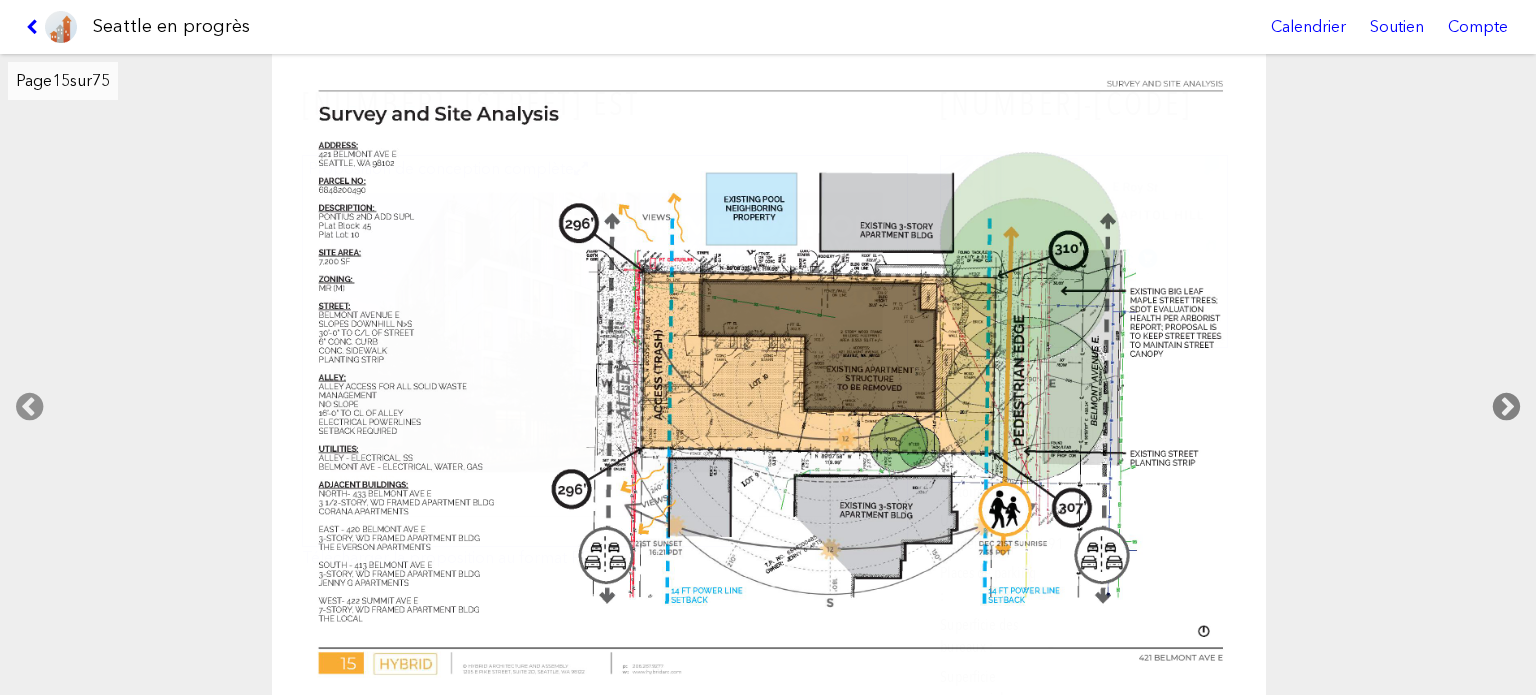 click at bounding box center [1506, 407] 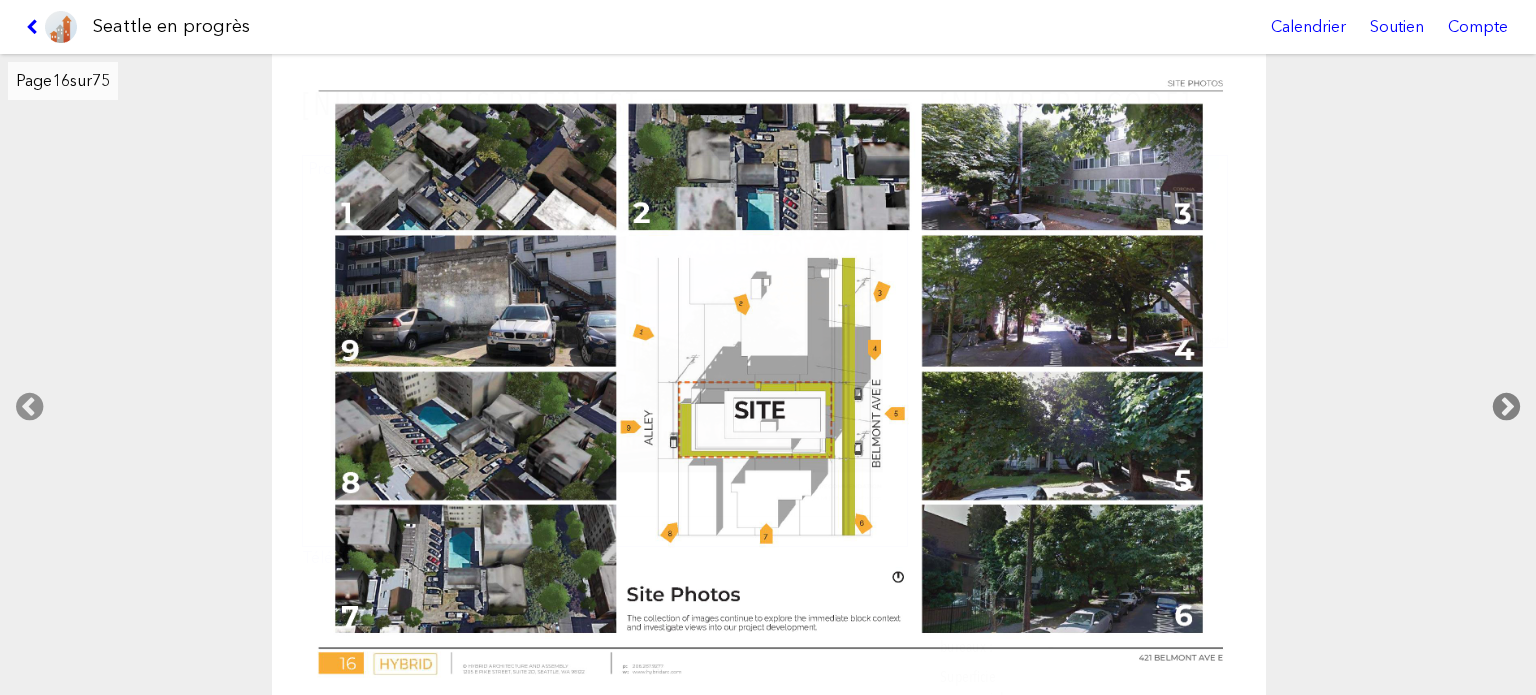 click at bounding box center [1506, 407] 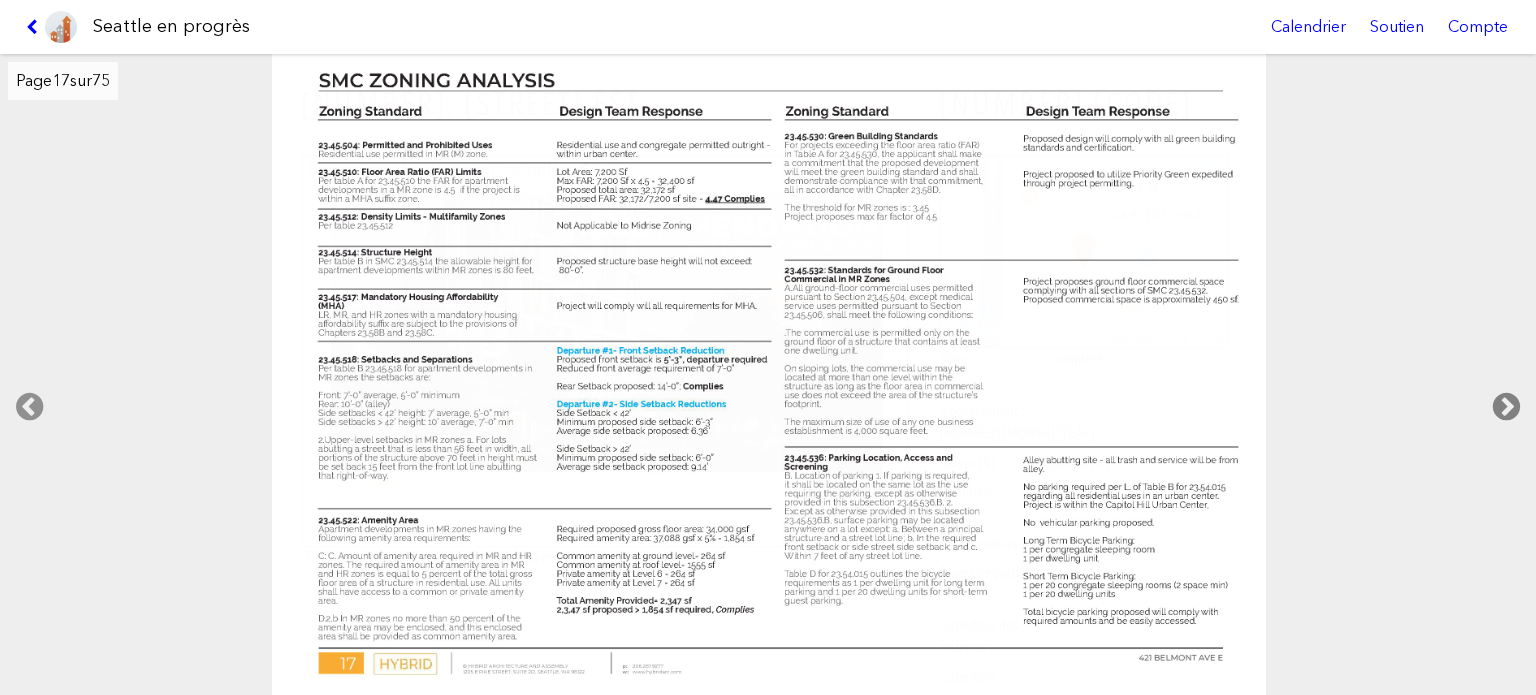 click at bounding box center (1506, 407) 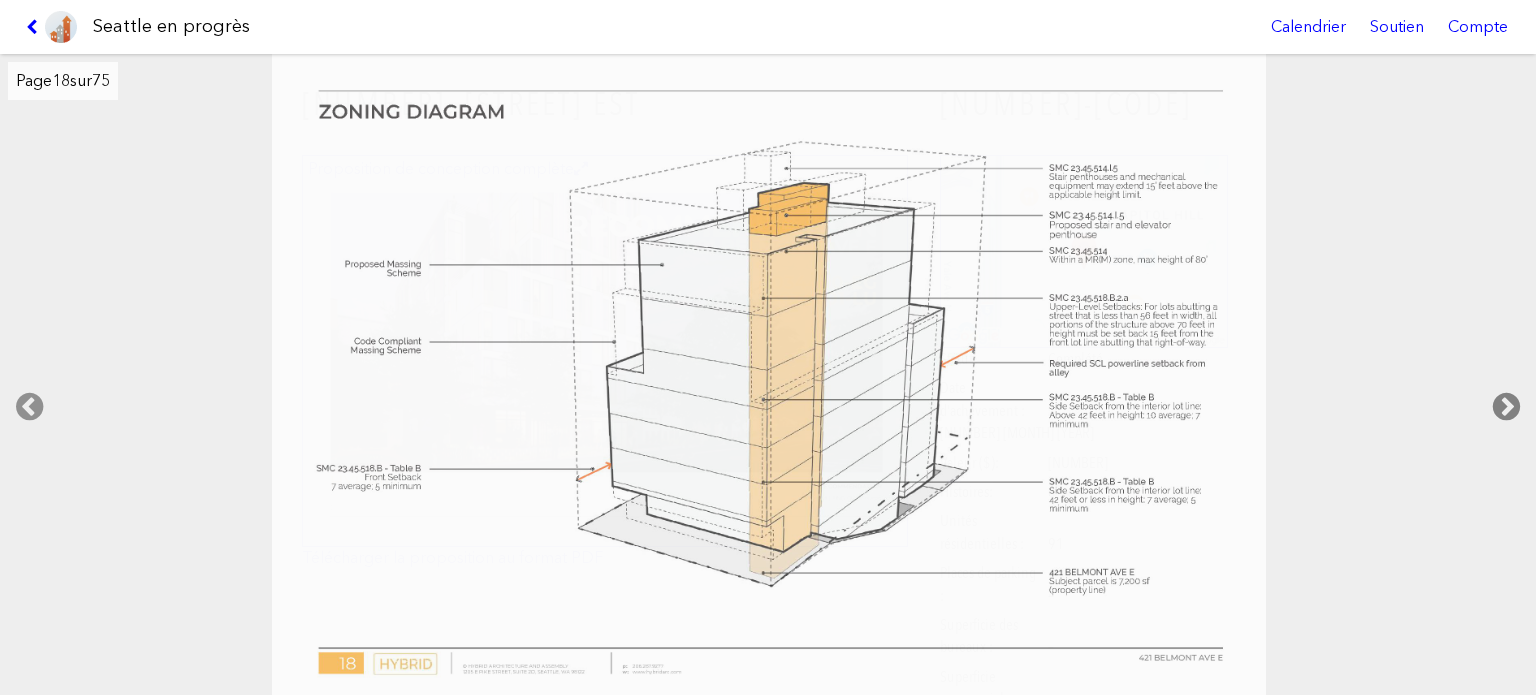 click at bounding box center (1506, 407) 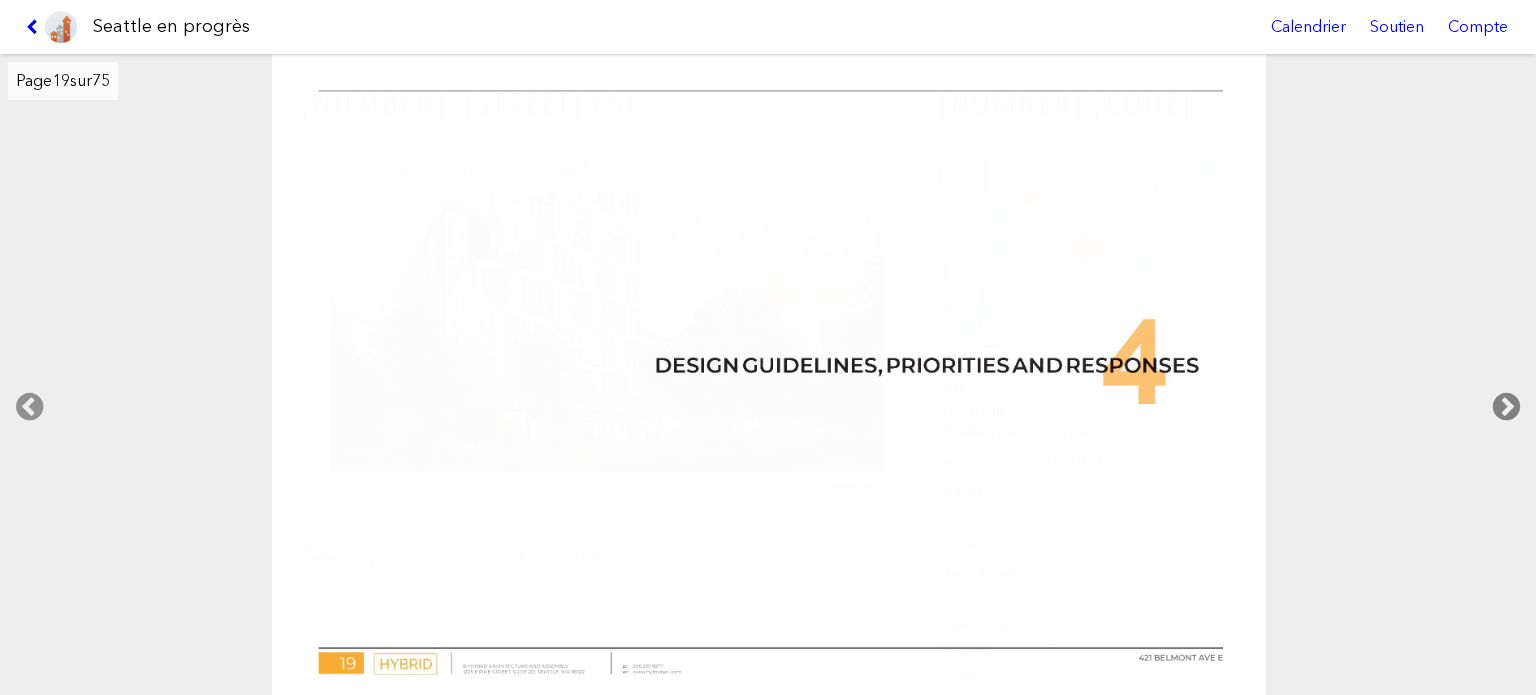 click at bounding box center [1506, 407] 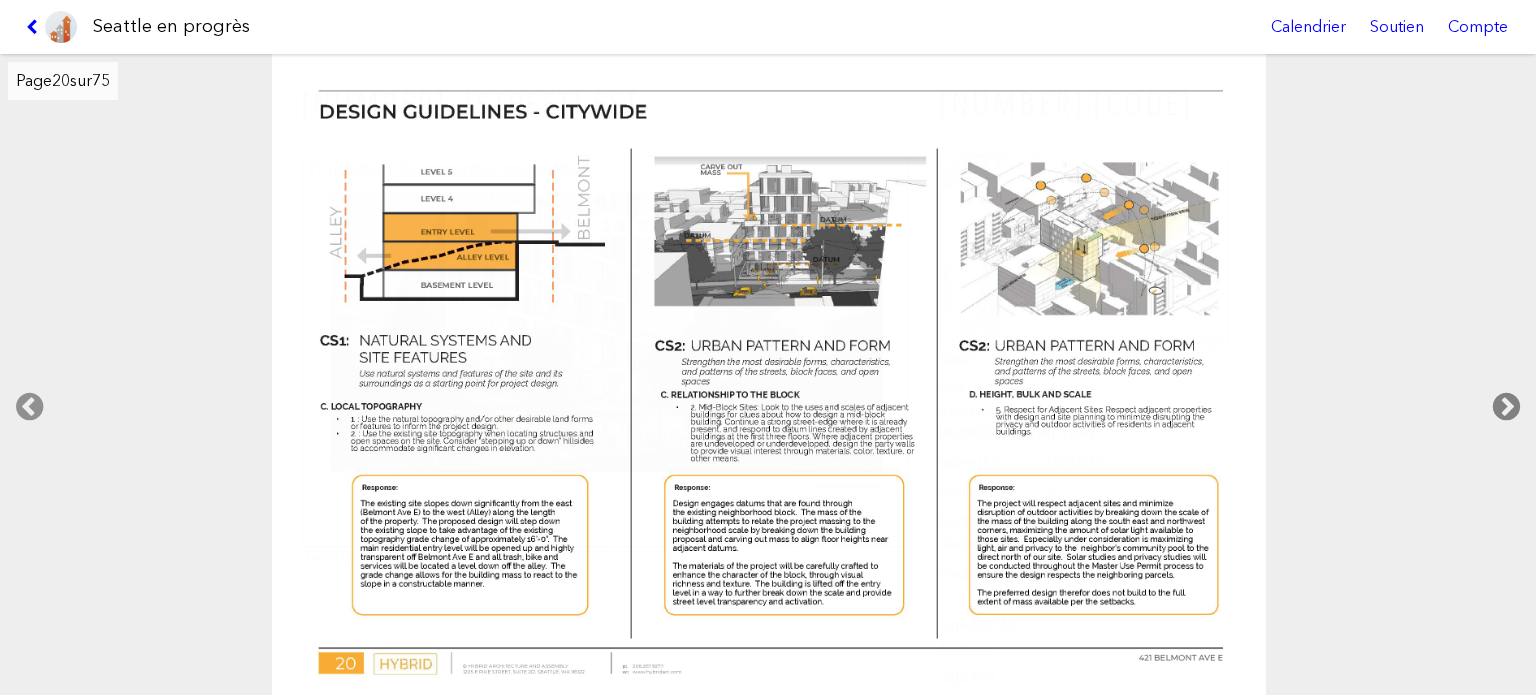 click at bounding box center [1506, 407] 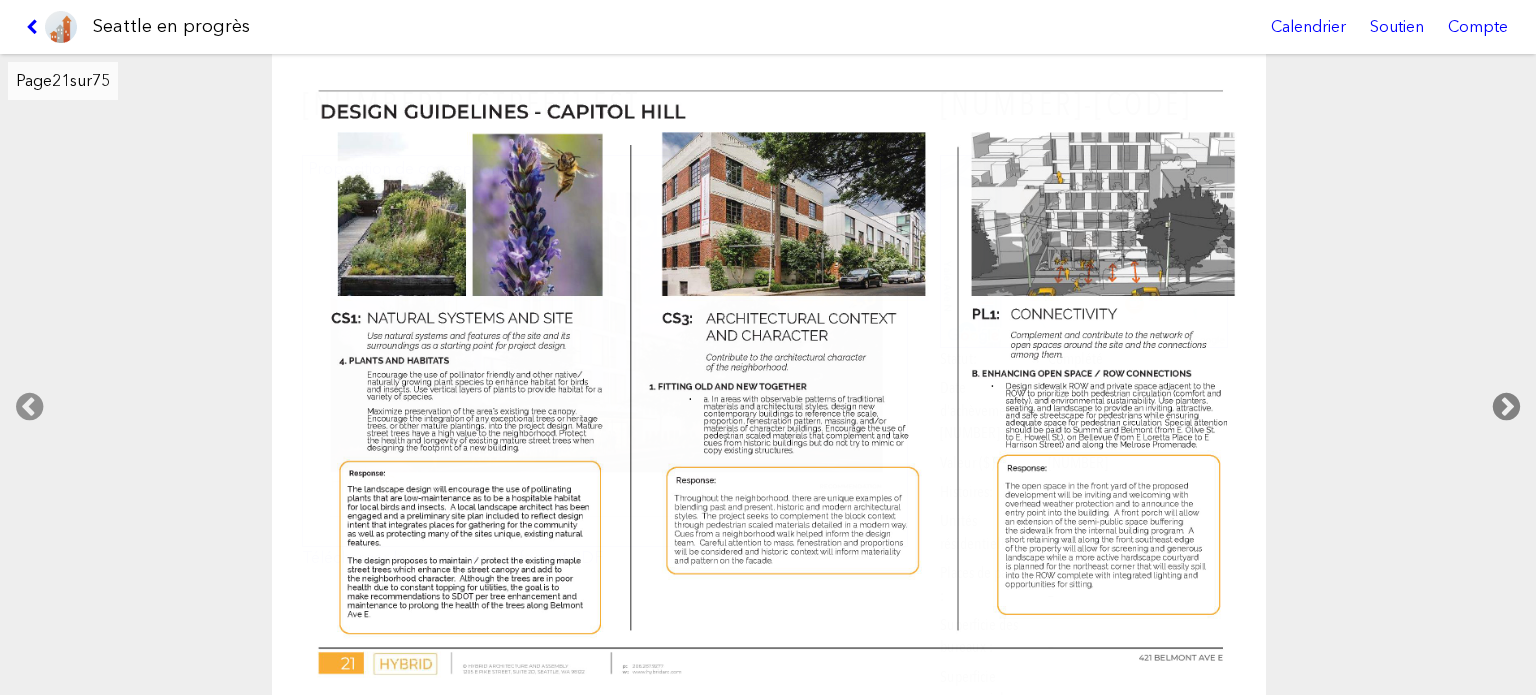 click at bounding box center (1506, 407) 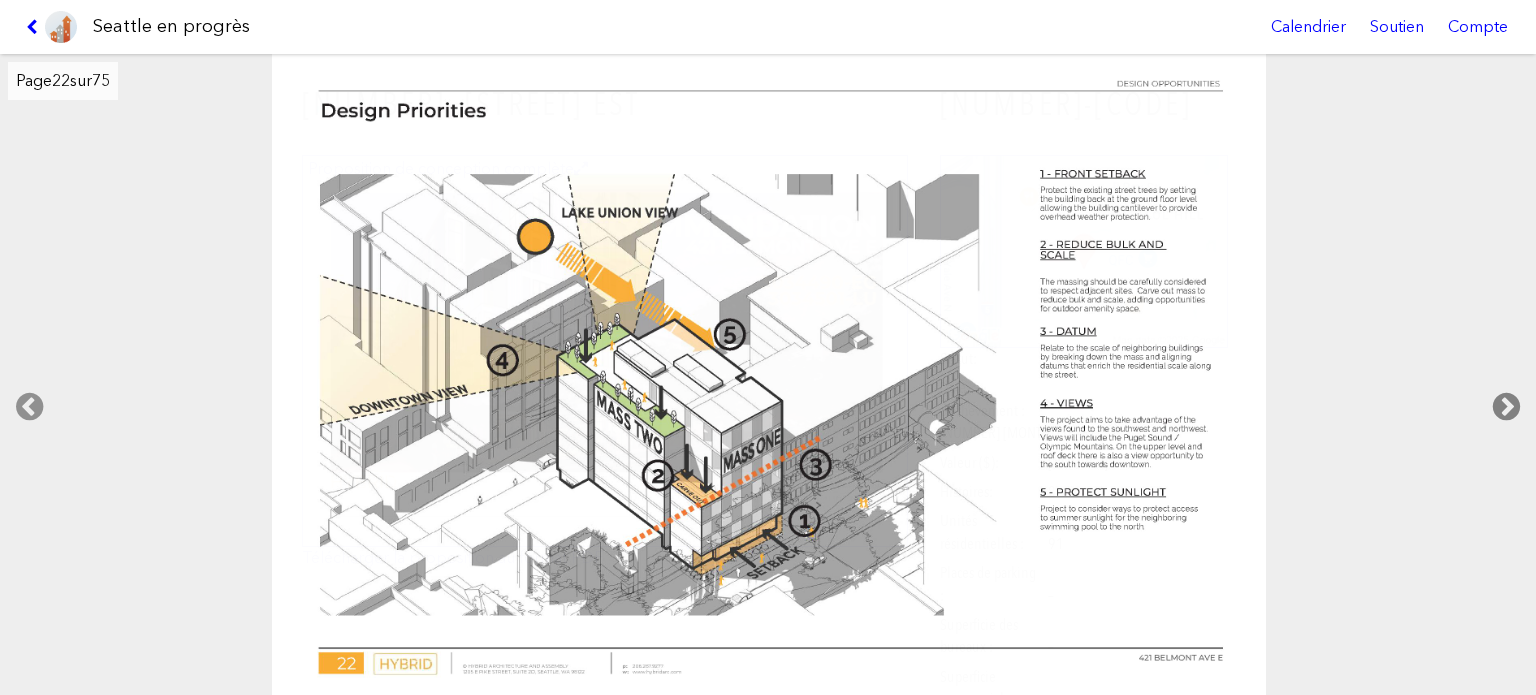 click at bounding box center [1506, 407] 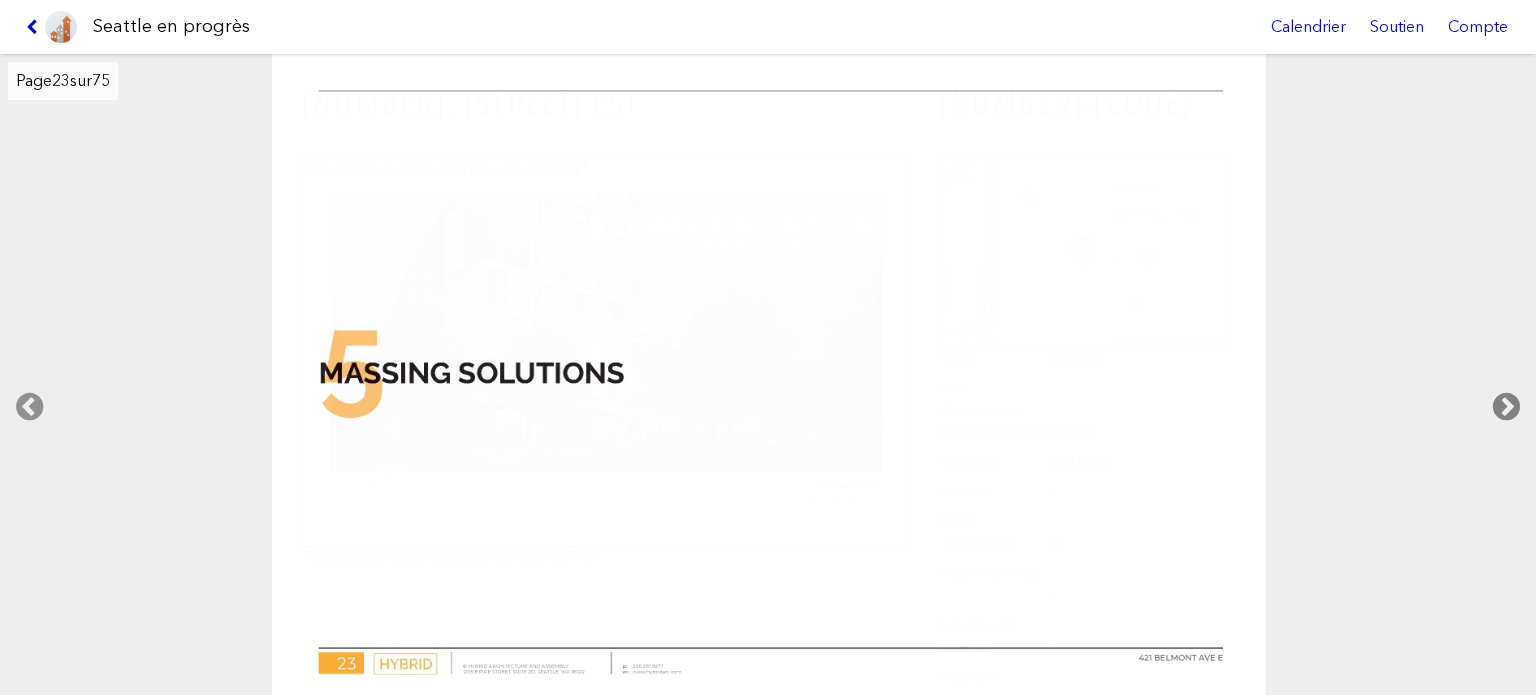 click at bounding box center [1506, 407] 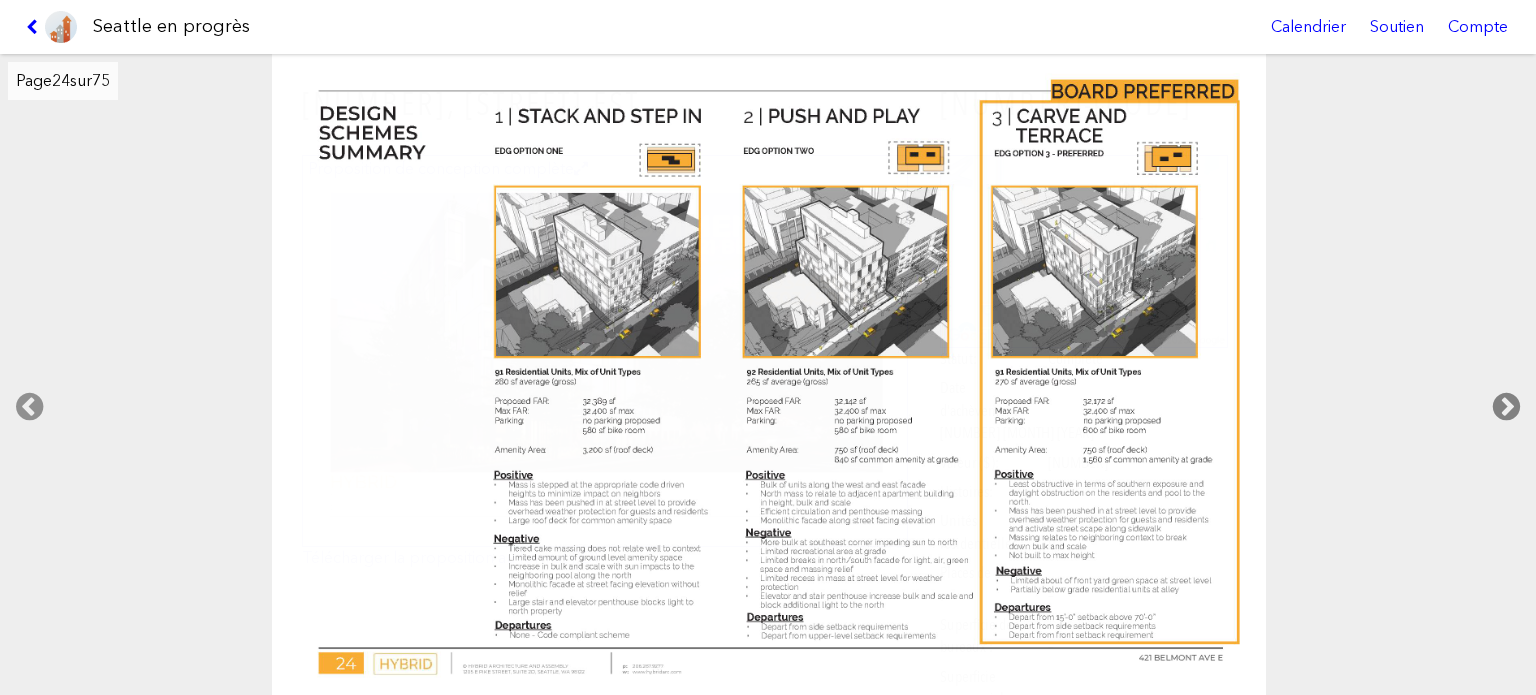 click at bounding box center [1506, 407] 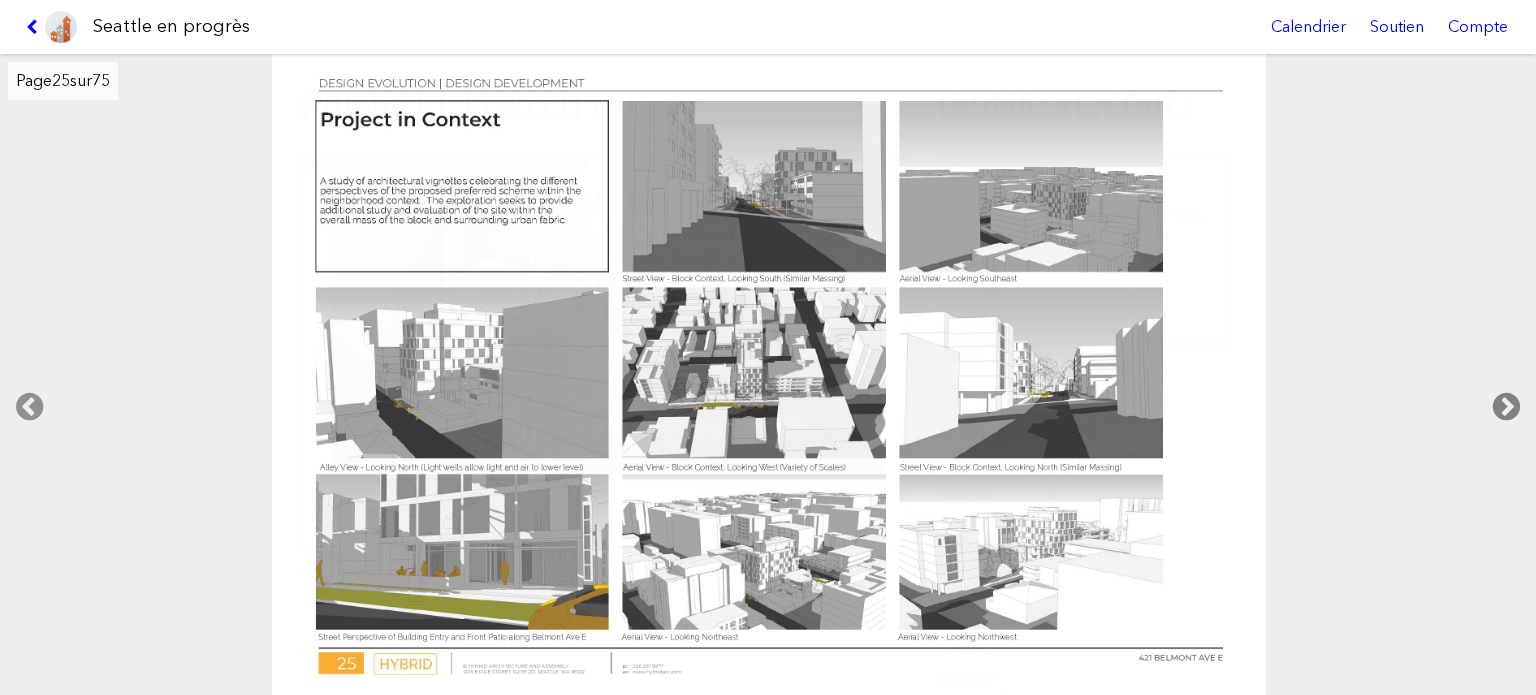 click at bounding box center (1506, 407) 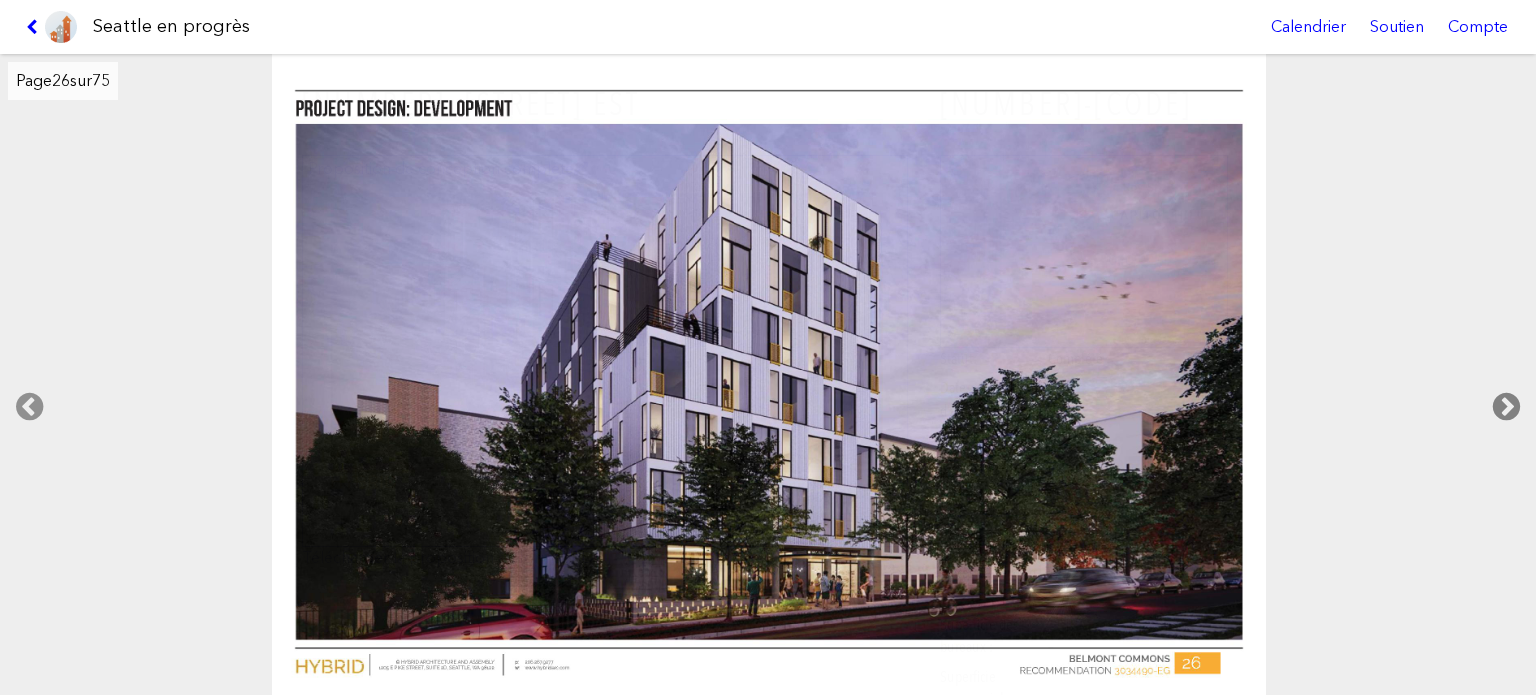 click at bounding box center (1506, 407) 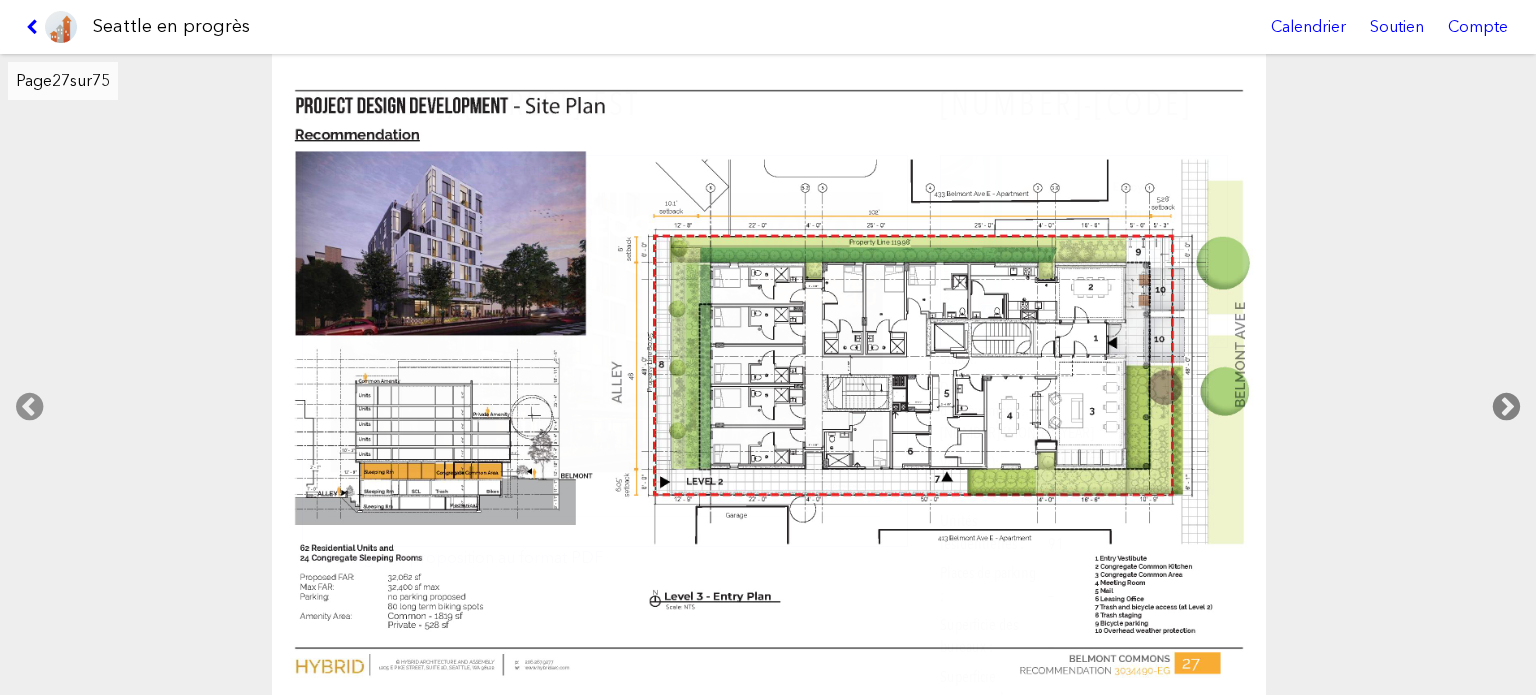 click at bounding box center [1506, 407] 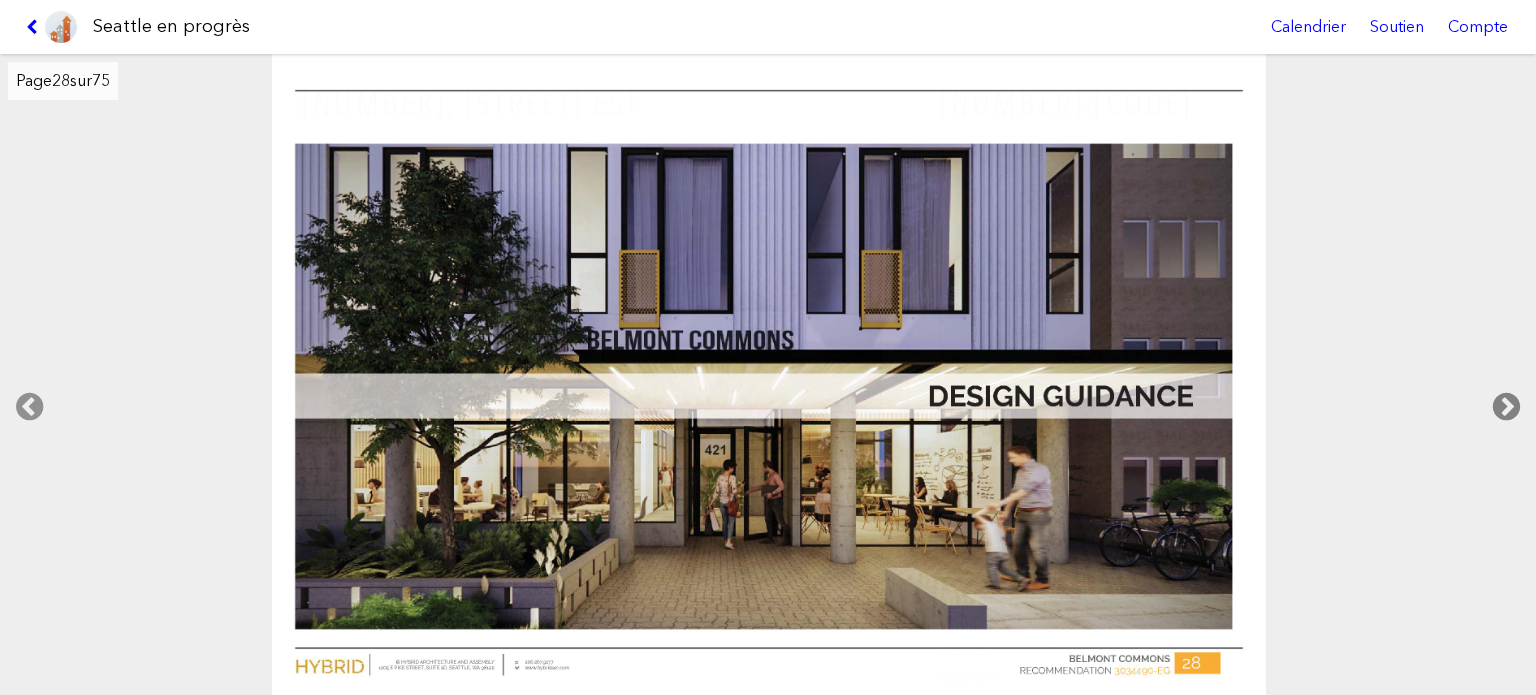 click at bounding box center [1506, 407] 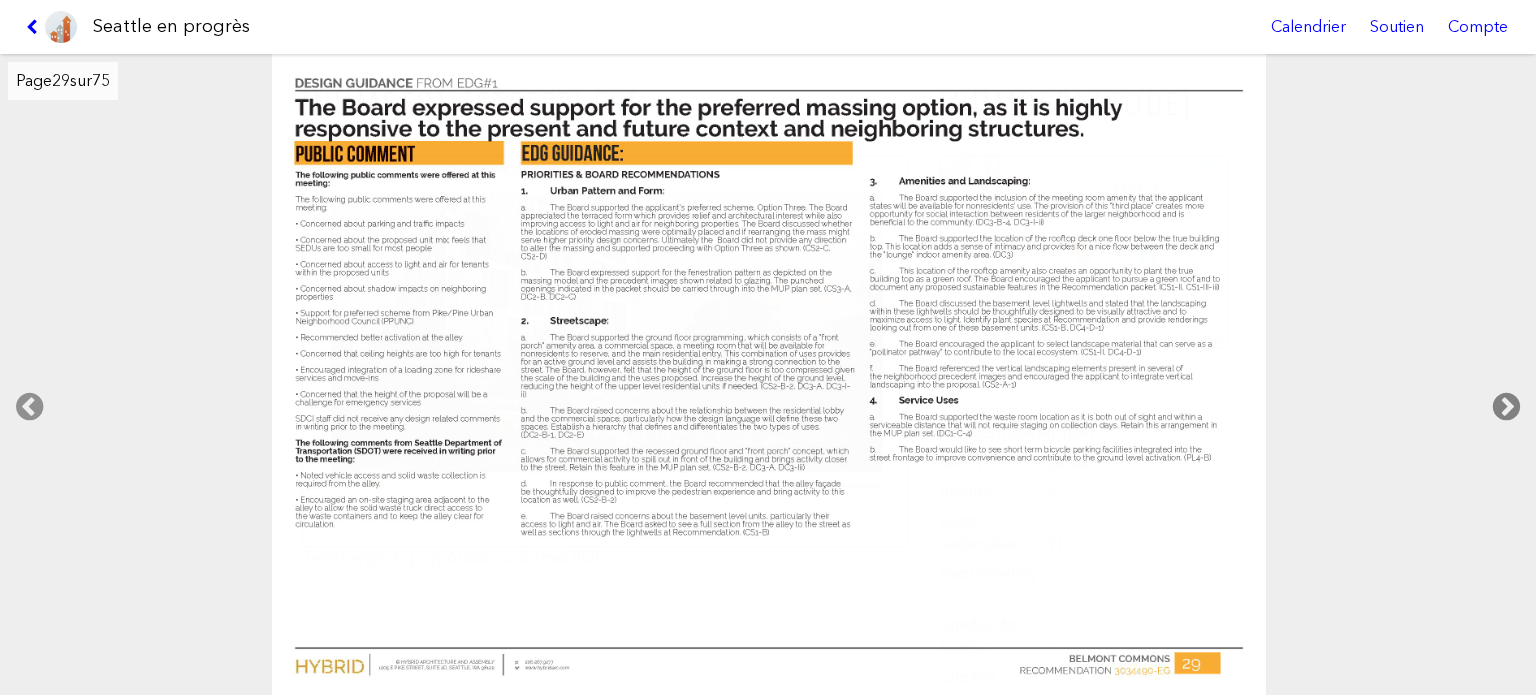 click at bounding box center (1506, 407) 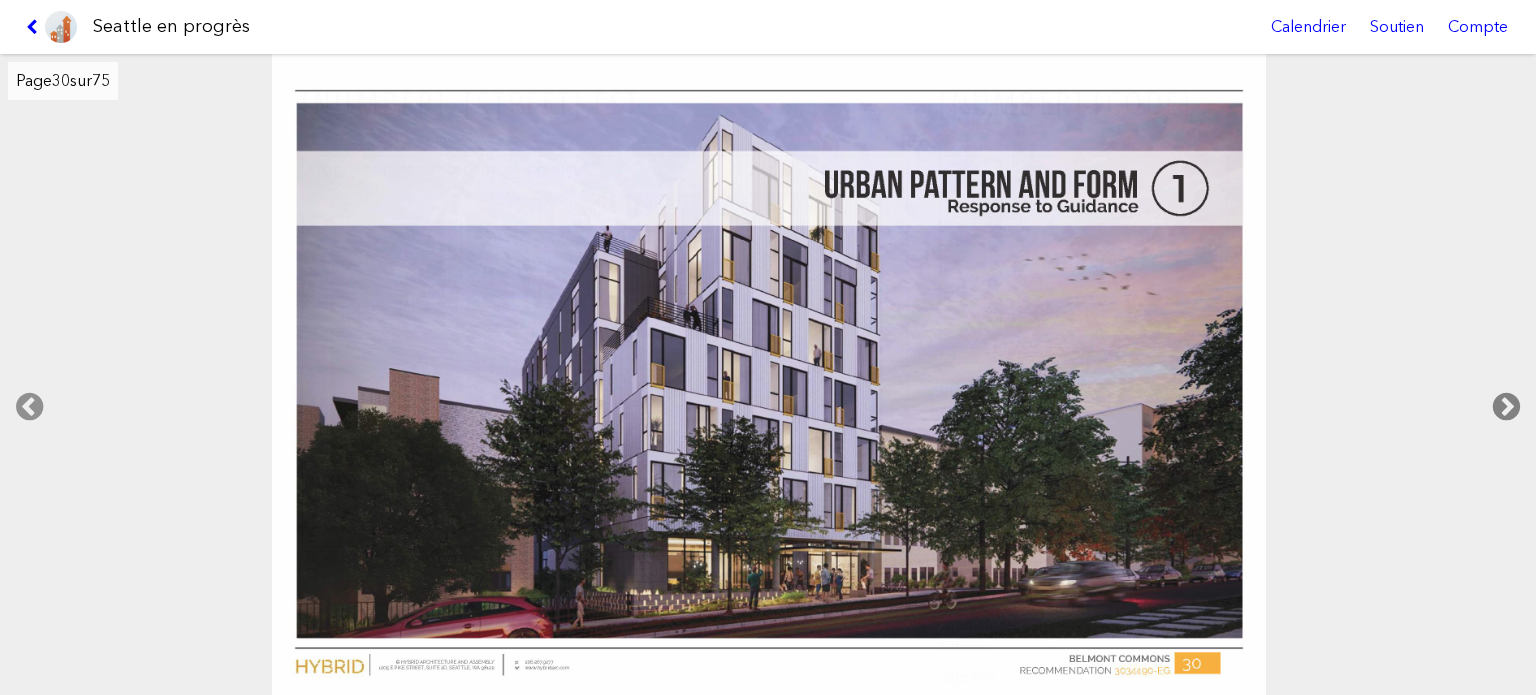 click at bounding box center (1506, 407) 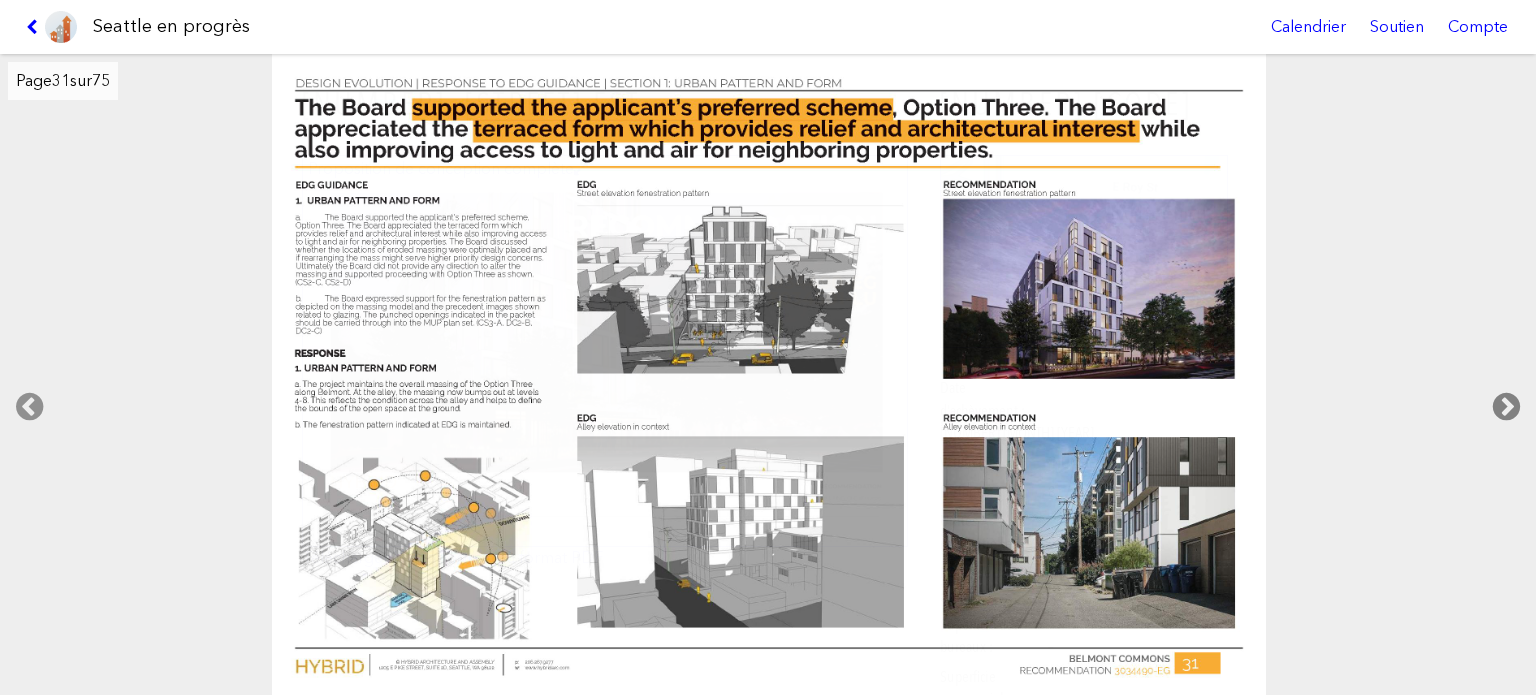click at bounding box center [1506, 407] 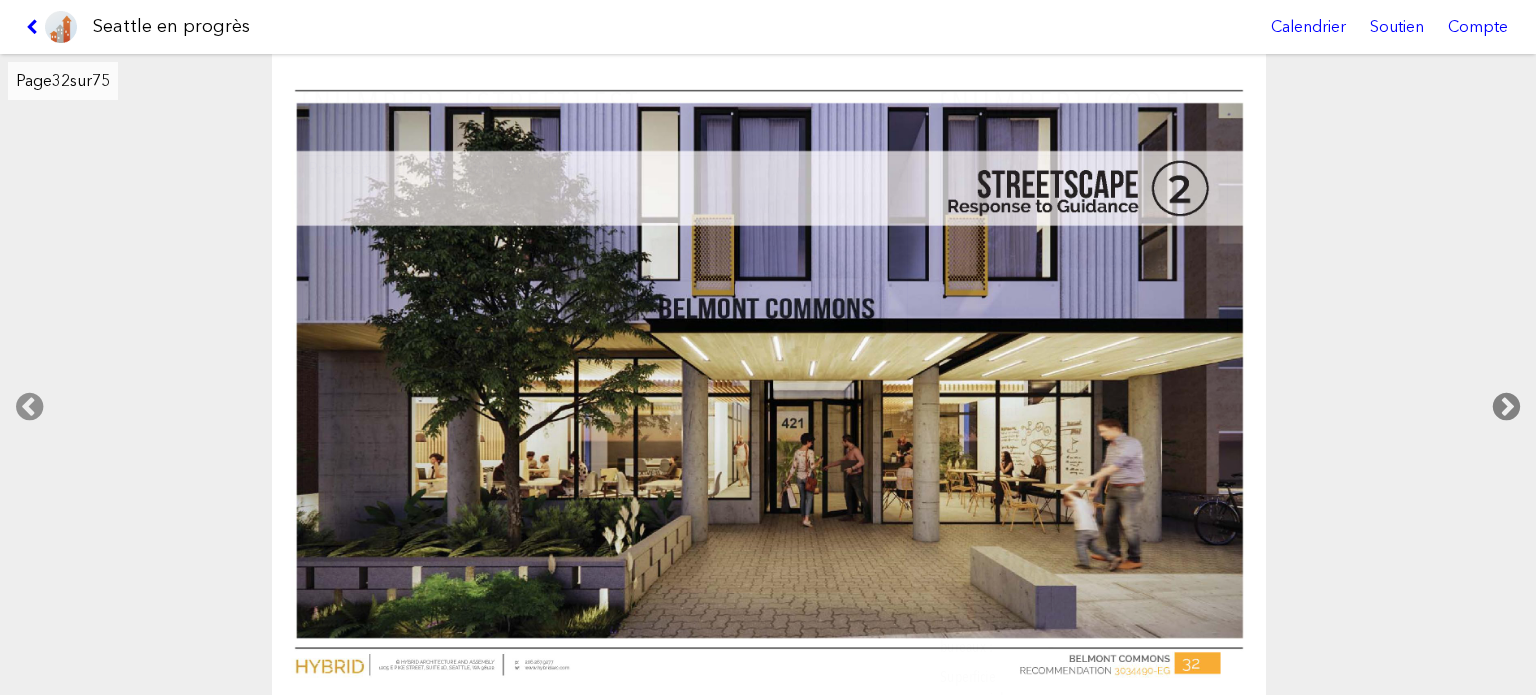 click at bounding box center [1506, 407] 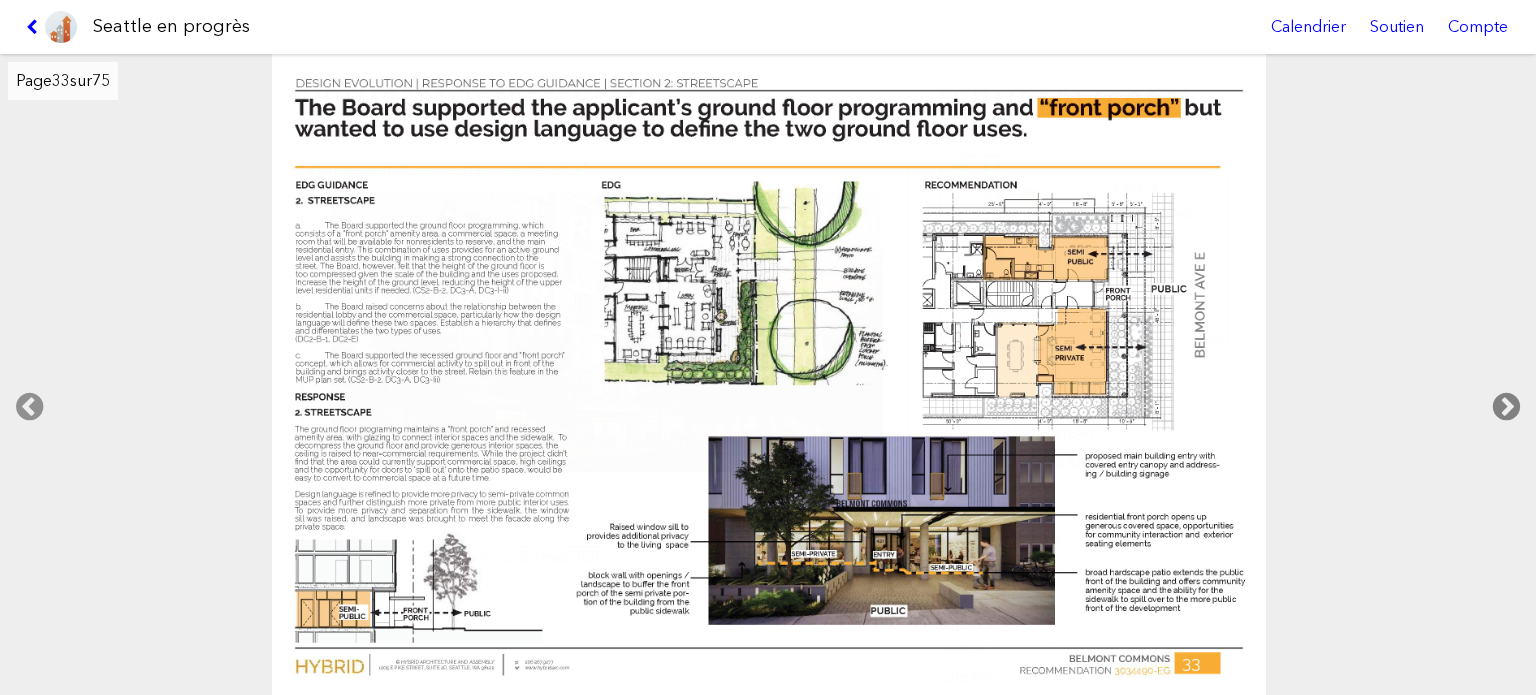 click at bounding box center [1506, 407] 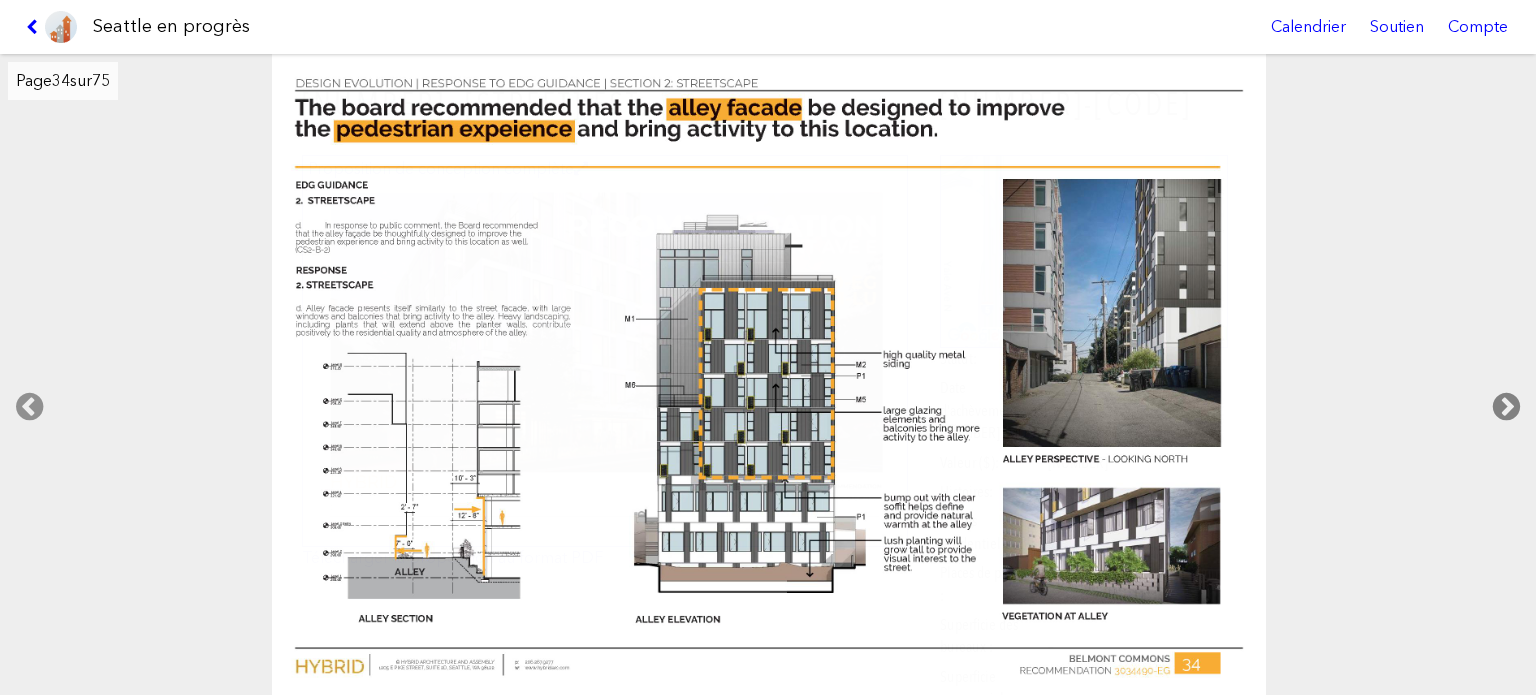 click at bounding box center [1506, 407] 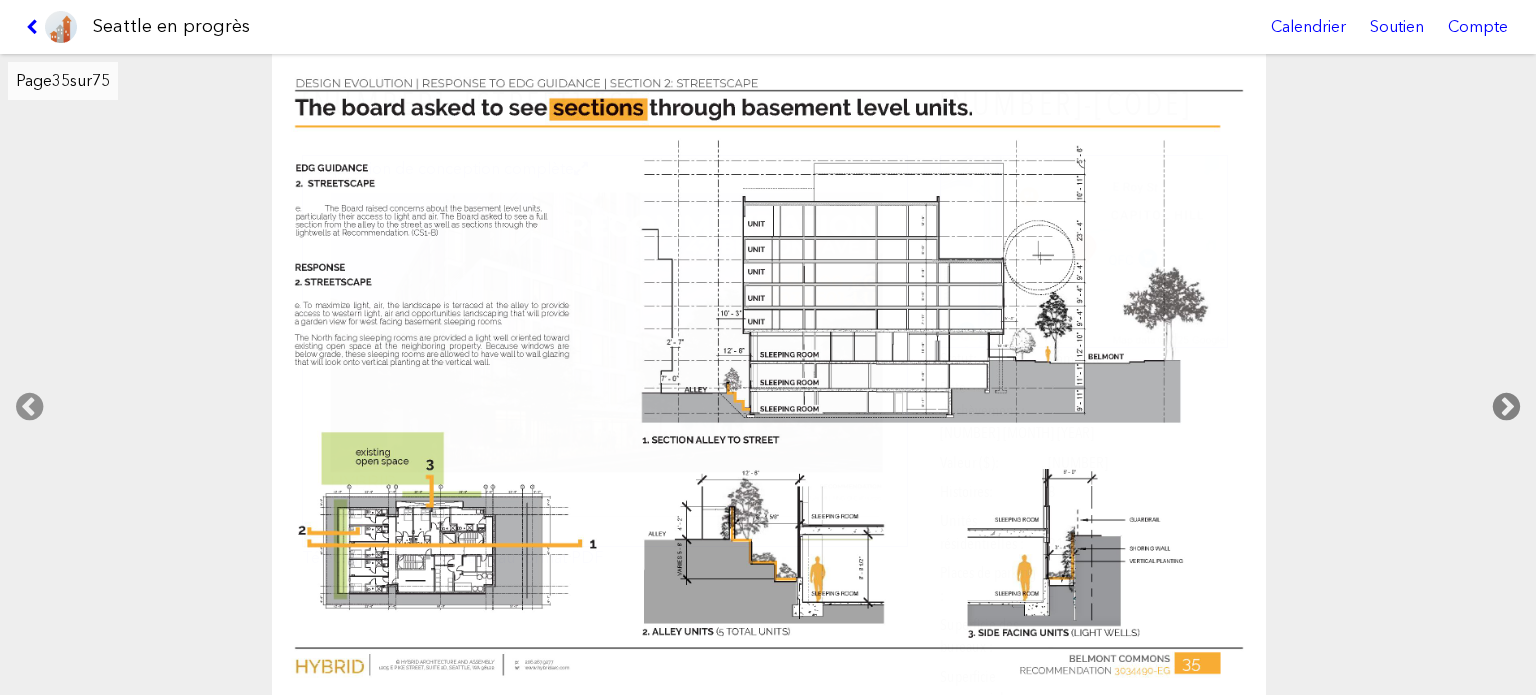 click at bounding box center [1506, 407] 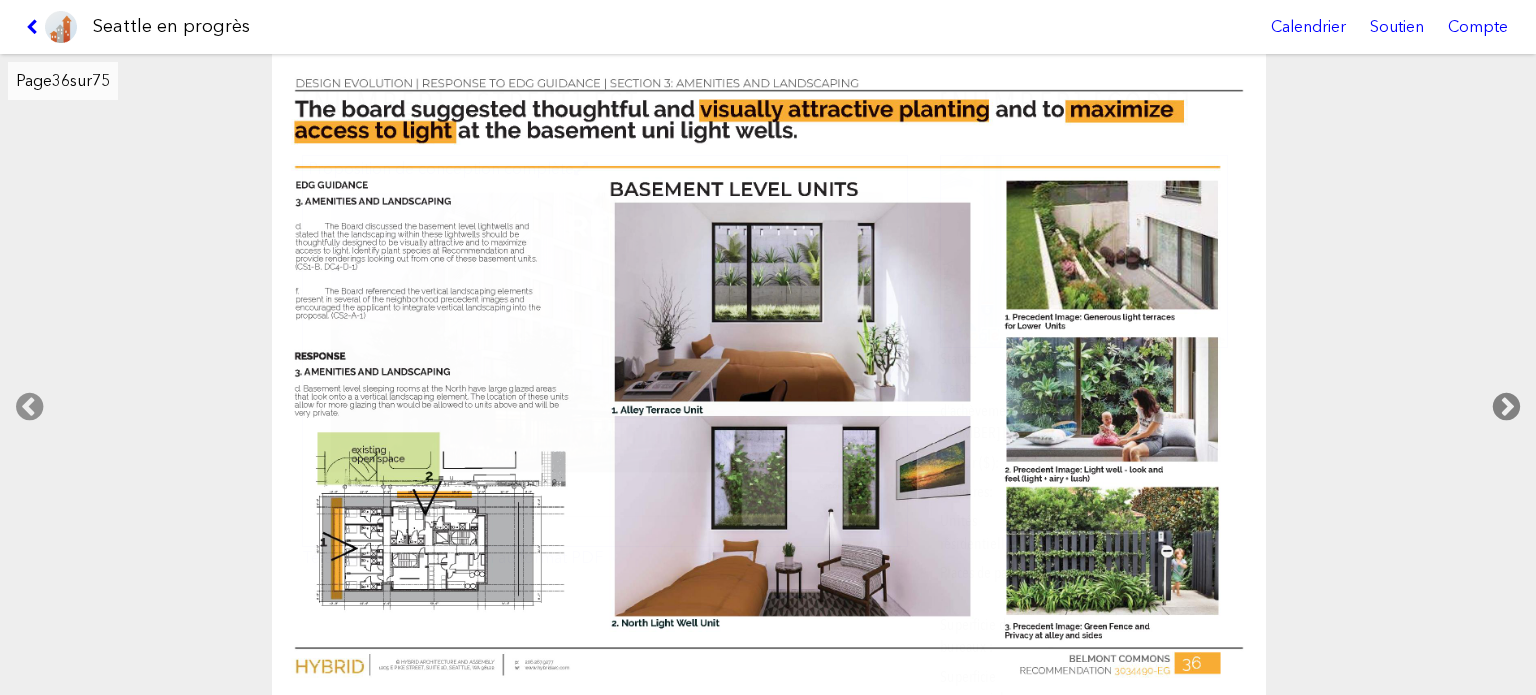 click at bounding box center (1506, 407) 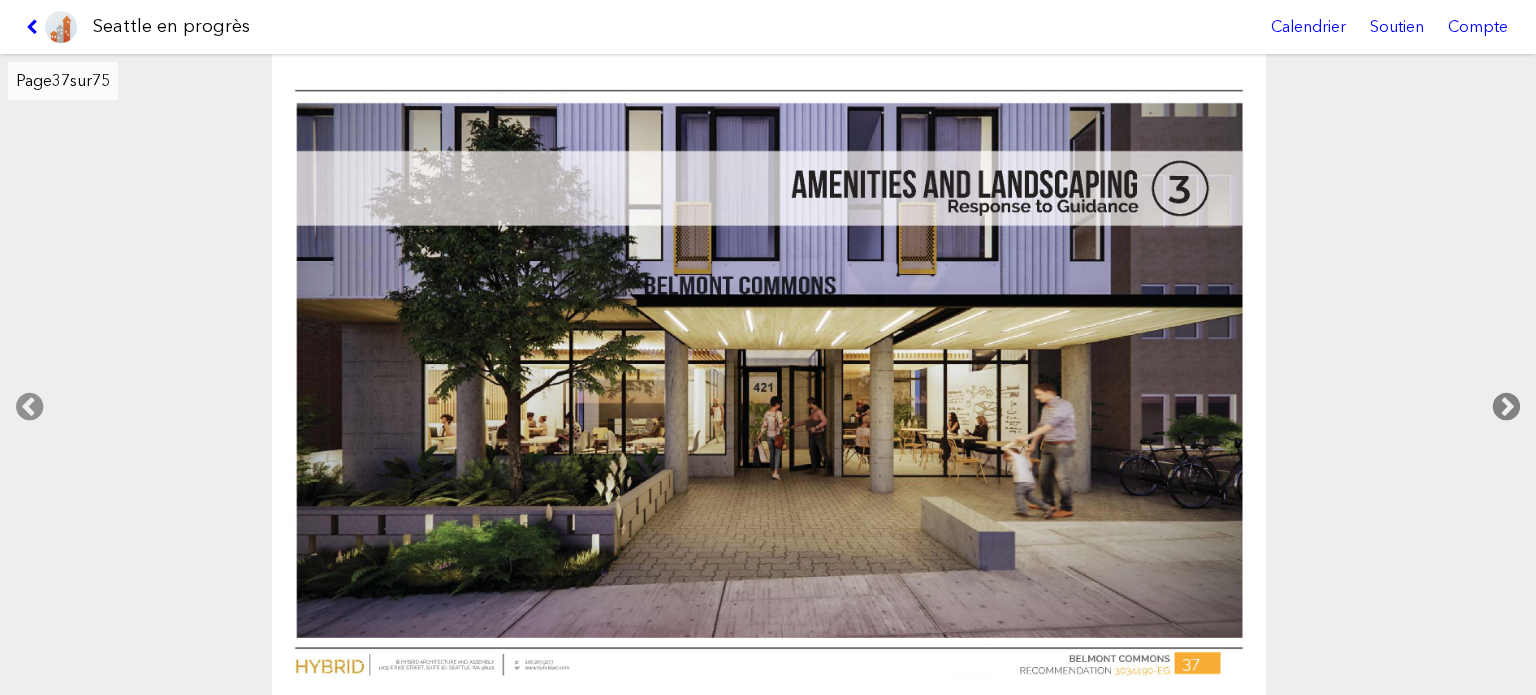 click at bounding box center [1506, 407] 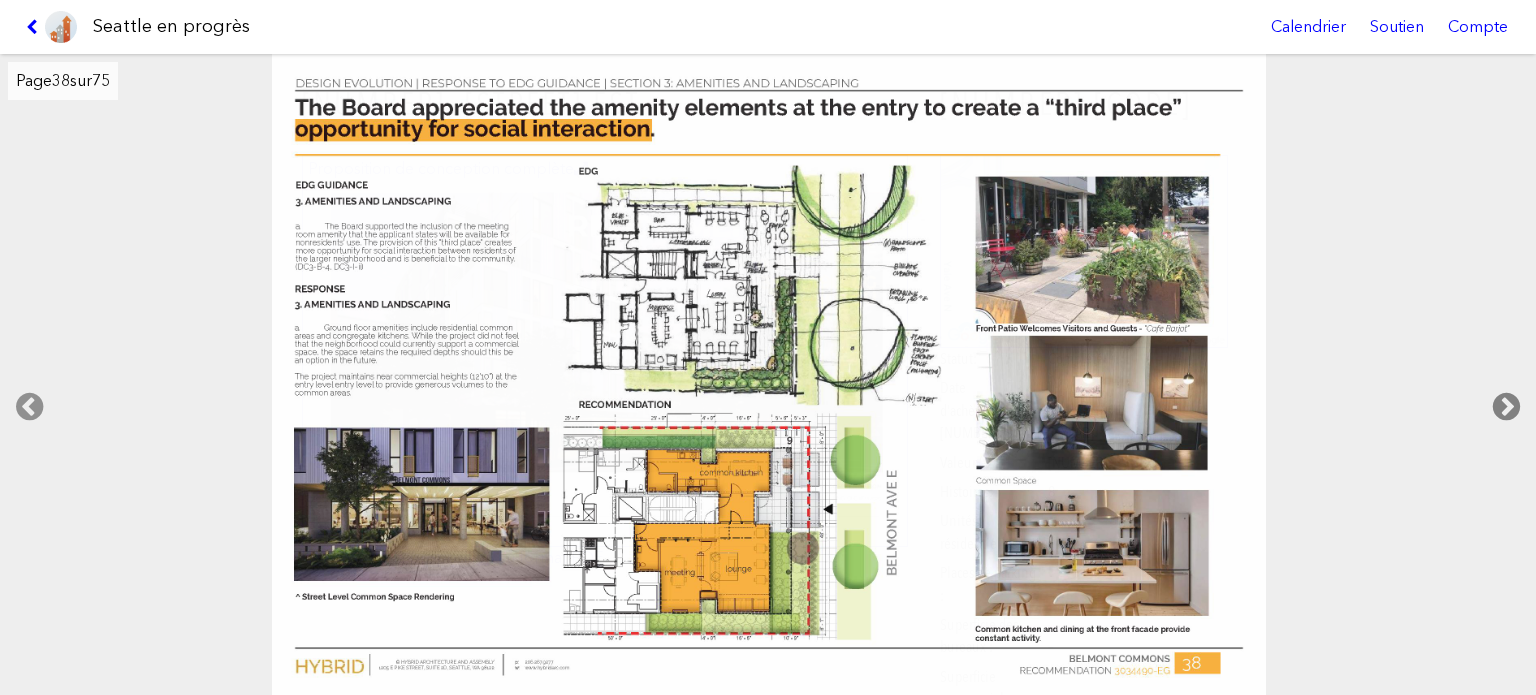click at bounding box center [1506, 407] 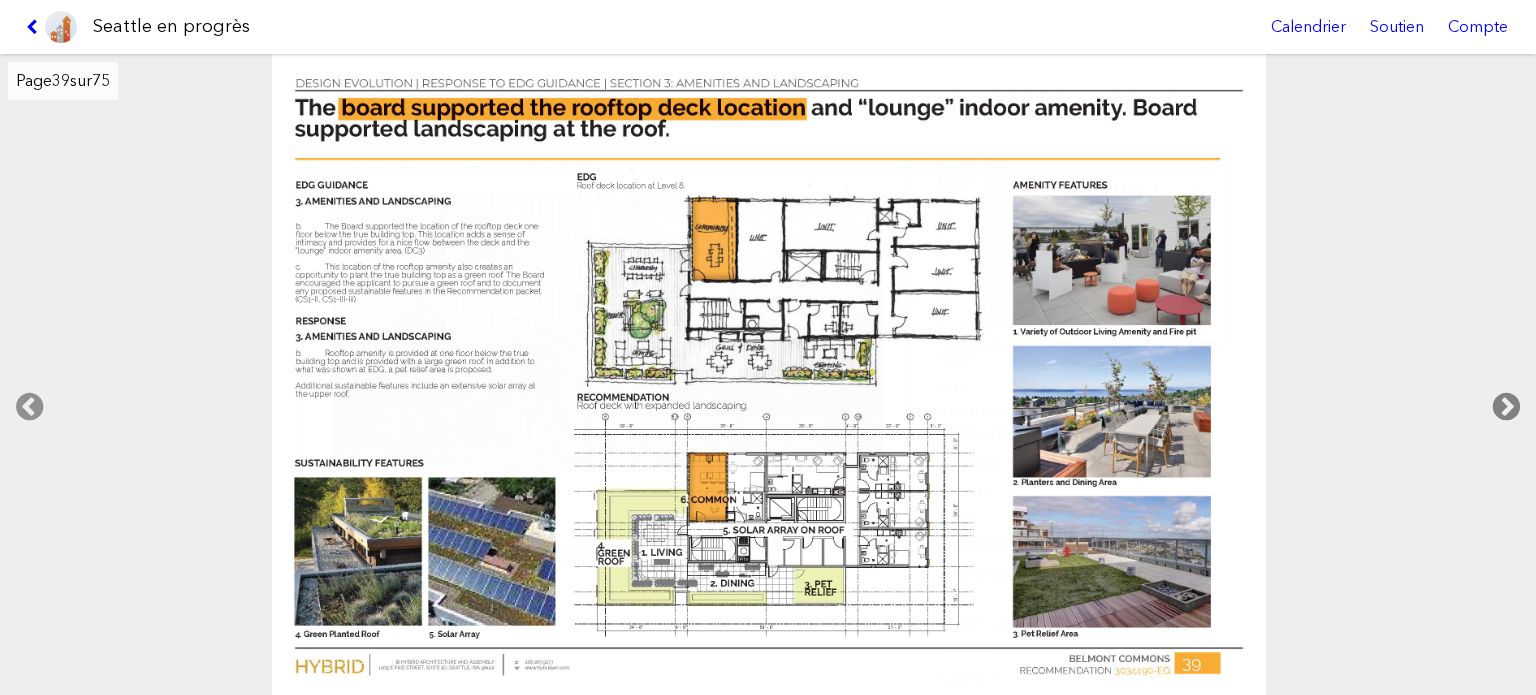 click at bounding box center (1506, 407) 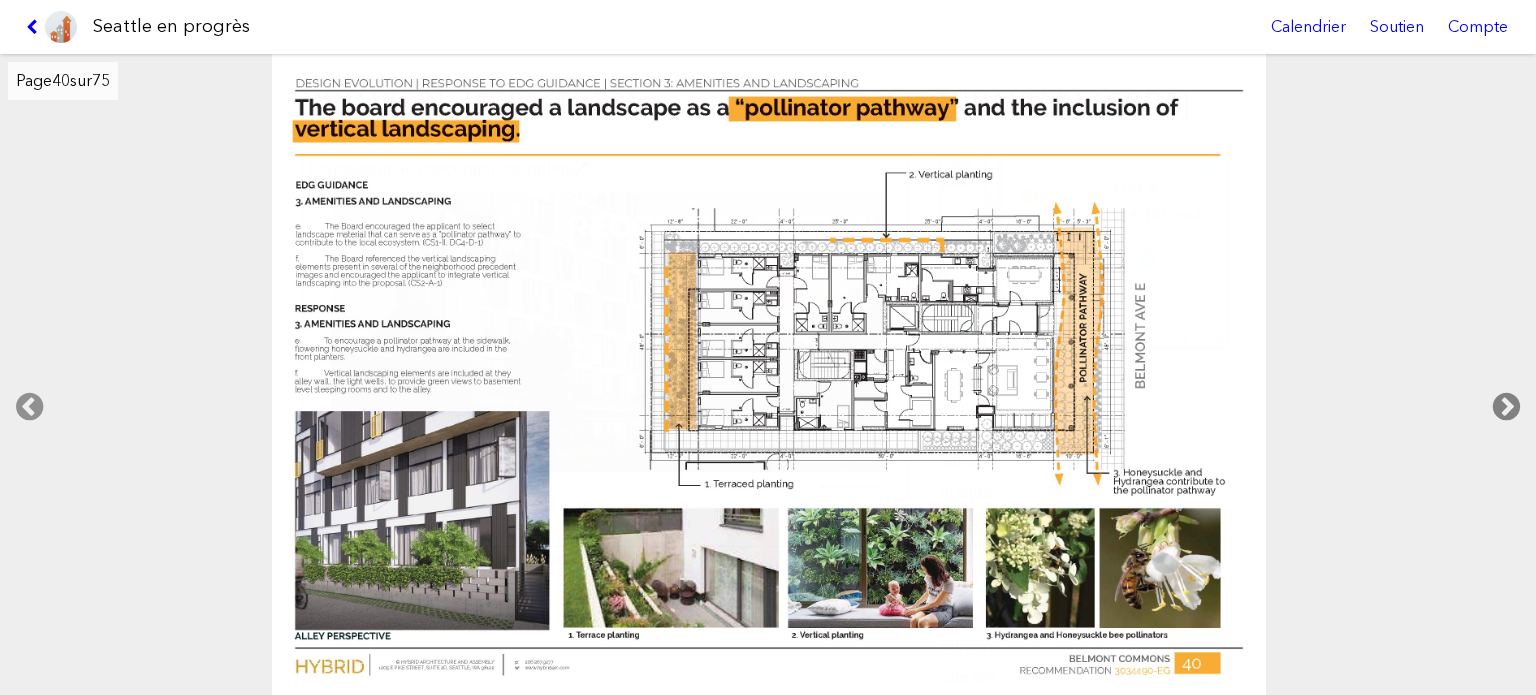 click at bounding box center [1506, 407] 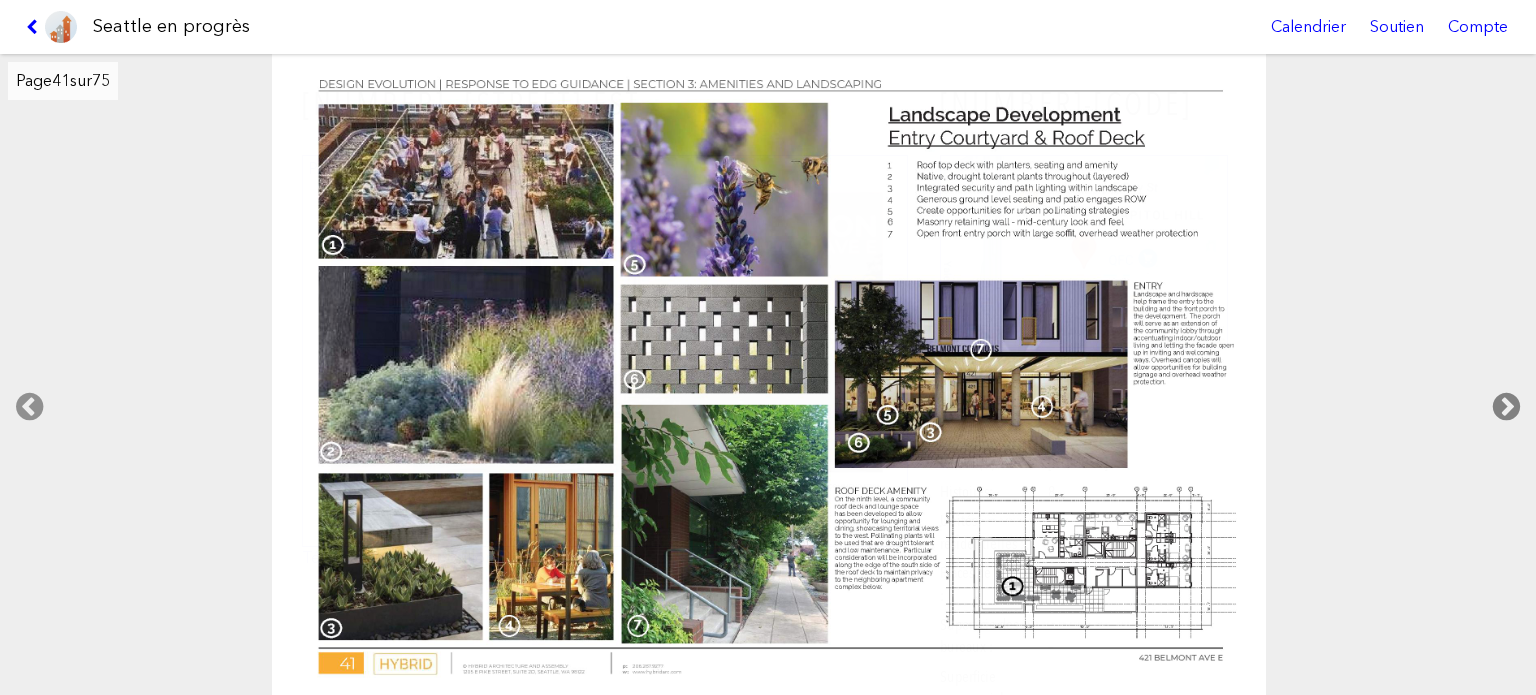 click at bounding box center [1506, 407] 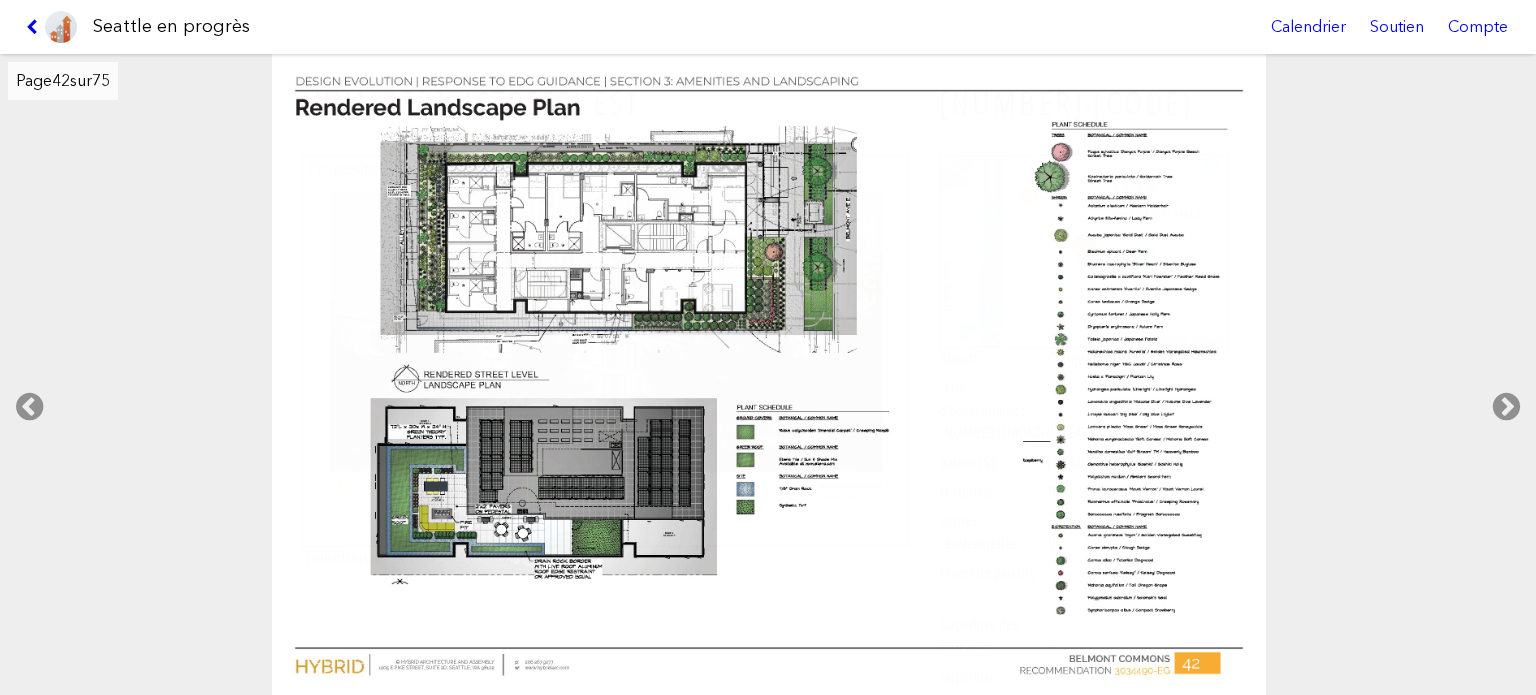click at bounding box center (51, 27) 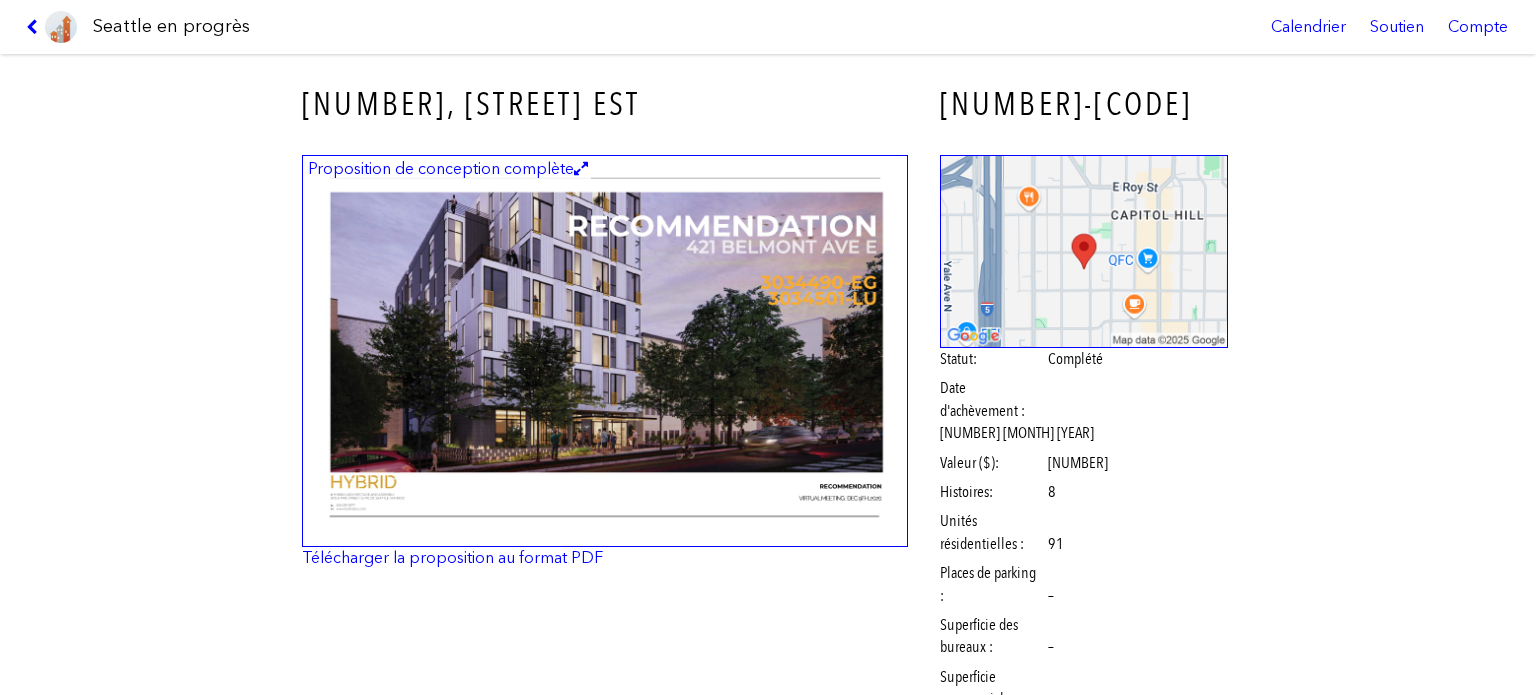 click at bounding box center (51, 27) 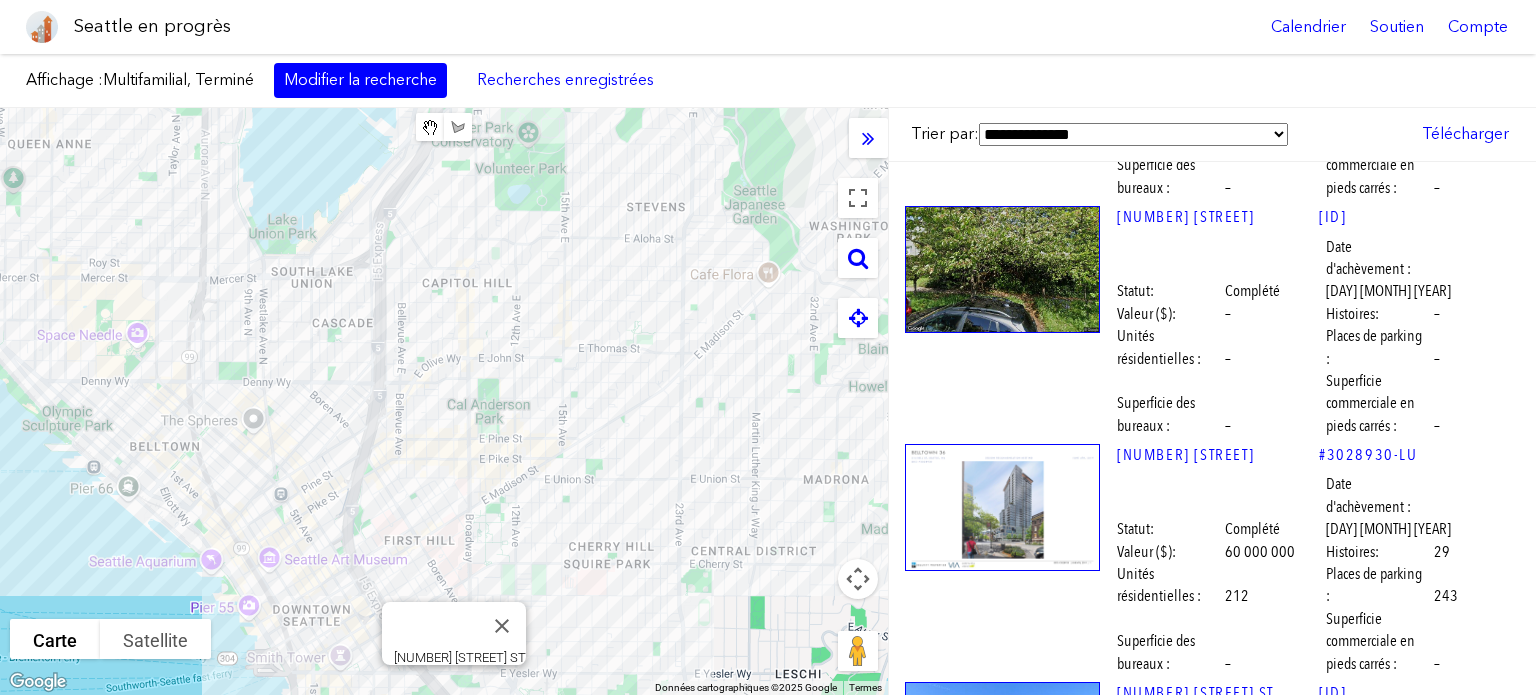 scroll, scrollTop: 2484, scrollLeft: 0, axis: vertical 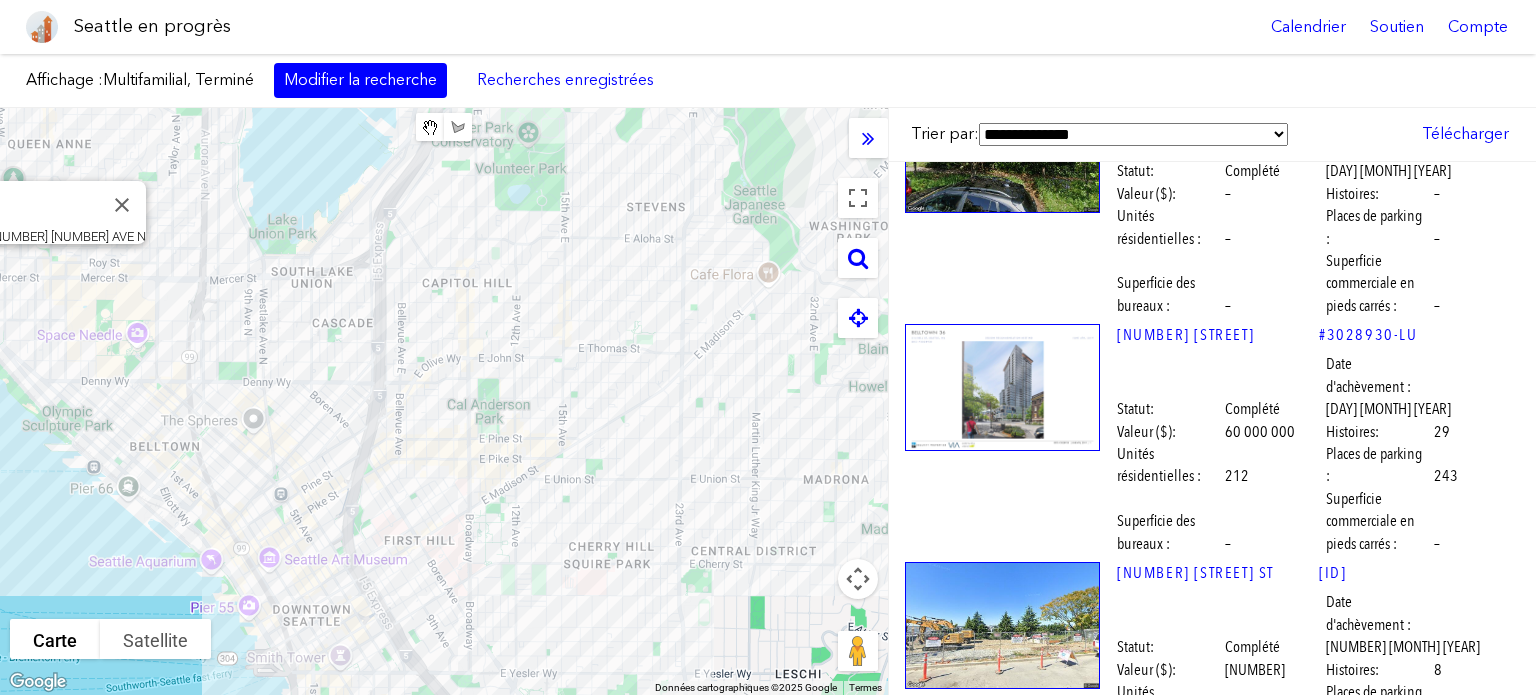 click at bounding box center [1002, 863] 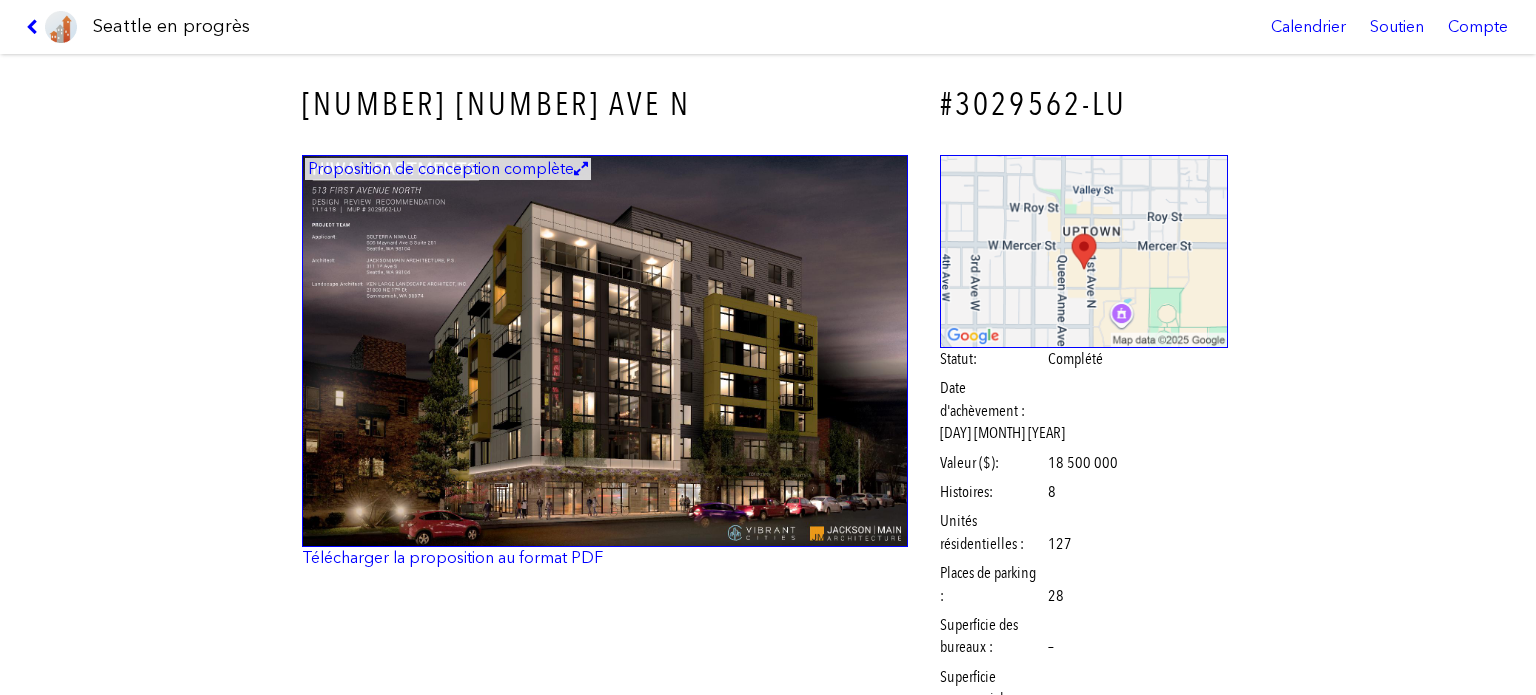 click at bounding box center (605, 351) 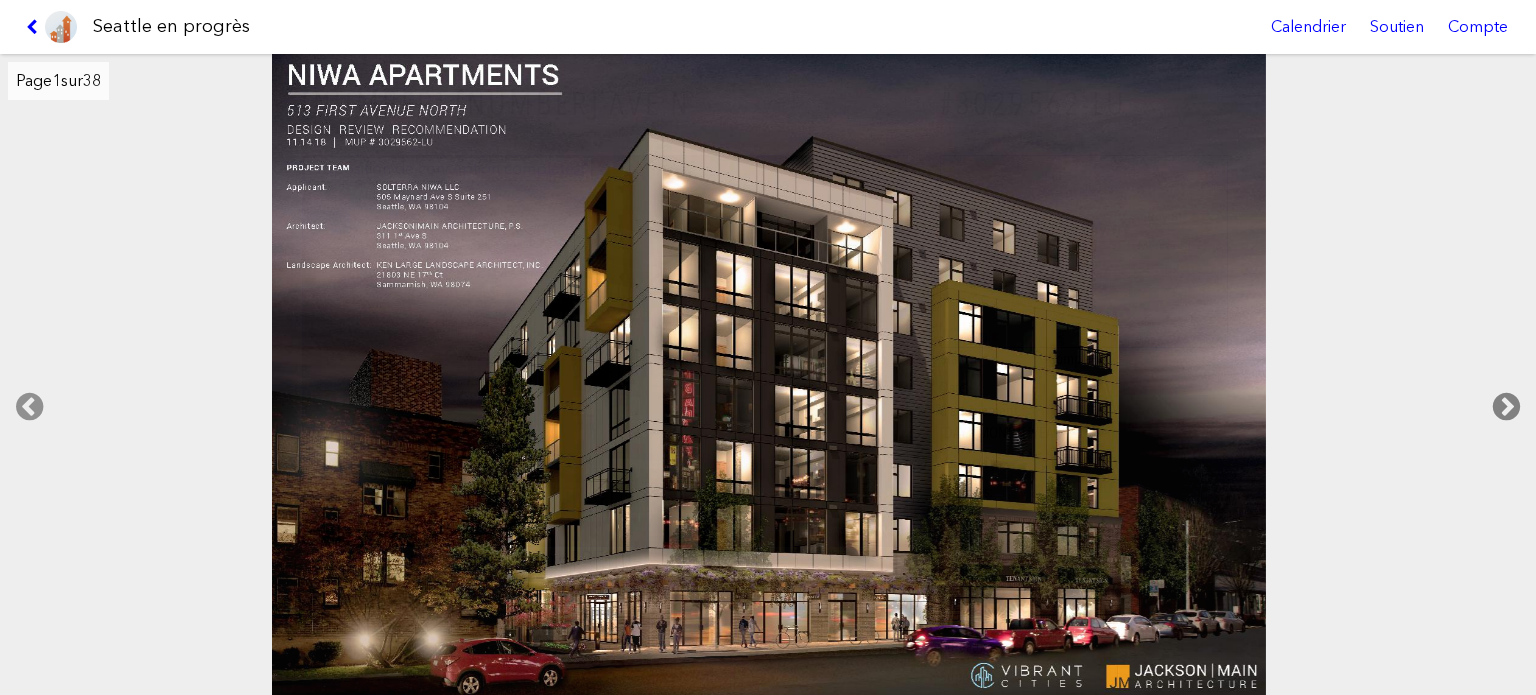 click at bounding box center (1506, 407) 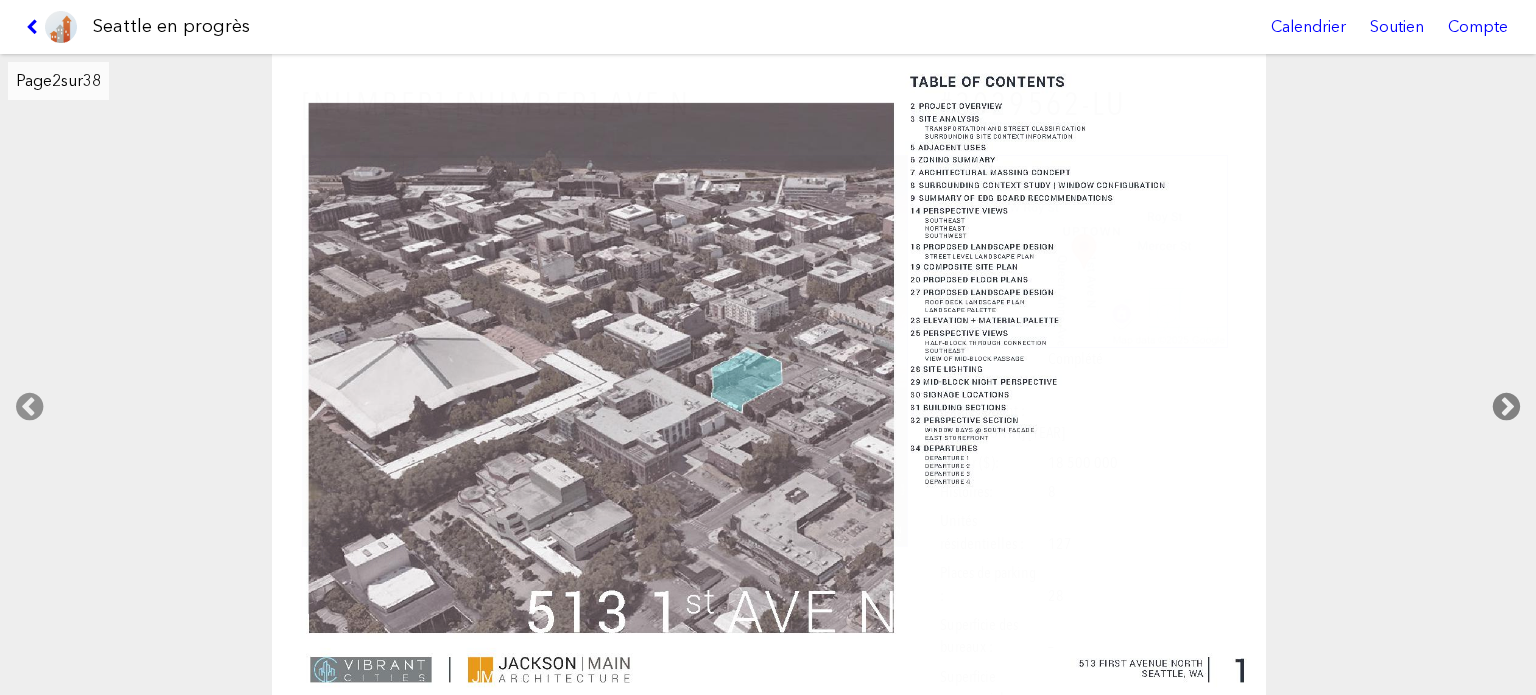 click at bounding box center (1506, 407) 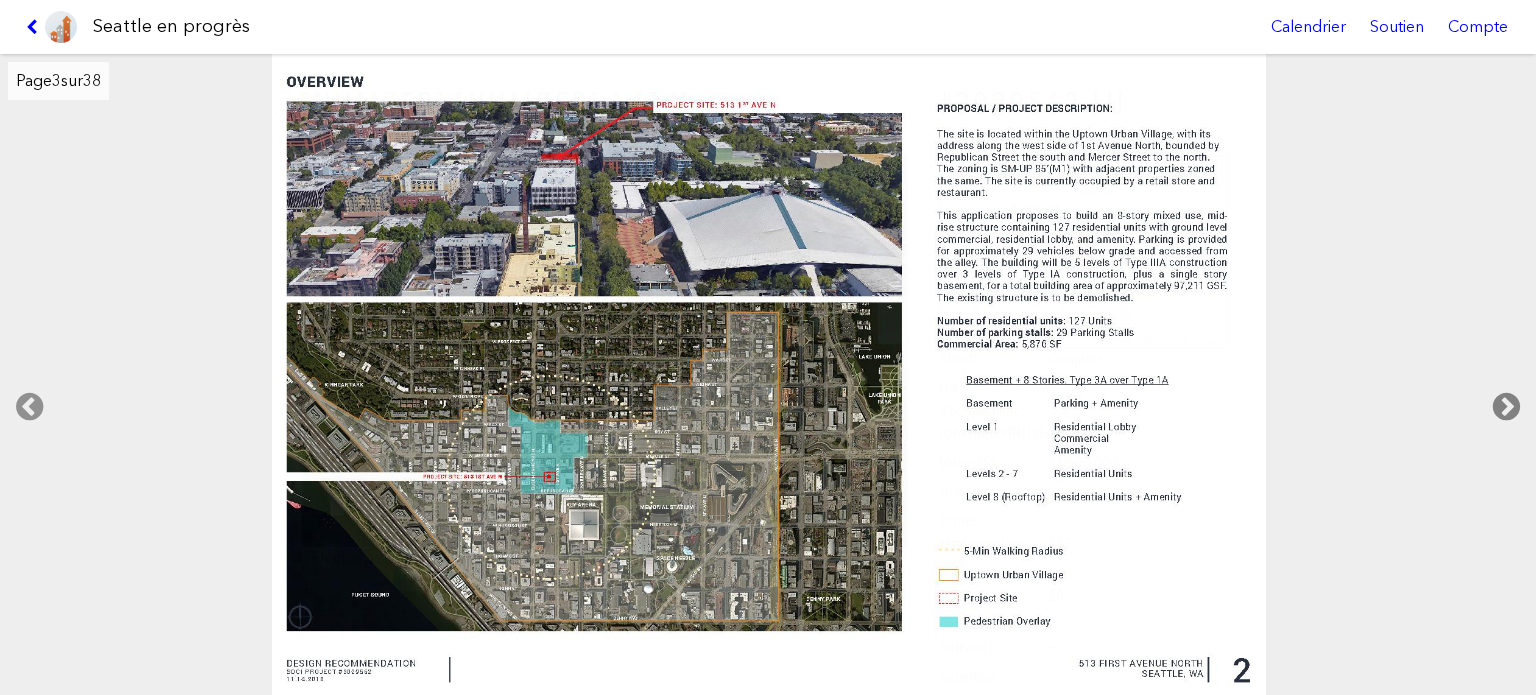 click at bounding box center (1506, 407) 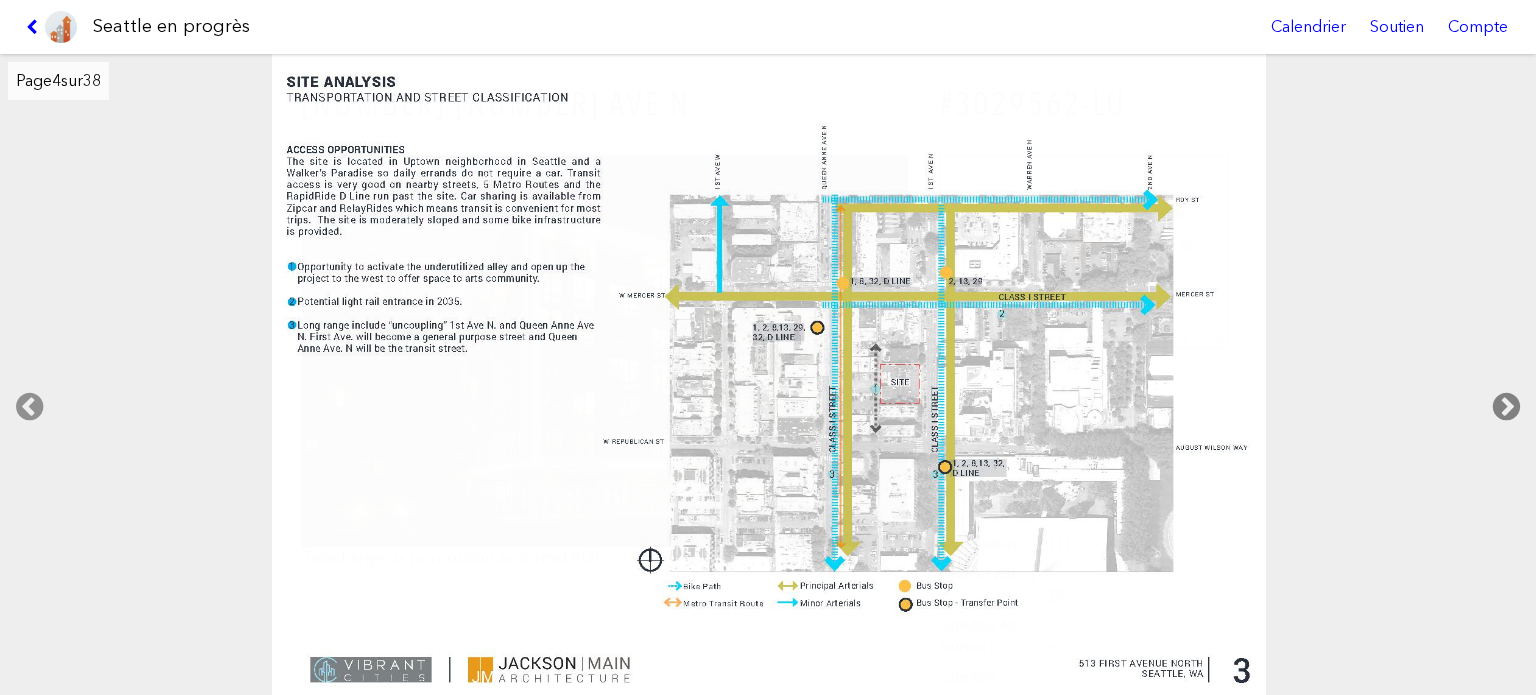 click at bounding box center [1506, 407] 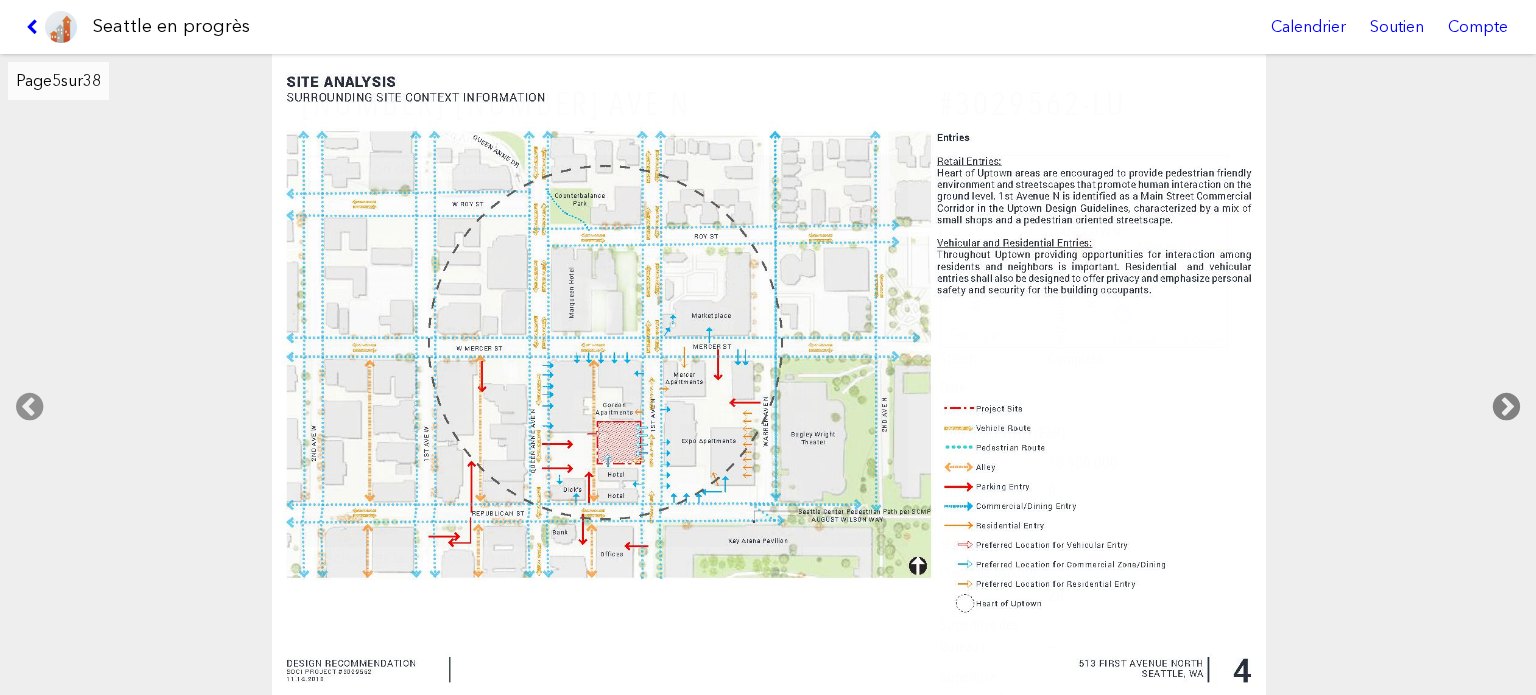 click at bounding box center [1506, 407] 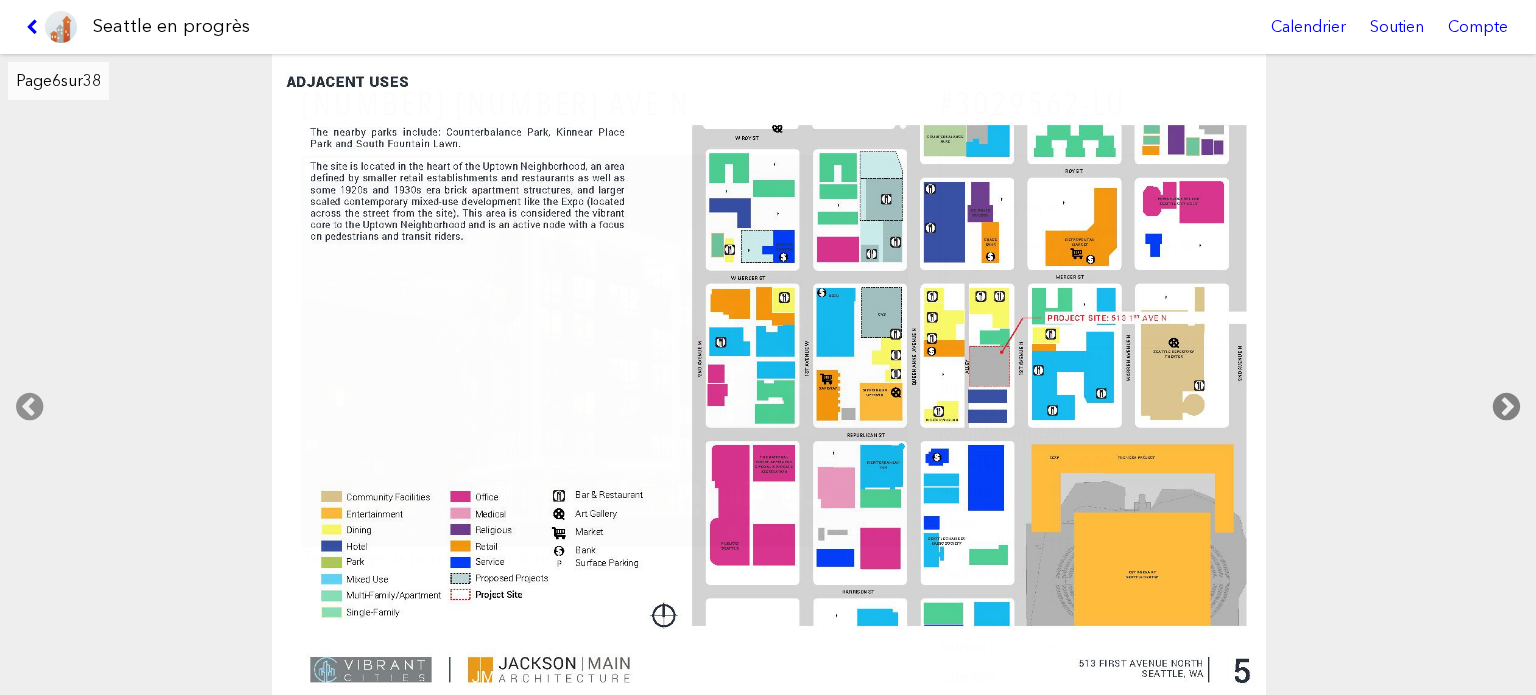 click at bounding box center (1506, 407) 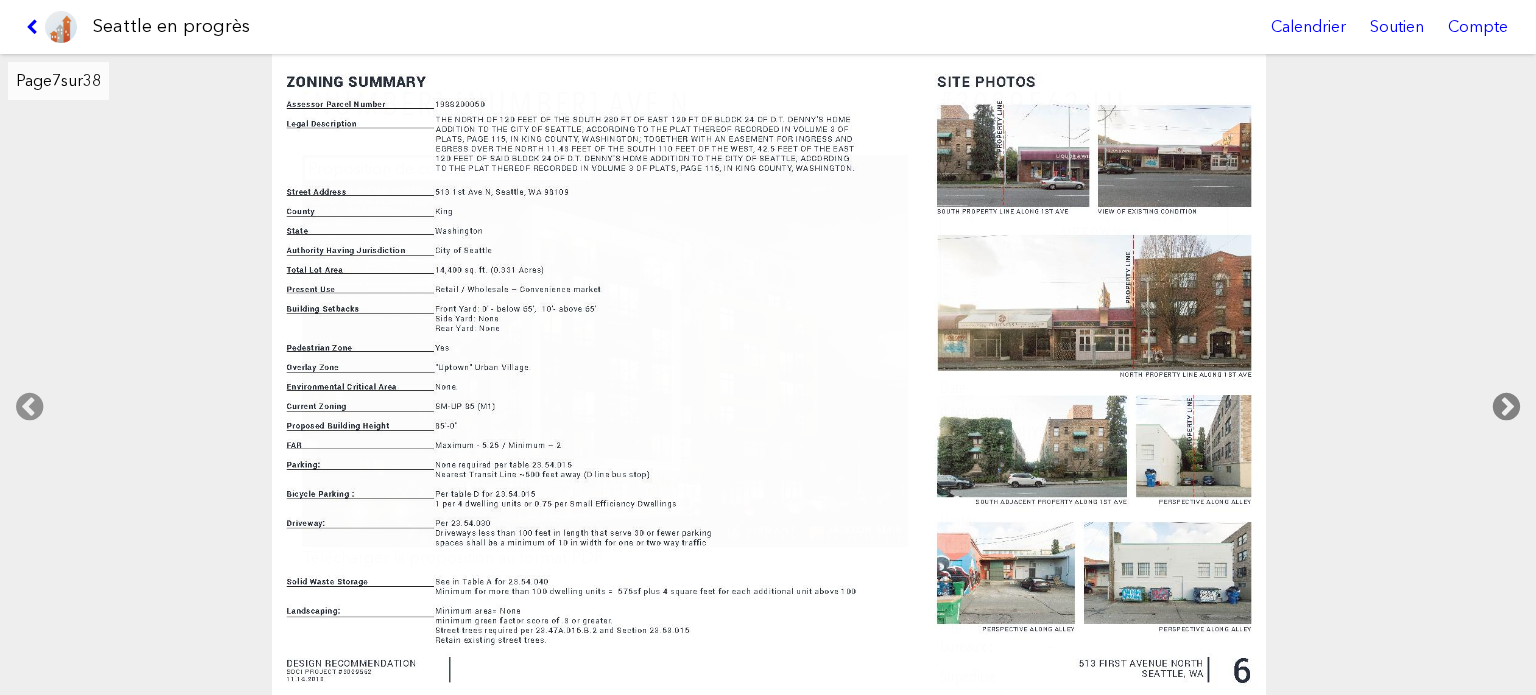 click at bounding box center (1506, 407) 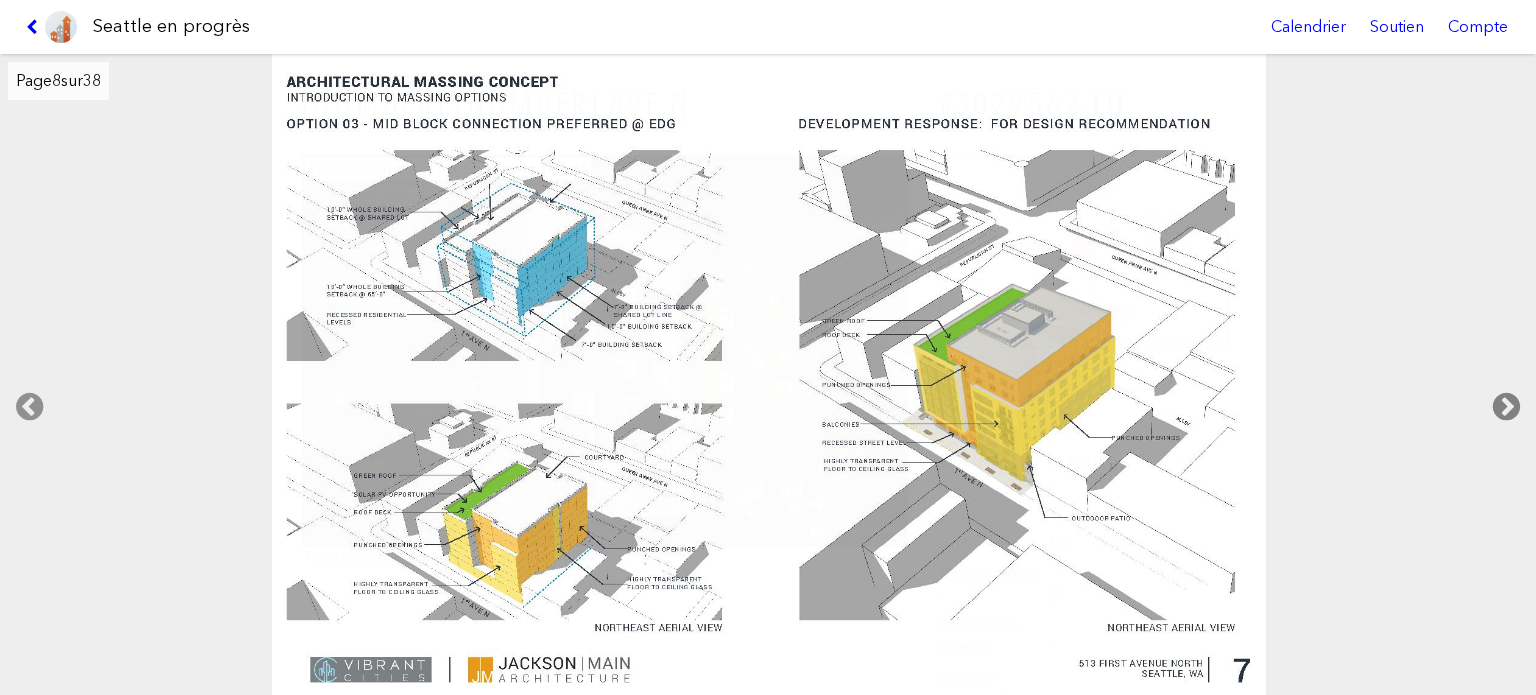 click at bounding box center [1506, 407] 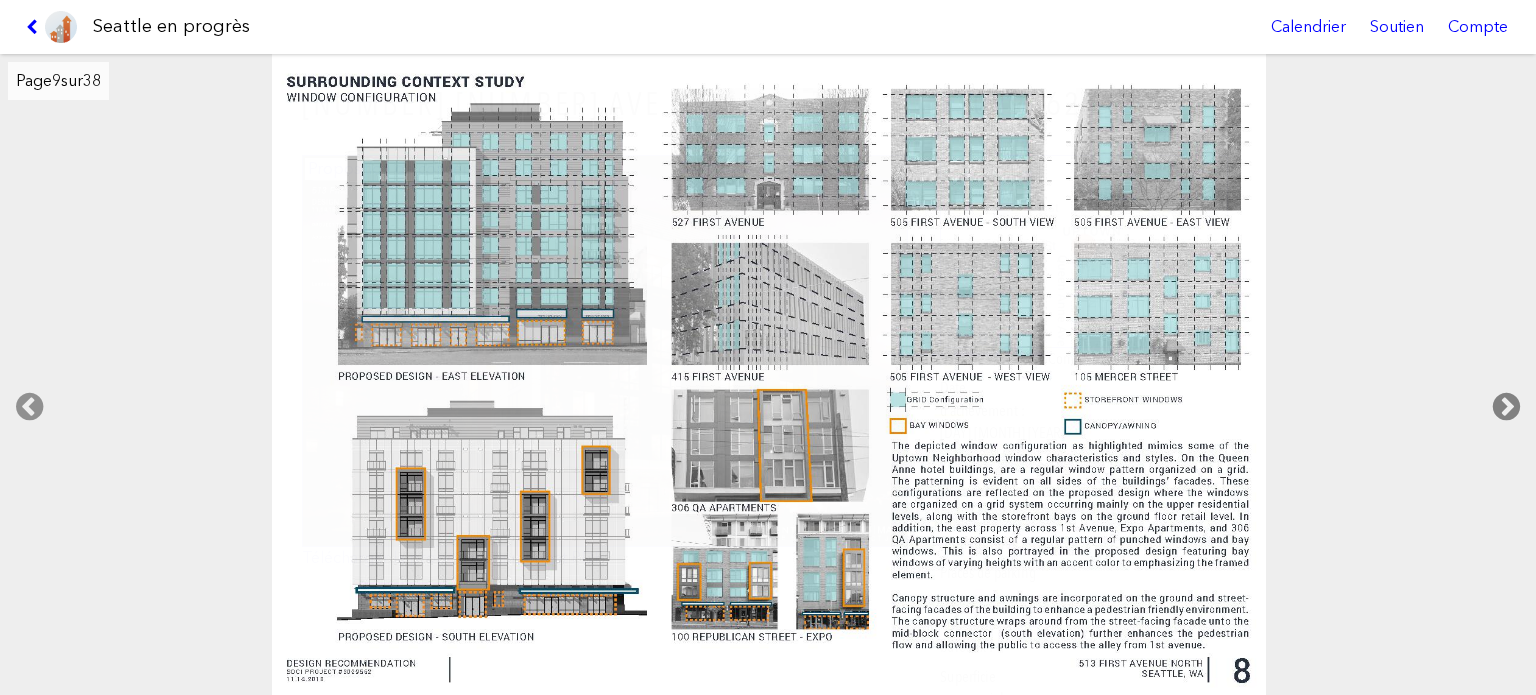 click at bounding box center [1506, 407] 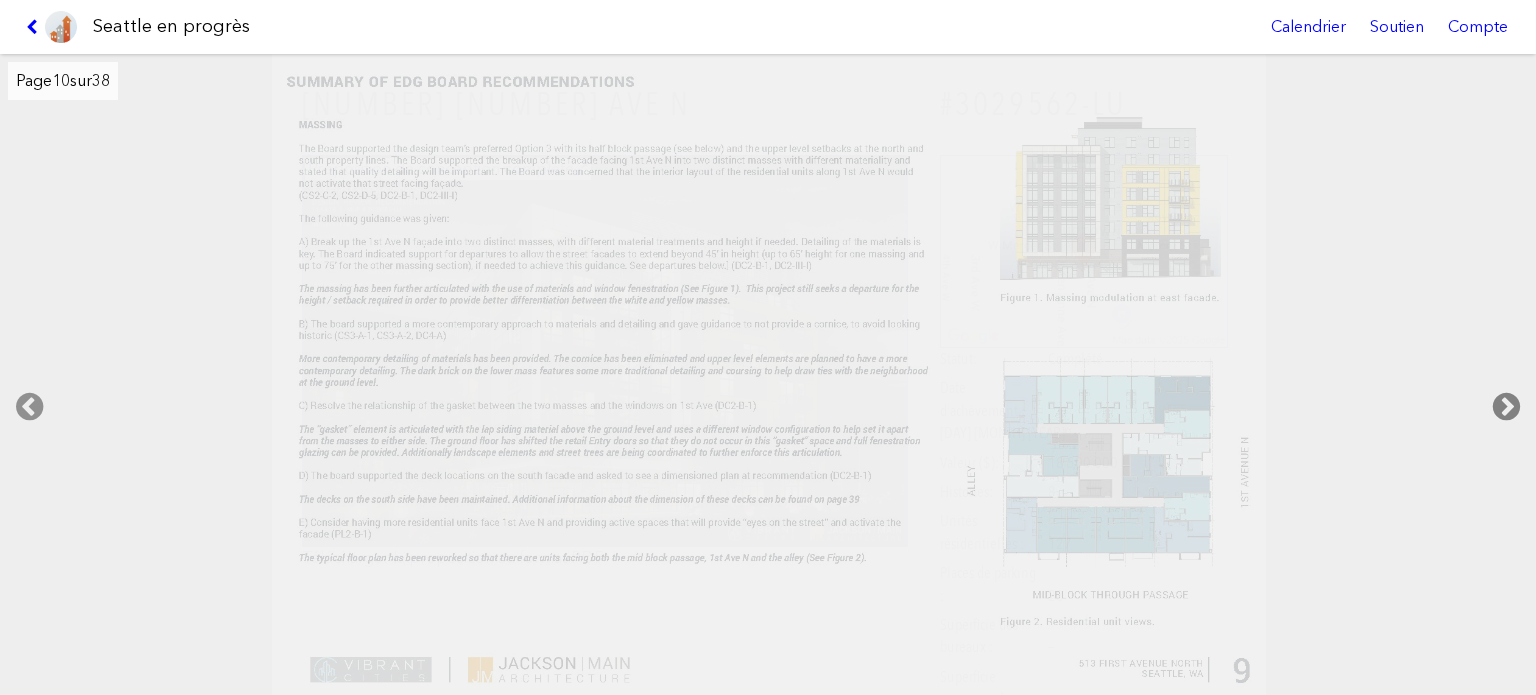 click at bounding box center (1506, 407) 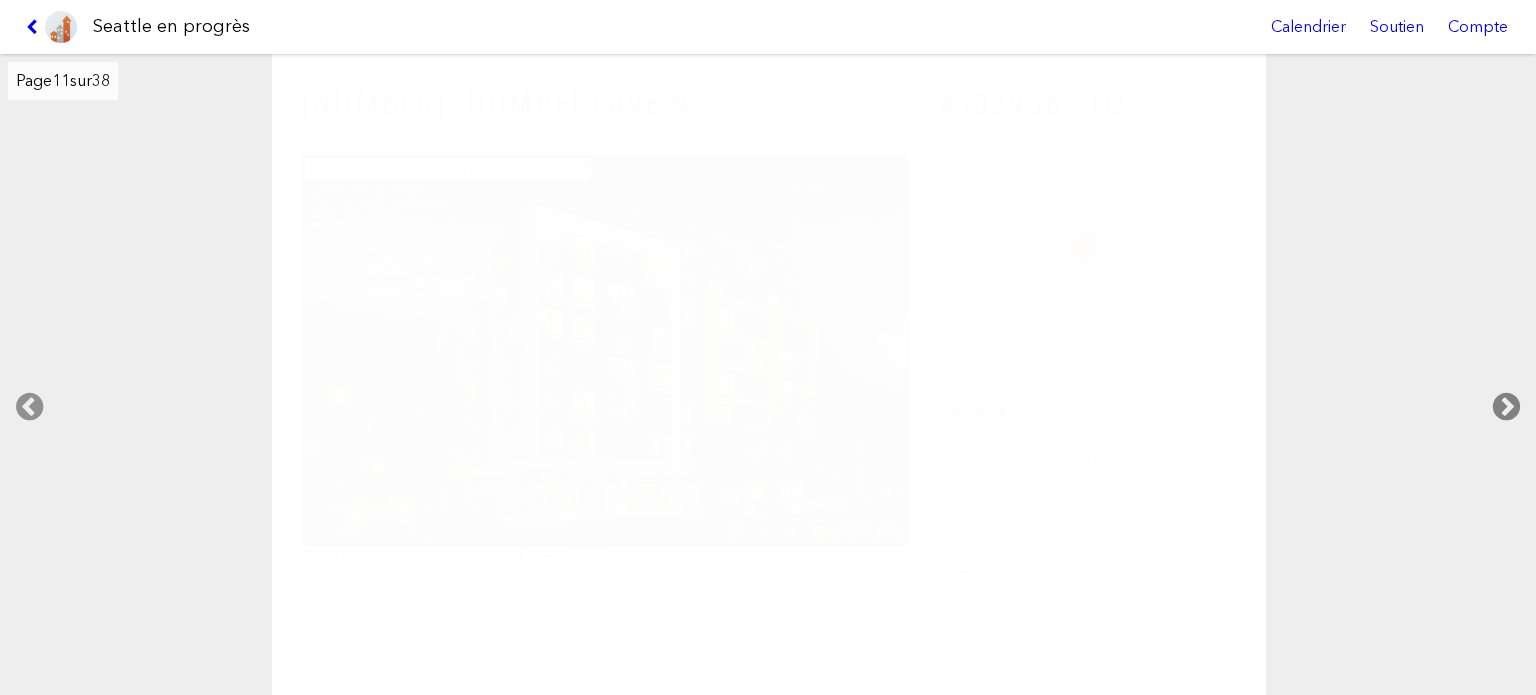 click at bounding box center [1506, 407] 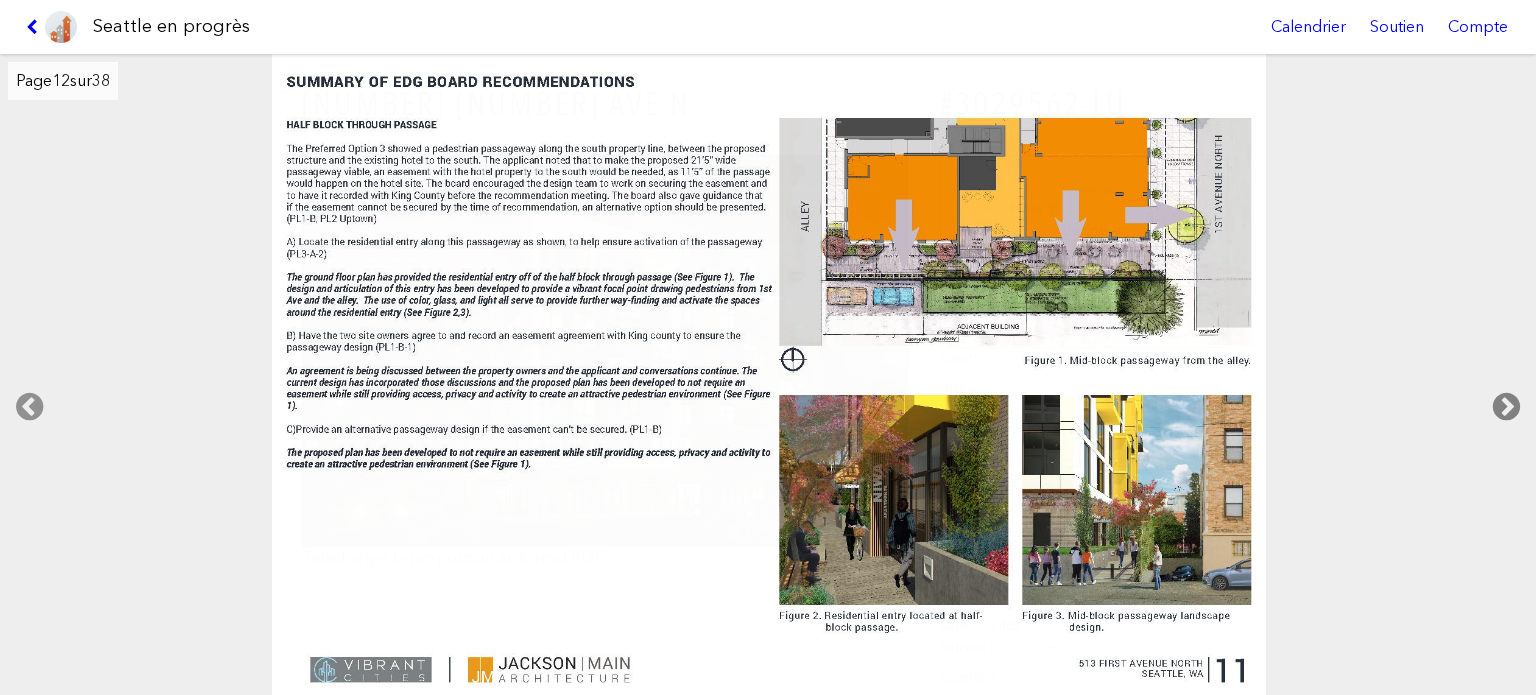 click at bounding box center [1506, 407] 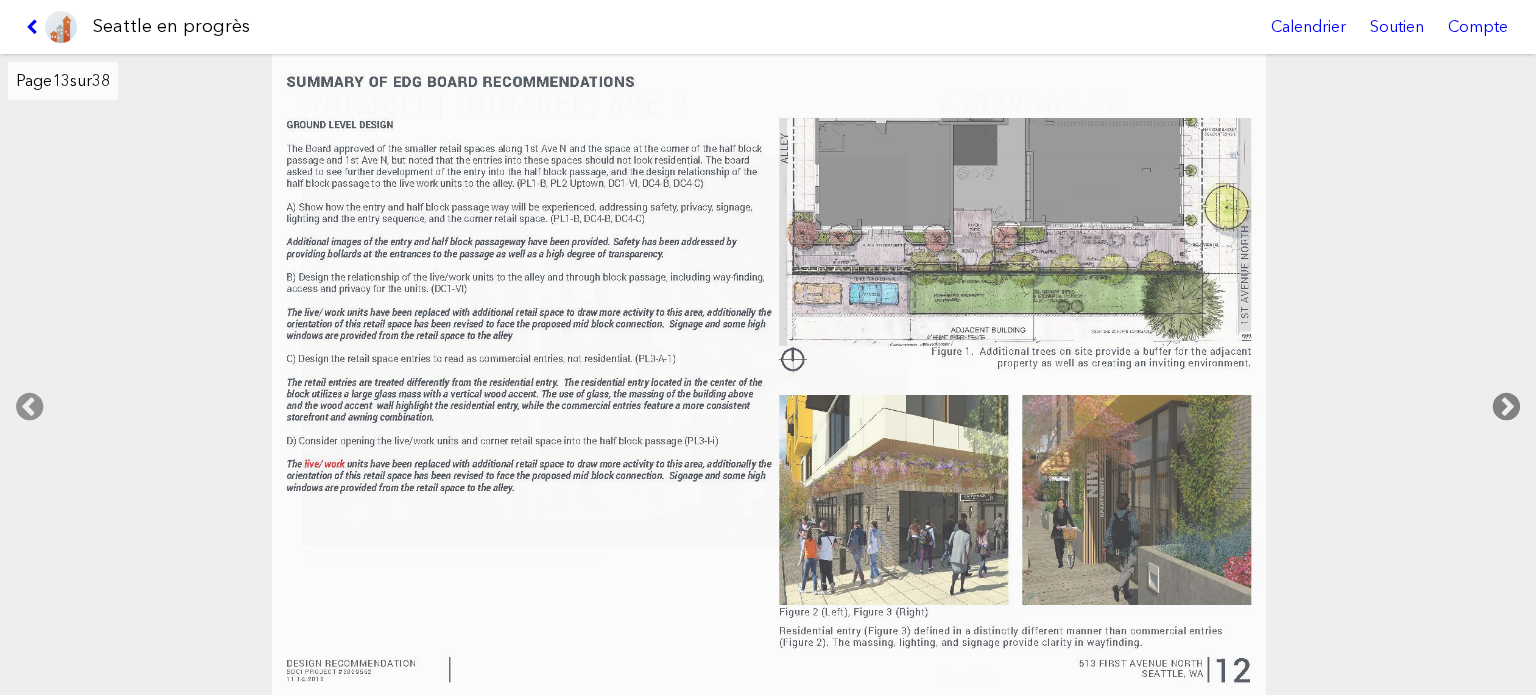 click at bounding box center (1506, 407) 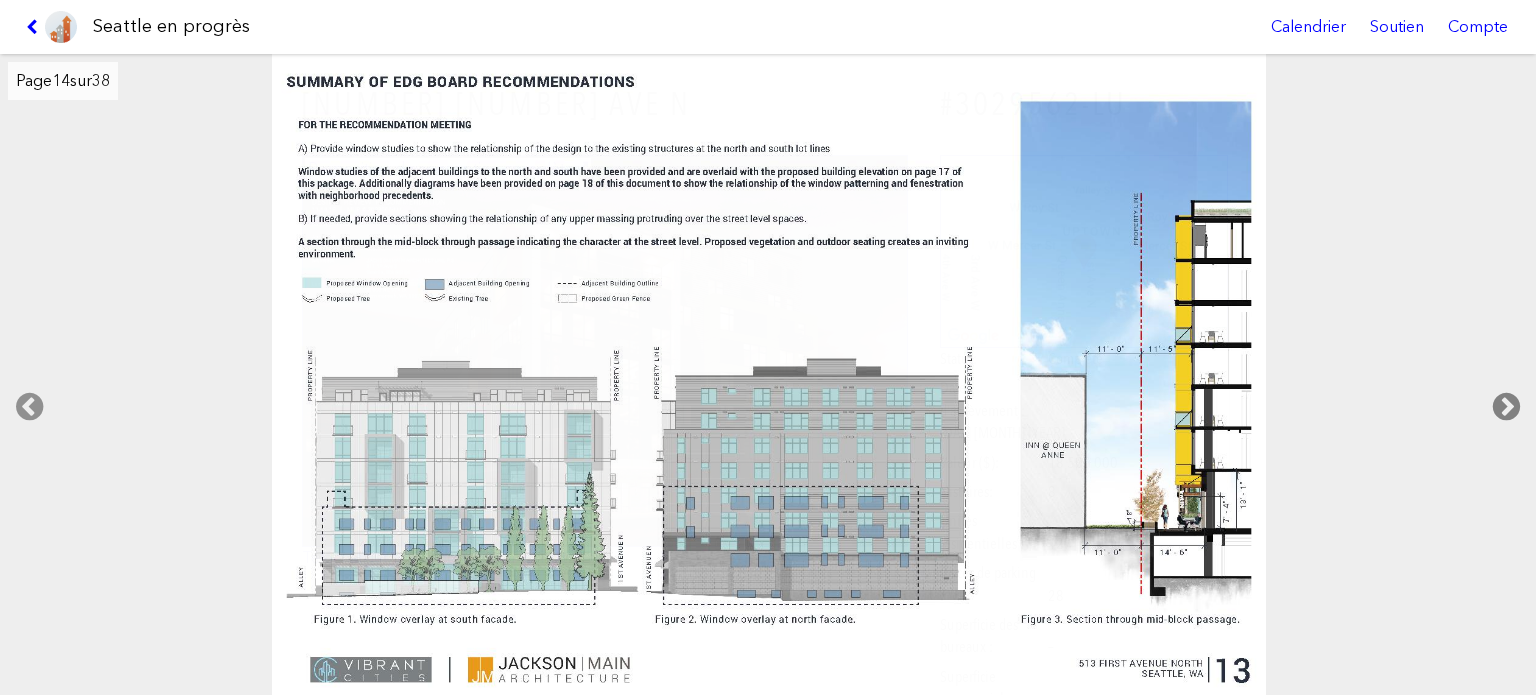 click at bounding box center (1506, 407) 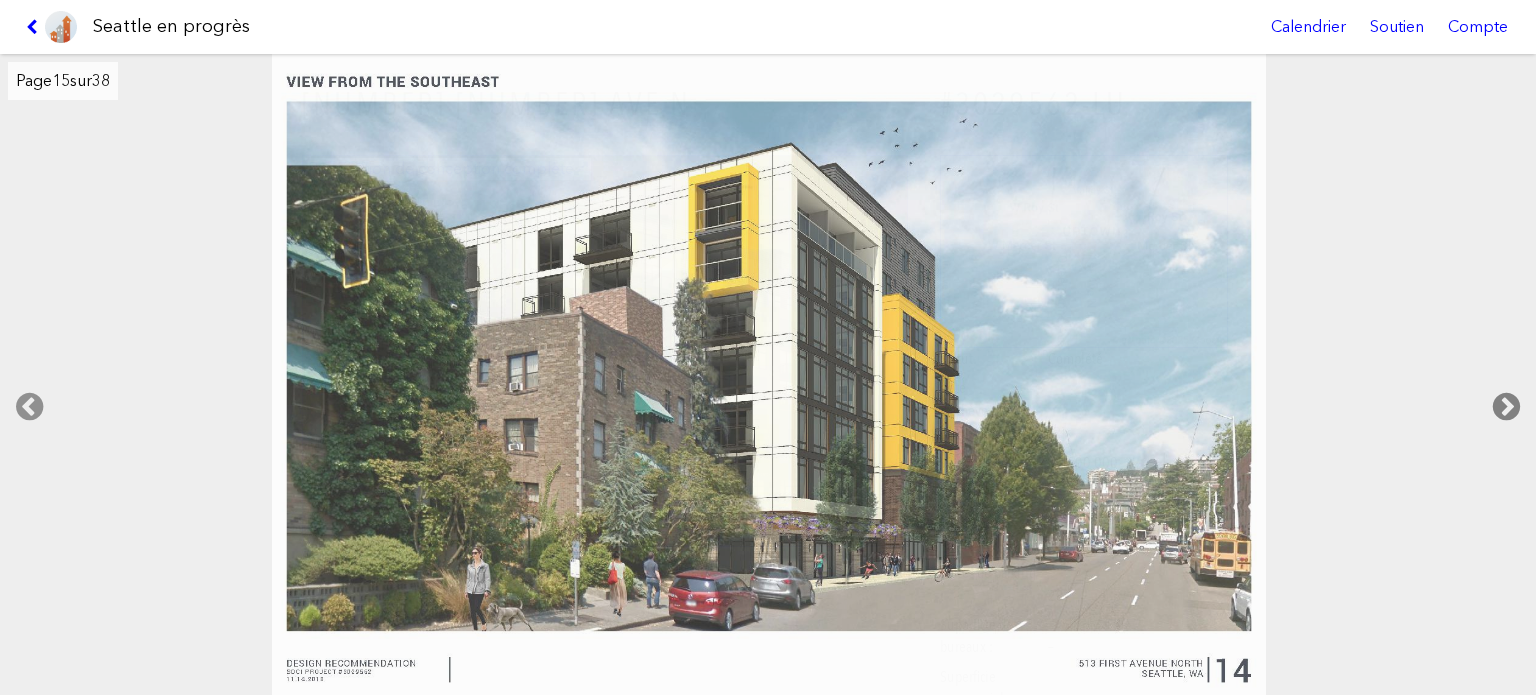 click at bounding box center [1506, 407] 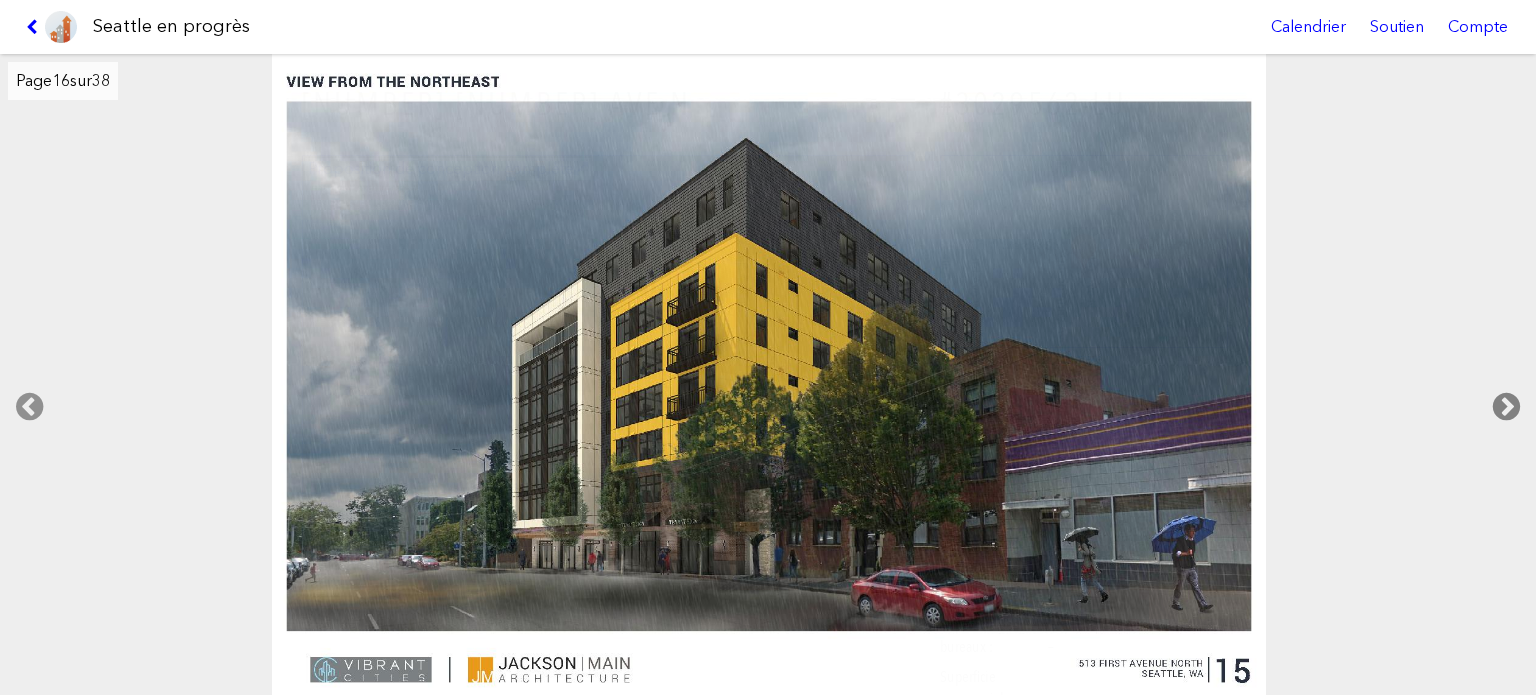 click at bounding box center [1506, 407] 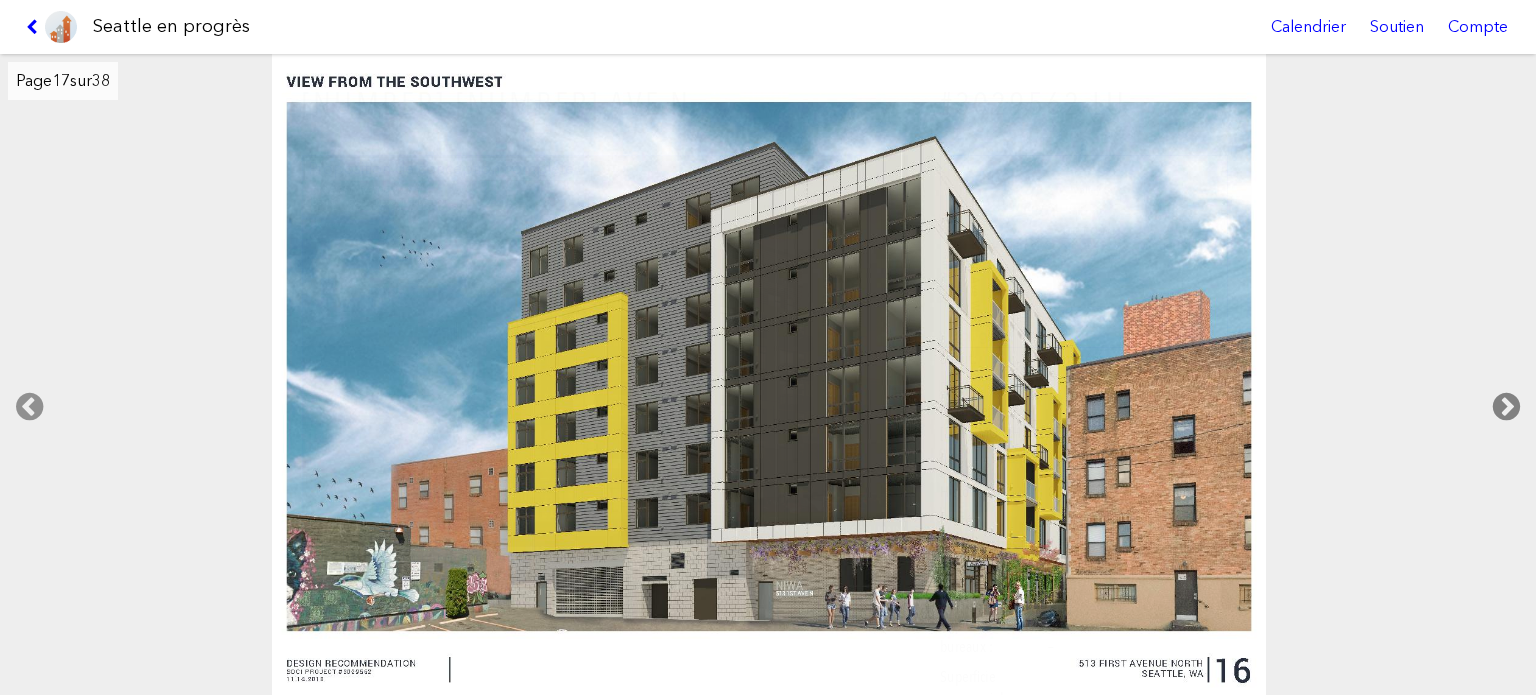 click at bounding box center (1506, 407) 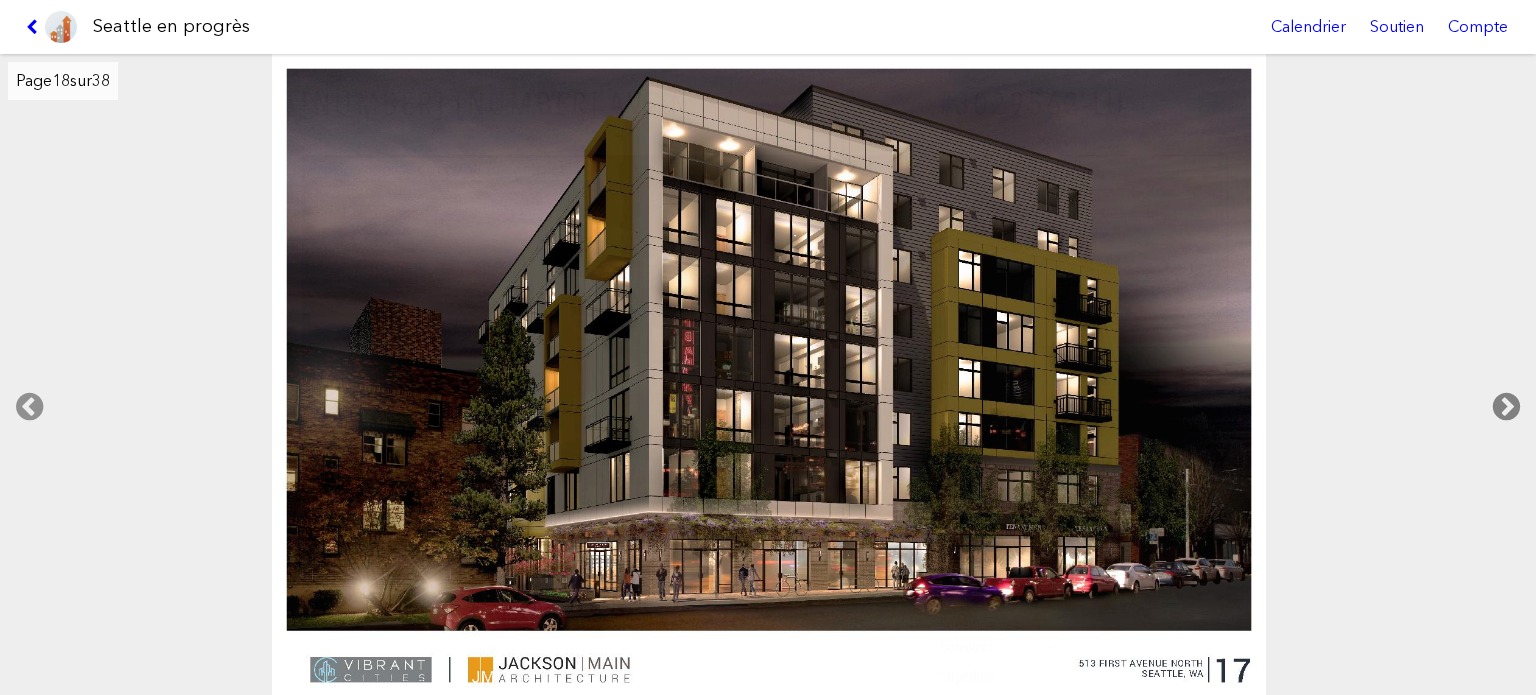click at bounding box center [1506, 407] 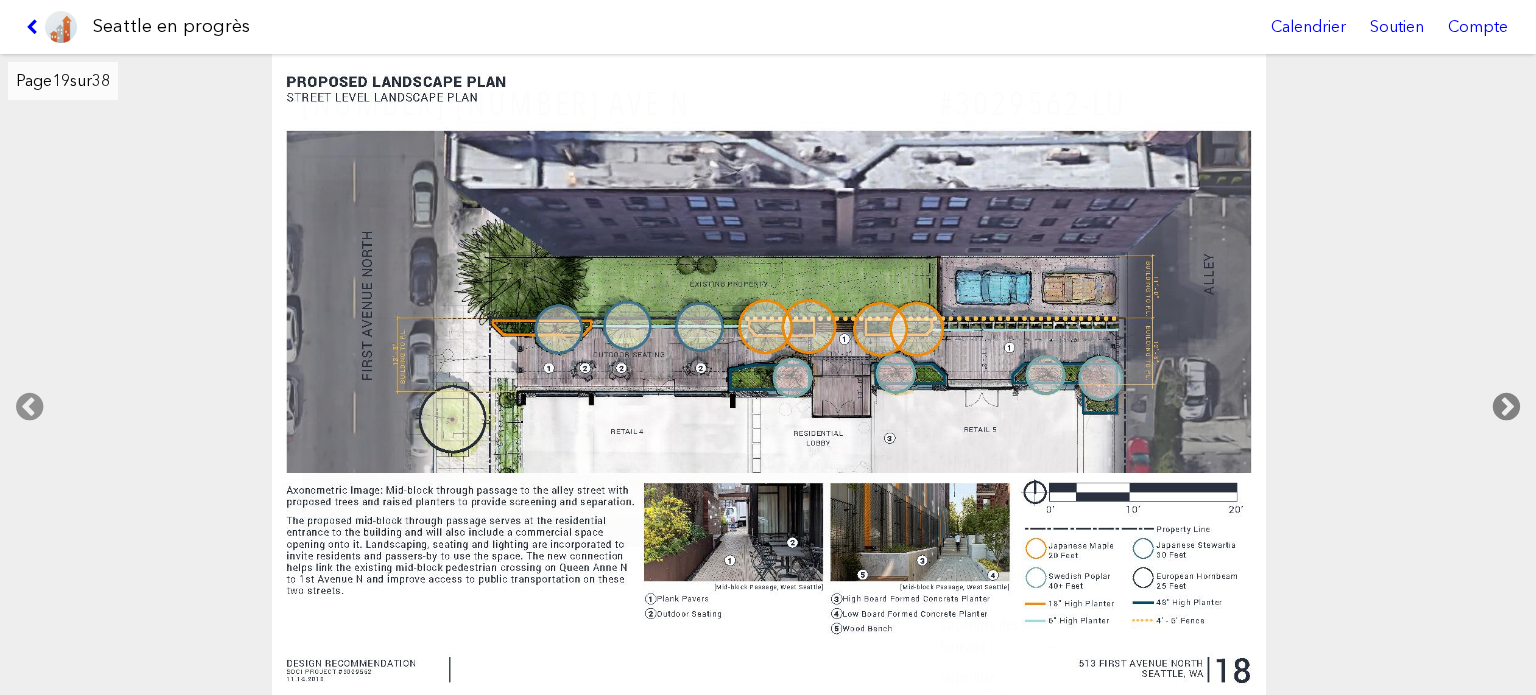 click at bounding box center [1506, 407] 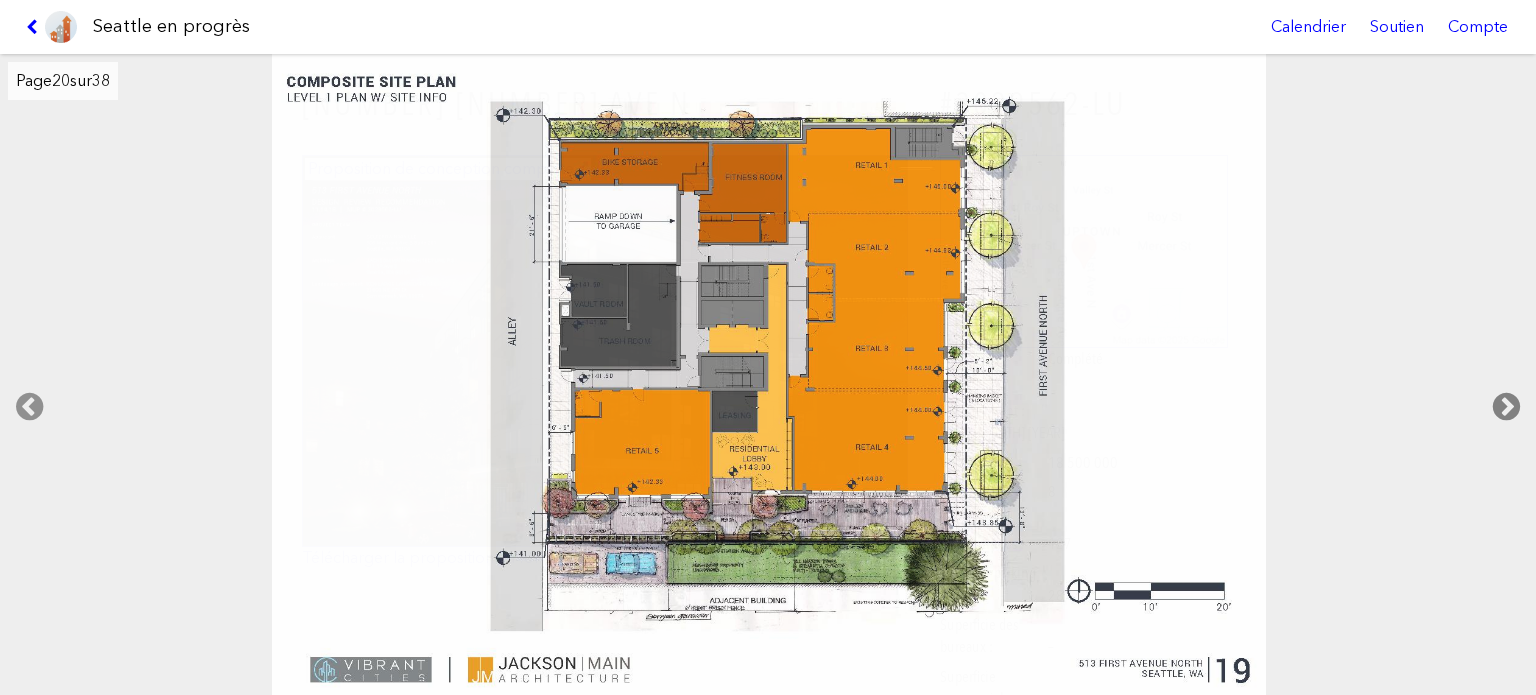click at bounding box center (1506, 407) 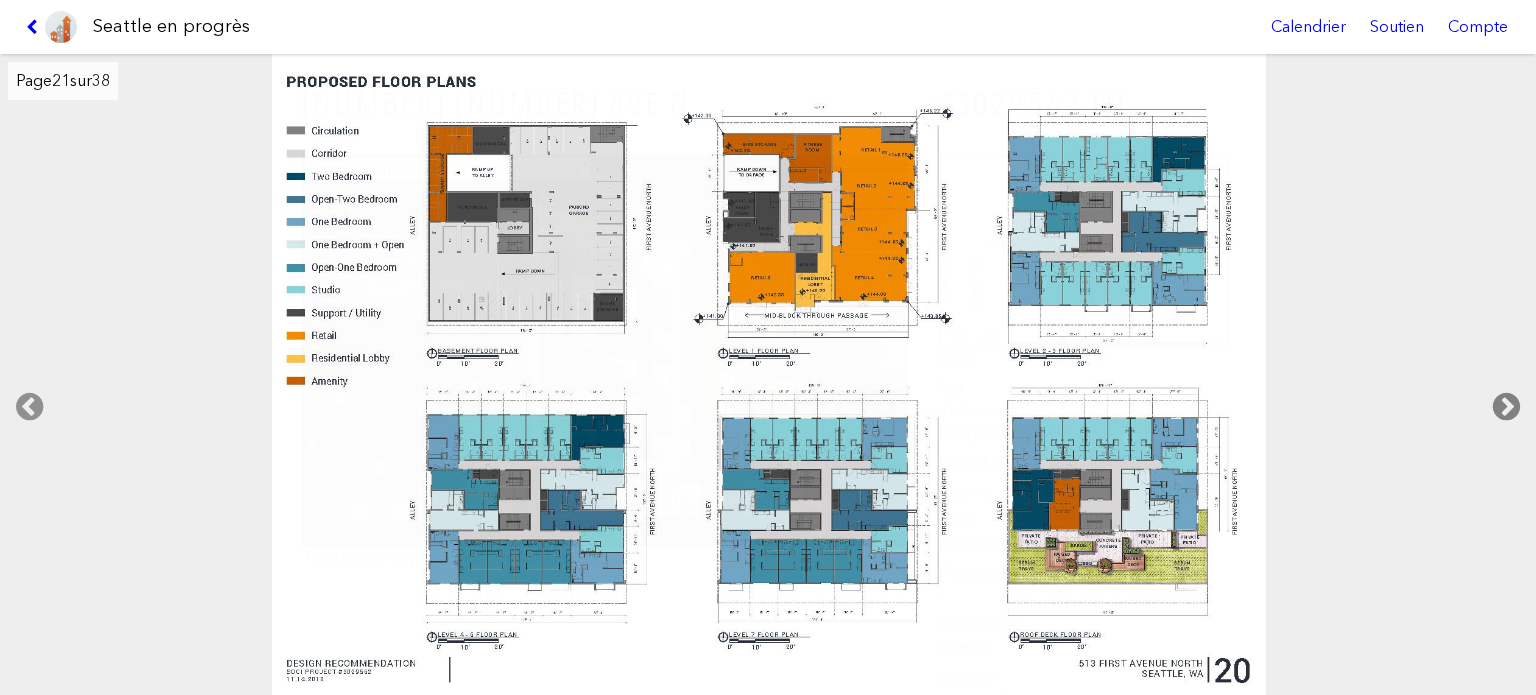 click at bounding box center (1506, 407) 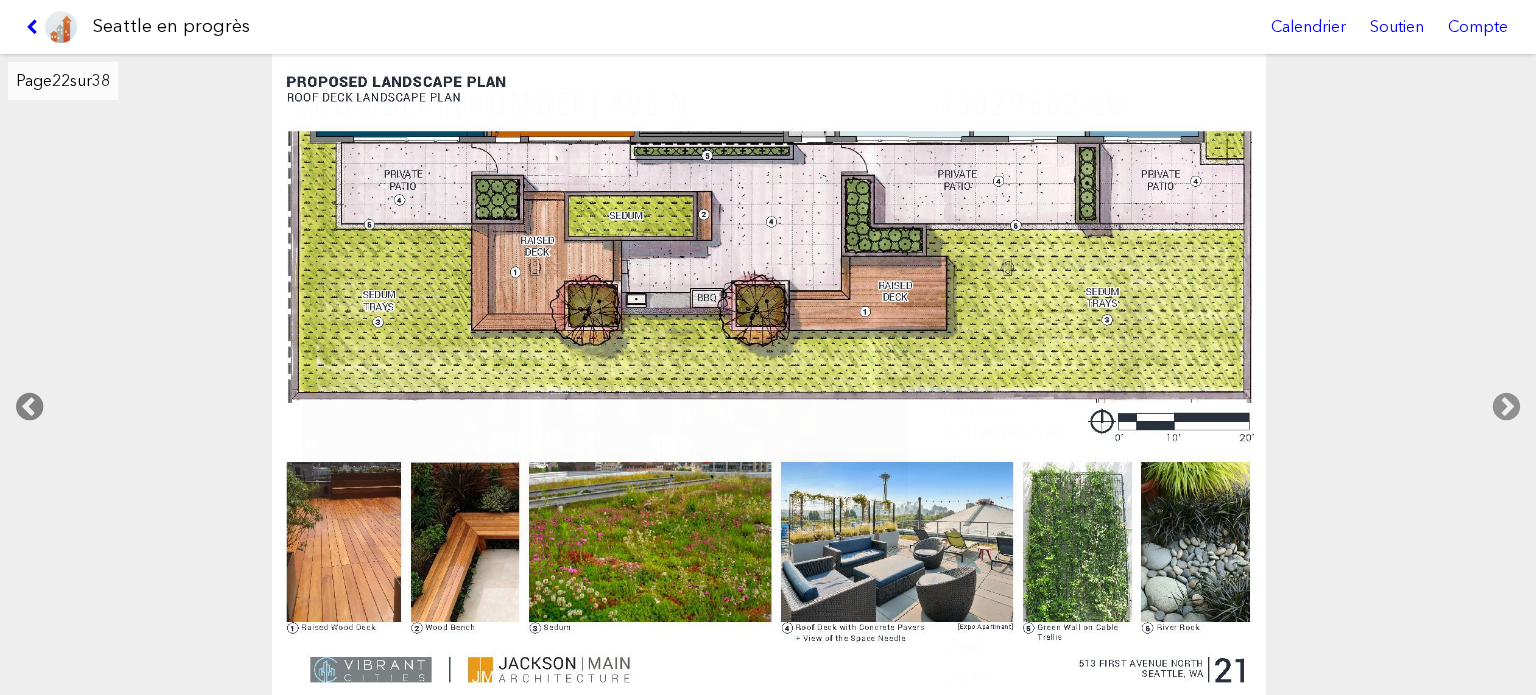 click at bounding box center [29, 407] 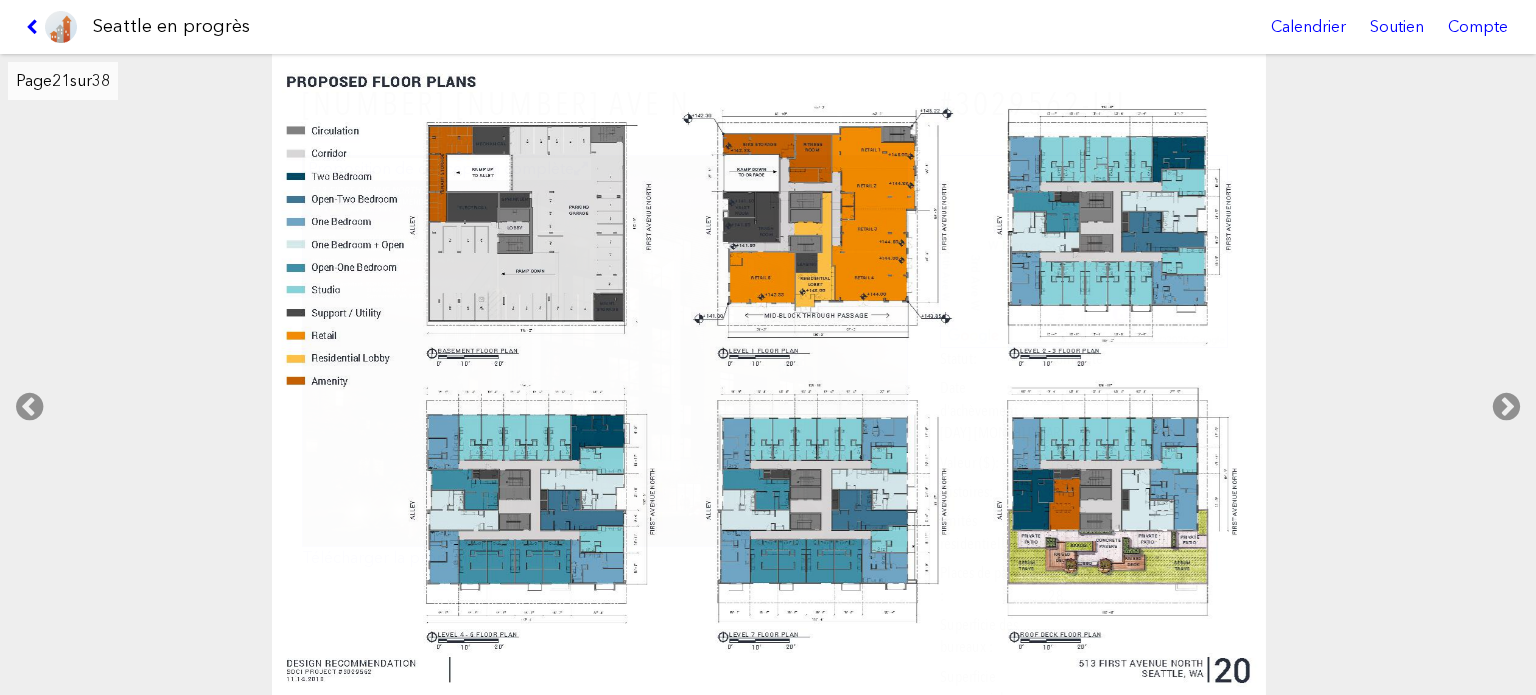 click at bounding box center [61, 27] 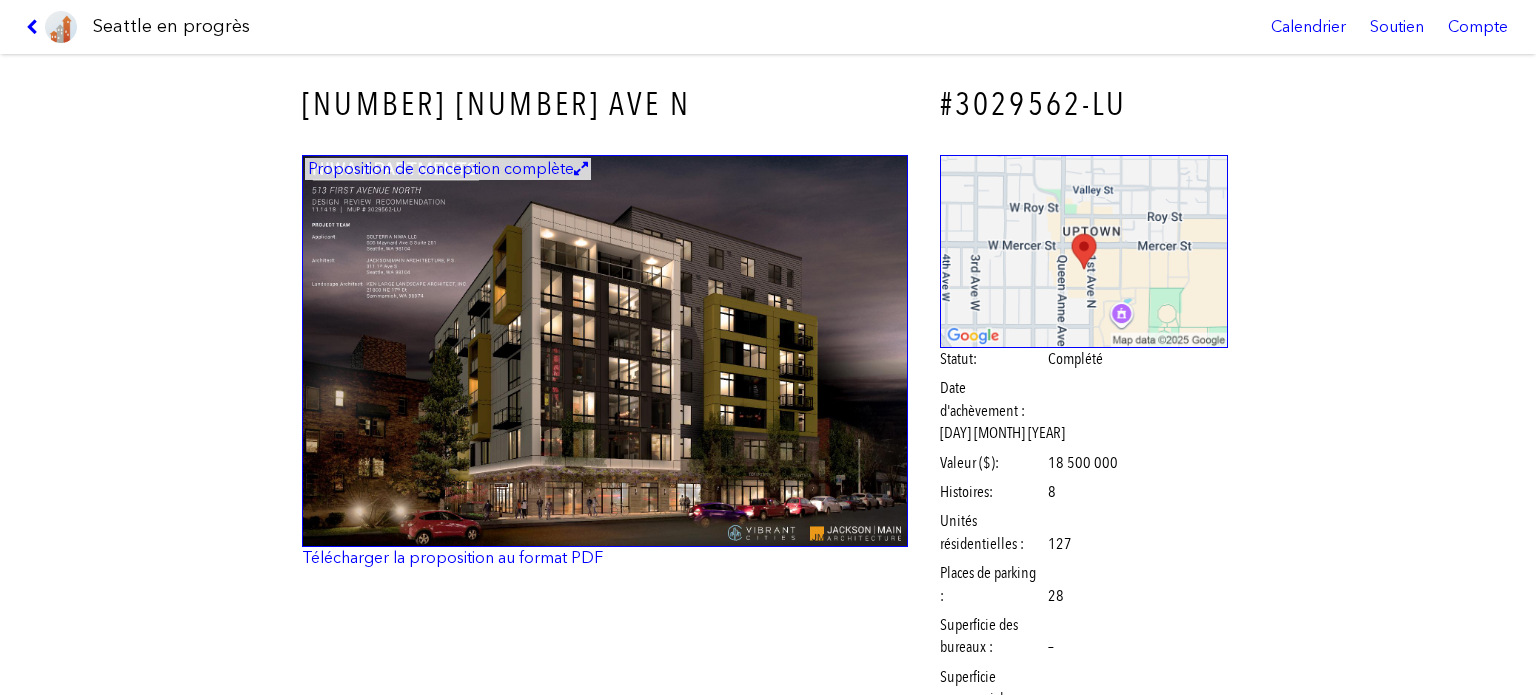 click at bounding box center [61, 27] 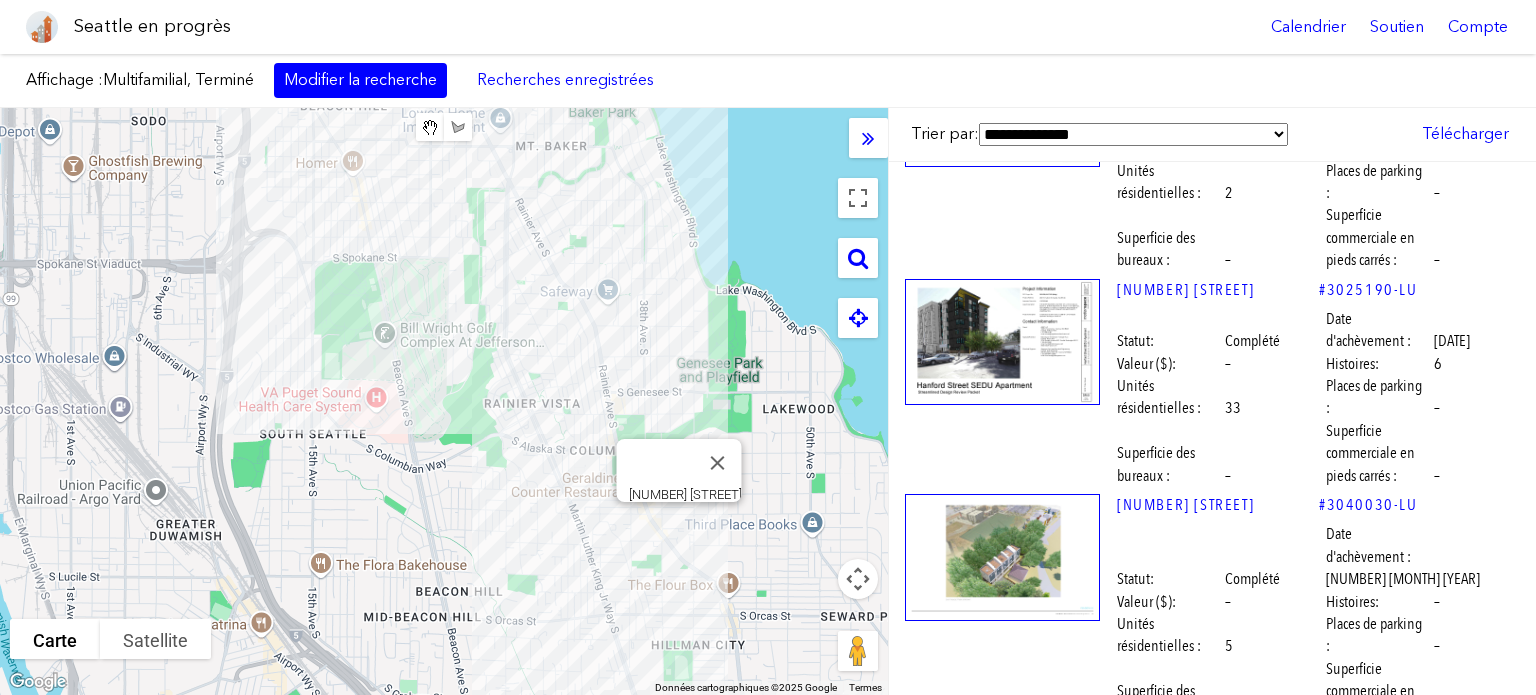 scroll, scrollTop: 4076, scrollLeft: 0, axis: vertical 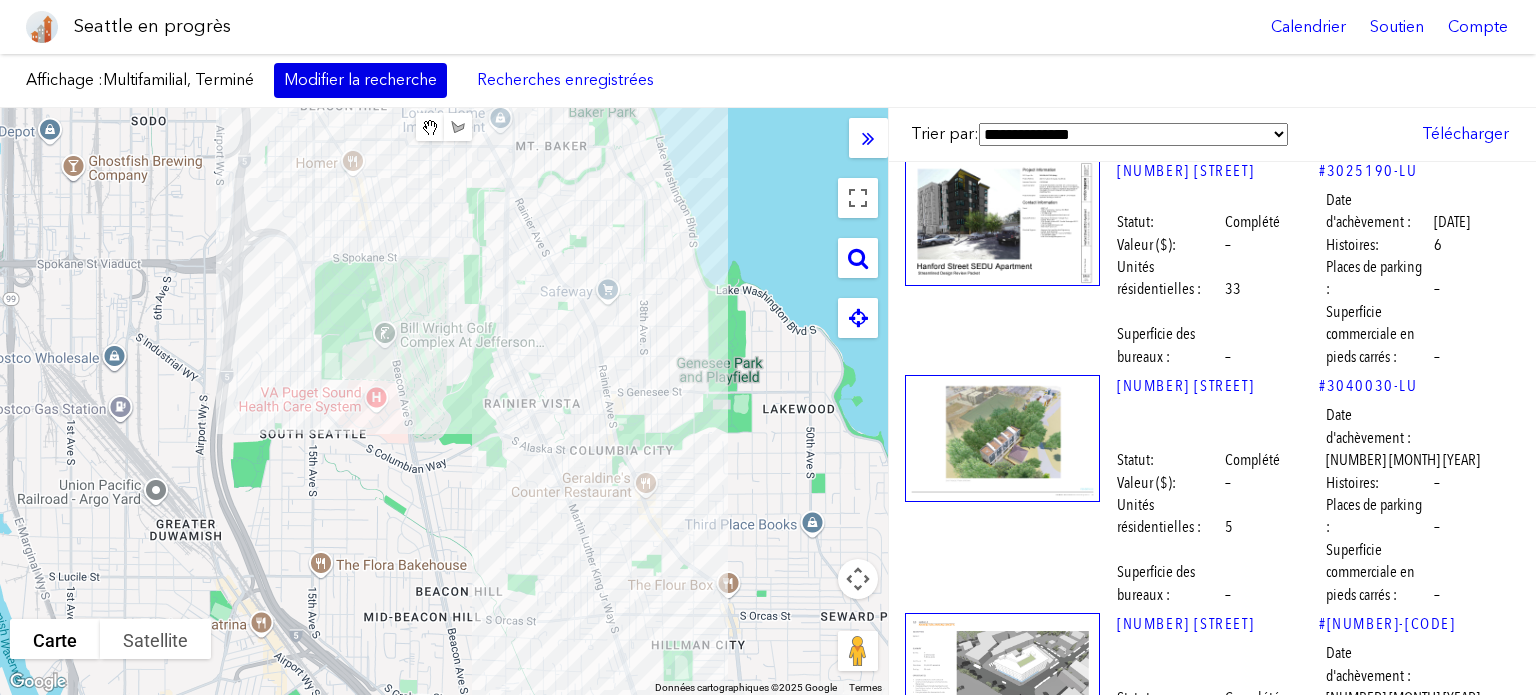click on "Modifier la recherche" at bounding box center [360, 79] 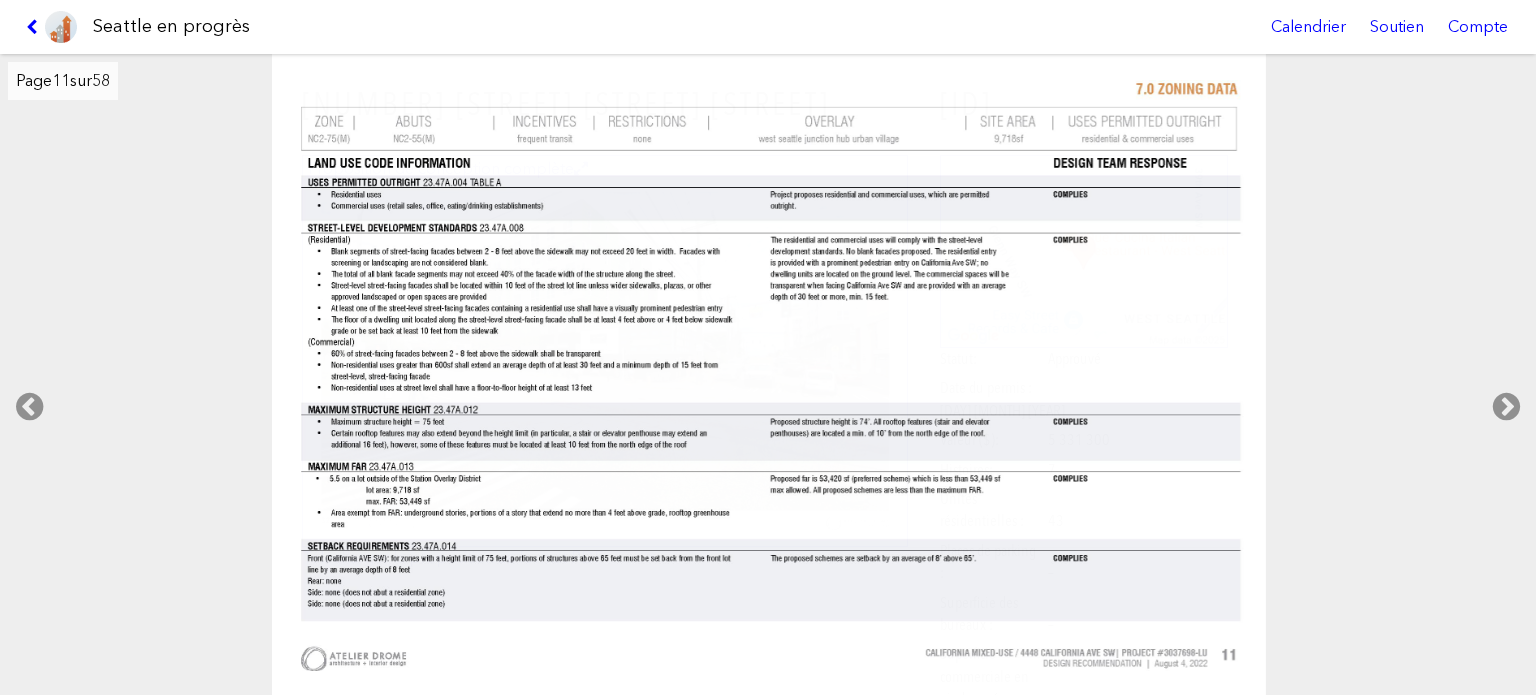 scroll, scrollTop: 0, scrollLeft: 0, axis: both 